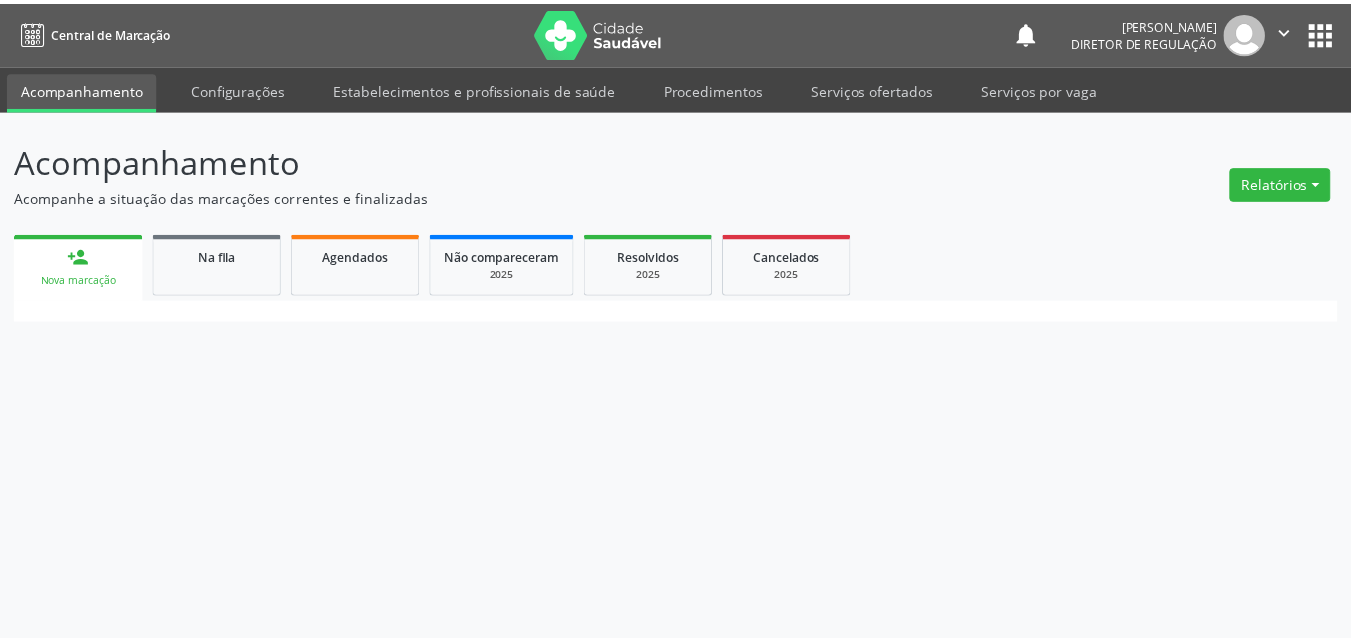 scroll, scrollTop: 0, scrollLeft: 0, axis: both 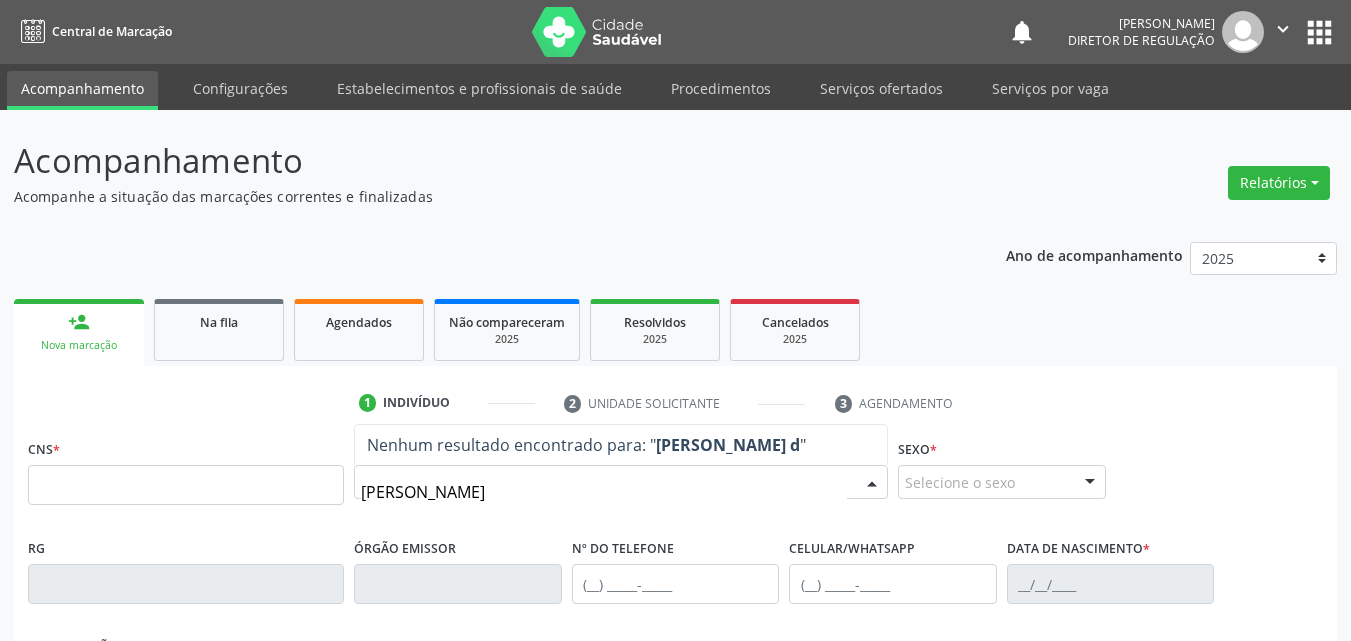 type on "maria neusa" 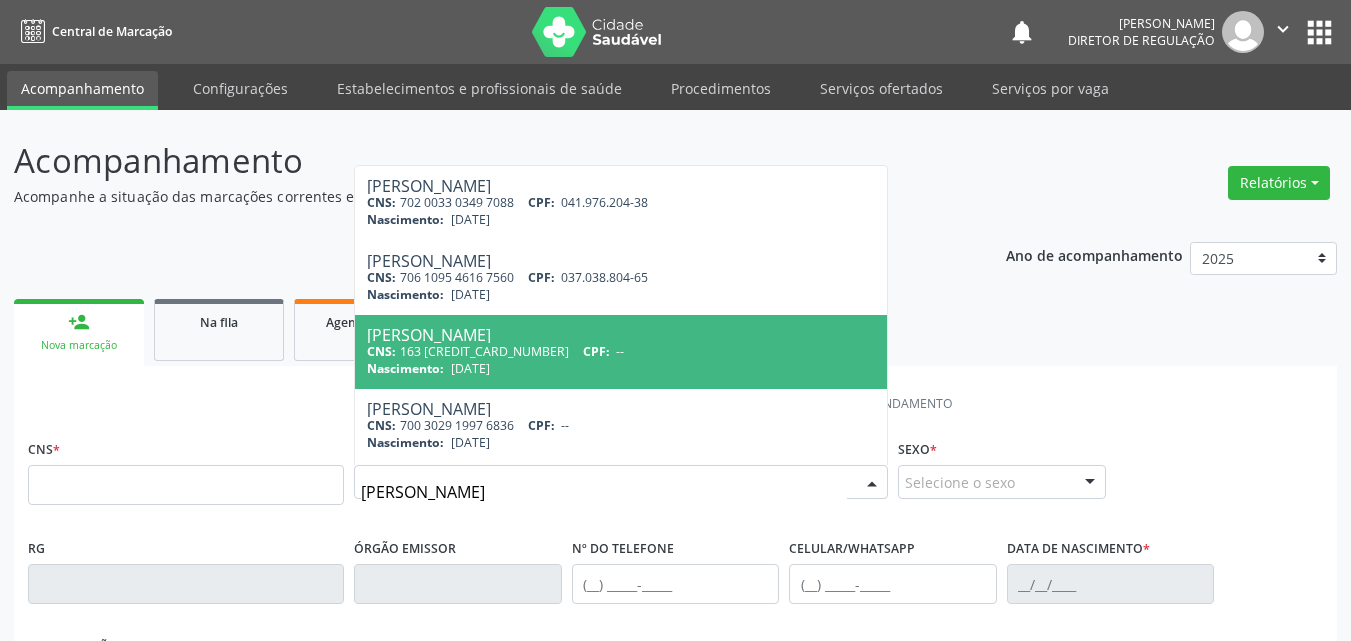 scroll, scrollTop: 73, scrollLeft: 0, axis: vertical 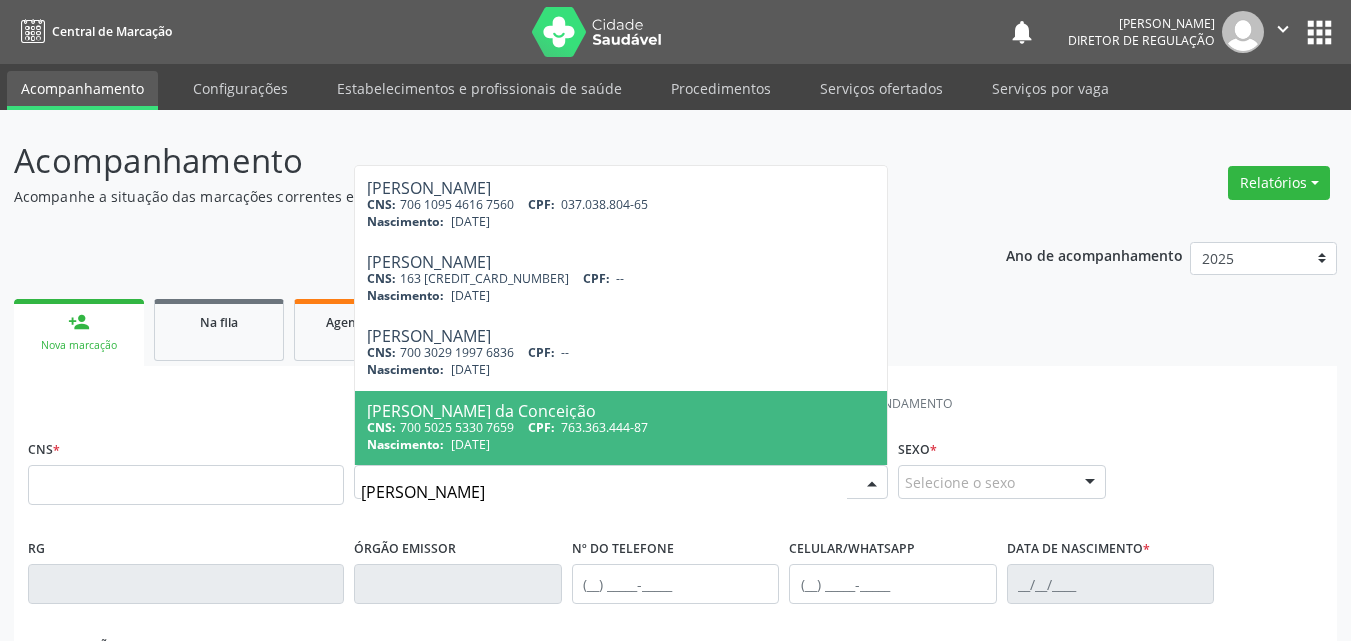 click on "Maria Neusa da Conceição" at bounding box center [621, 411] 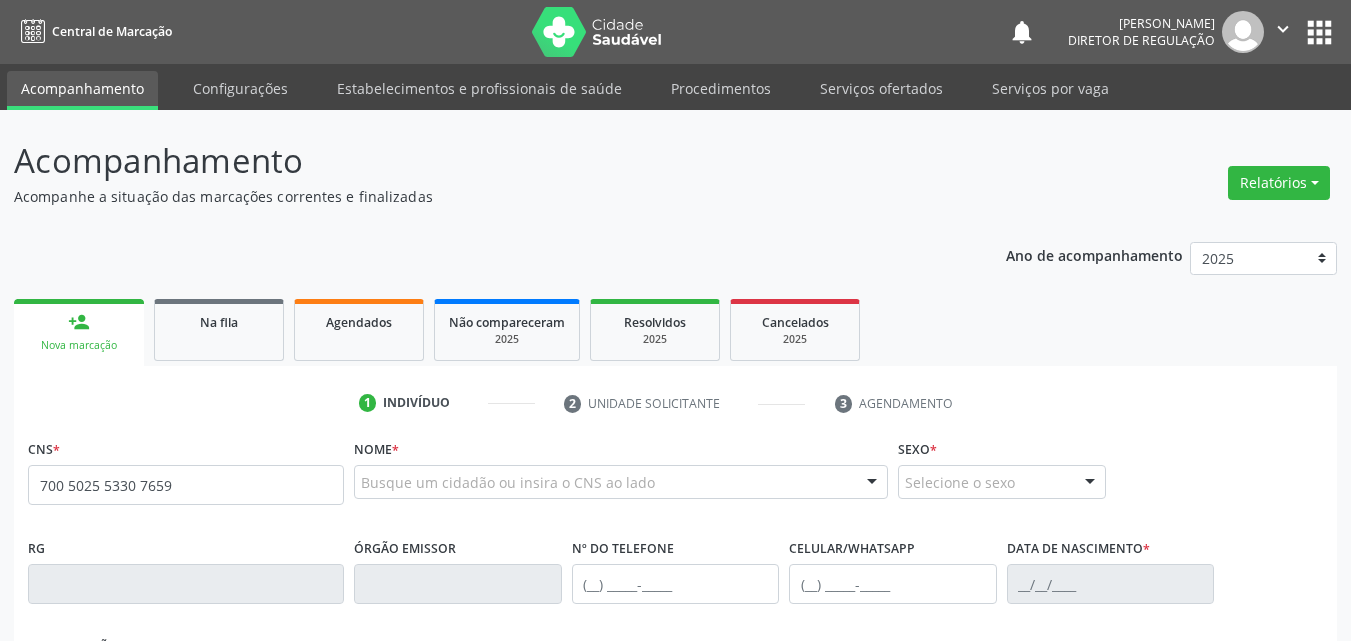 scroll, scrollTop: 0, scrollLeft: 0, axis: both 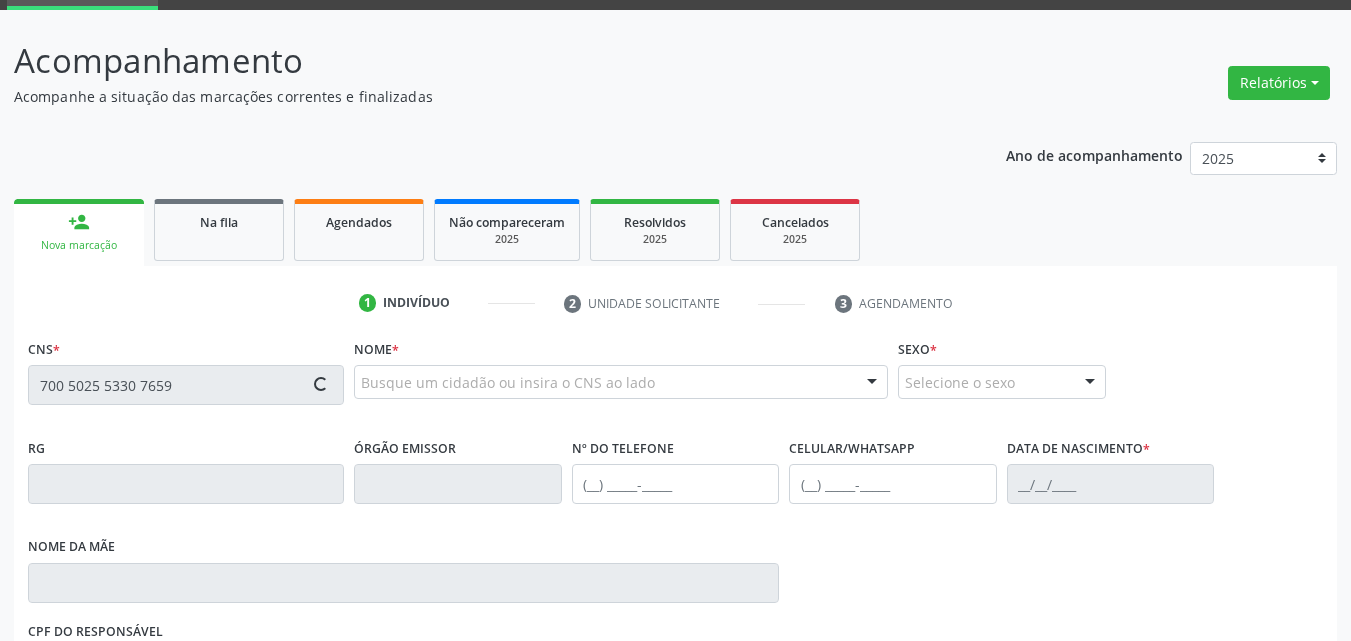 type 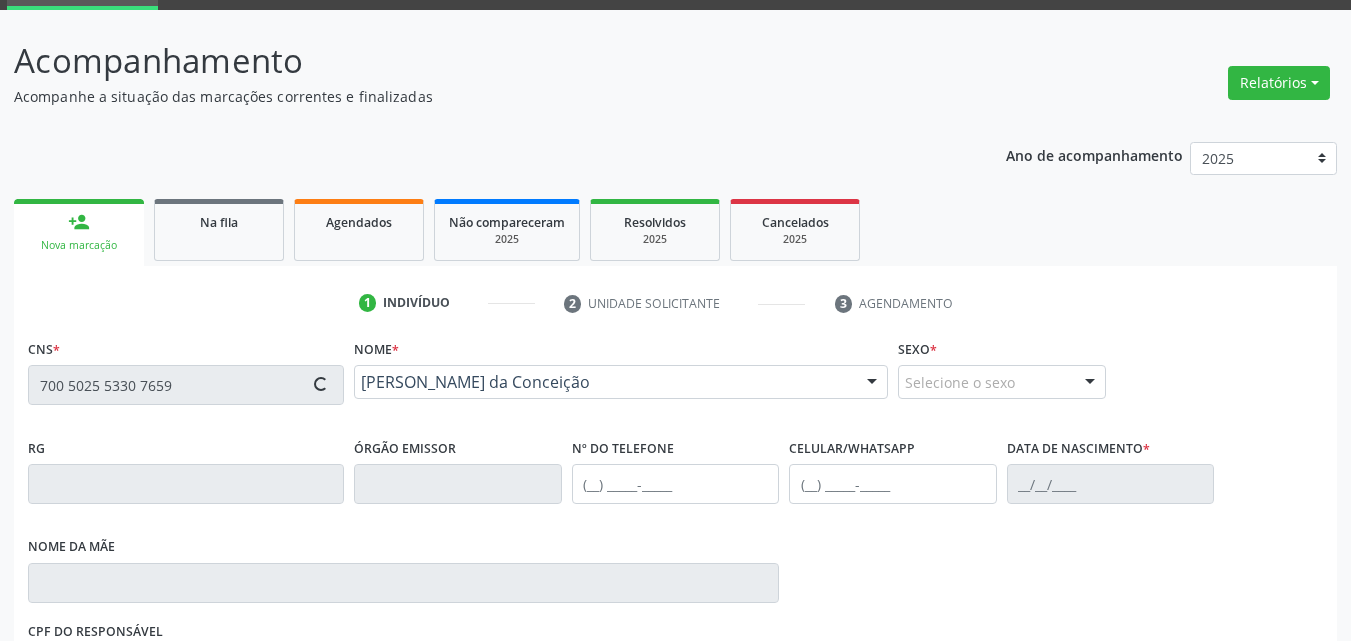 type on "(87) 98836-3793" 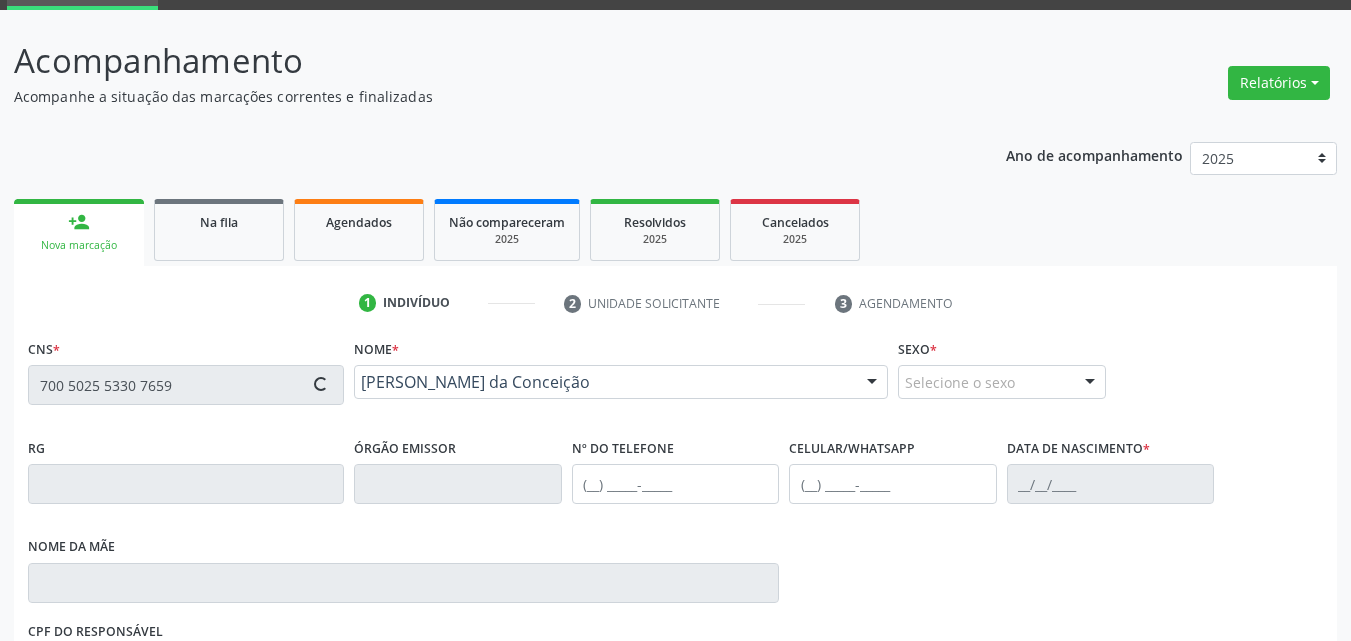 type on "(87) 98836-3793" 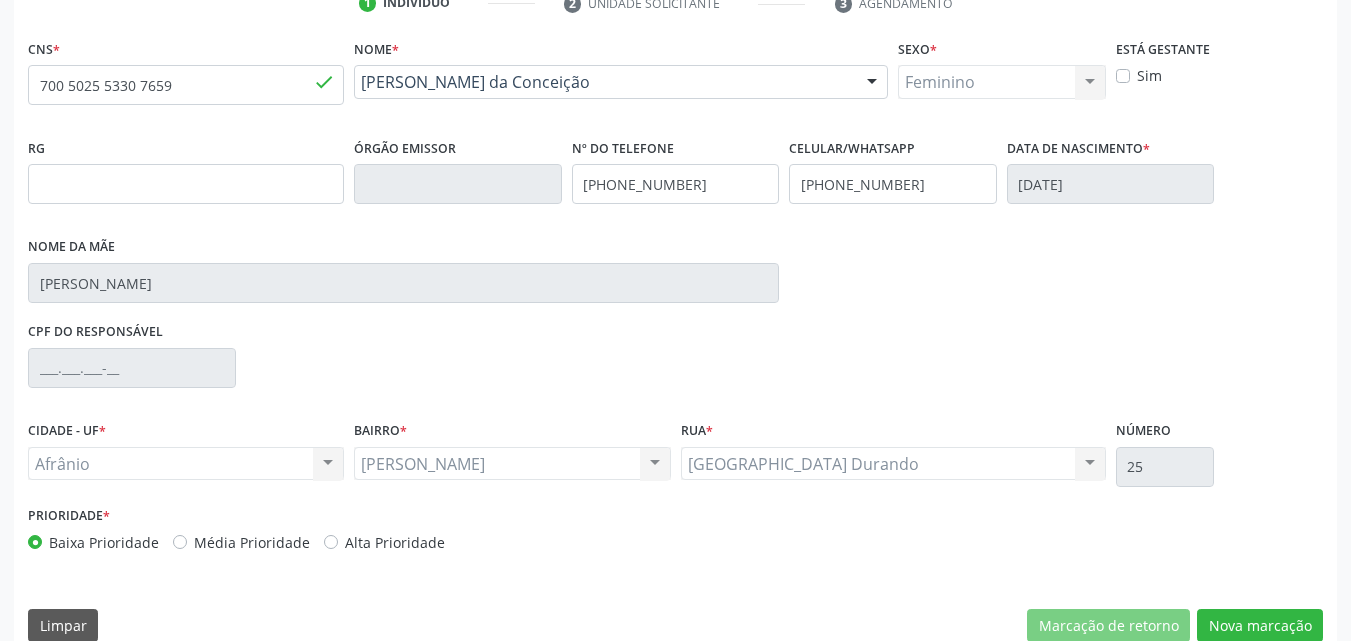 scroll, scrollTop: 100, scrollLeft: 0, axis: vertical 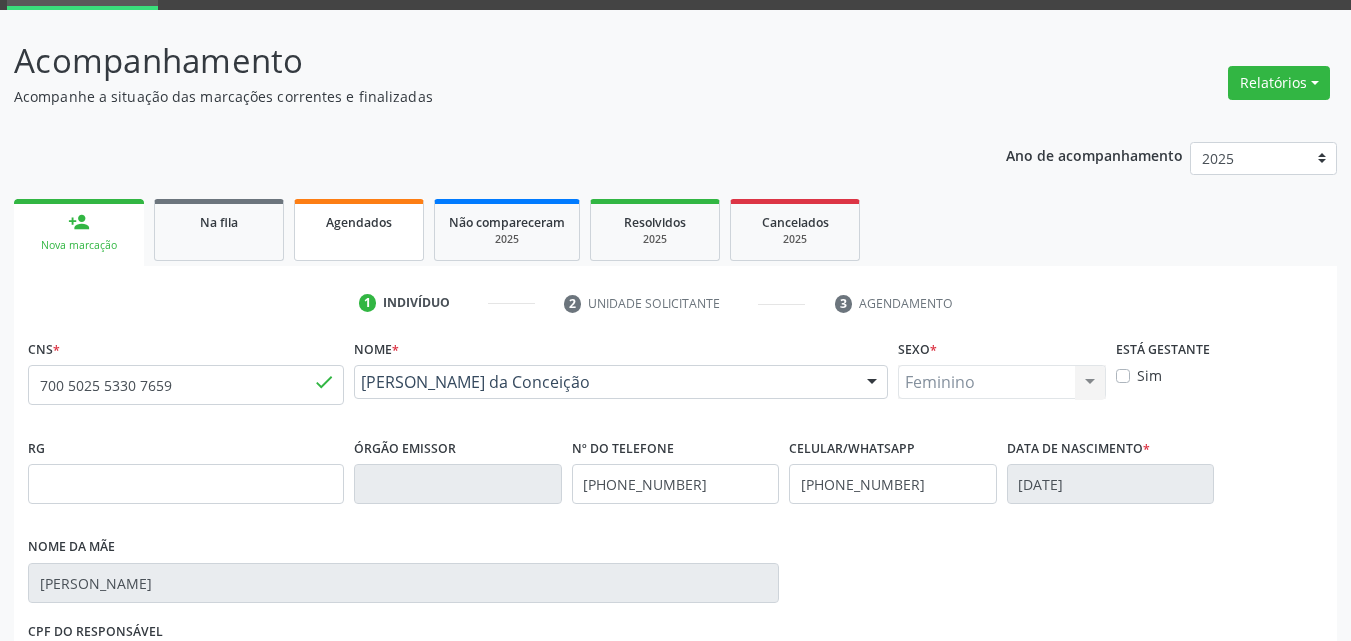 click on "Agendados" at bounding box center [359, 221] 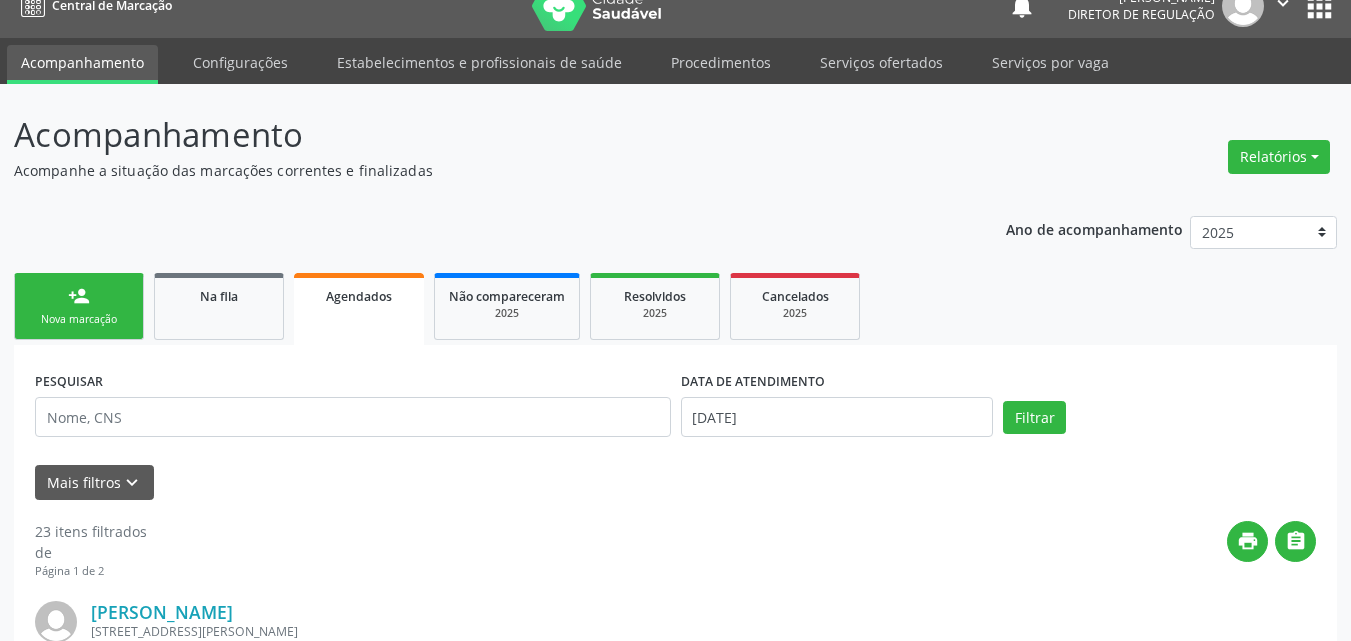 scroll, scrollTop: 100, scrollLeft: 0, axis: vertical 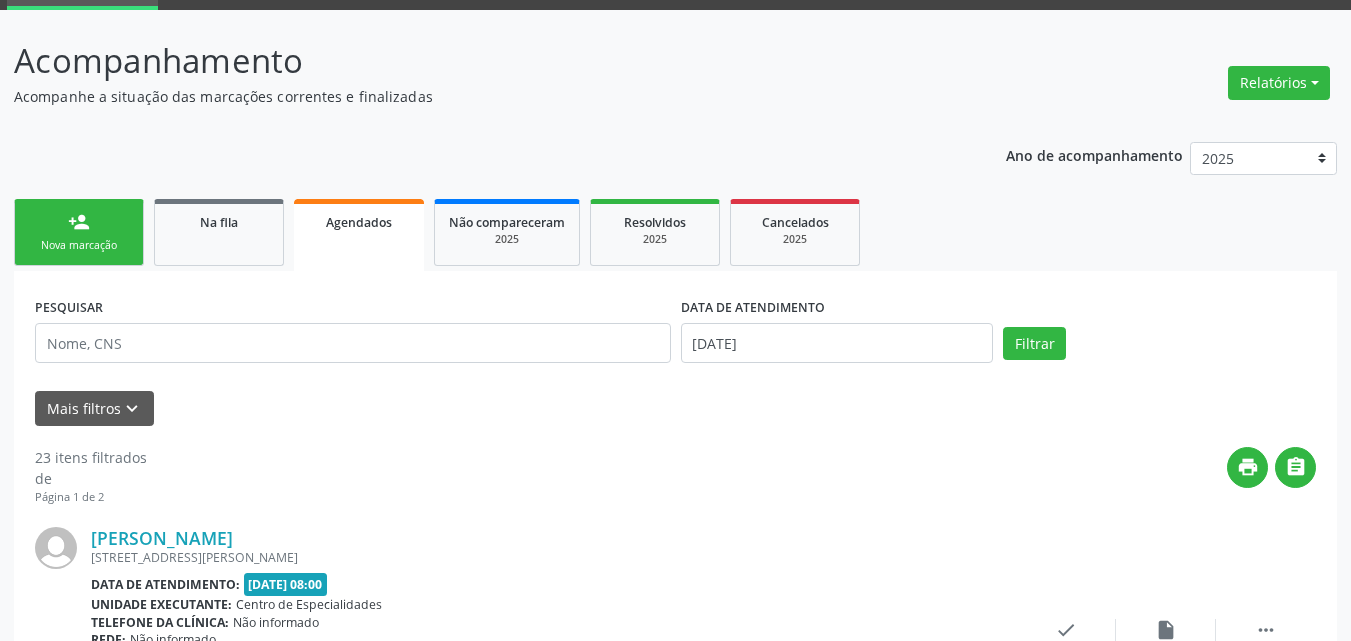 click on "PESQUISAR" at bounding box center [353, 334] 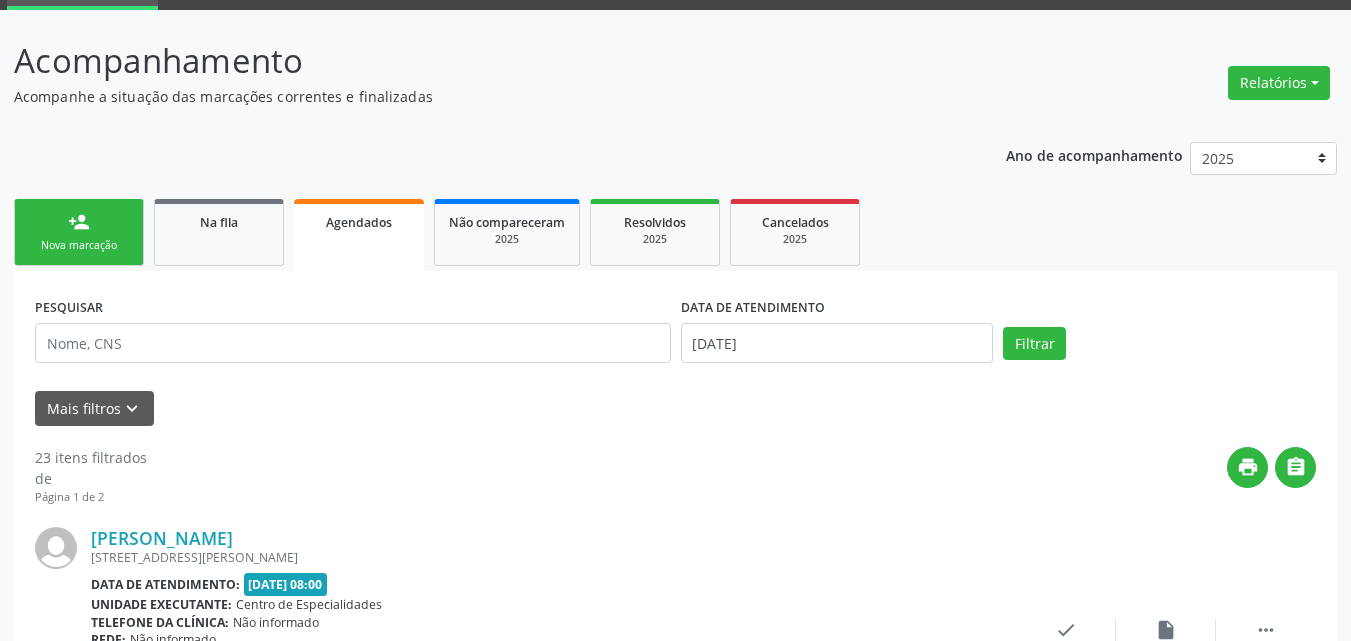 click on "person_add
Nova marcação" at bounding box center (79, 232) 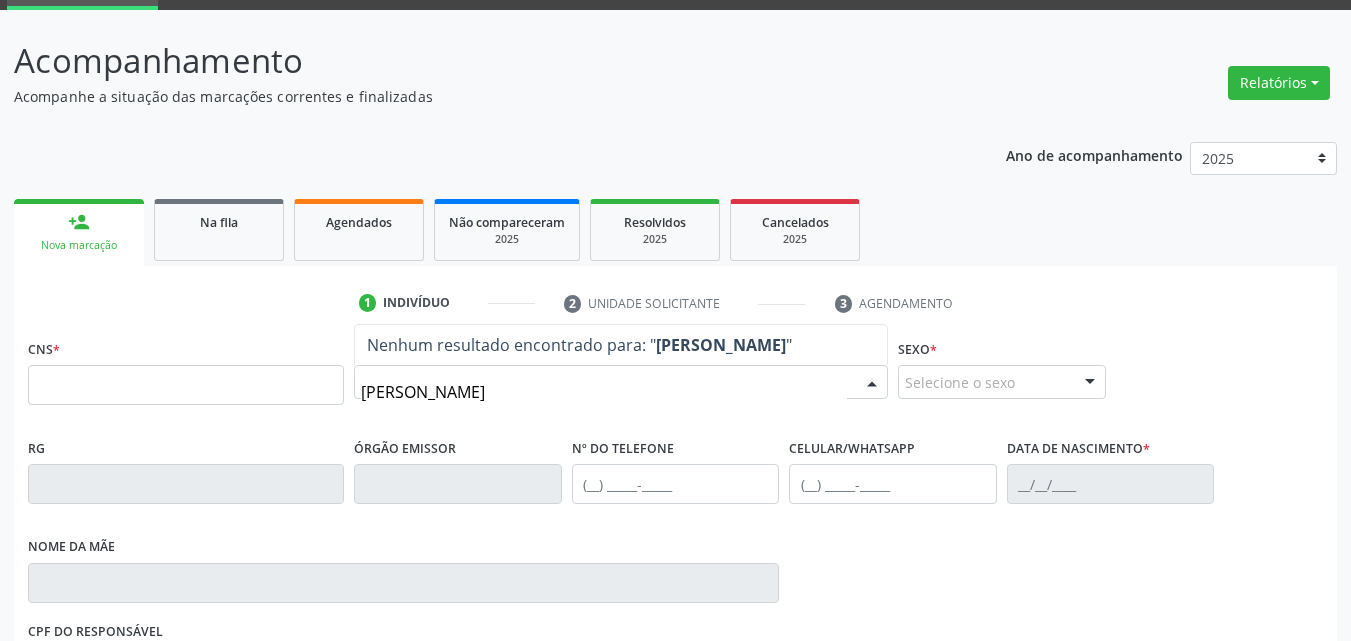 type on "maria neusa" 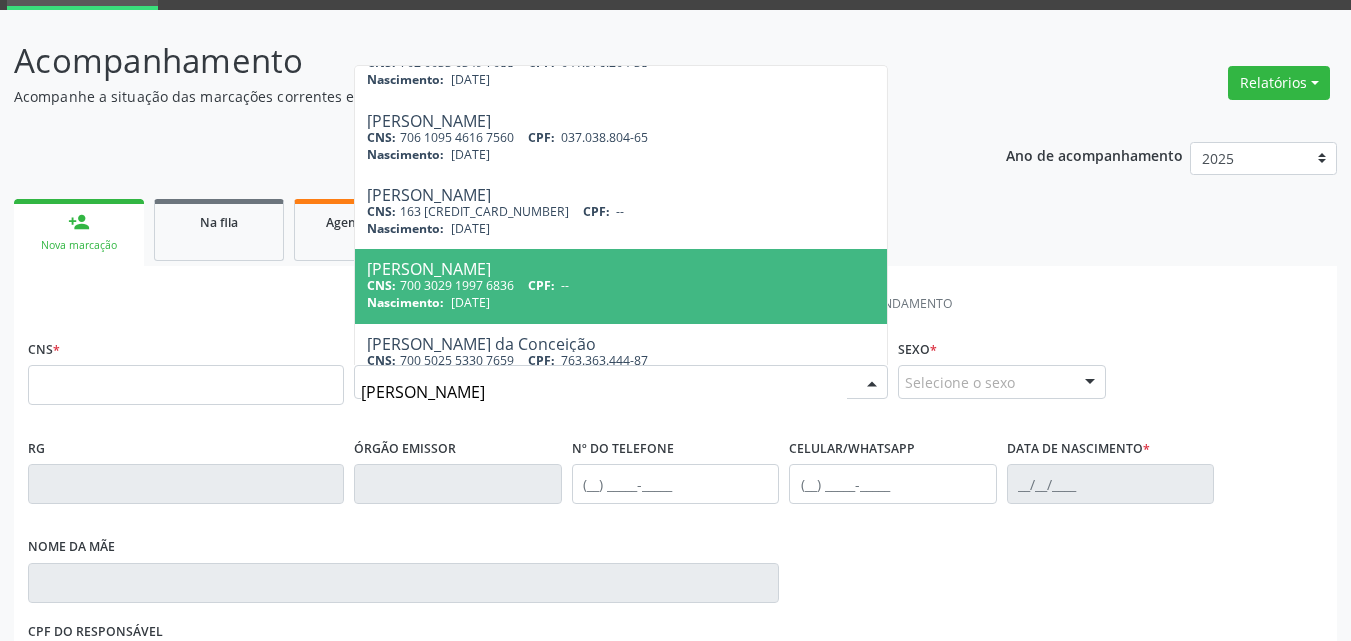 scroll, scrollTop: 73, scrollLeft: 0, axis: vertical 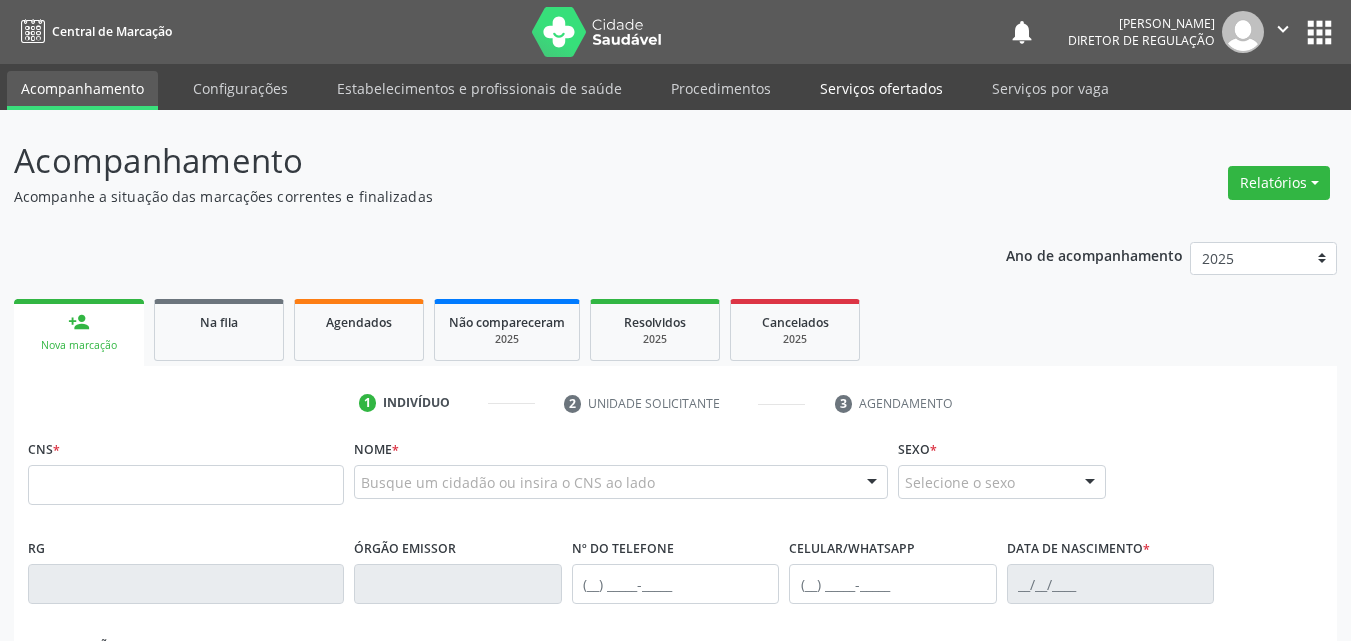 click on "Serviços ofertados" at bounding box center (881, 88) 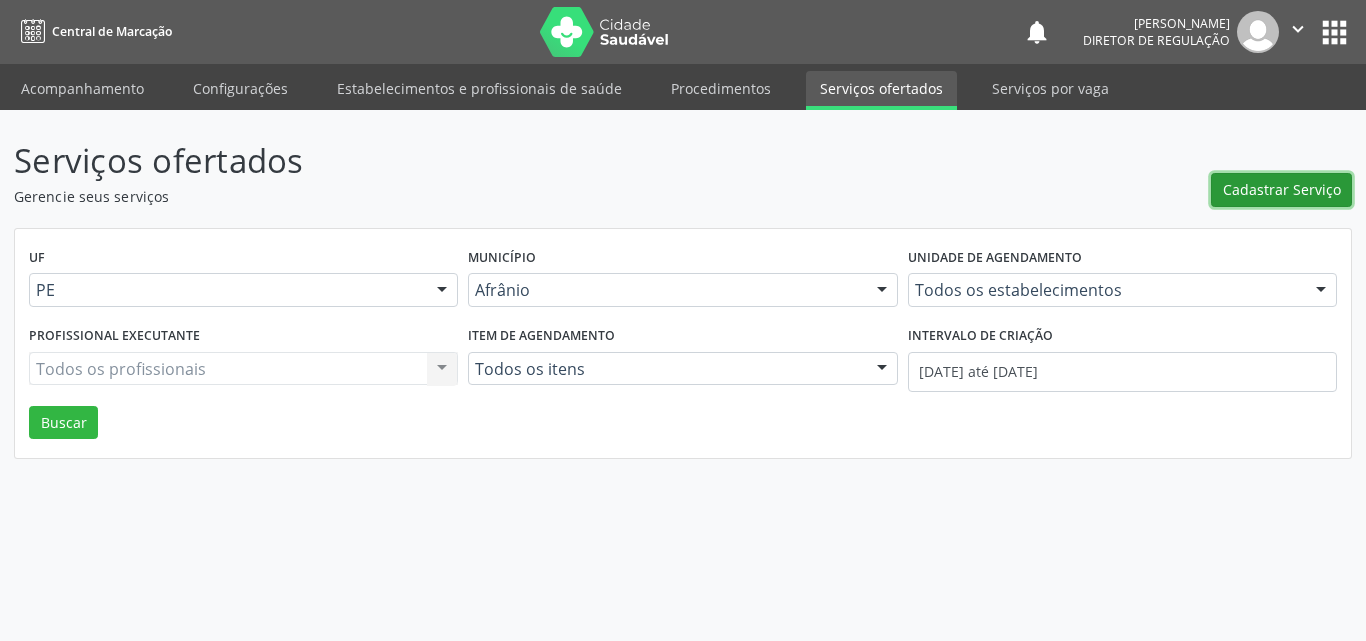 click on "Cadastrar Serviço" at bounding box center [1282, 189] 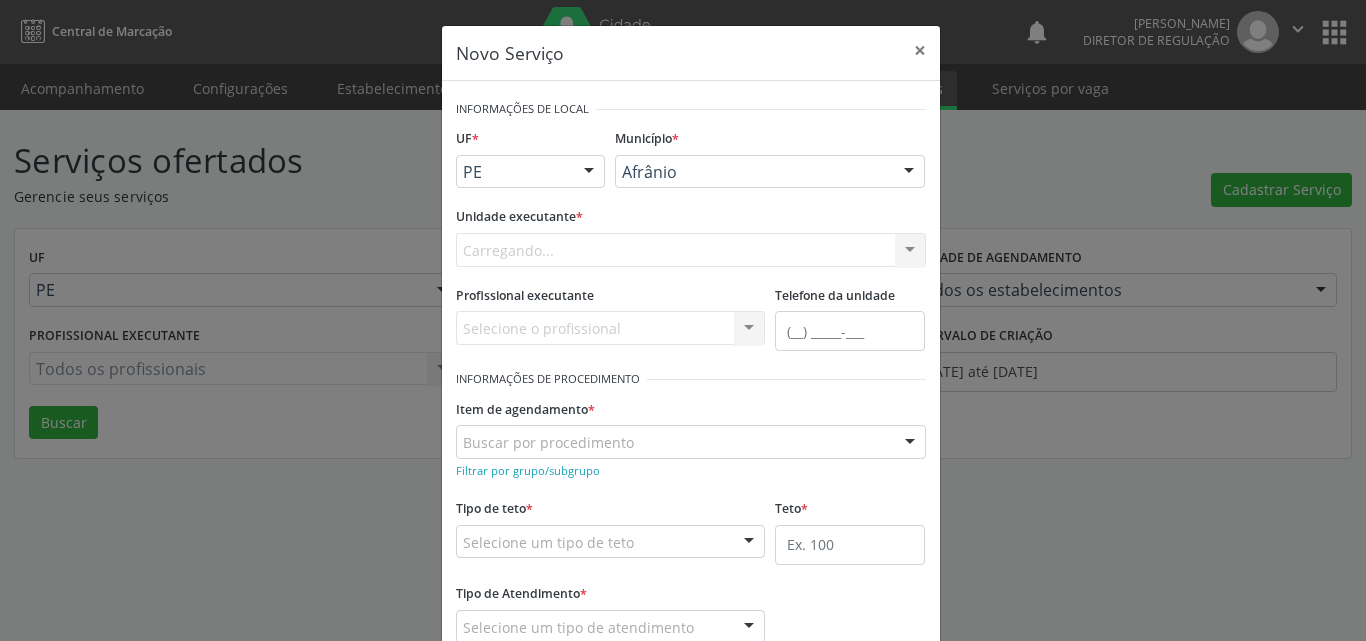 scroll, scrollTop: 0, scrollLeft: 0, axis: both 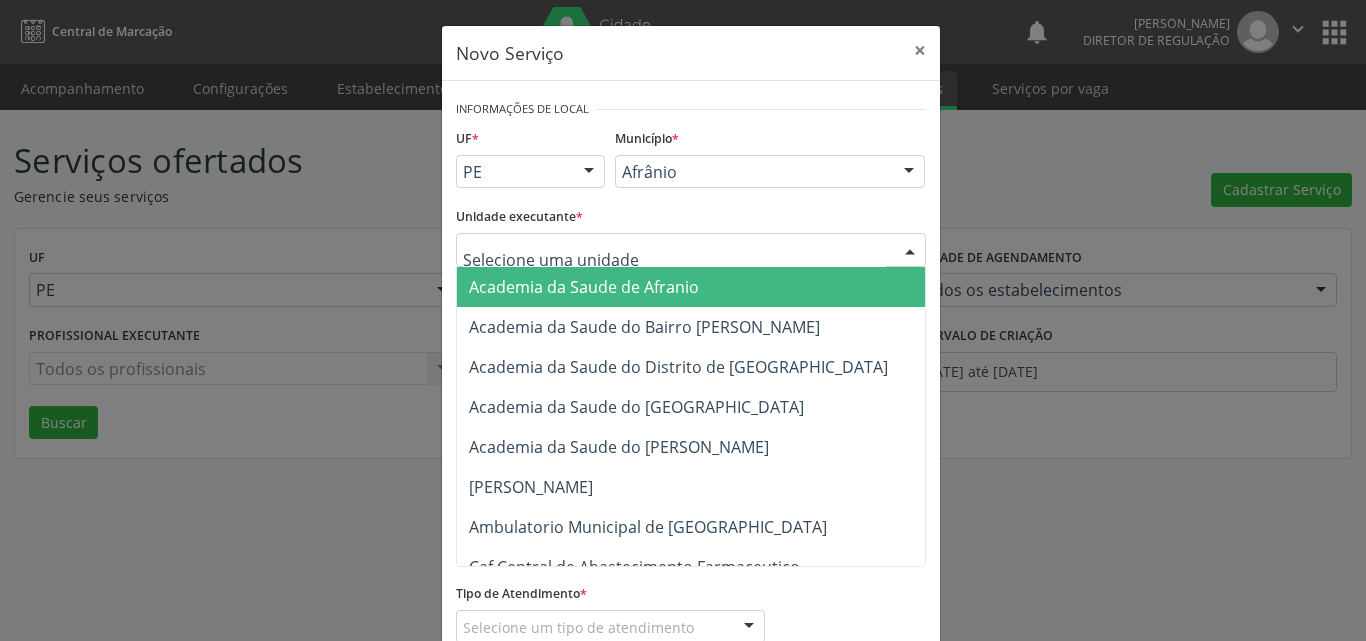 click at bounding box center (691, 250) 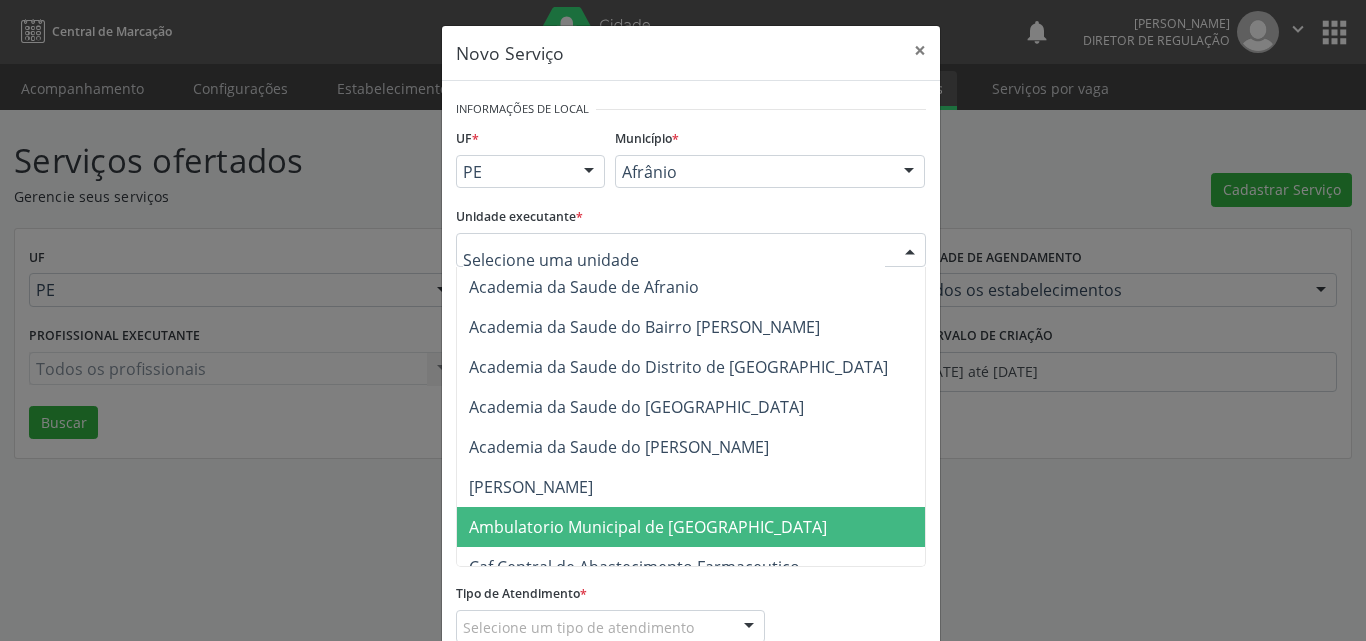 click on "Ambulatorio Municipal de [GEOGRAPHIC_DATA]" at bounding box center [648, 527] 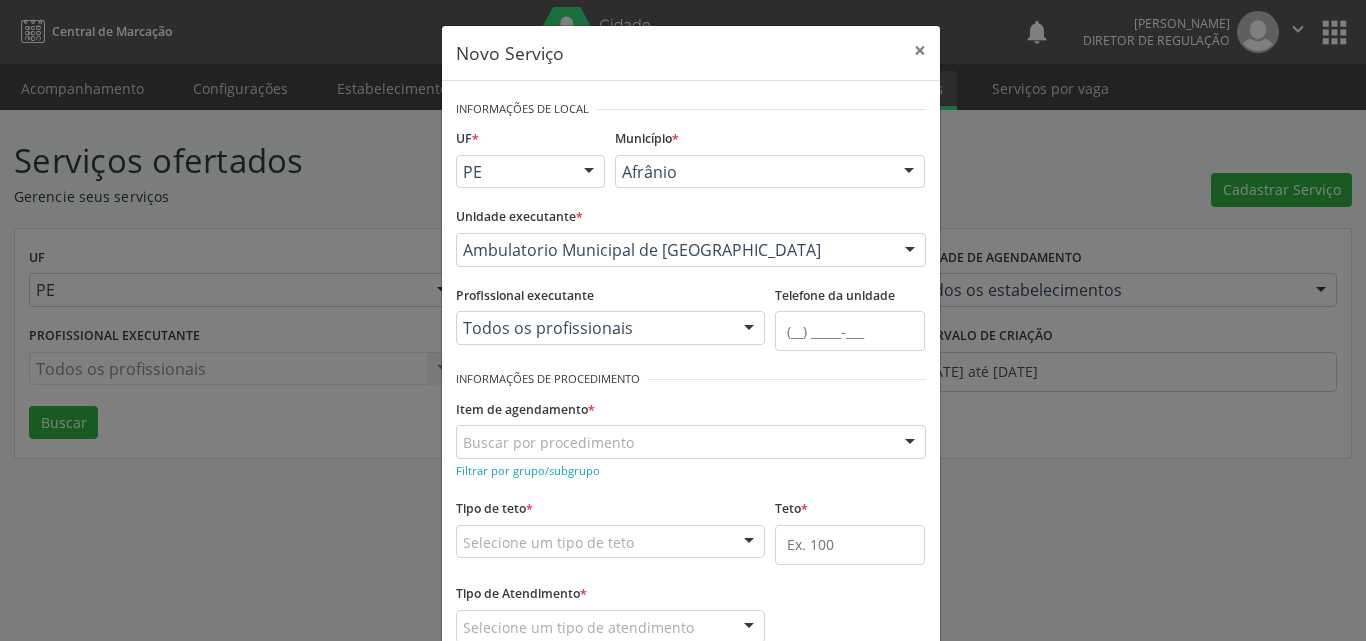 click on "Buscar por procedimento" at bounding box center (691, 442) 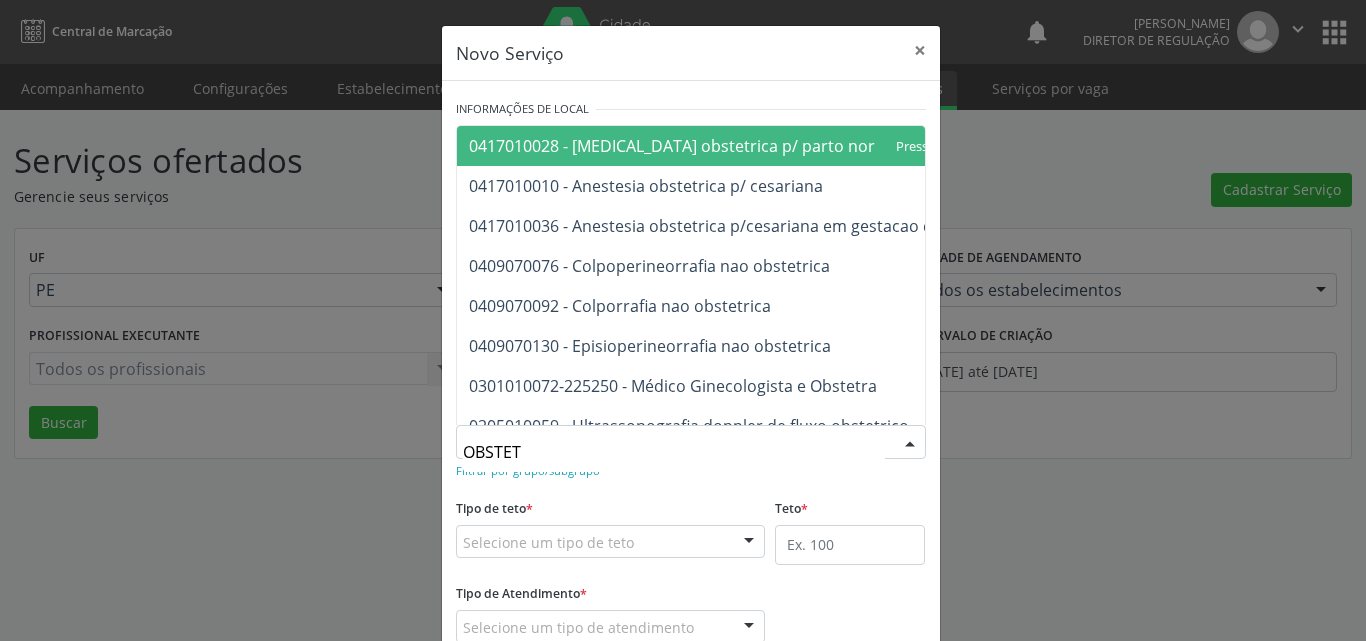 type on "OBSTETR" 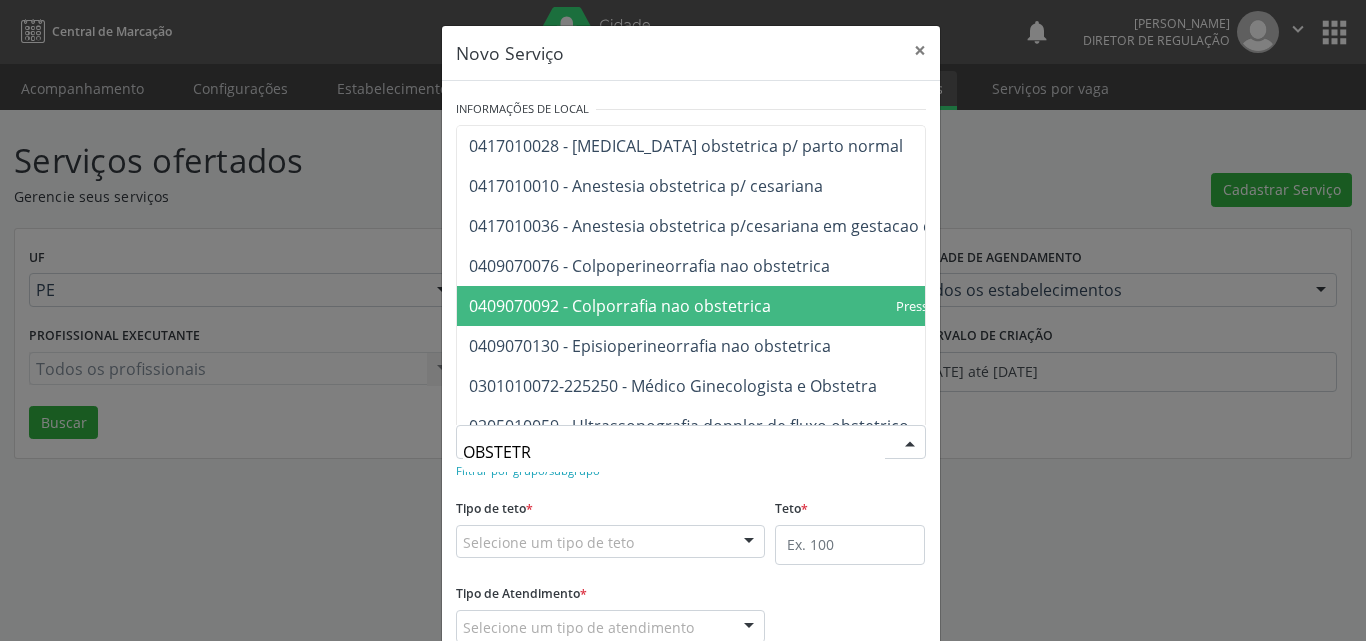 scroll, scrollTop: 100, scrollLeft: 0, axis: vertical 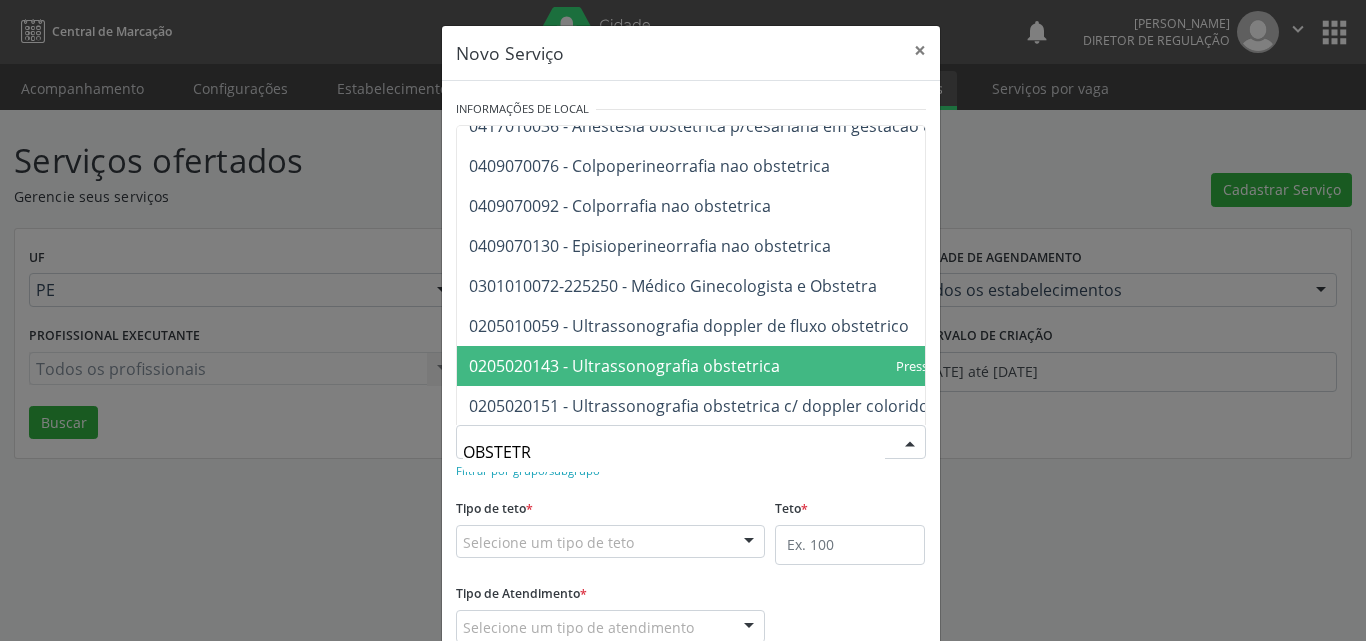 click on "0205020143 - Ultrassonografia obstetrica" at bounding box center (742, 366) 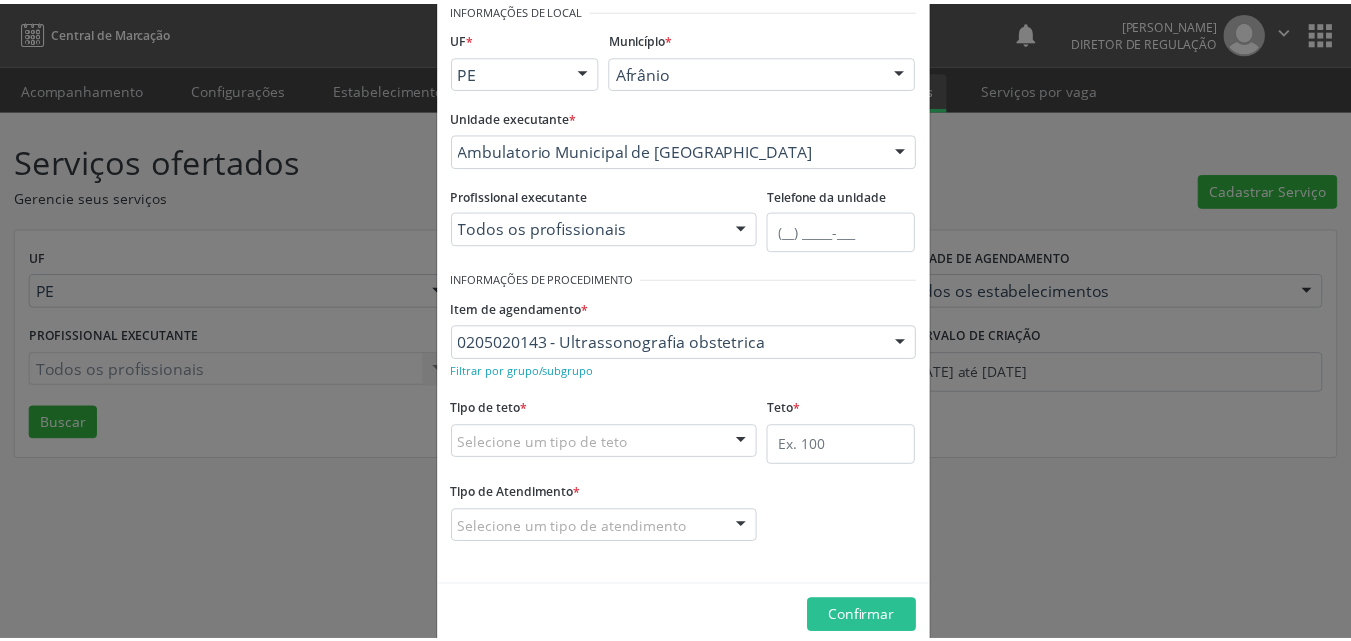 scroll, scrollTop: 132, scrollLeft: 0, axis: vertical 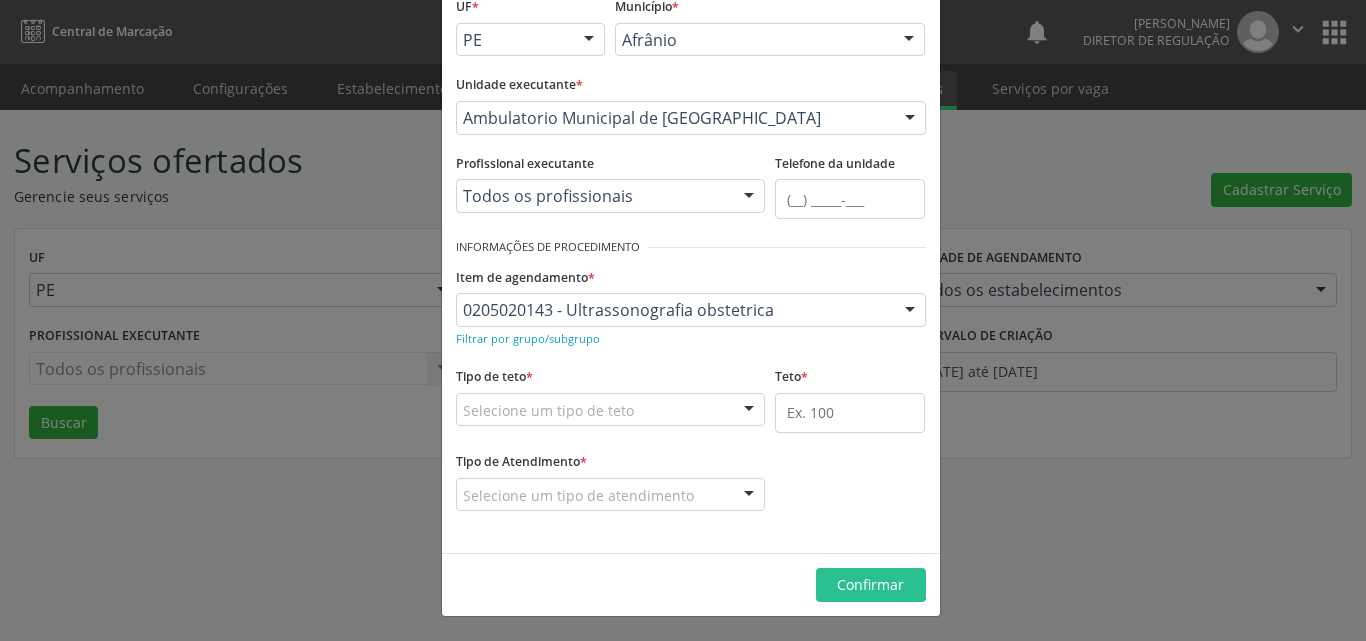 click on "Selecione um tipo de teto" at bounding box center (611, 410) 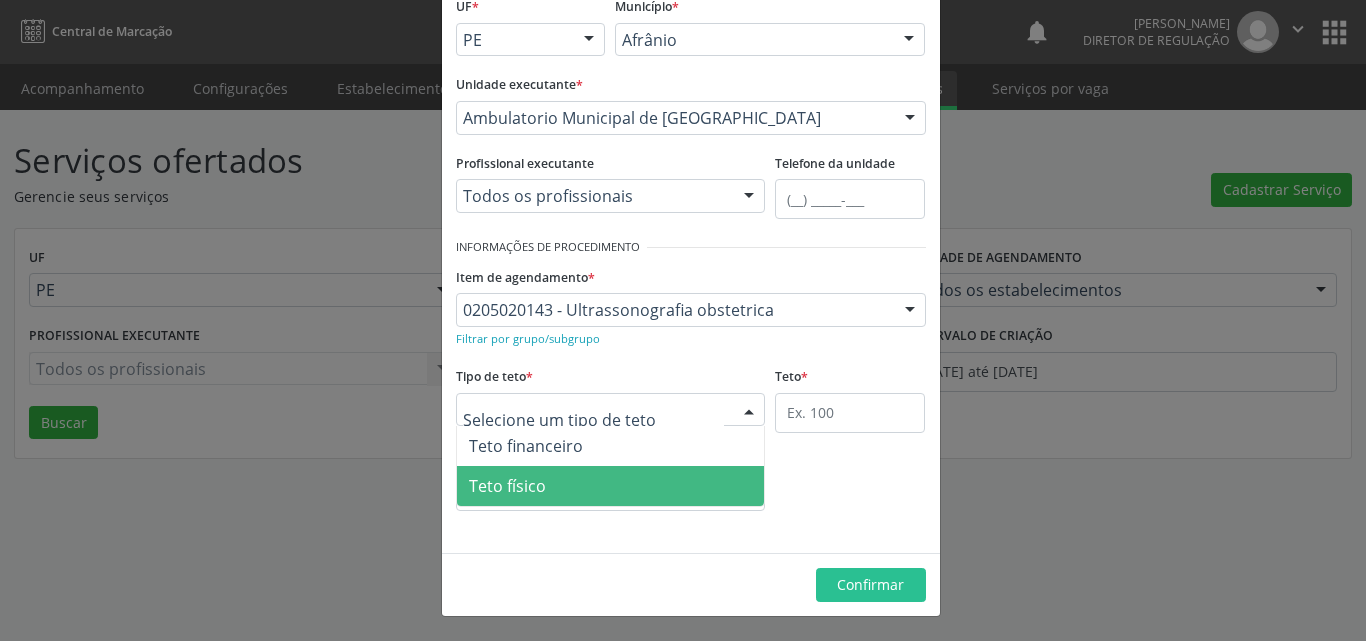 click on "Teto físico" at bounding box center [611, 486] 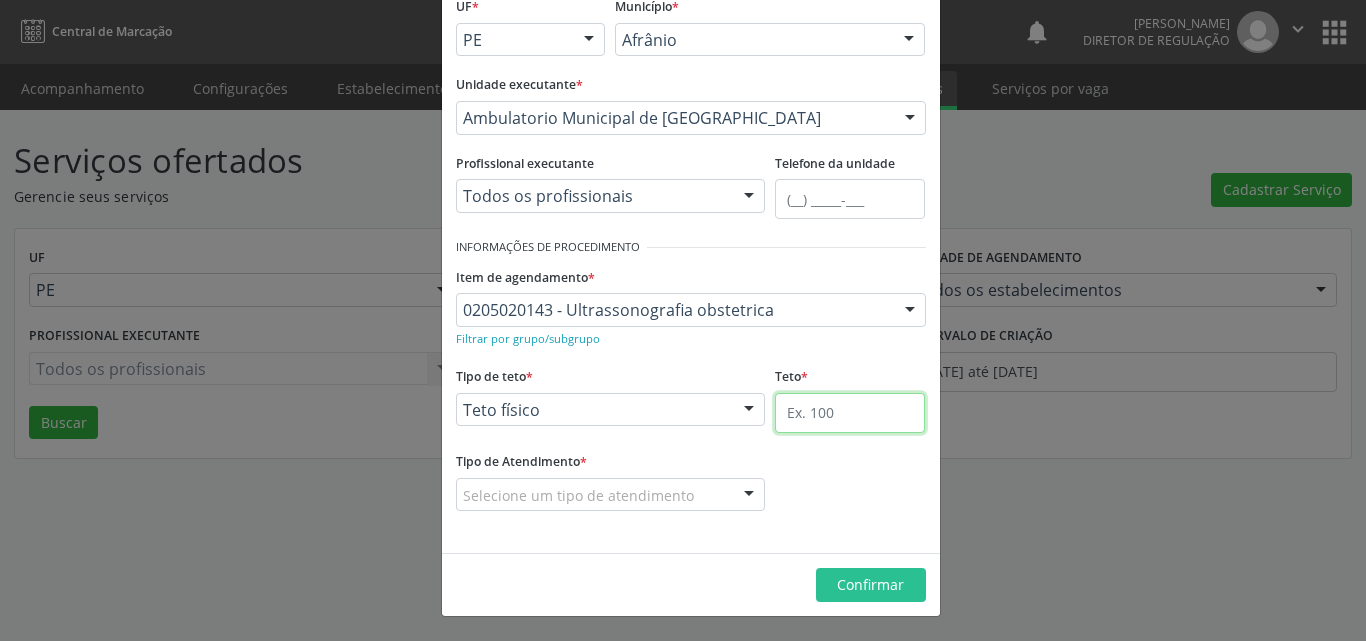 click at bounding box center [850, 413] 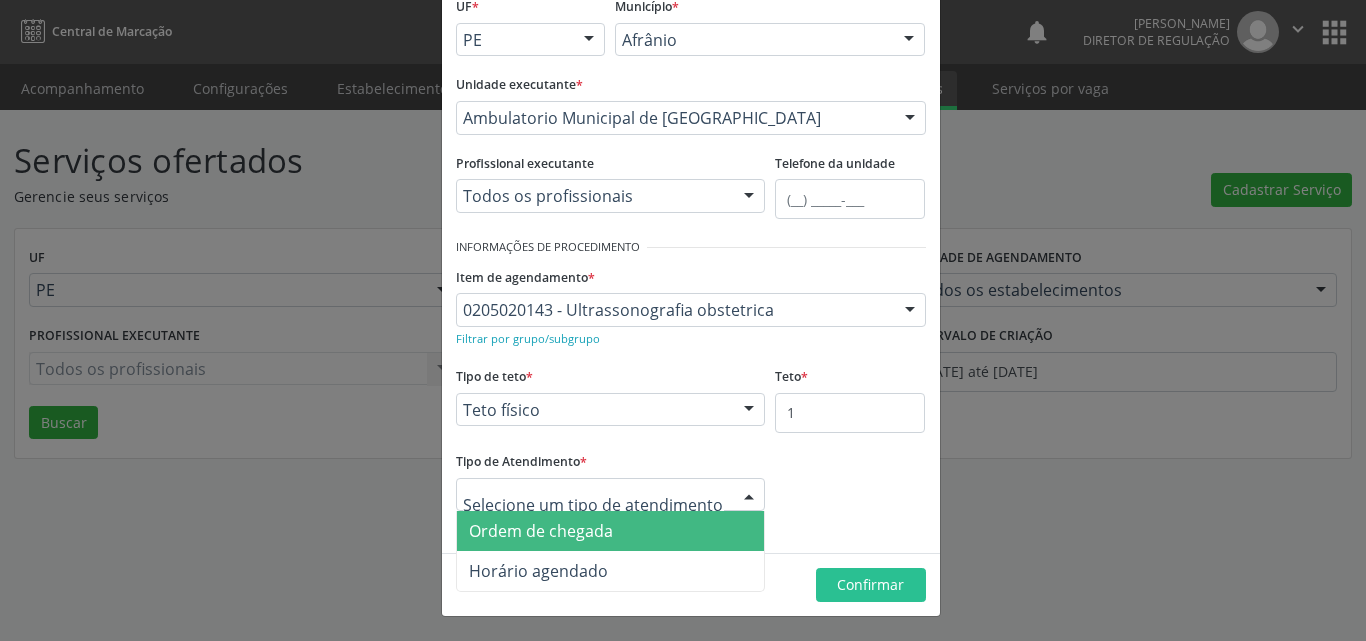 click on "Ordem de chegada" at bounding box center (611, 531) 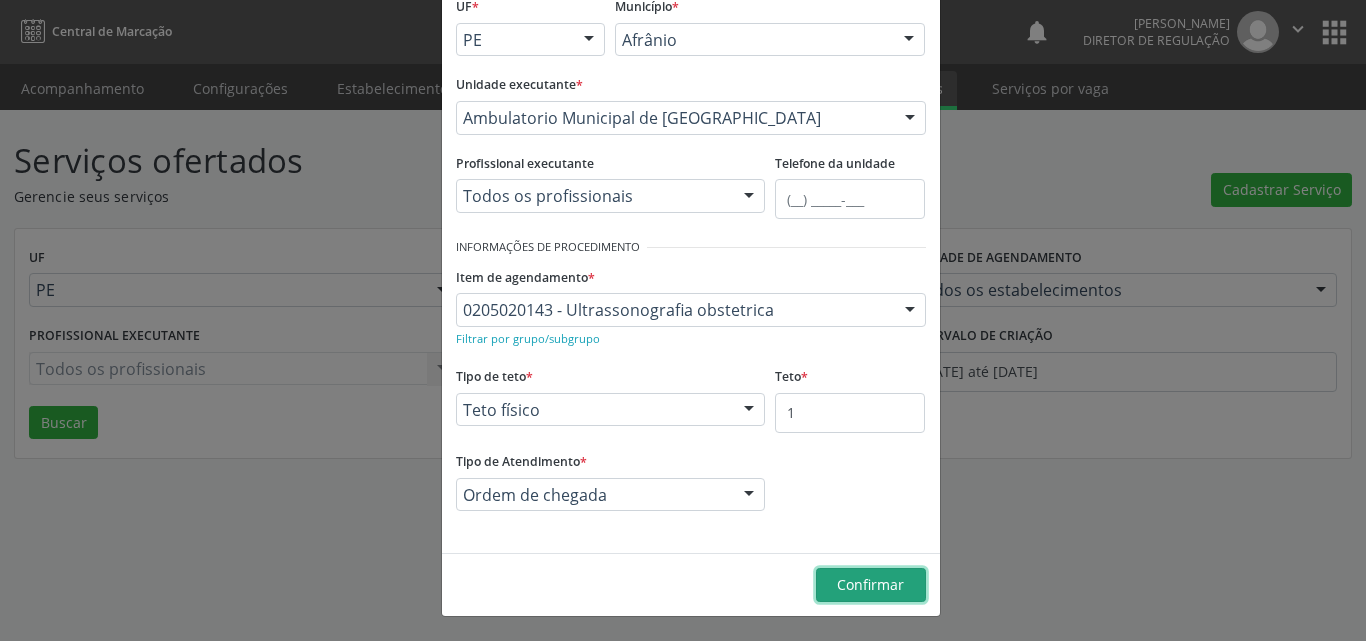 click on "Confirmar" at bounding box center [870, 584] 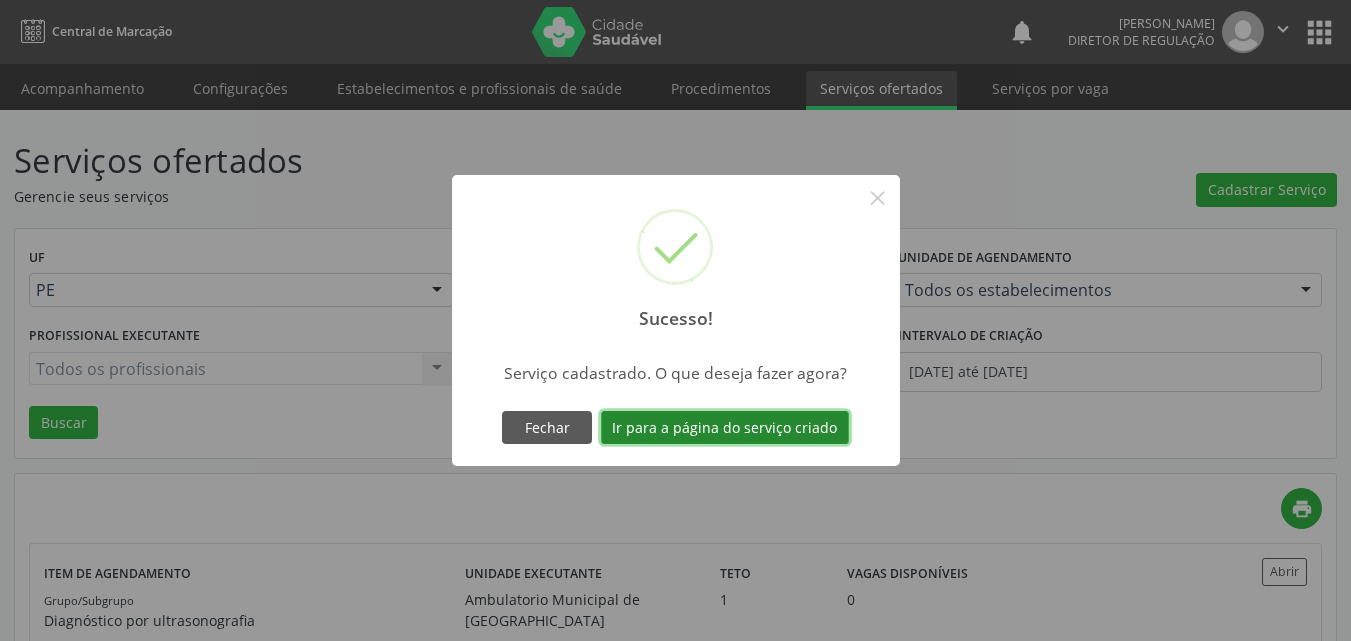 click on "Ir para a página do serviço criado" at bounding box center (725, 428) 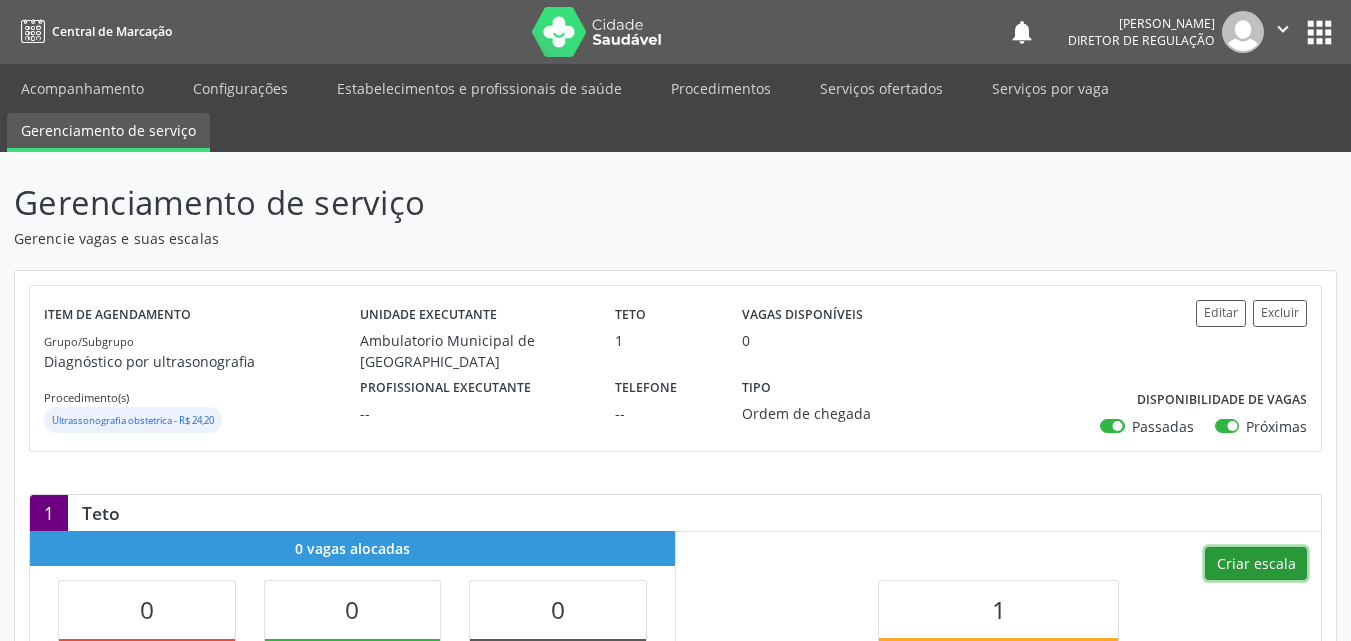 click on "Criar escala" at bounding box center [1256, 564] 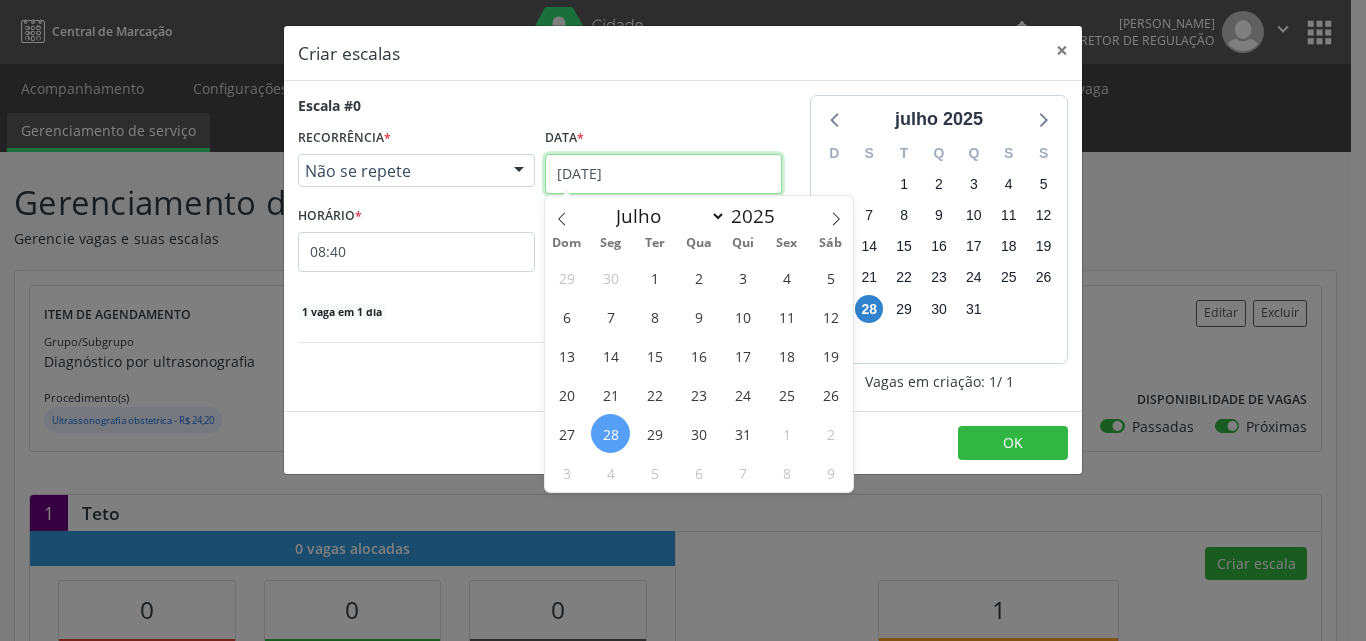 click on "2[DATE]" at bounding box center [663, 174] 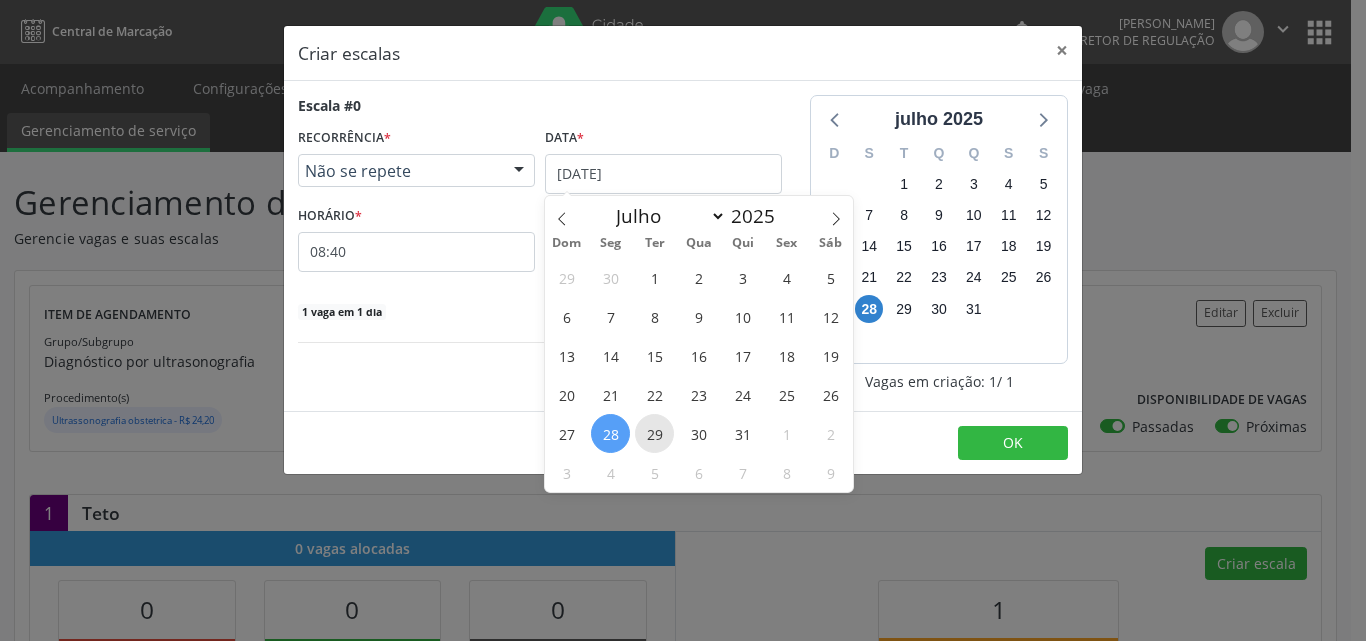 click on "29" at bounding box center (654, 433) 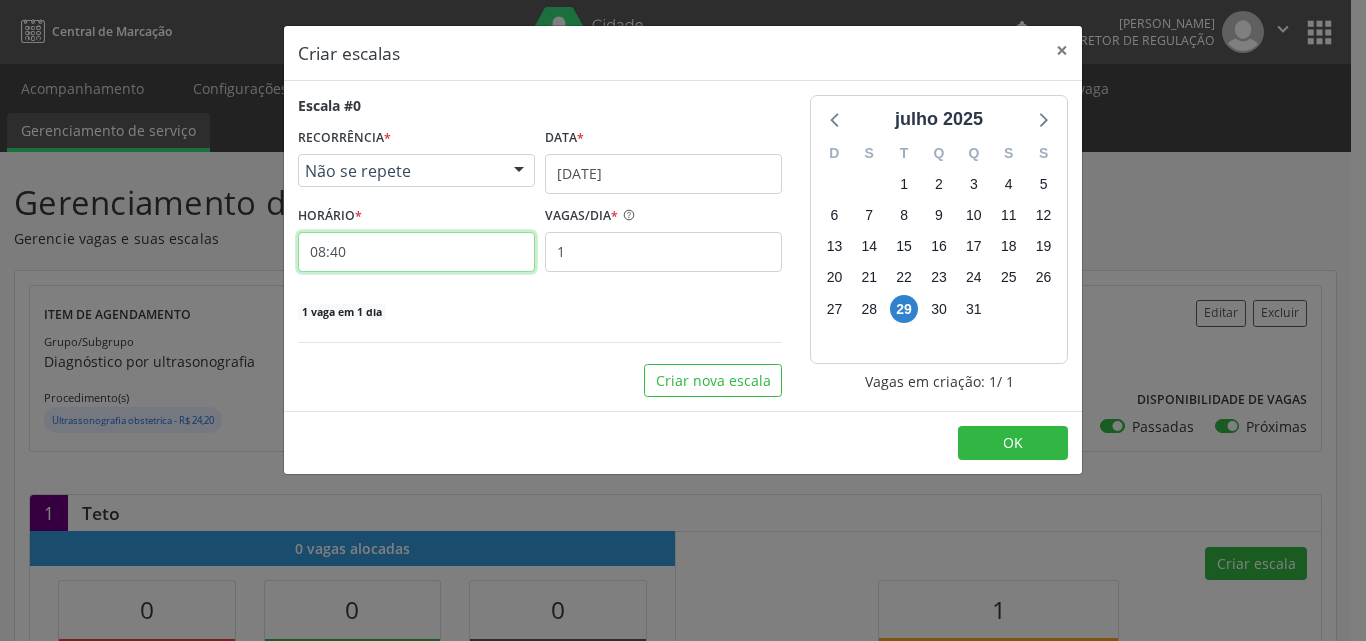 click on "08:40" at bounding box center (416, 252) 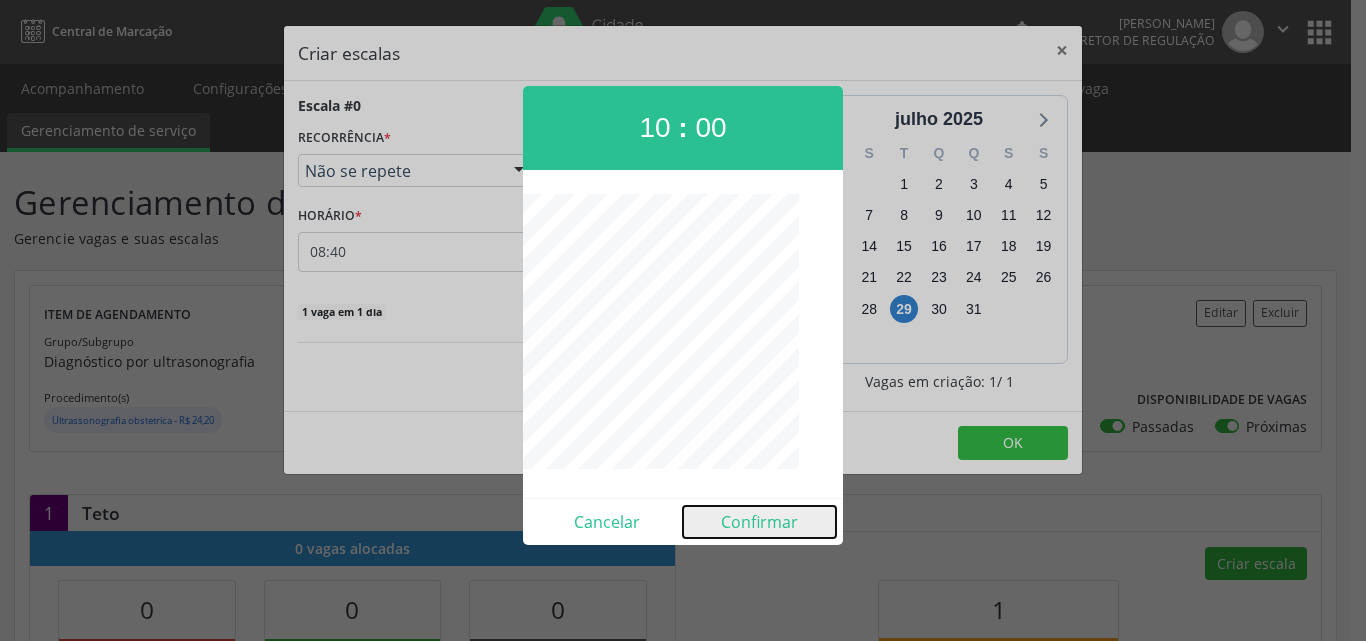 click on "Confirmar" at bounding box center [759, 522] 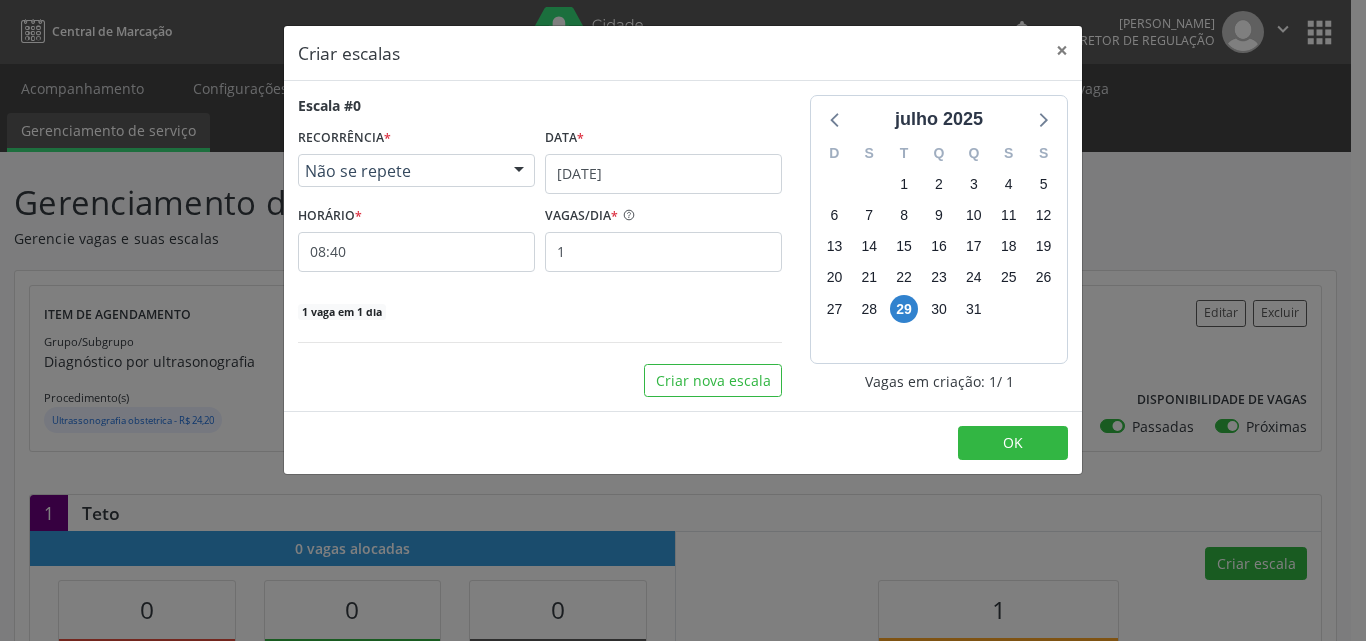 type on "10:00" 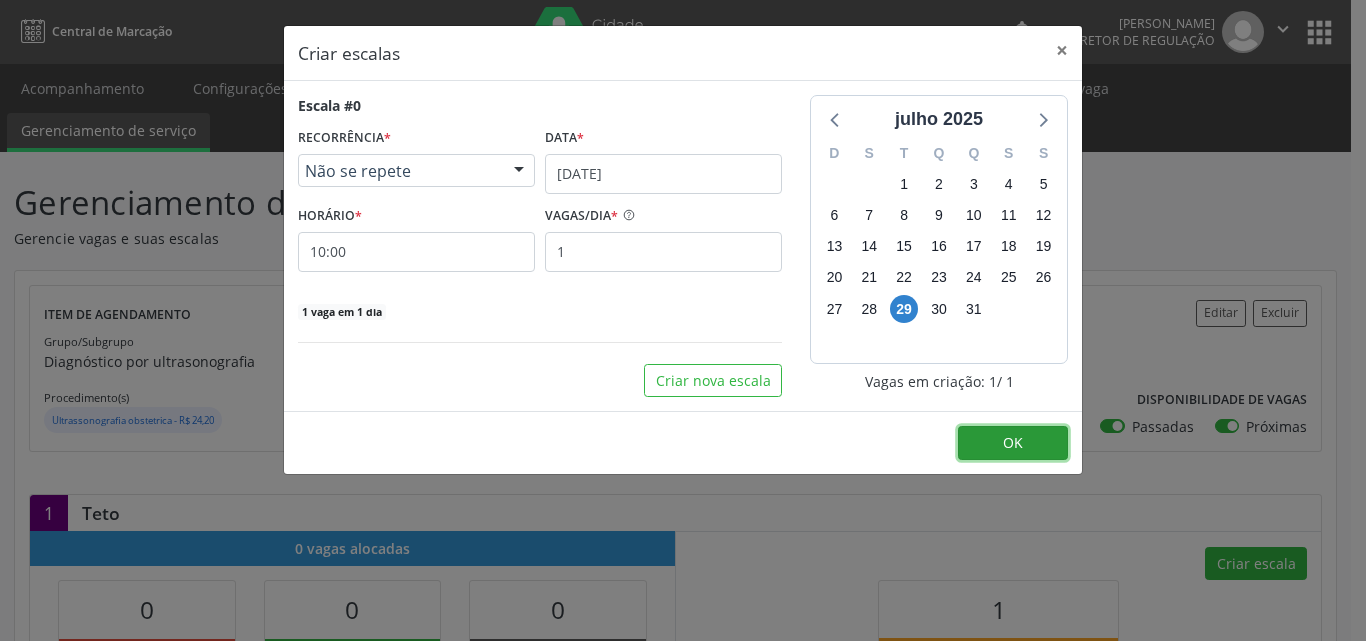 click on "OK" at bounding box center (1013, 442) 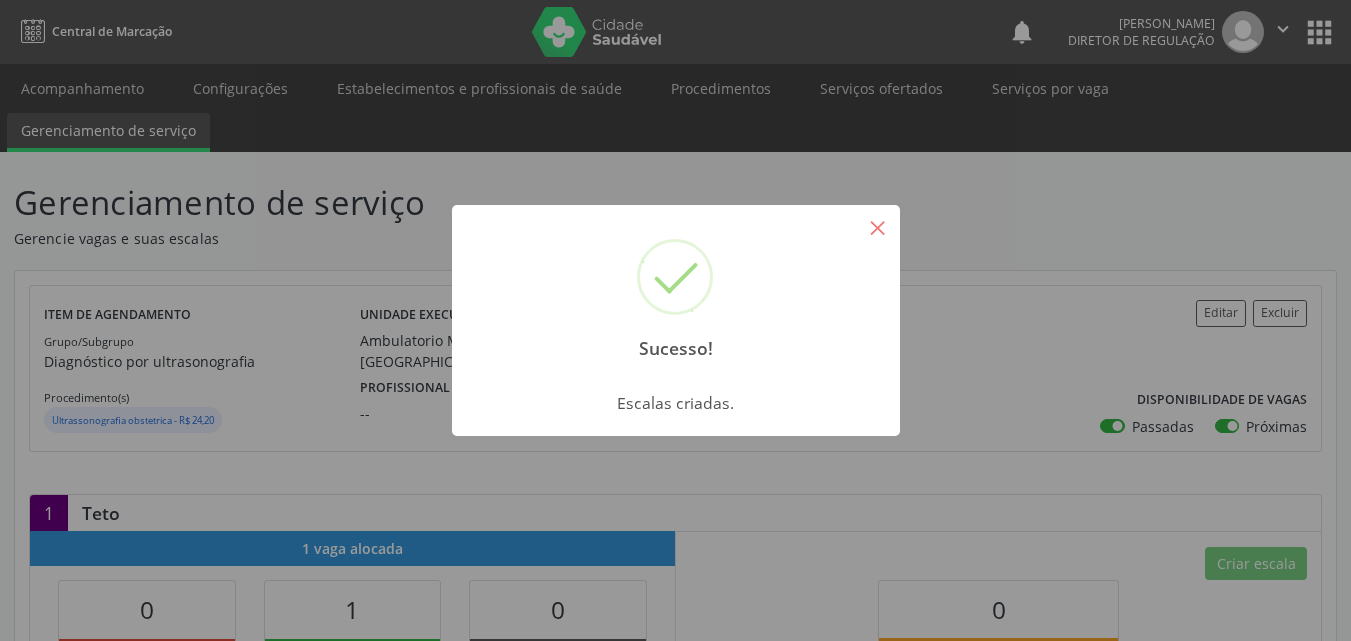 click on "×" at bounding box center (878, 227) 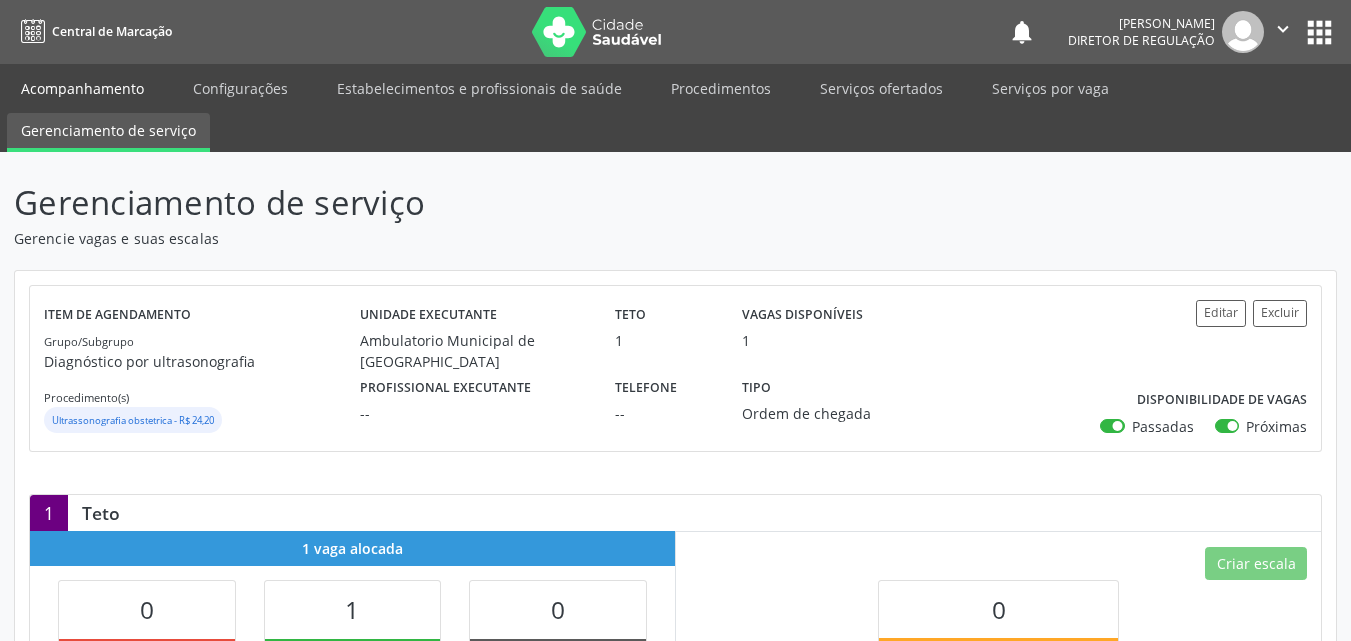 click on "Acompanhamento" at bounding box center [82, 88] 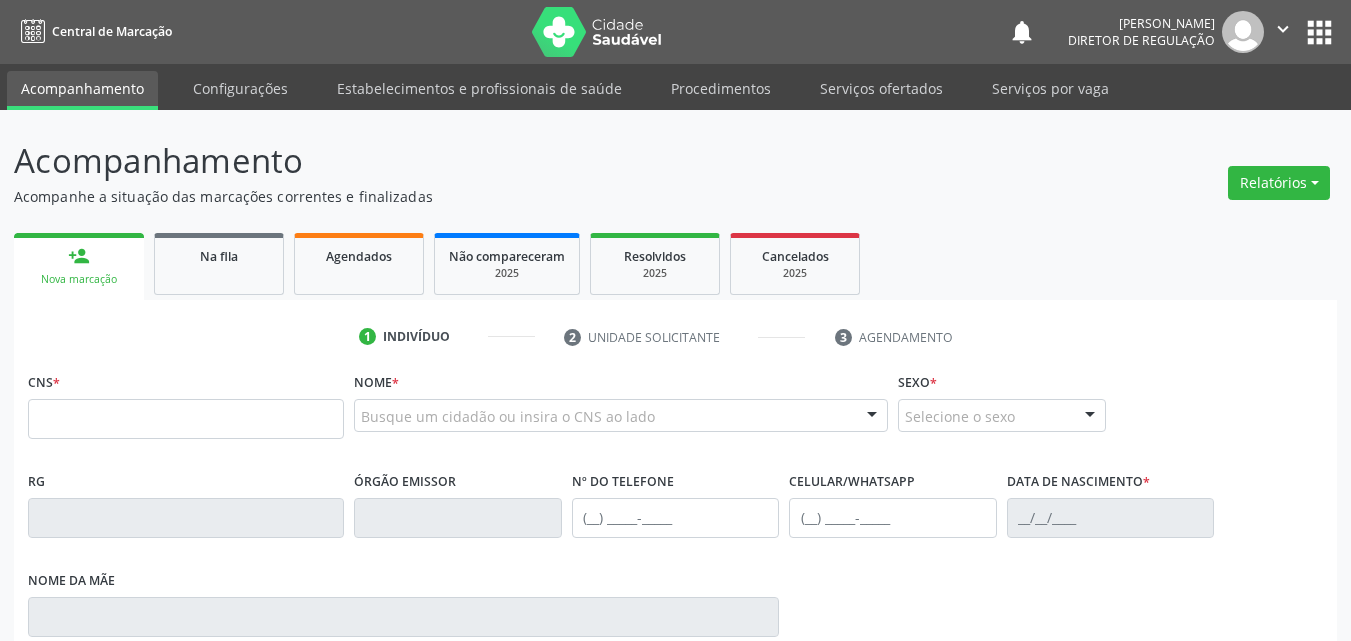 click on "Acompanhamento" at bounding box center [82, 90] 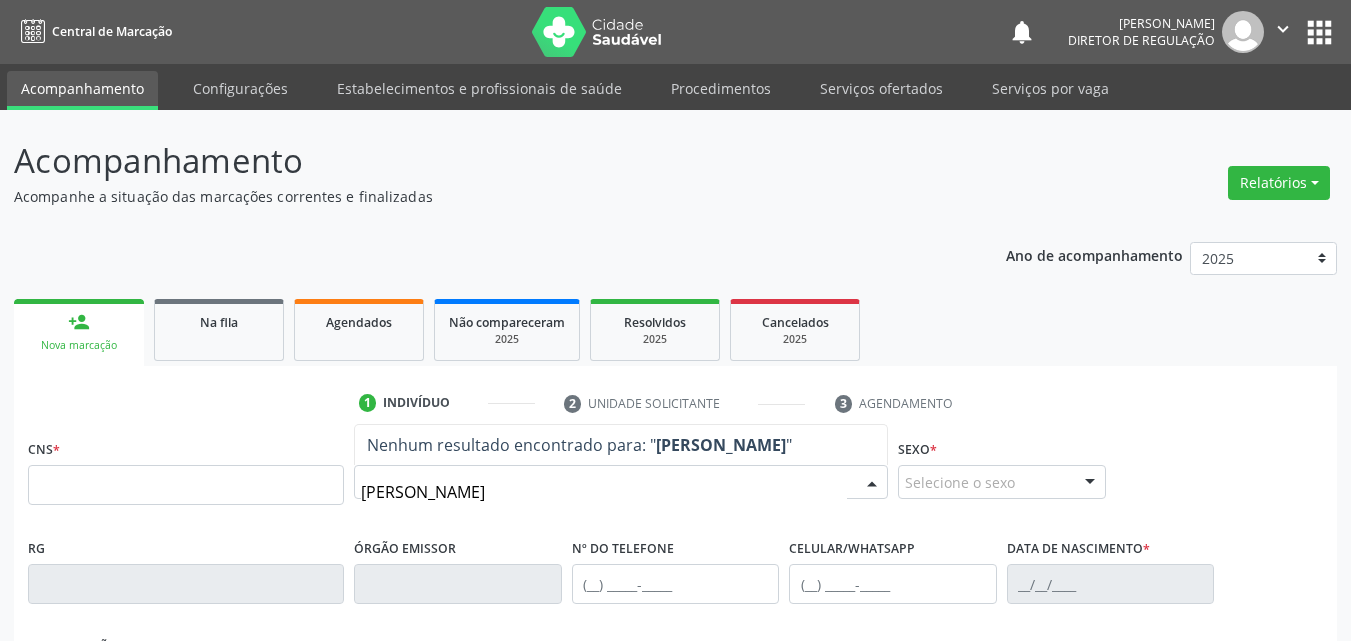 type on "ISA GABRIELA" 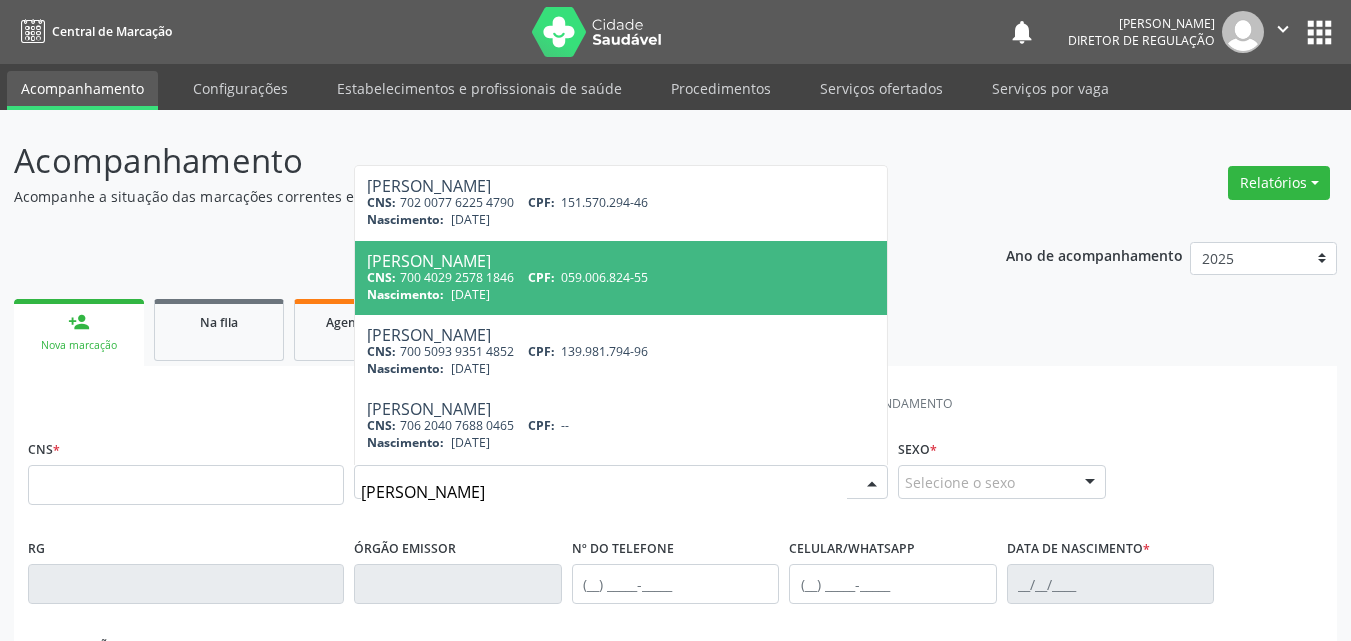 click on "CPF:" at bounding box center (541, 277) 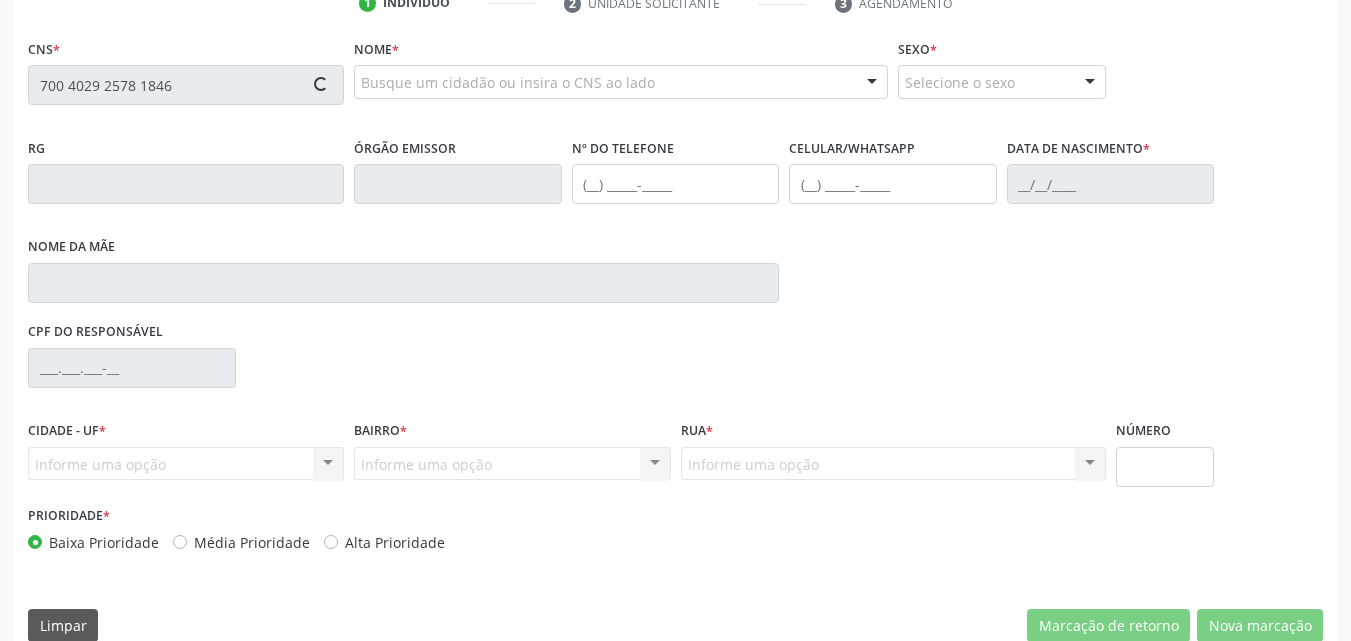 scroll, scrollTop: 429, scrollLeft: 0, axis: vertical 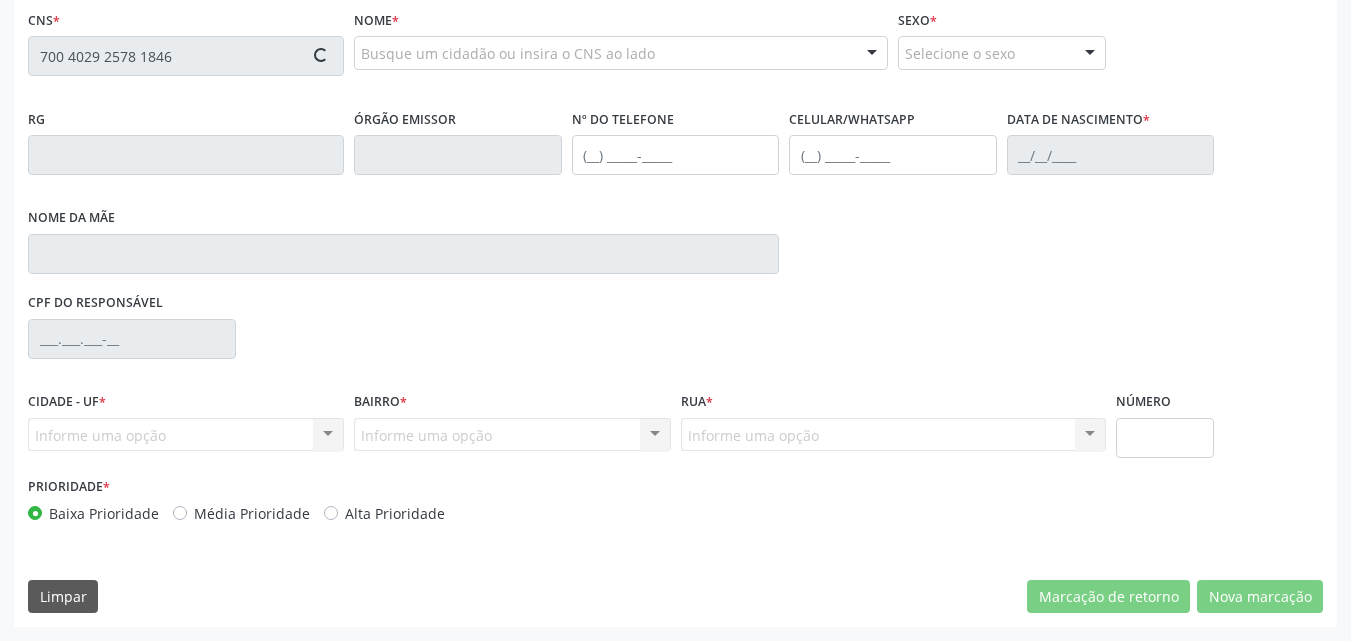type on "700 4029 2578 1846" 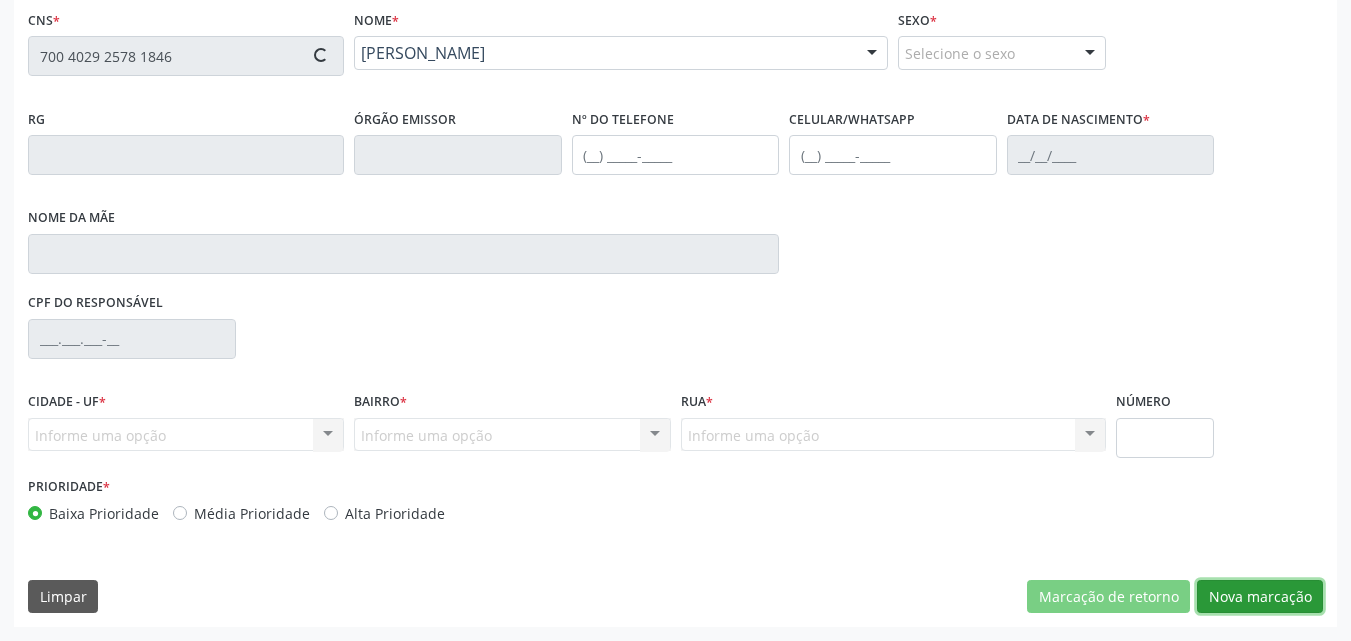 click on "Nova marcação" at bounding box center (1260, 597) 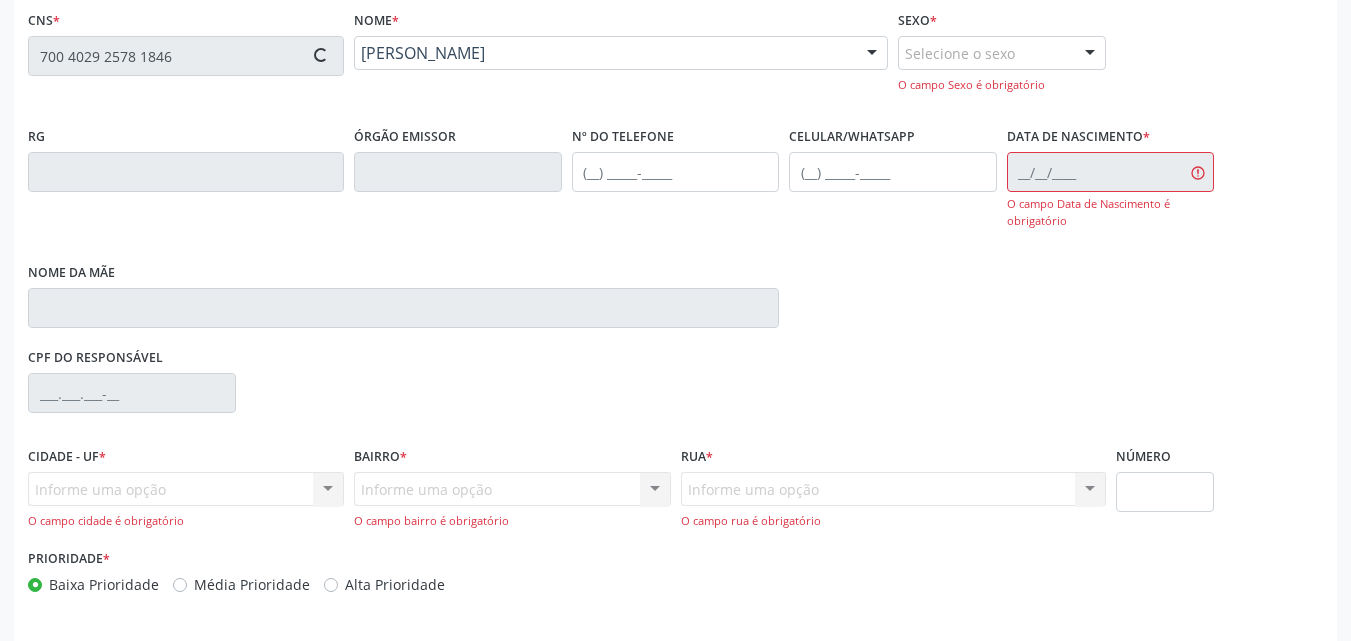 type on "(87) 98101-6568" 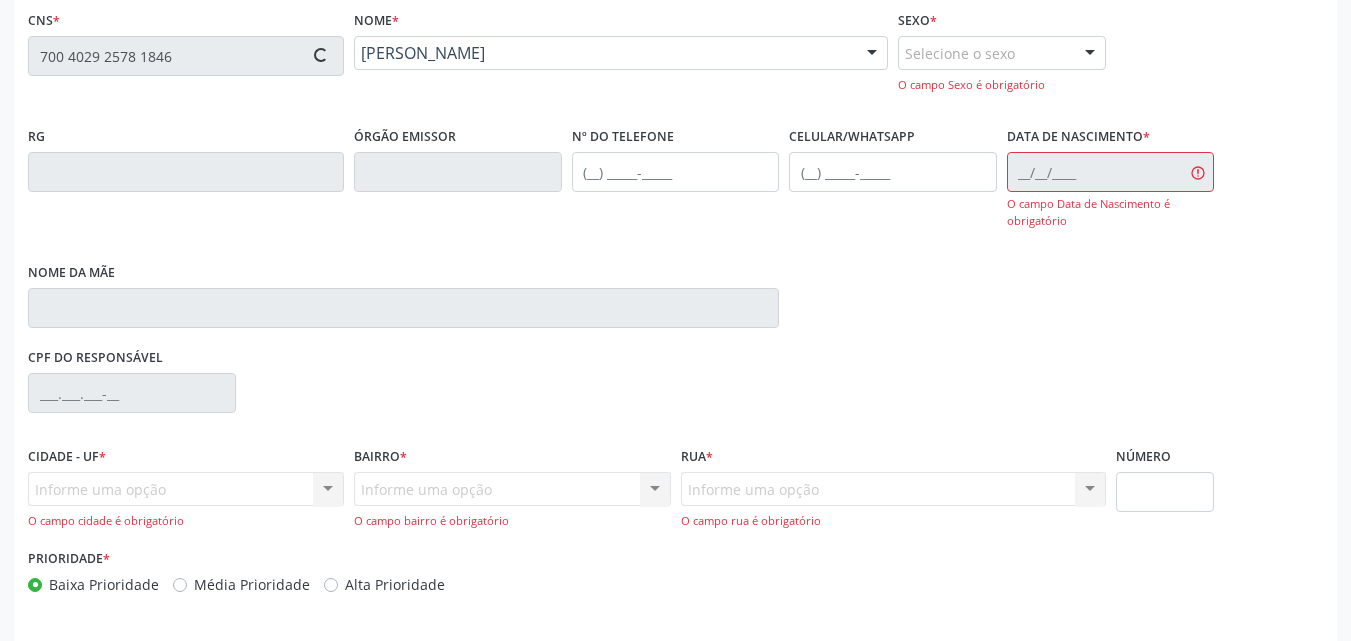 type on "(87) 98101-6568" 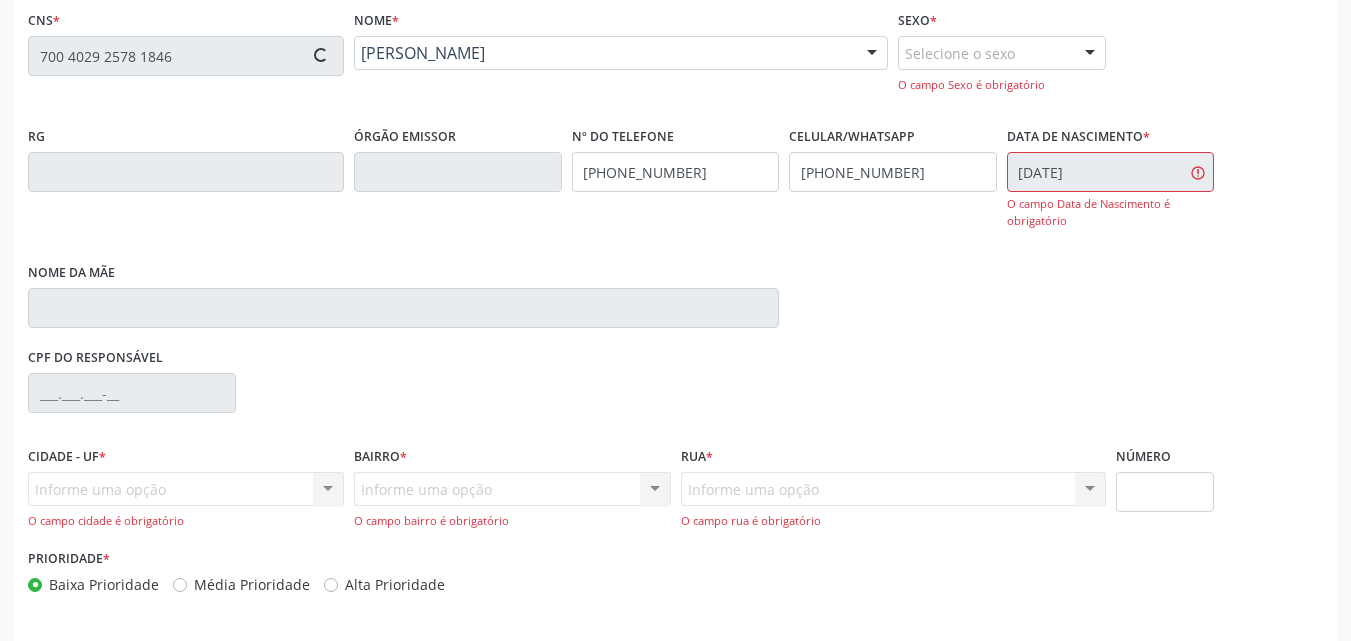 type on "Isabel Cristina Oliveira Ramos Cavalcanti" 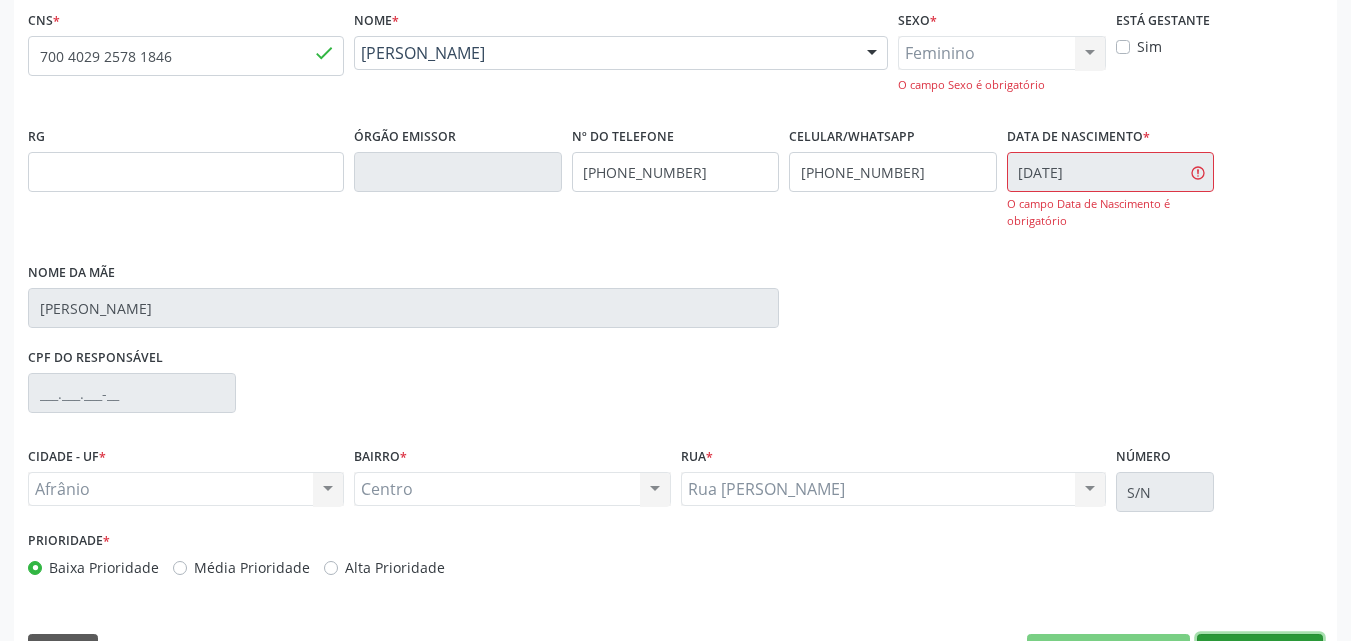 scroll, scrollTop: 484, scrollLeft: 0, axis: vertical 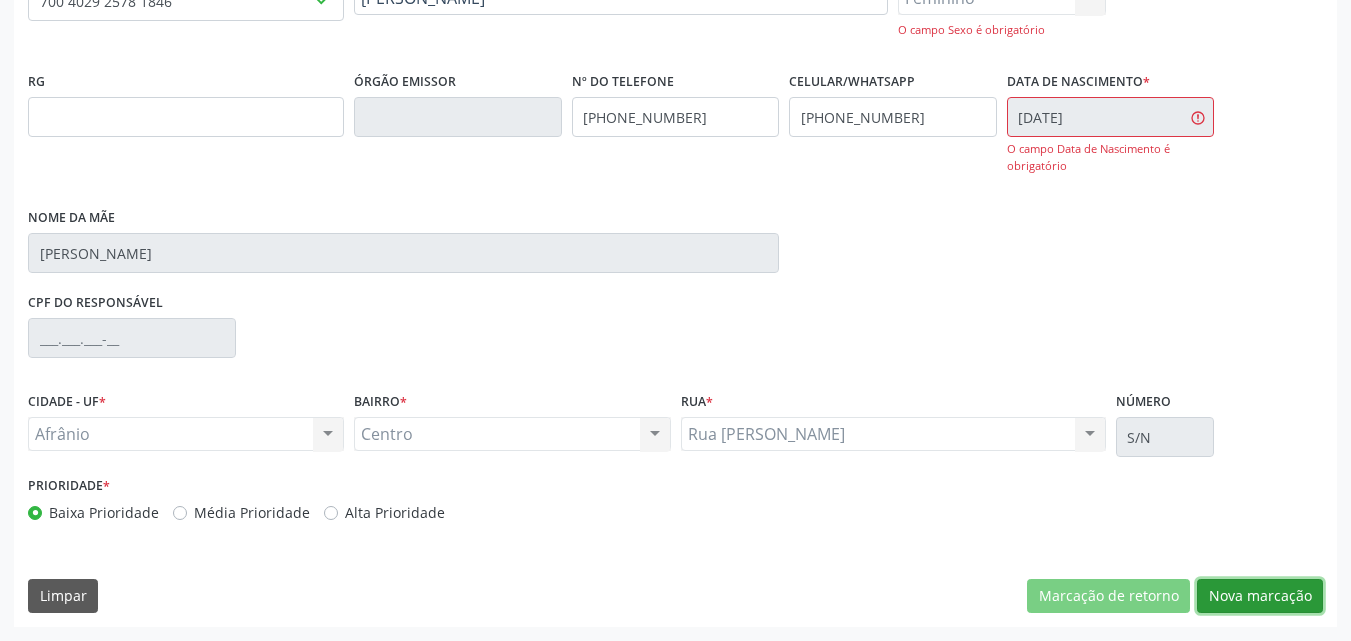 click on "Nova marcação" at bounding box center (1260, 596) 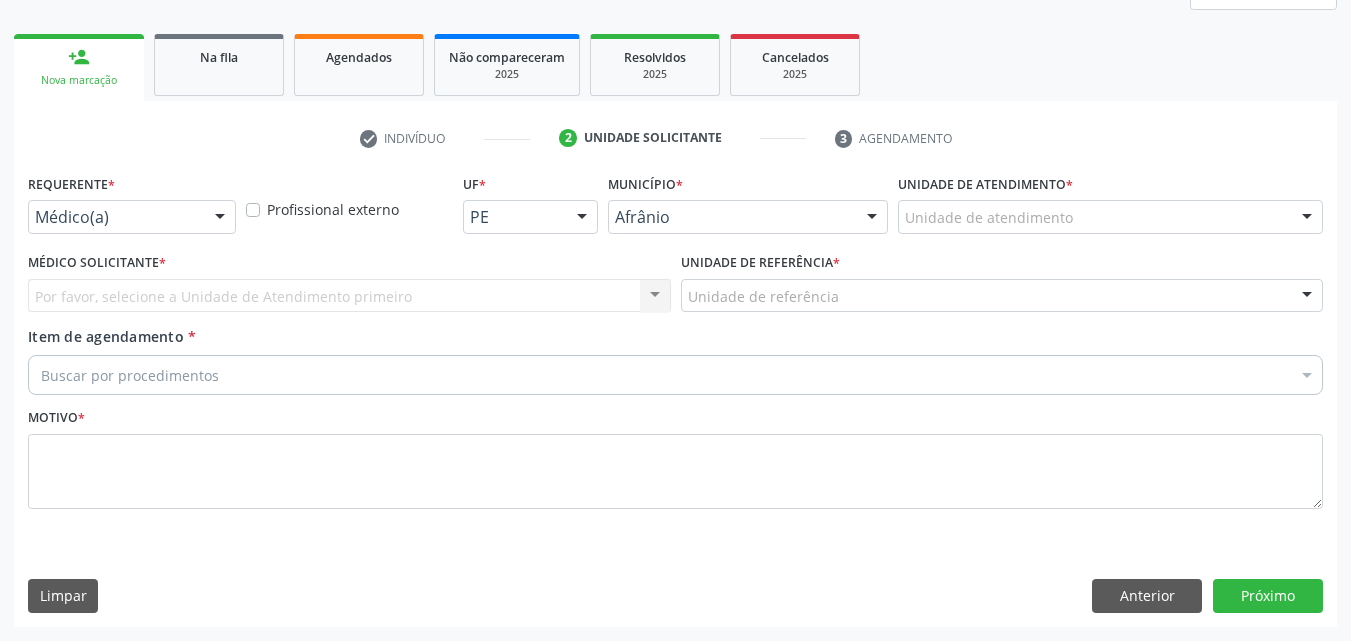 scroll, scrollTop: 265, scrollLeft: 0, axis: vertical 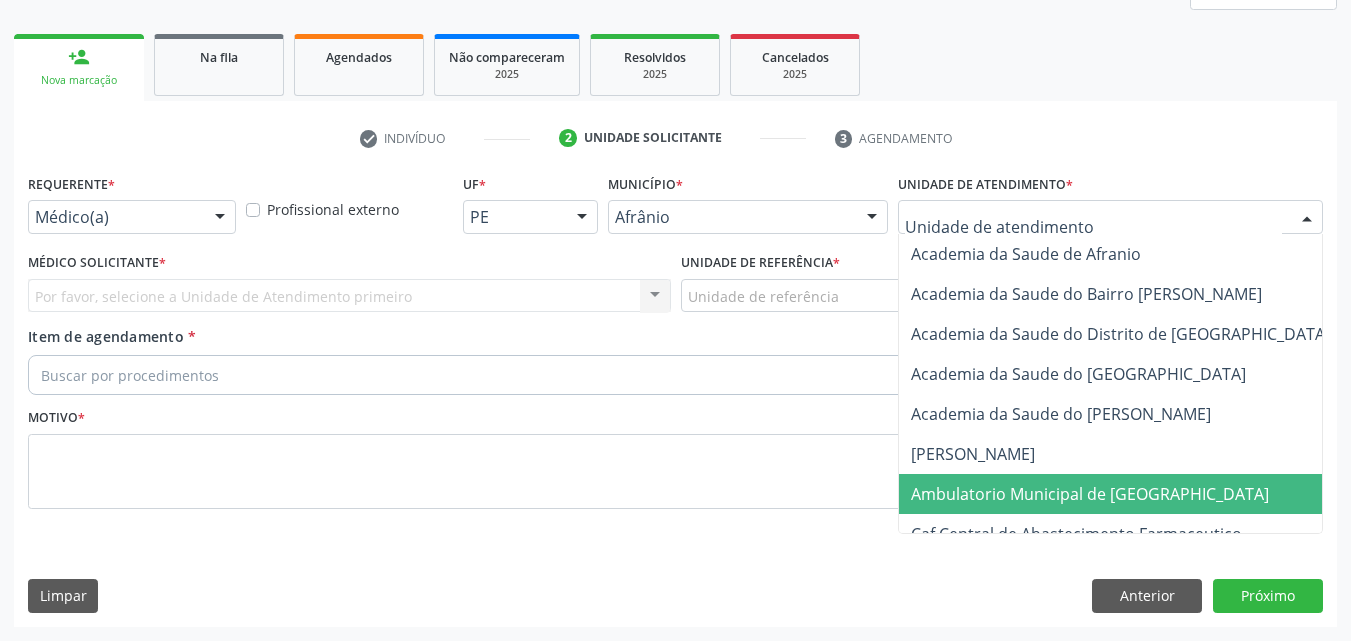 drag, startPoint x: 1067, startPoint y: 495, endPoint x: 1022, endPoint y: 475, distance: 49.24429 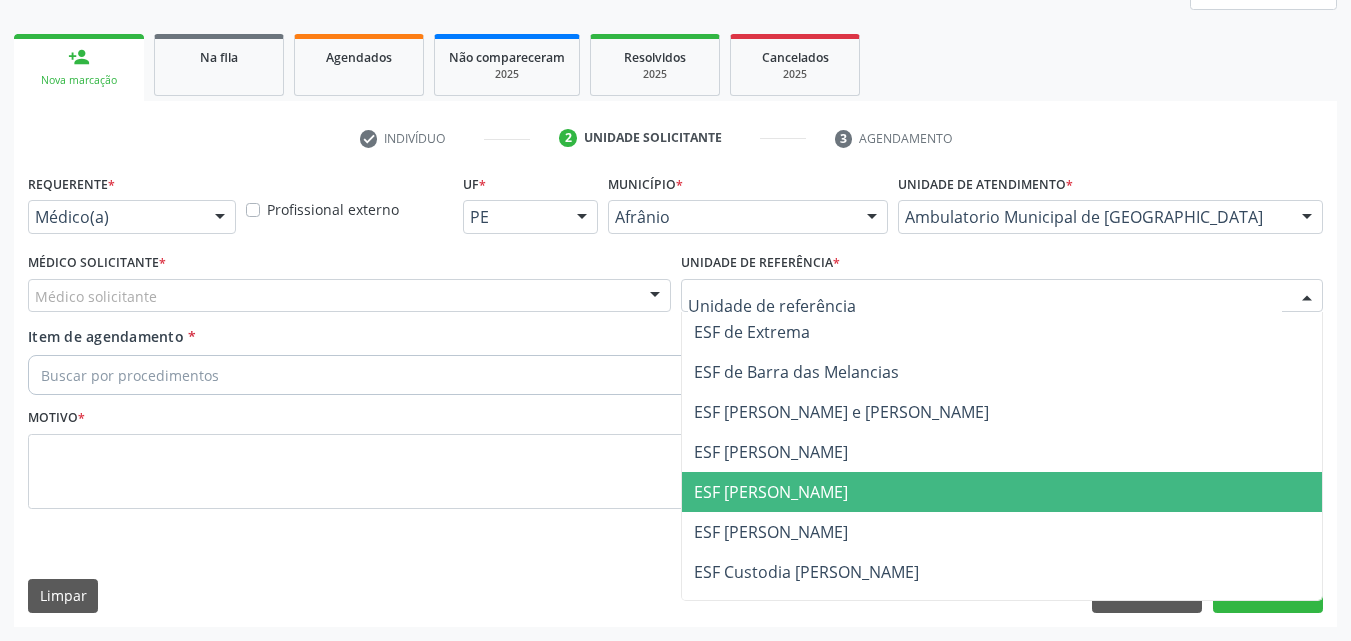 click on "ESF [PERSON_NAME]" at bounding box center (771, 492) 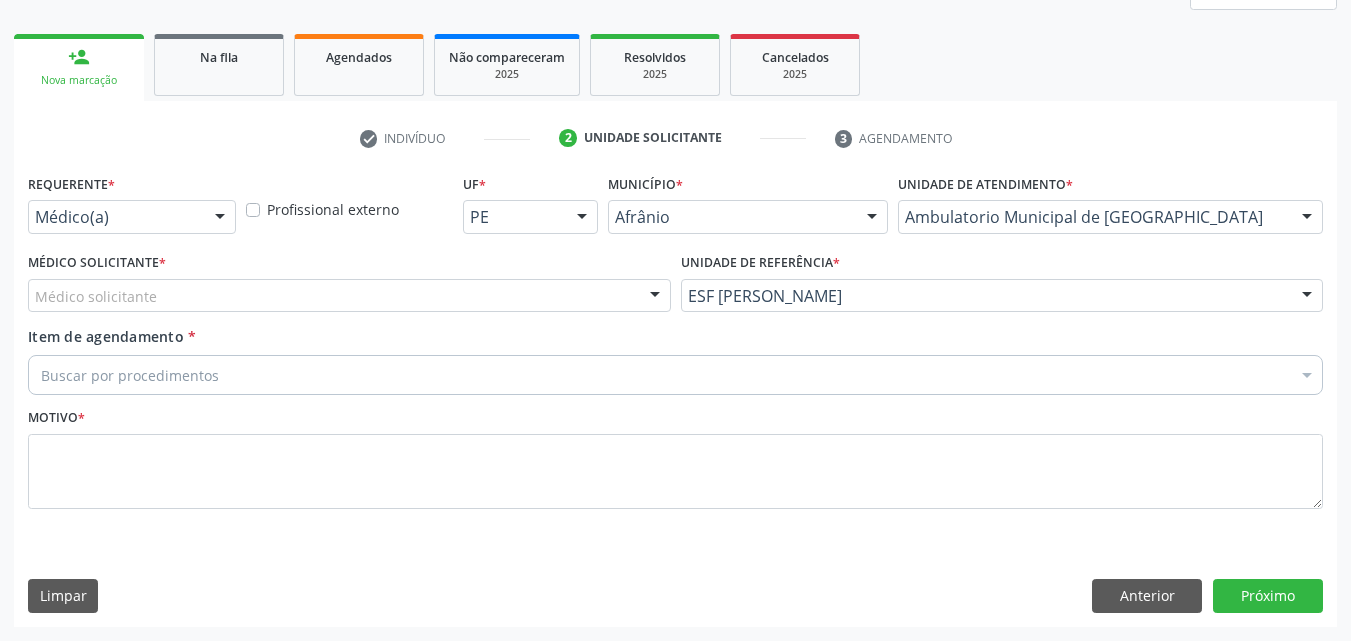 click on "Médico solicitante" at bounding box center (349, 296) 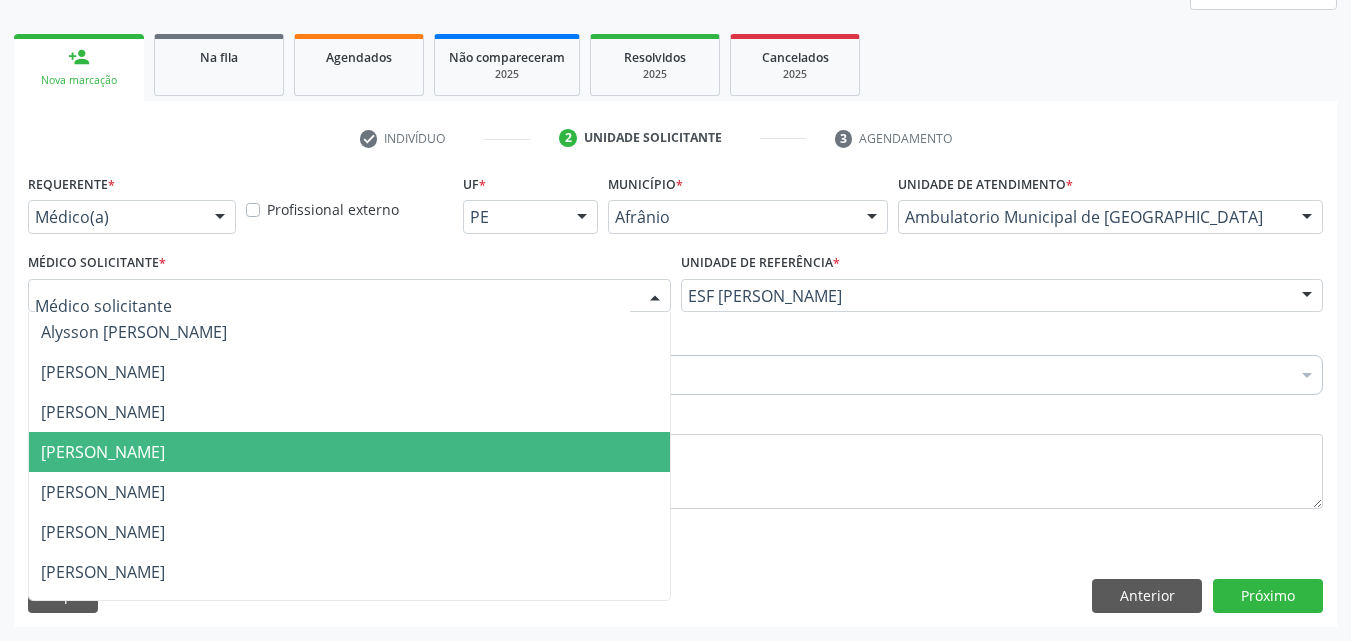 click on "[PERSON_NAME]" at bounding box center (349, 452) 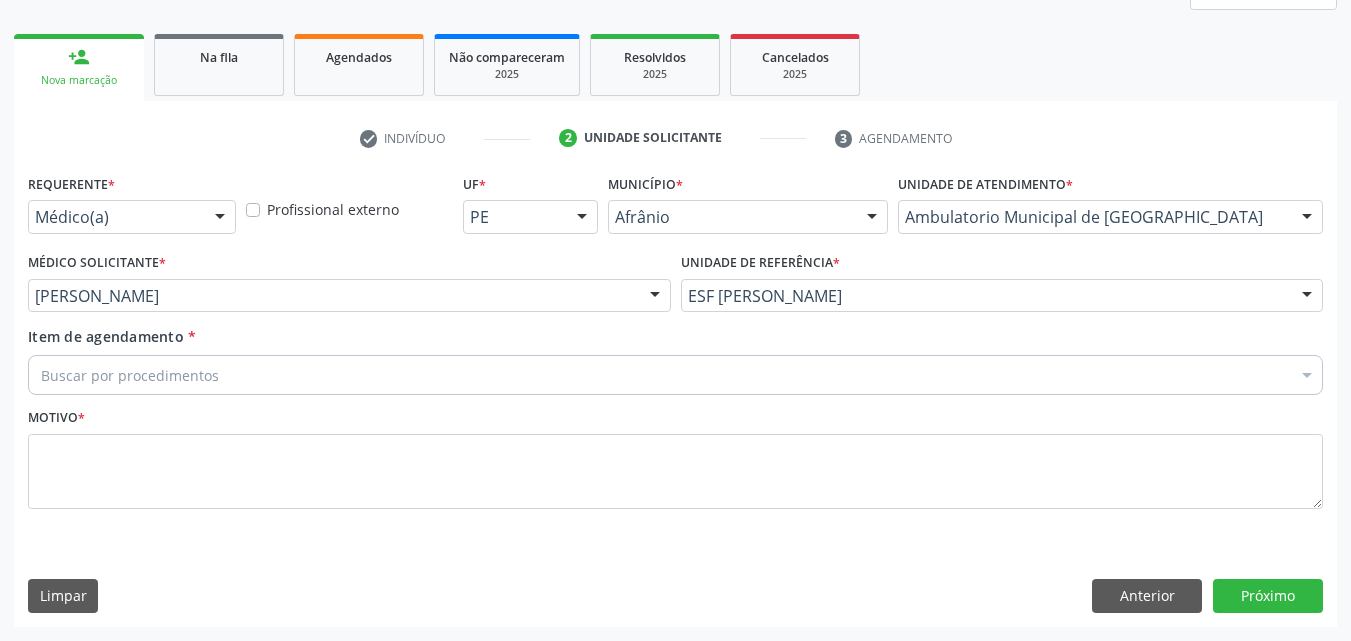 click on "Buscar por procedimentos" at bounding box center [675, 375] 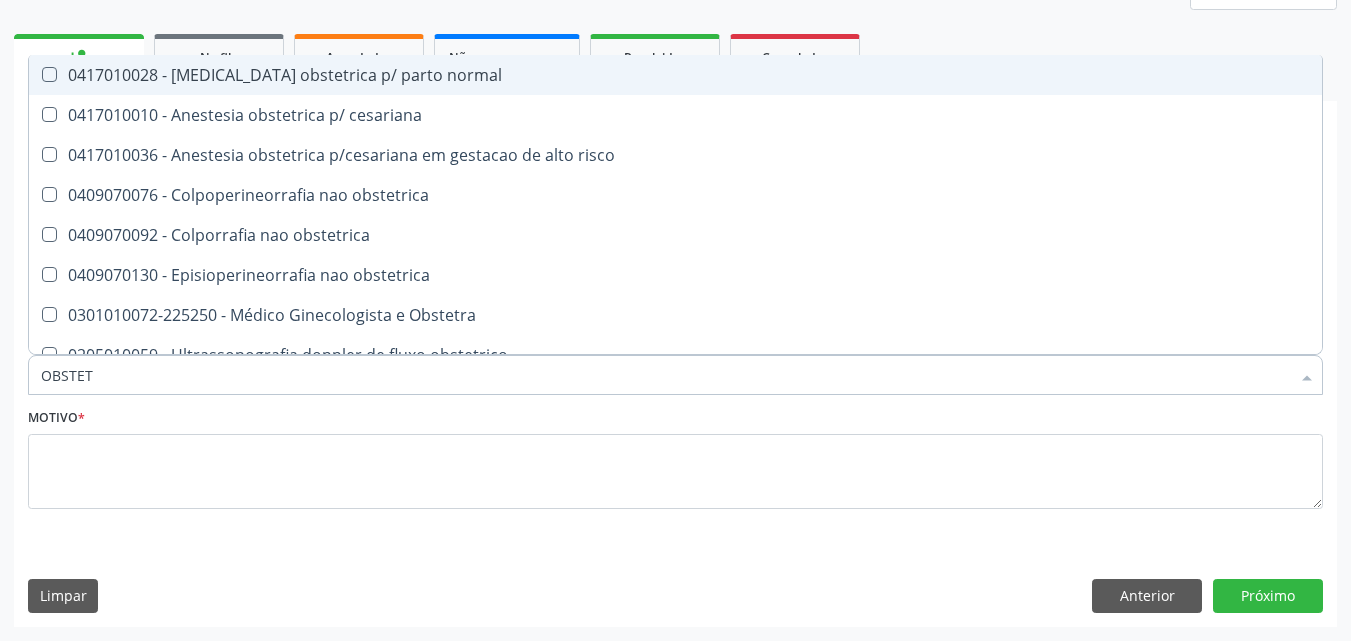 type on "OBSTETR" 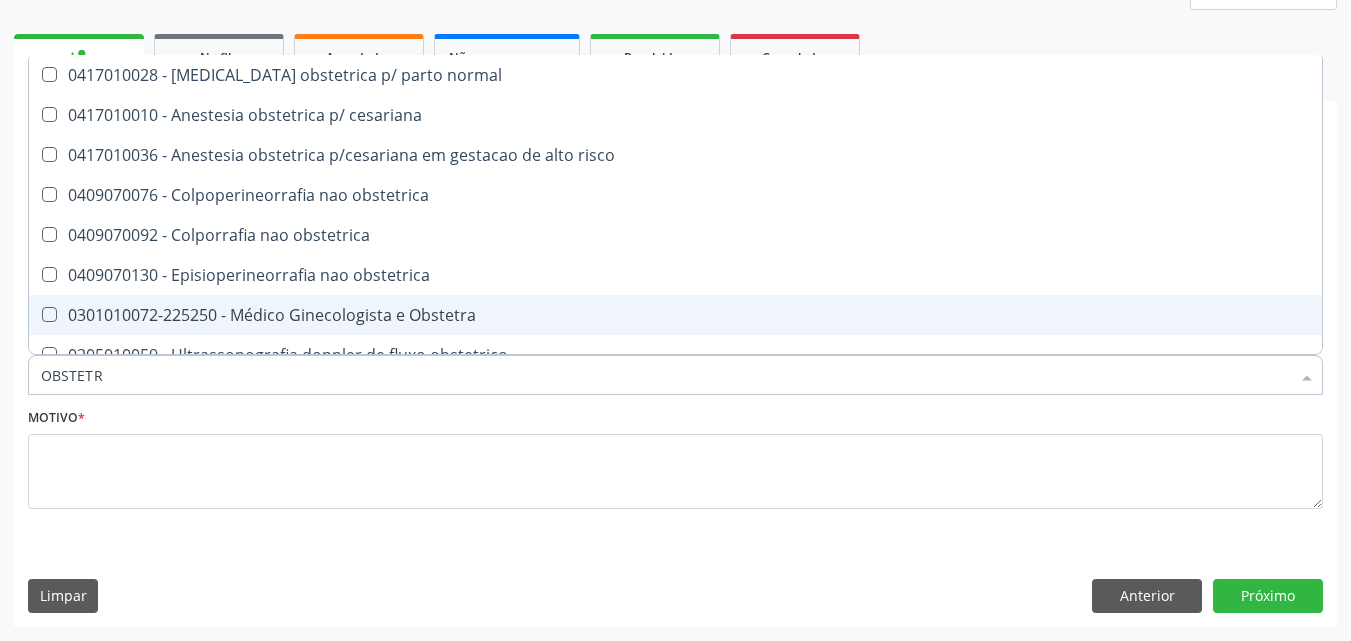 scroll, scrollTop: 101, scrollLeft: 0, axis: vertical 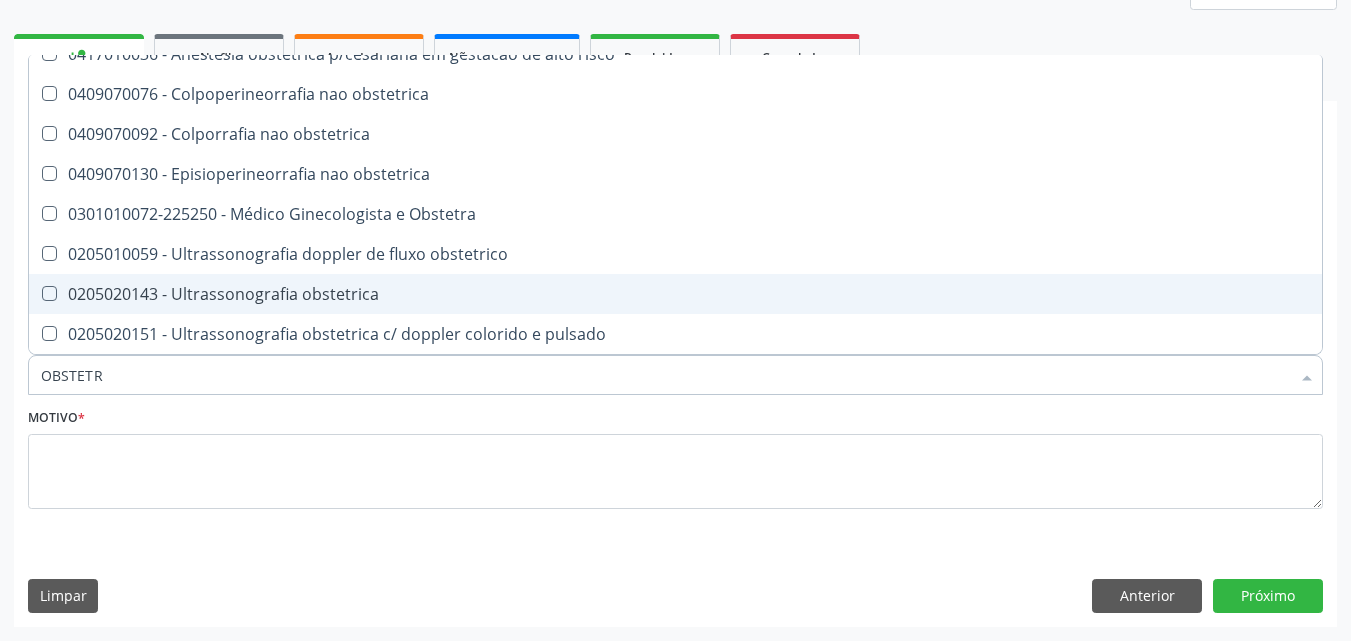 click on "0205020143 - Ultrassonografia obstetrica" at bounding box center (675, 294) 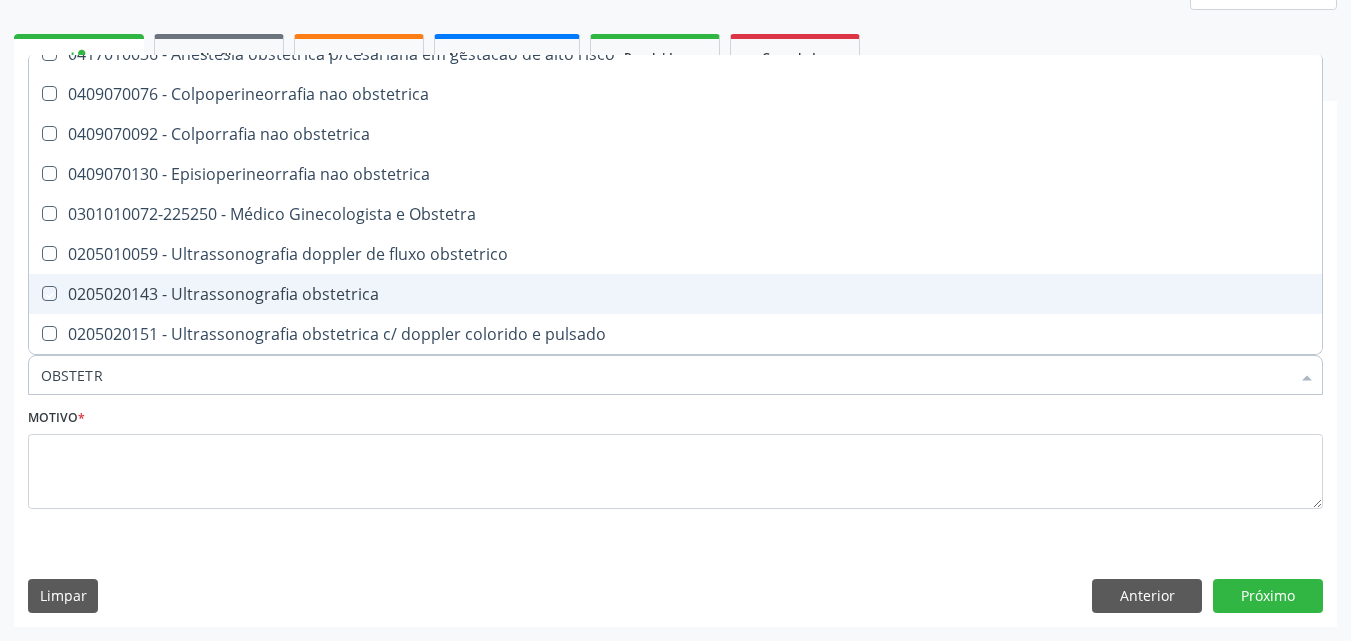 checkbox on "true" 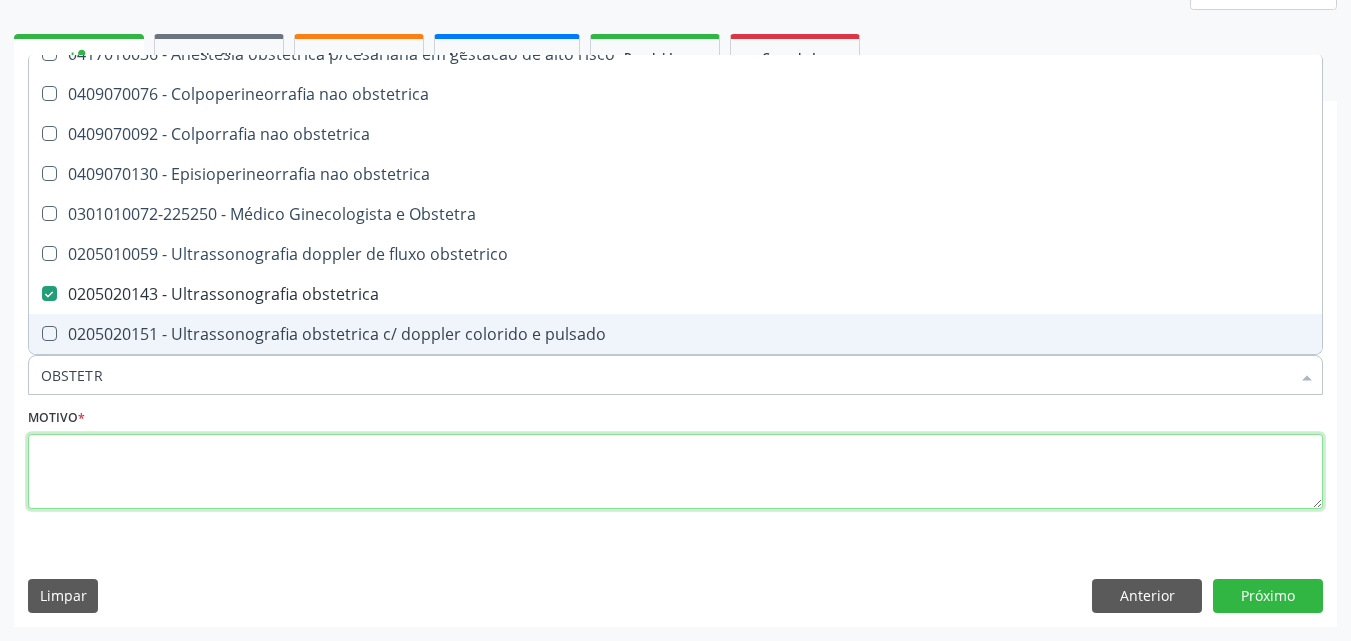 click at bounding box center (675, 472) 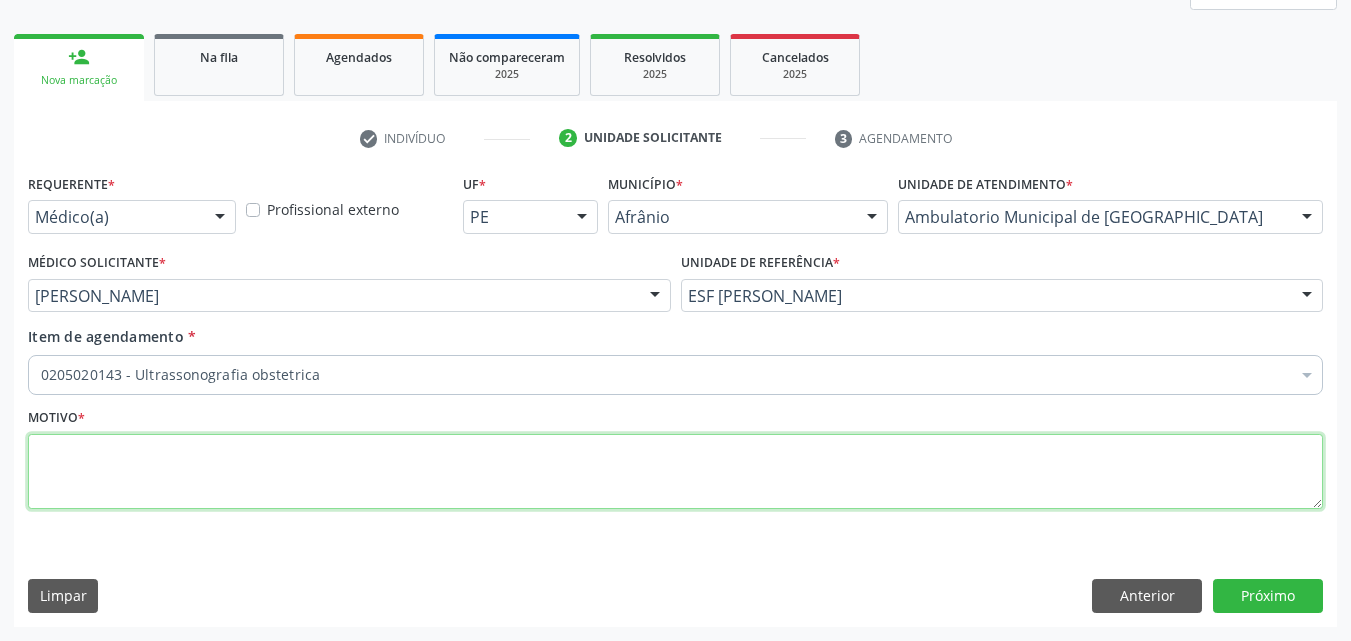 scroll, scrollTop: 0, scrollLeft: 0, axis: both 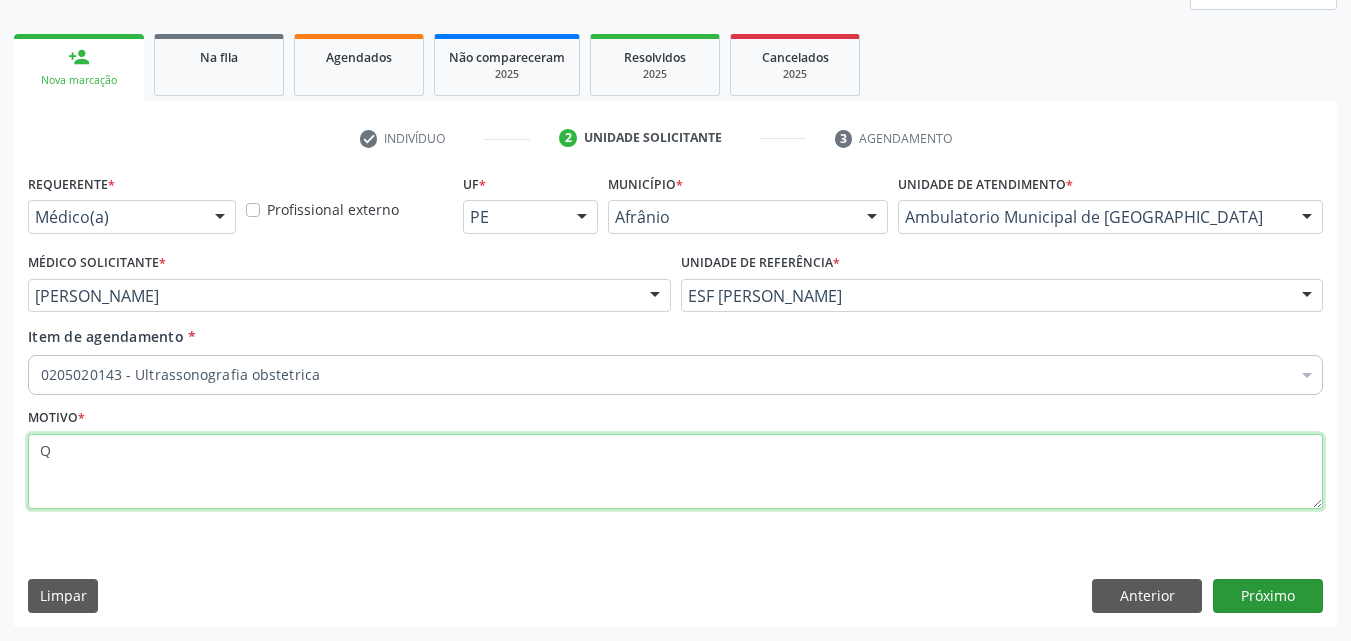 type on "Q" 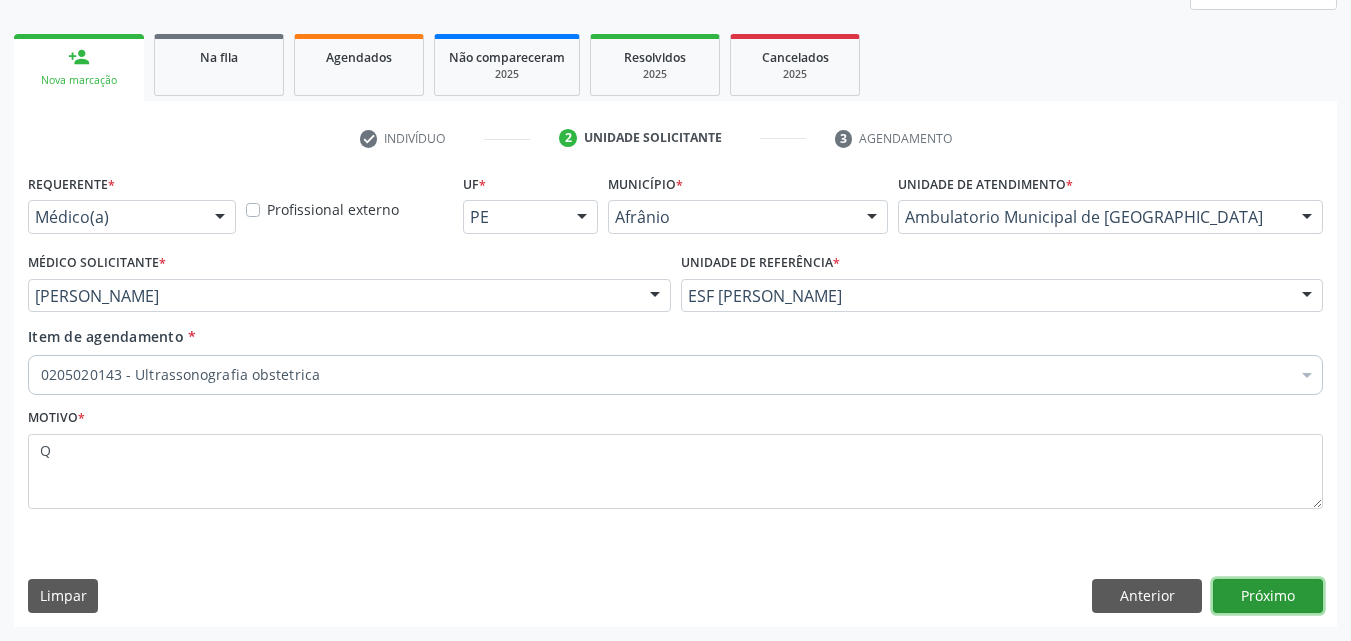 click on "Próximo" at bounding box center (1268, 596) 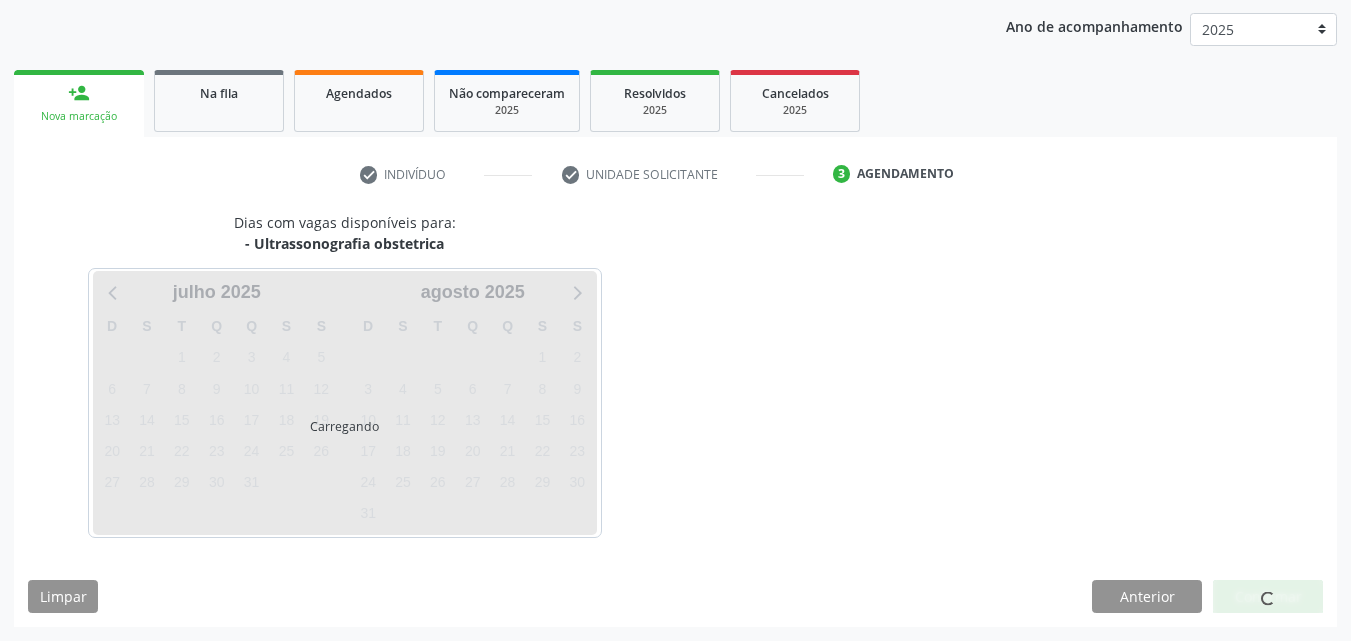 scroll, scrollTop: 229, scrollLeft: 0, axis: vertical 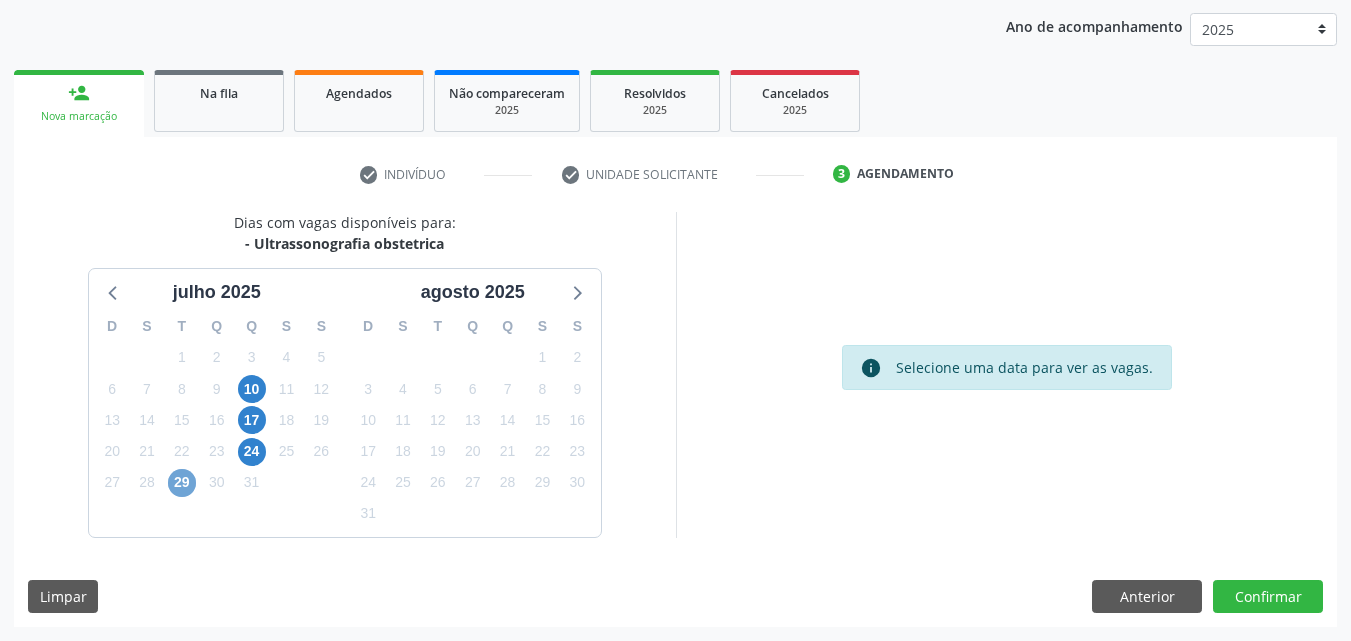 click on "29" at bounding box center [182, 483] 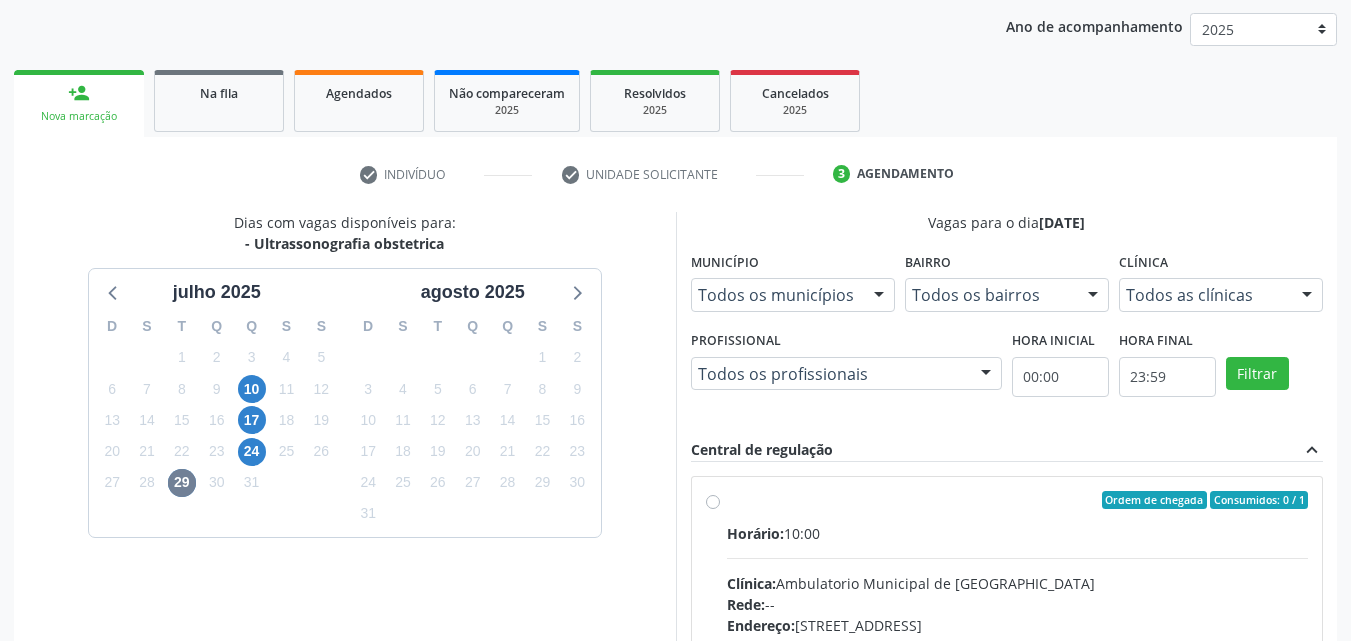 click on "Ordem de chegada
Consumidos: 0 / 1" at bounding box center (1018, 500) 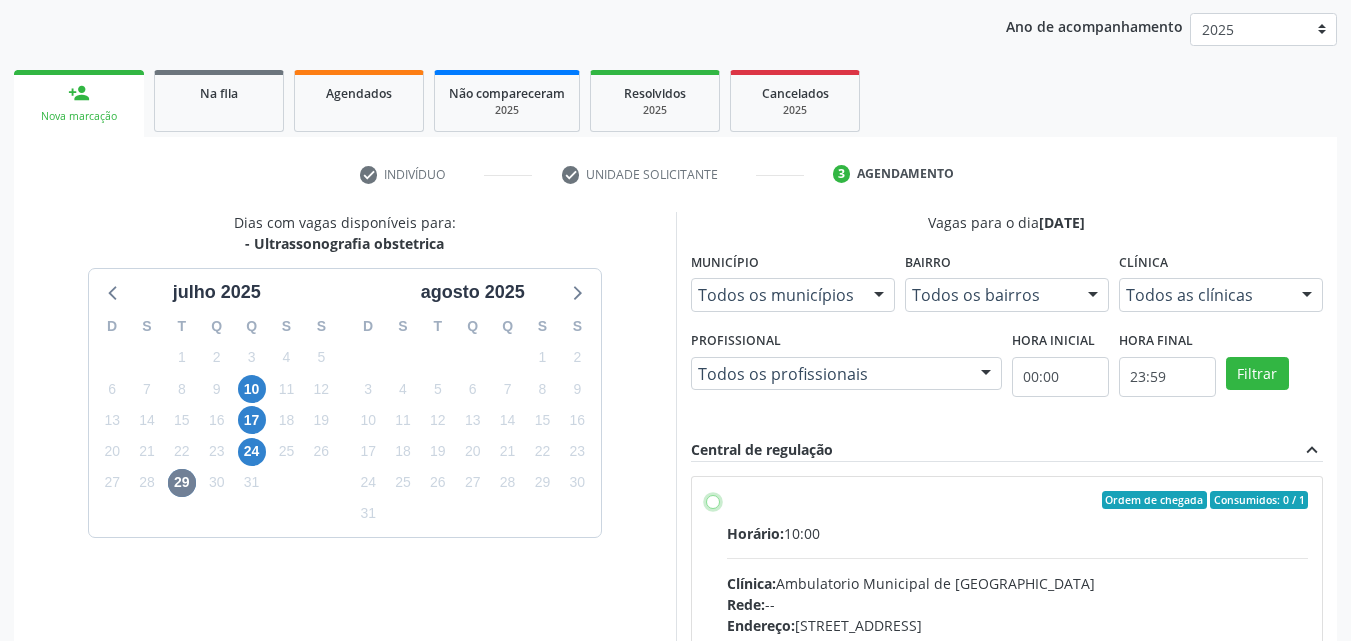 click on "Ordem de chegada
Consumidos: 0 / 1
Horário:   10:00
Clínica:  Ambulatorio Municipal de Saude
Rede:
--
Endereço:   A, nº 78, Centro, Afrânio - PE
Telefone:   --
Profissional:
--
Informações adicionais sobre o atendimento
Idade de atendimento:
Sem restrição
Gênero(s) atendido(s):
Sem restrição
Informações adicionais:
--" at bounding box center (713, 500) 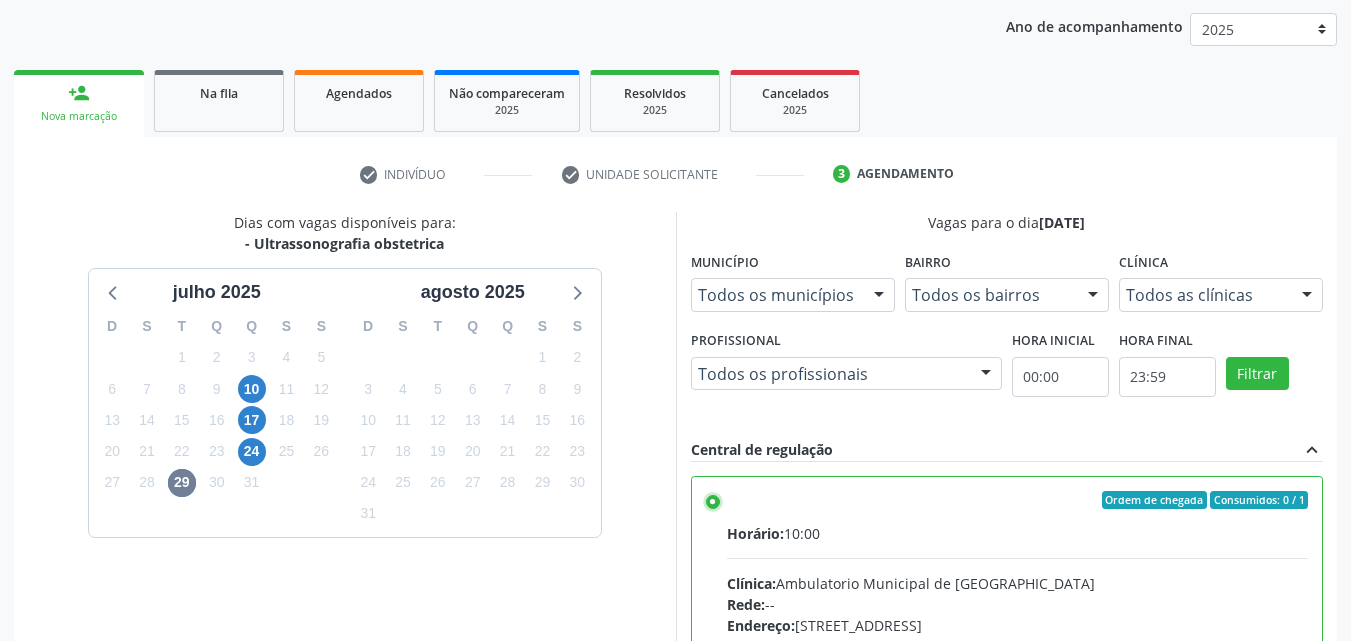 scroll, scrollTop: 99, scrollLeft: 0, axis: vertical 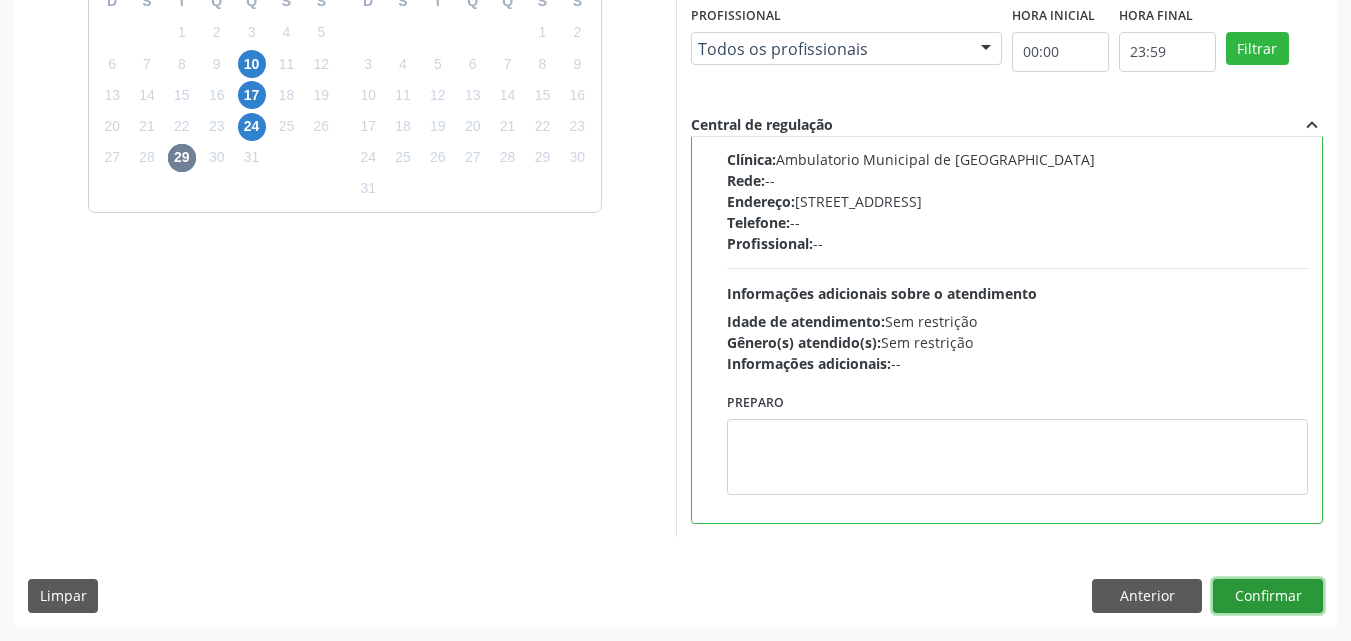 click on "Confirmar" at bounding box center (1268, 596) 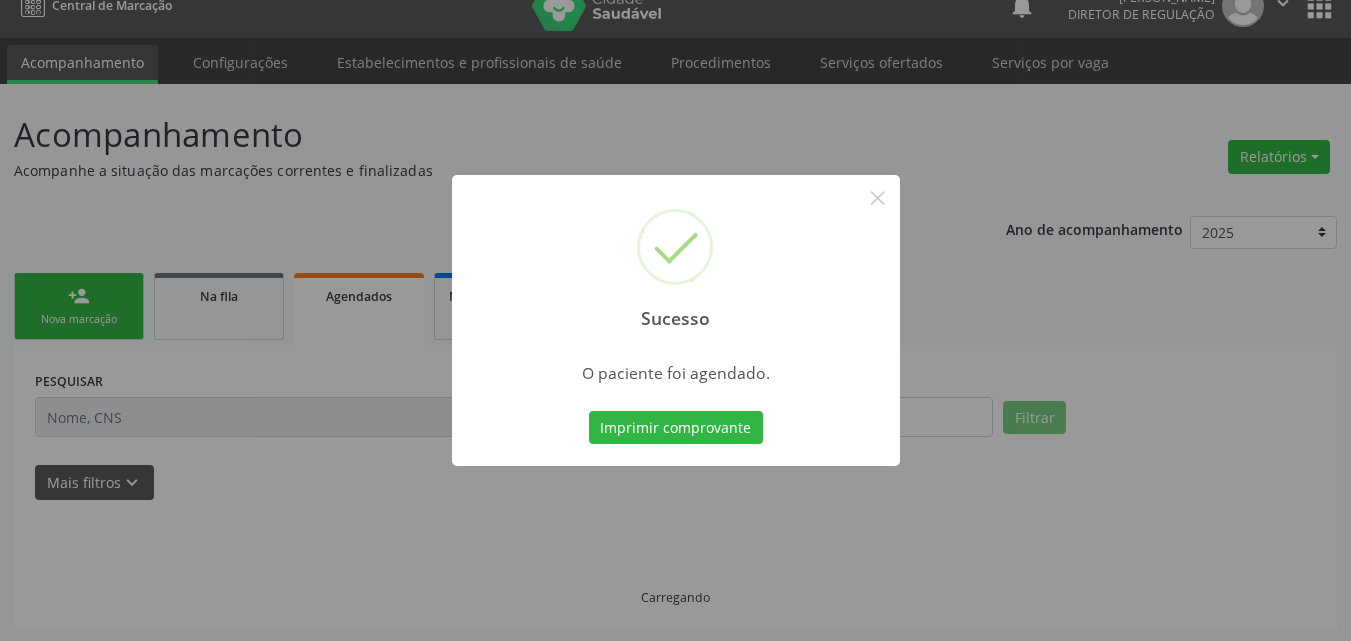 scroll, scrollTop: 26, scrollLeft: 0, axis: vertical 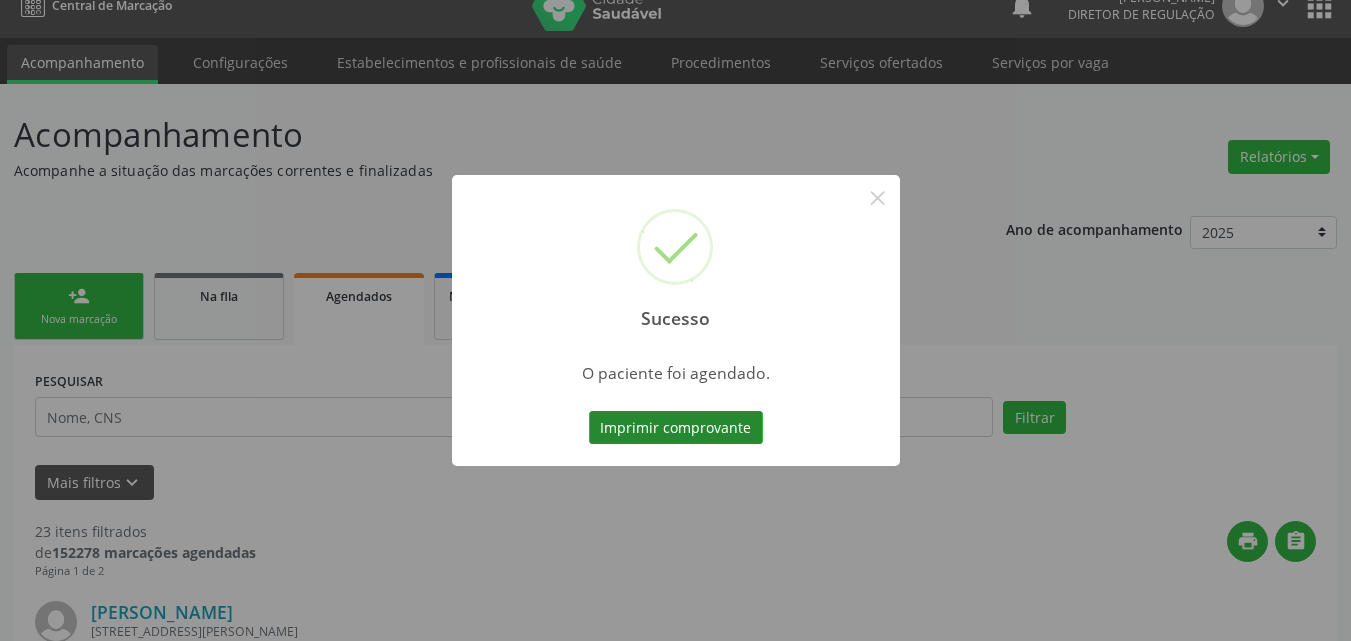click on "Imprimir comprovante" at bounding box center [676, 428] 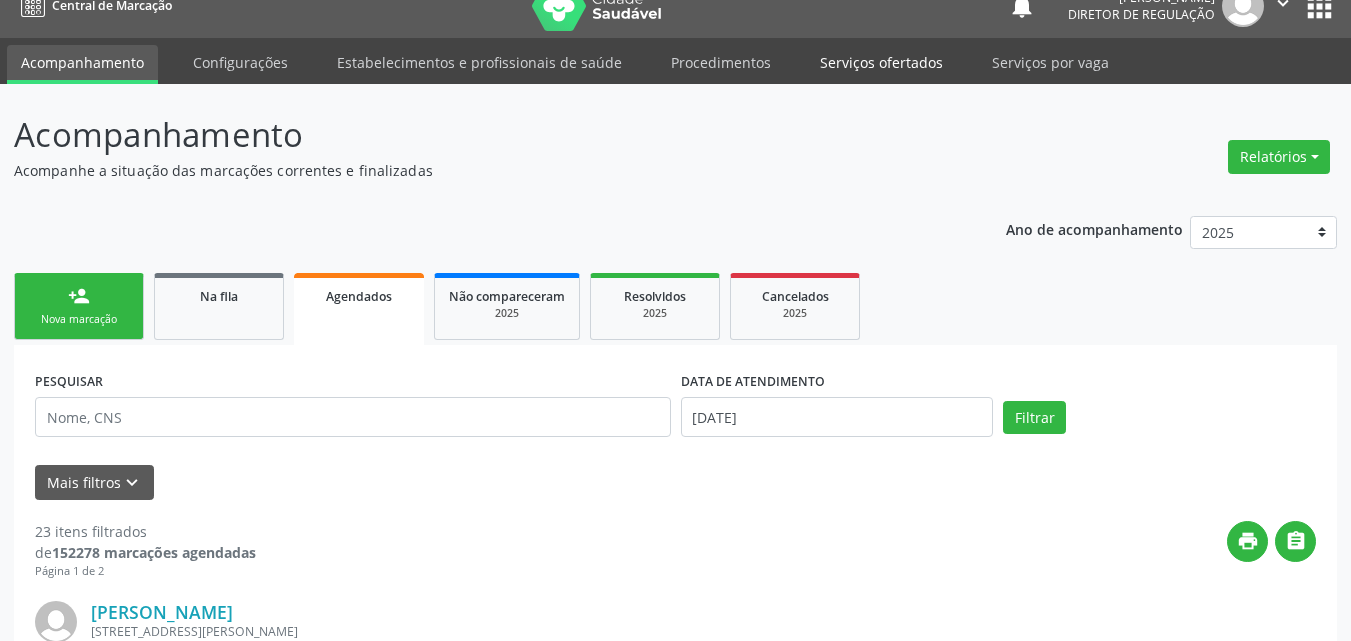 click on "Serviços ofertados" at bounding box center [881, 62] 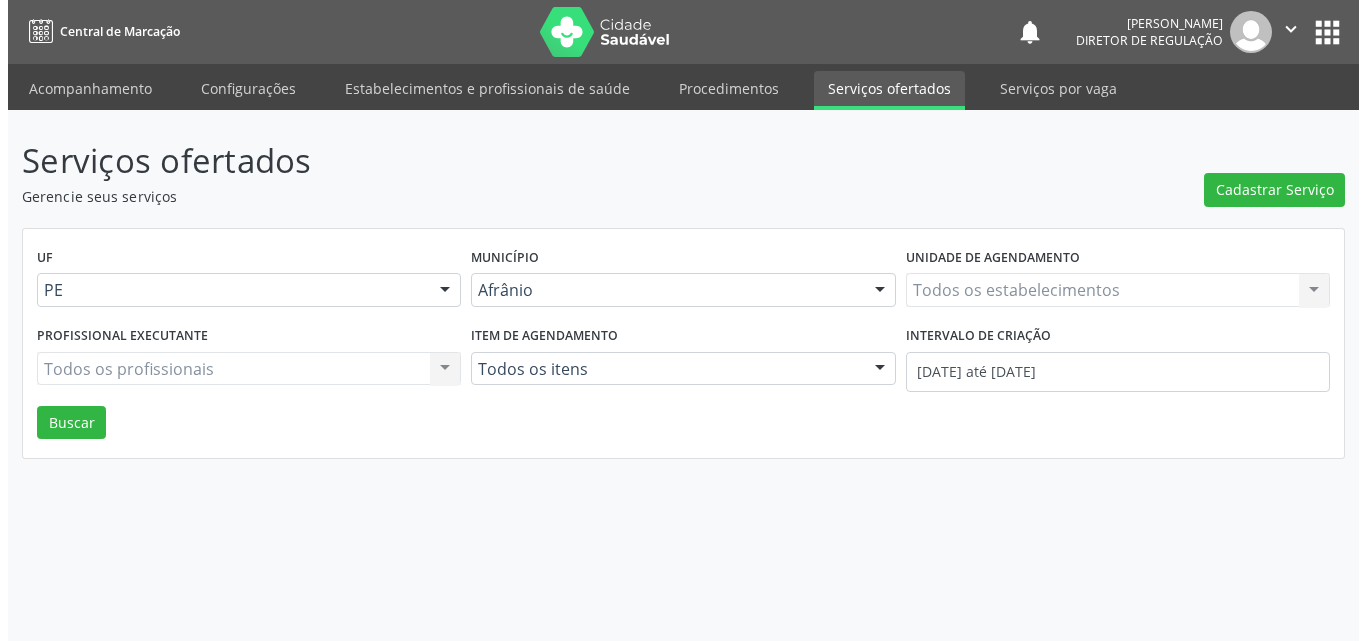 scroll, scrollTop: 0, scrollLeft: 0, axis: both 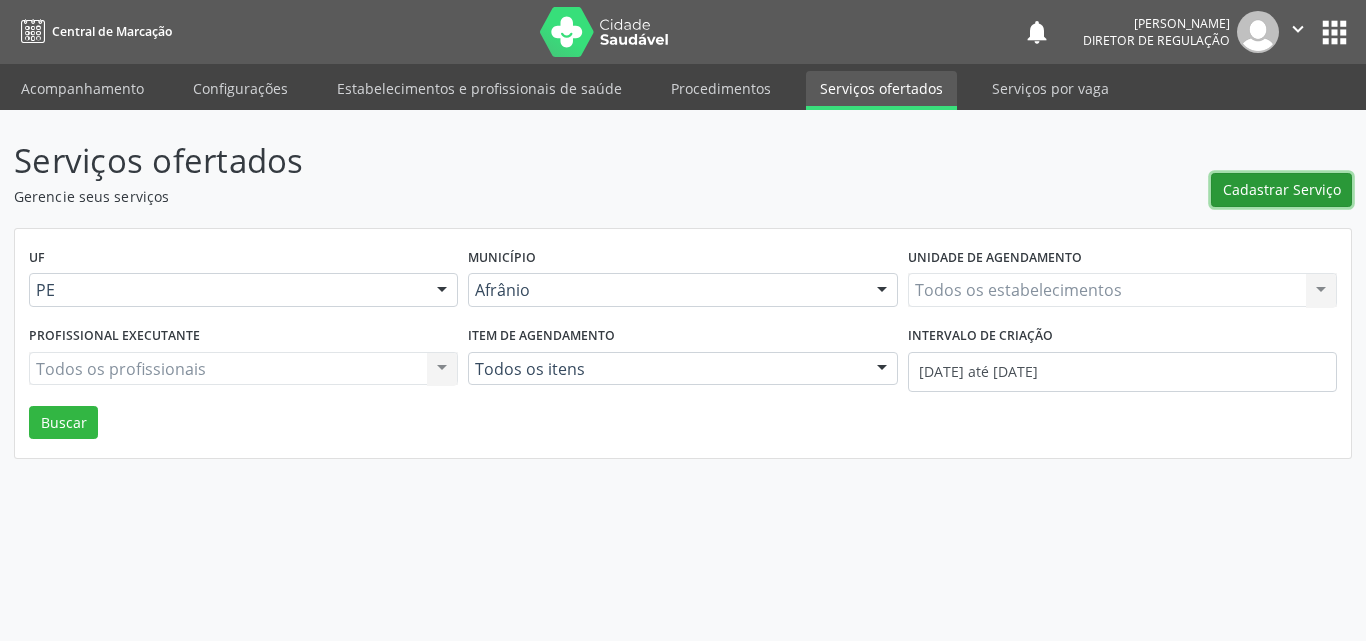 click on "Cadastrar Serviço" at bounding box center (1282, 189) 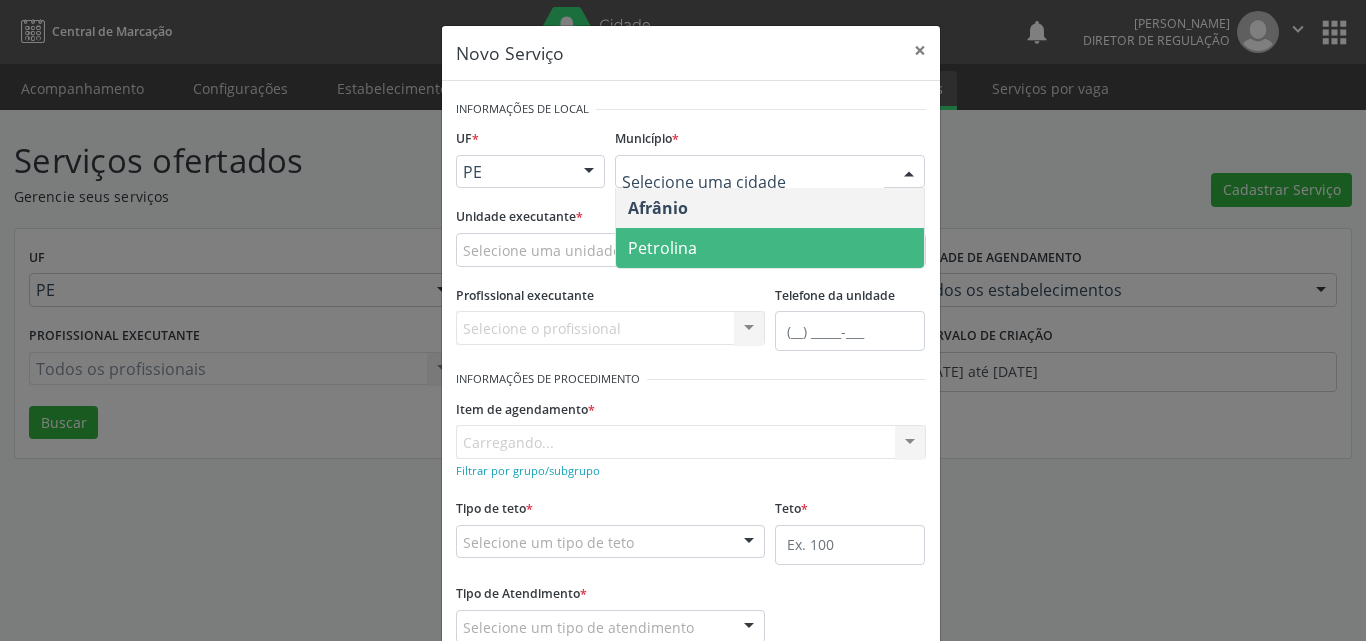 click on "Petrolina" at bounding box center [770, 248] 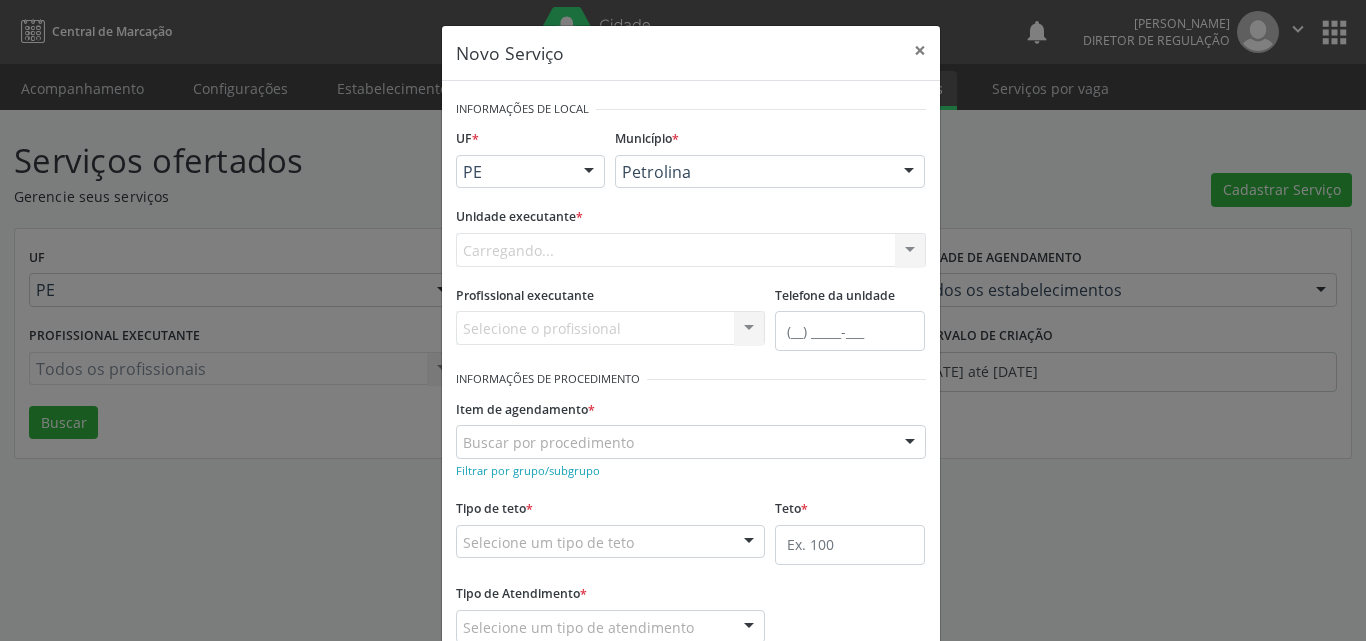 click on "Carregando...
Academia da Saude de Afranio   Academia da Saude do Bairro [PERSON_NAME]   Academia da Saude do Distrito de [GEOGRAPHIC_DATA] do Distrito de Extrema   [GEOGRAPHIC_DATA] do [PERSON_NAME]   Ambulatorio Municipal de Saude   Caf Central de Abastecimento Farmaceutico   Centro de Atencao Psicossocial de Afranio Pe   Centro de Especialidades   Cime   Cuidar   Equipe de Atencao Basica Prisional Tipo I com Saude Mental   Esf [PERSON_NAME] Nonato   Esf Custodia Maria da Conceicao   Esf [PERSON_NAME] e [PERSON_NAME]   Esf [PERSON_NAME]   Esf de Barra das Melancias   Esf de Extrema   Farmacia Basica do Municipio de [GEOGRAPHIC_DATA][PERSON_NAME] [MEDICAL_DATA] Ambulatorio Municipal   Laboratorio de Protese Dentario   Lid Laboratorio de Investigacoes e Diagnosticos               Selac" at bounding box center (691, 250) 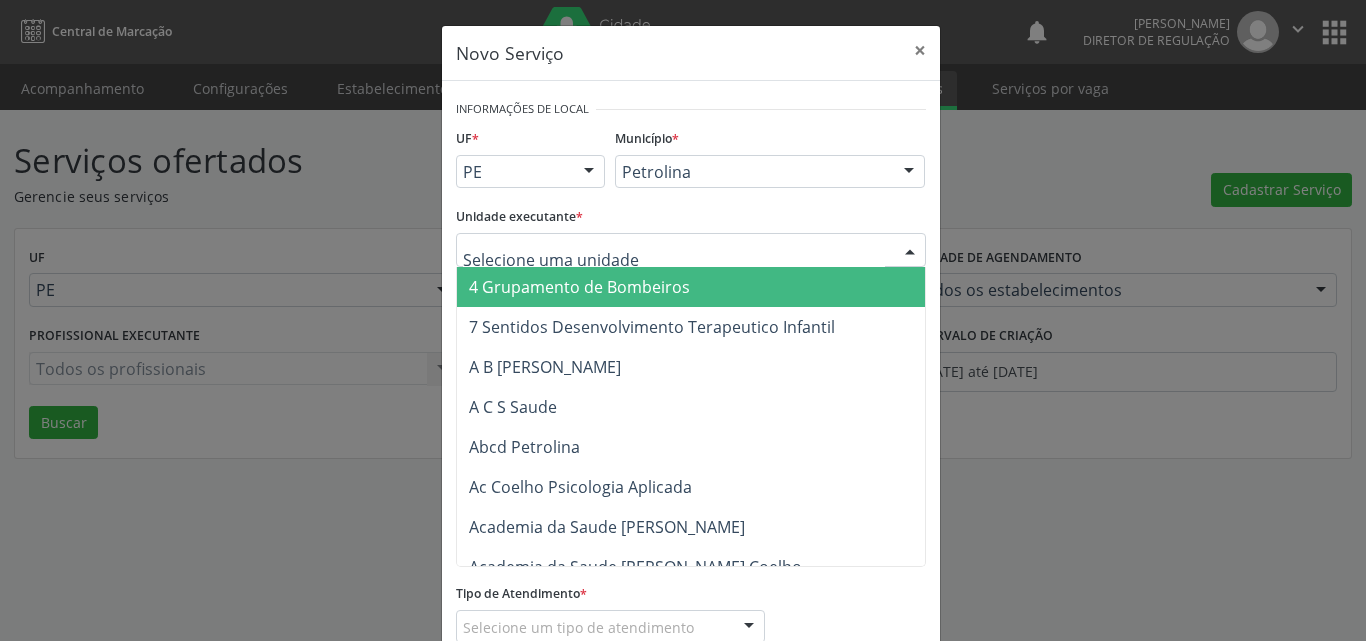 click at bounding box center (691, 250) 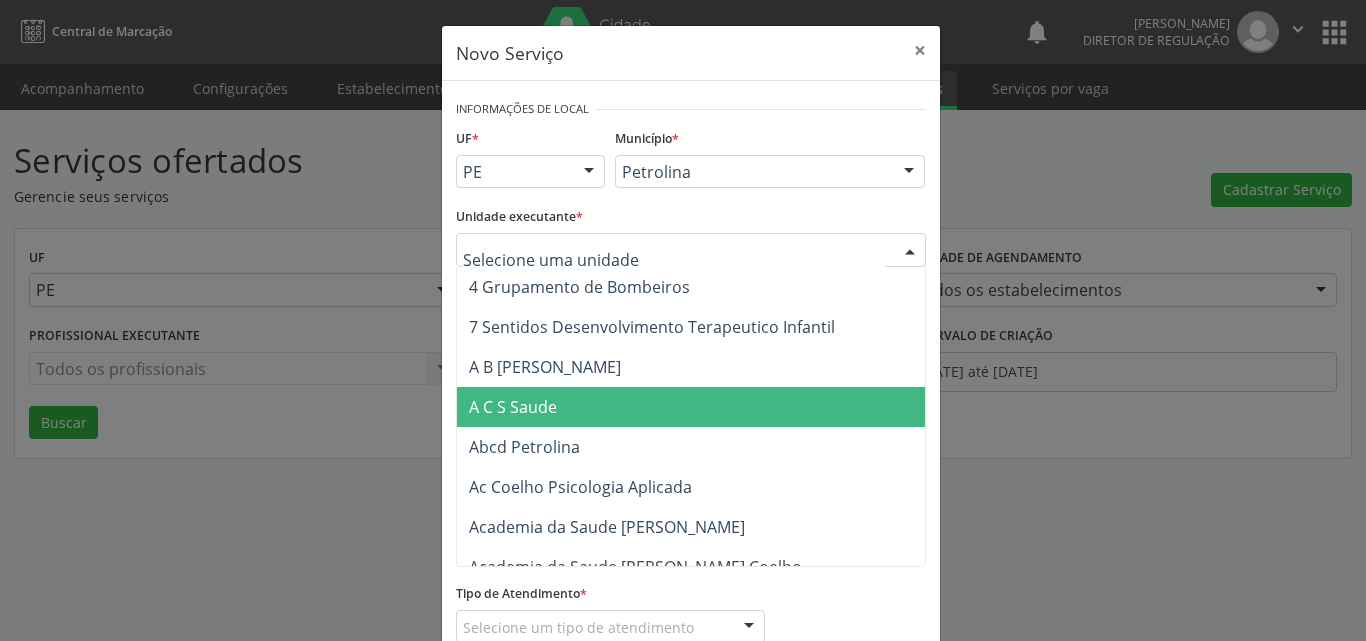 click on "A C S Saude" at bounding box center (729, 407) 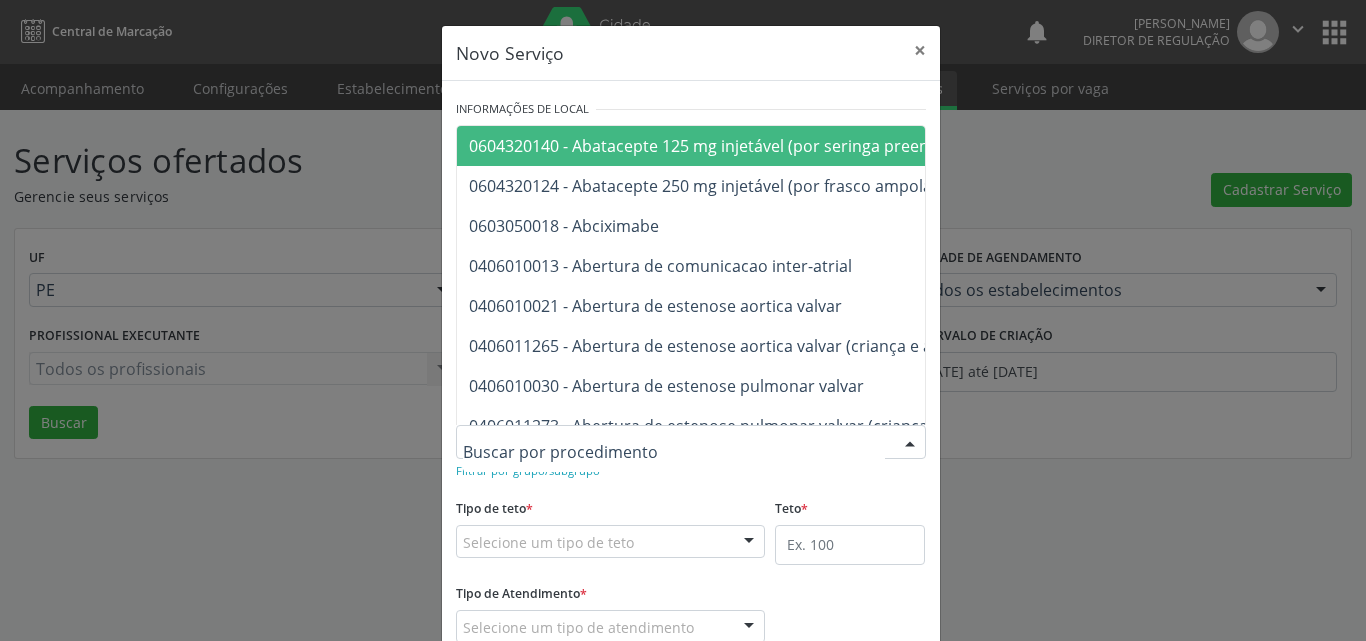 click at bounding box center (691, 442) 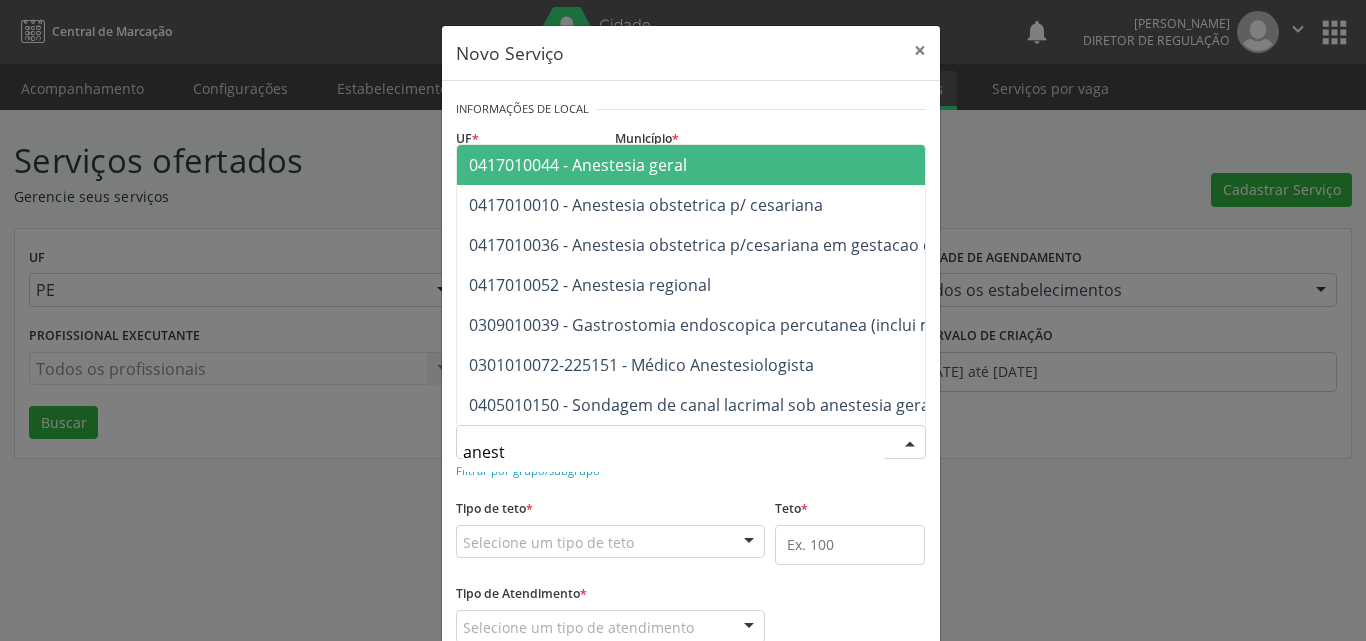 type on "aneste" 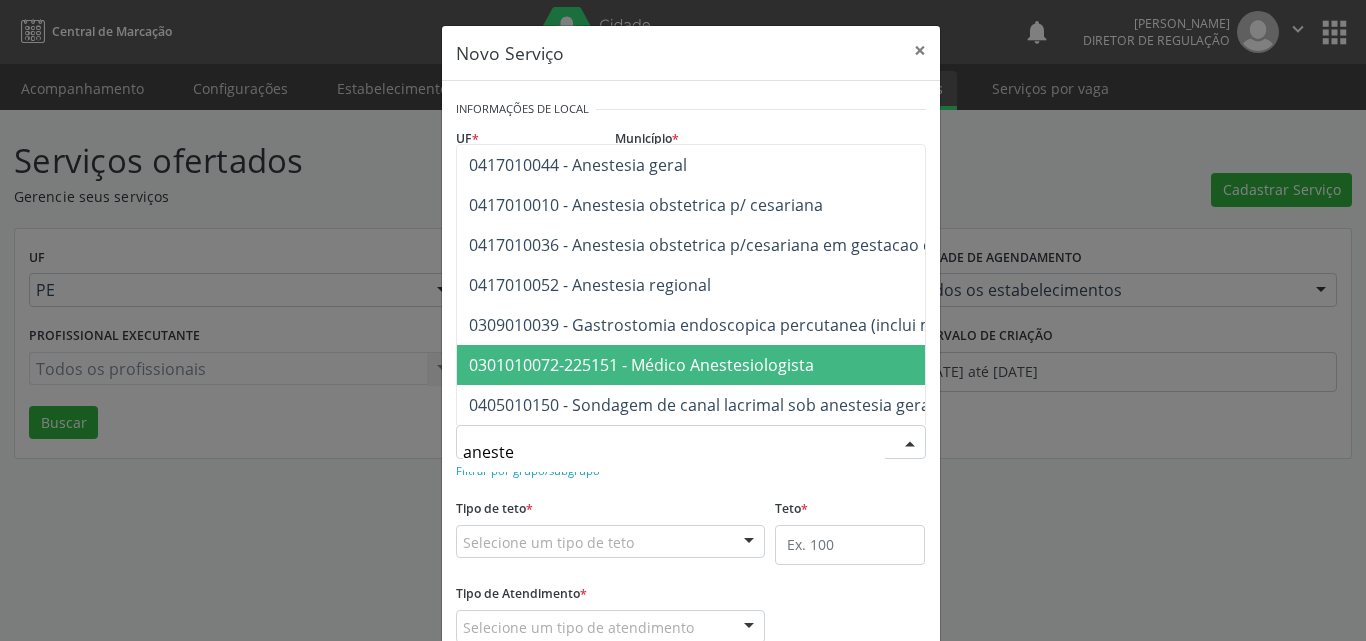 click on "0301010072-225151 - Médico Anestesiologista" at bounding box center [641, 365] 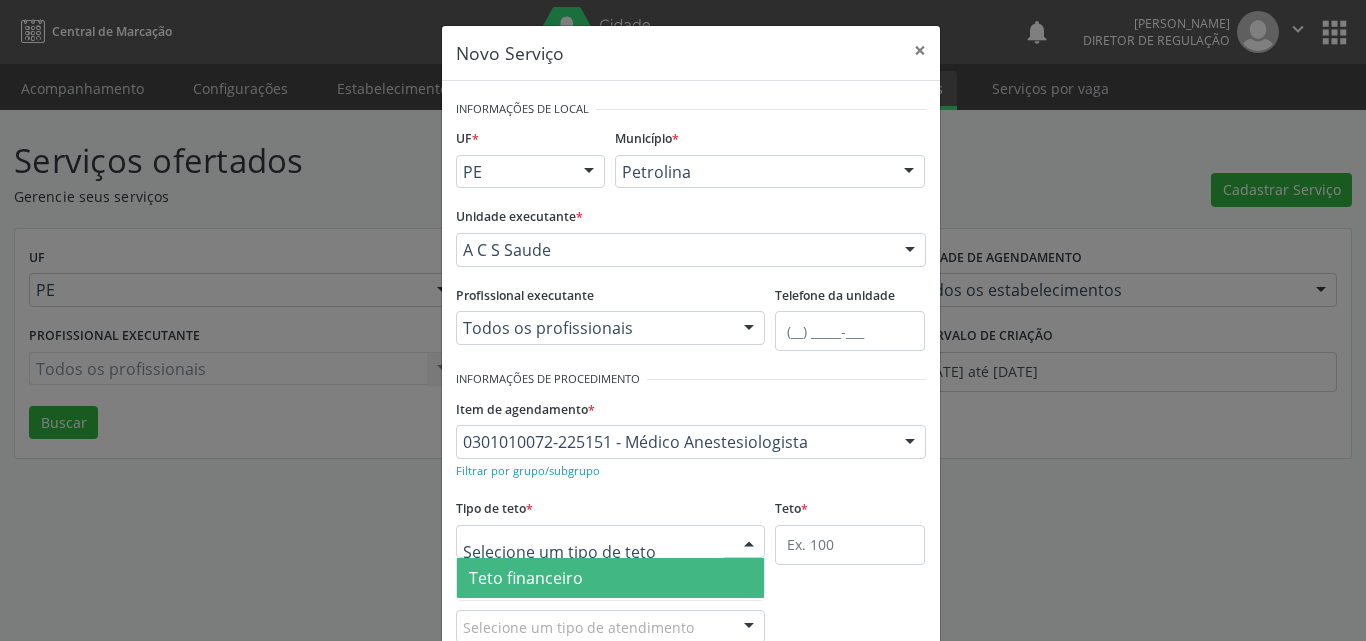 scroll, scrollTop: 100, scrollLeft: 0, axis: vertical 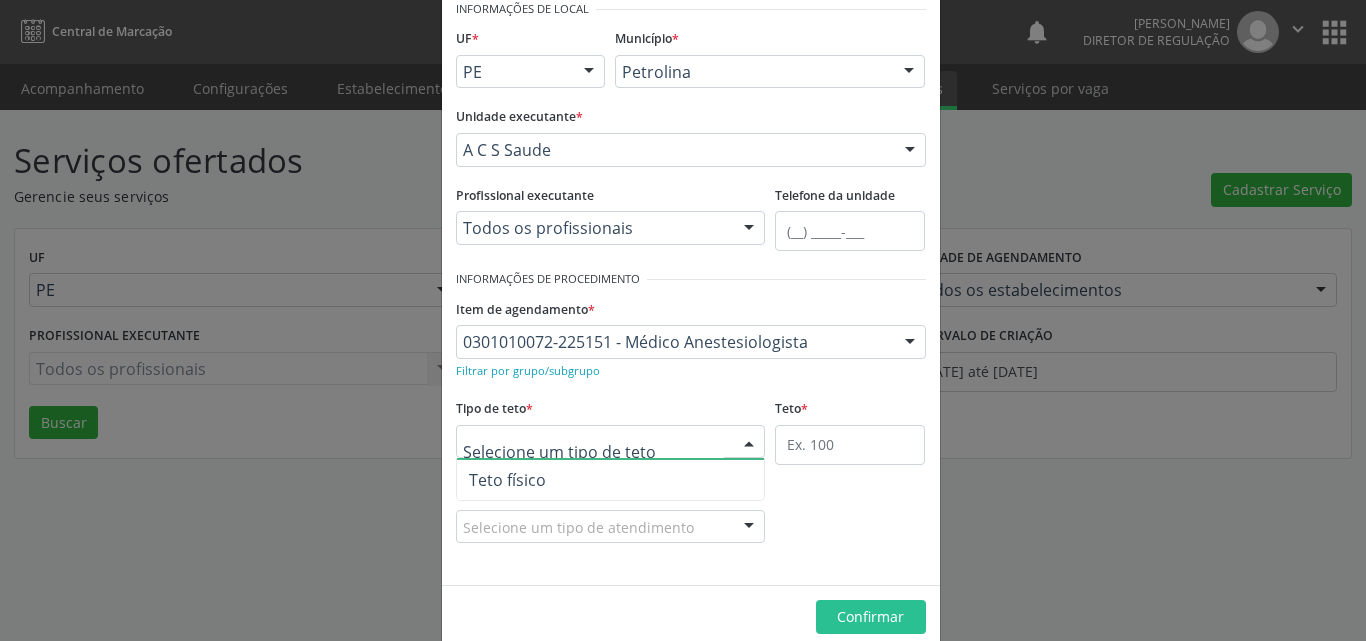 click on "Teto físico" at bounding box center [611, 480] 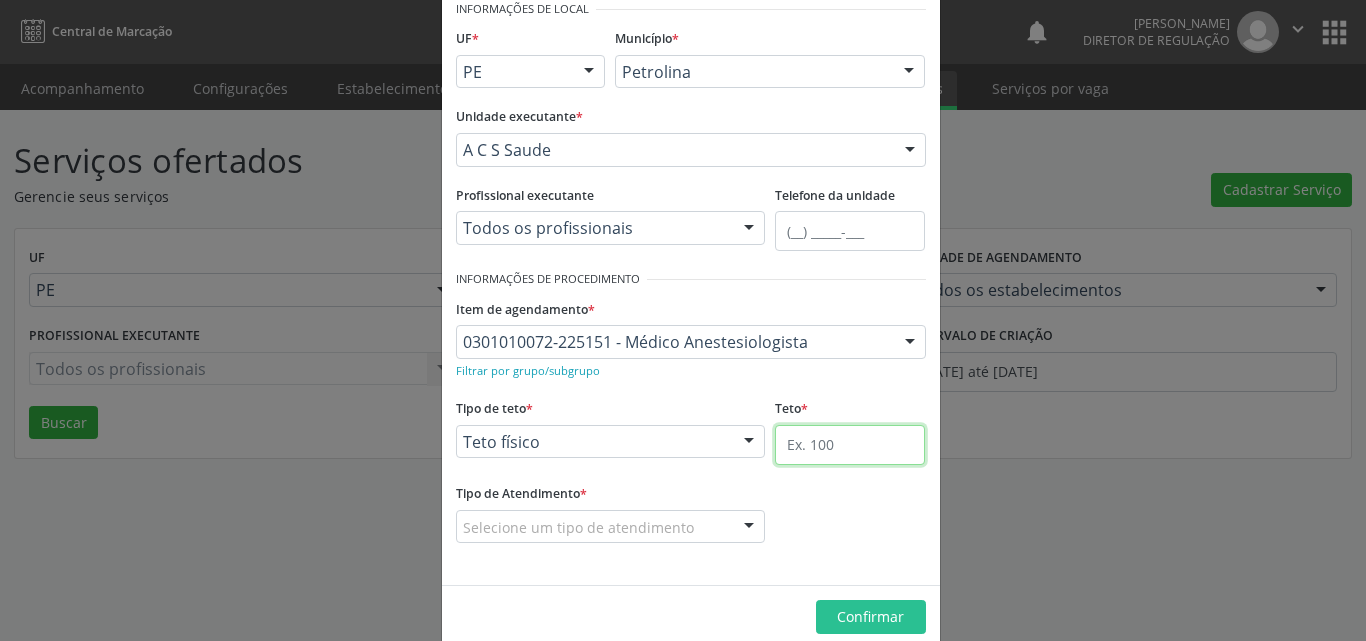 click at bounding box center (850, 445) 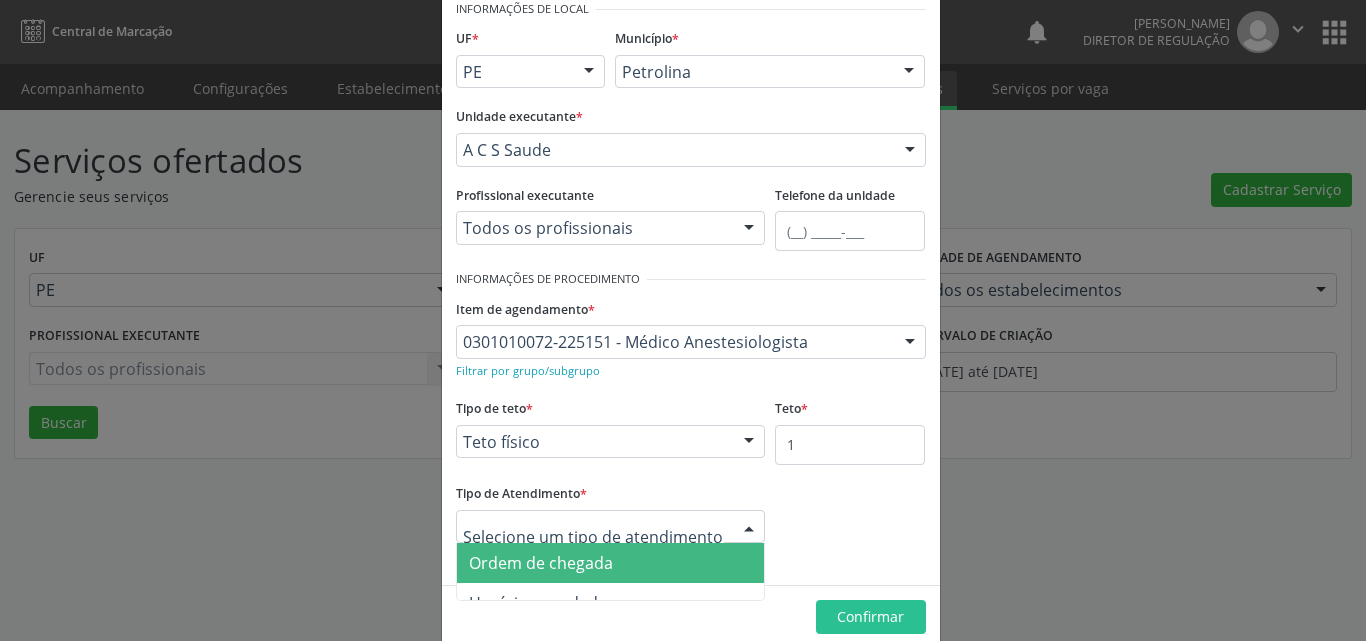 drag, startPoint x: 660, startPoint y: 565, endPoint x: 700, endPoint y: 579, distance: 42.379242 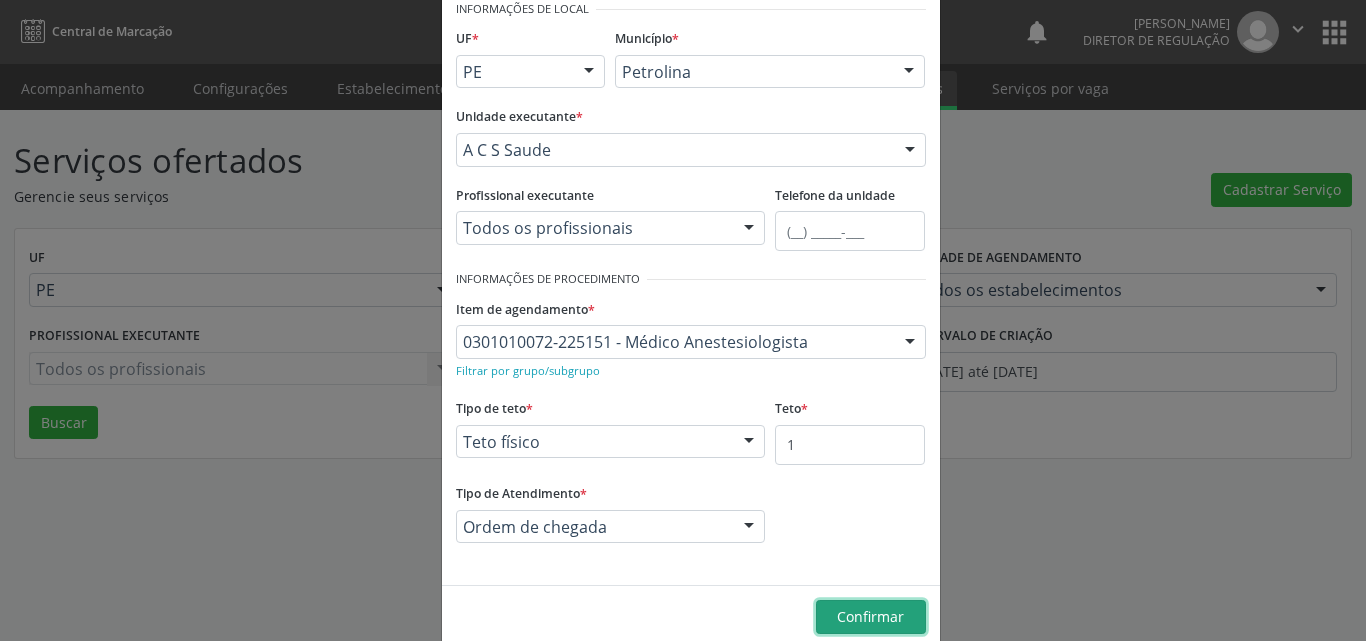 click on "Confirmar" at bounding box center (870, 616) 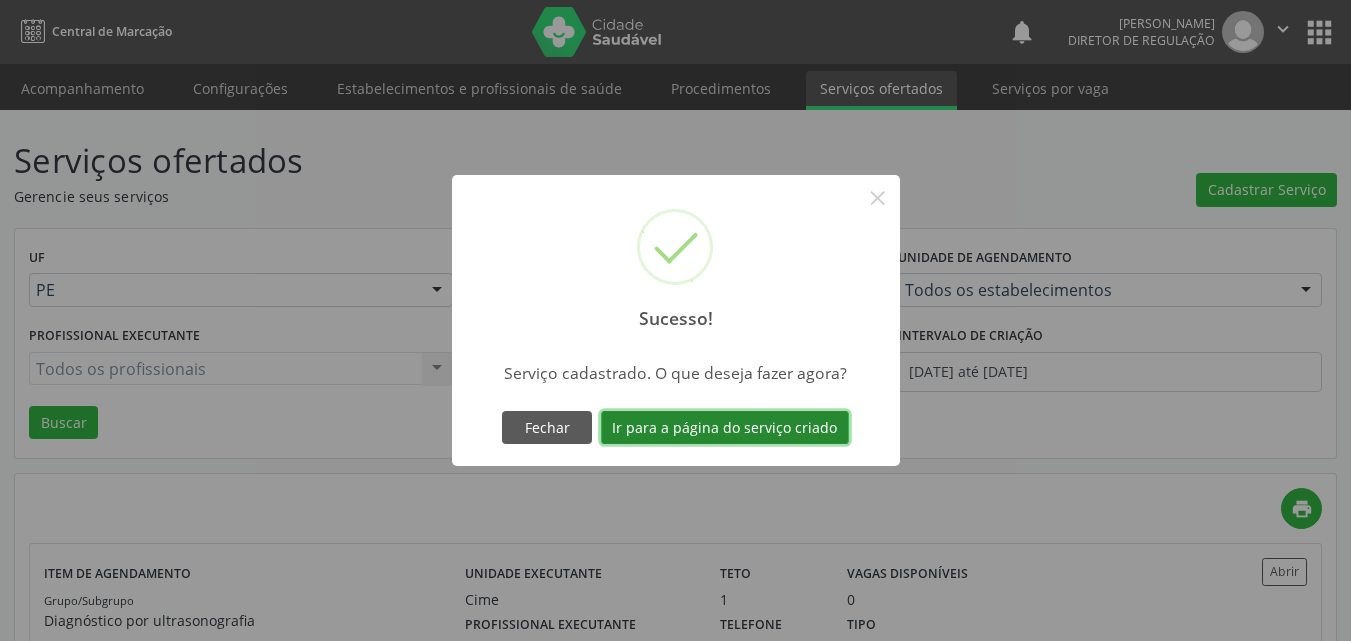 click on "Ir para a página do serviço criado" at bounding box center [725, 428] 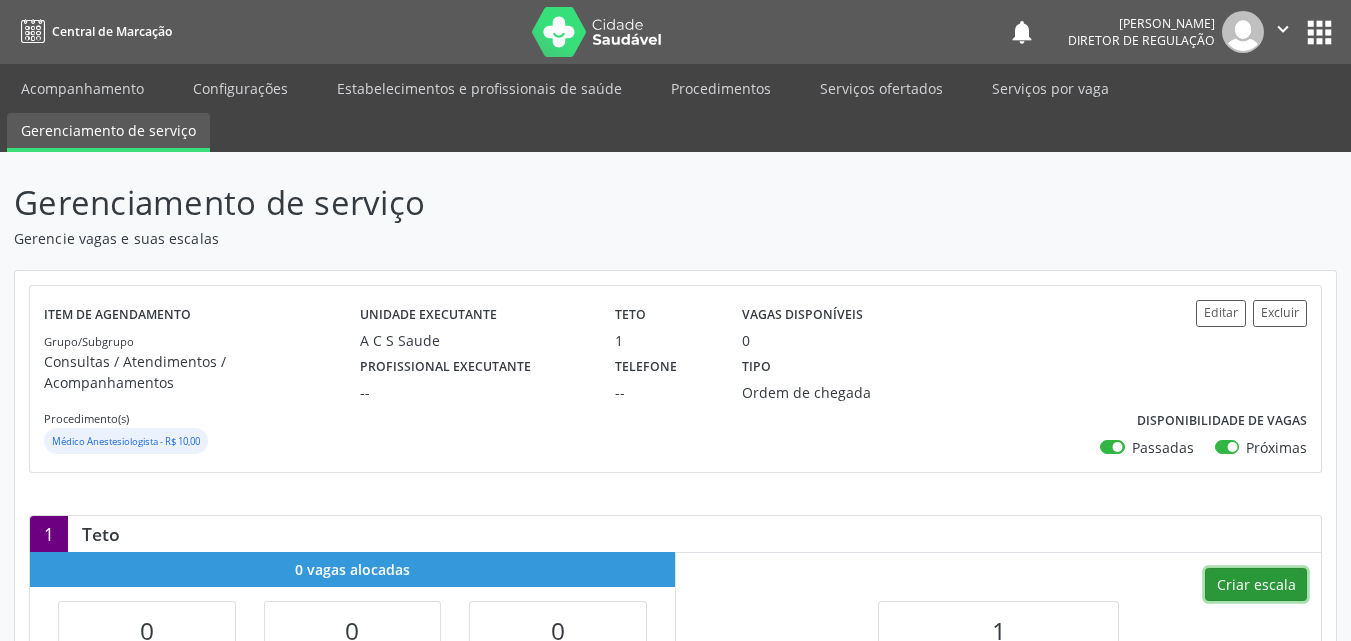 click on "Criar escala" at bounding box center (1256, 585) 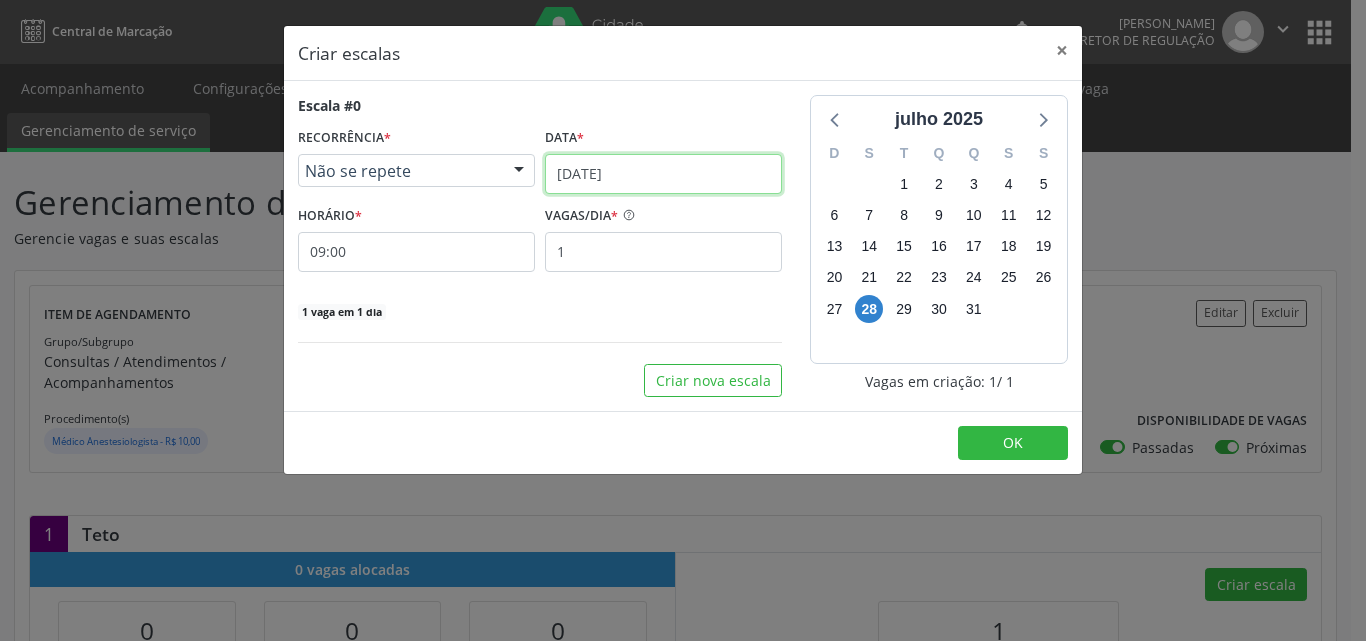 click on "2[DATE]" at bounding box center [663, 174] 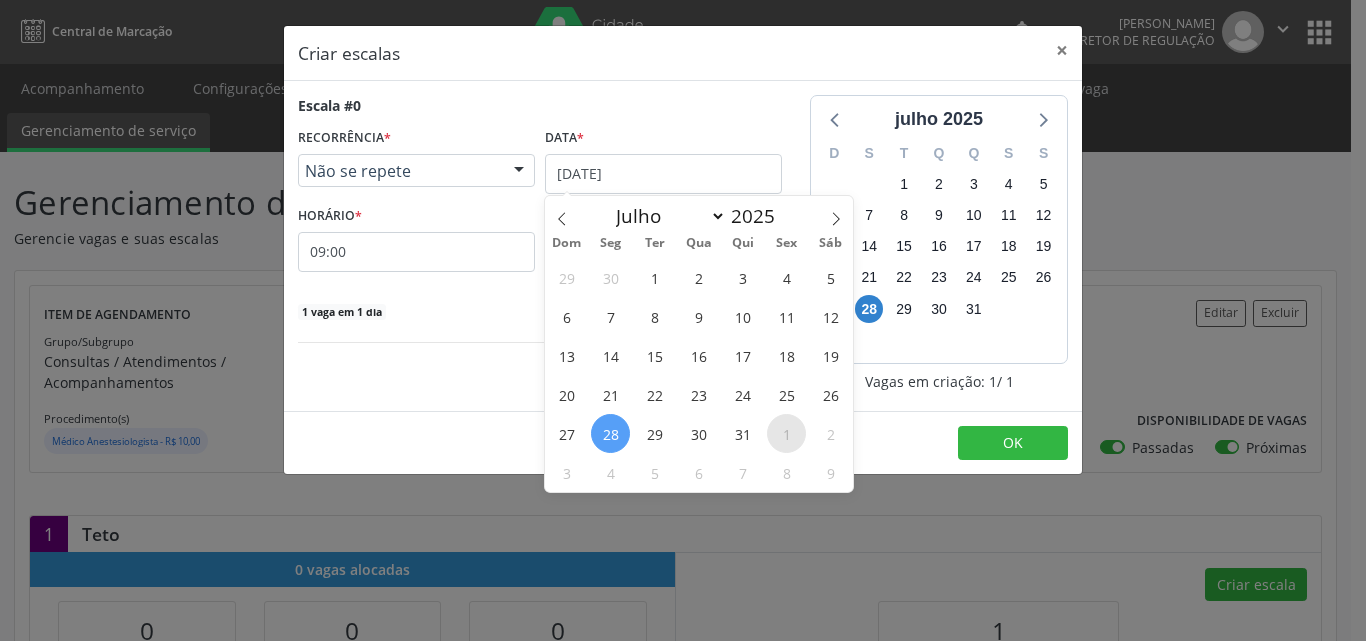 click on "1" at bounding box center (786, 433) 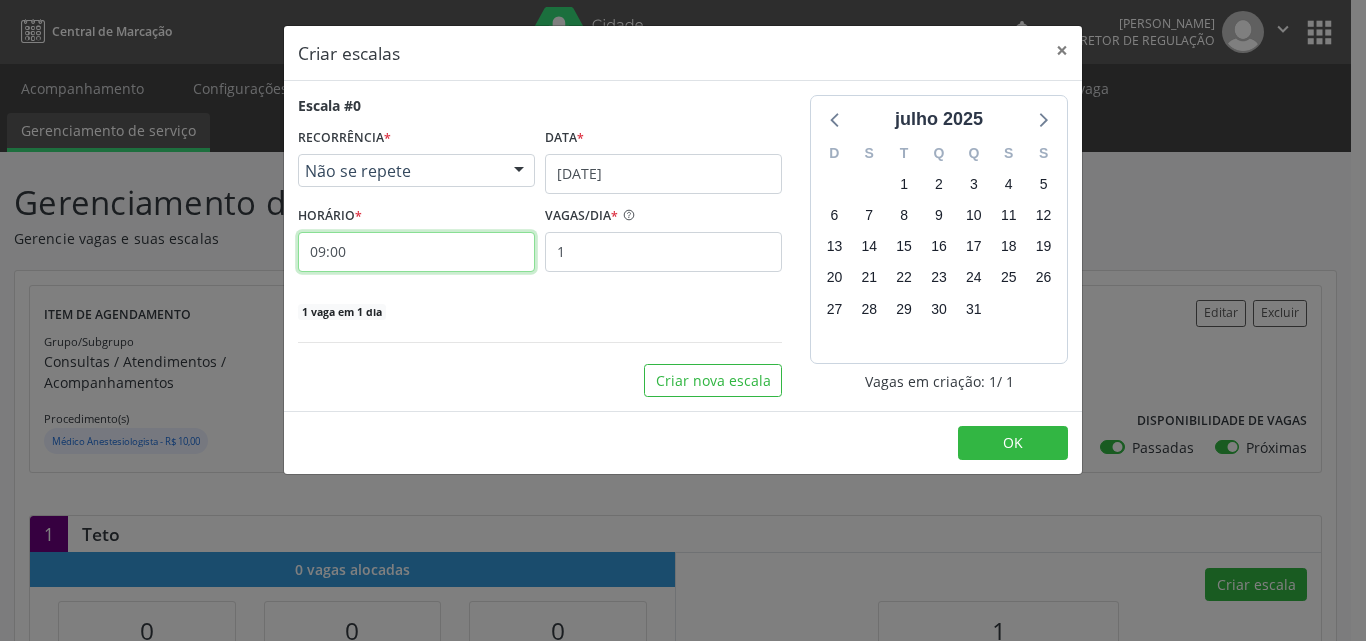 click on "09:00" at bounding box center [416, 252] 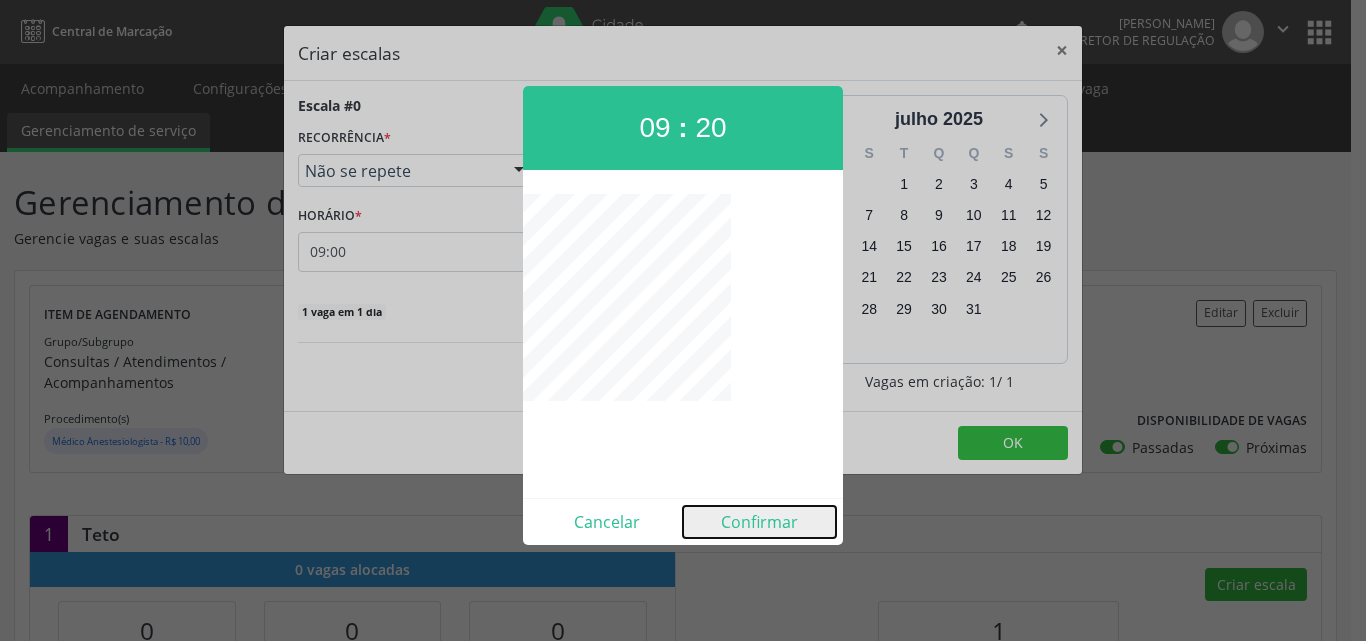 click on "Confirmar" at bounding box center [759, 522] 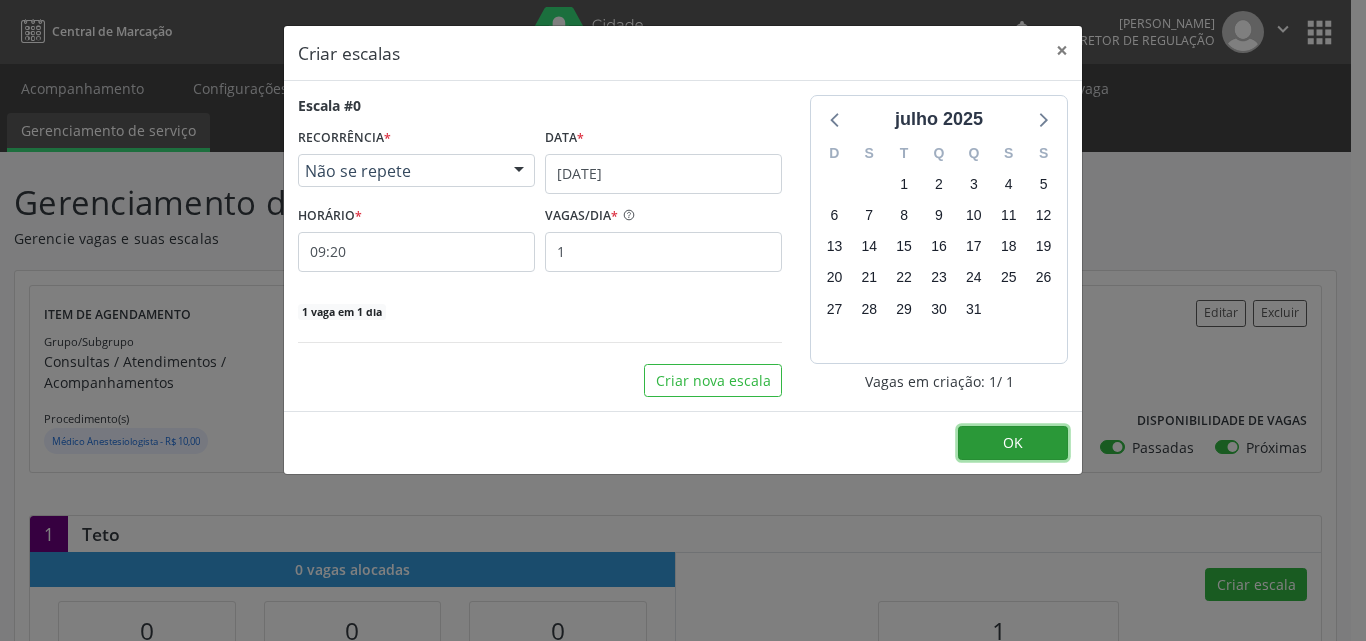 click on "OK" at bounding box center [1013, 443] 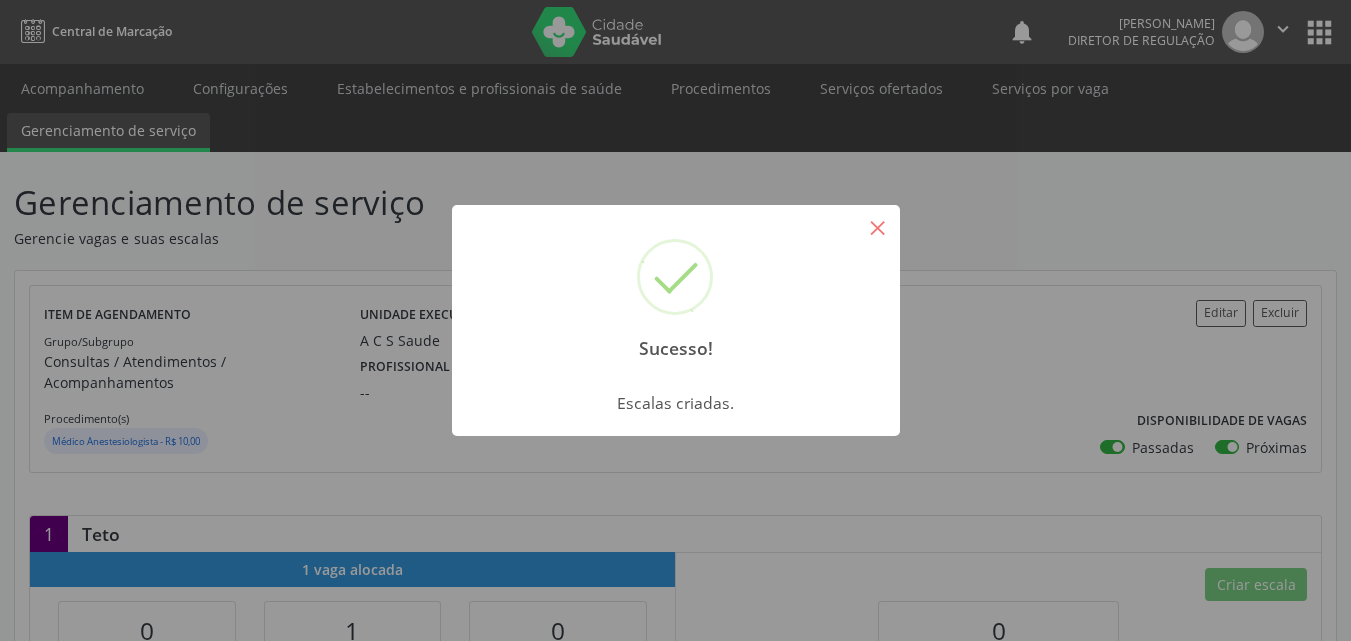 click on "×" at bounding box center [878, 227] 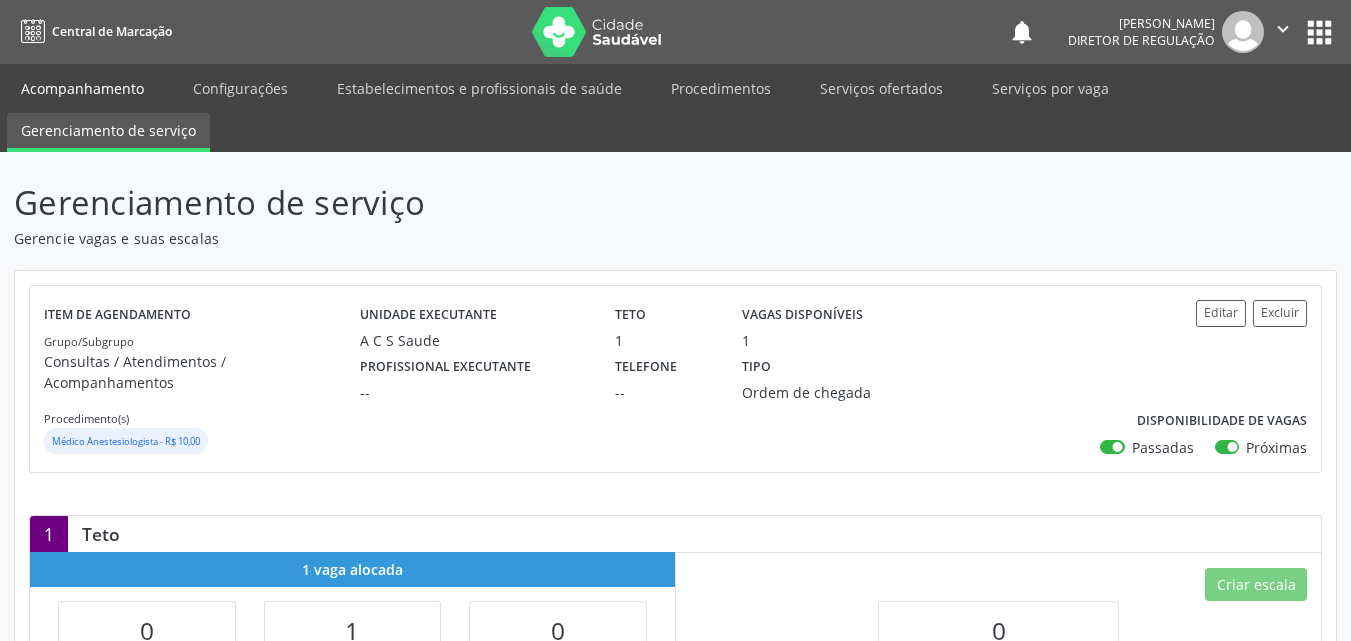 click on "Acompanhamento" at bounding box center (82, 88) 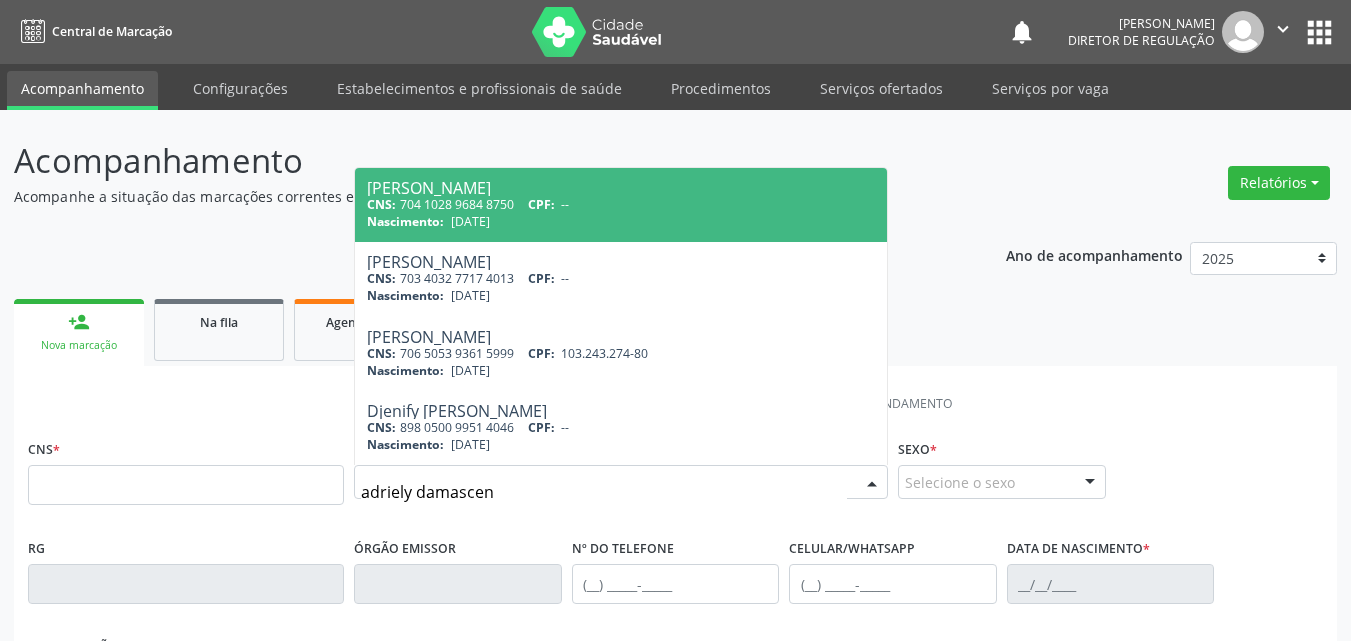 type on "adriely damasceno" 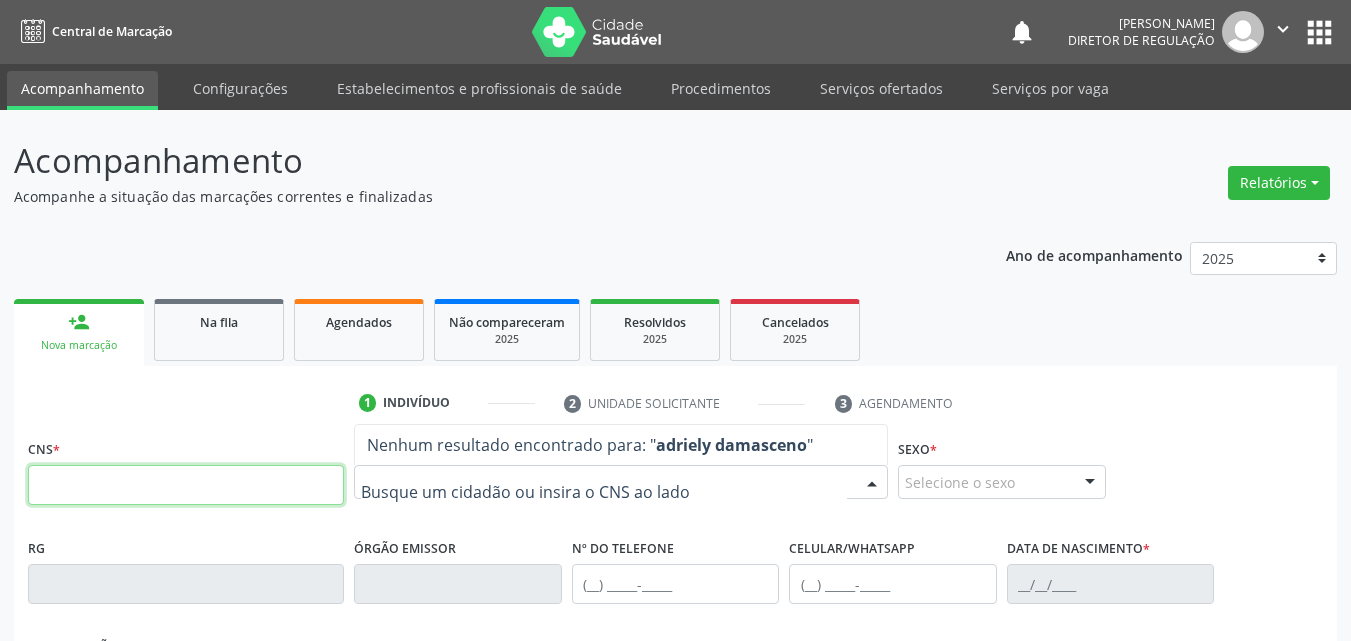 click at bounding box center [186, 485] 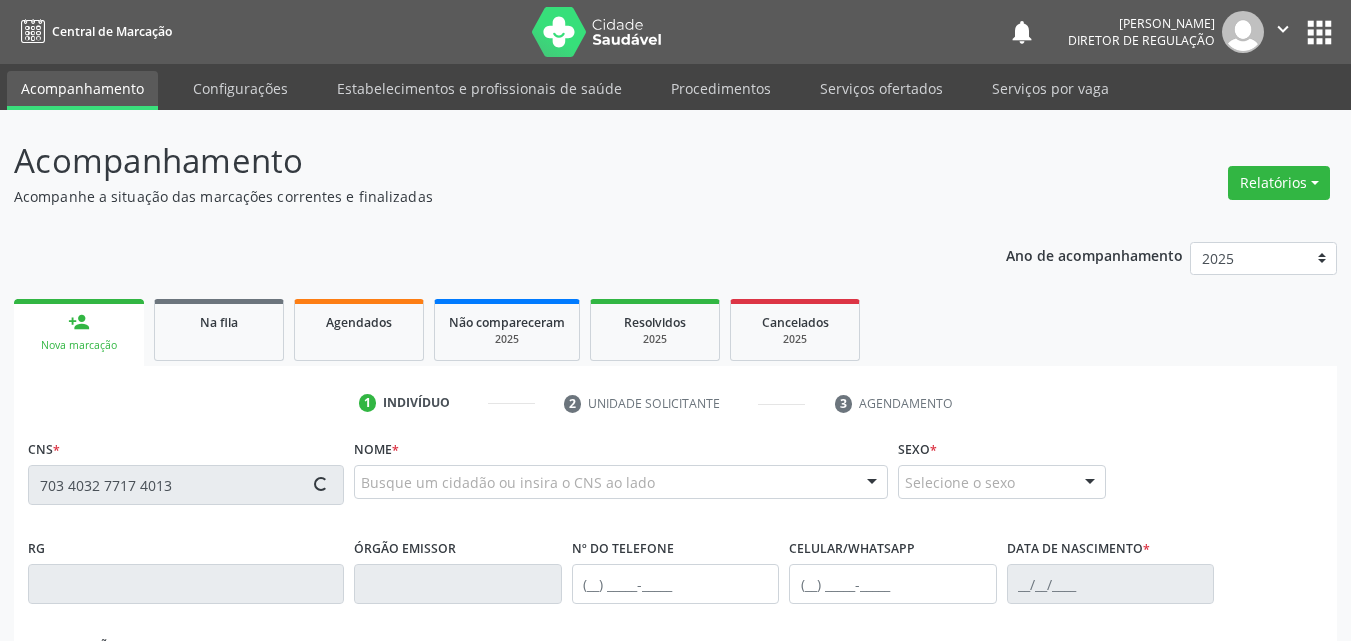 type on "703 4032 7717 4013" 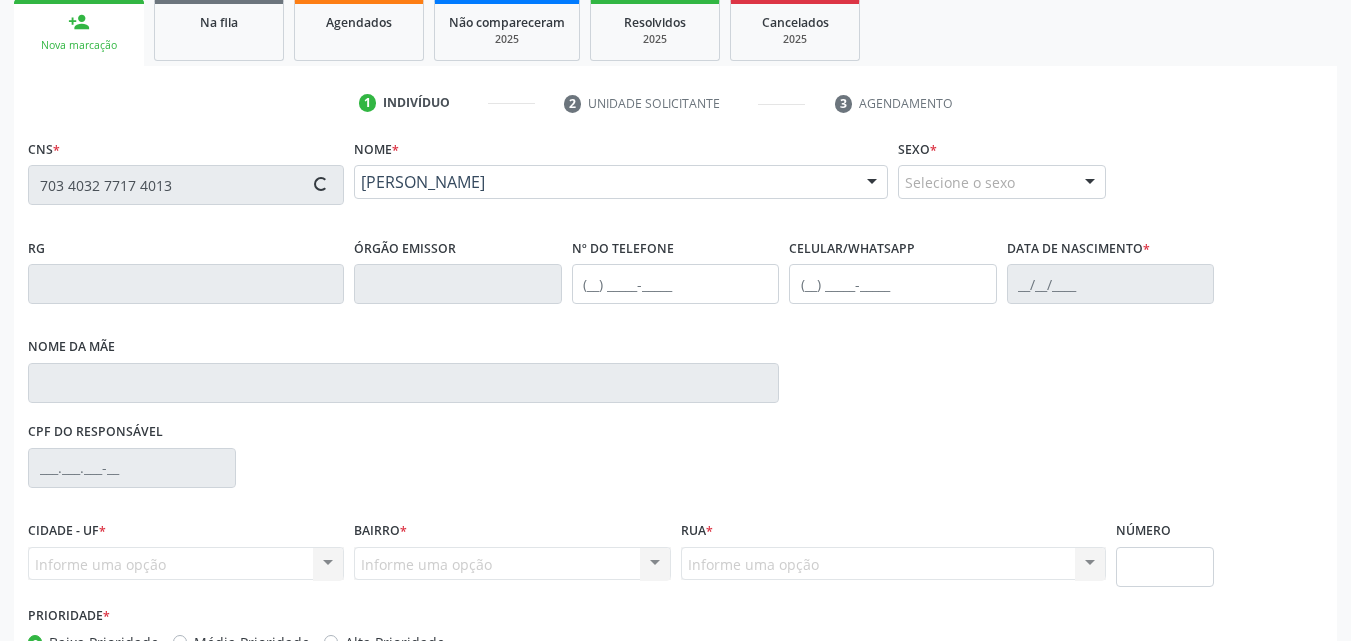 type on "(87) 8861-9652" 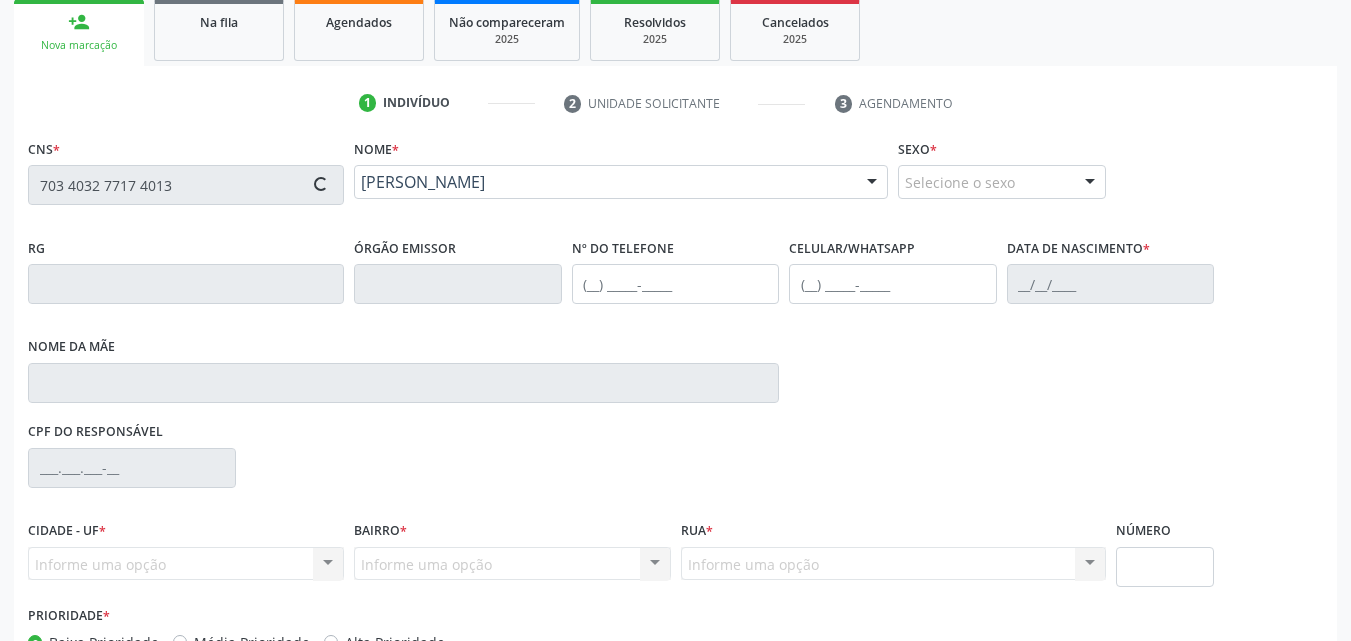 type on "(87) 8861-9652" 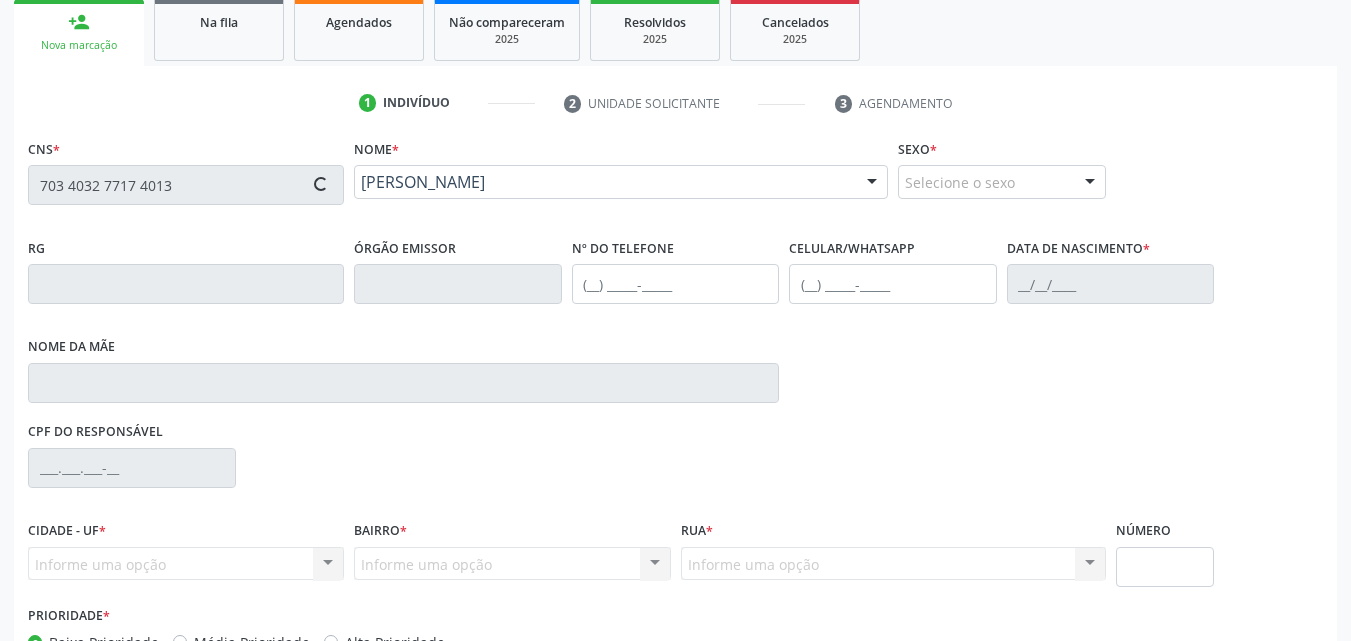 type on "S/N" 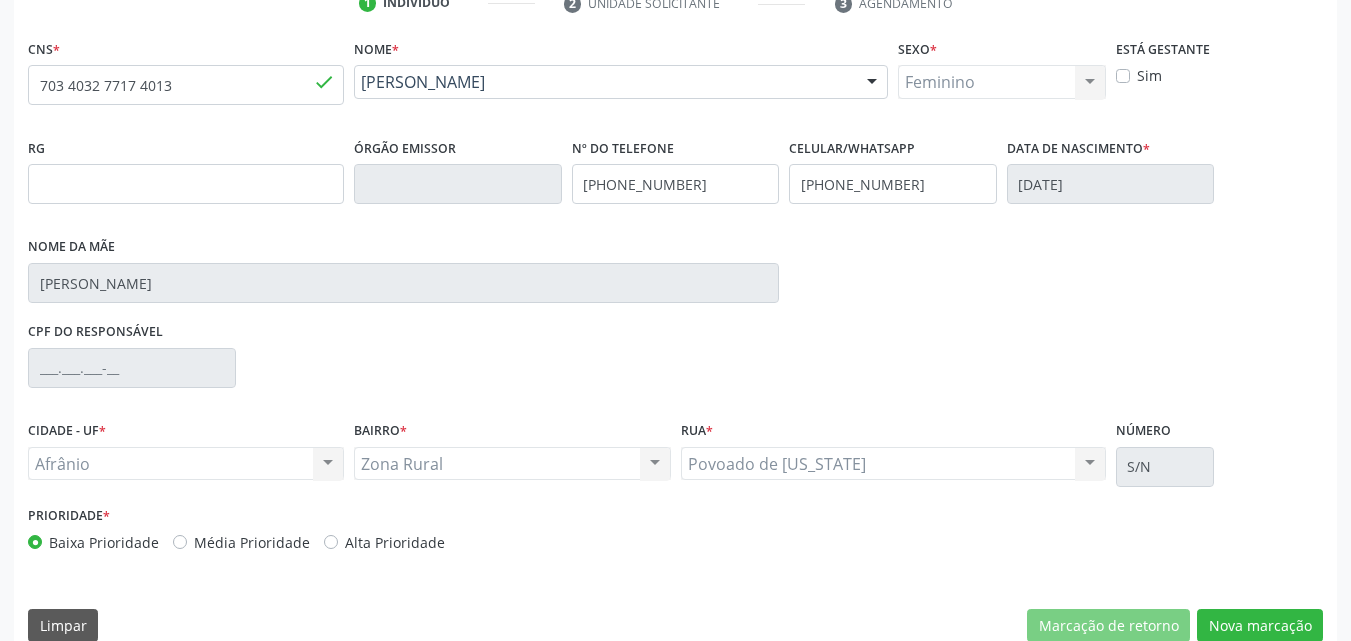 scroll, scrollTop: 429, scrollLeft: 0, axis: vertical 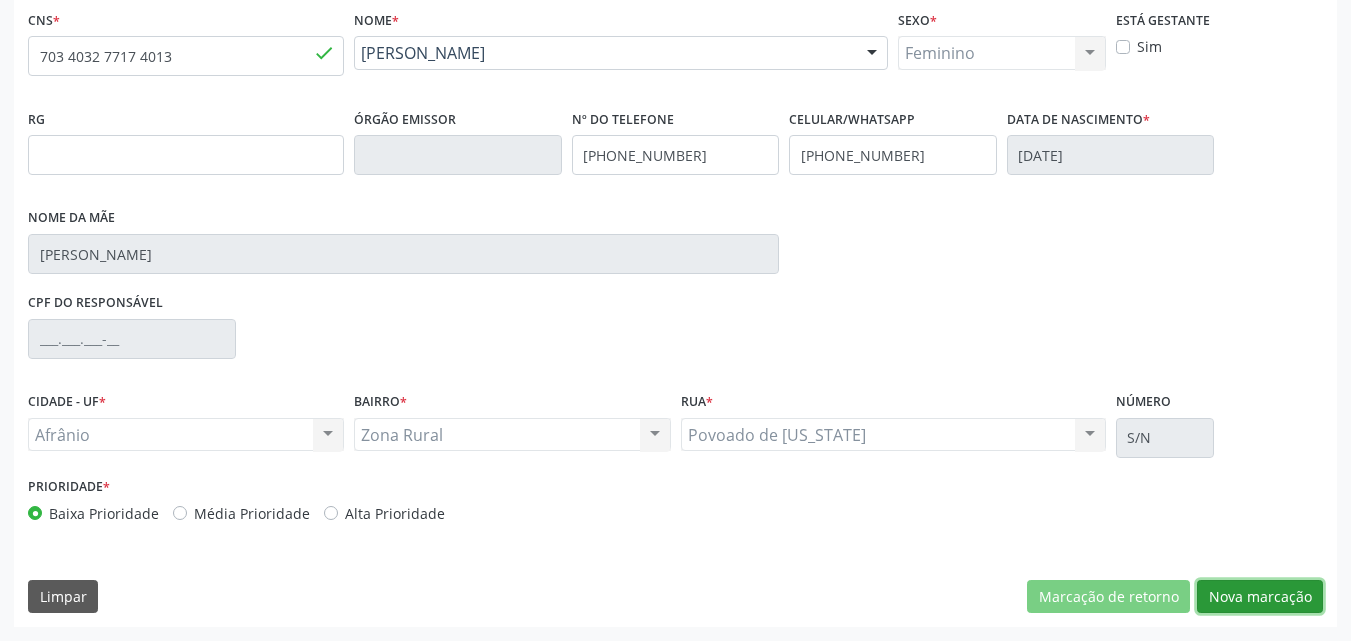 click on "Nova marcação" at bounding box center (1260, 597) 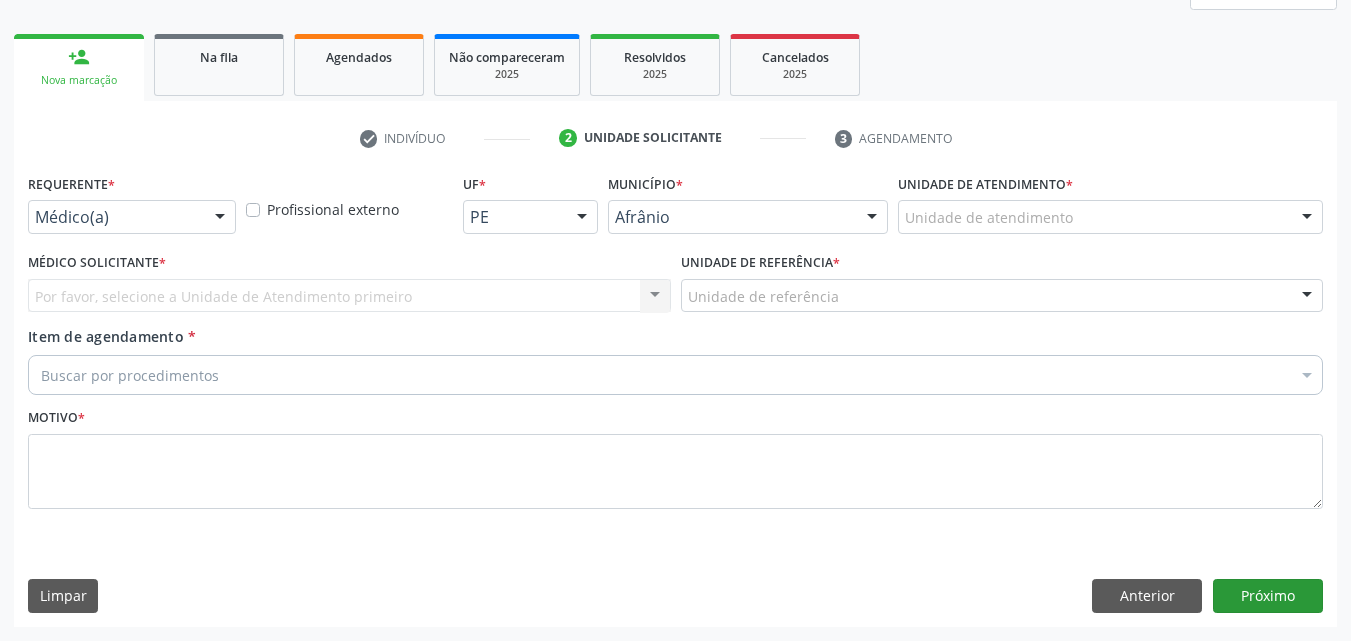 scroll, scrollTop: 265, scrollLeft: 0, axis: vertical 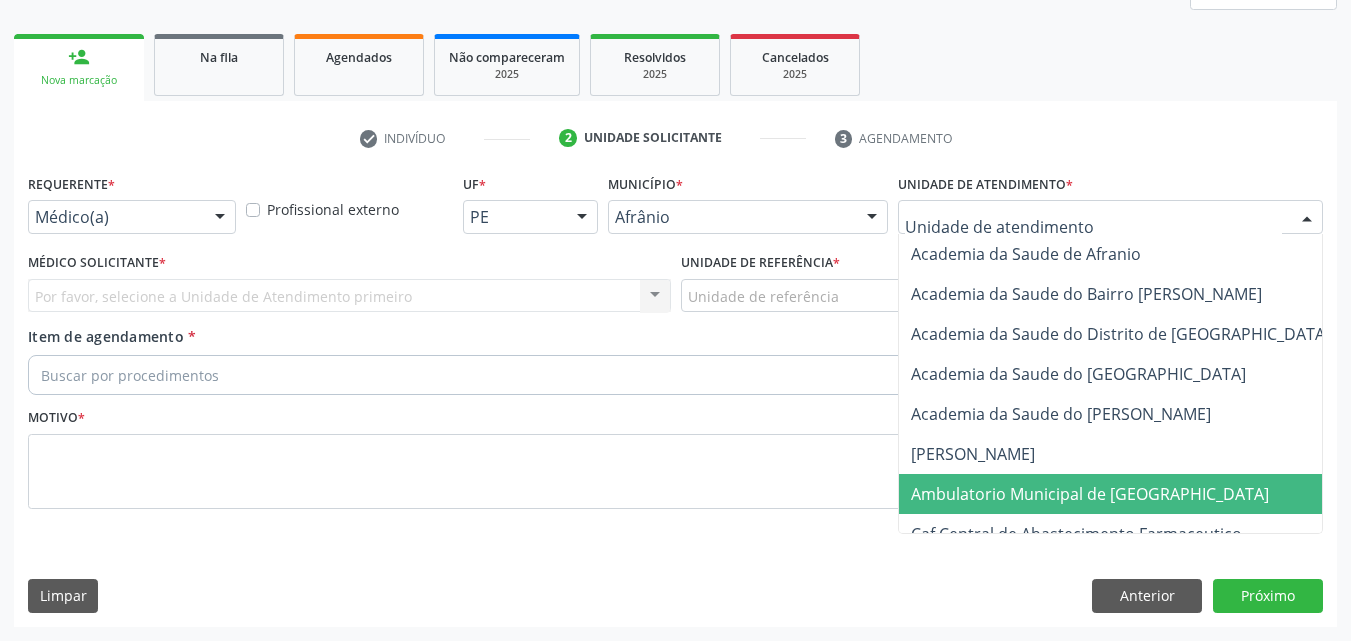 click on "Ambulatorio Municipal de [GEOGRAPHIC_DATA]" at bounding box center (1090, 494) 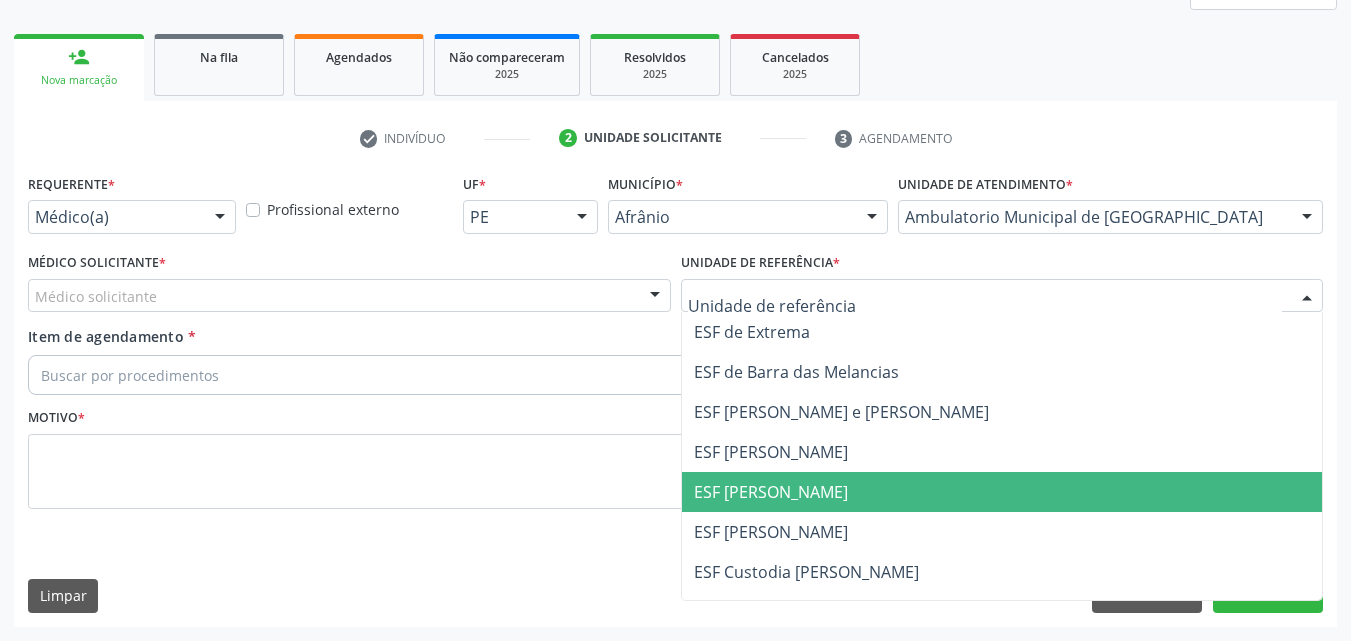 drag, startPoint x: 871, startPoint y: 483, endPoint x: 833, endPoint y: 479, distance: 38.209946 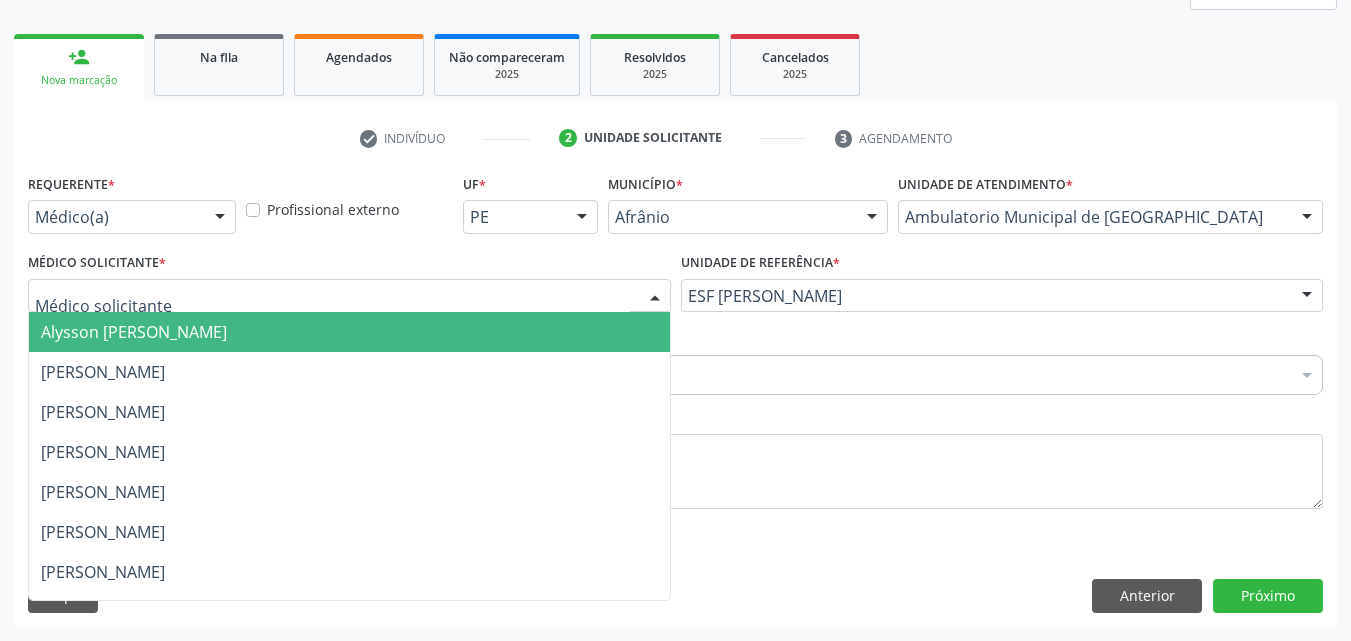 click at bounding box center [349, 296] 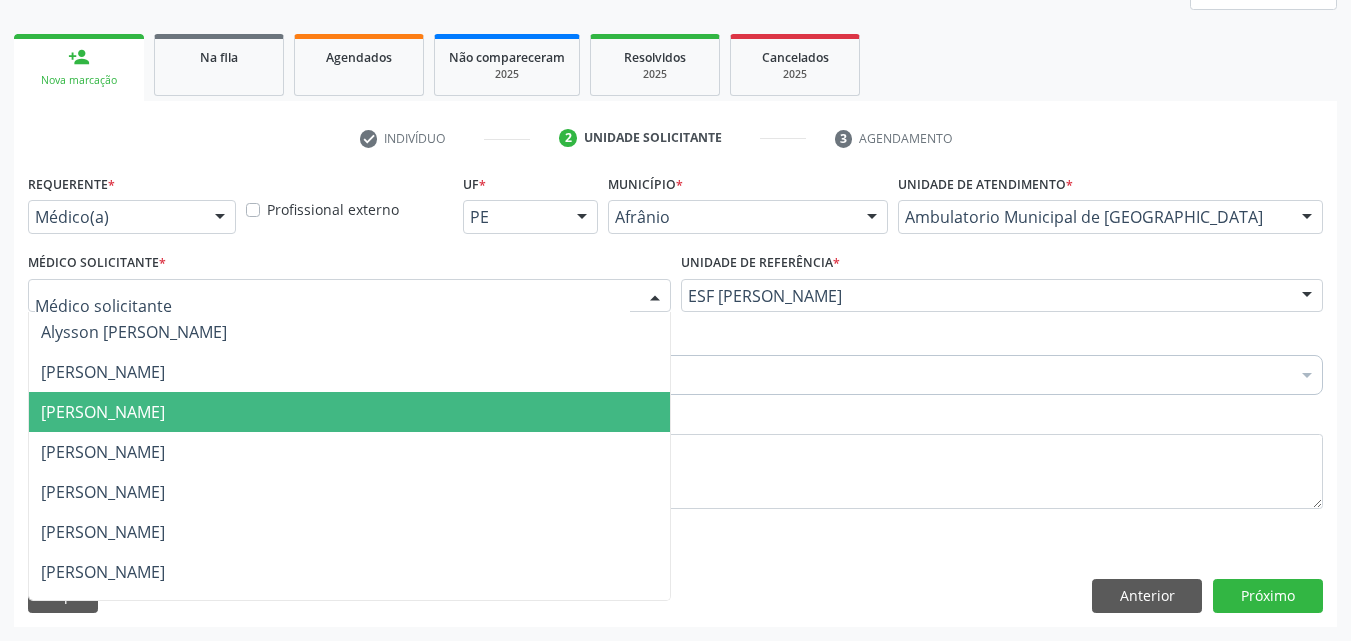 click on "[PERSON_NAME]" at bounding box center [349, 412] 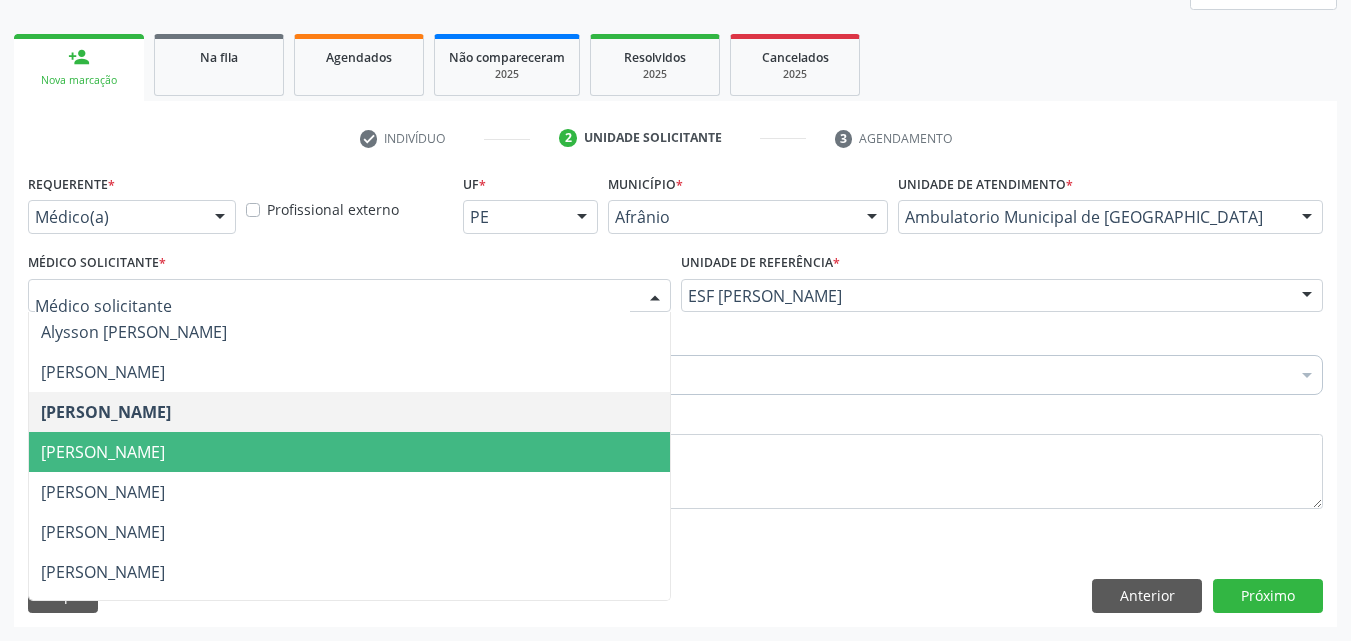 click on "[PERSON_NAME]" at bounding box center (349, 452) 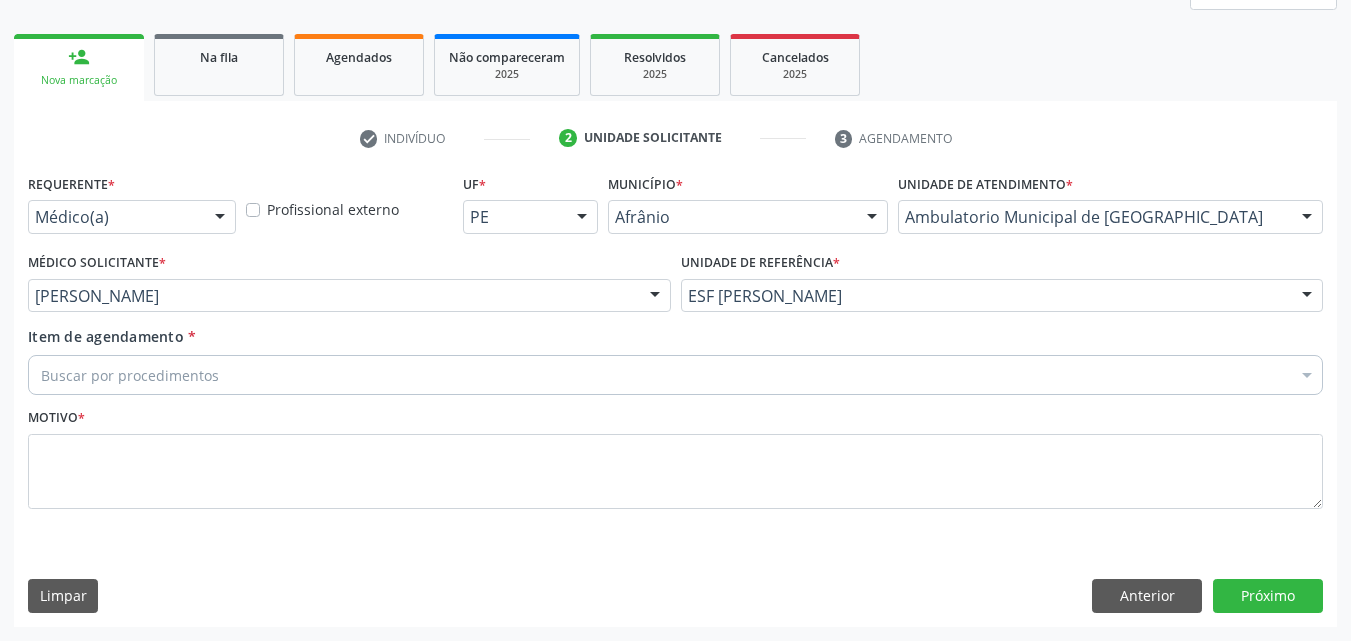 click on "Buscar por procedimentos" at bounding box center [675, 375] 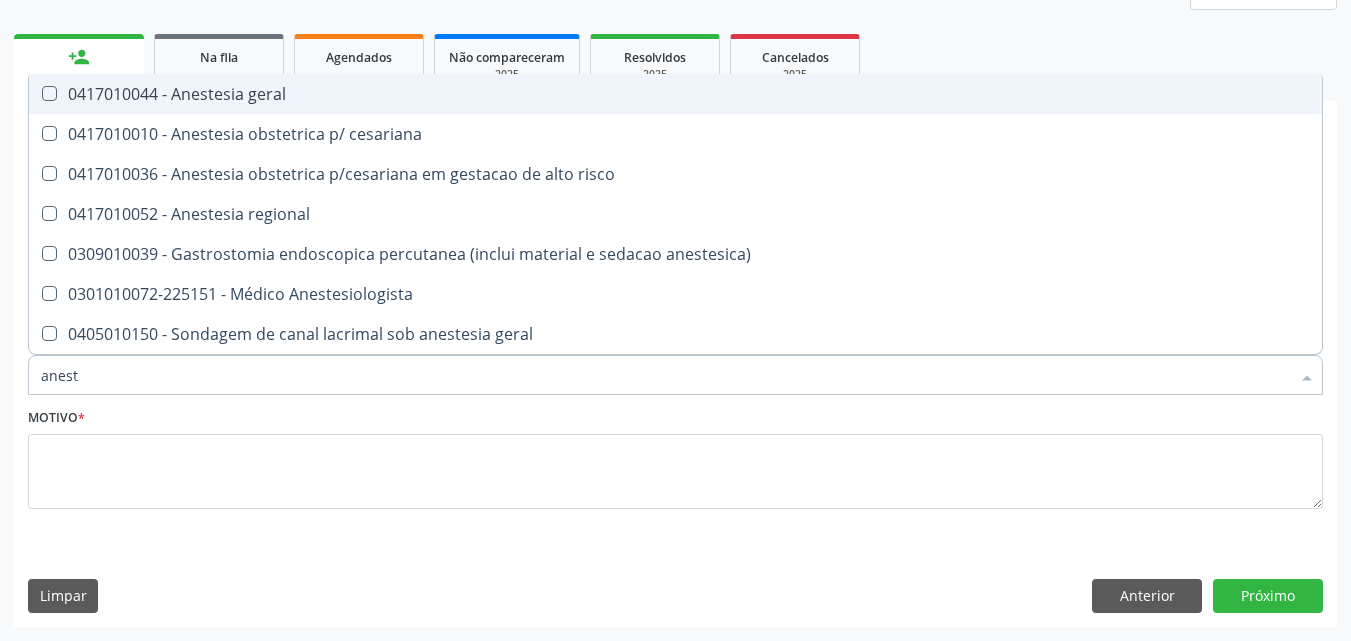 type on "aneste" 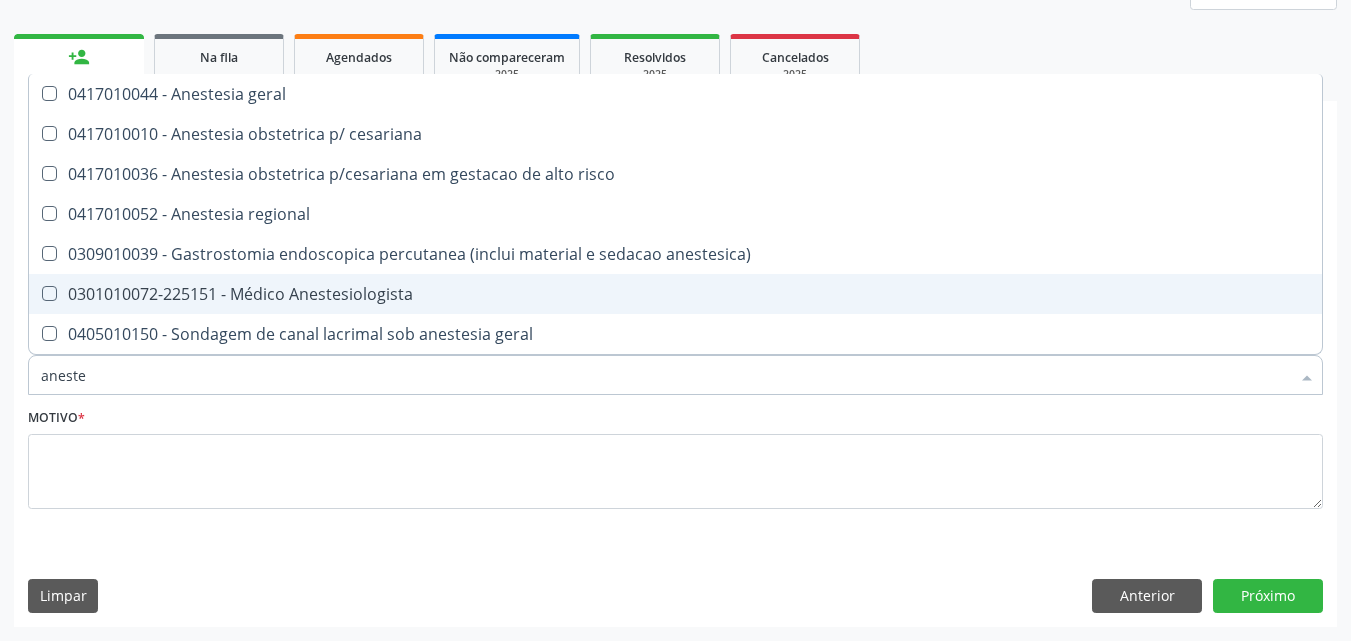 click on "0301010072-225151 - Médico Anestesiologista" at bounding box center [675, 294] 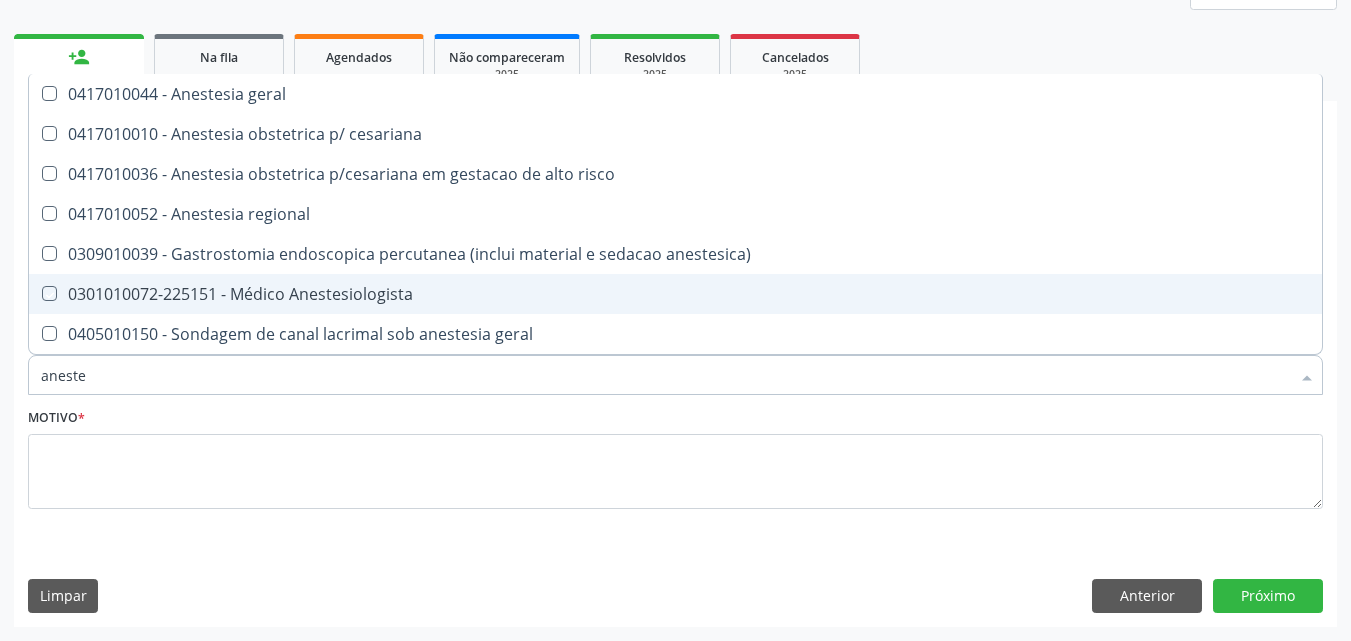 checkbox on "true" 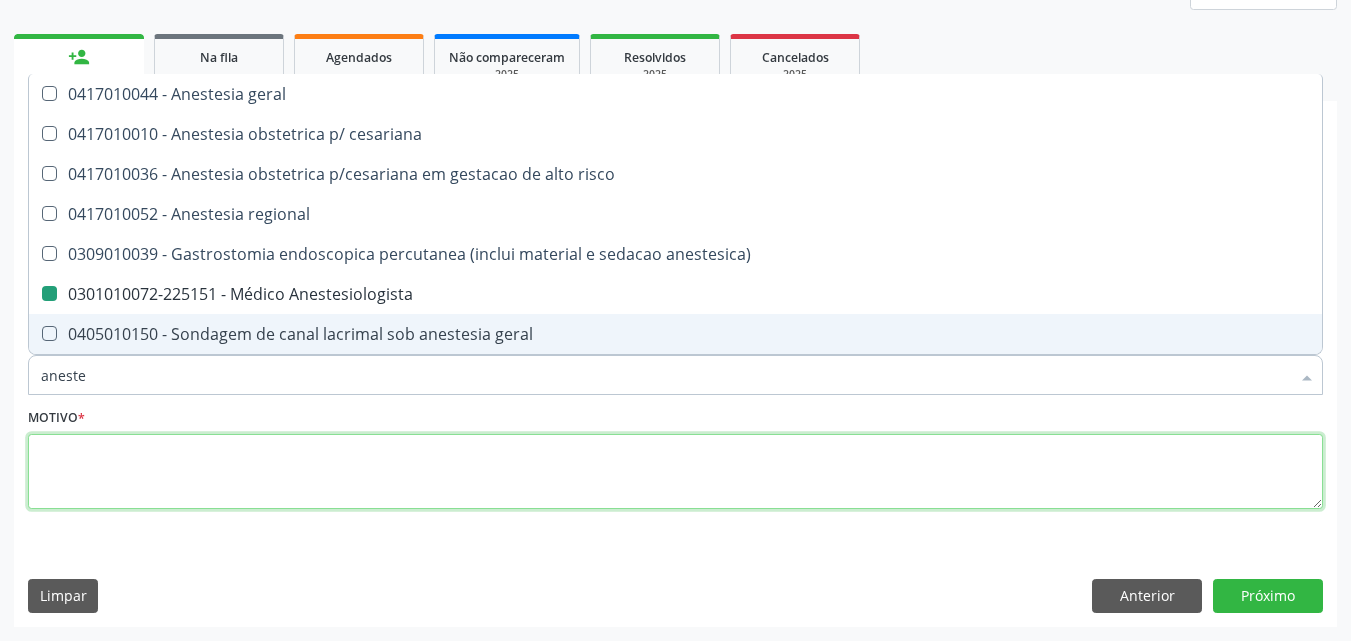 click at bounding box center (675, 472) 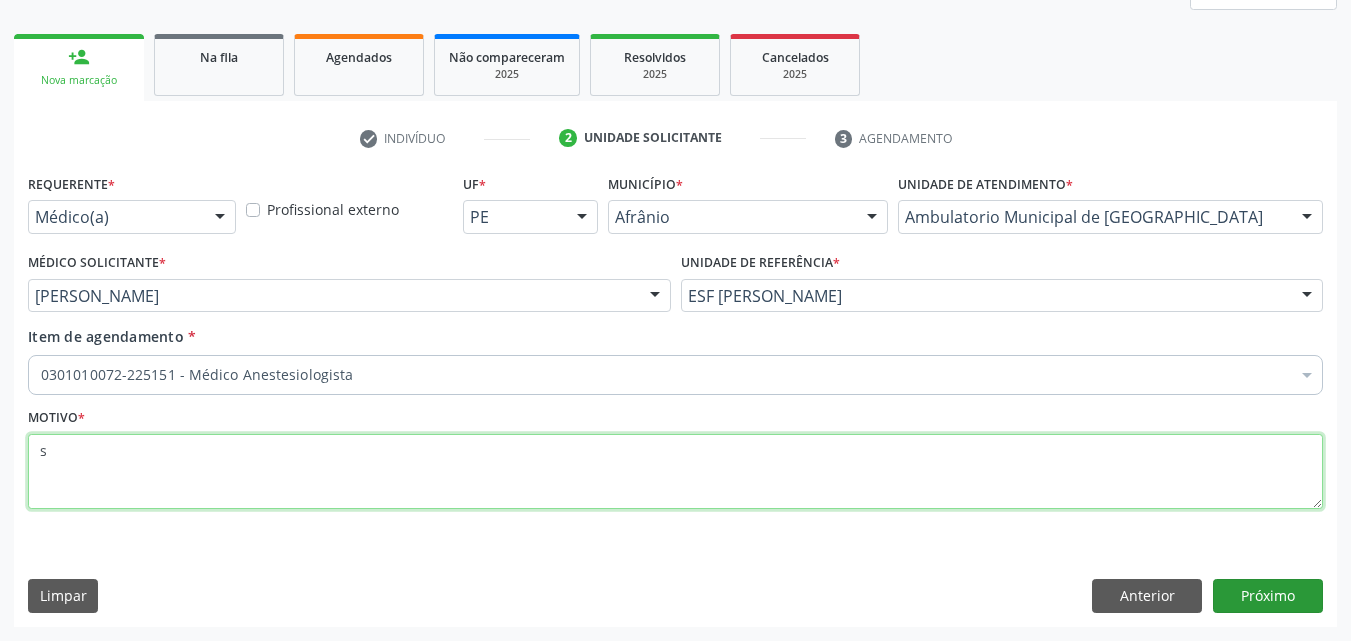 type on "s" 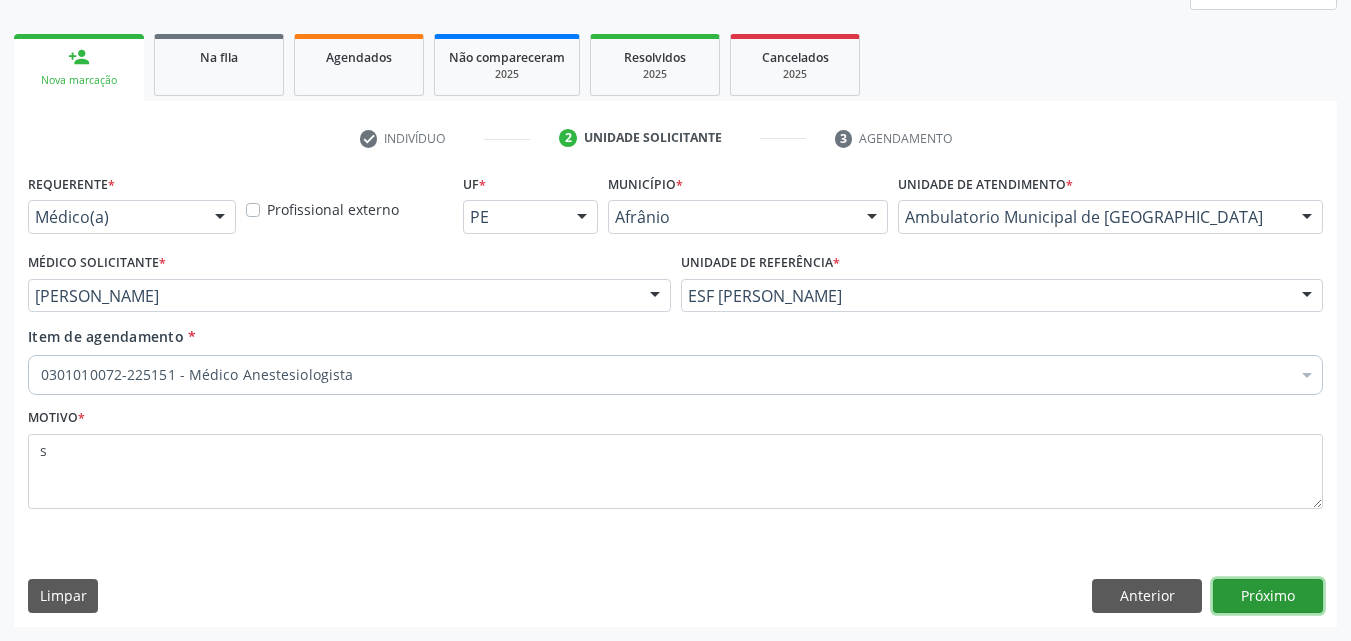 click on "Próximo" at bounding box center [1268, 596] 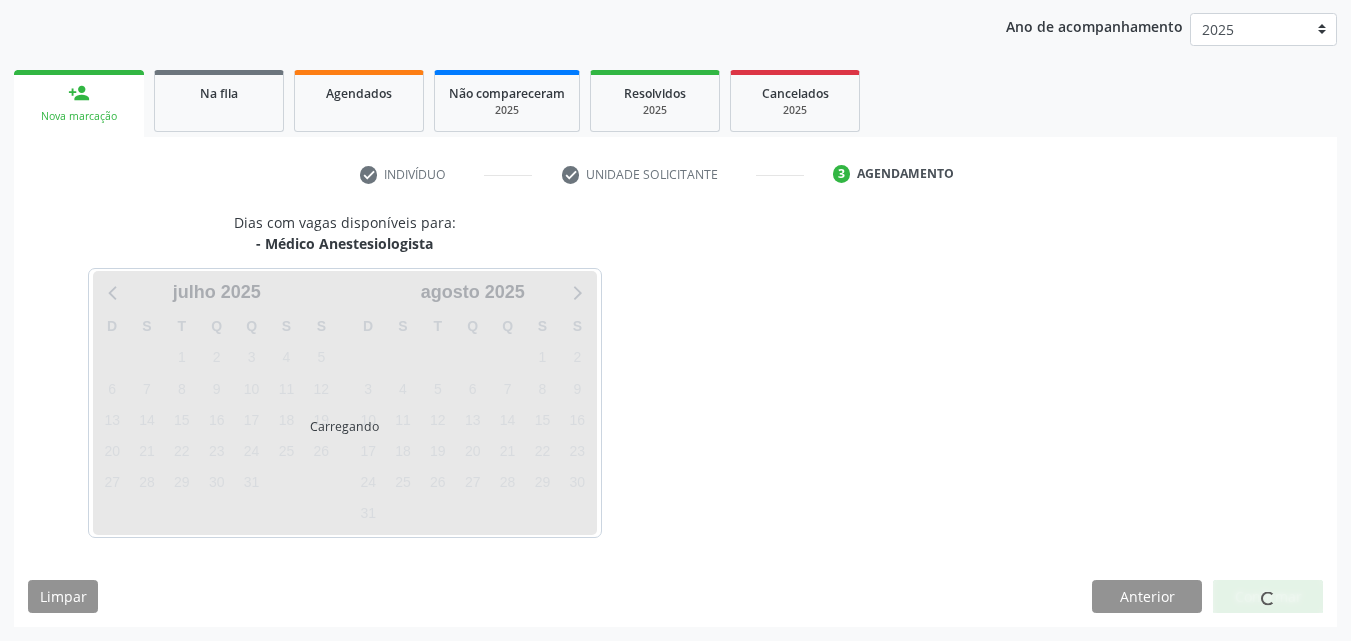 scroll, scrollTop: 229, scrollLeft: 0, axis: vertical 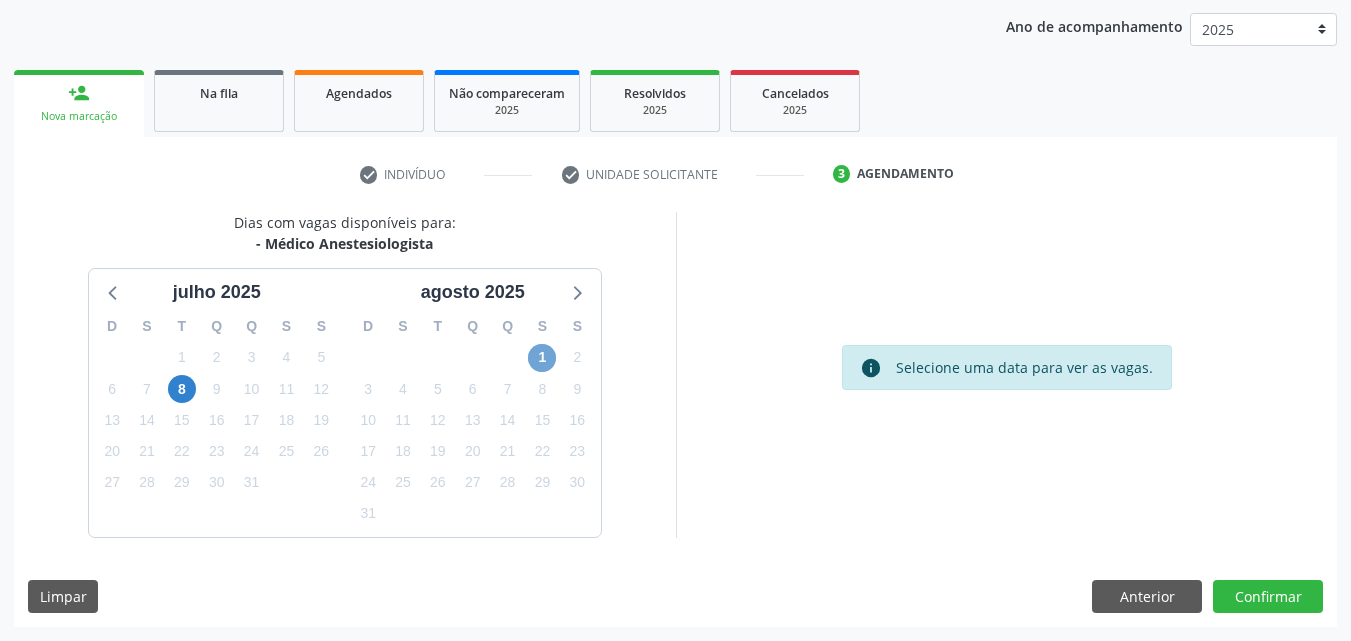 click on "1" at bounding box center (542, 358) 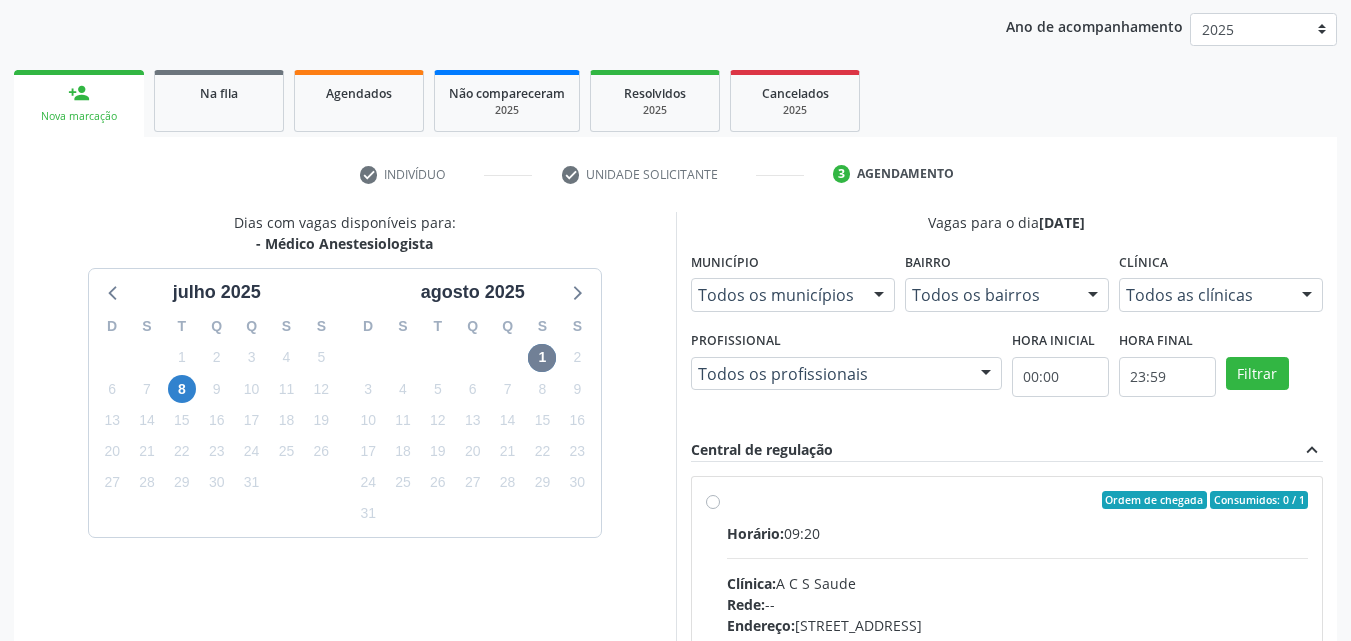 click on "Ordem de chegada
Consumidos: 0 / 1" at bounding box center [1018, 500] 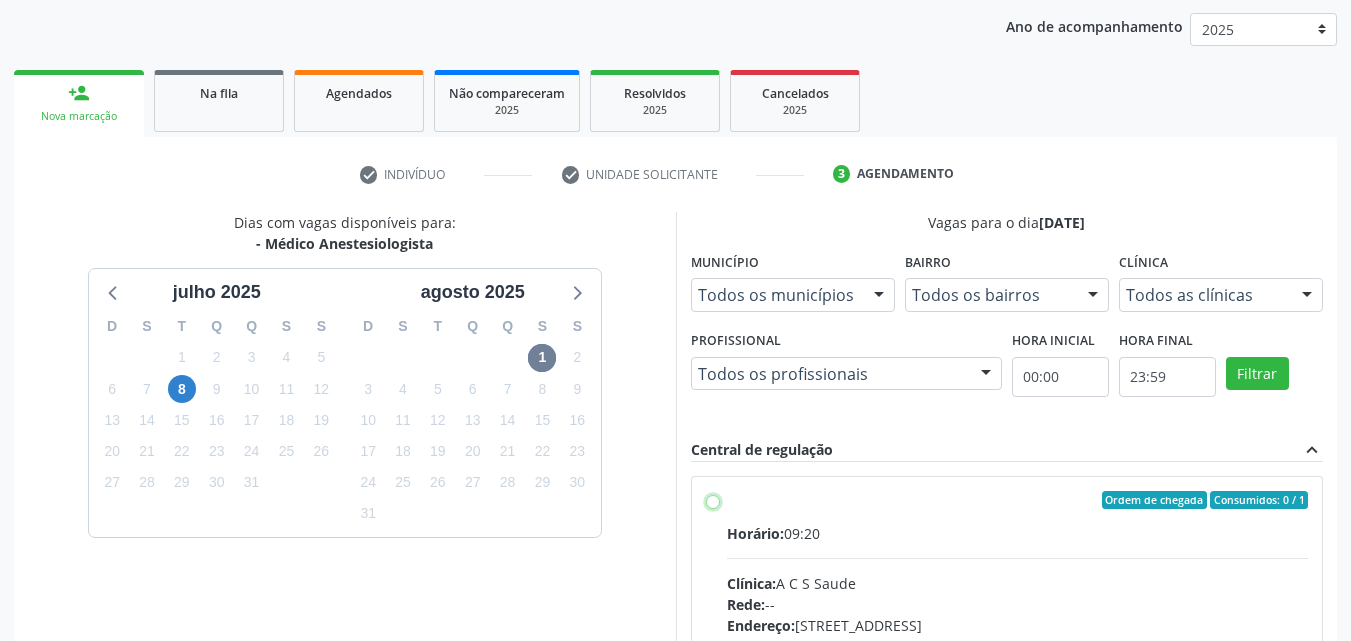 radio on "true" 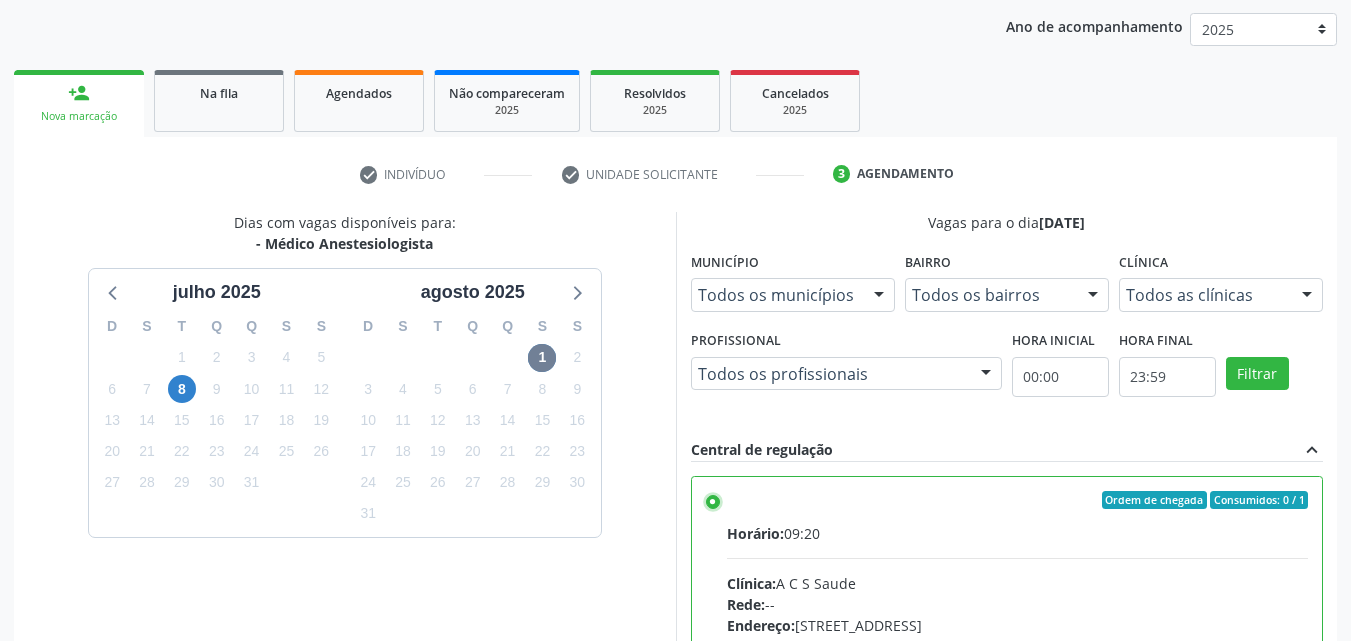 scroll, scrollTop: 99, scrollLeft: 0, axis: vertical 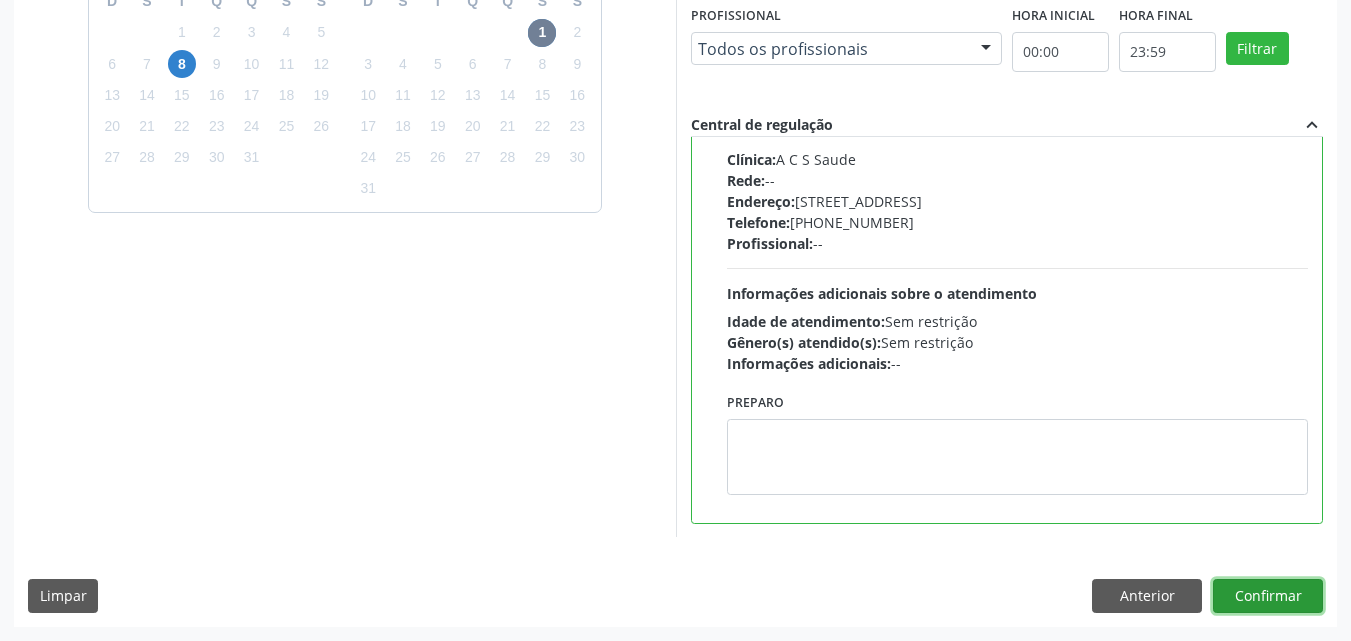click on "Confirmar" at bounding box center [1268, 596] 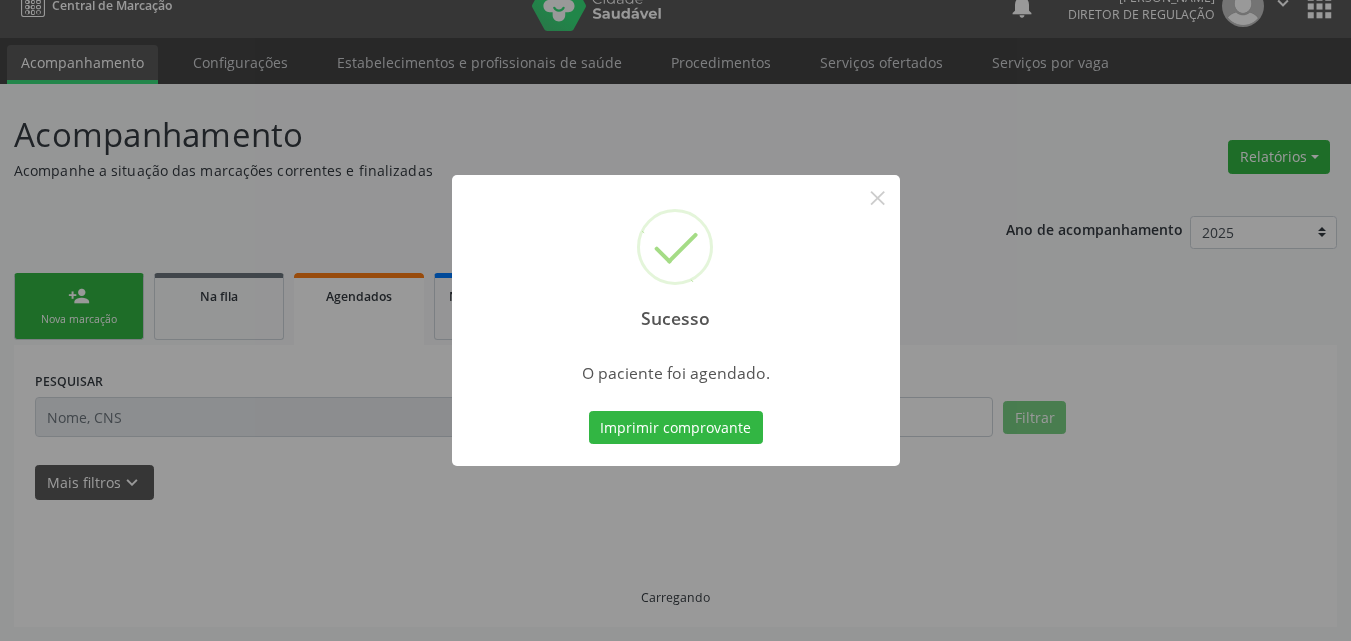 scroll, scrollTop: 26, scrollLeft: 0, axis: vertical 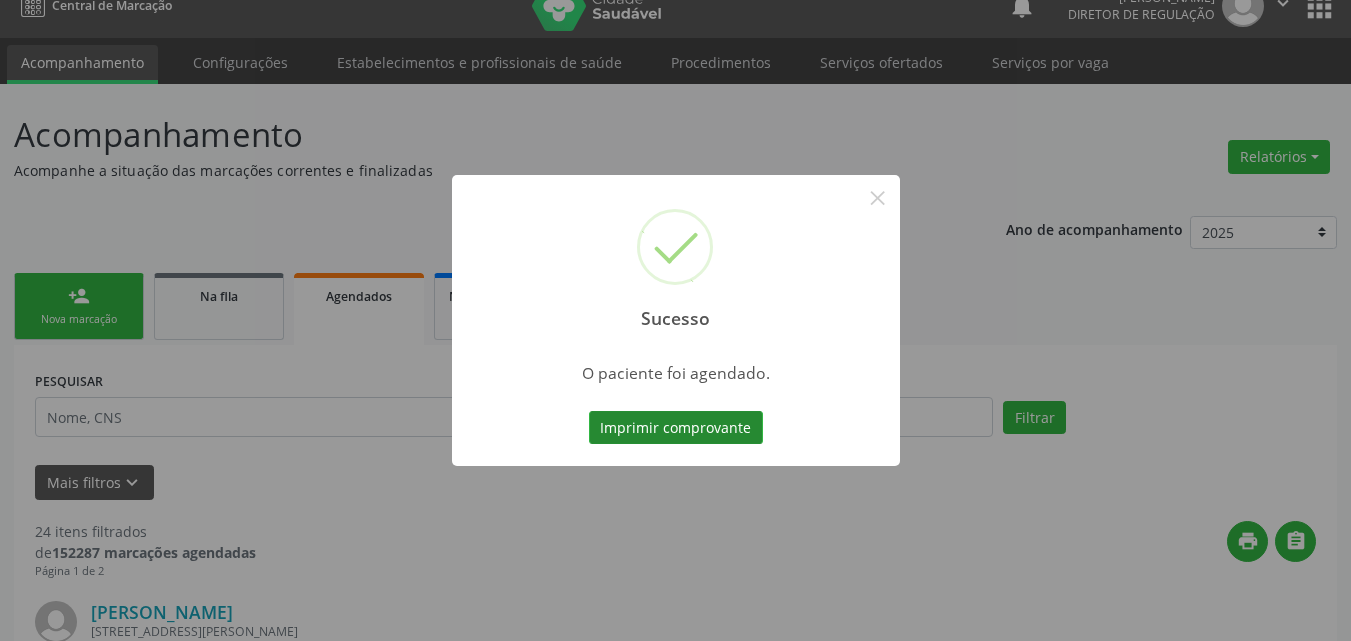 click on "Imprimir comprovante" at bounding box center (676, 428) 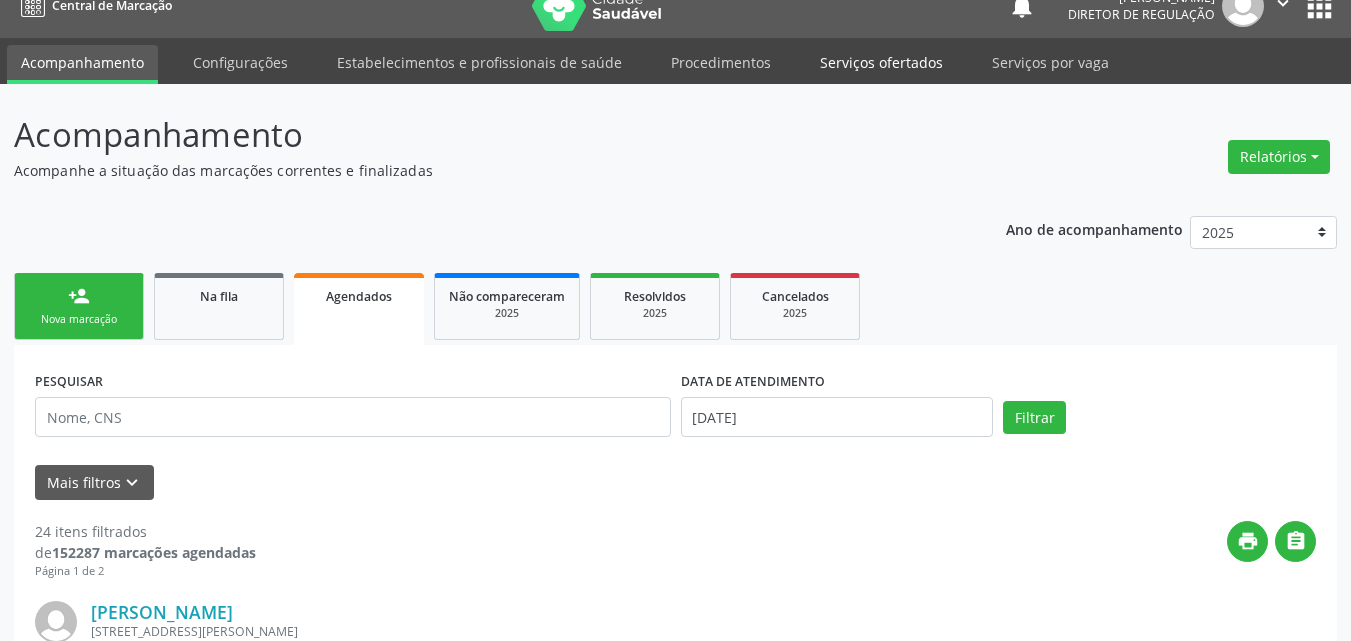 click on "Serviços ofertados" at bounding box center [881, 62] 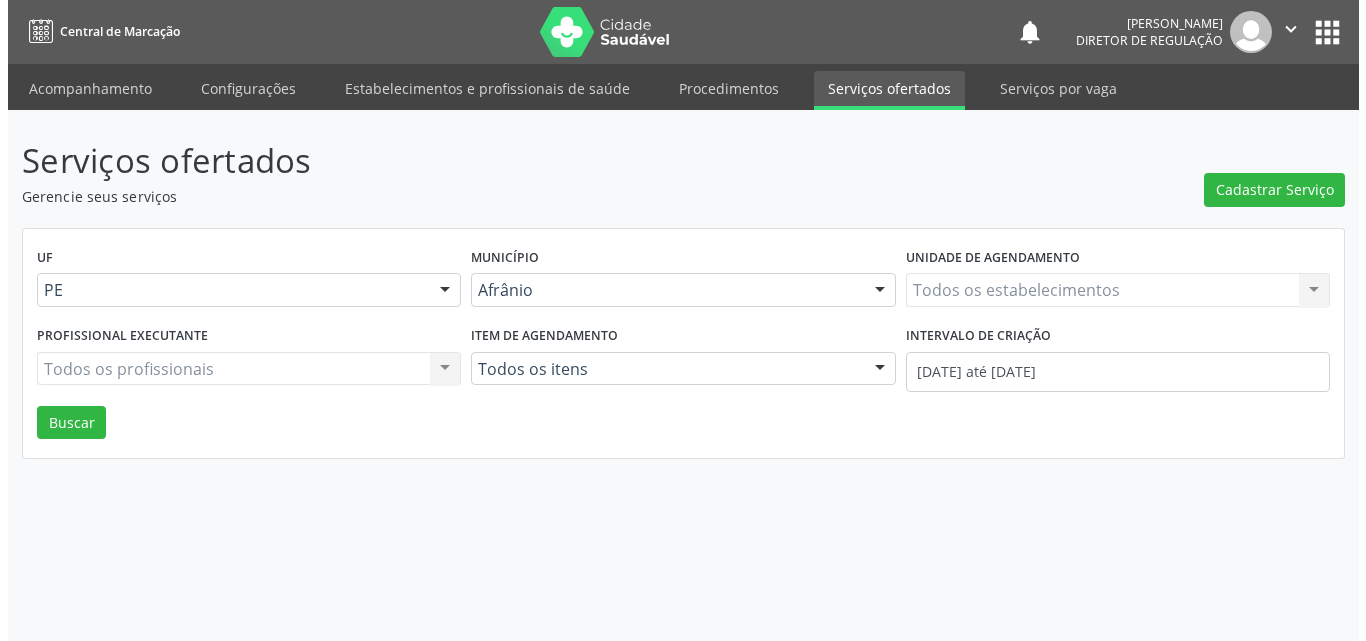 scroll, scrollTop: 0, scrollLeft: 0, axis: both 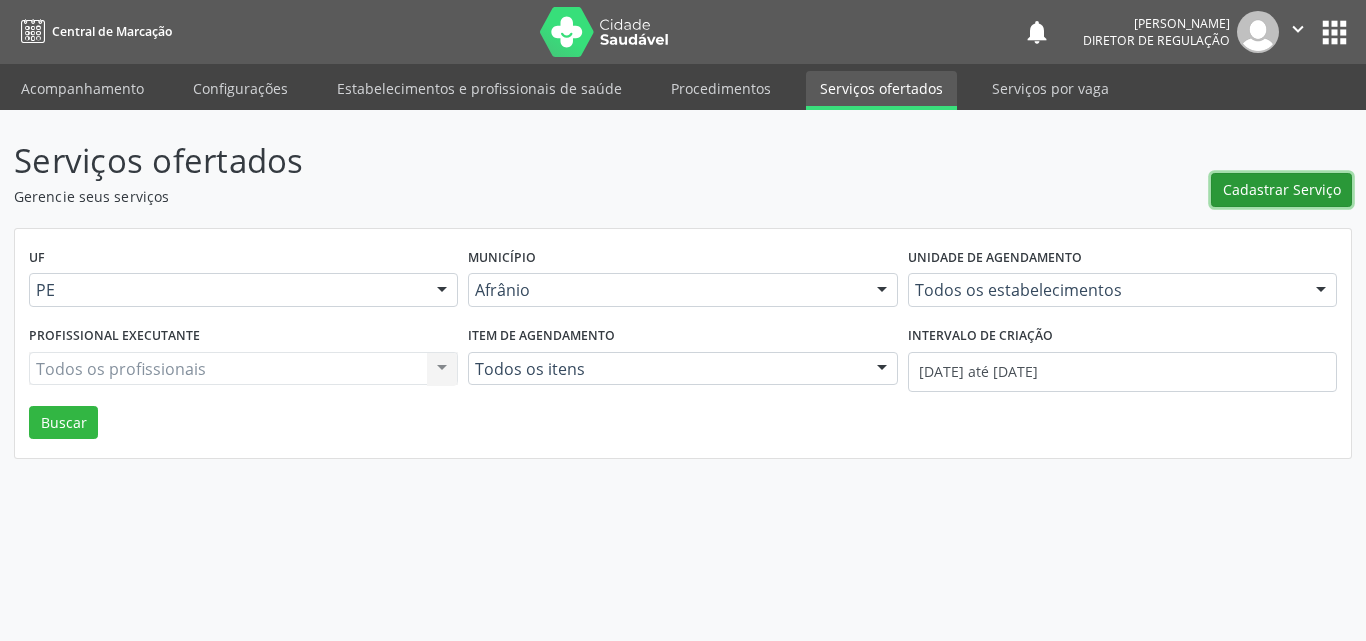 click on "Cadastrar Serviço" at bounding box center [1282, 189] 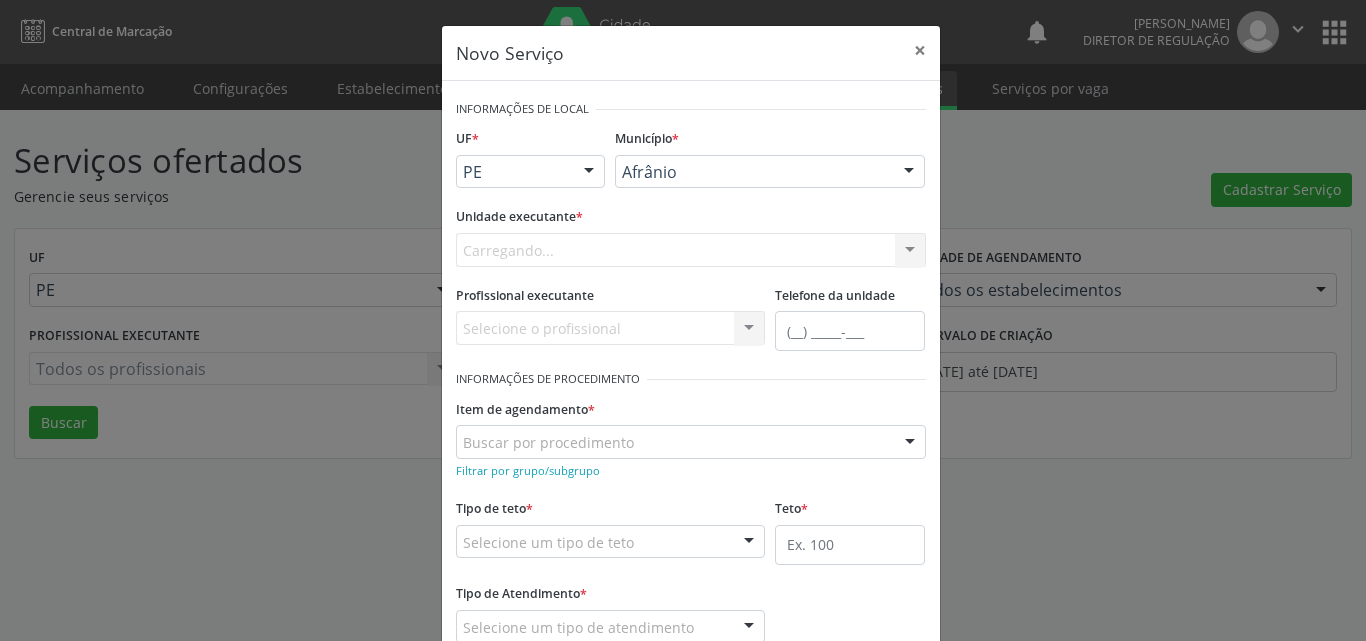 scroll, scrollTop: 0, scrollLeft: 0, axis: both 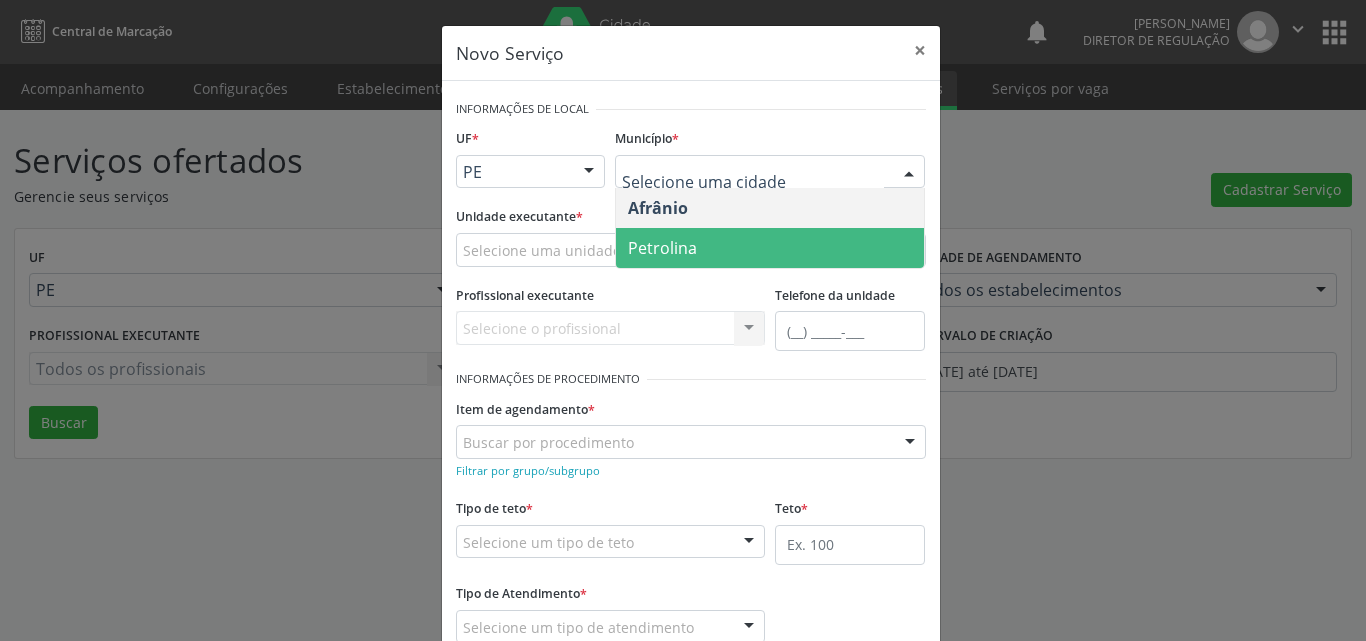 click on "Petrolina" at bounding box center (770, 248) 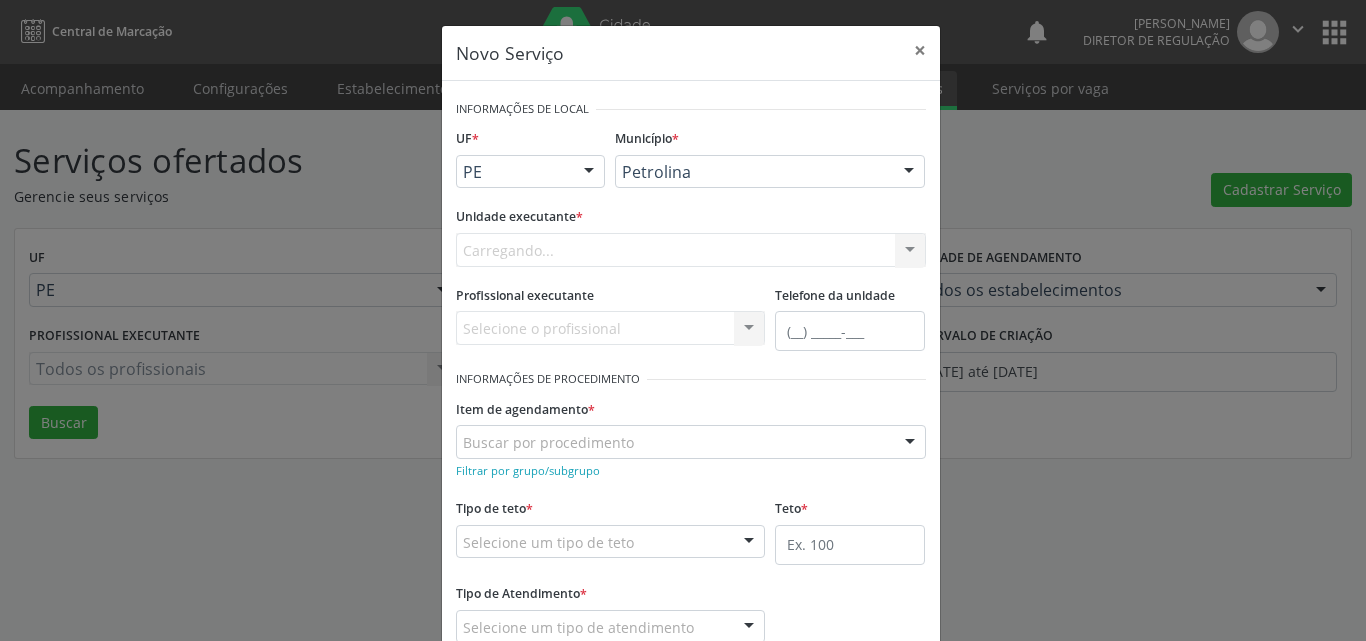 click on "Carregando...
Academia da Saude de Afranio   Academia da Saude do Bairro [PERSON_NAME]   Academia da Saude do Distrito de [GEOGRAPHIC_DATA] do Distrito de Extrema   [GEOGRAPHIC_DATA] do [PERSON_NAME]   Ambulatorio Municipal de Saude   Caf Central de Abastecimento Farmaceutico   Centro de Atencao Psicossocial de Afranio Pe   Centro de Especialidades   Cime   Cuidar   Equipe de Atencao Basica Prisional Tipo I com Saude Mental   Esf [PERSON_NAME] Nonato   Esf Custodia Maria da Conceicao   Esf [PERSON_NAME] e [PERSON_NAME]   Esf [PERSON_NAME]   Esf de Barra das Melancias   Esf de Extrema   Farmacia Basica do Municipio de [GEOGRAPHIC_DATA][PERSON_NAME] [MEDICAL_DATA] Ambulatorio Municipal   Laboratorio de Protese Dentario   Lid Laboratorio de Investigacoes e Diagnosticos               Selac" at bounding box center (691, 250) 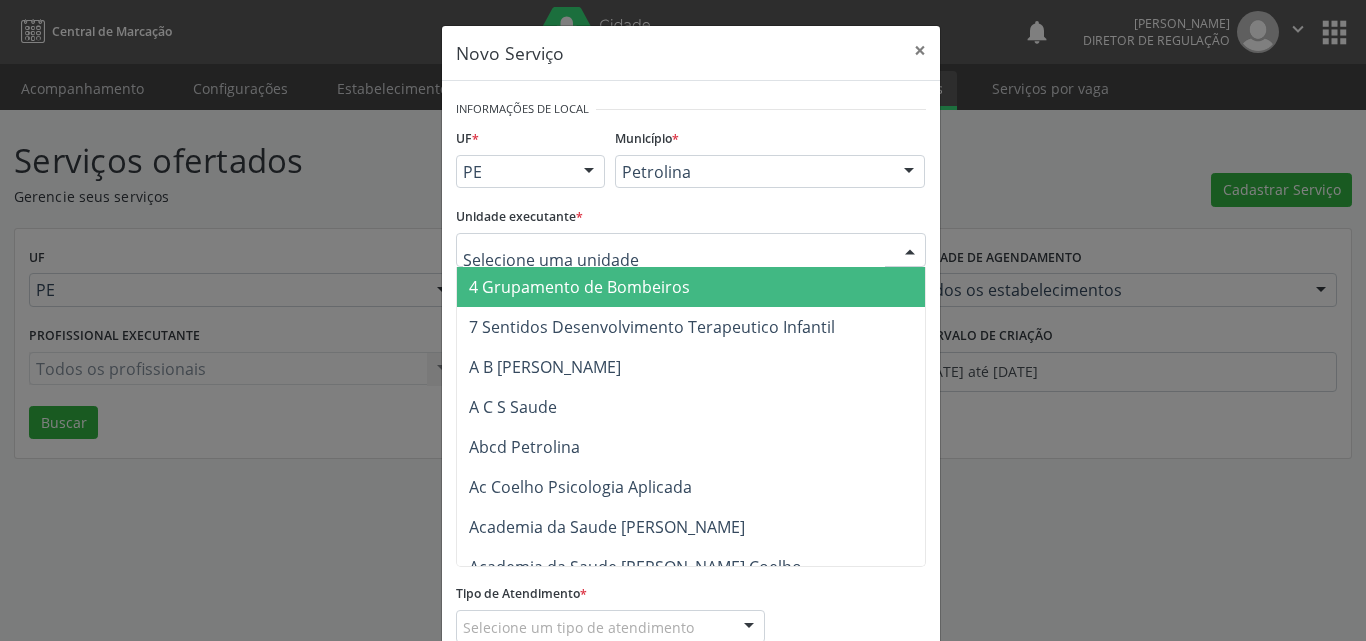 click at bounding box center (691, 250) 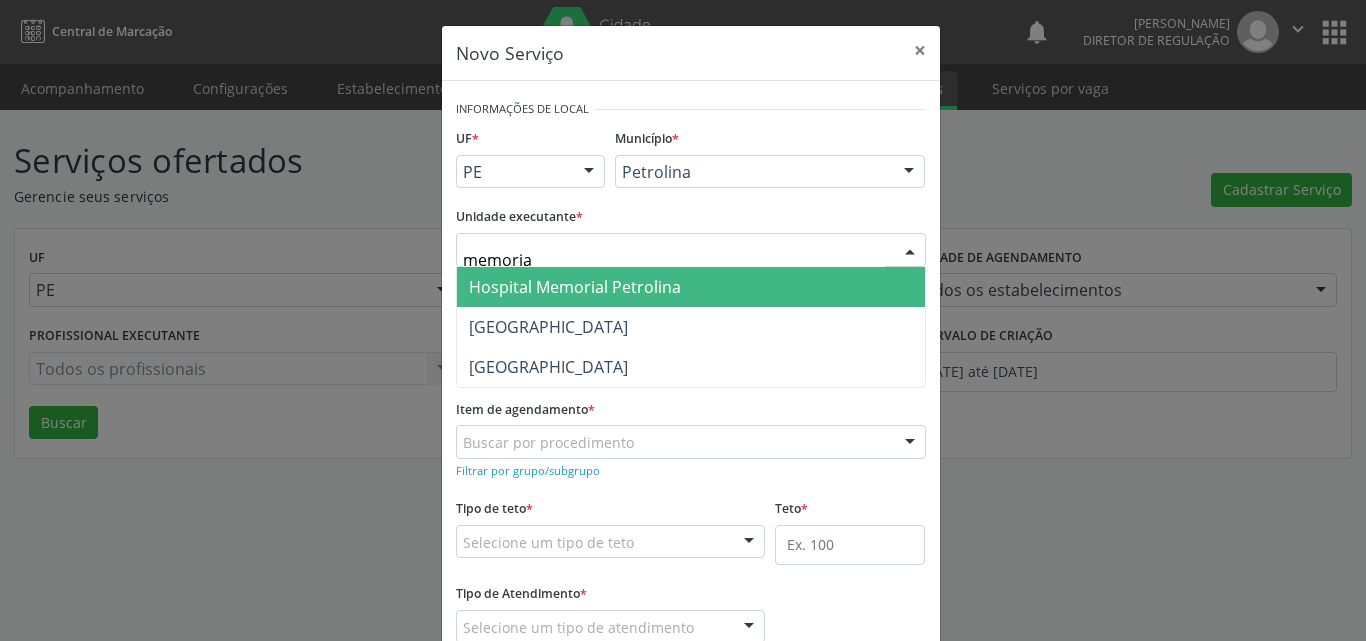 type on "memorial" 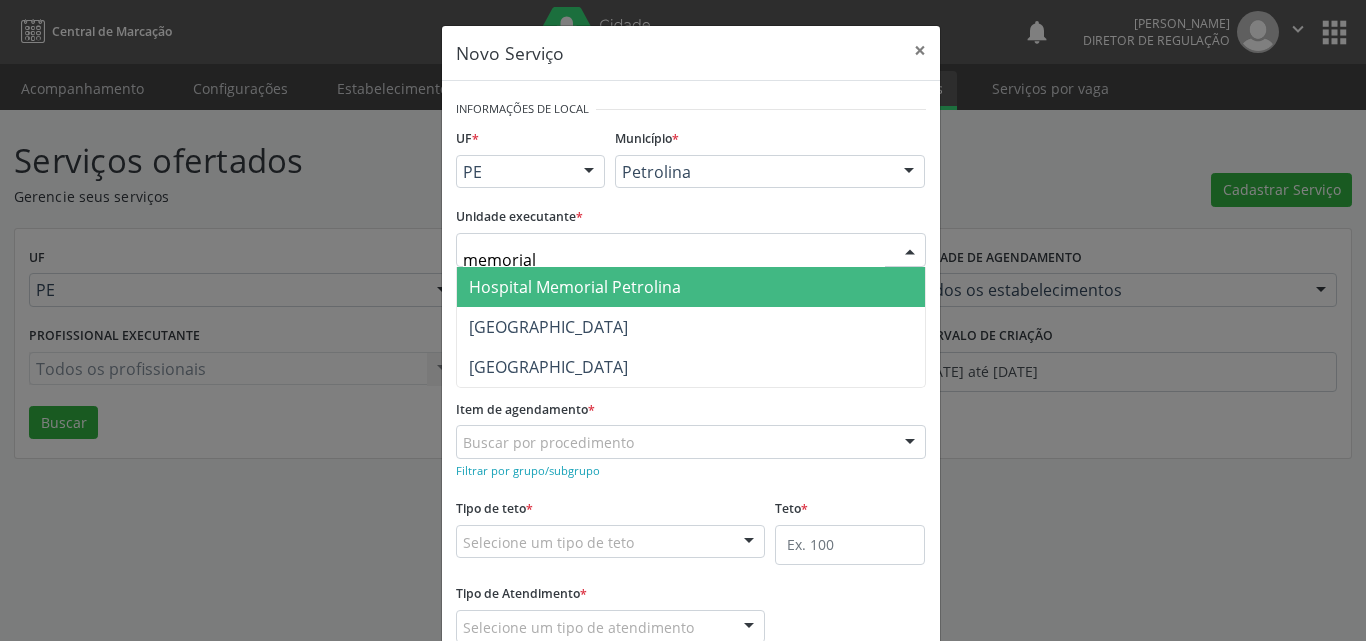 click on "Hospital Memorial Petrolina" at bounding box center [575, 287] 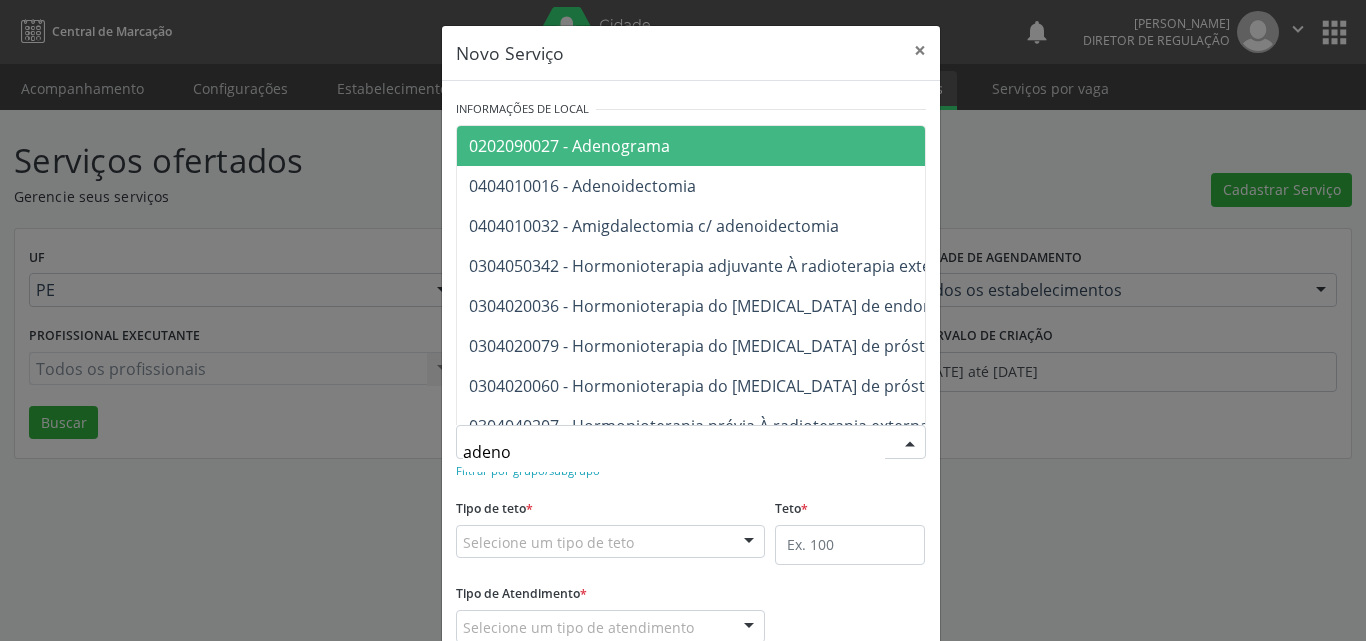 type on "adenoi" 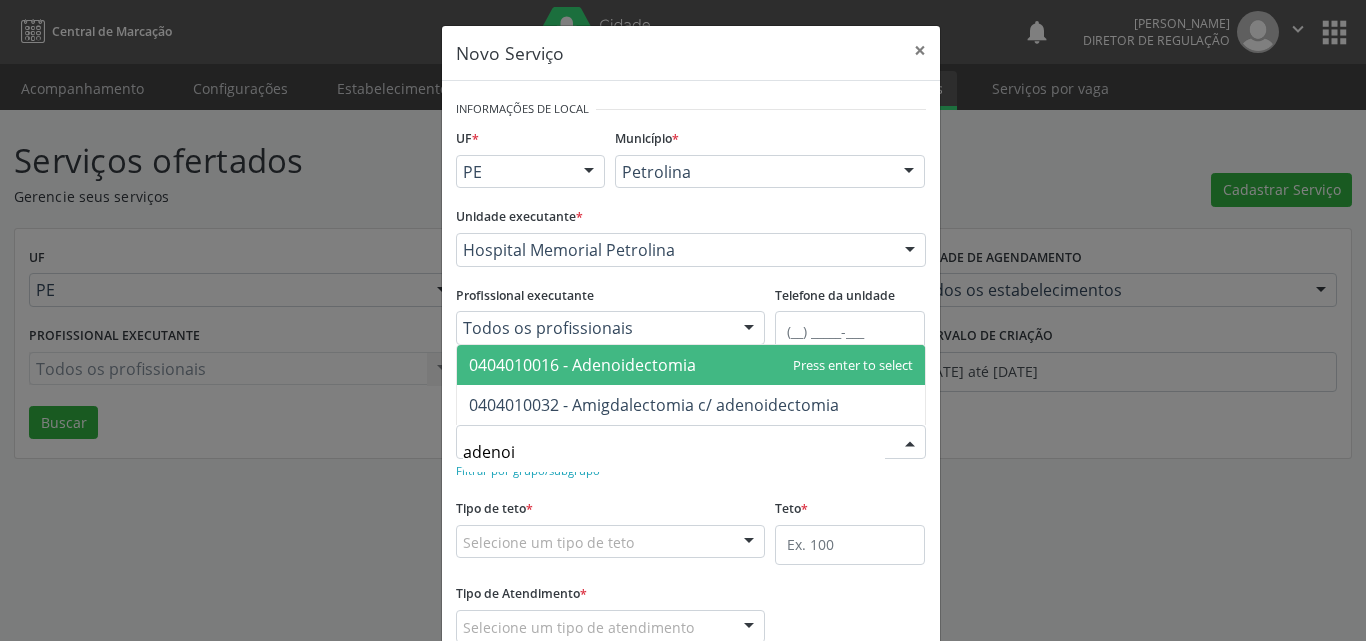 click on "0404010016 - Adenoidectomia" at bounding box center [582, 365] 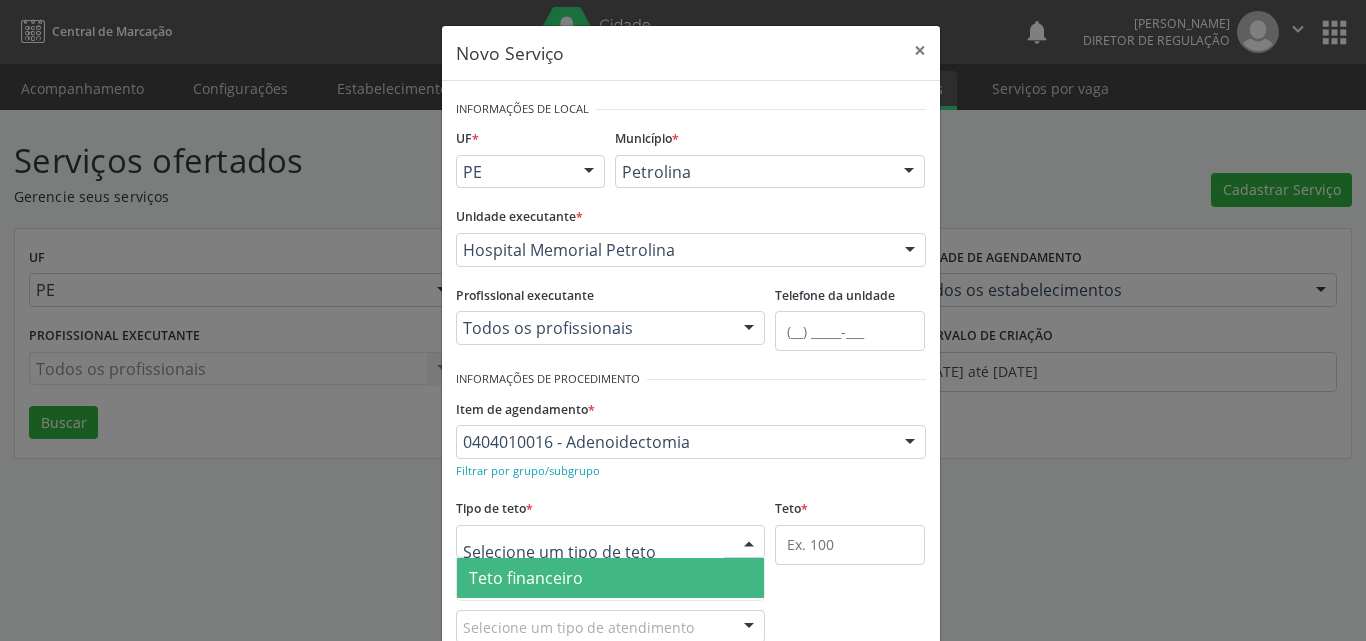 click at bounding box center [611, 542] 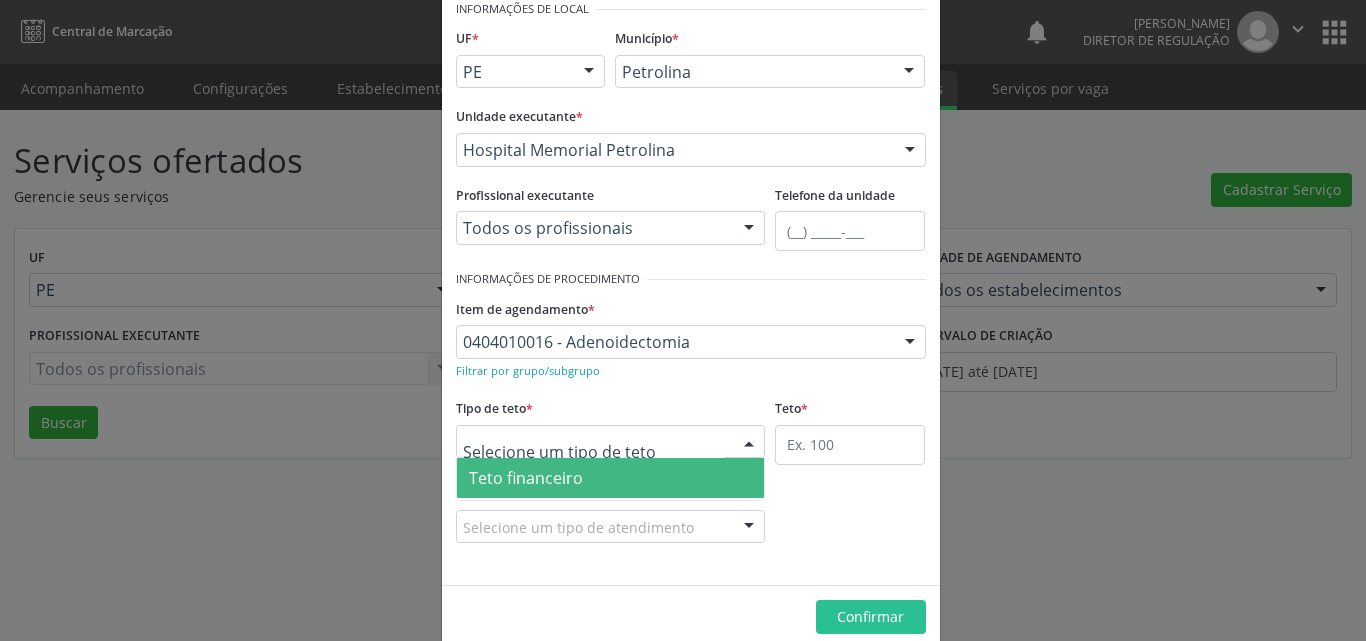 scroll, scrollTop: 38, scrollLeft: 0, axis: vertical 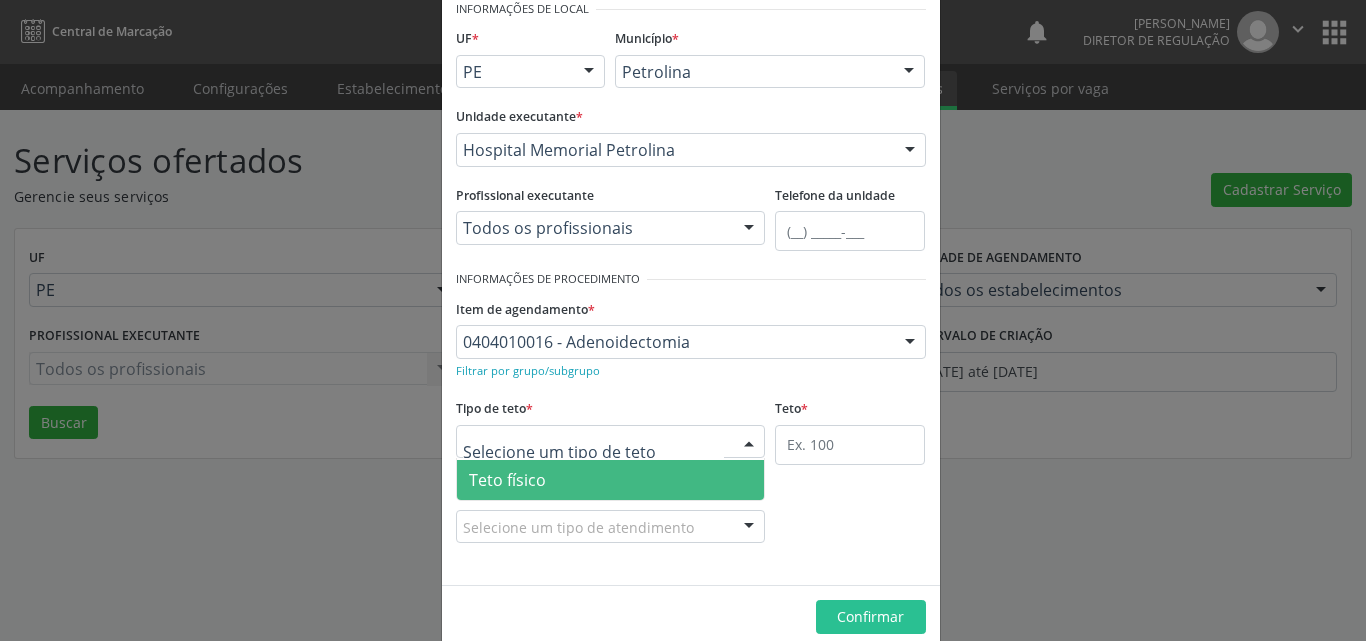 click on "Teto físico" at bounding box center [611, 480] 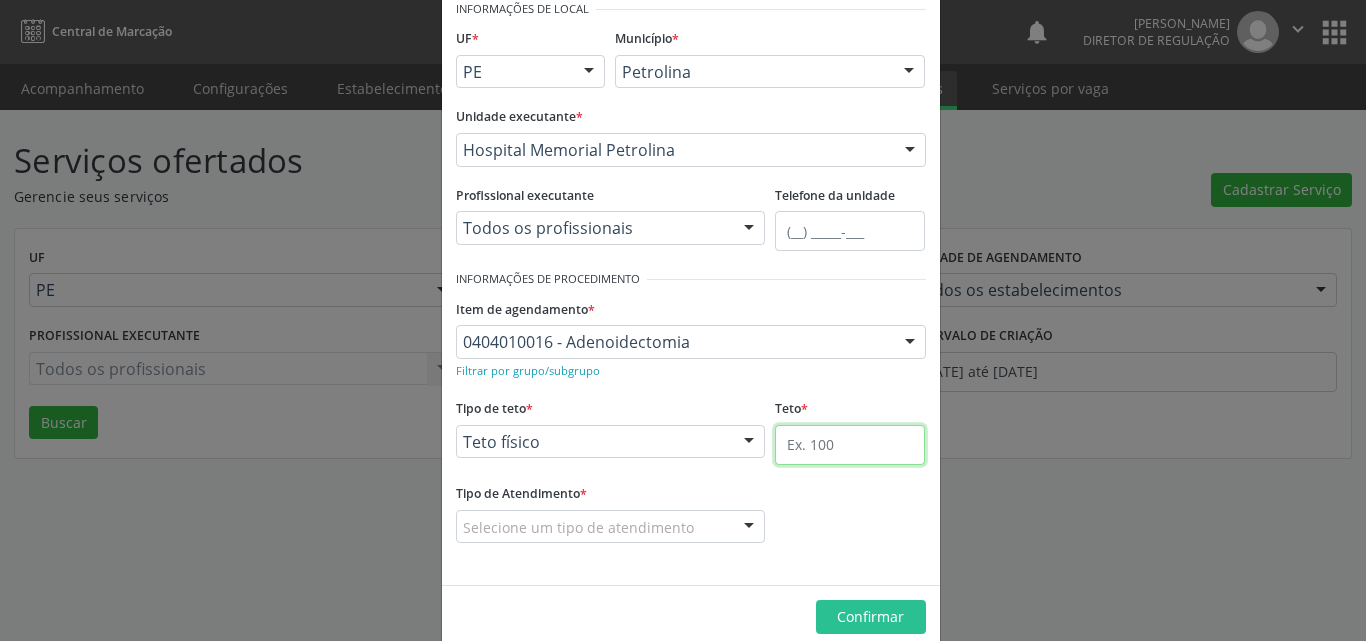 click at bounding box center [850, 445] 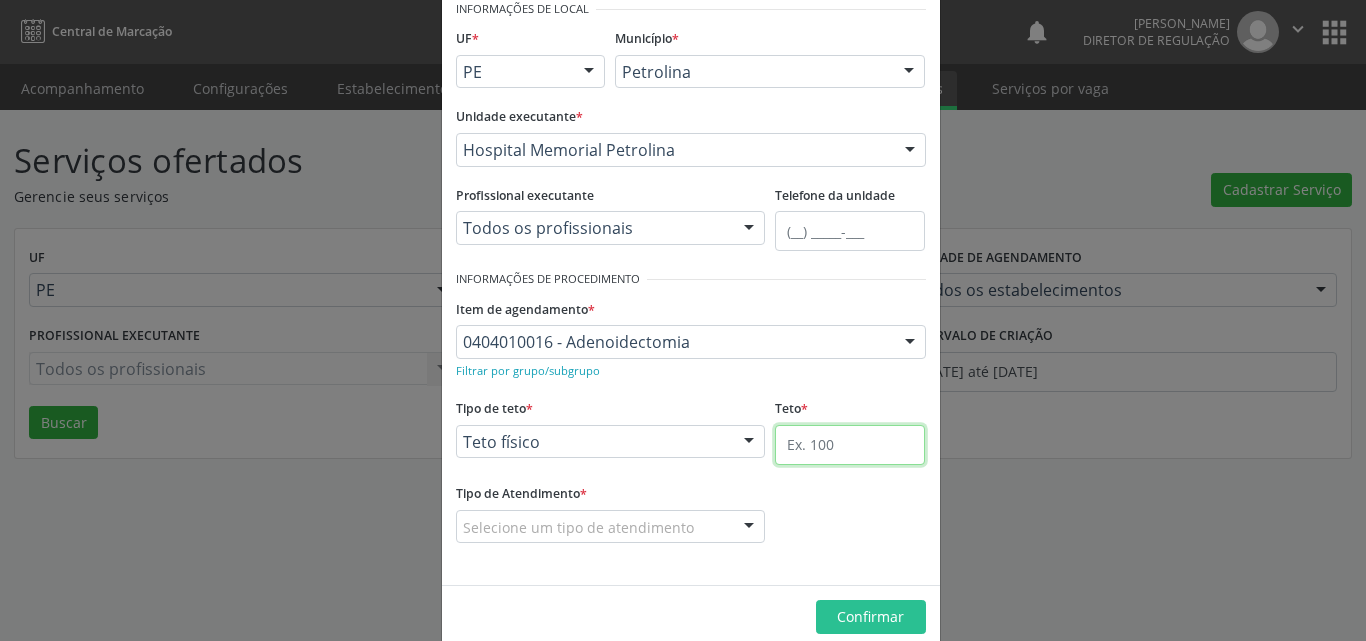 type on "1" 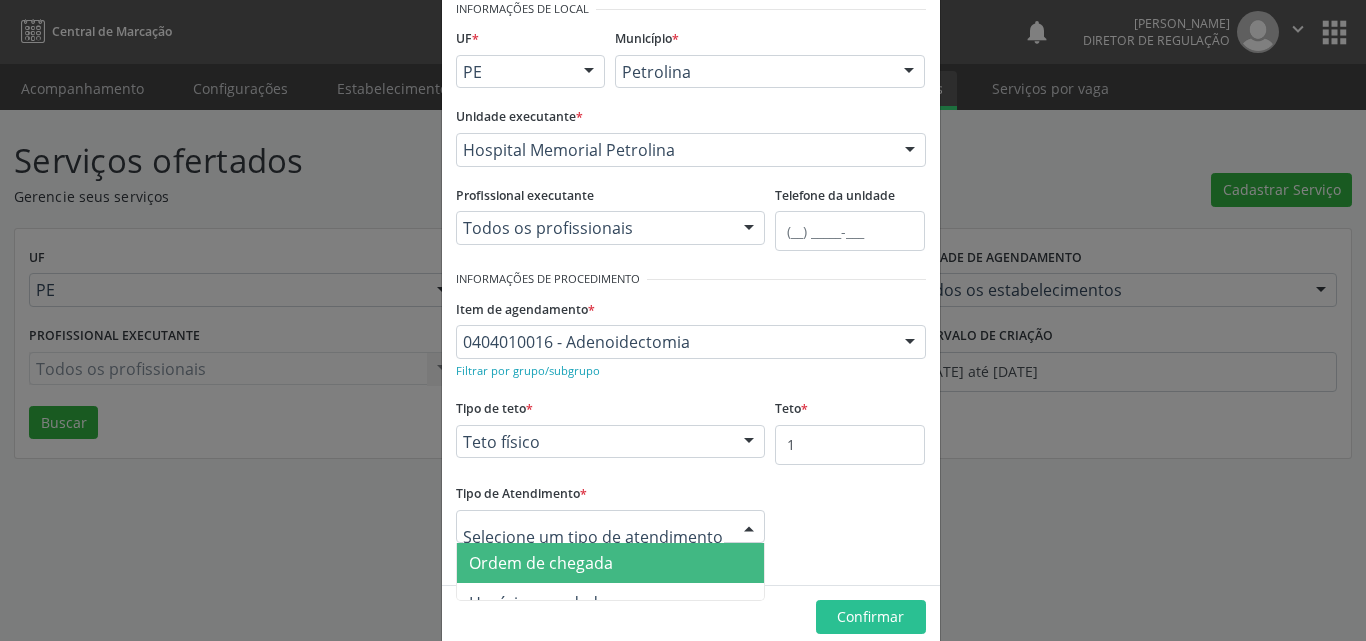click at bounding box center [611, 527] 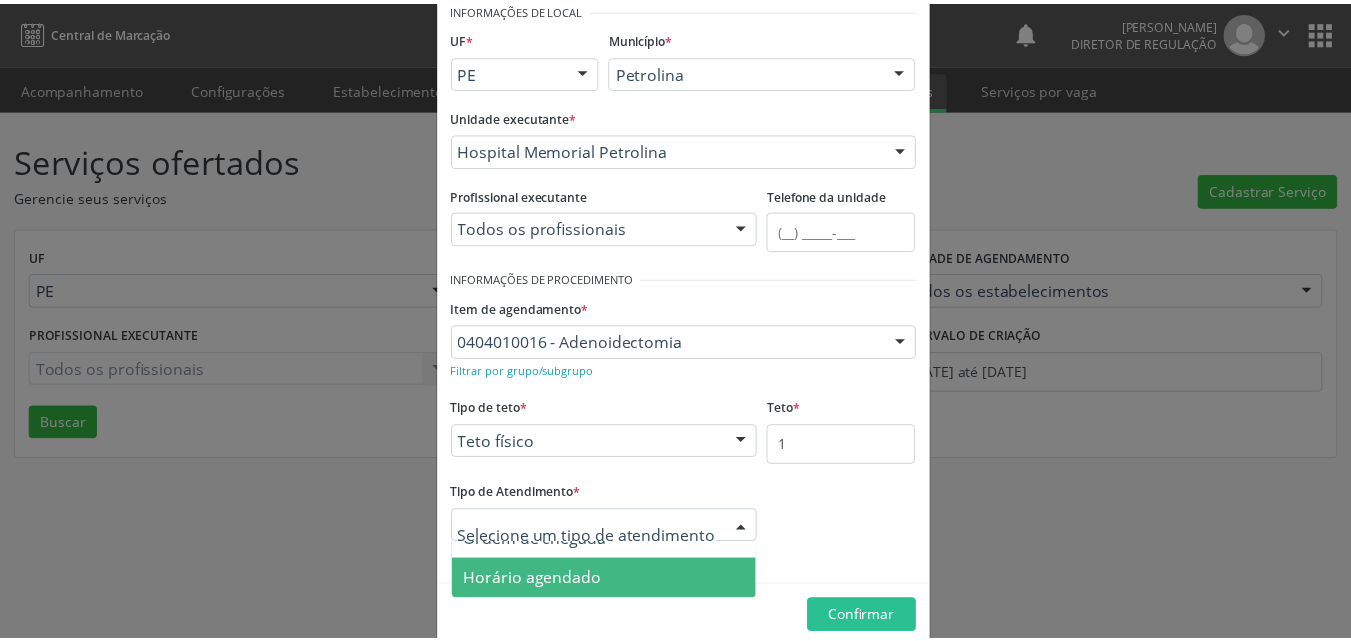 scroll, scrollTop: 0, scrollLeft: 0, axis: both 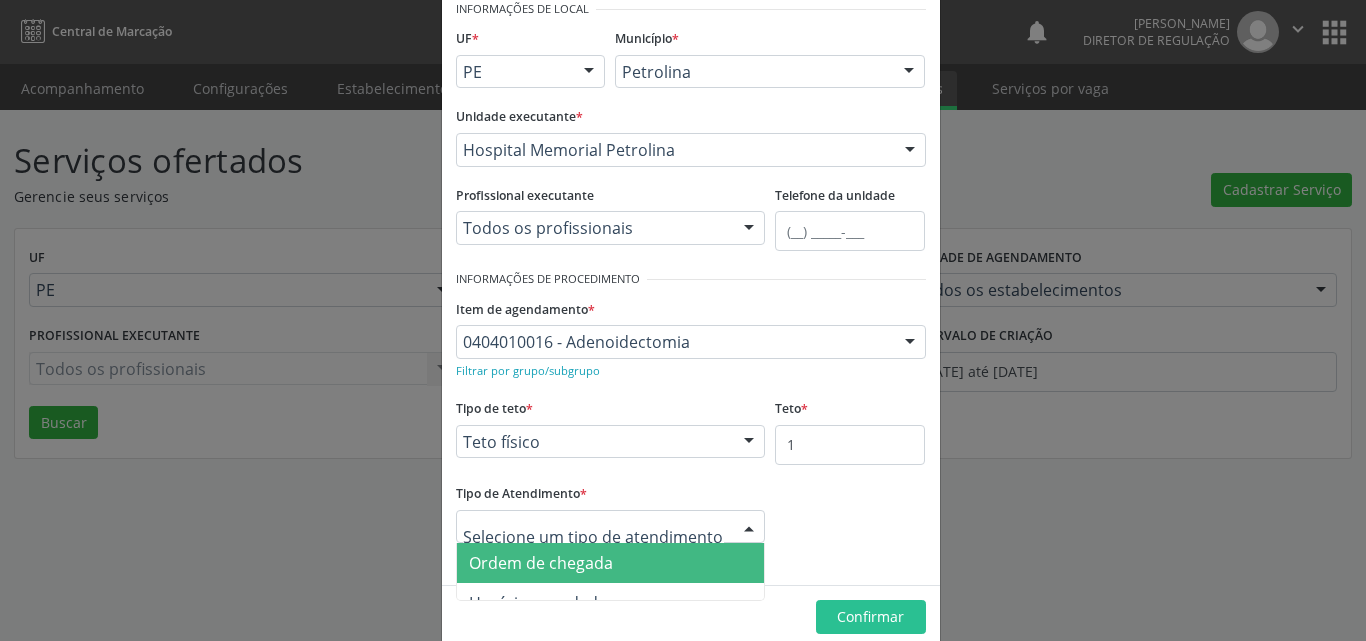 click on "Ordem de chegada" at bounding box center (611, 563) 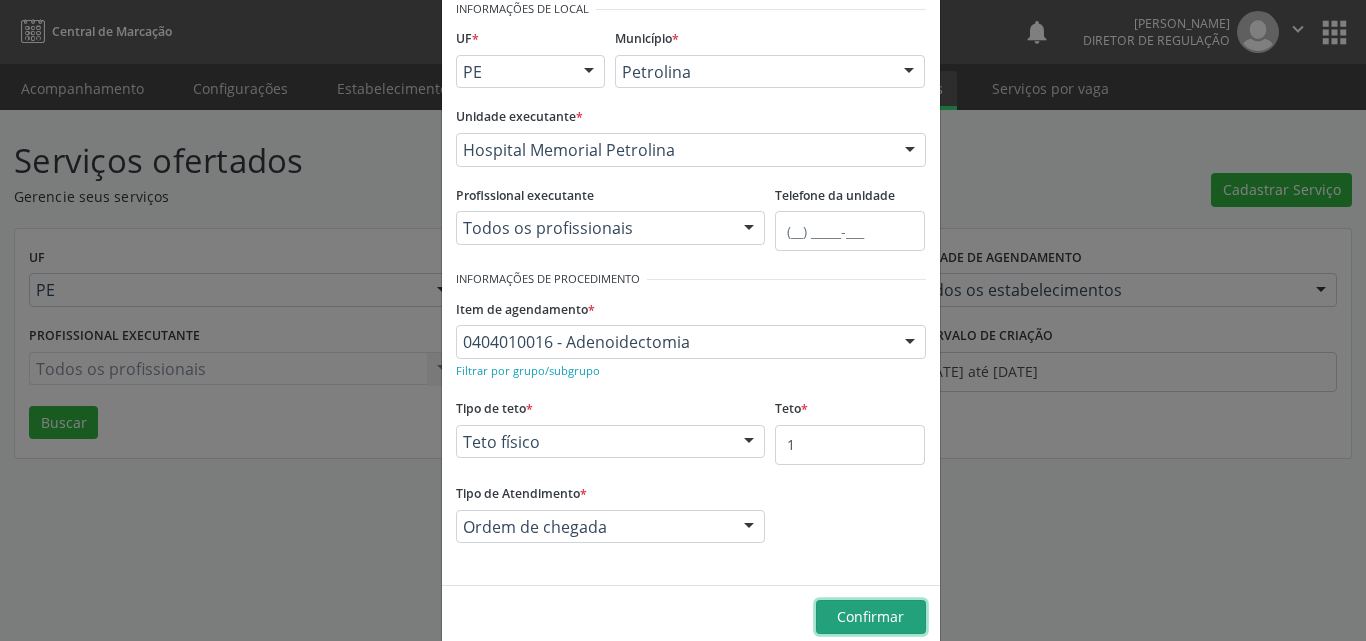 click on "Confirmar" at bounding box center [870, 616] 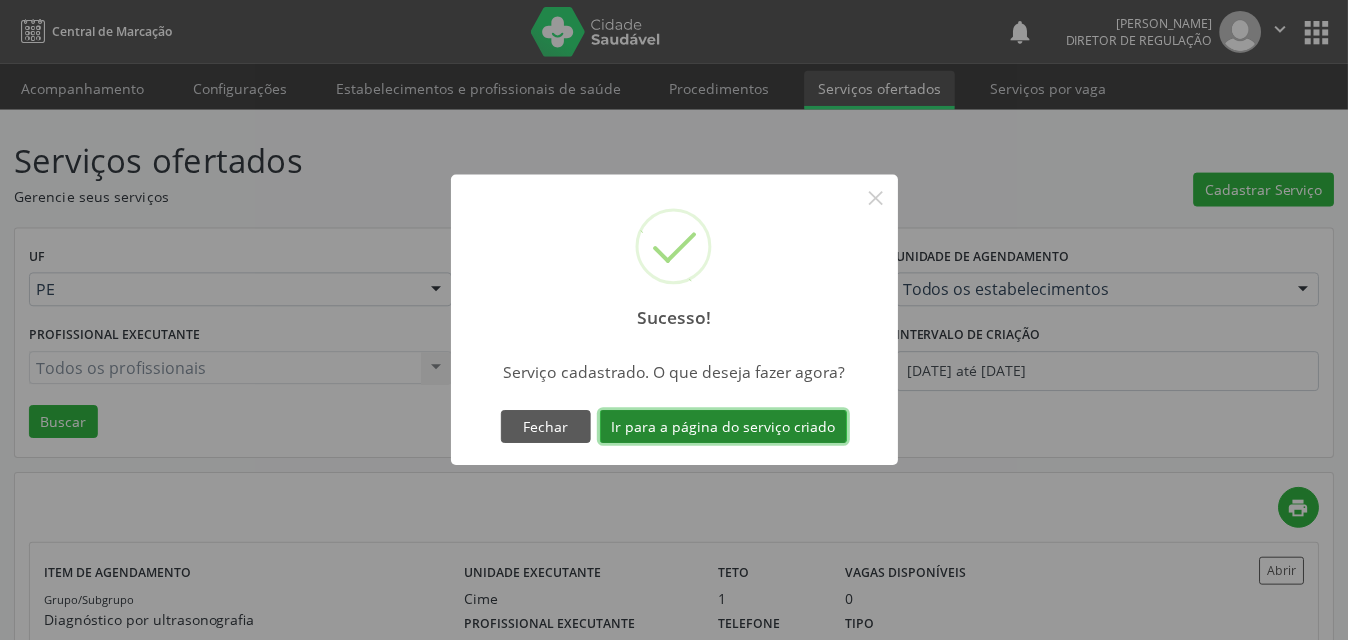 click on "Ir para a página do serviço criado" at bounding box center [725, 428] 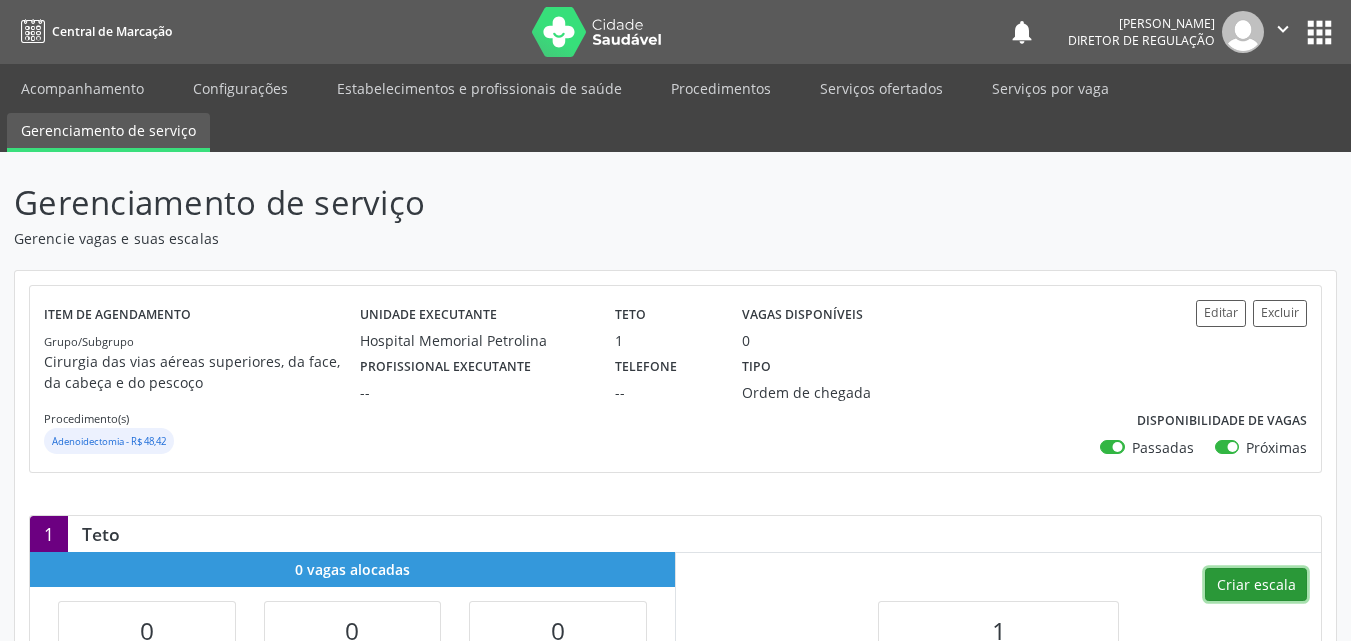 click on "Criar escala" at bounding box center (1256, 585) 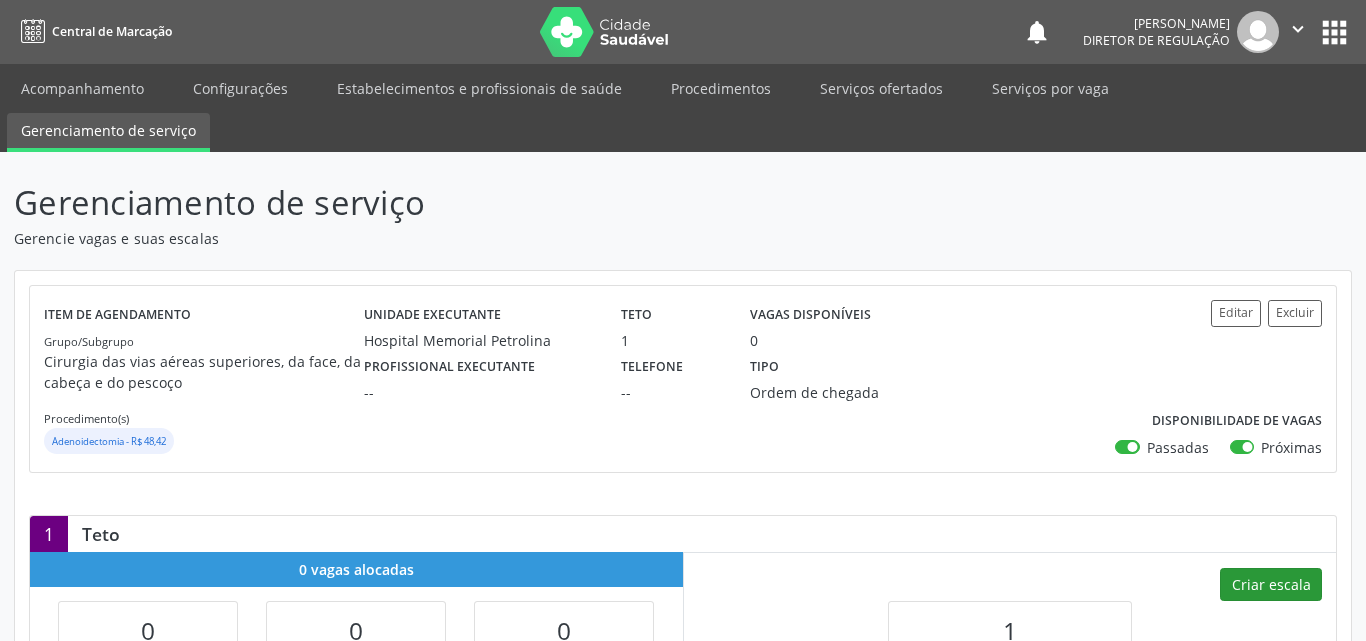 select on "6" 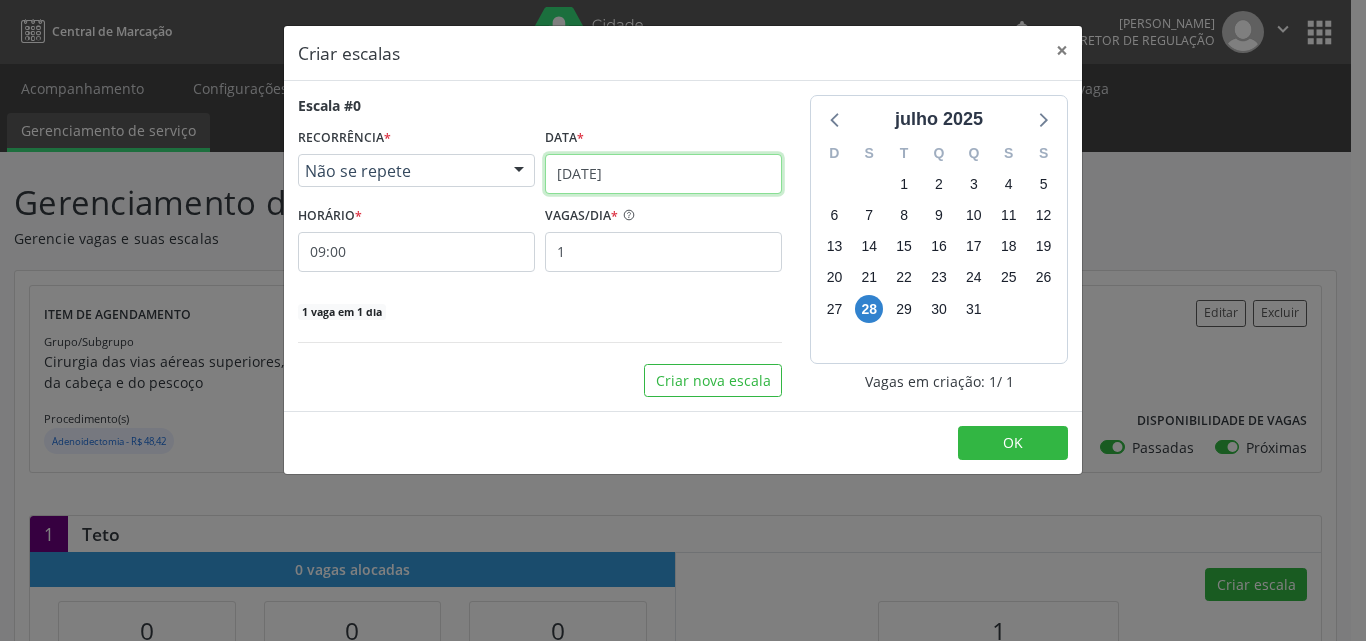 click on "2[DATE]" at bounding box center [663, 174] 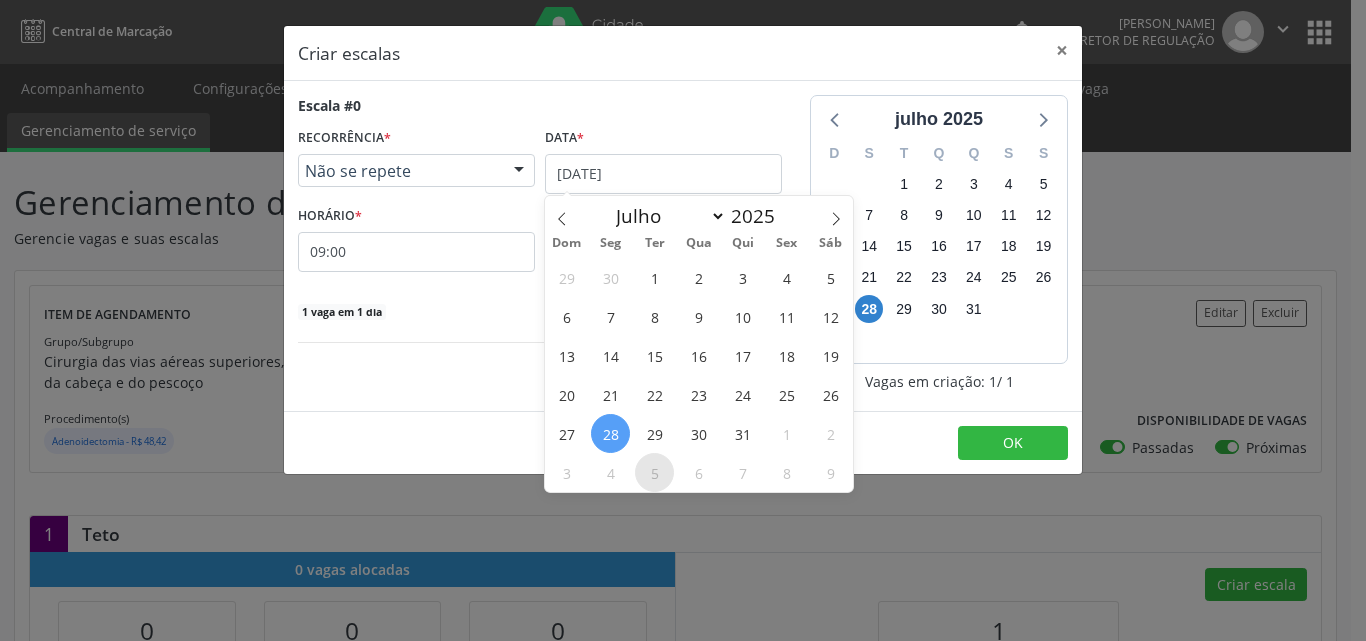 click on "5" at bounding box center [654, 472] 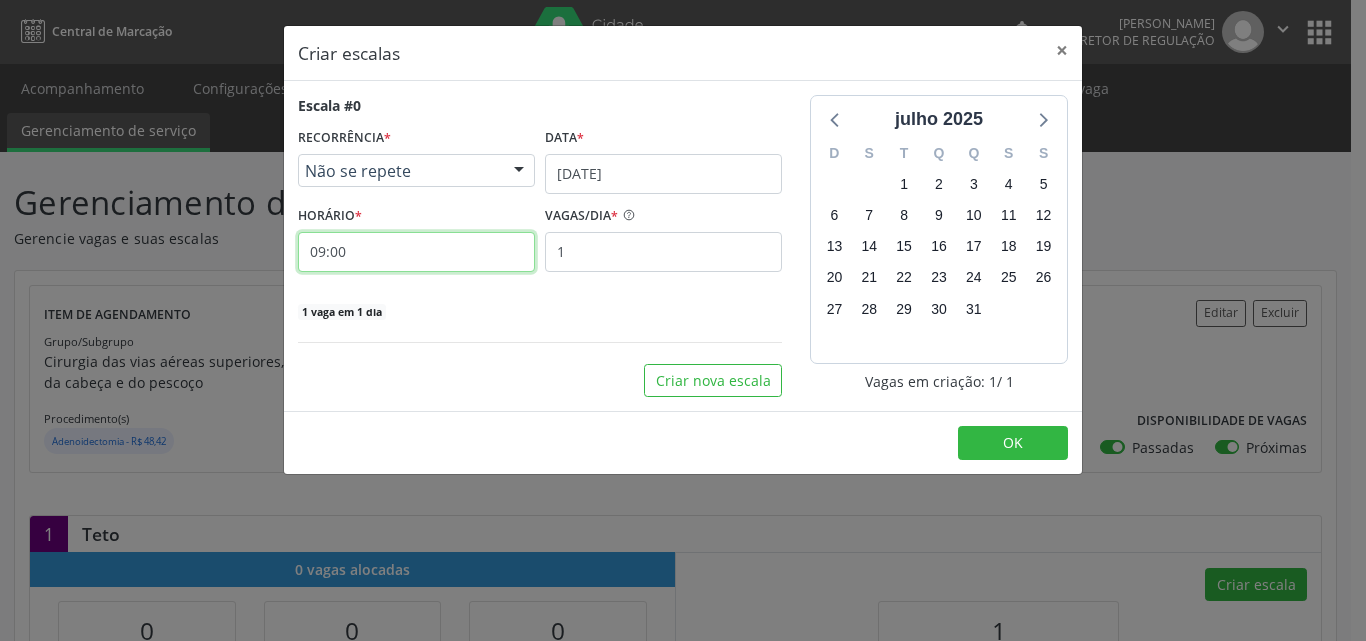 click on "09:00" at bounding box center (416, 252) 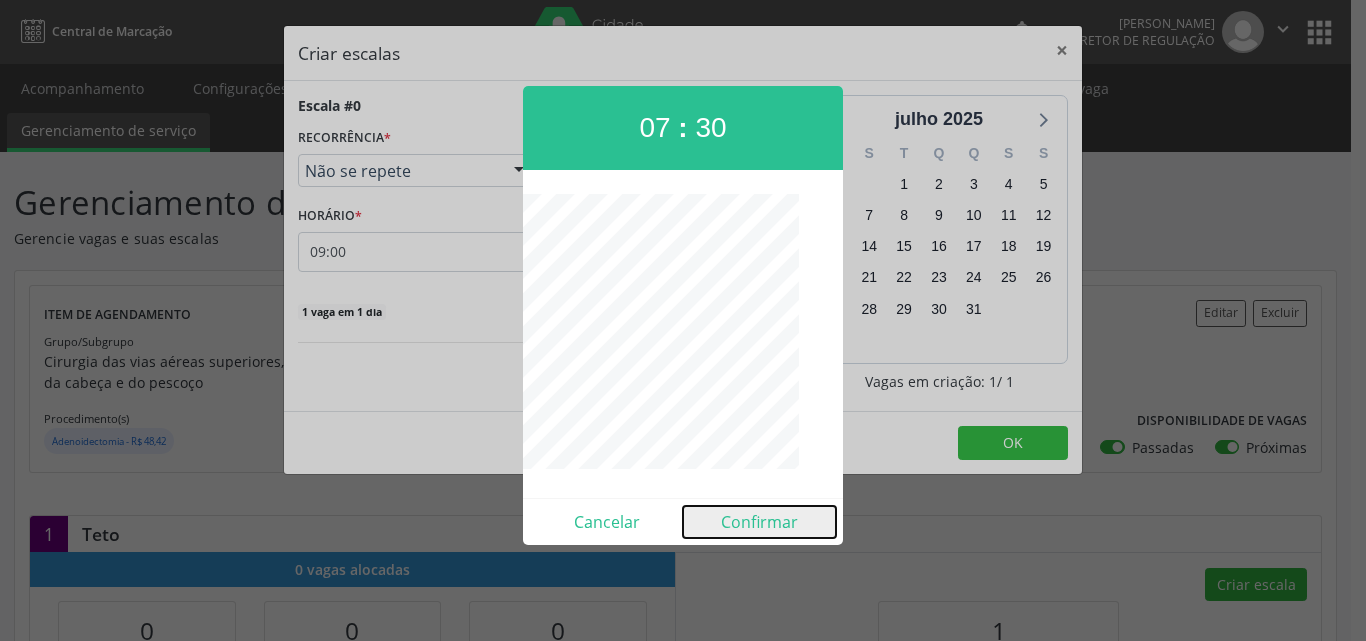 click on "Confirmar" at bounding box center (759, 522) 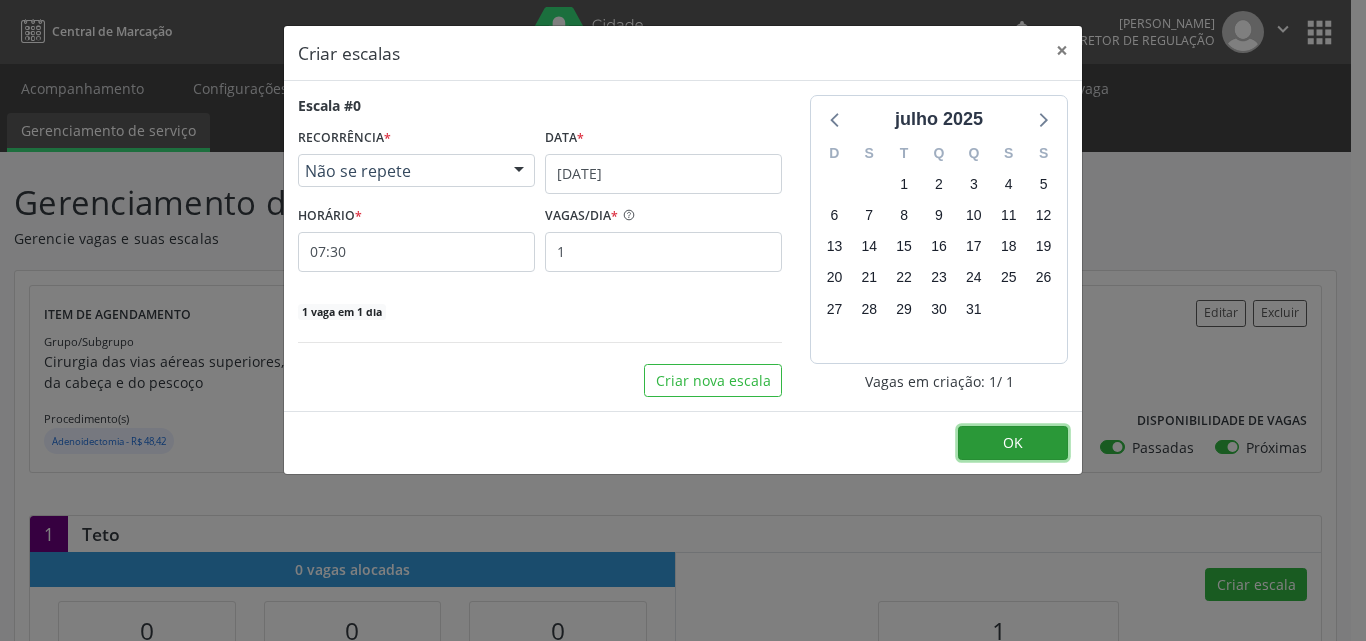 click on "OK" at bounding box center (1013, 443) 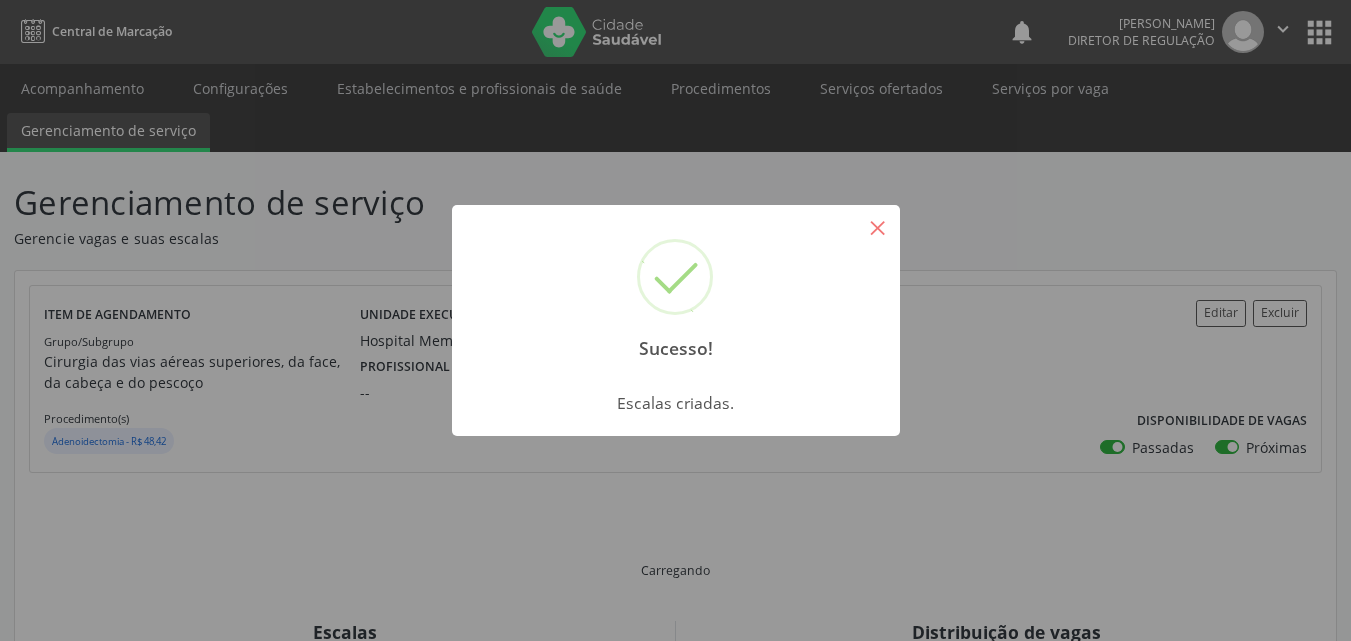 click on "×" at bounding box center [878, 227] 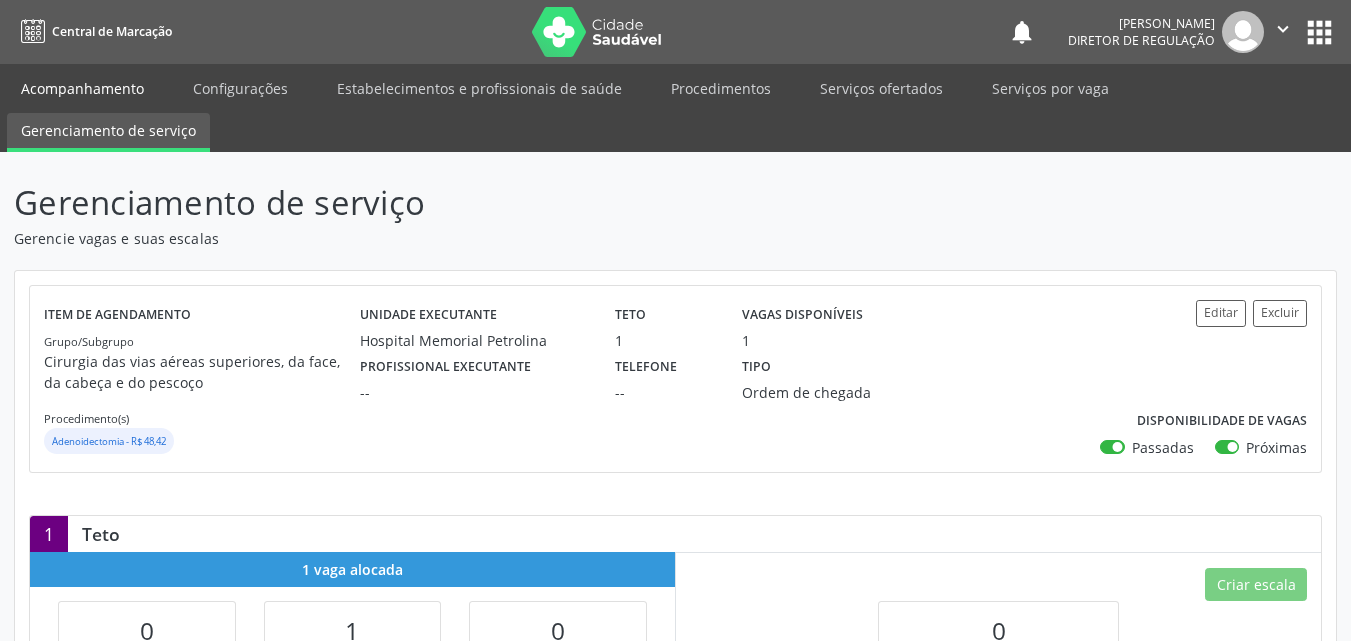 click on "Acompanhamento" at bounding box center (82, 88) 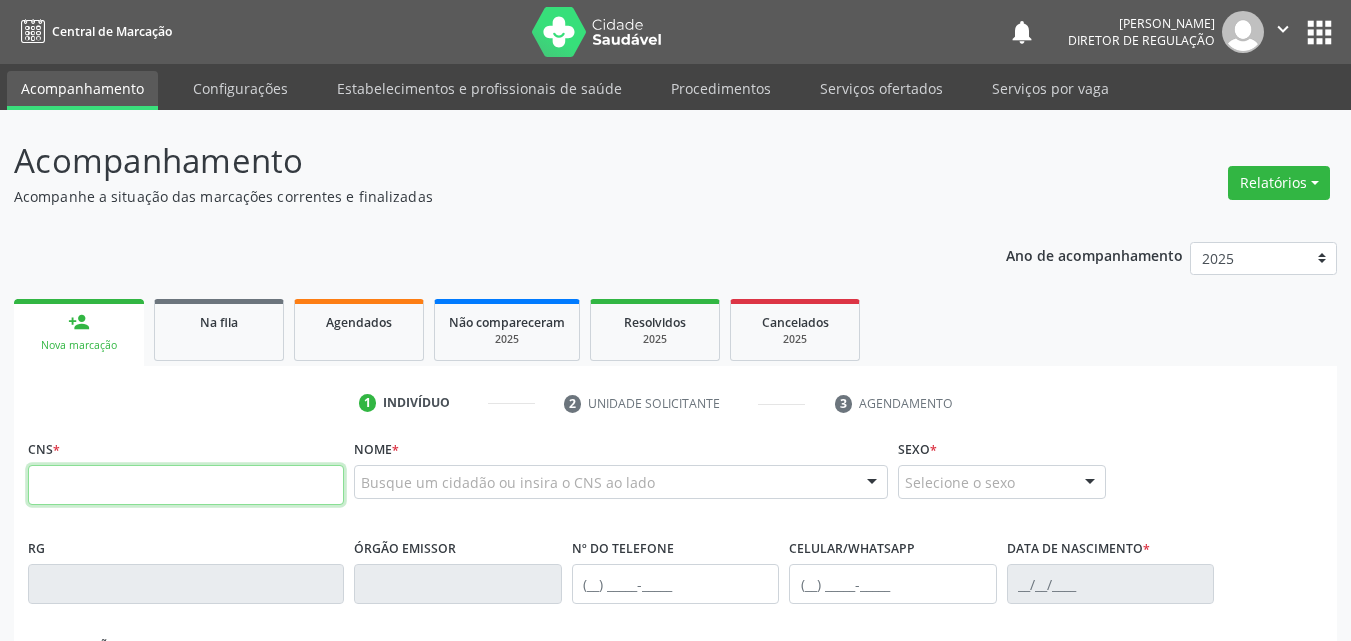 click at bounding box center (186, 485) 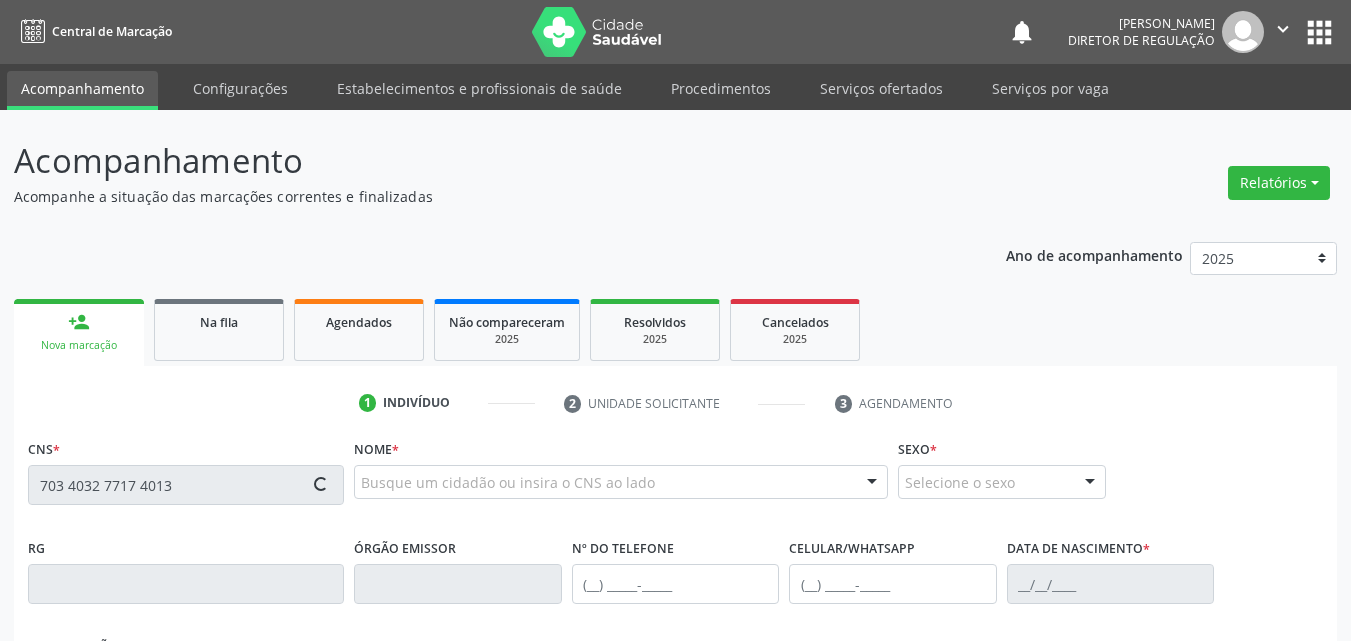 type on "703 4032 7717 4013" 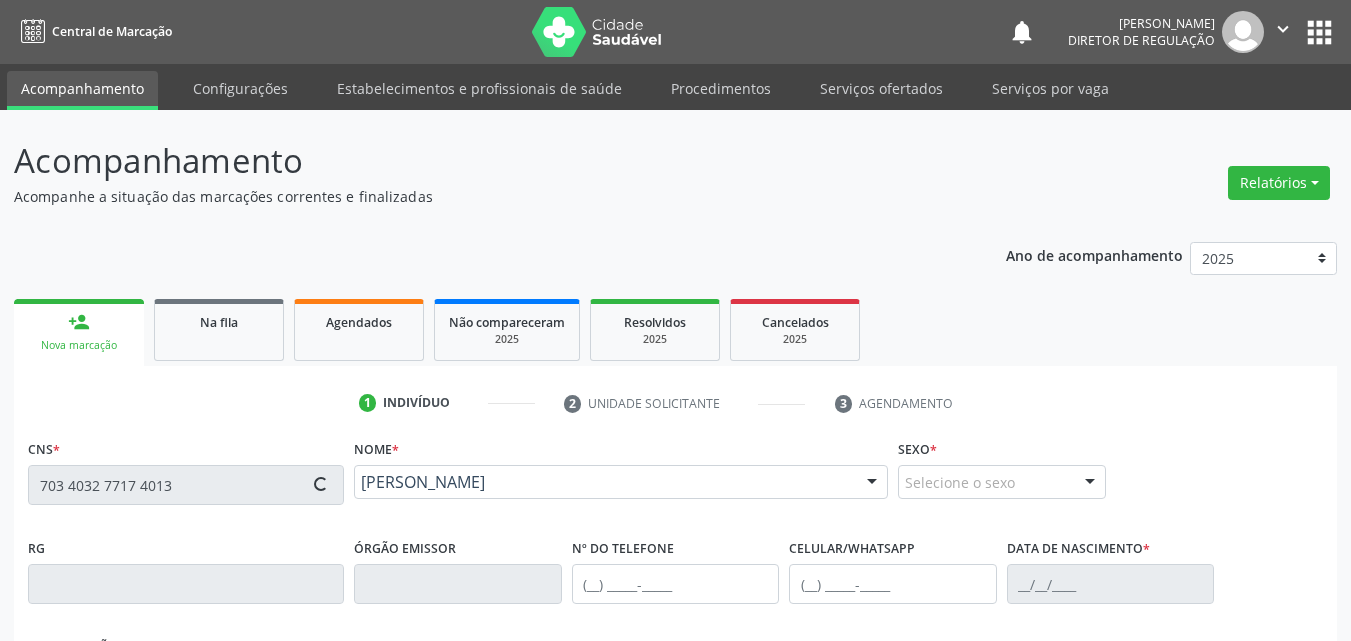 type on "(87) 8861-9652" 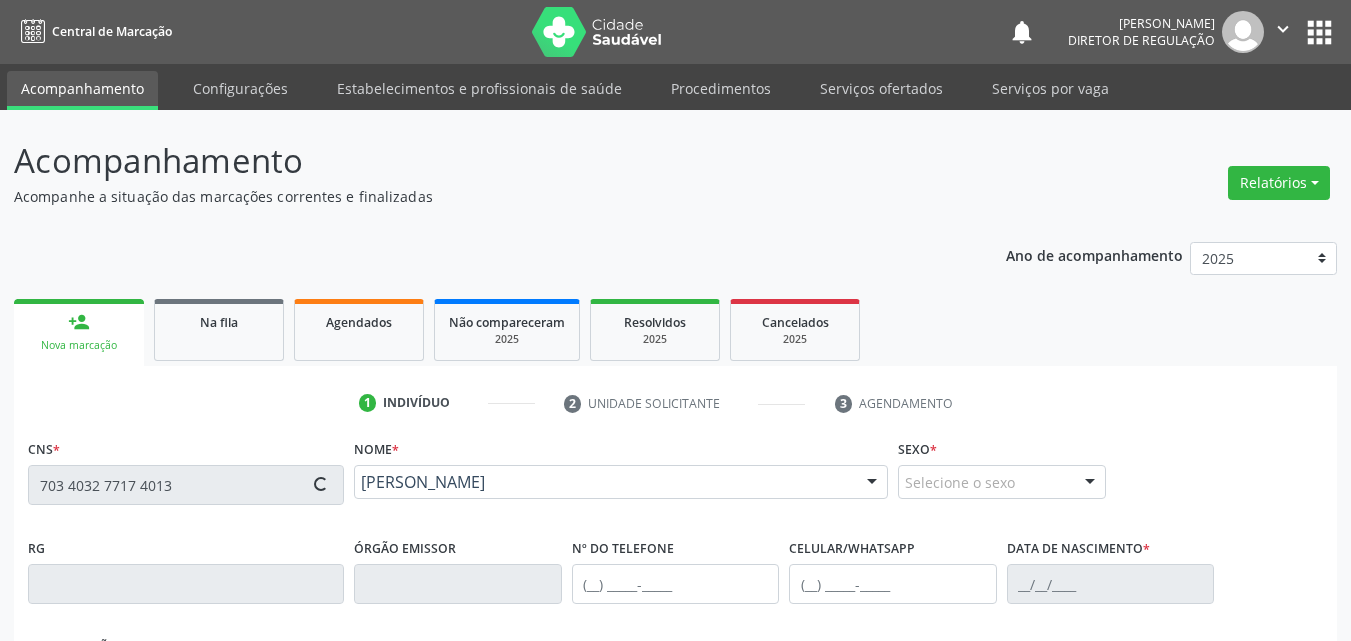 type on "(87) 8861-9652" 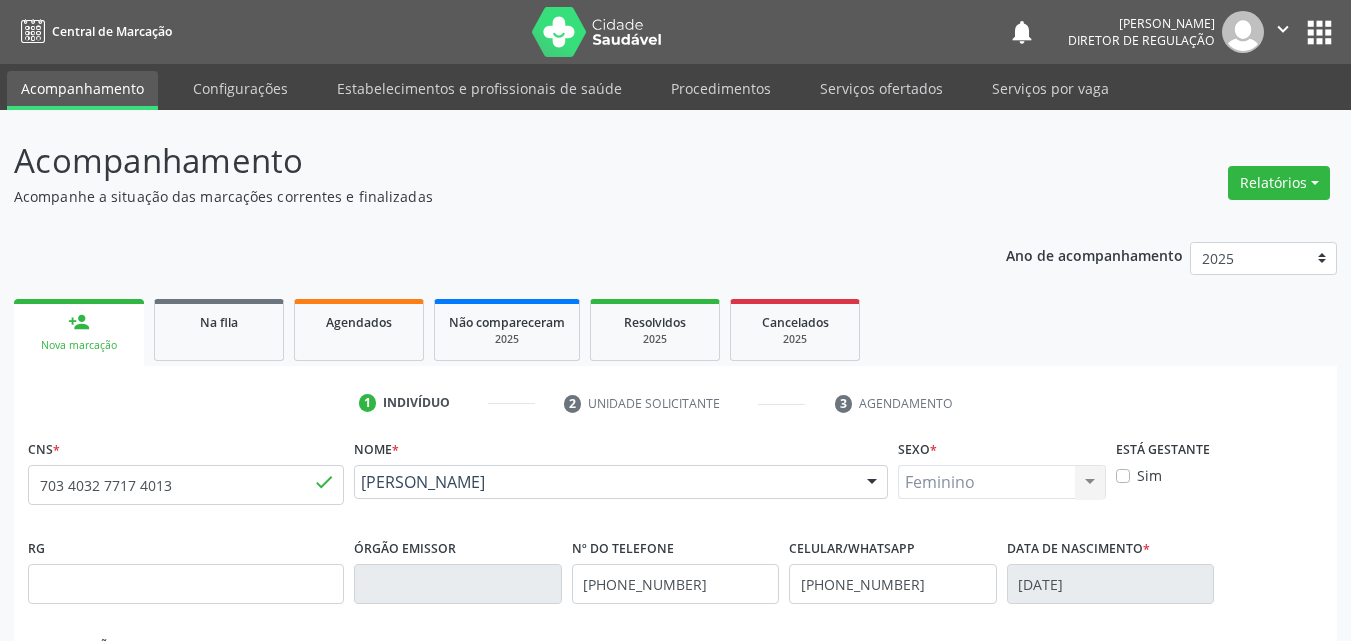 scroll, scrollTop: 429, scrollLeft: 0, axis: vertical 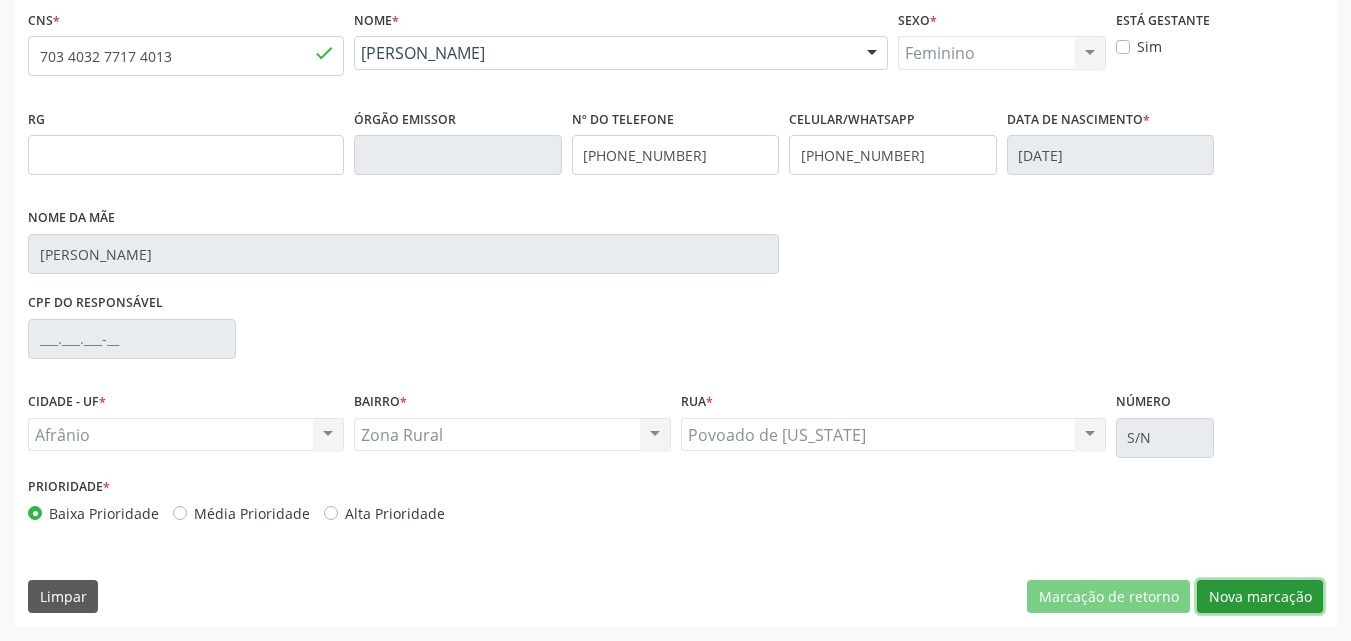 click on "Nova marcação" at bounding box center (1260, 597) 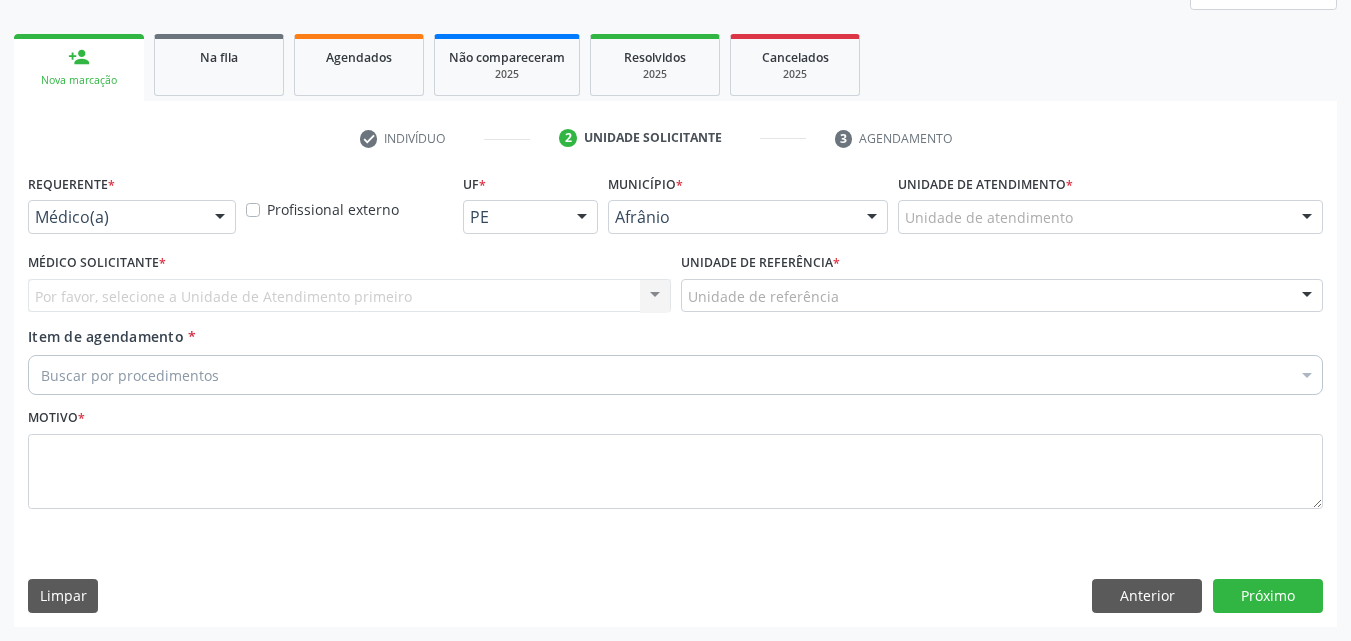 scroll, scrollTop: 265, scrollLeft: 0, axis: vertical 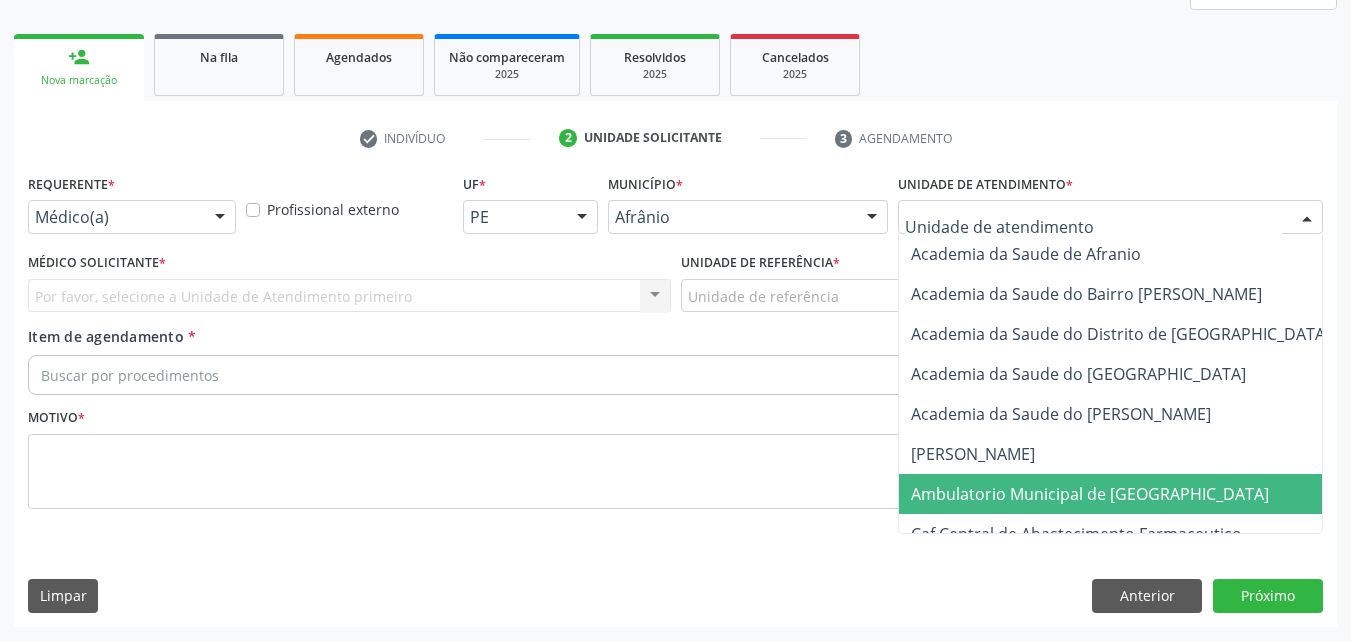 click on "Ambulatorio Municipal de [GEOGRAPHIC_DATA]" at bounding box center (1090, 494) 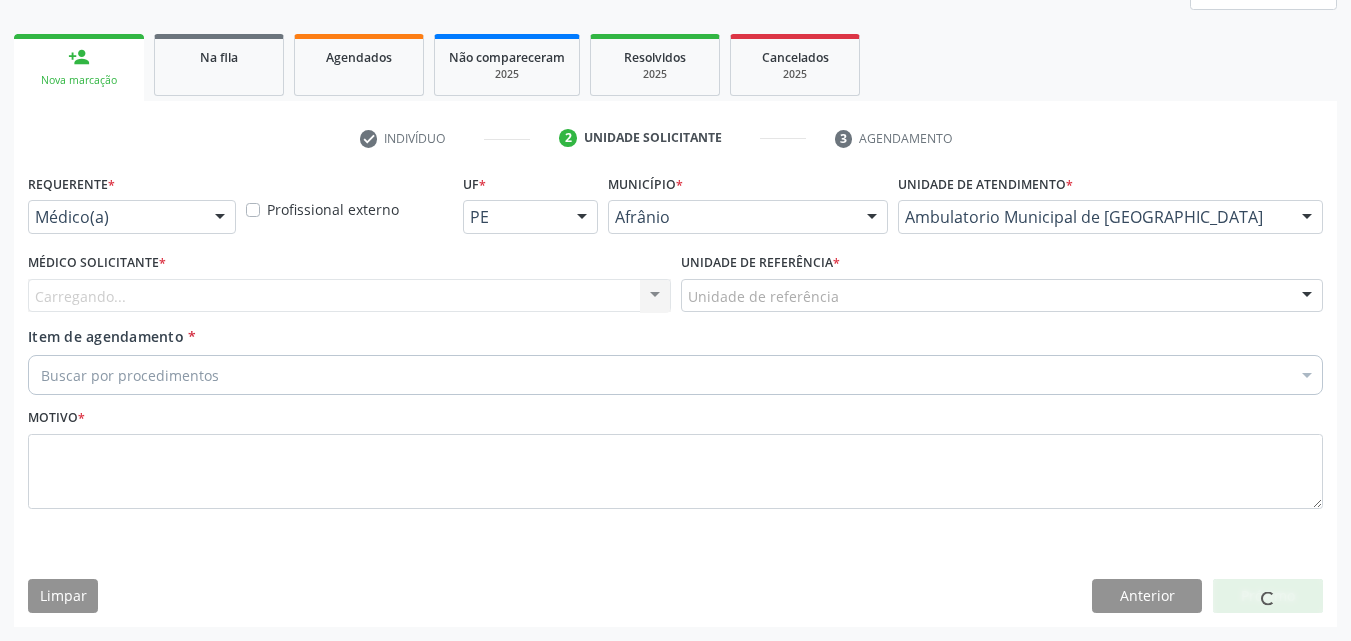 click on "Unidade de referência" at bounding box center [1002, 296] 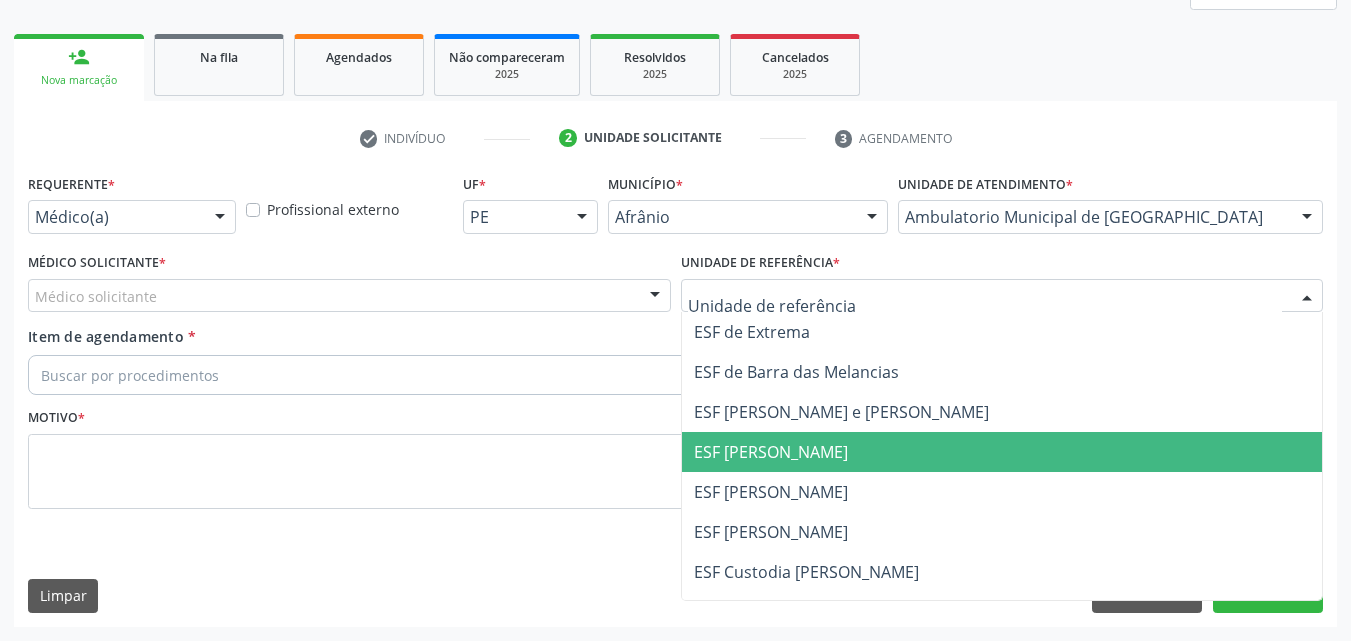 drag, startPoint x: 862, startPoint y: 456, endPoint x: 759, endPoint y: 409, distance: 113.216606 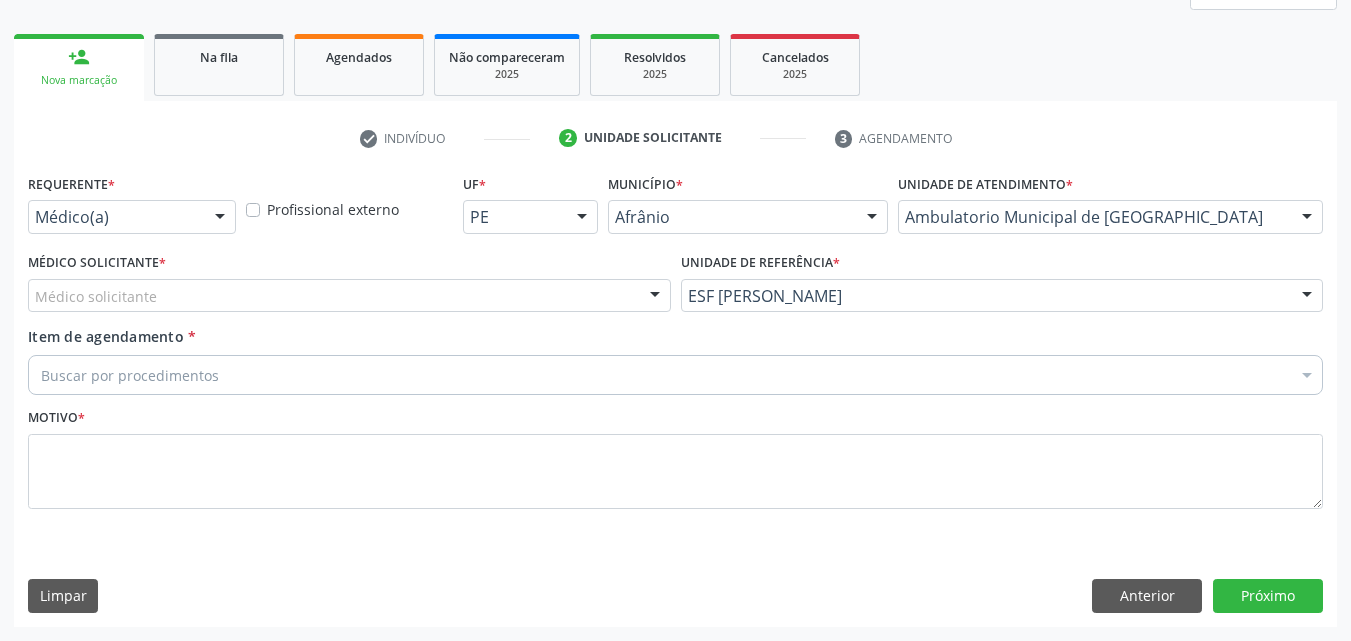 click on "Médico solicitante" at bounding box center [349, 296] 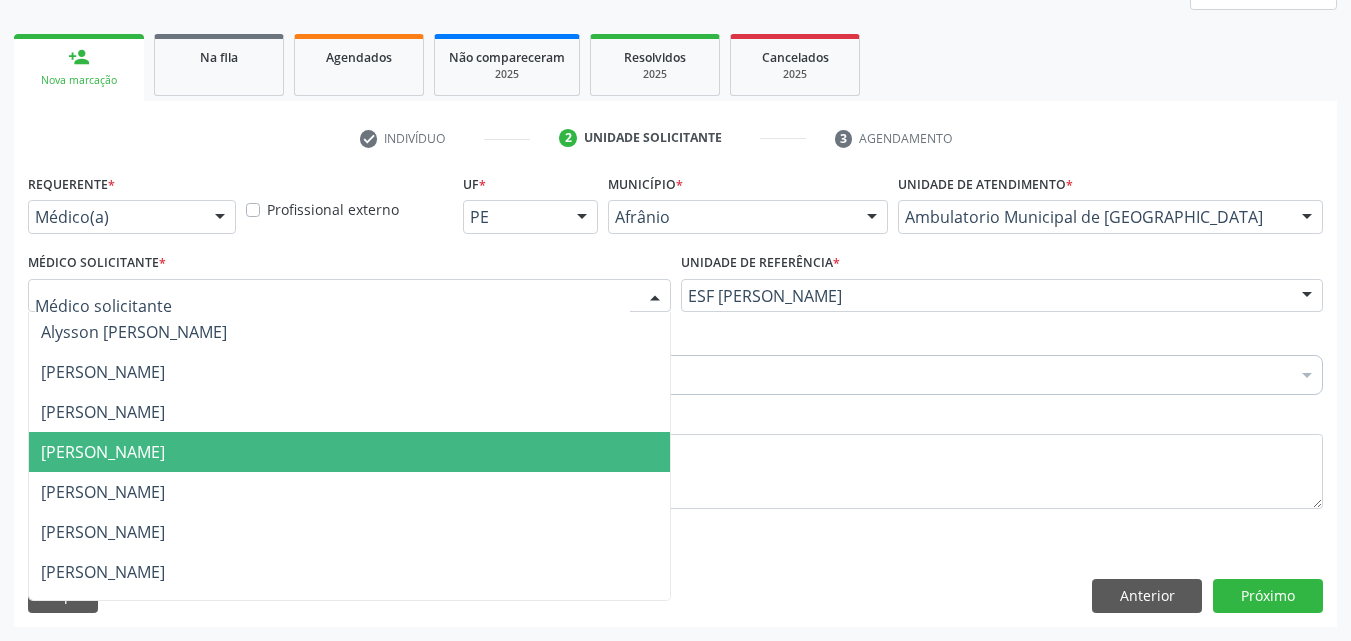 click on "[PERSON_NAME]" at bounding box center (349, 452) 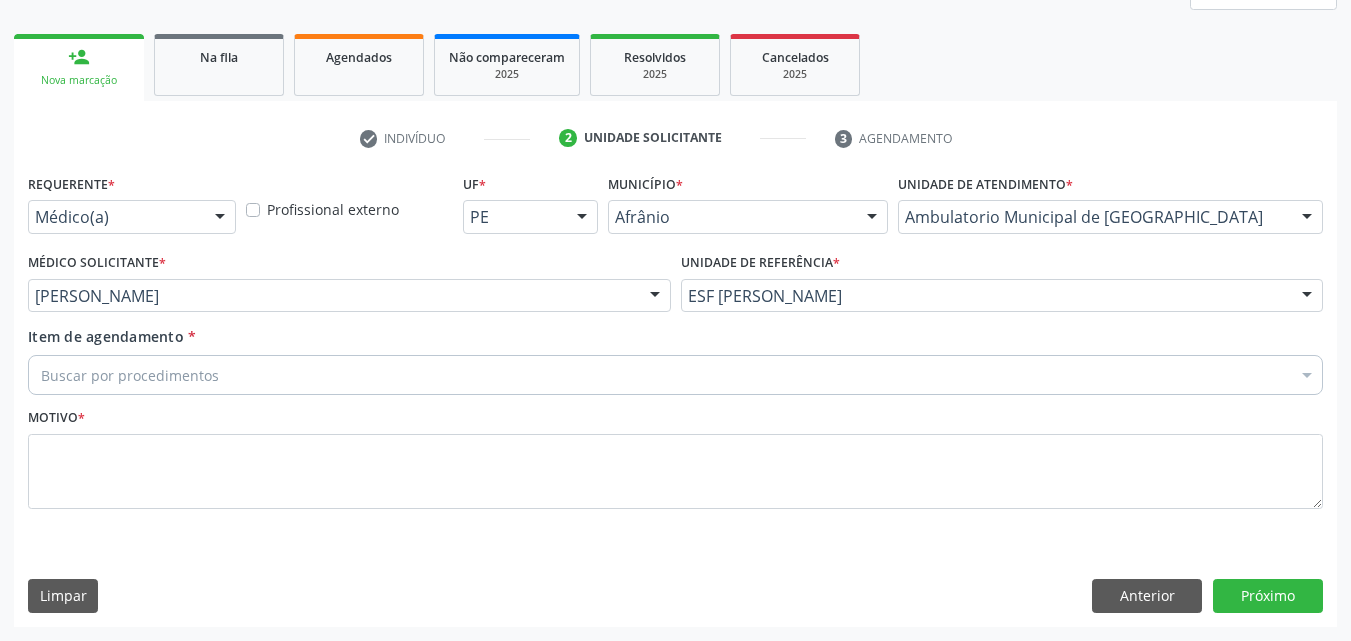 click on "Buscar por procedimentos" at bounding box center (675, 375) 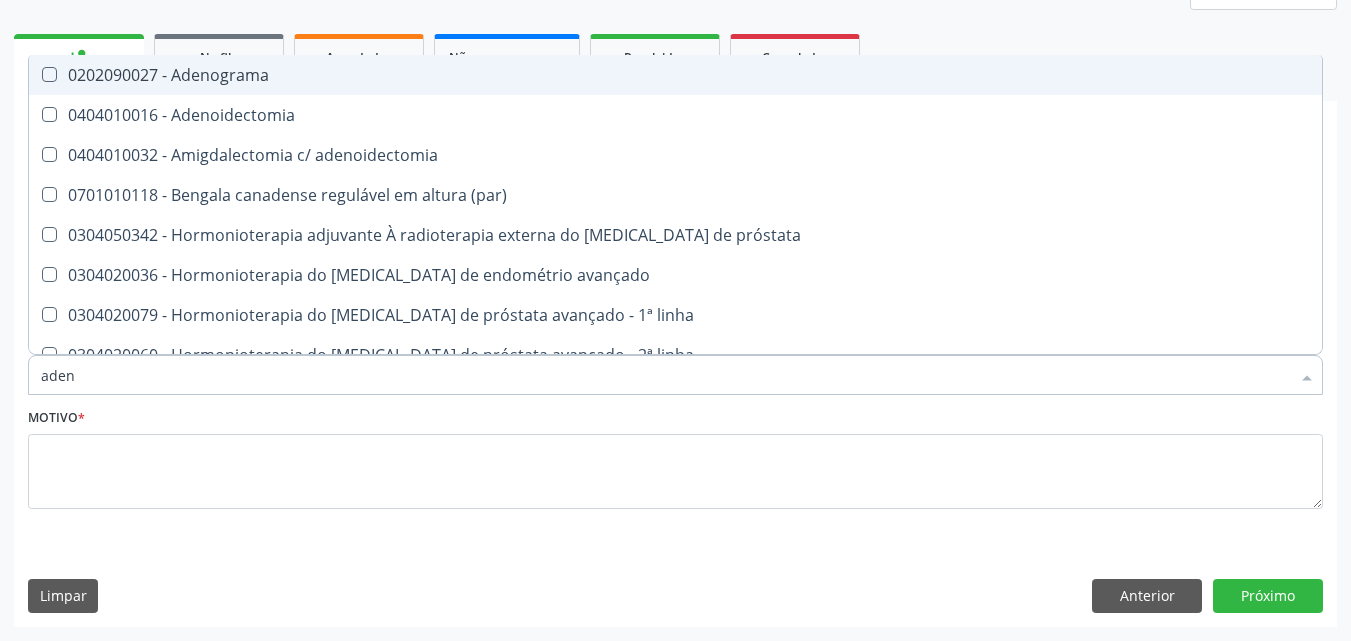 type on "adeno" 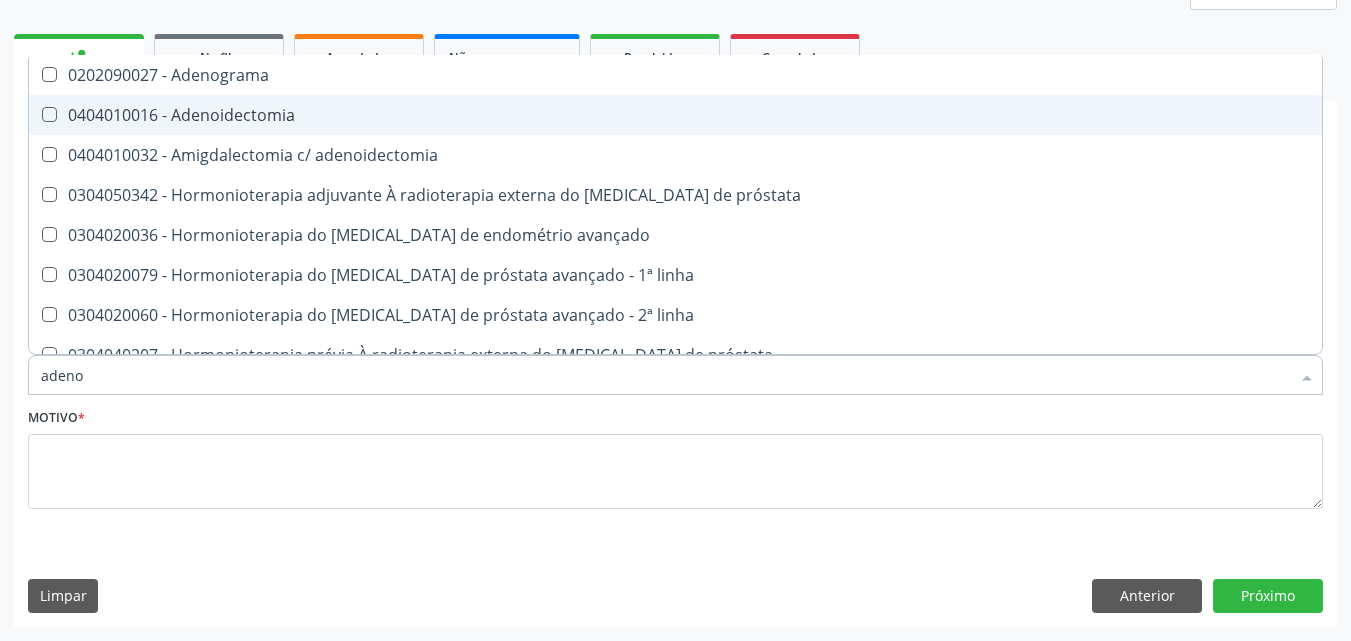 click on "0404010016 - Adenoidectomia" at bounding box center (675, 115) 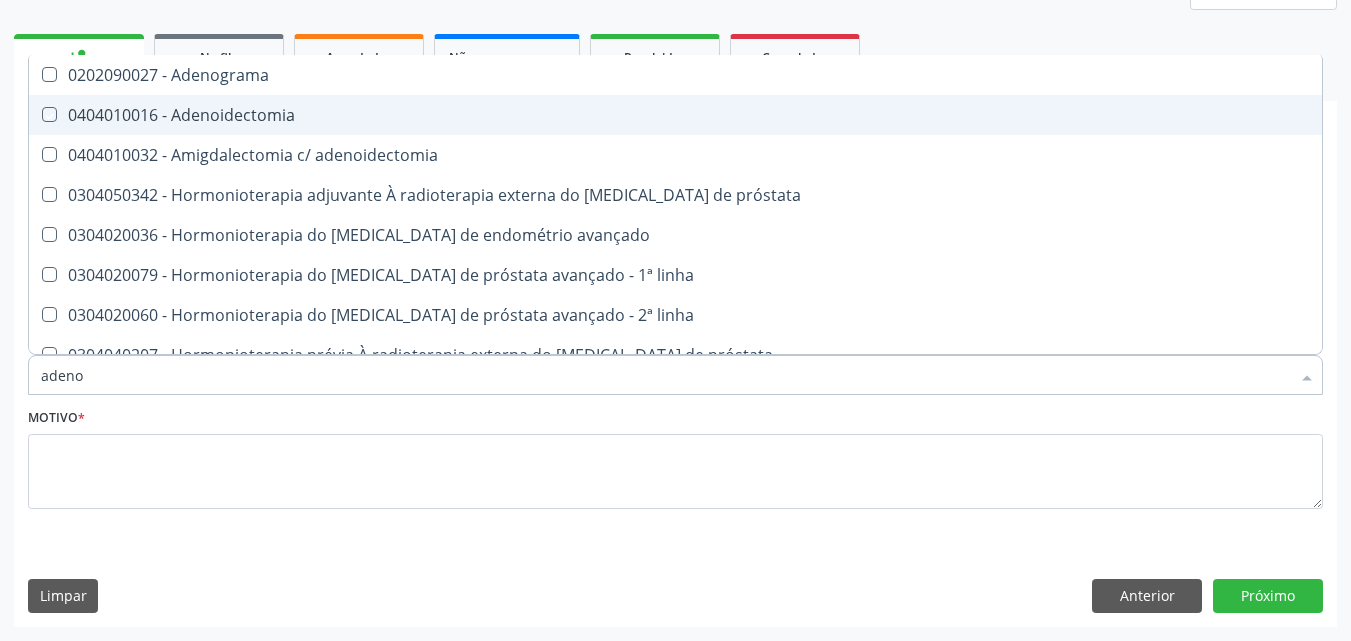 checkbox on "true" 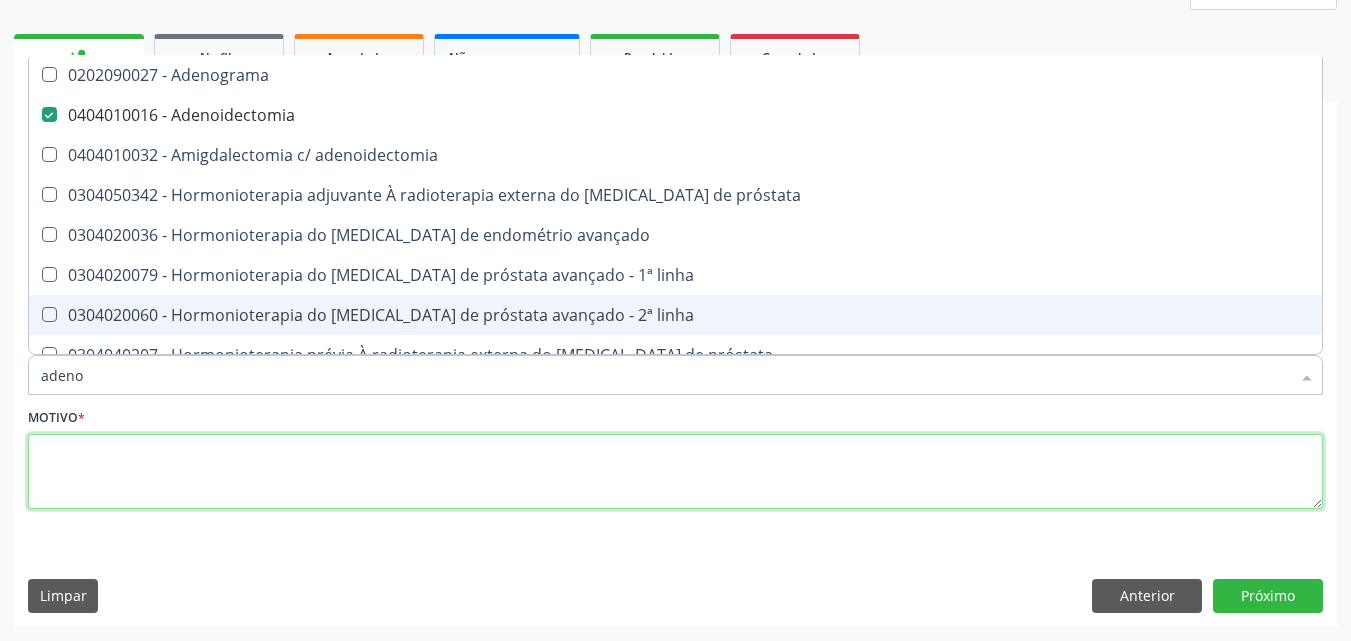 click at bounding box center [675, 472] 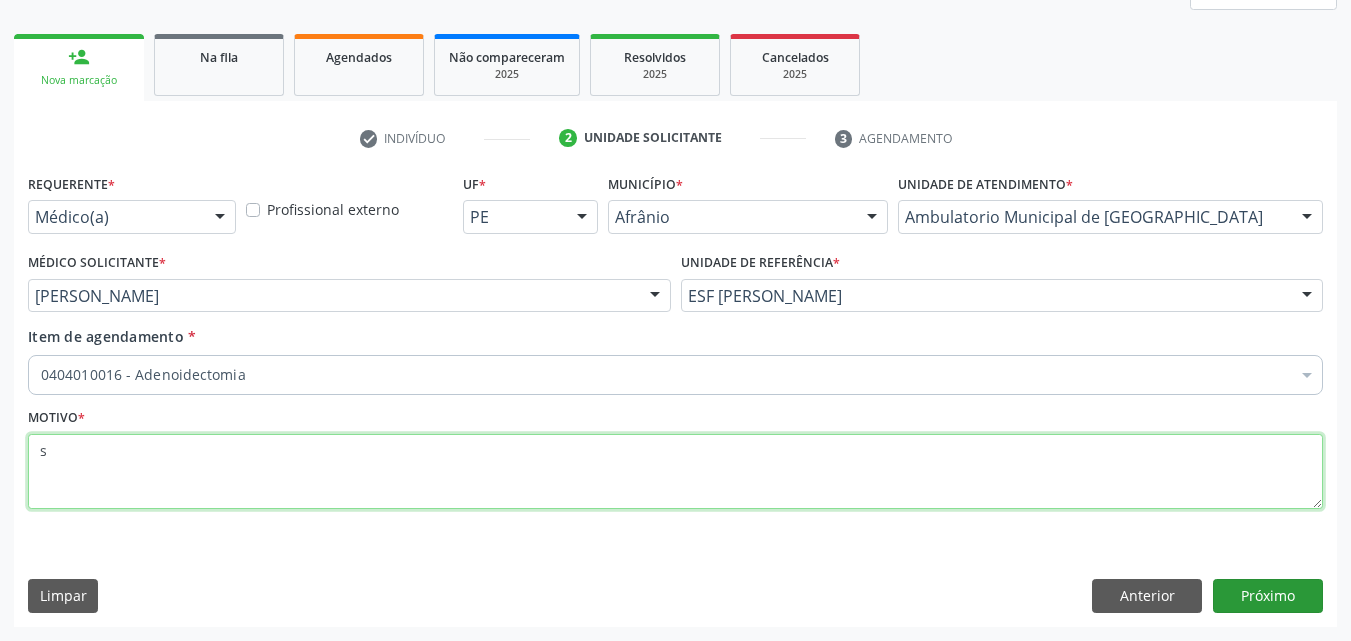type on "s" 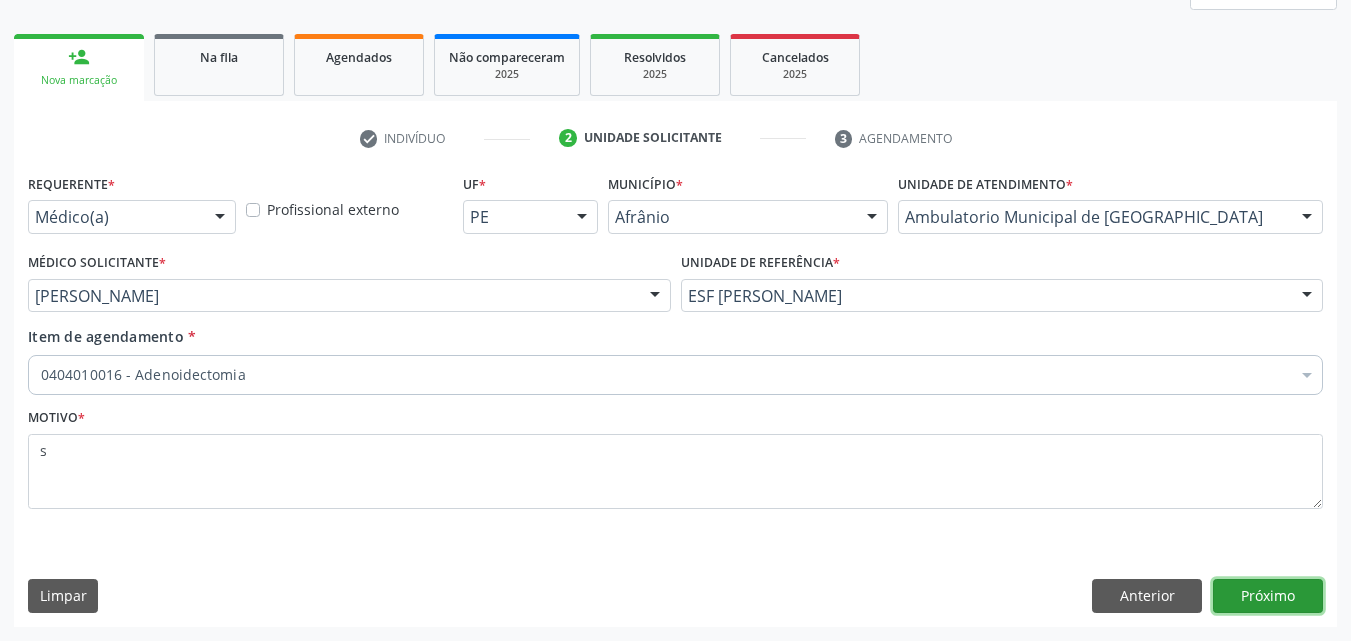 click on "Próximo" at bounding box center (1268, 596) 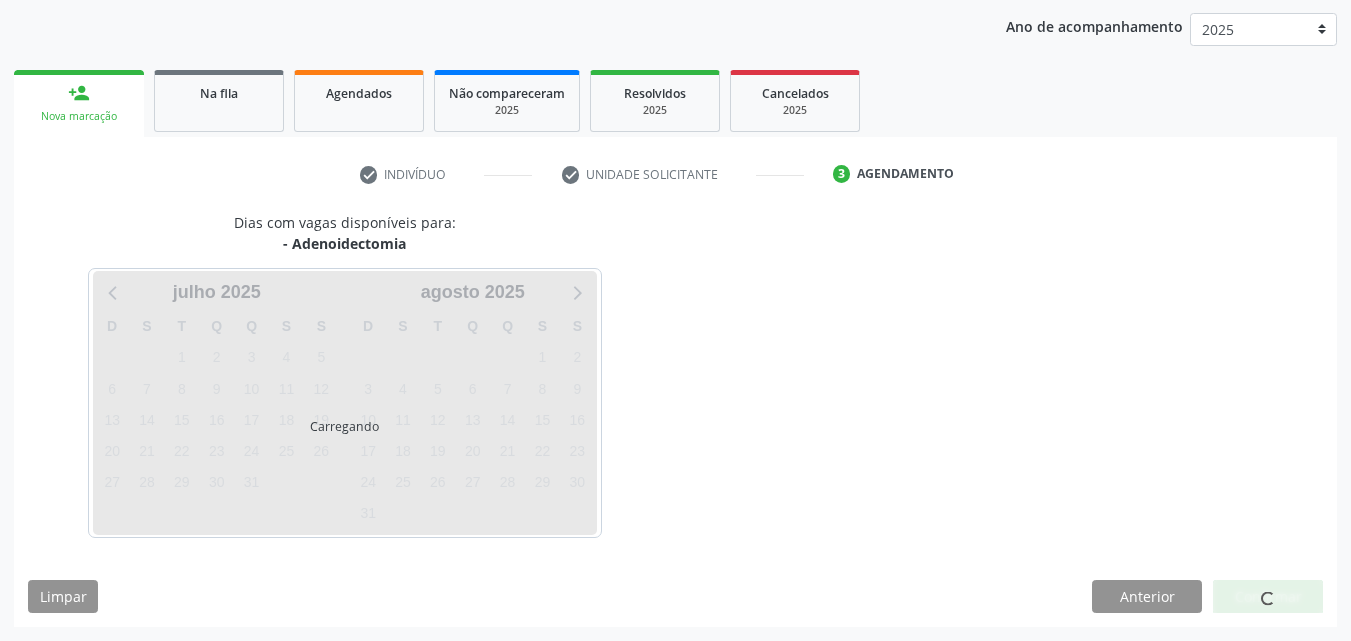 scroll, scrollTop: 229, scrollLeft: 0, axis: vertical 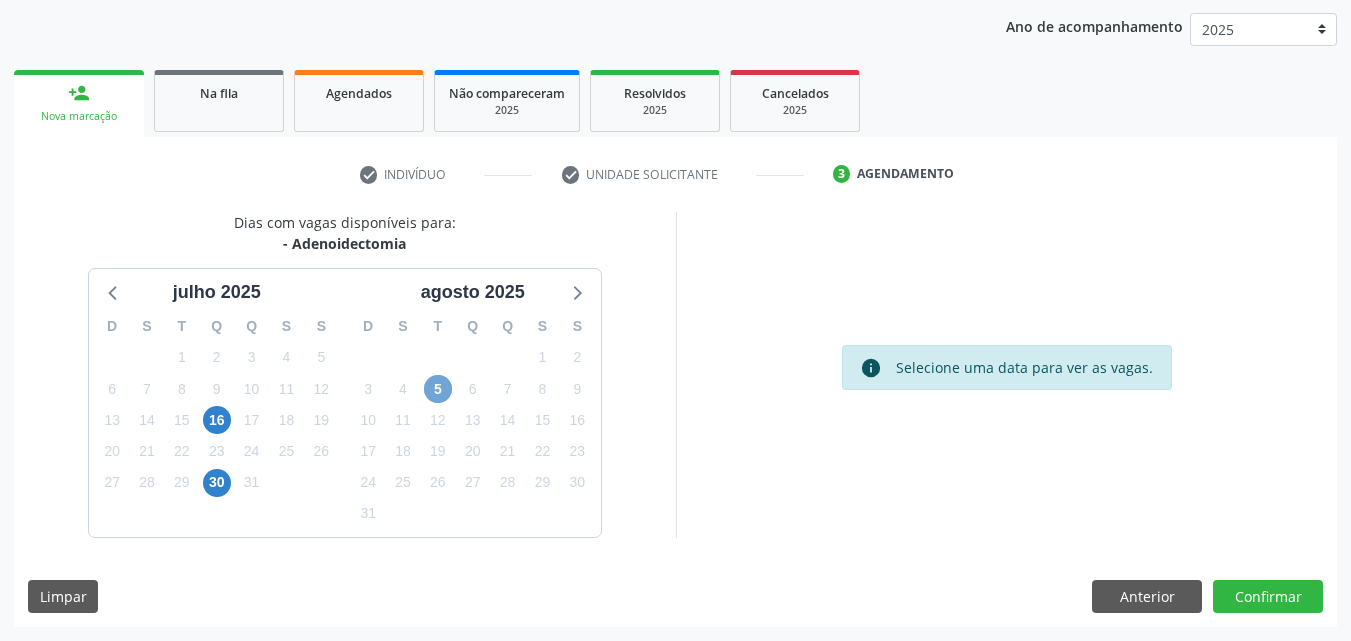 click on "5" at bounding box center [438, 389] 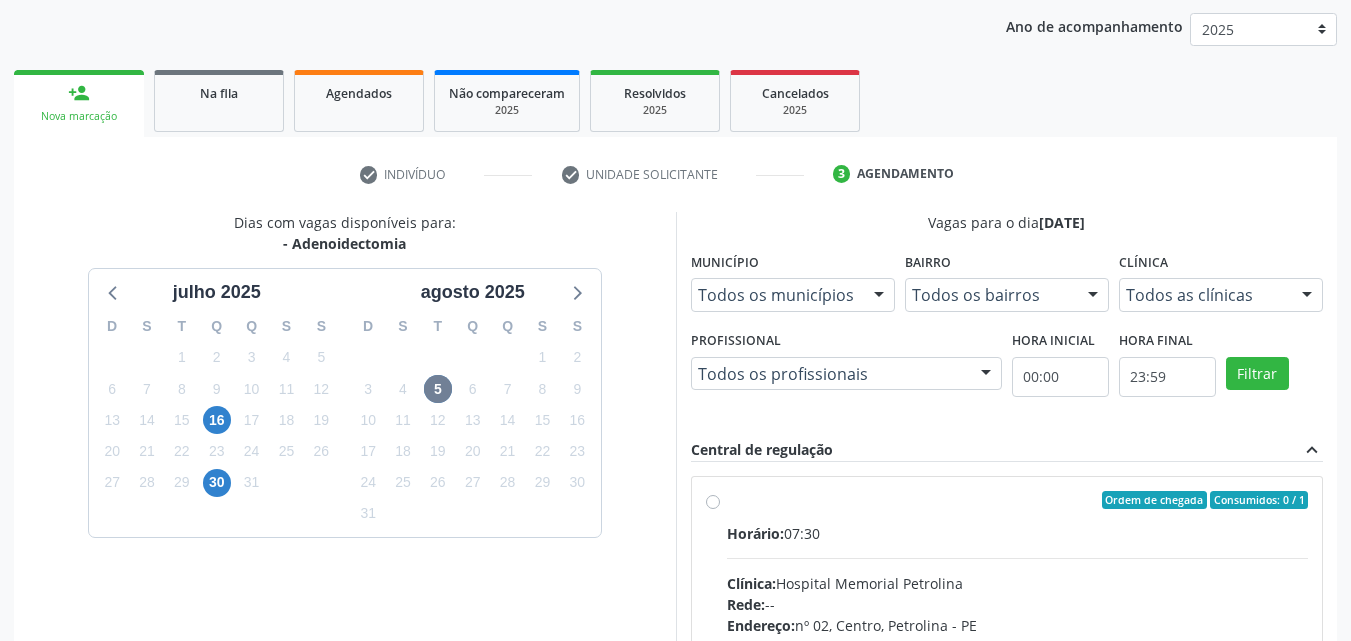 click on "Ordem de chegada
Consumidos: 0 / 1
Horário:   07:30
Clínica:  Hospital Memorial Petrolina
Rede:
--
Endereço:   nº 02, Centro, Petrolina - PE
Telefone:   (87) 38628900
Profissional:
--
Informações adicionais sobre o atendimento
Idade de atendimento:
Sem restrição
Gênero(s) atendido(s):
Sem restrição
Informações adicionais:
--" at bounding box center [1007, 644] 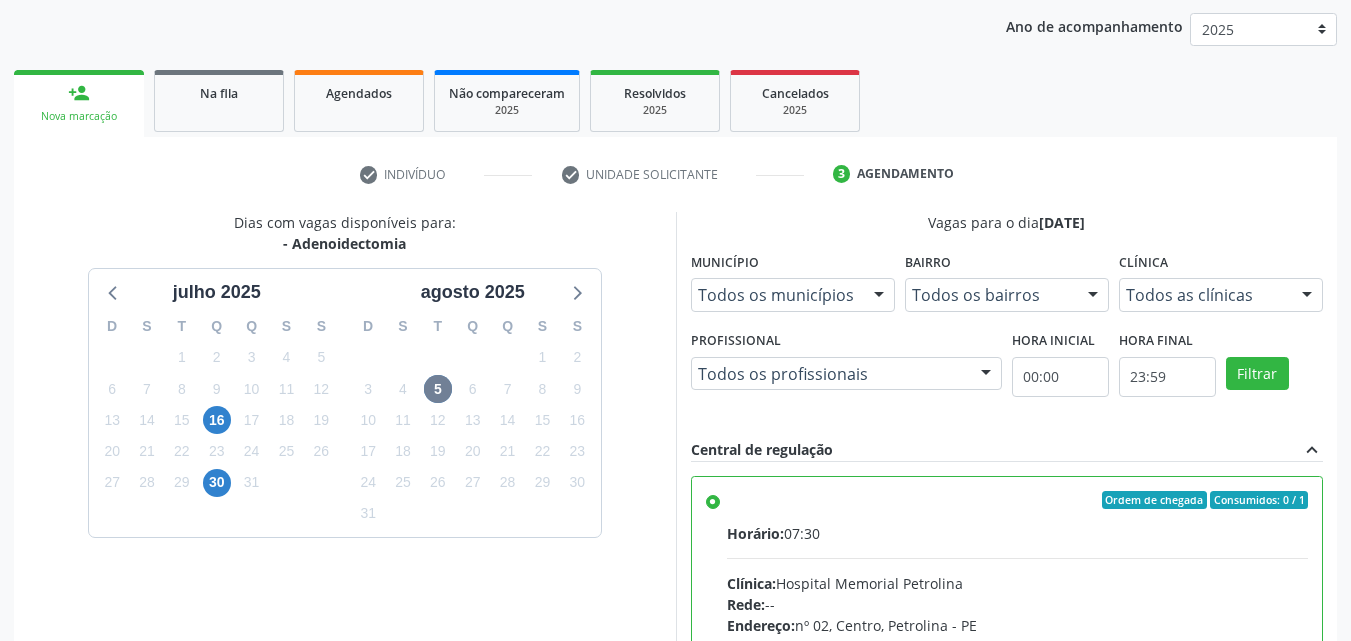 scroll, scrollTop: 99, scrollLeft: 0, axis: vertical 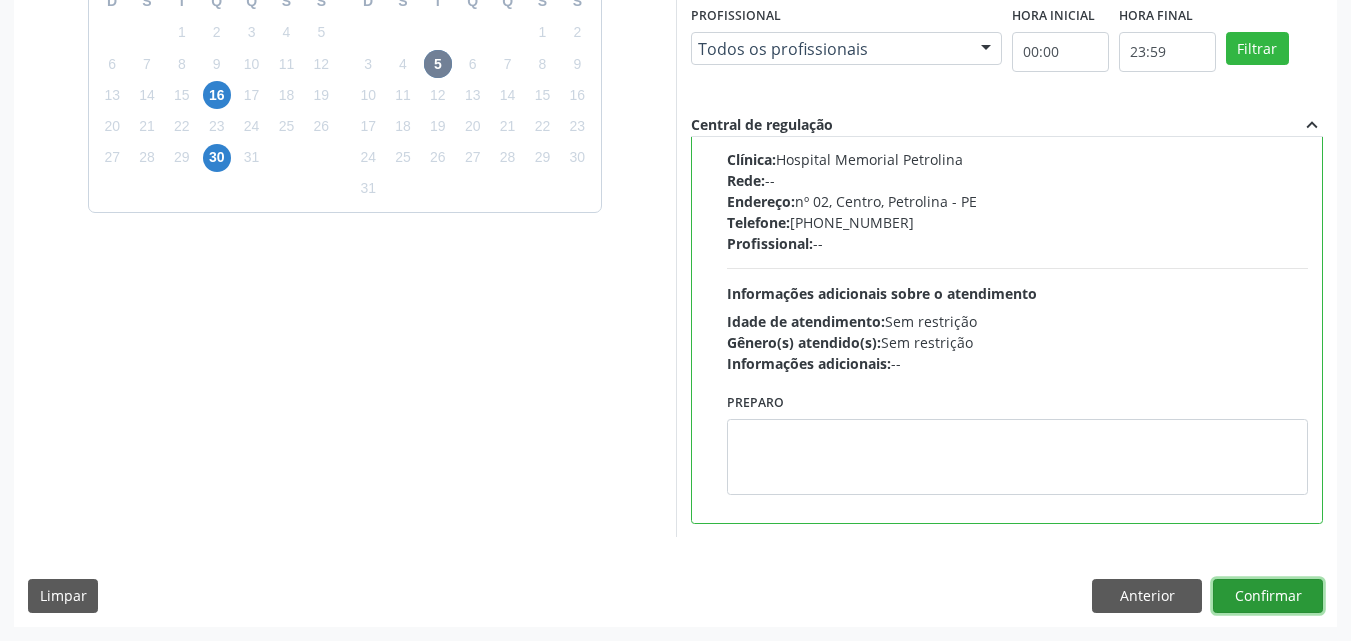 click on "Confirmar" at bounding box center [1268, 596] 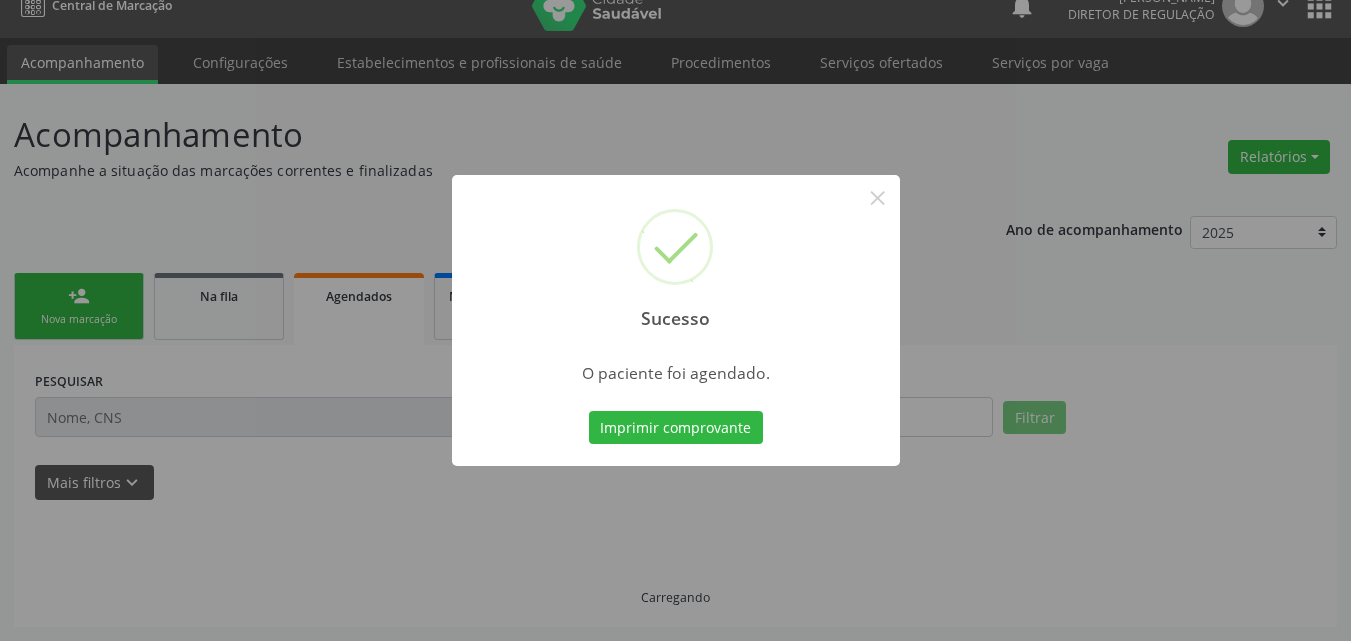scroll, scrollTop: 26, scrollLeft: 0, axis: vertical 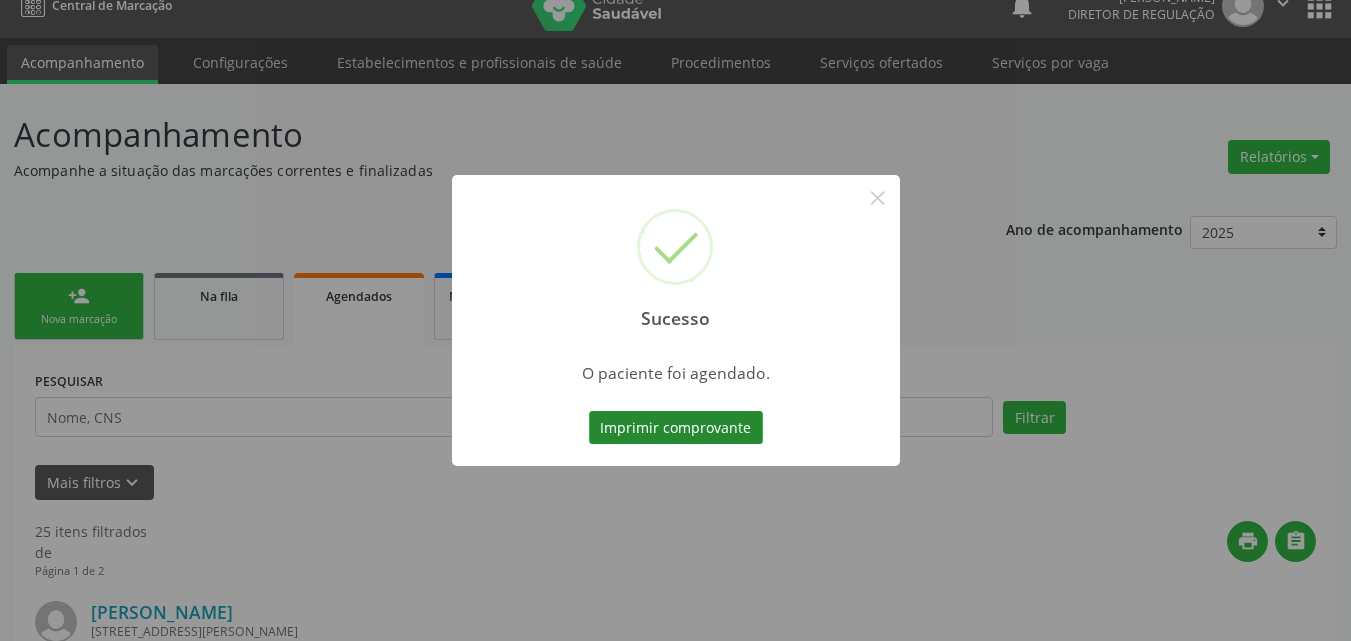 click on "Imprimir comprovante" at bounding box center (676, 428) 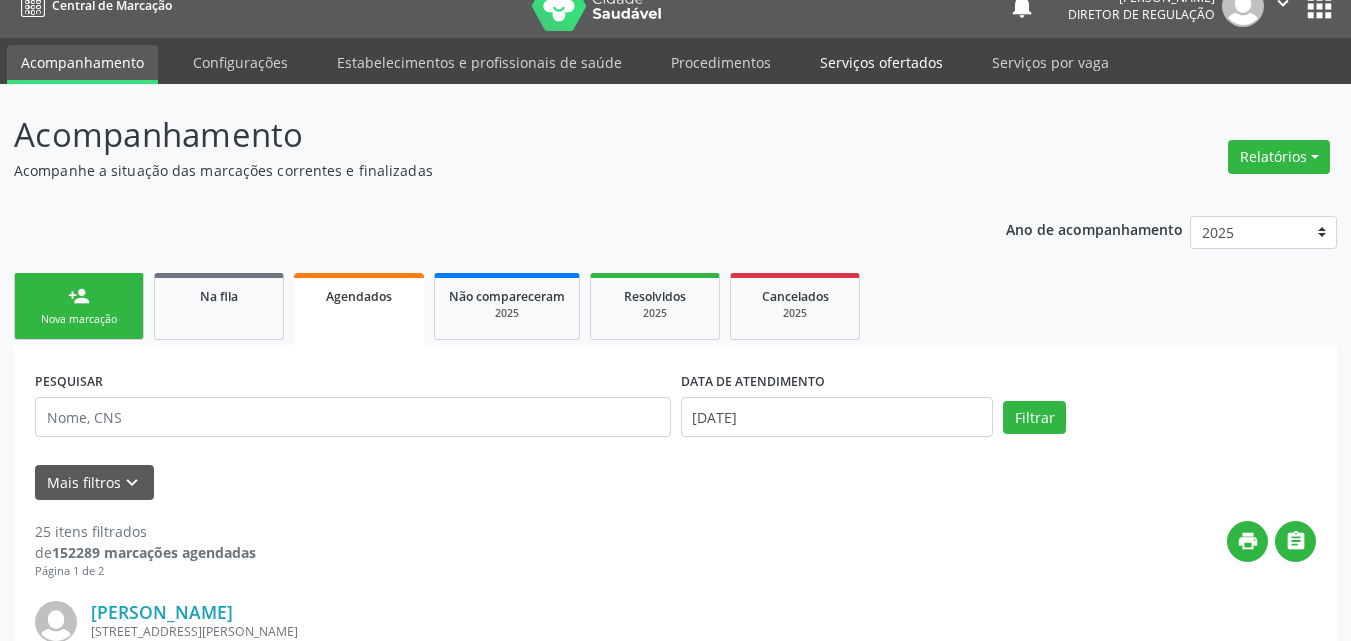 click on "Serviços ofertados" at bounding box center (881, 62) 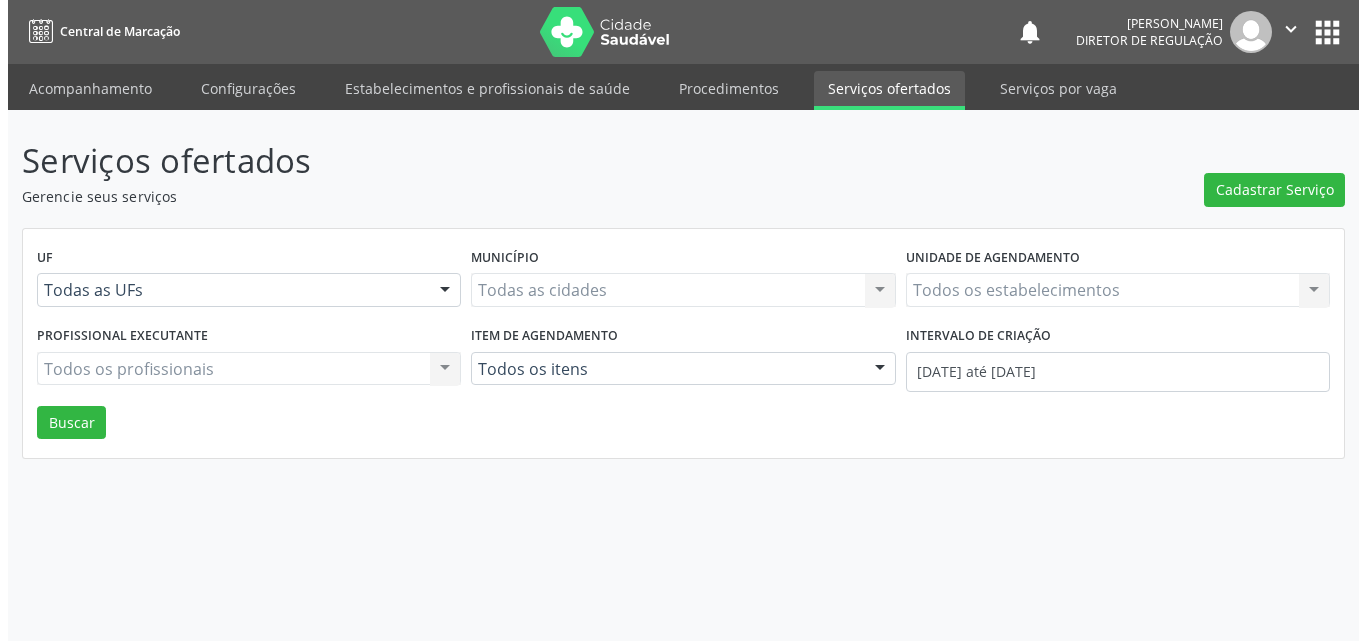 scroll, scrollTop: 0, scrollLeft: 0, axis: both 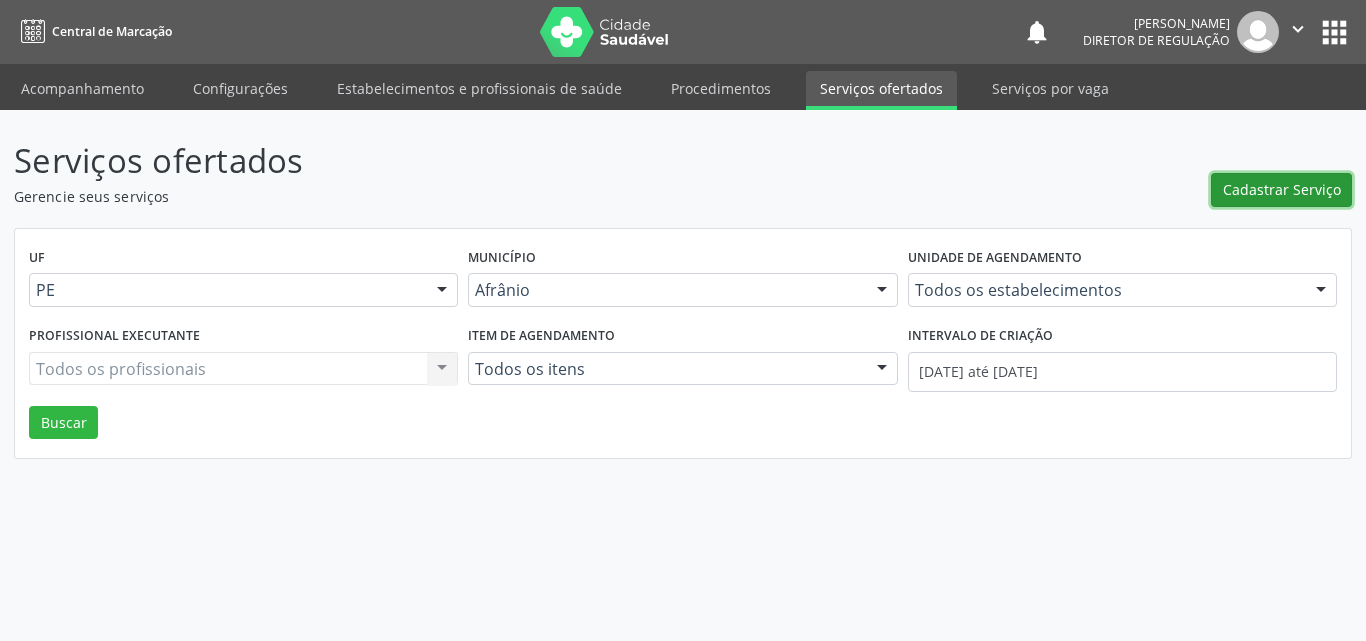 click on "Cadastrar Serviço" at bounding box center [1282, 189] 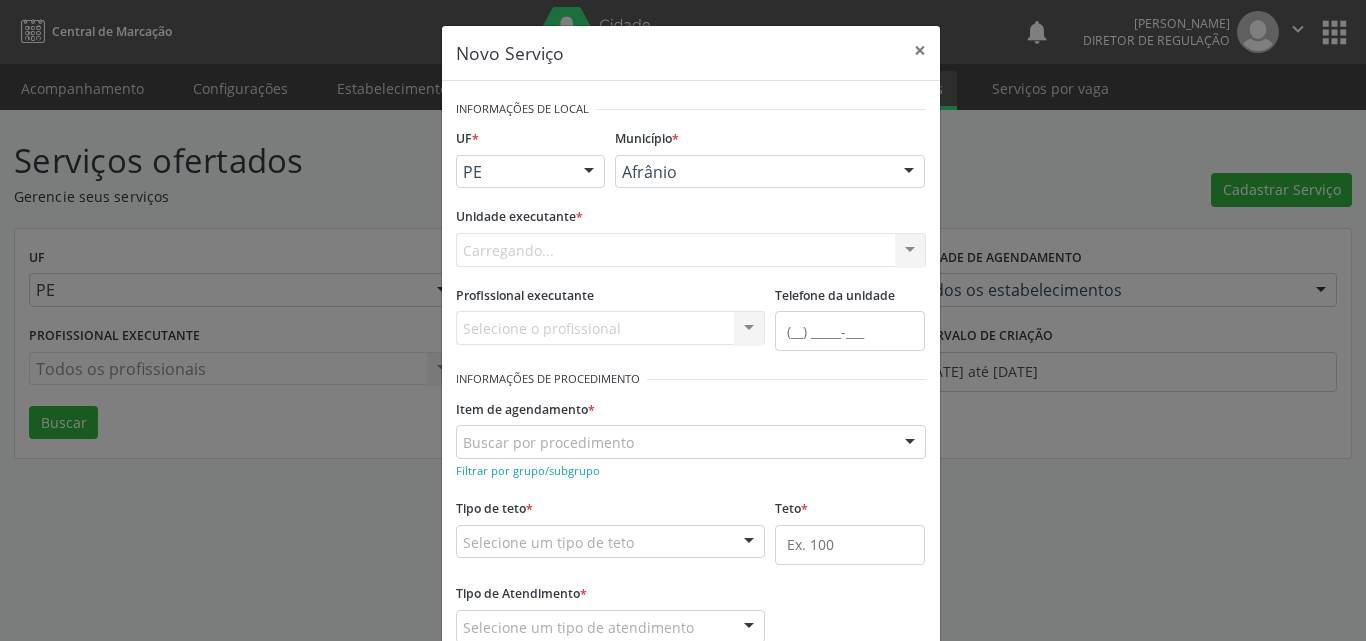scroll, scrollTop: 0, scrollLeft: 0, axis: both 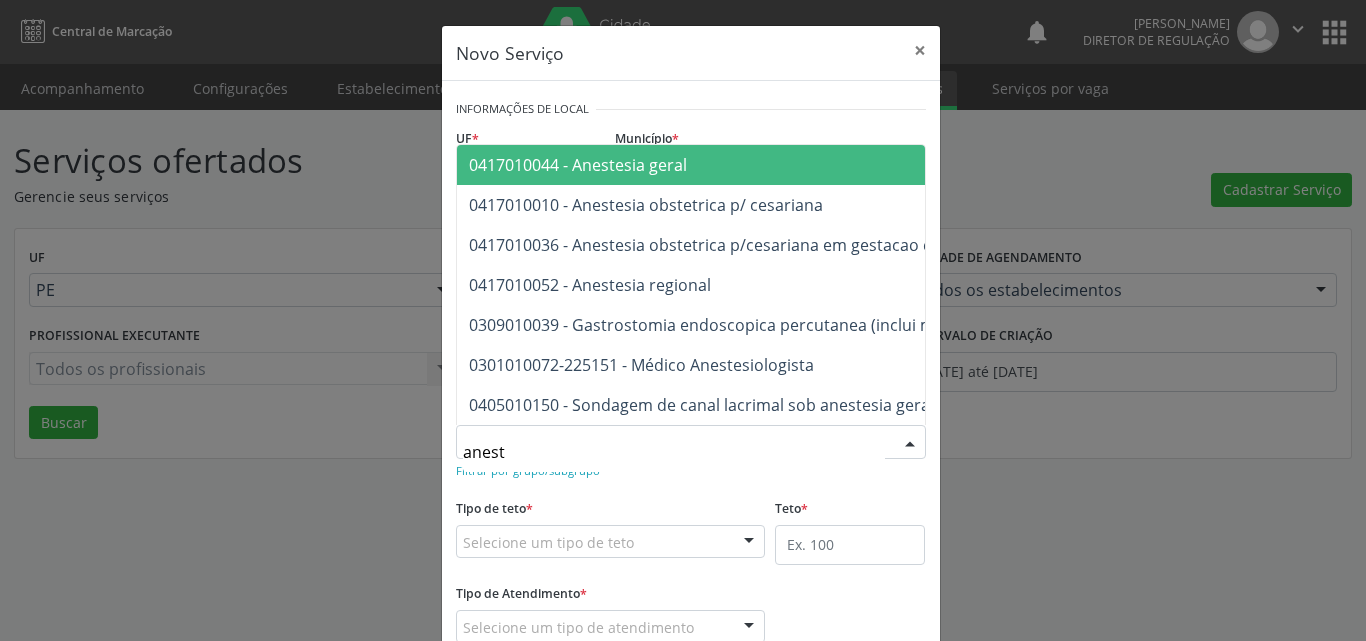 type on "aneste" 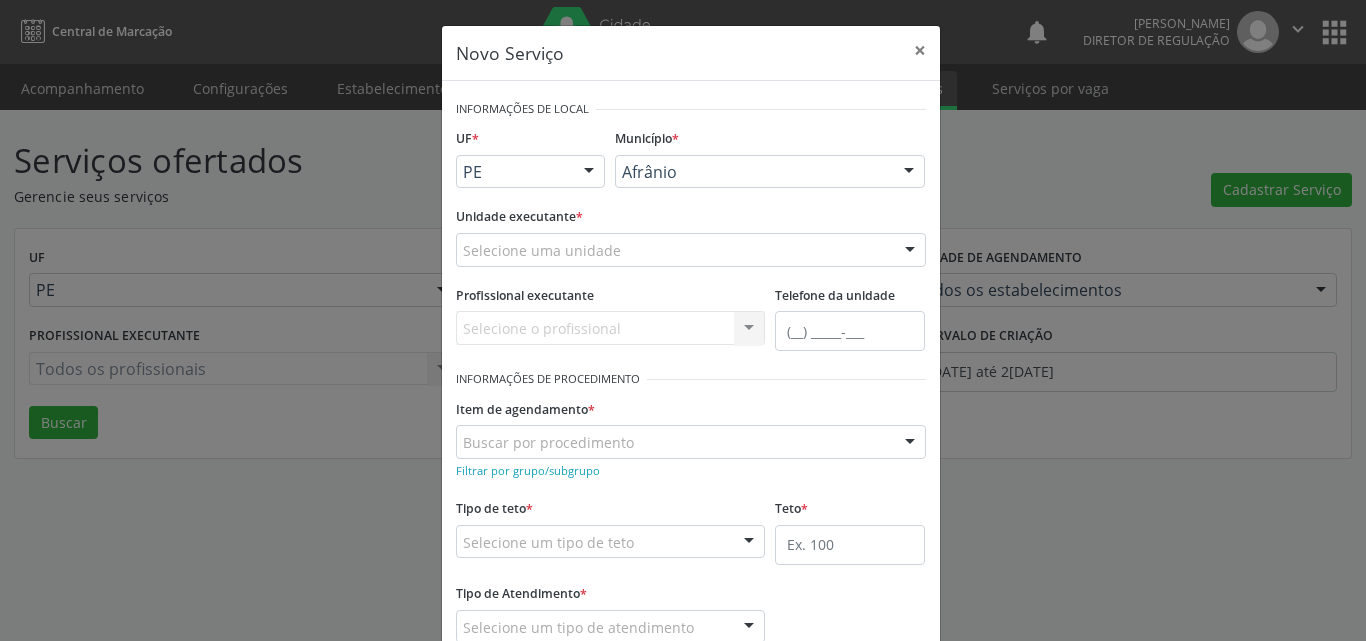 scroll, scrollTop: 0, scrollLeft: 0, axis: both 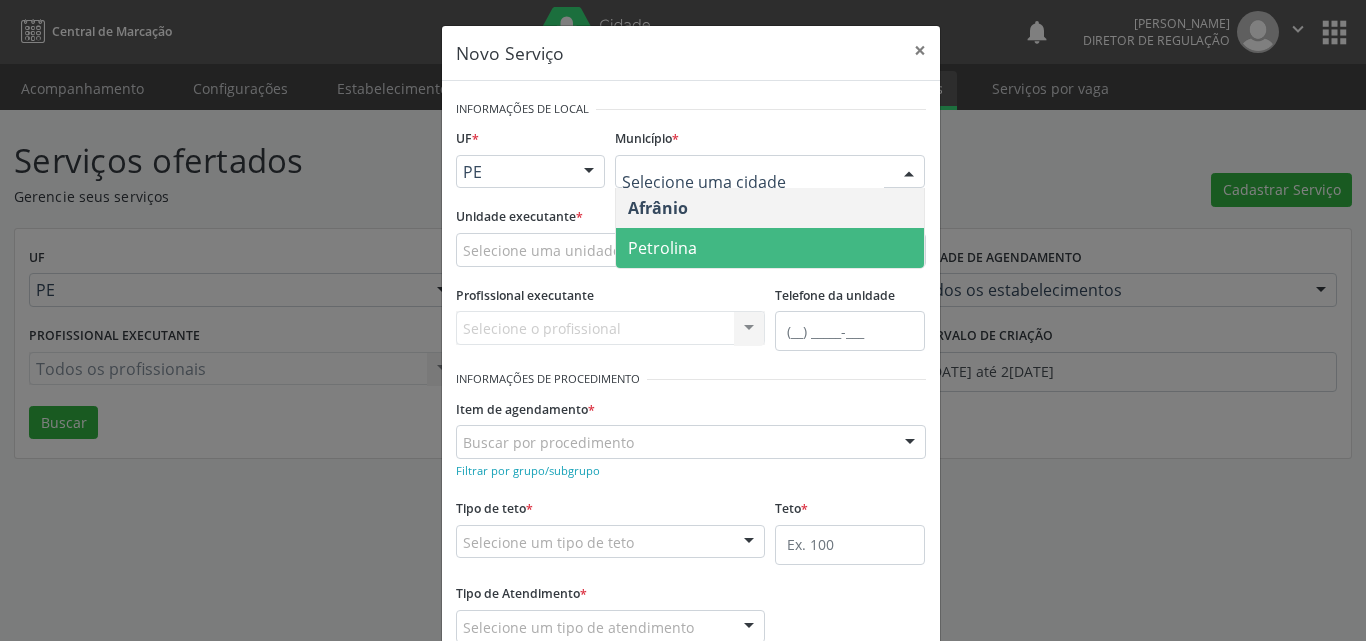 click on "Petrolina" at bounding box center [770, 248] 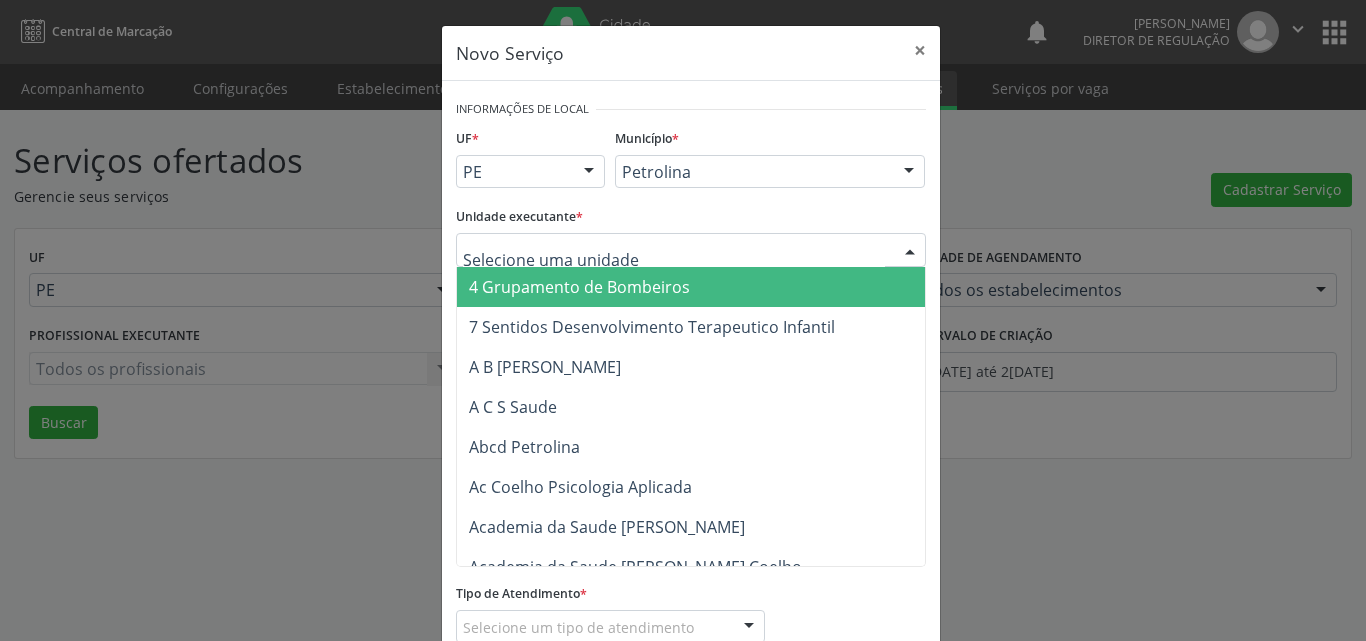 click at bounding box center [691, 250] 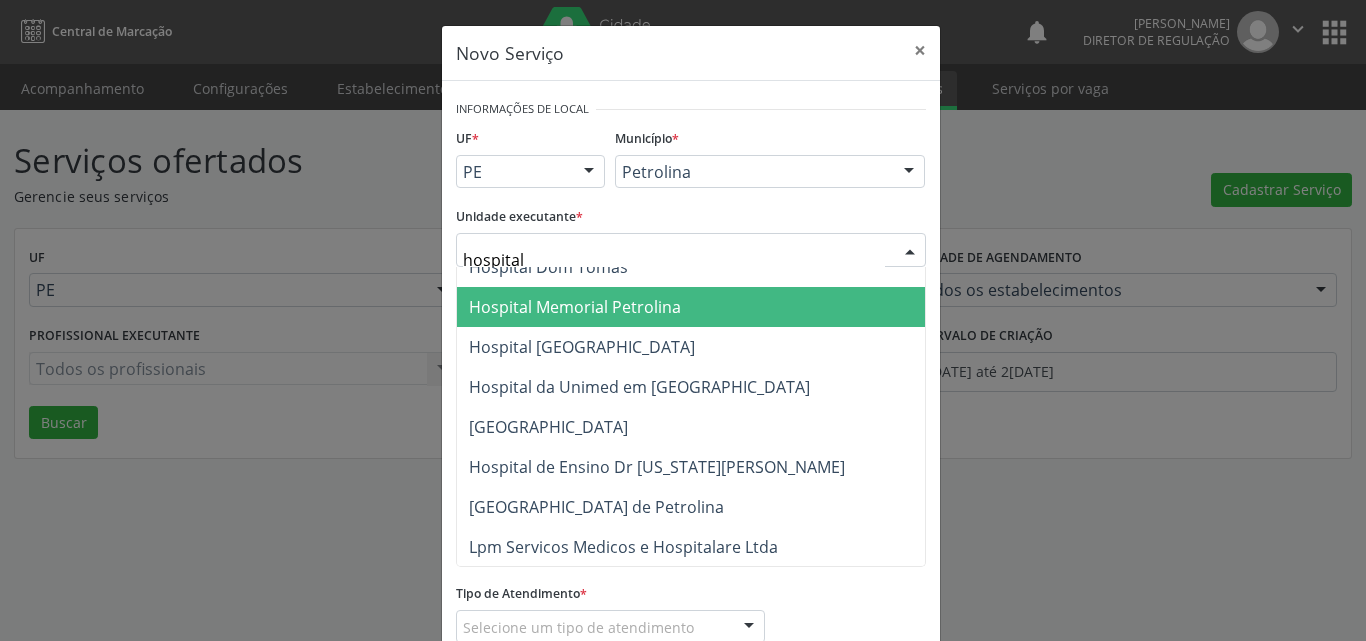 scroll, scrollTop: 141, scrollLeft: 0, axis: vertical 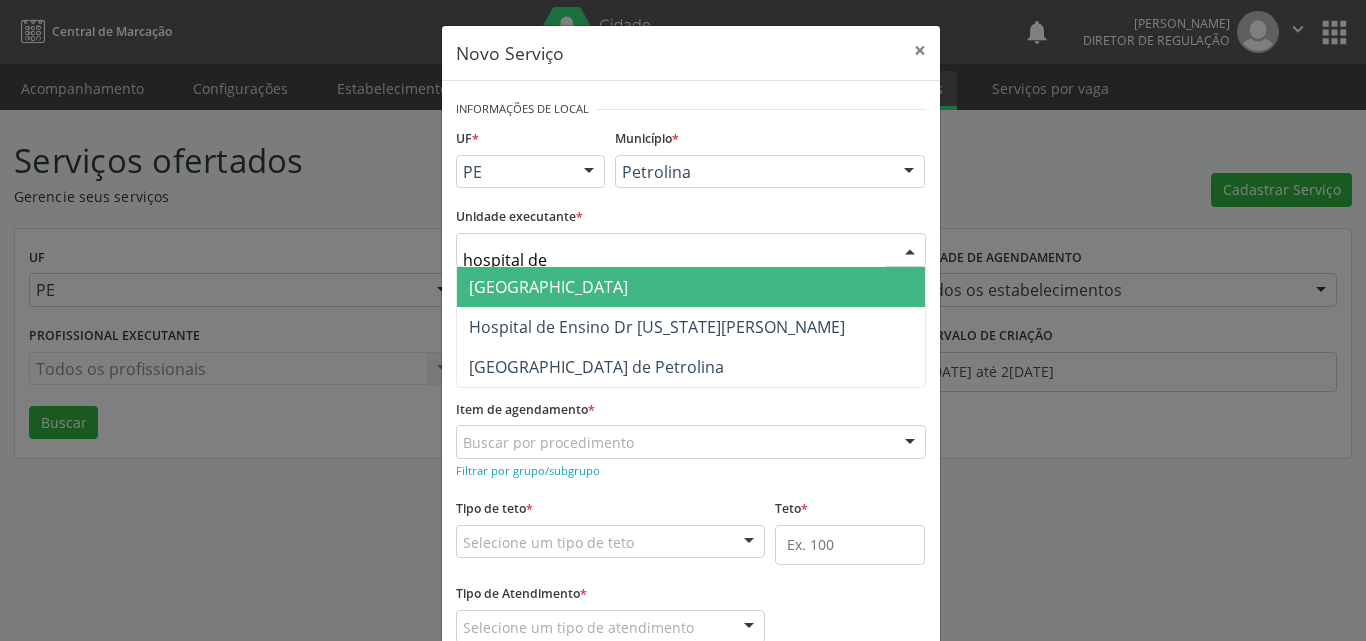 type on "hospital de o" 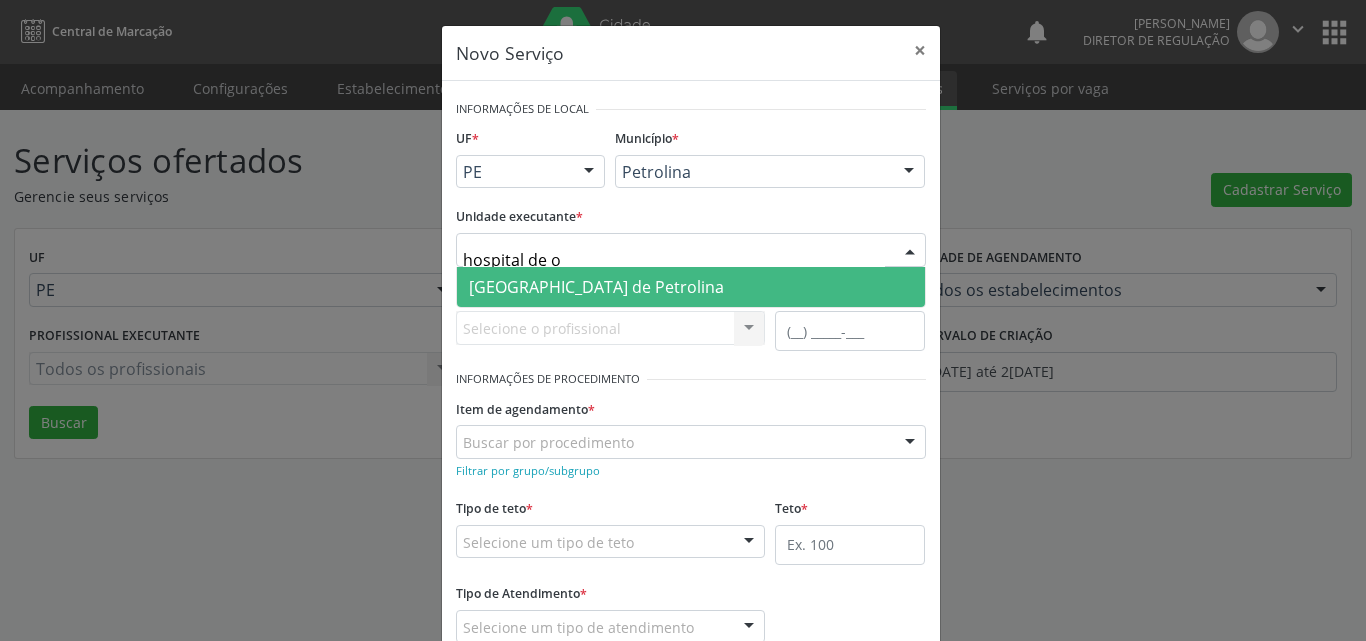 click on "[GEOGRAPHIC_DATA] de Petrolina" at bounding box center (596, 287) 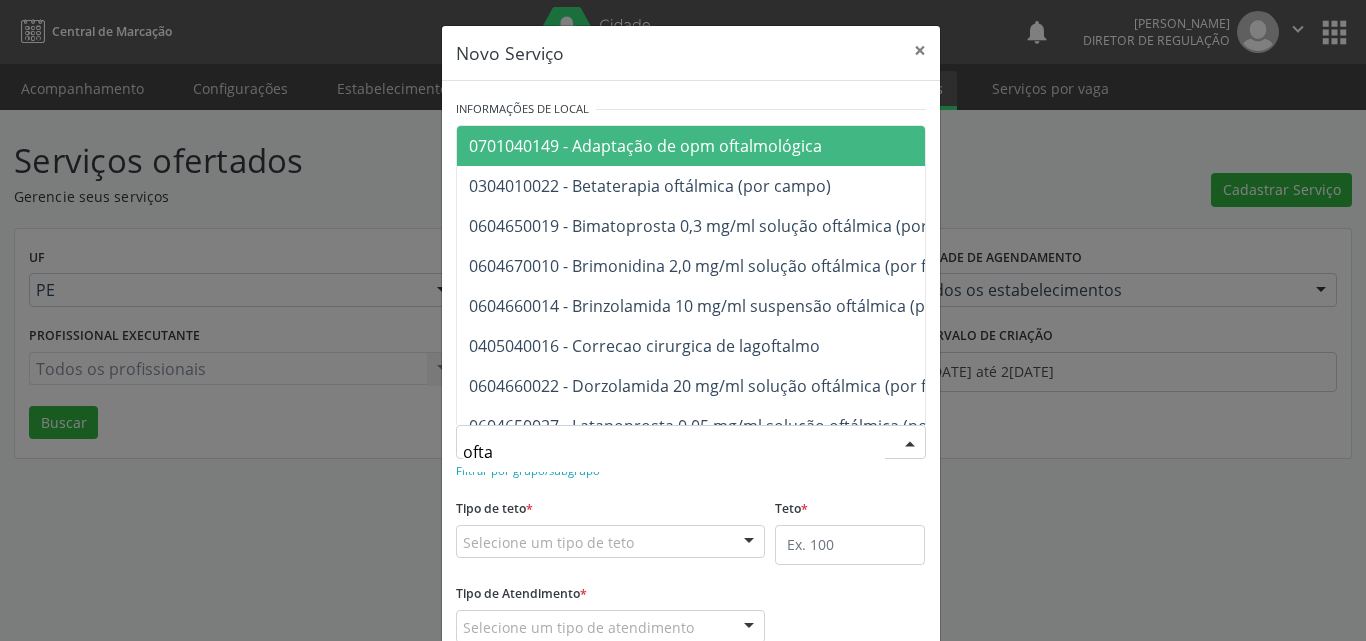 type on "oftal" 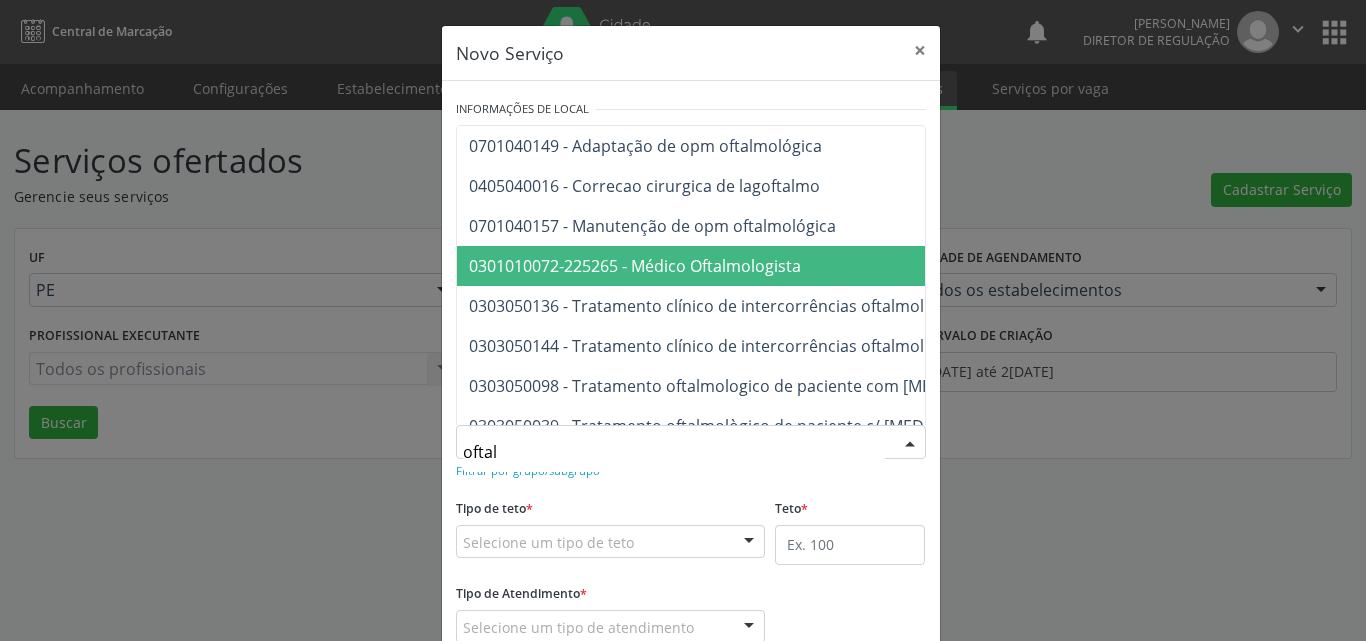 click on "0301010072-225265 - Médico Oftalmologista" at bounding box center [635, 266] 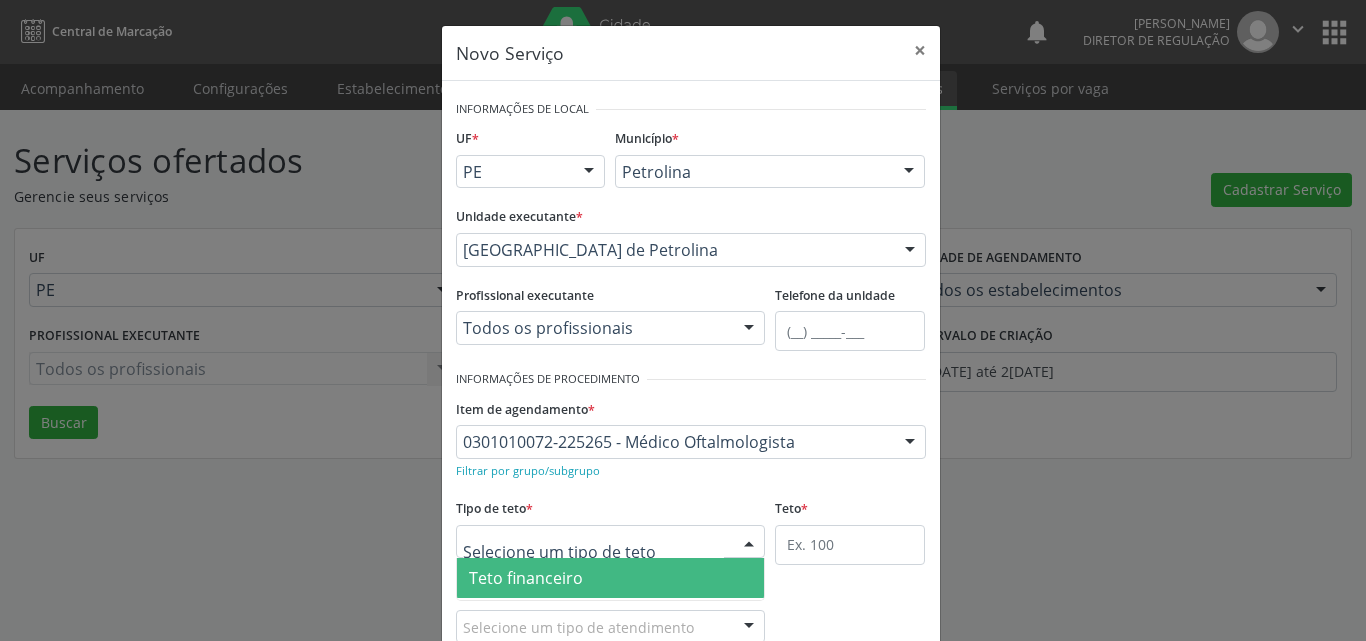 click at bounding box center [611, 542] 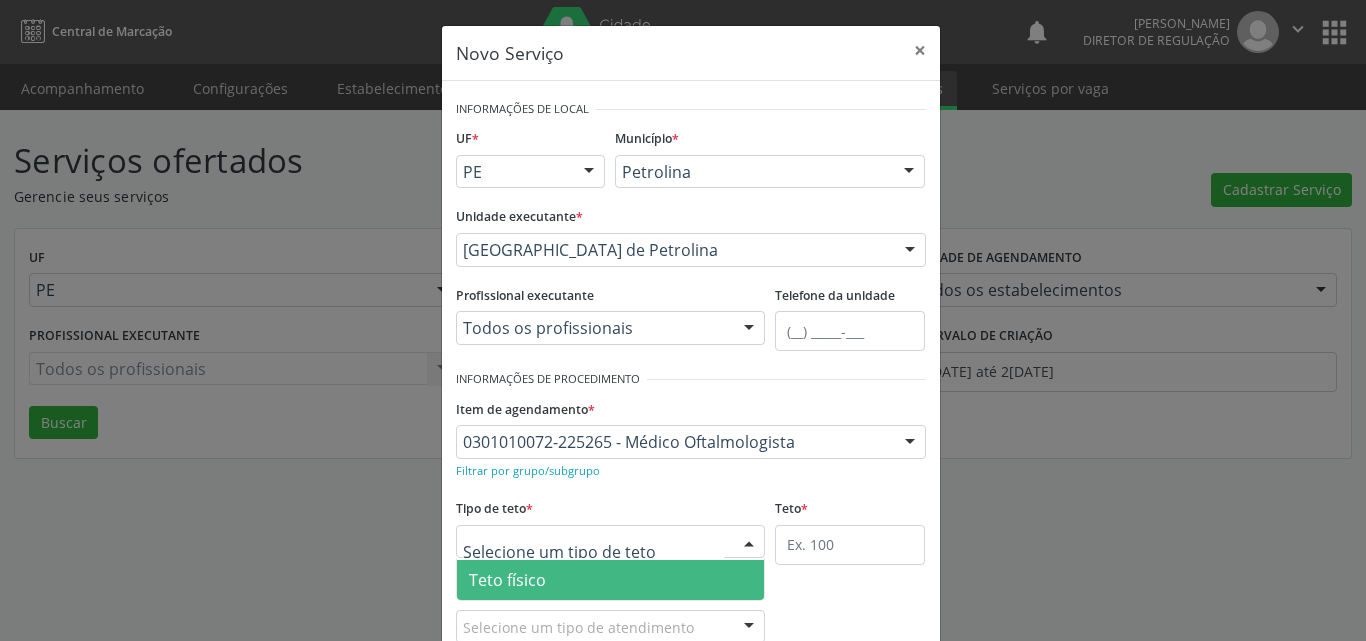 click on "Teto físico" at bounding box center [611, 580] 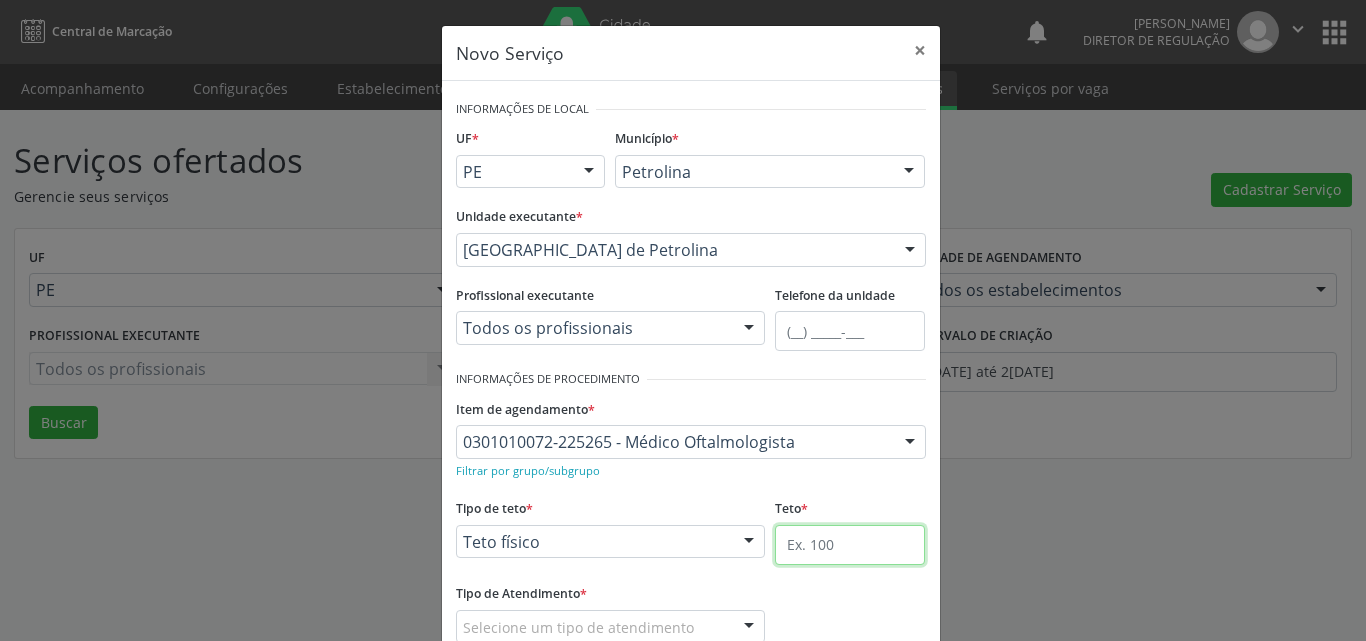 click at bounding box center (850, 545) 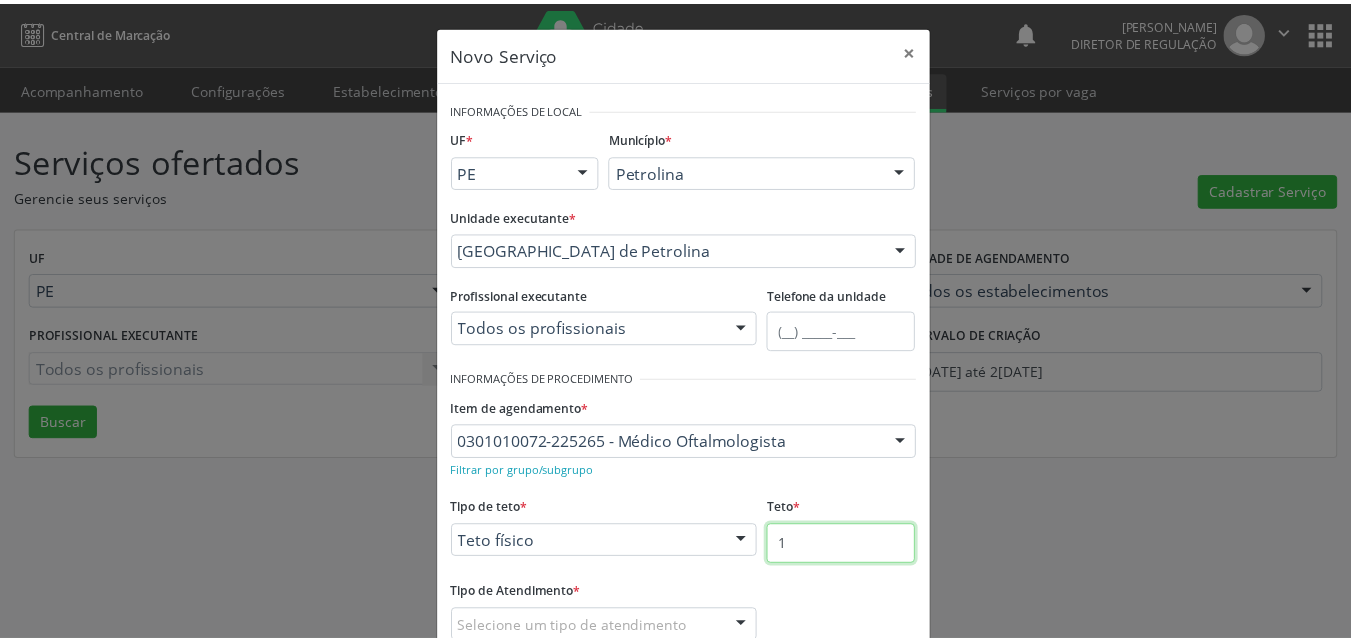 scroll, scrollTop: 132, scrollLeft: 0, axis: vertical 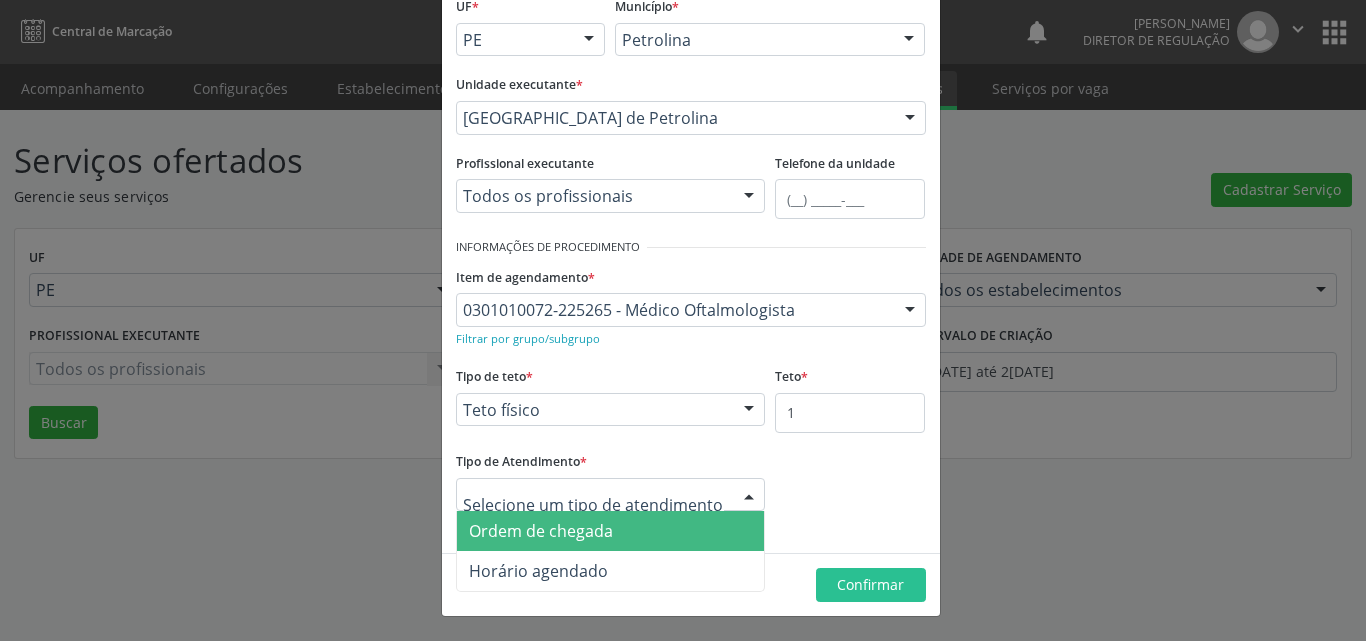click on "Ordem de chegada" at bounding box center (611, 531) 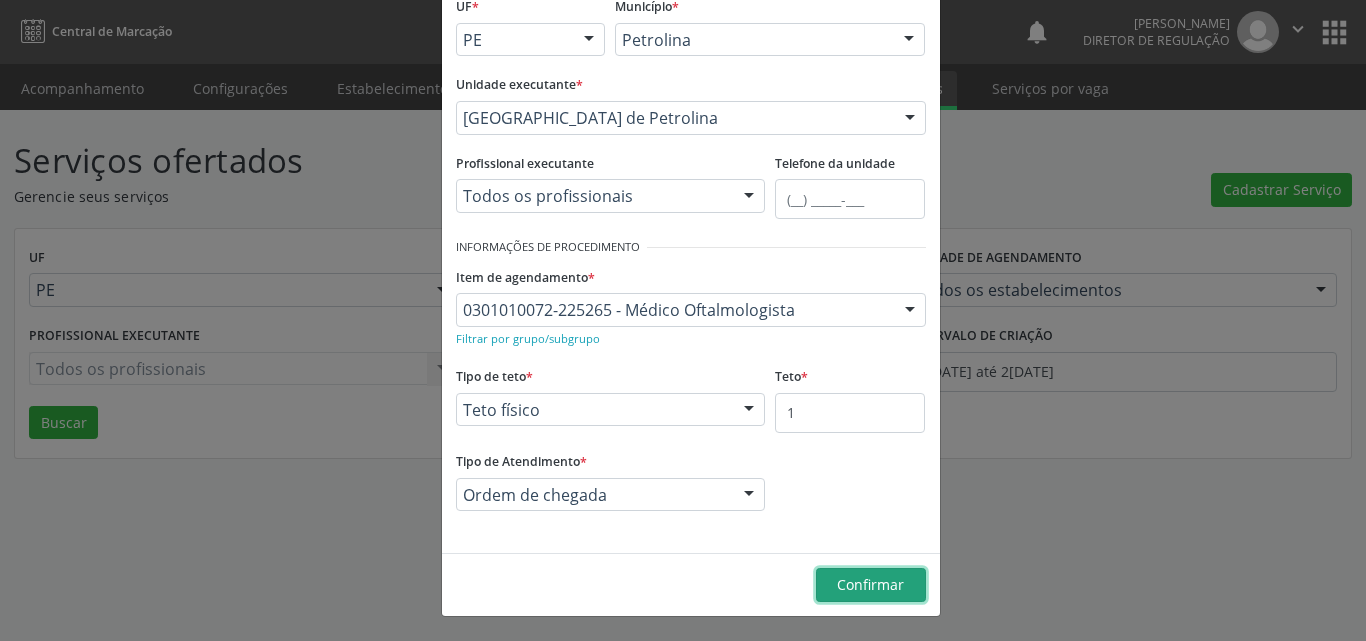 click on "Confirmar" at bounding box center (870, 584) 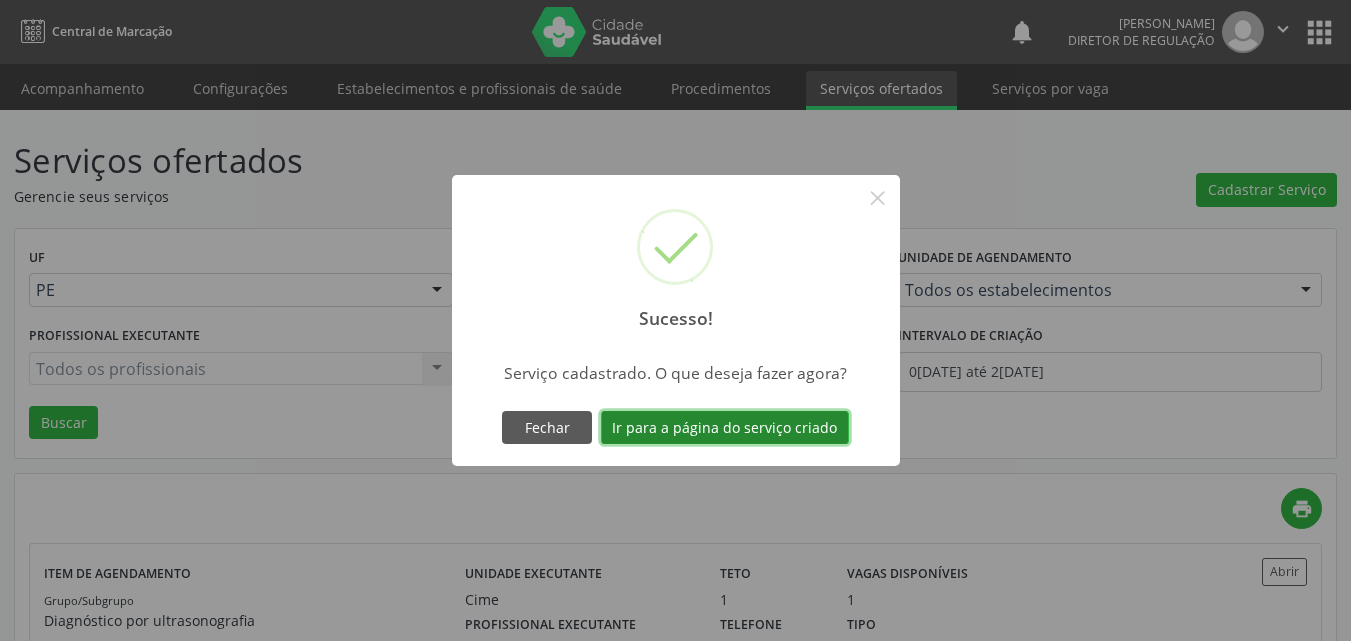 click on "Ir para a página do serviço criado" at bounding box center [725, 428] 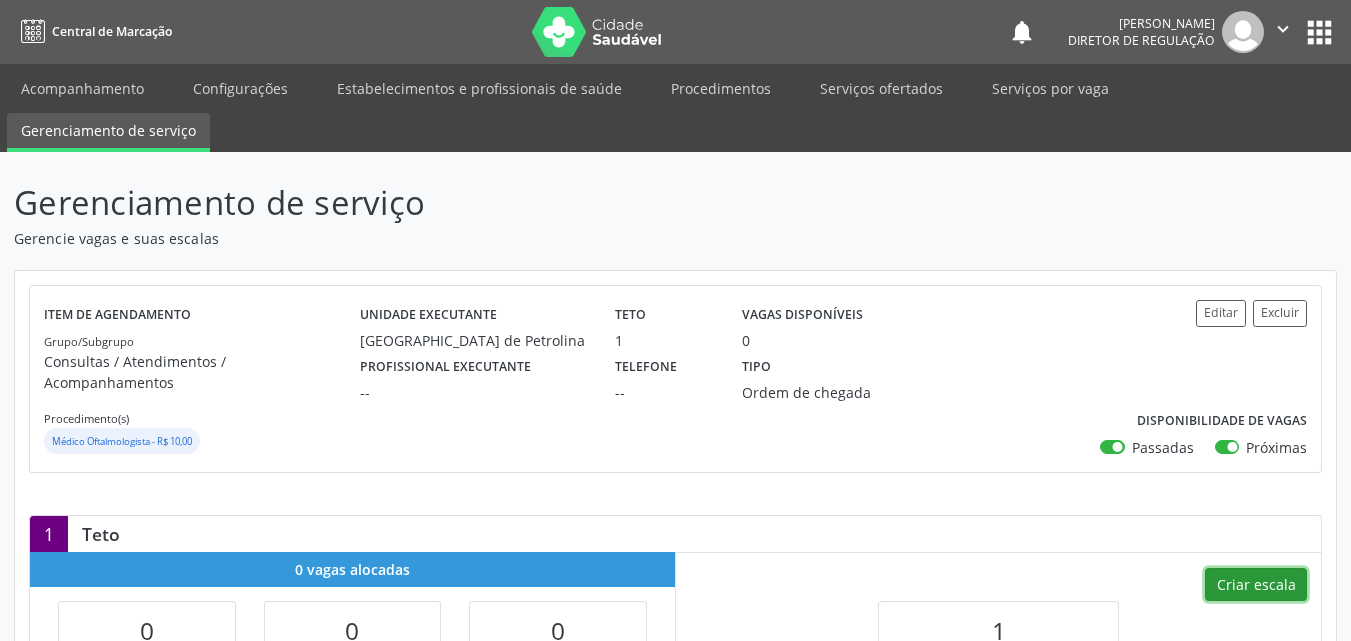 click on "Criar escala" at bounding box center [1256, 585] 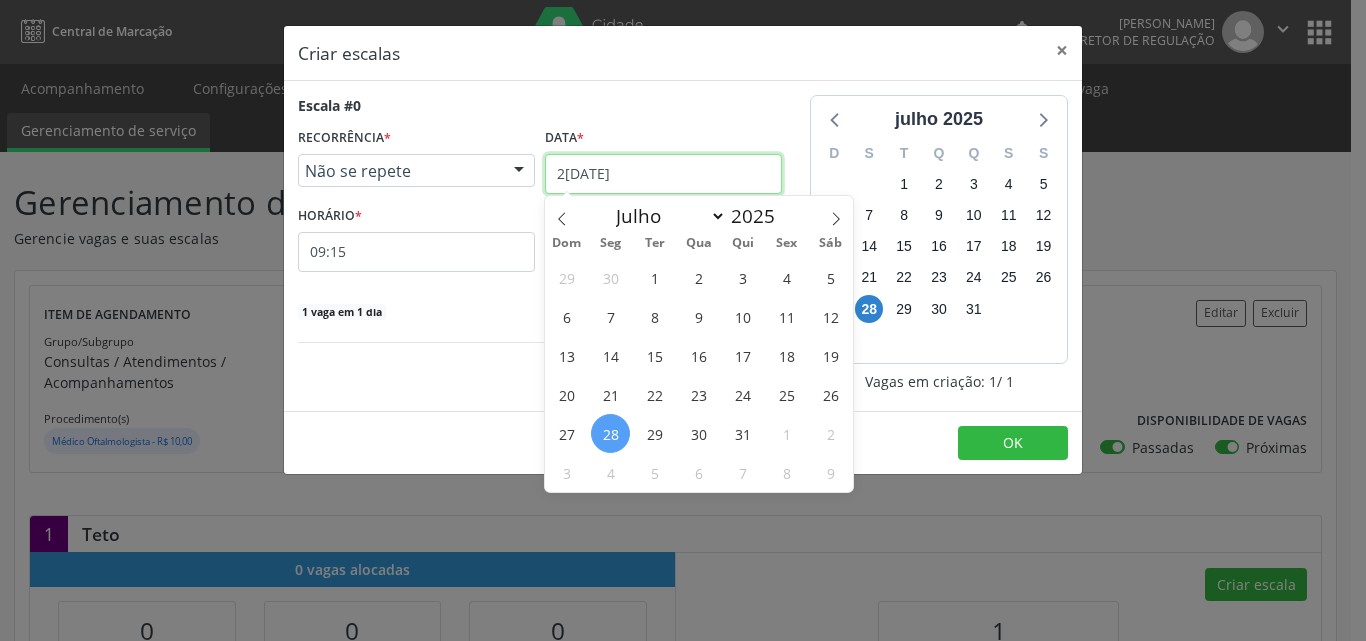 click on "2[DATE]" at bounding box center [663, 174] 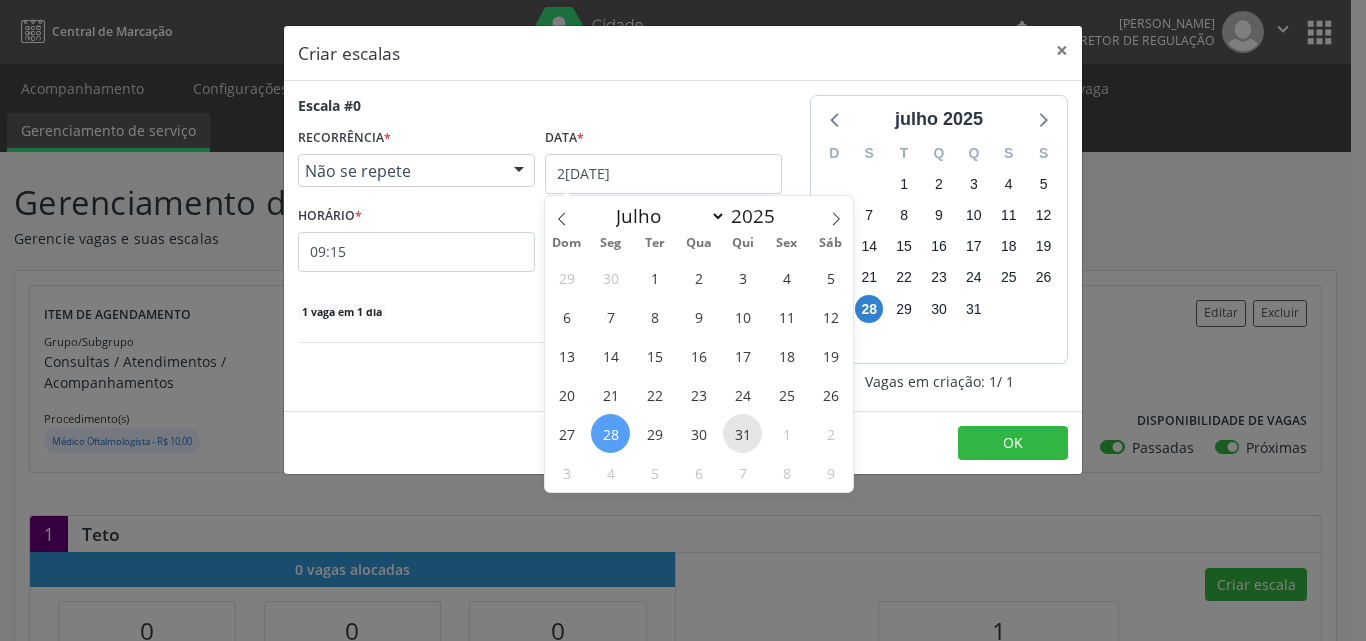 click on "31" at bounding box center (742, 433) 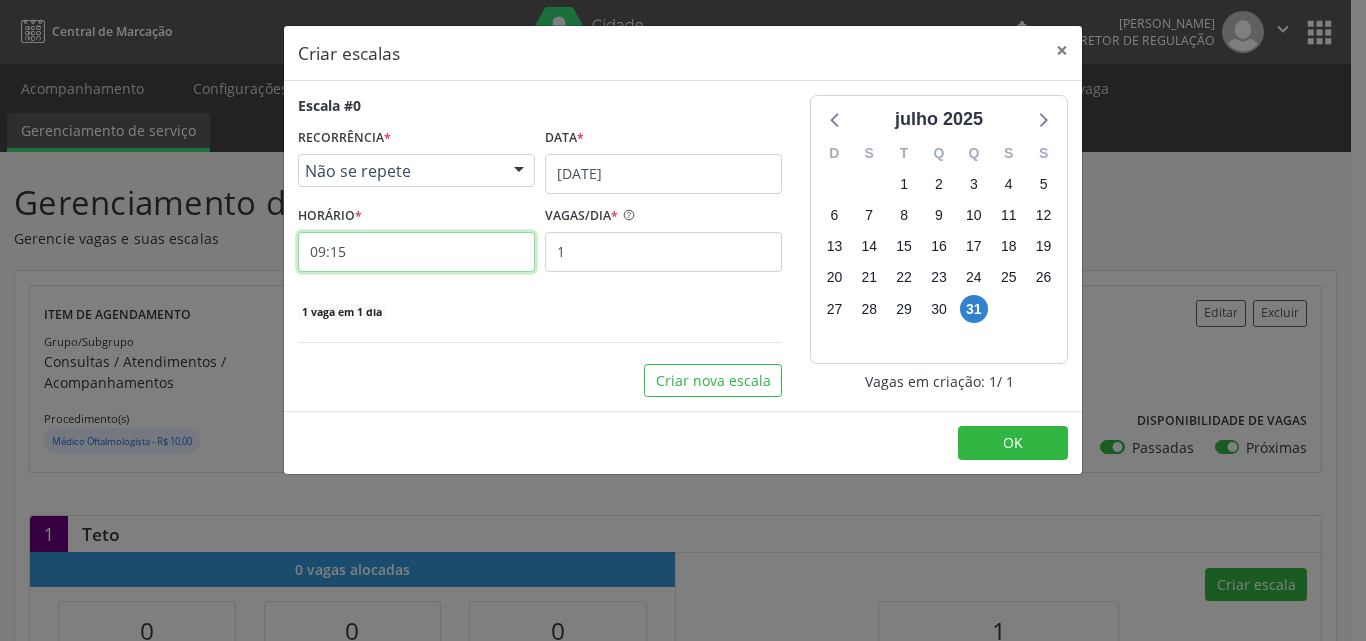 click on "09:15" at bounding box center (416, 252) 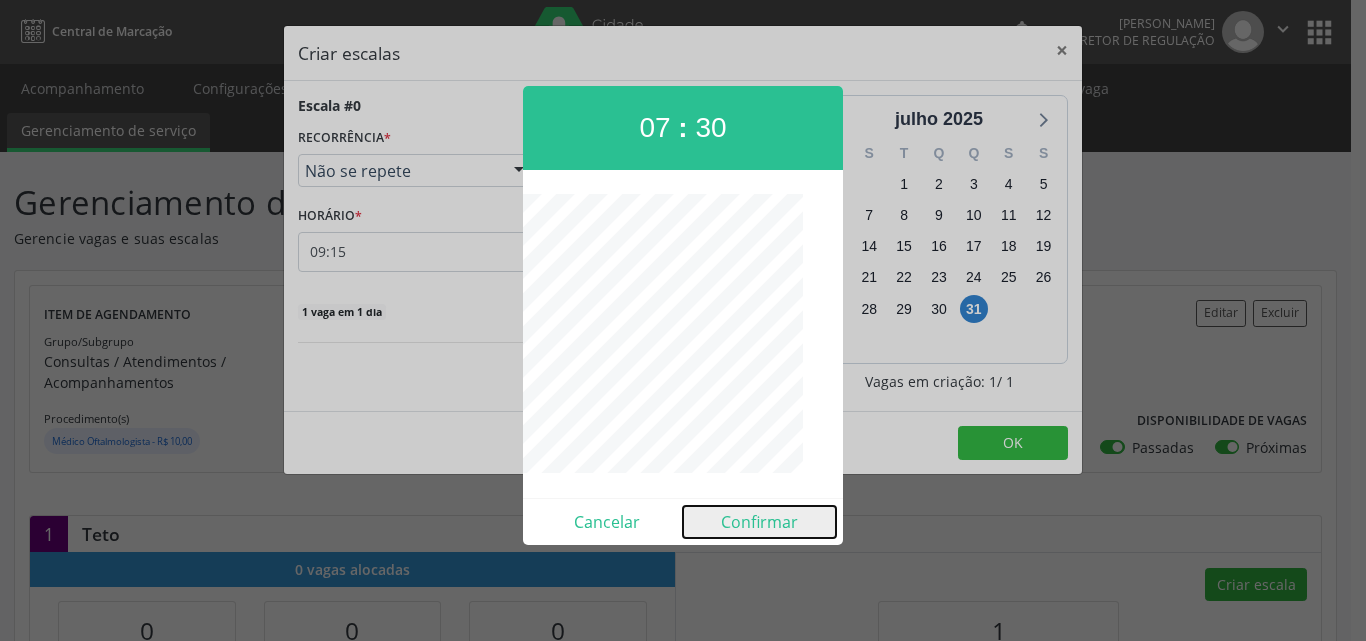 click on "Confirmar" at bounding box center (759, 522) 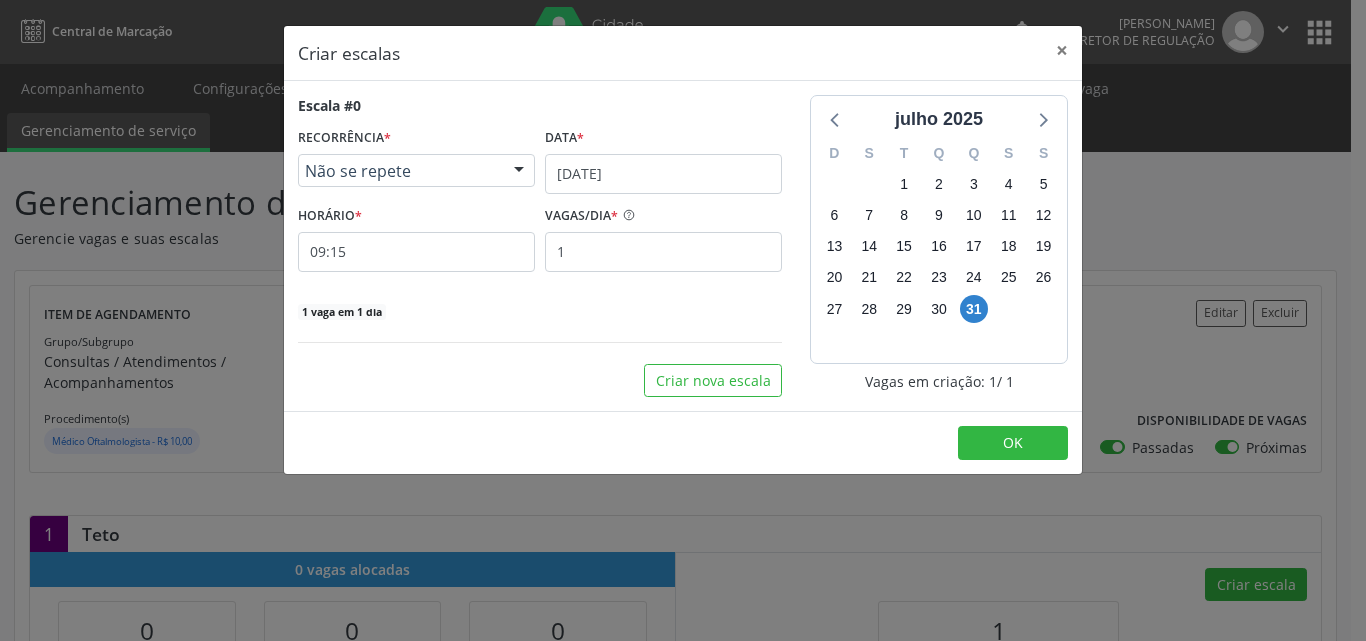 type on "07:30" 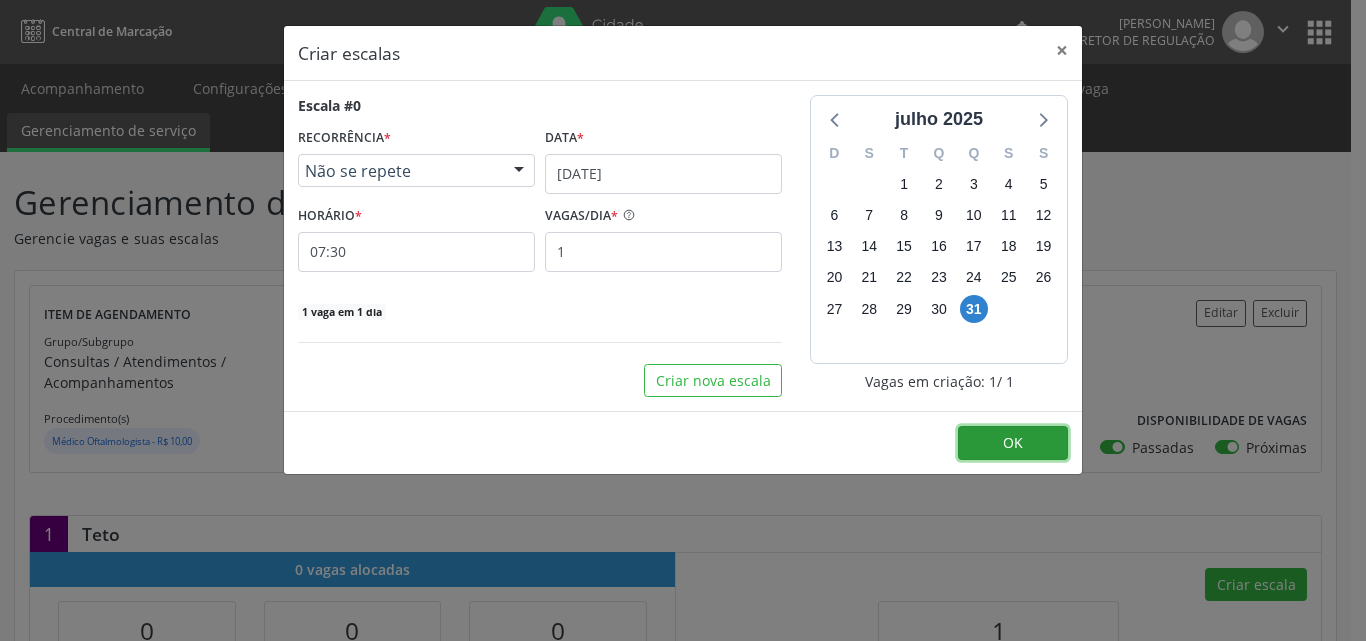 click on "OK" at bounding box center [1013, 443] 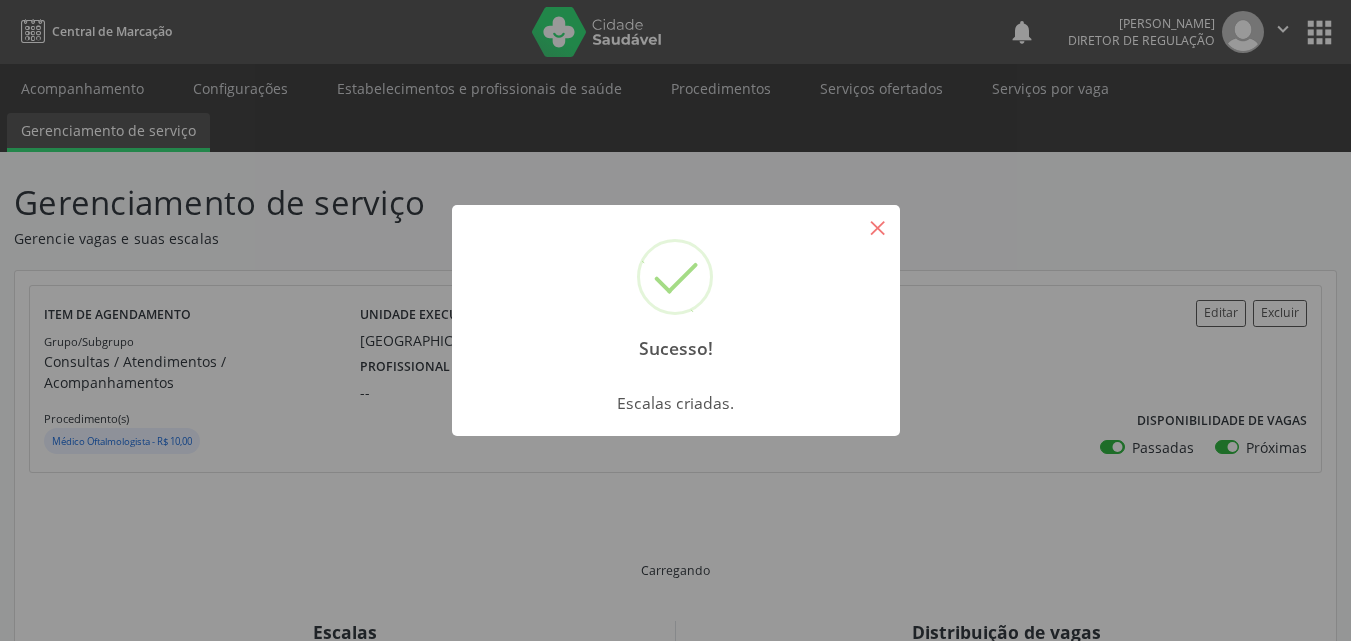 click on "×" at bounding box center [878, 227] 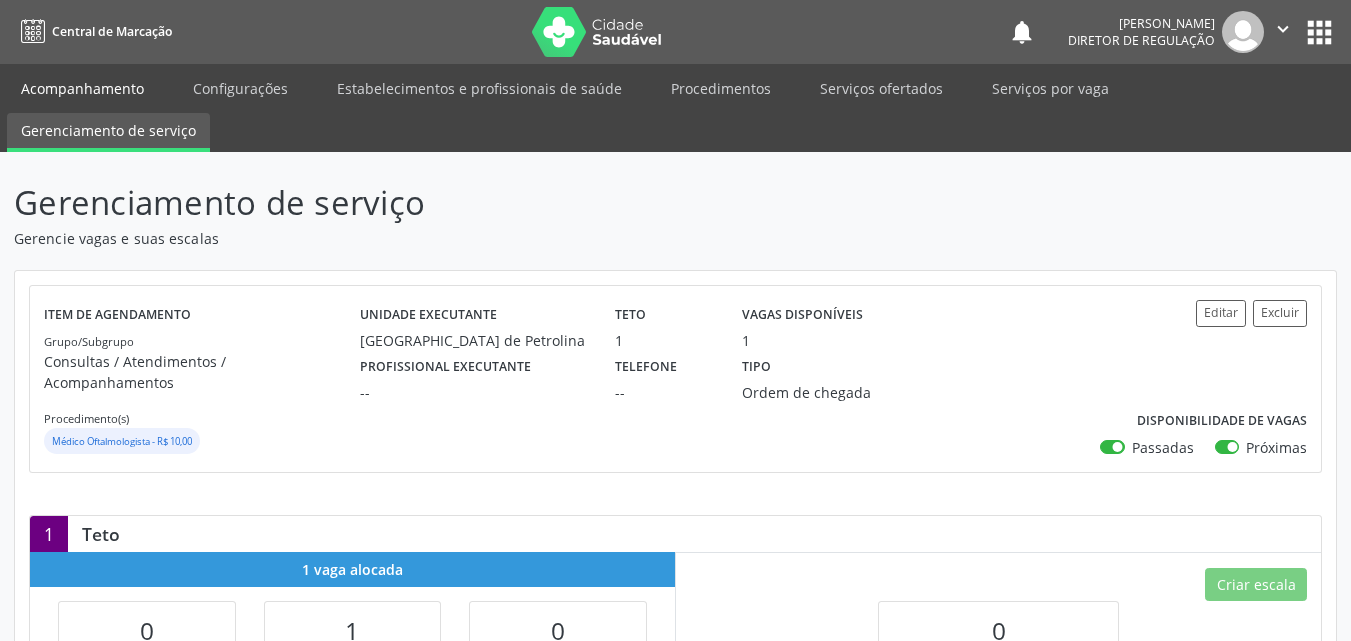 click on "Acompanhamento" at bounding box center (82, 88) 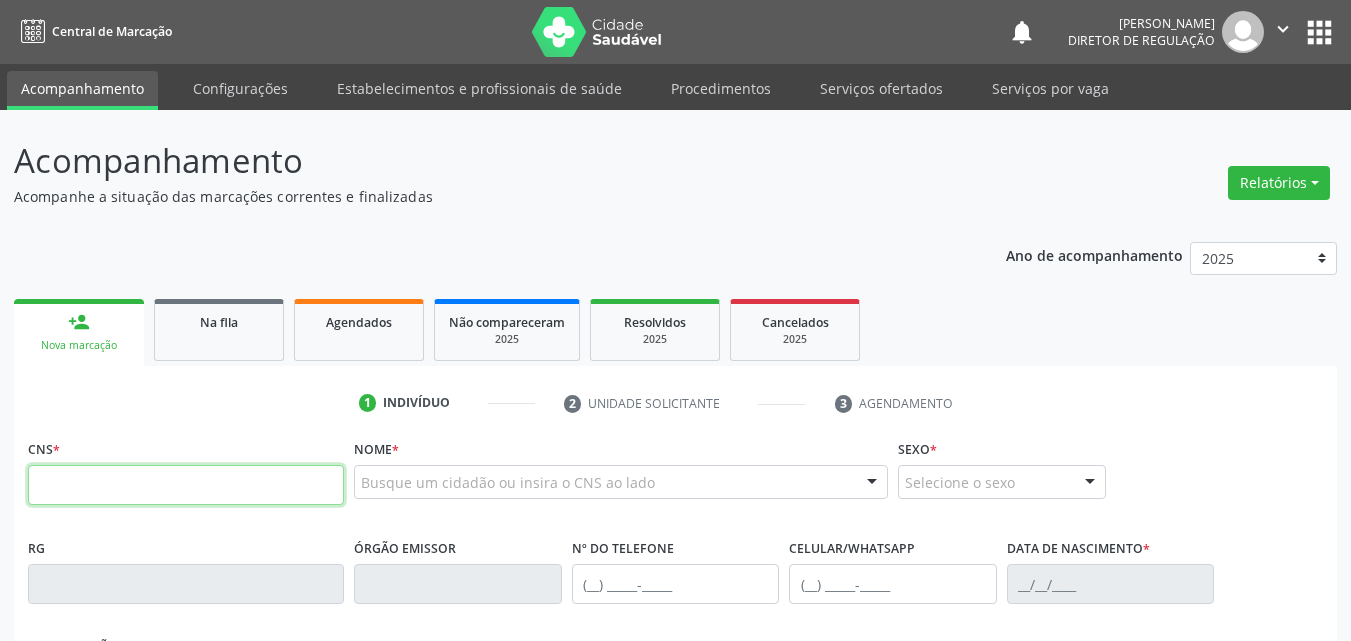 click at bounding box center (186, 485) 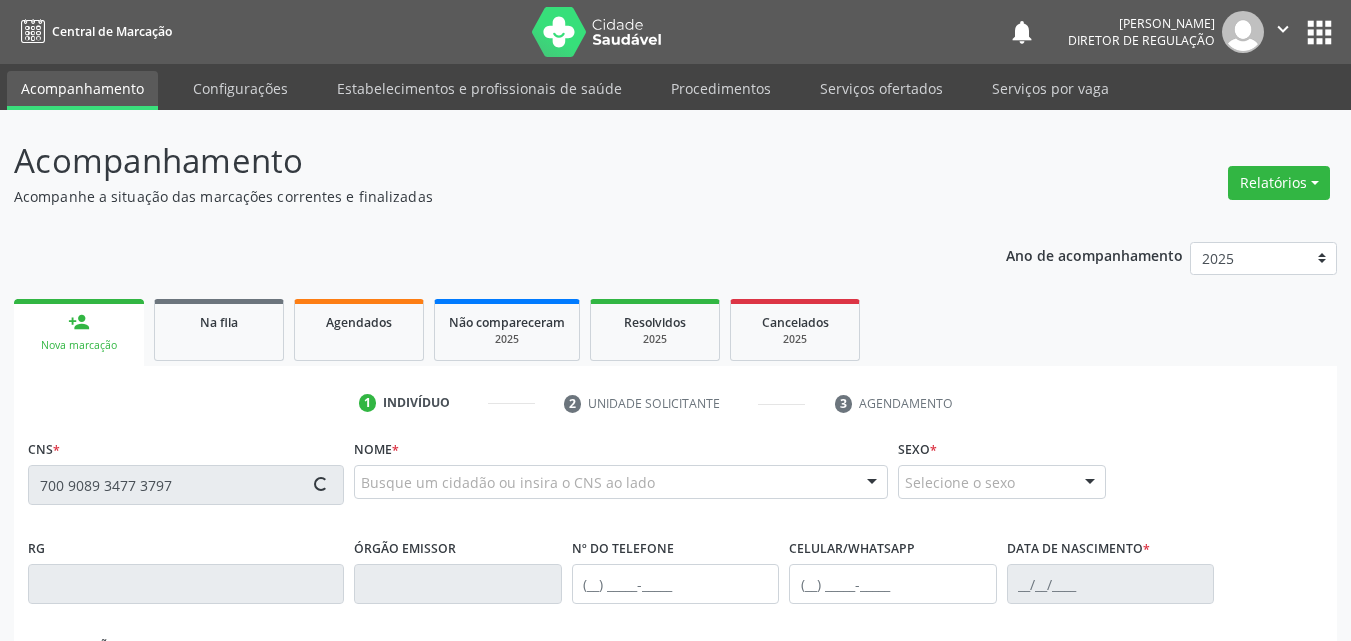 type on "700 9089 3477 3797" 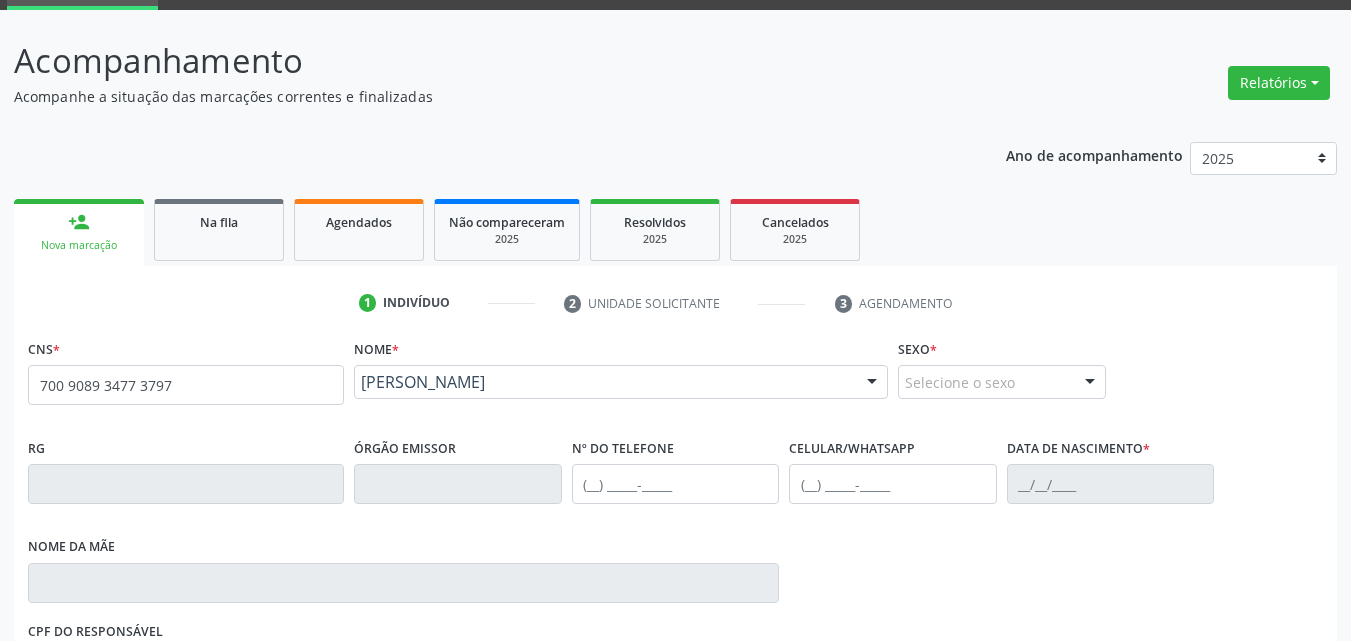 scroll, scrollTop: 429, scrollLeft: 0, axis: vertical 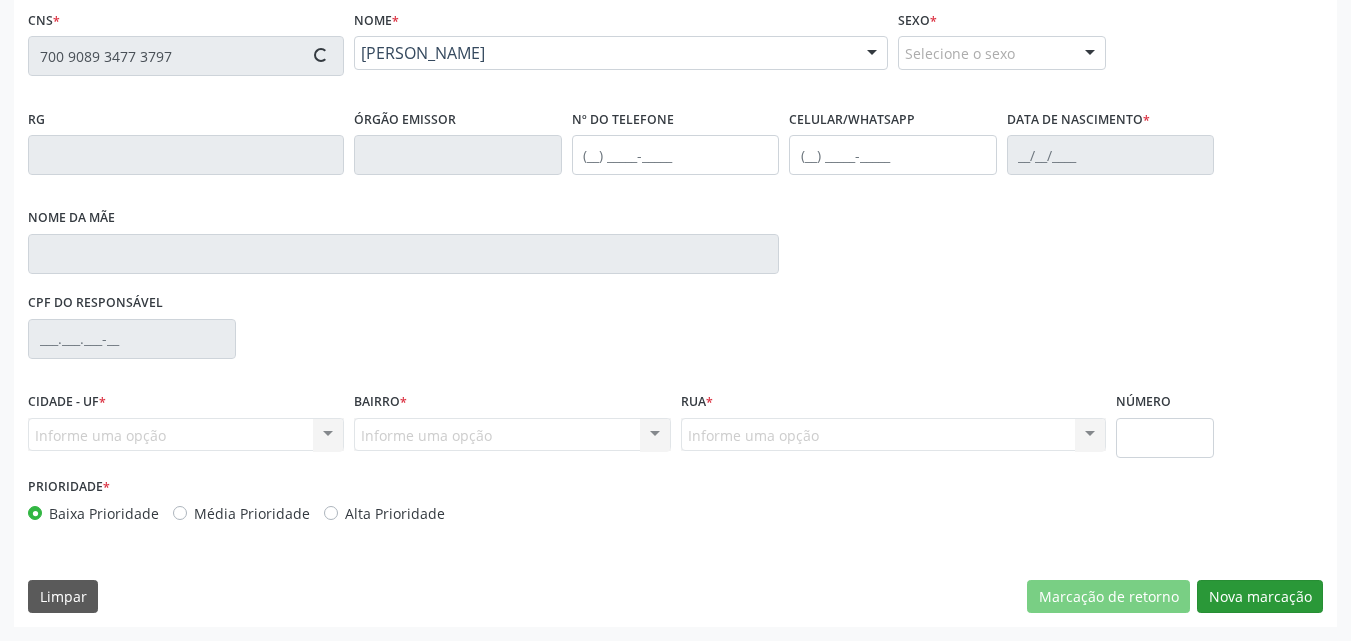 type on "[PHONE_NUMBER]" 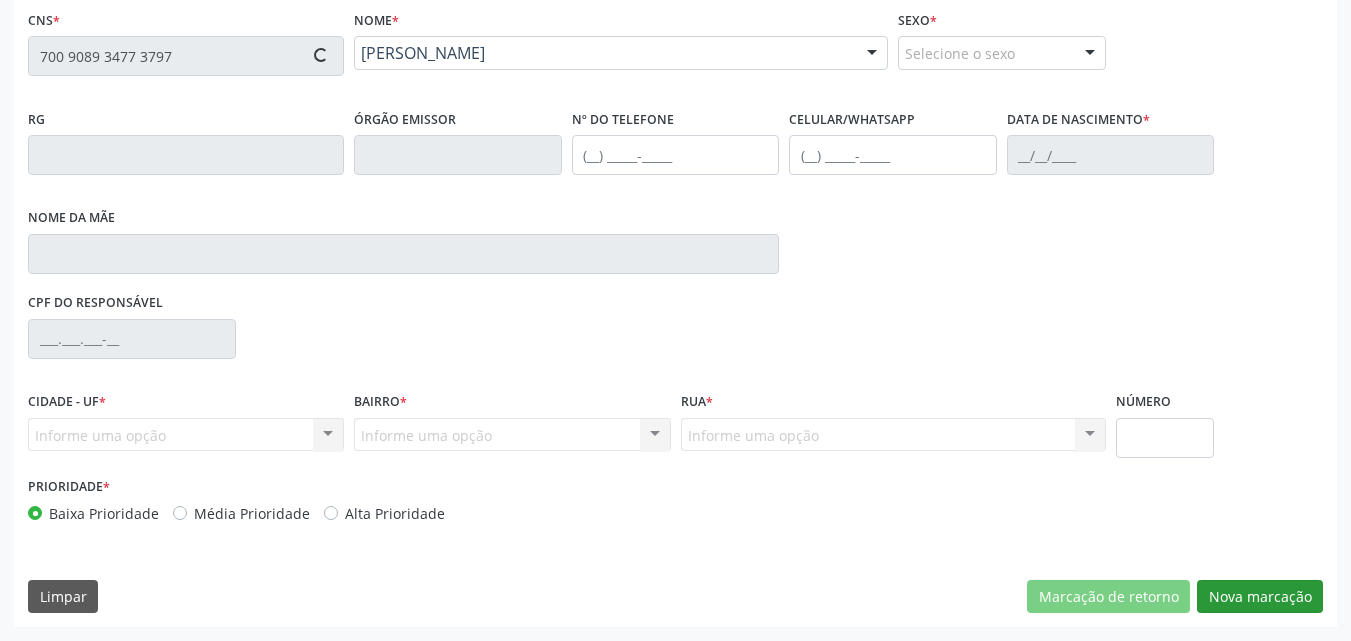 type on "[PHONE_NUMBER]" 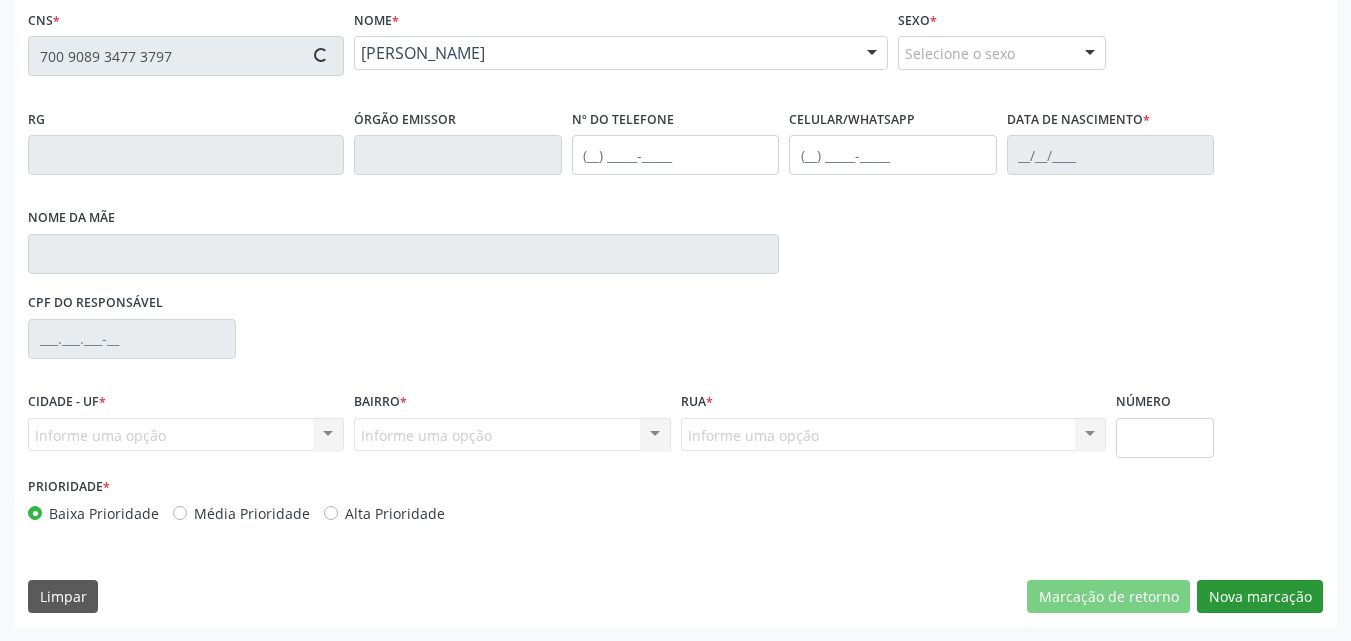 type on "[DATE]" 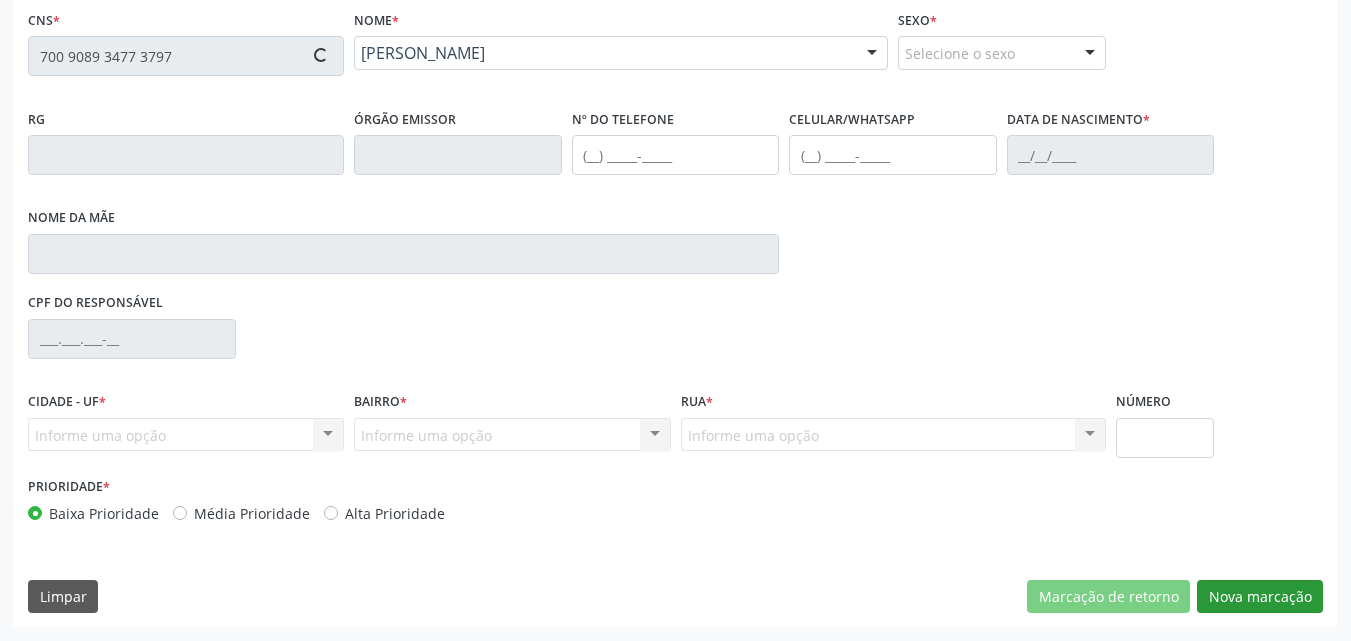 type on "Maria da Conceiçao da [PERSON_NAME]" 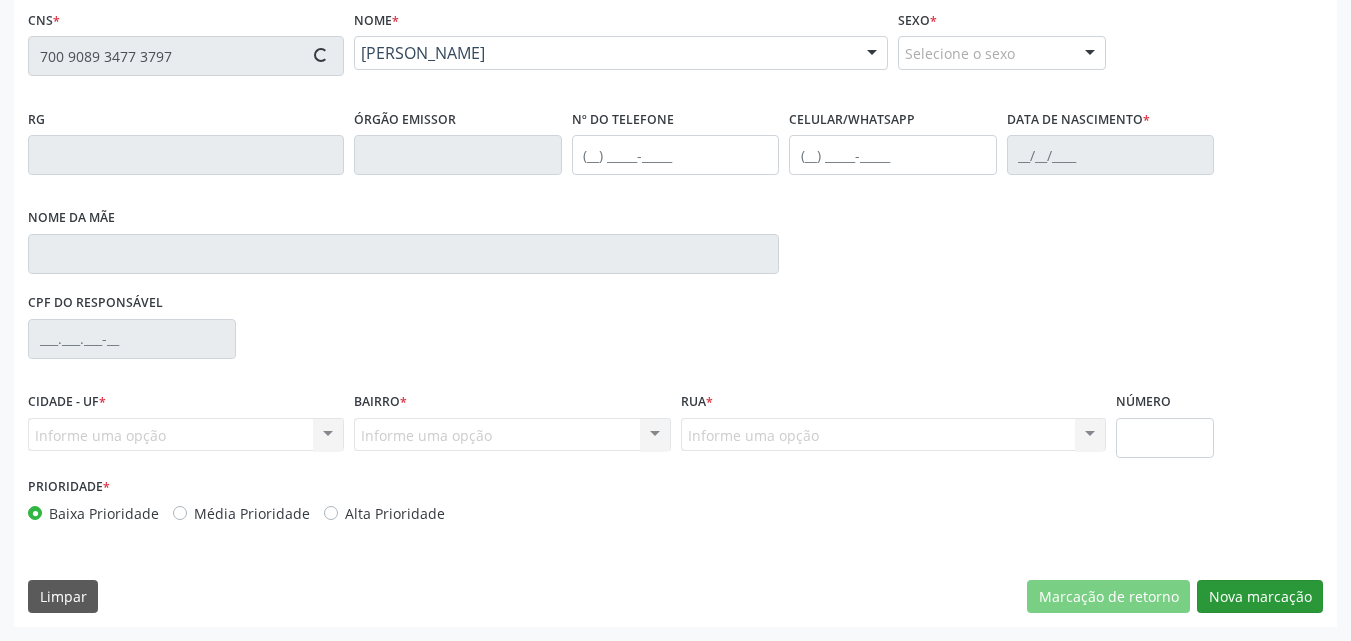 type on "040.332.234-01" 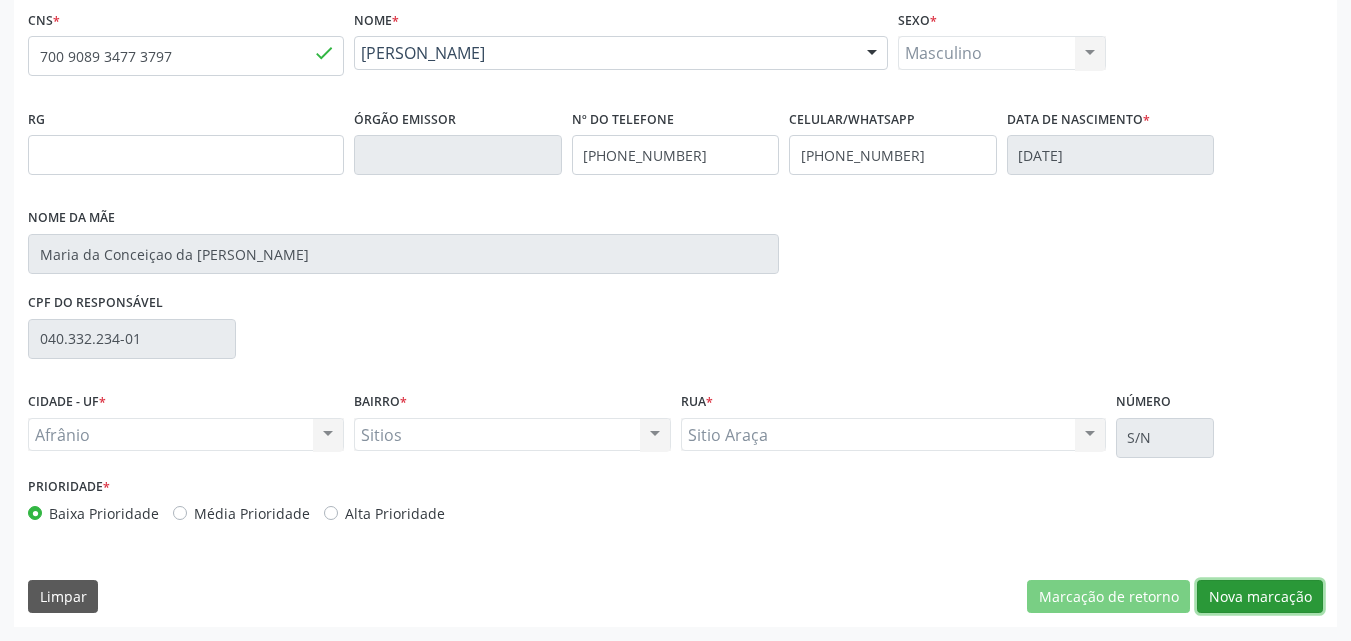 click on "Nova marcação" at bounding box center [1260, 597] 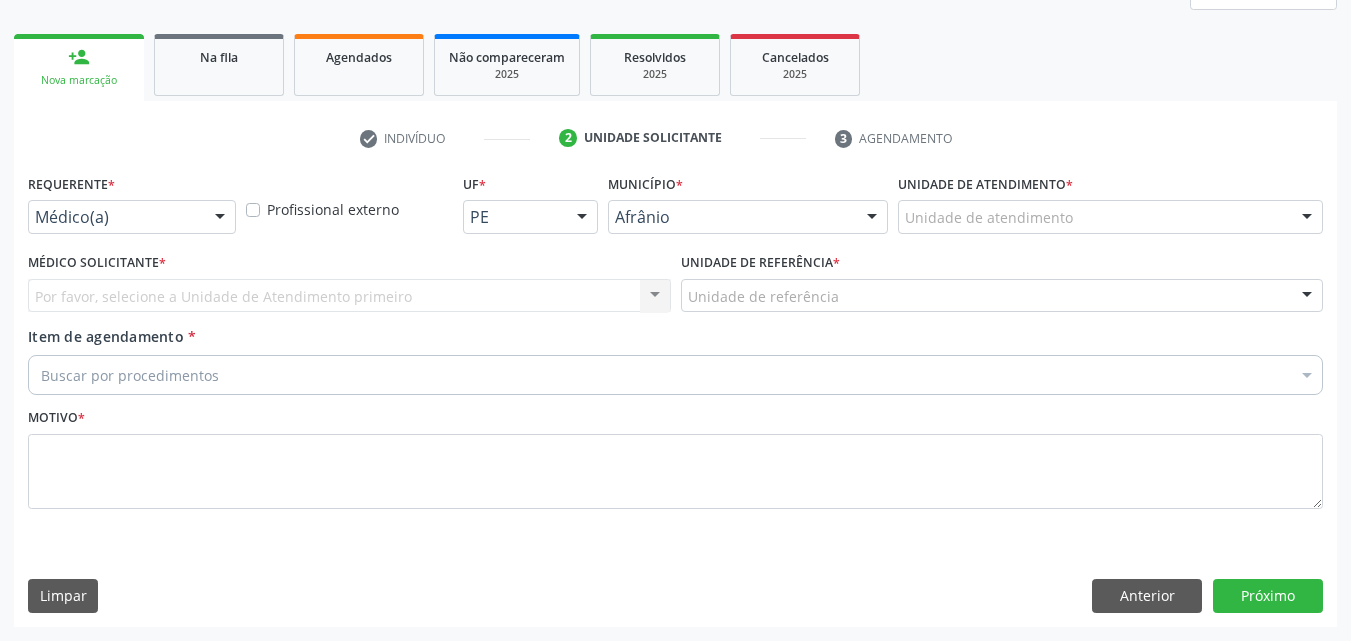 scroll, scrollTop: 265, scrollLeft: 0, axis: vertical 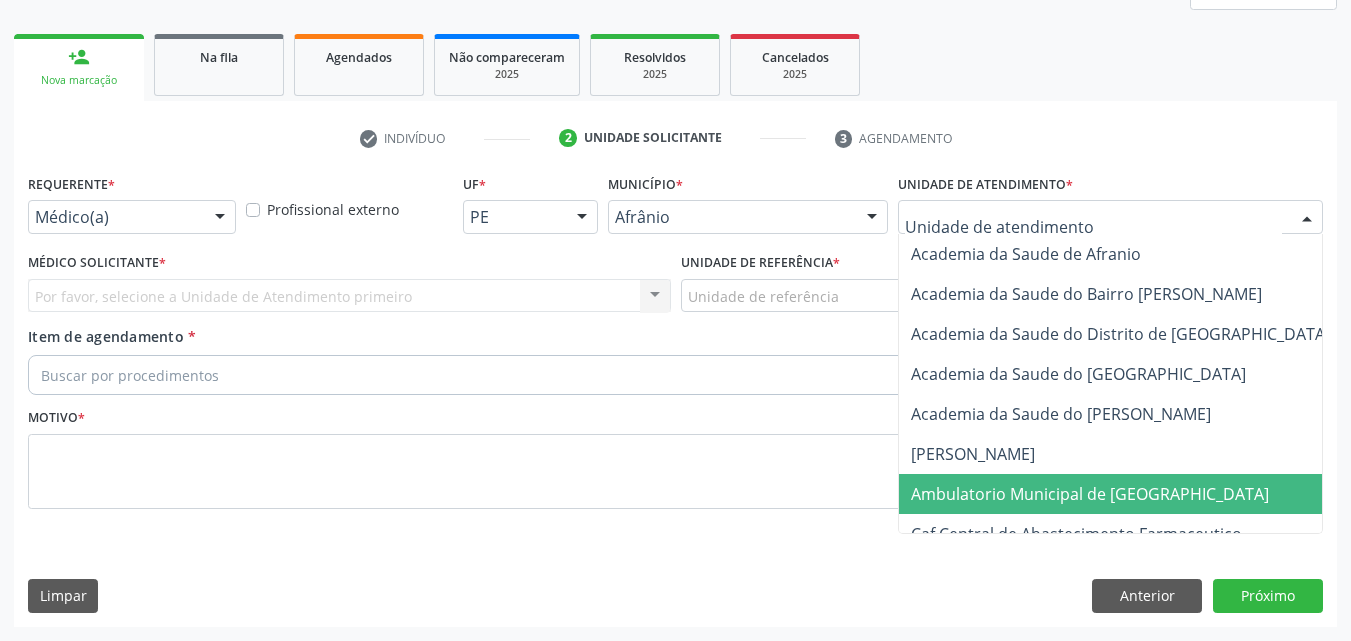 click on "Ambulatorio Municipal de [GEOGRAPHIC_DATA]" at bounding box center [1090, 494] 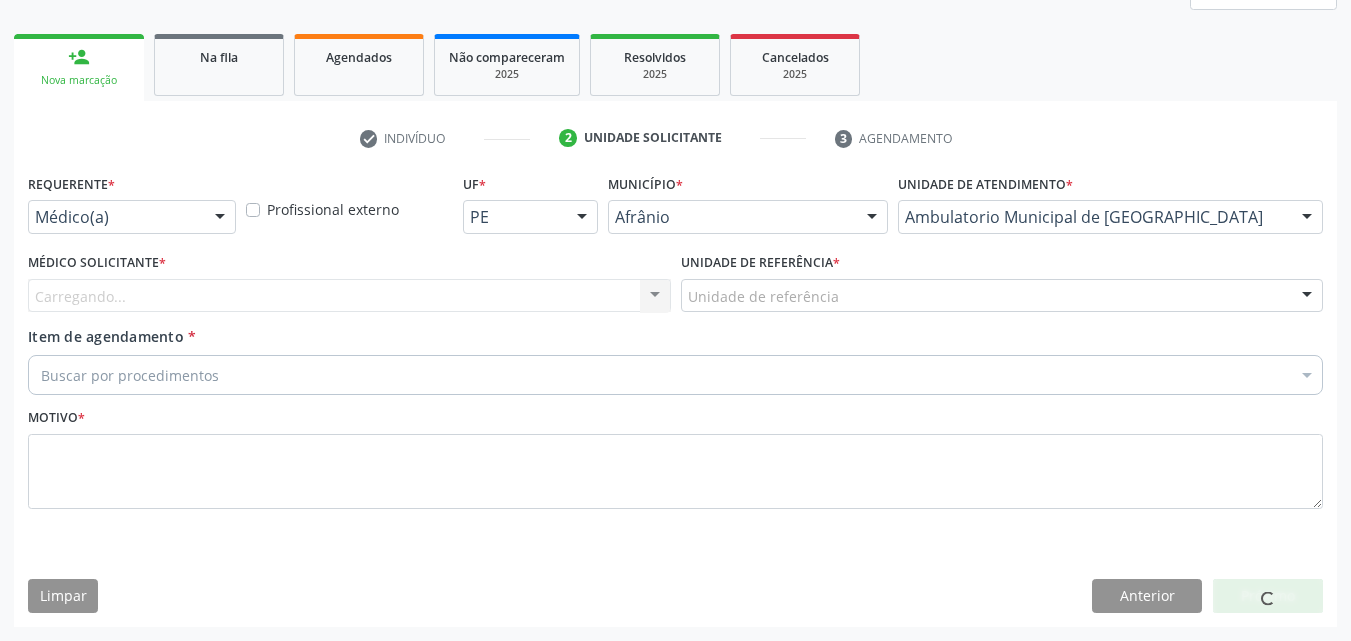 click on "Unidade de referência" at bounding box center [1002, 296] 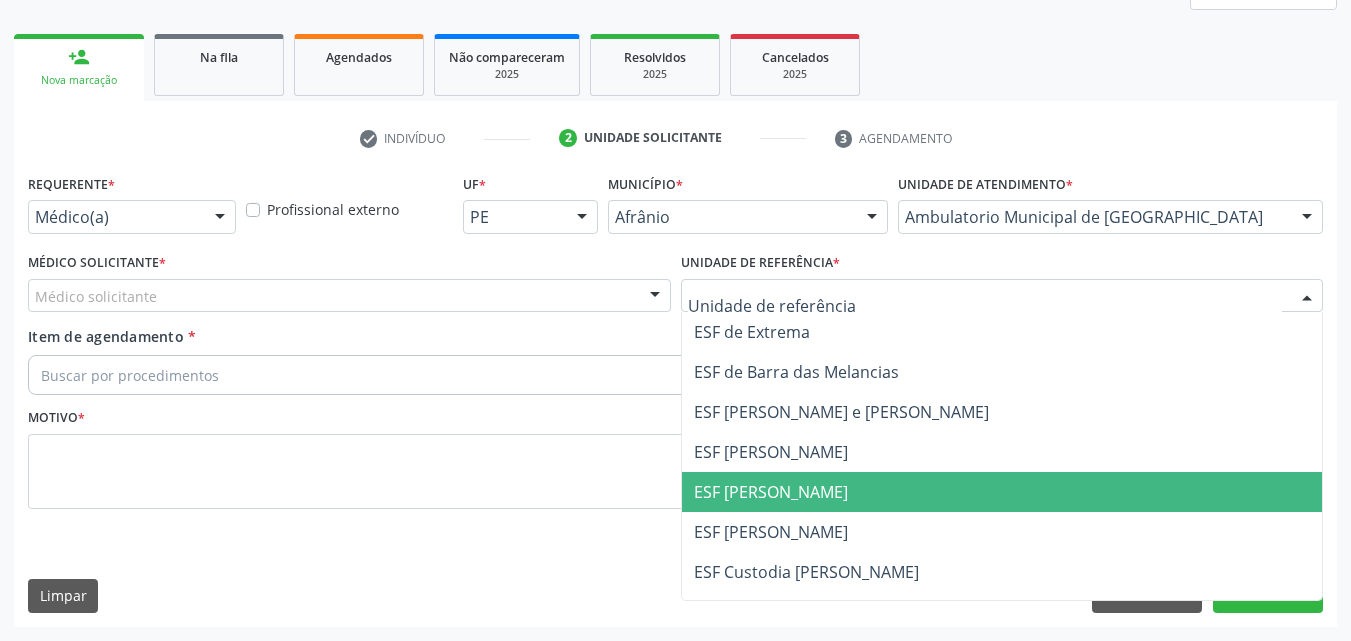 drag, startPoint x: 836, startPoint y: 491, endPoint x: 796, endPoint y: 483, distance: 40.792156 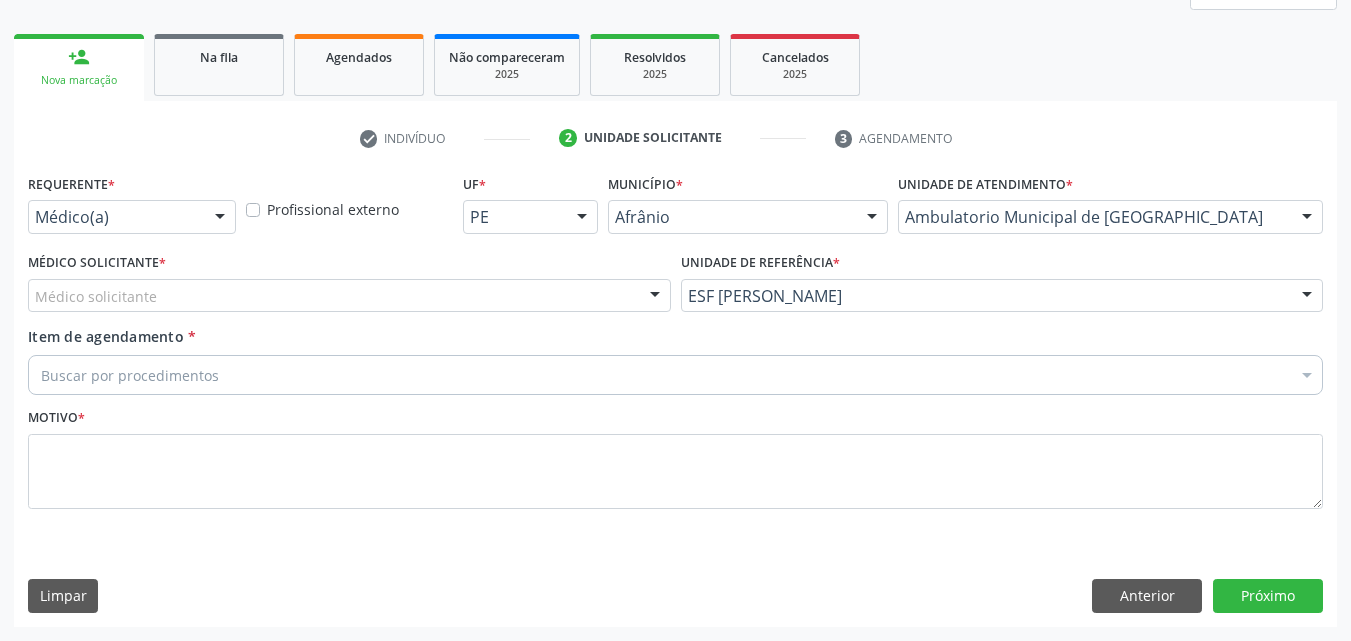 click on "Médico solicitante" at bounding box center (349, 296) 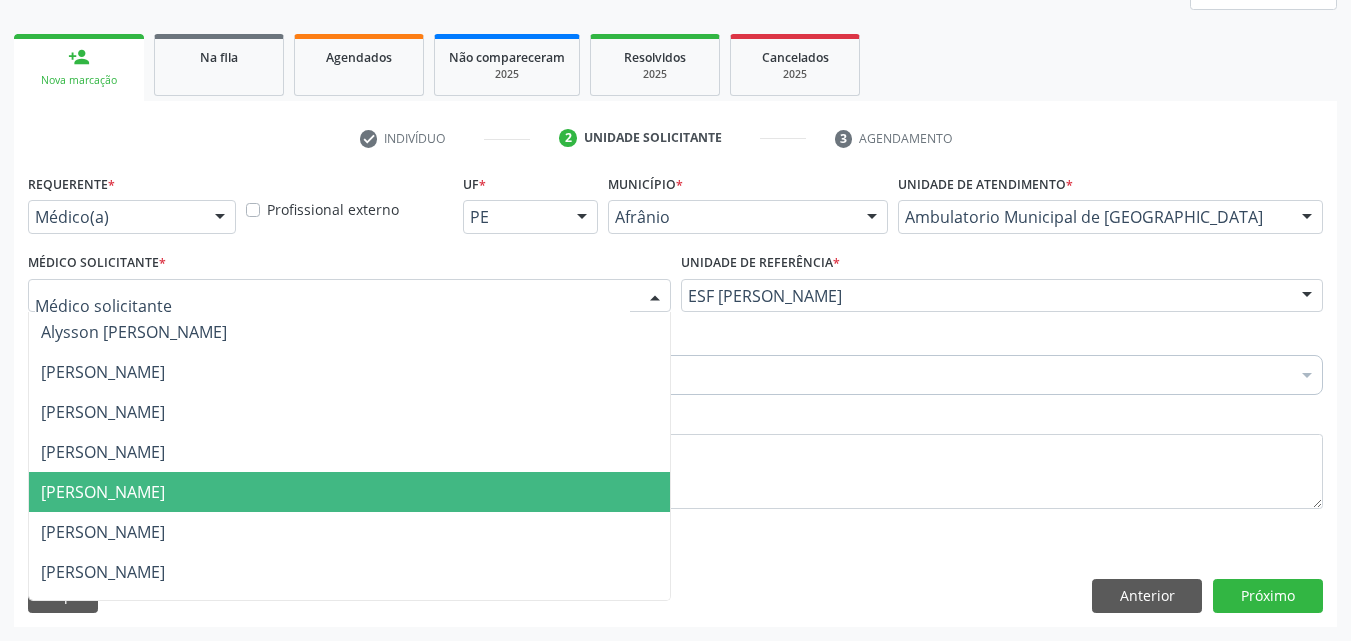 click on "[PERSON_NAME]" at bounding box center [349, 492] 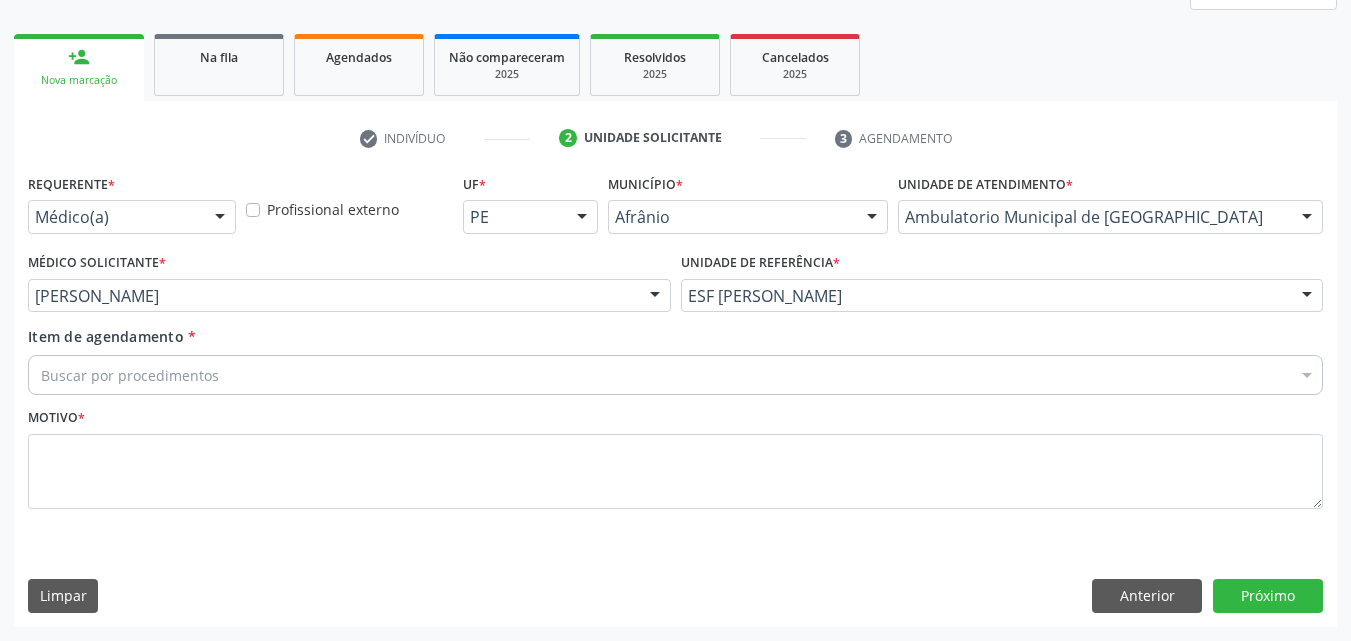 drag, startPoint x: 254, startPoint y: 376, endPoint x: 240, endPoint y: 375, distance: 14.035668 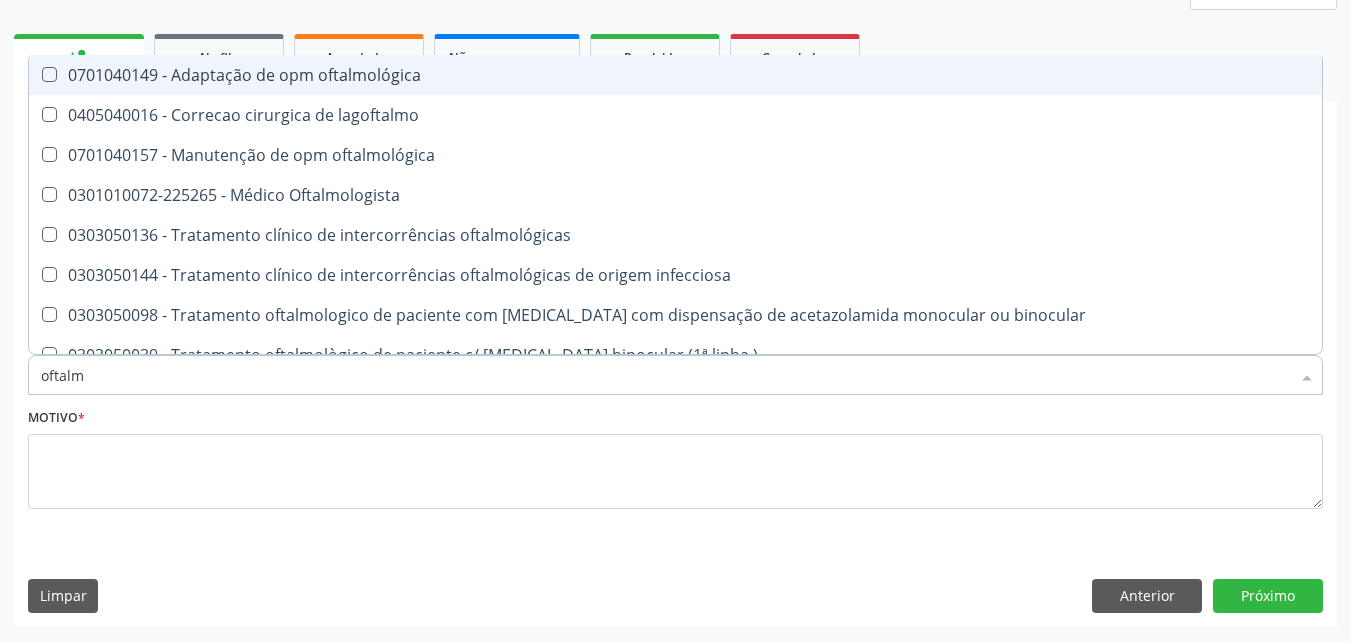 type on "oftalmo" 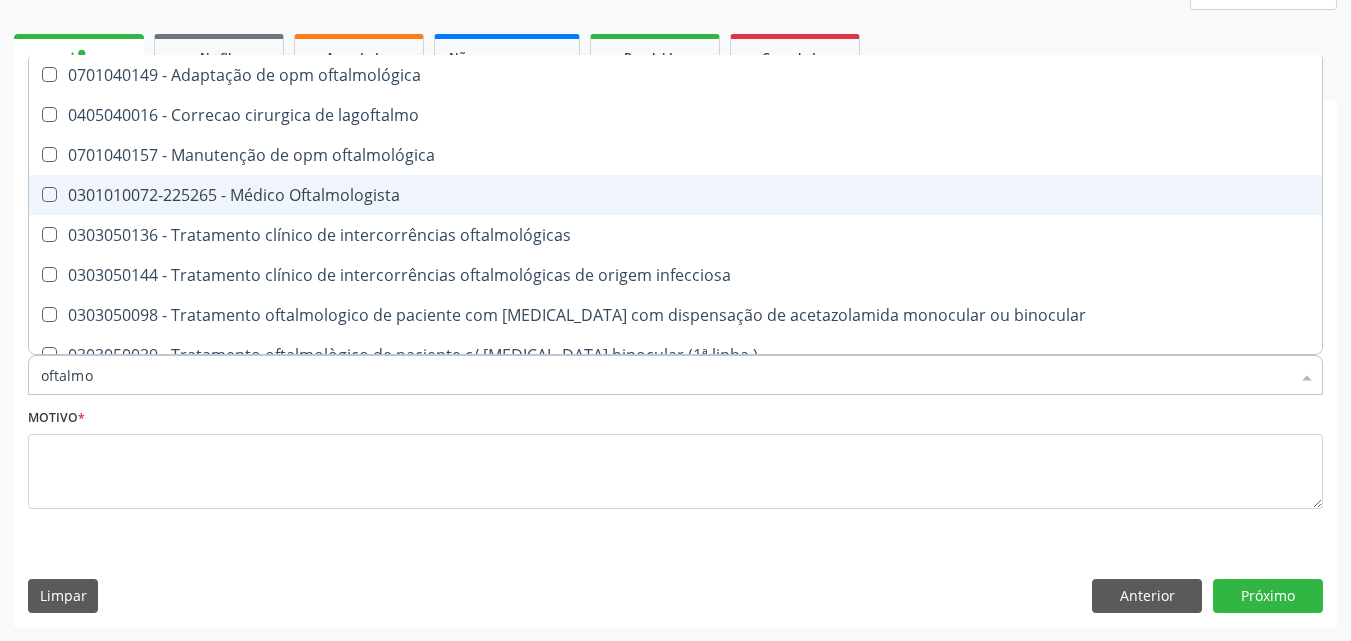 click on "0301010072-225265 - Médico Oftalmologista" at bounding box center [675, 195] 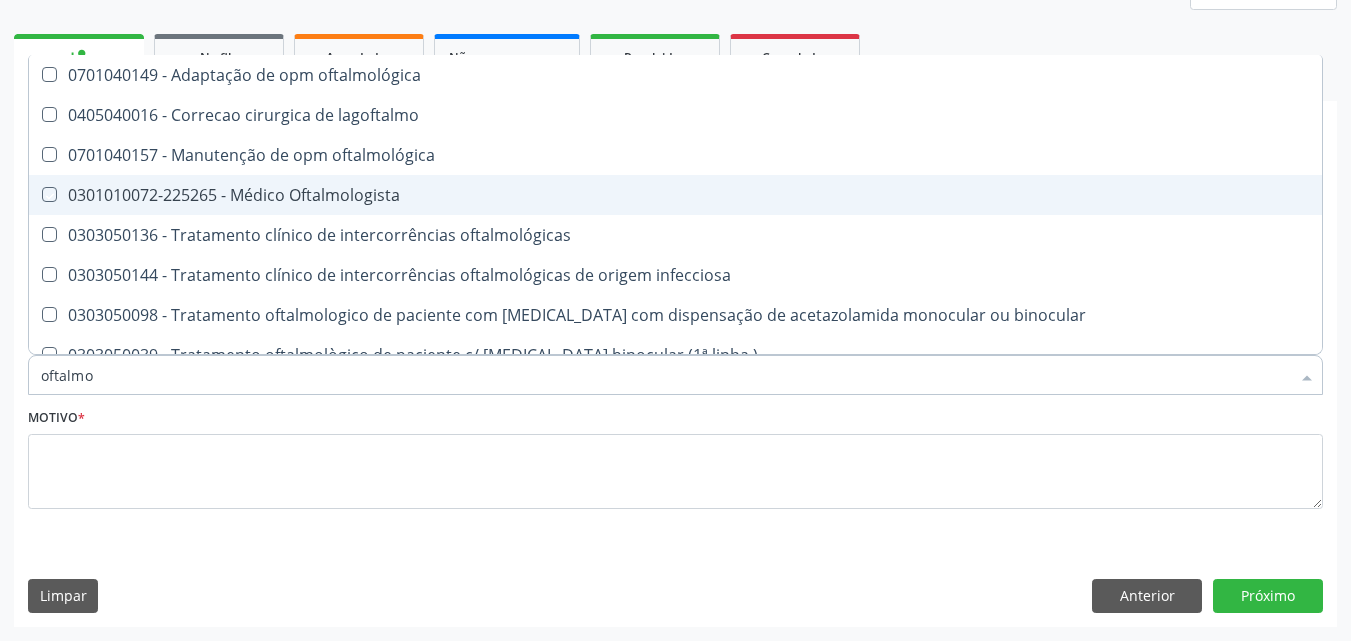 checkbox on "true" 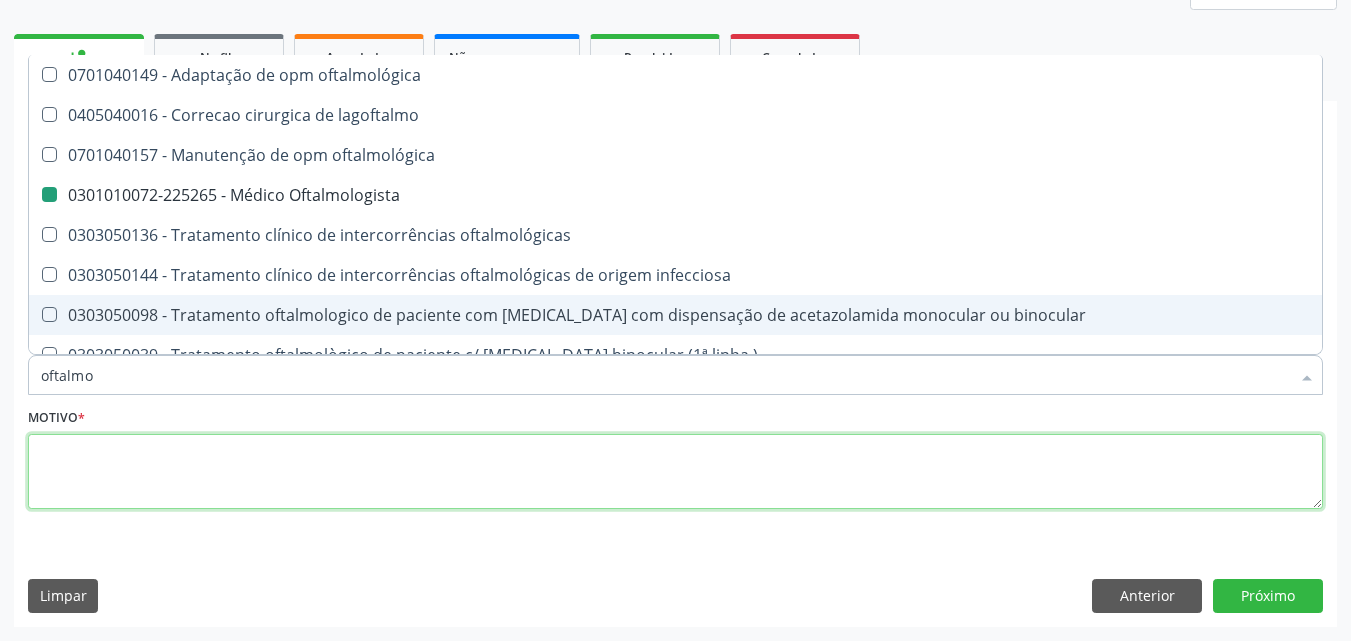 click at bounding box center [675, 472] 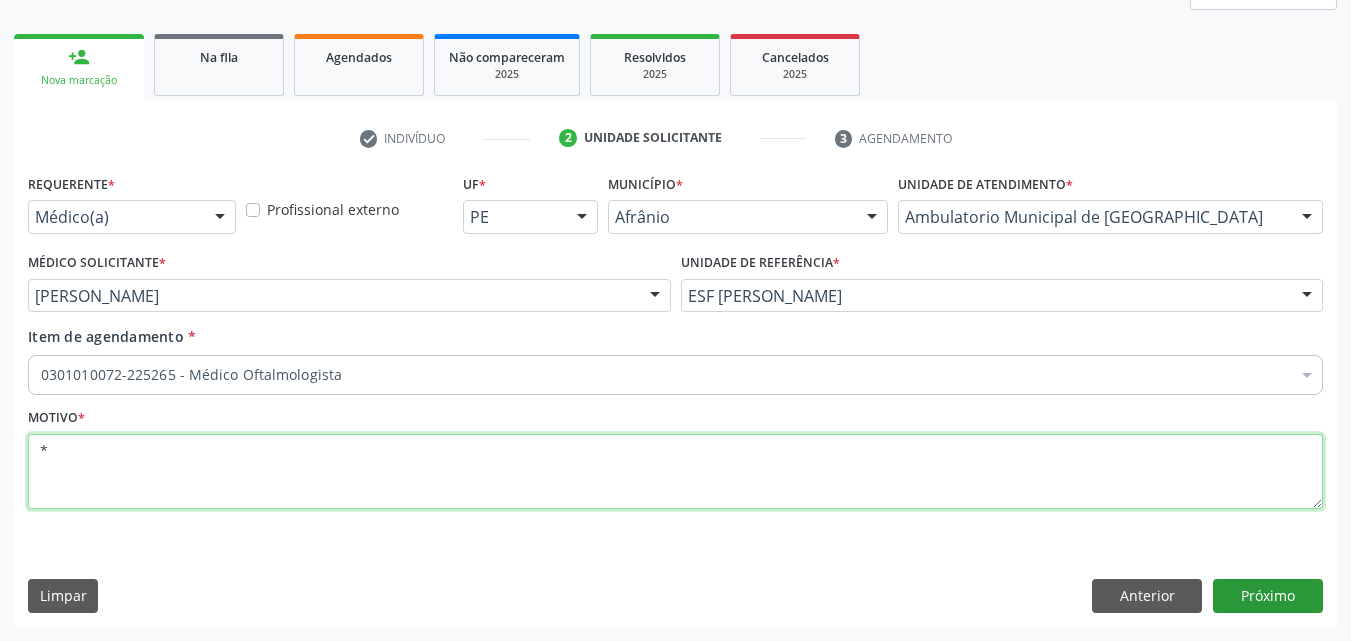type on "*" 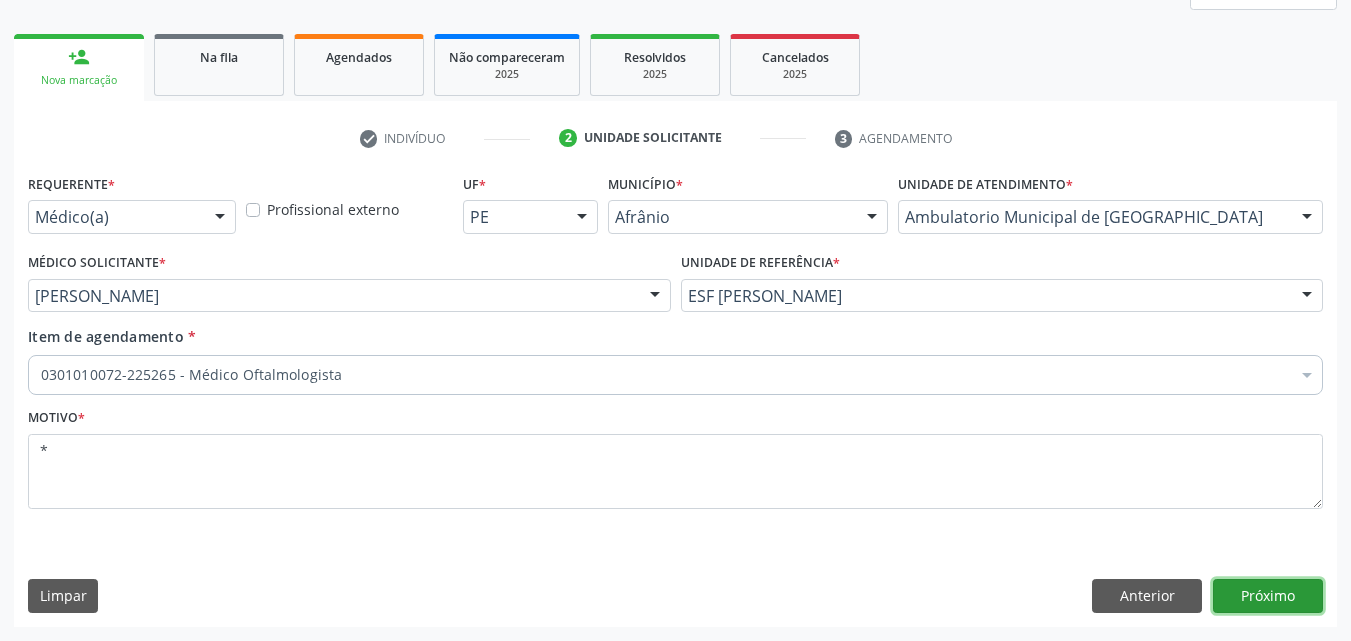 click on "Próximo" at bounding box center (1268, 596) 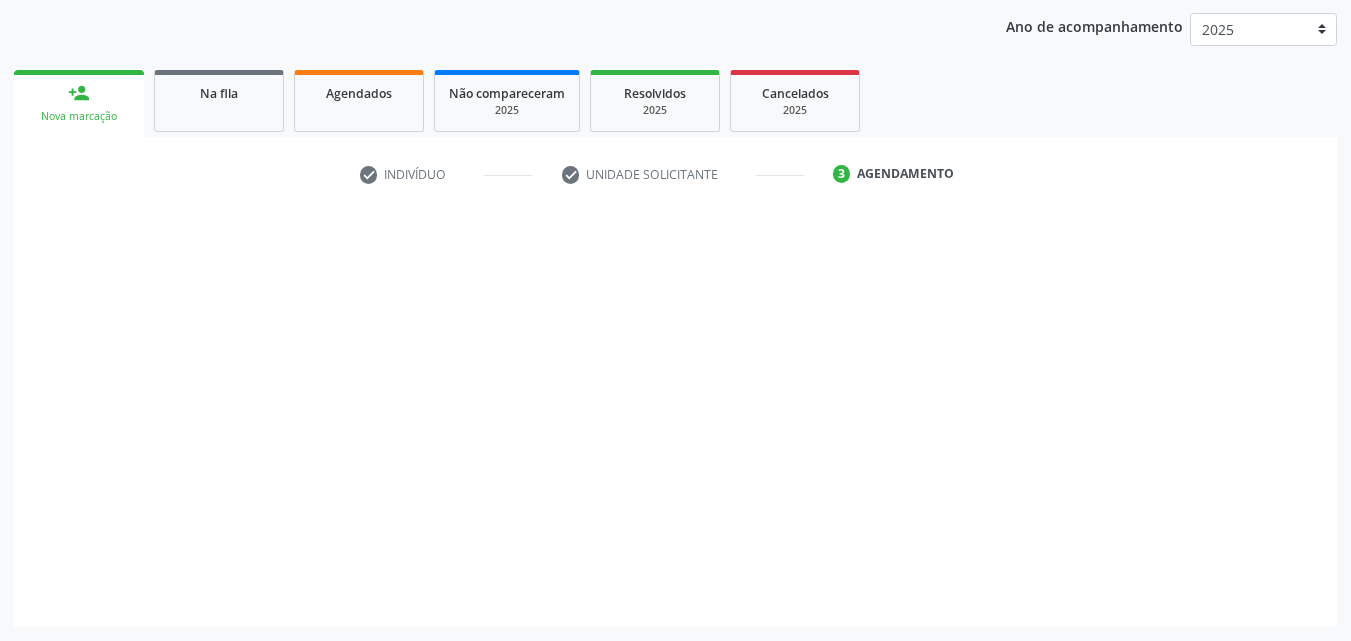 scroll, scrollTop: 229, scrollLeft: 0, axis: vertical 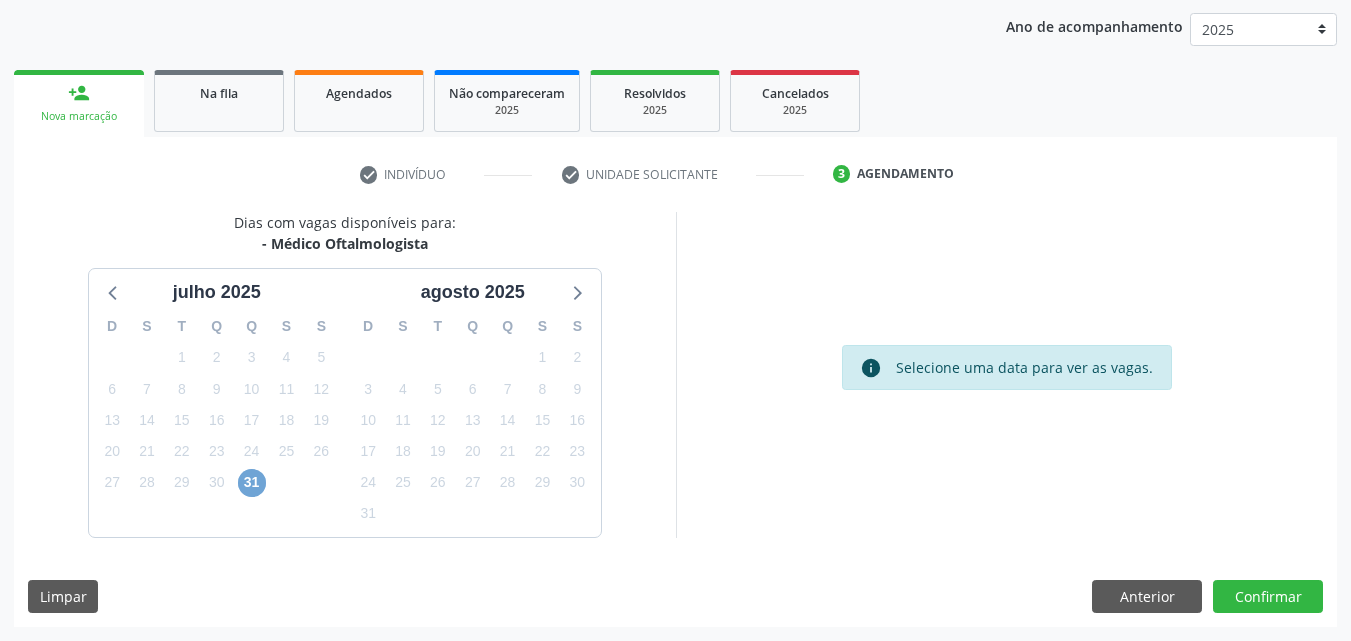 click on "31" at bounding box center [252, 483] 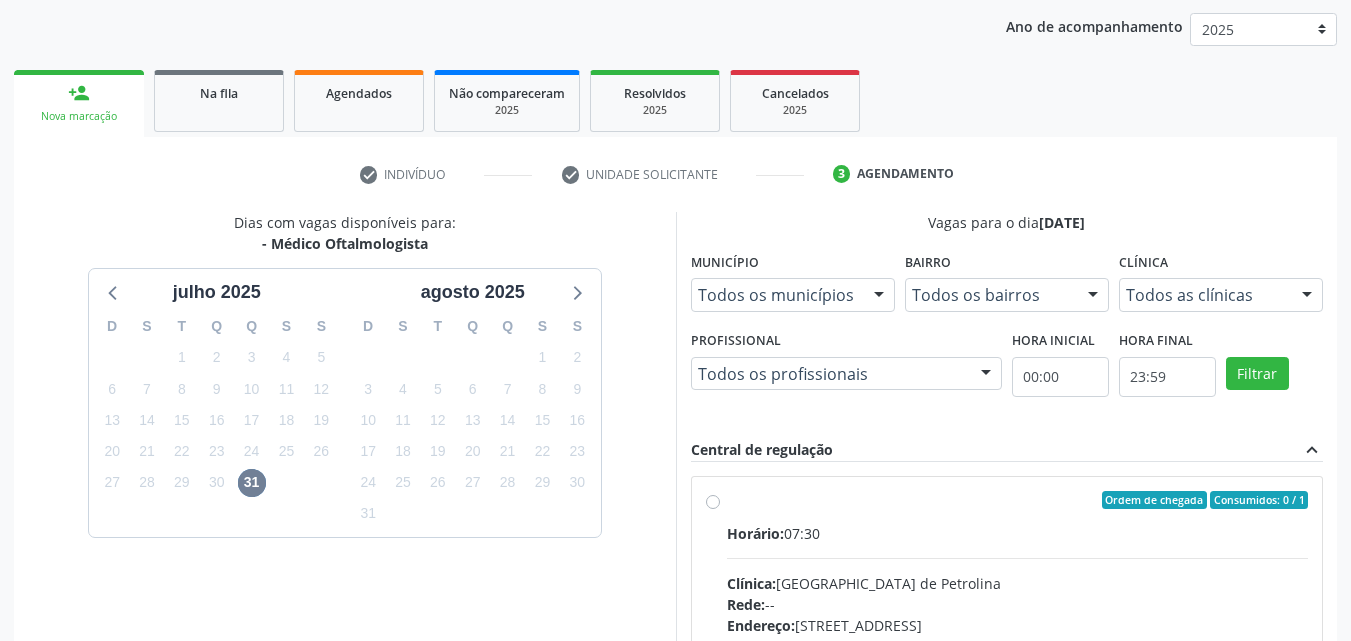click on "Ordem de chegada
Consumidos: 0 / 1
Horário:   07:30
Clínica:  [GEOGRAPHIC_DATA]
Rede:
--
Endereço:   [STREET_ADDRESS]
Telefone:   [PHONE_NUMBER]
Profissional:
--
Informações adicionais sobre o atendimento
Idade de atendimento:
Sem restrição
Gênero(s) atendido(s):
Sem restrição
Informações adicionais:
--" at bounding box center (1007, 644) 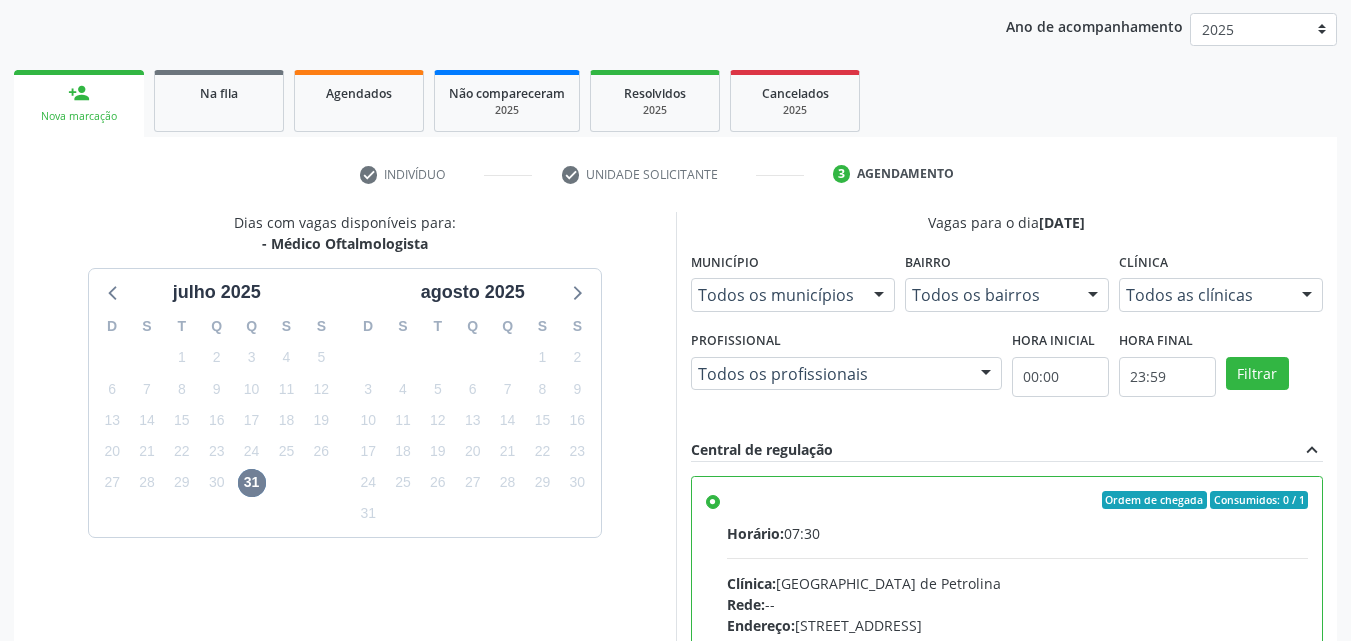 scroll, scrollTop: 99, scrollLeft: 0, axis: vertical 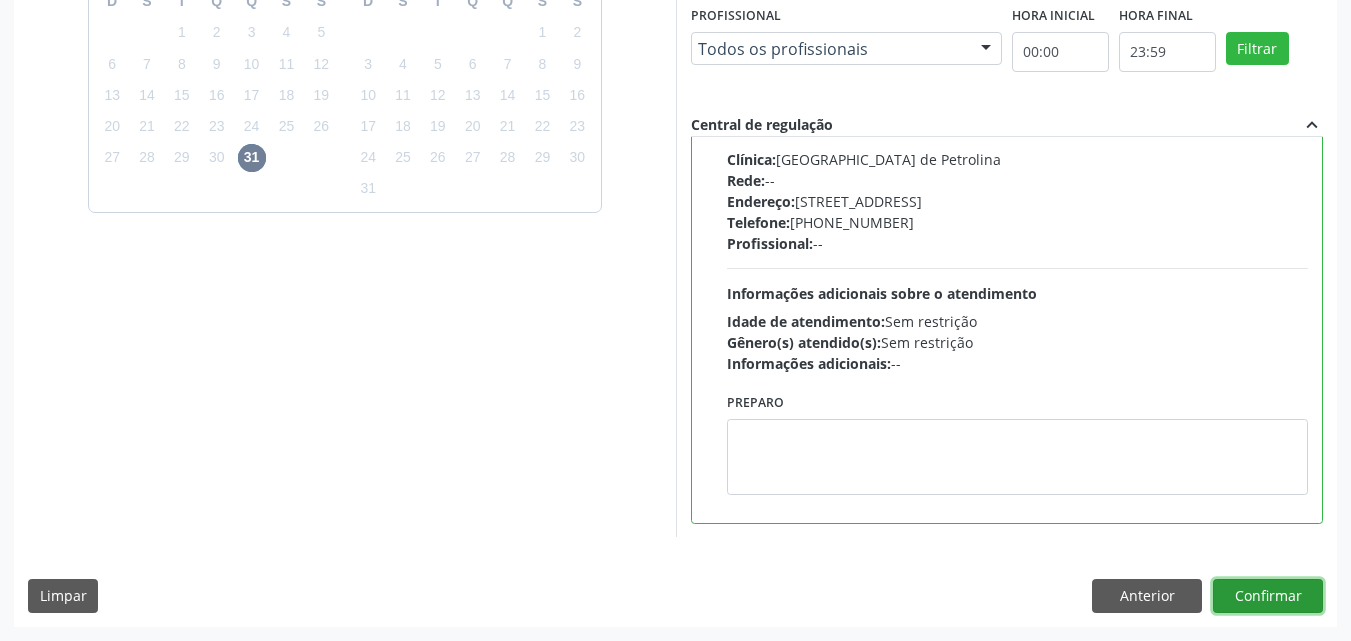 click on "Confirmar" at bounding box center [1268, 596] 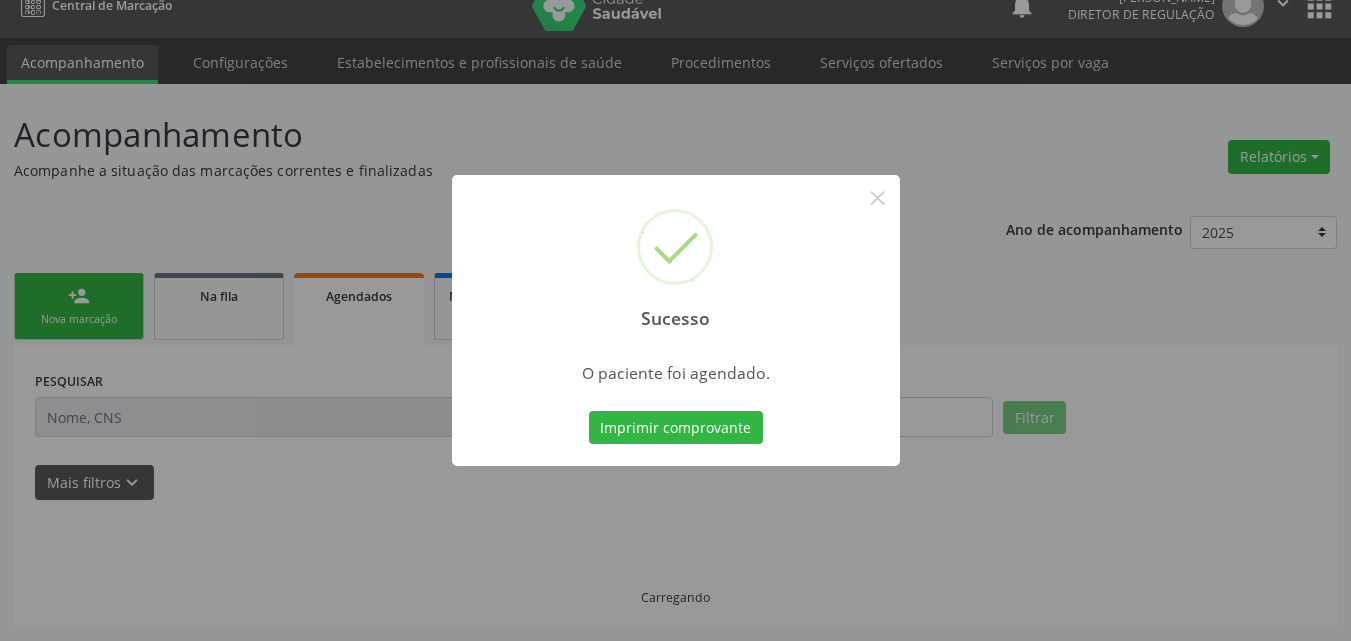 scroll, scrollTop: 26, scrollLeft: 0, axis: vertical 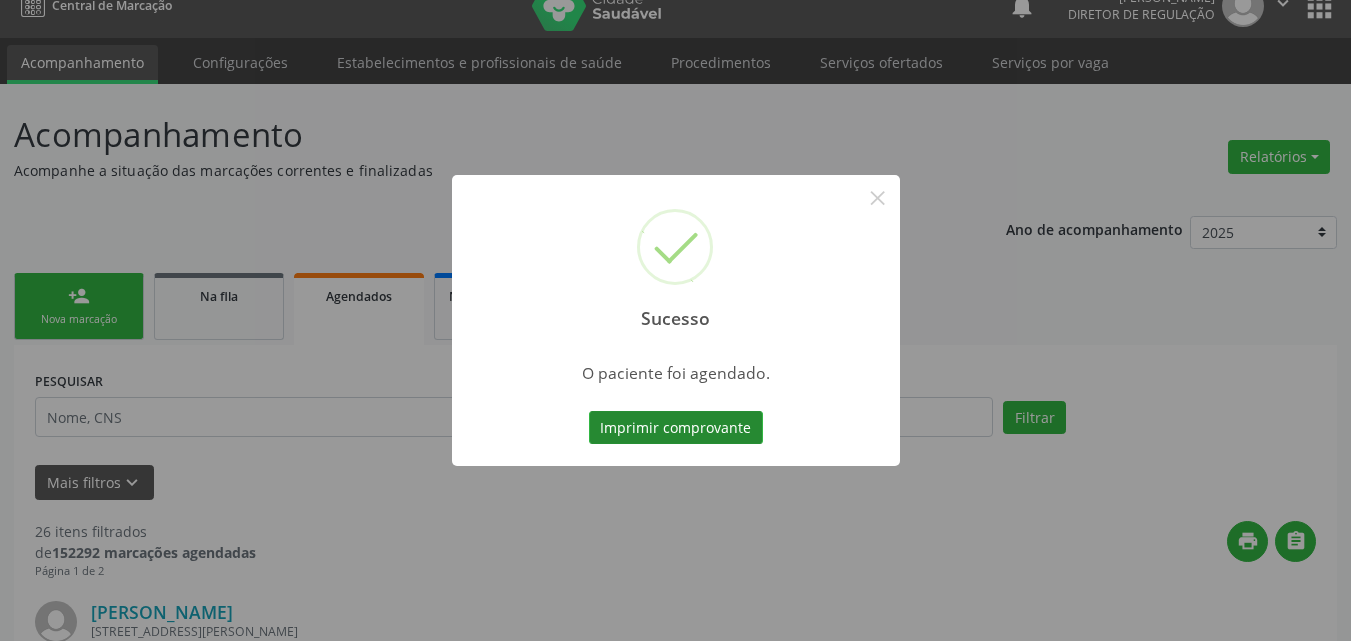 click on "Imprimir comprovante" at bounding box center [676, 428] 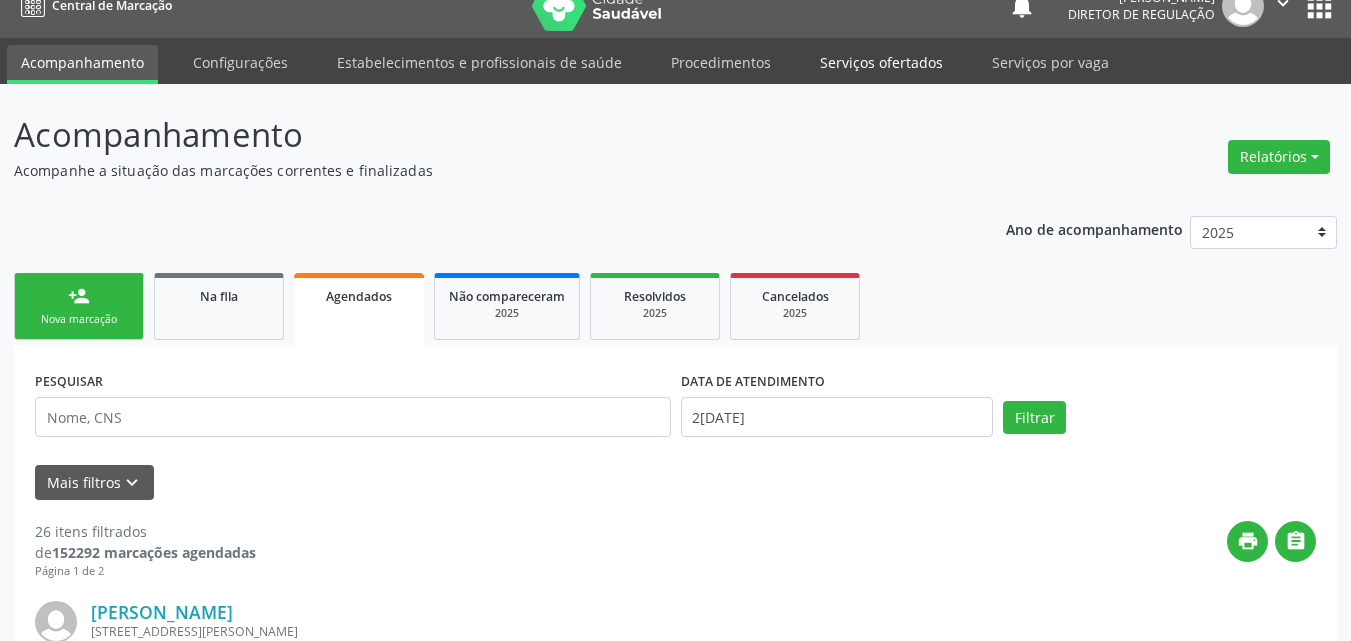 click on "Serviços ofertados" at bounding box center (881, 62) 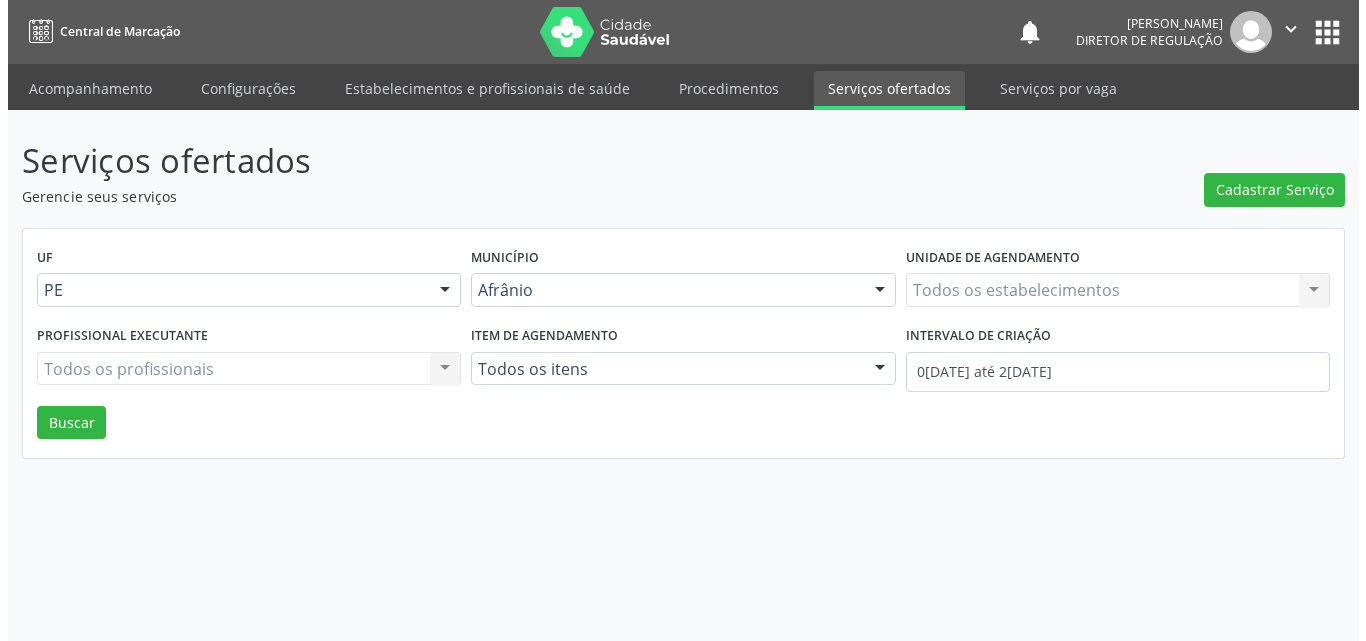 scroll, scrollTop: 0, scrollLeft: 0, axis: both 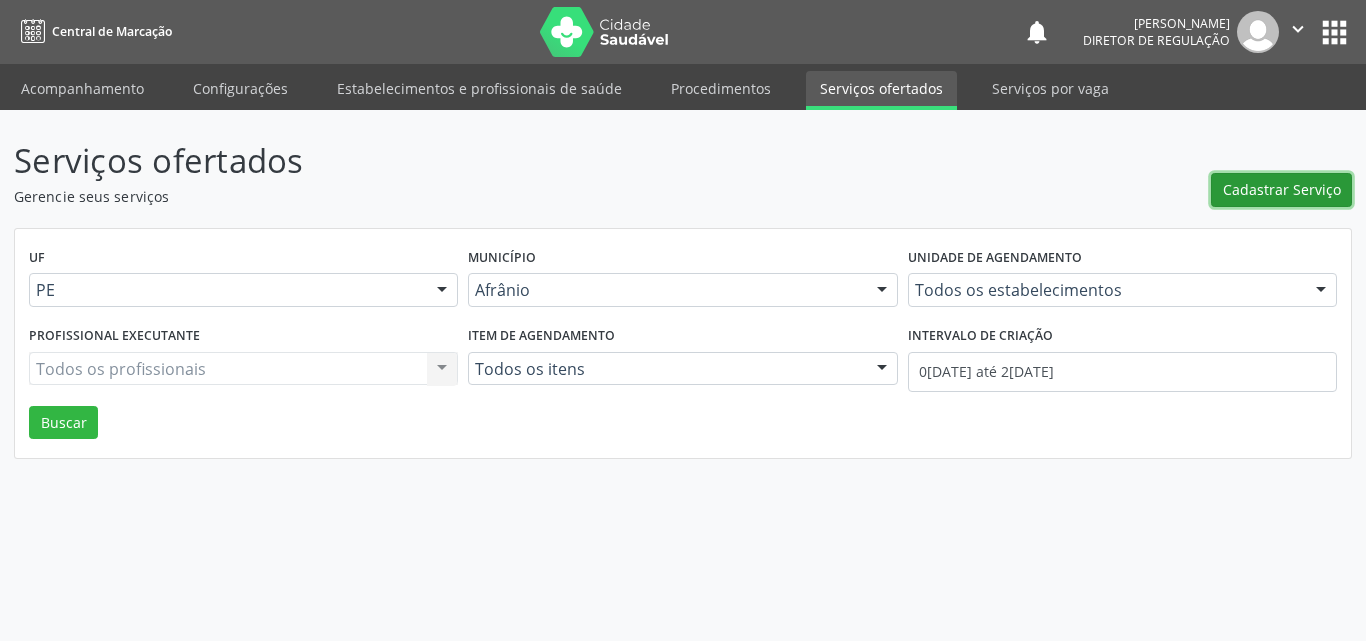 click on "Cadastrar Serviço" at bounding box center (1282, 189) 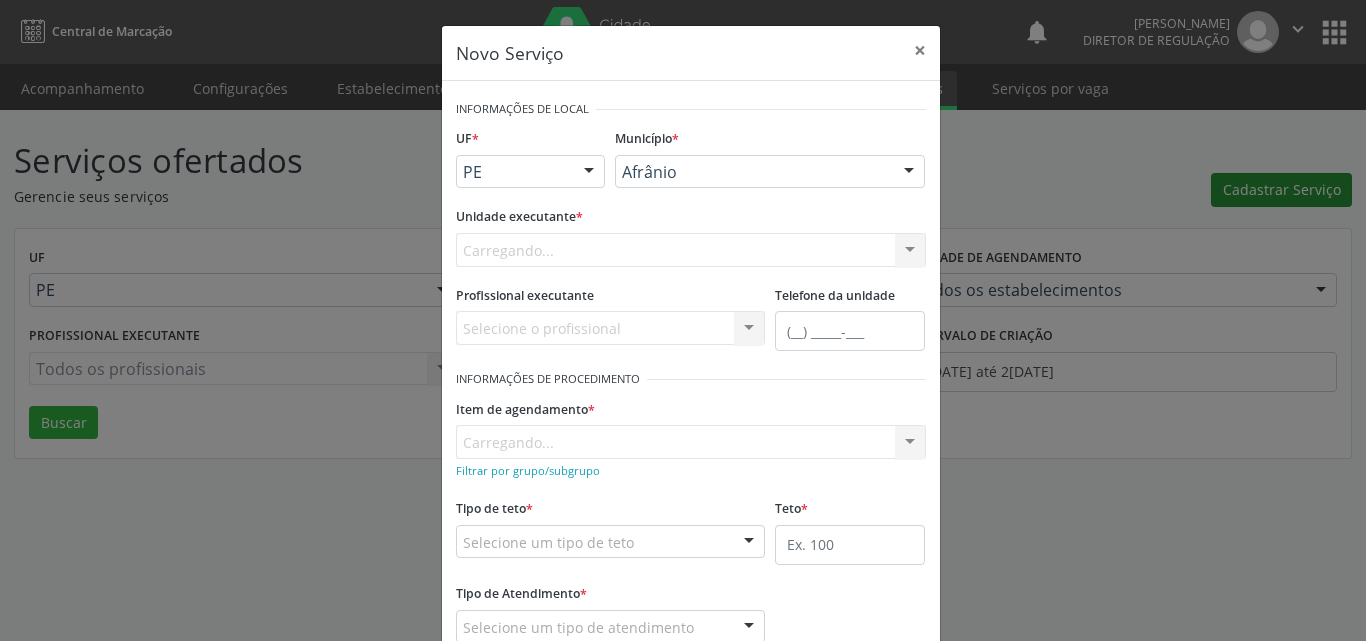 scroll, scrollTop: 0, scrollLeft: 0, axis: both 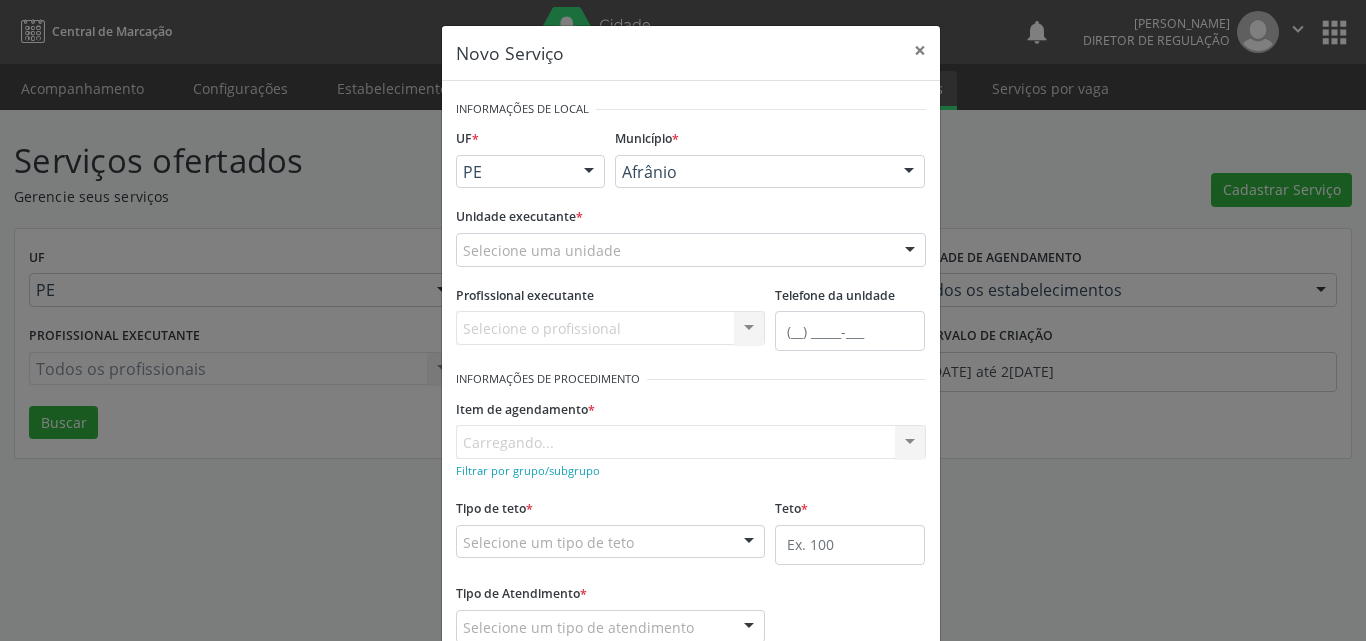 click on "Selecione uma unidade" at bounding box center [691, 250] 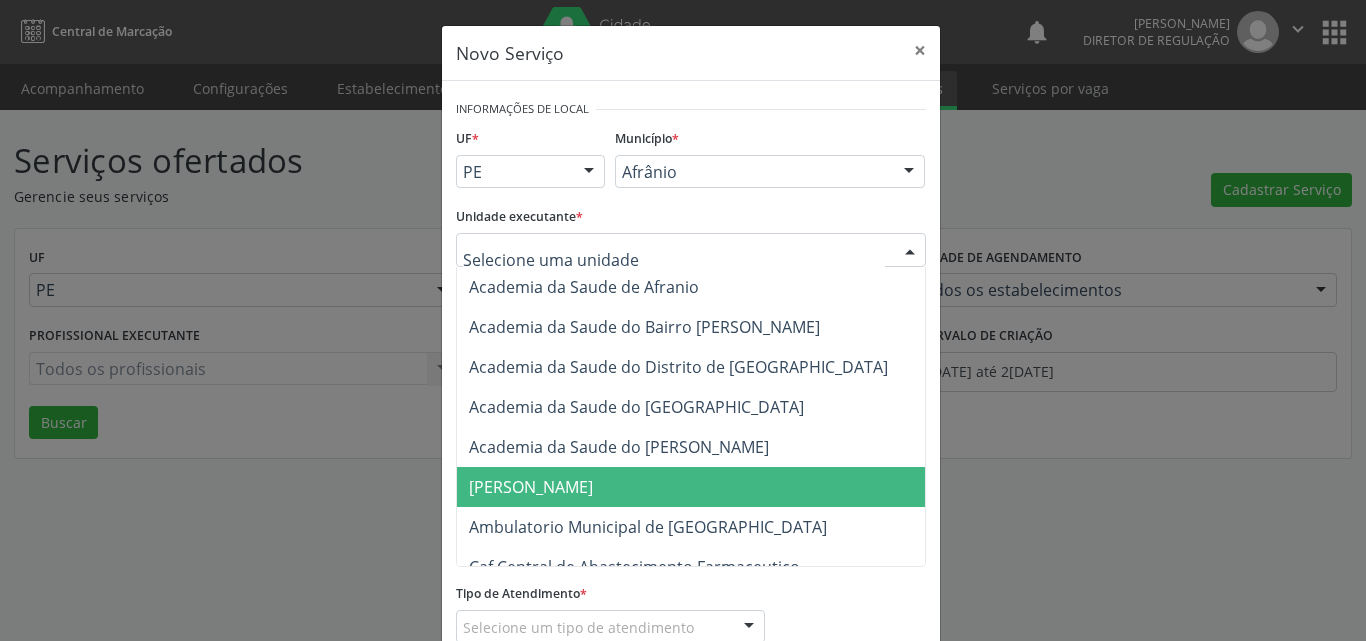 scroll, scrollTop: 200, scrollLeft: 0, axis: vertical 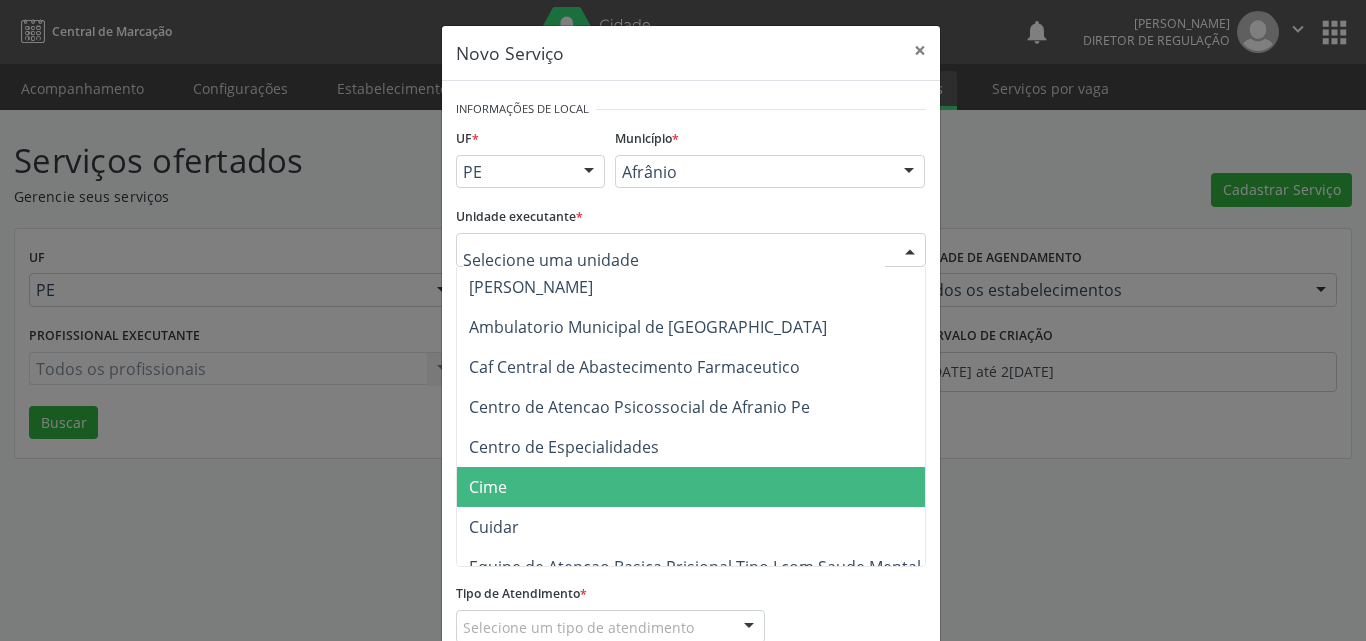 click on "Cime" at bounding box center [701, 487] 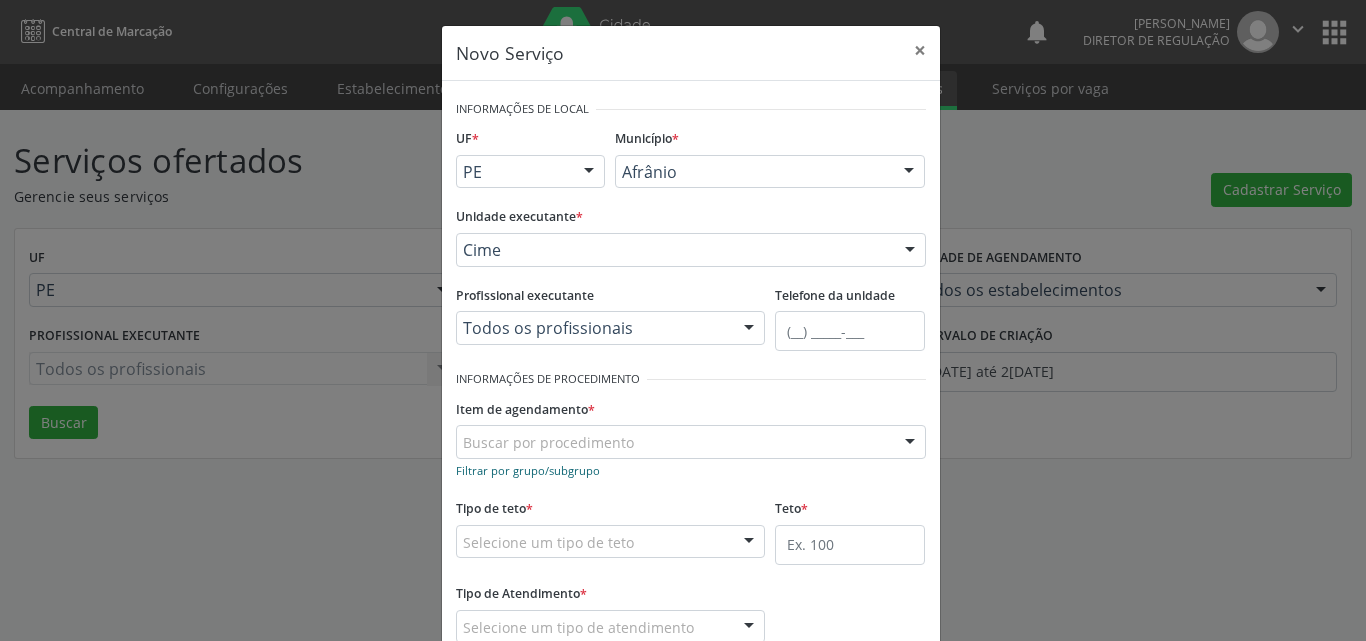 click on "Filtrar por grupo/subgrupo" at bounding box center [528, 470] 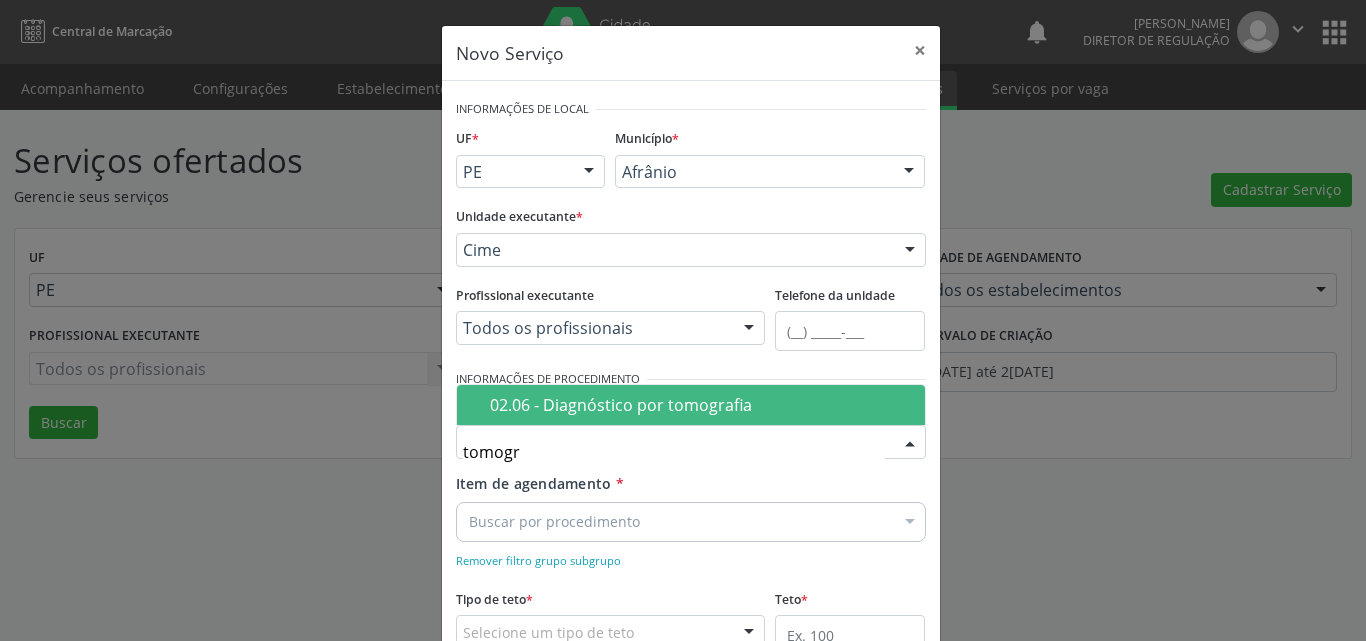 type on "tomogra" 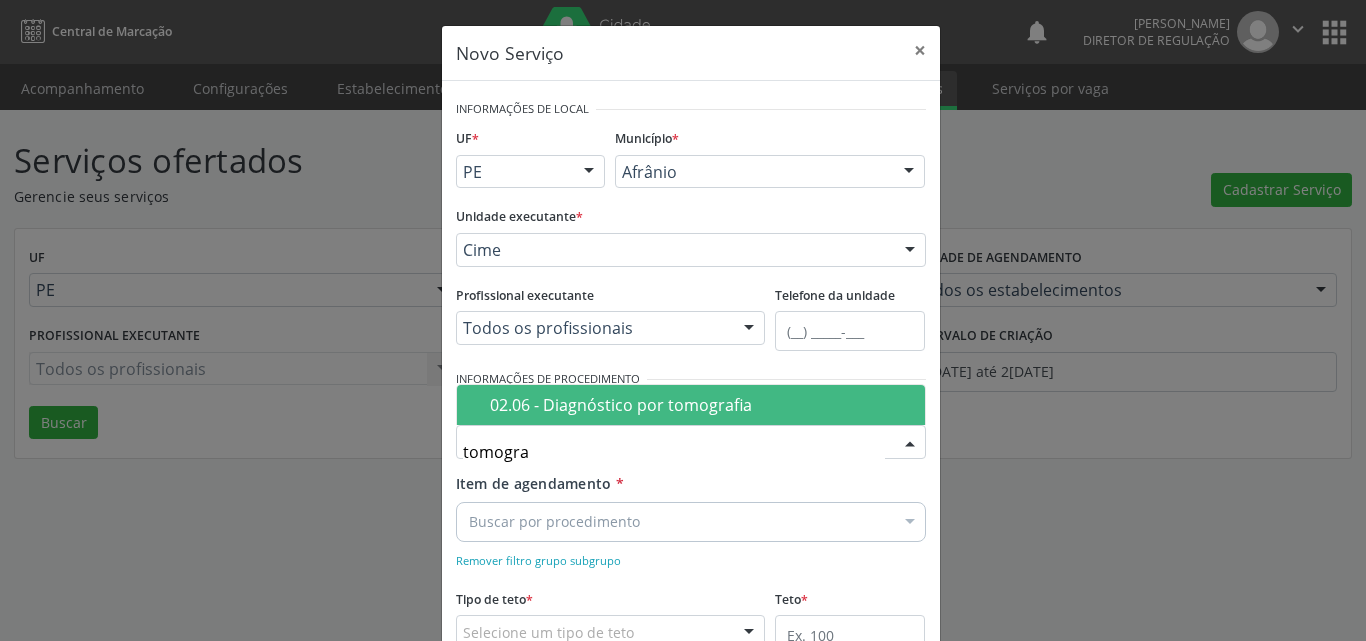 click on "02.06 - Diagnóstico por tomografia" at bounding box center (701, 405) 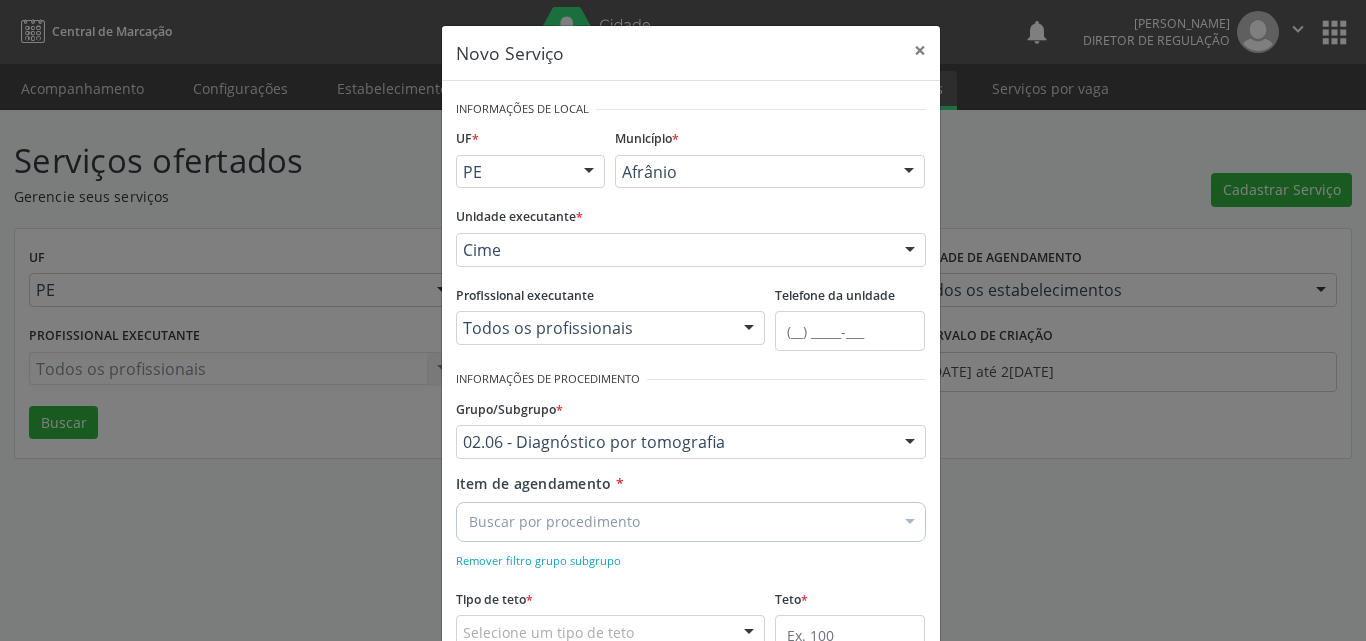 click on "Buscar por procedimento" at bounding box center [691, 522] 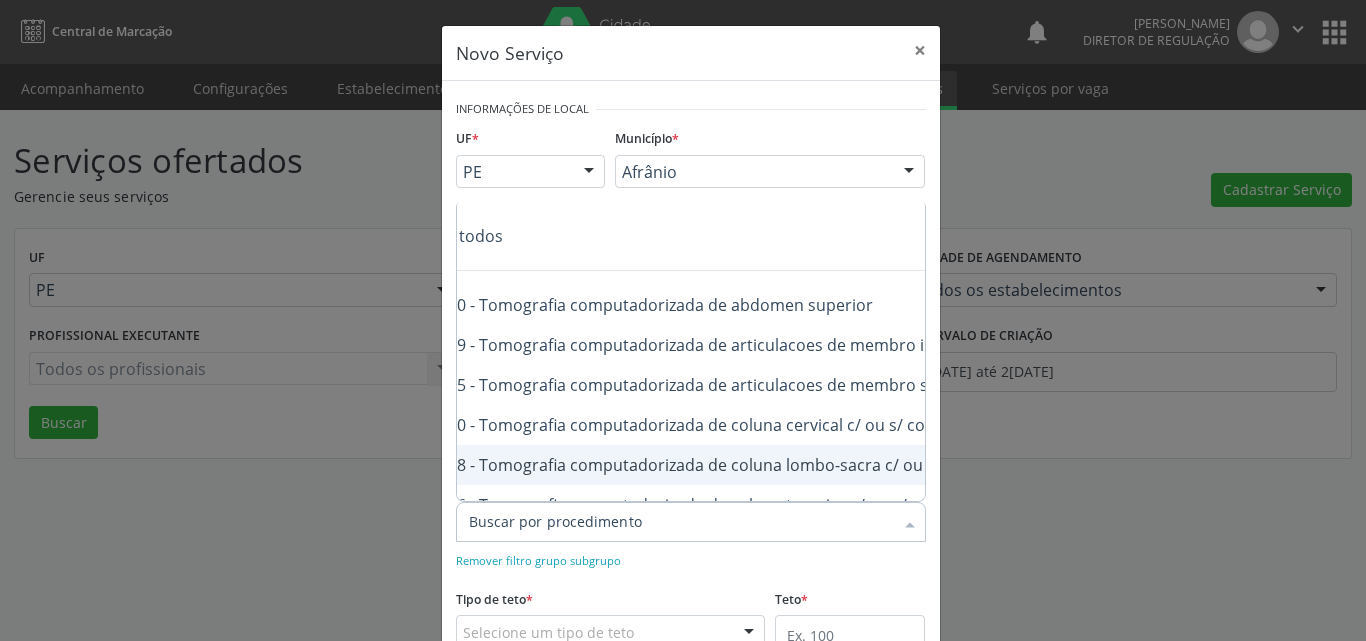scroll, scrollTop: 0, scrollLeft: 160, axis: horizontal 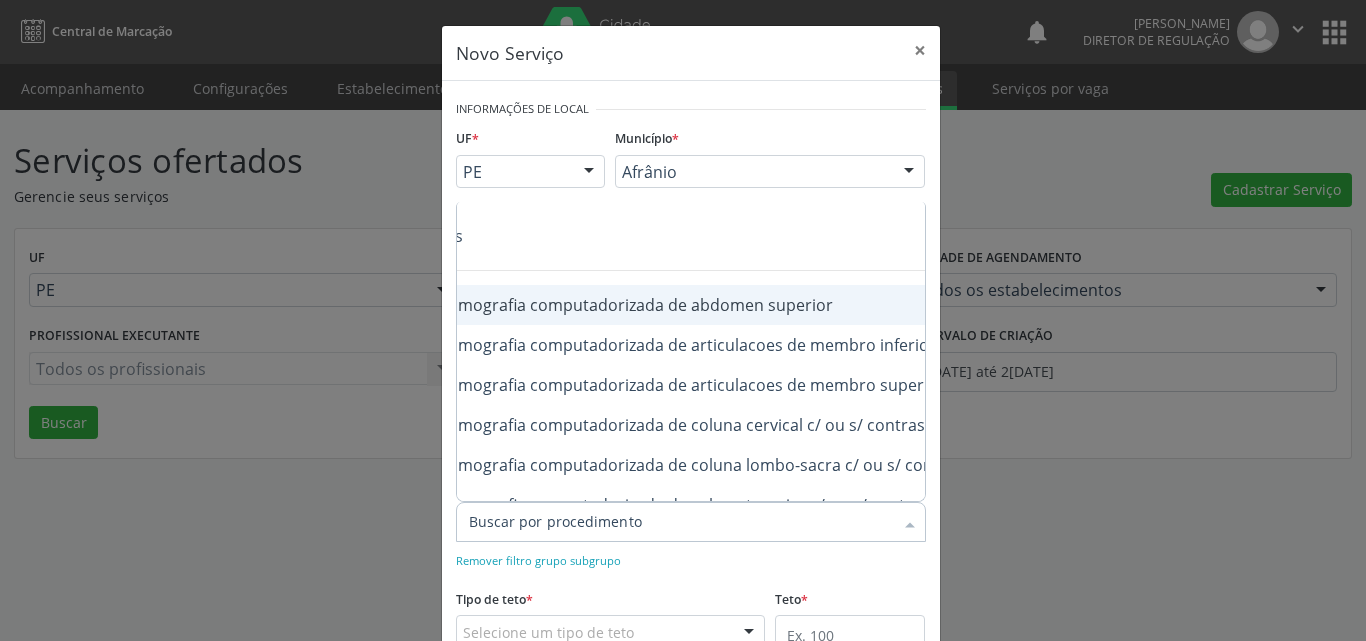click on "0206030010 - Tomografia computadorizada de abdomen superior" at bounding box center (756, 305) 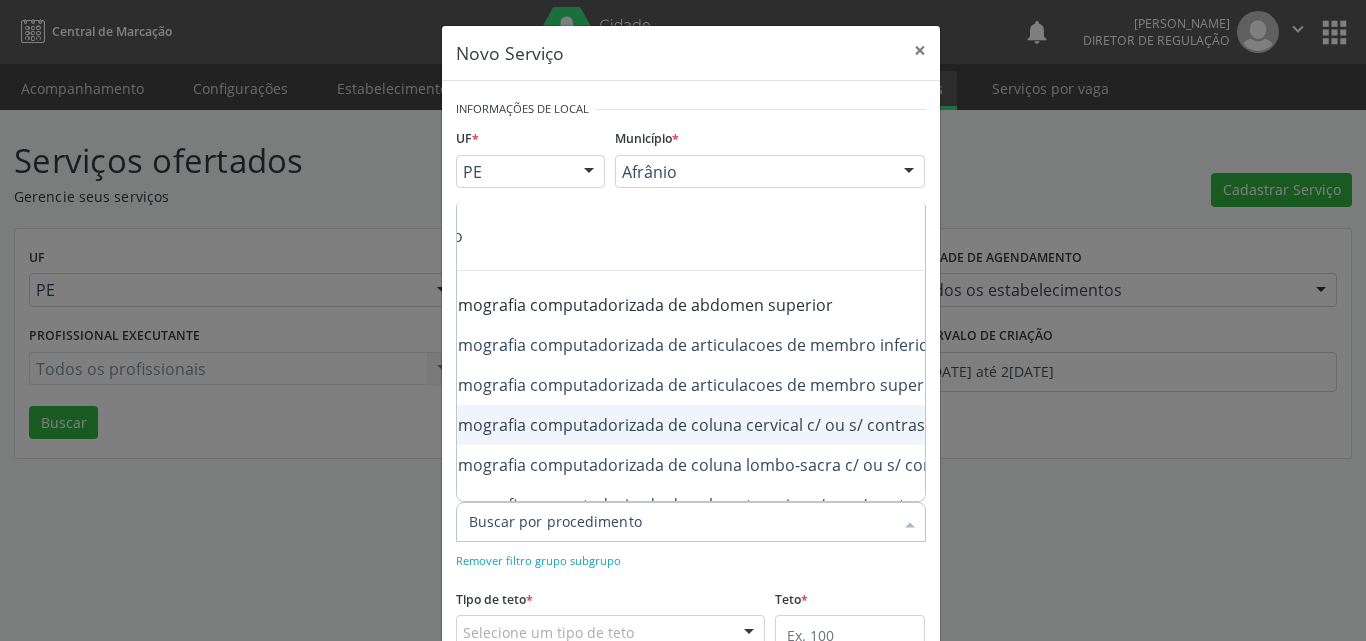scroll, scrollTop: 0, scrollLeft: 240, axis: horizontal 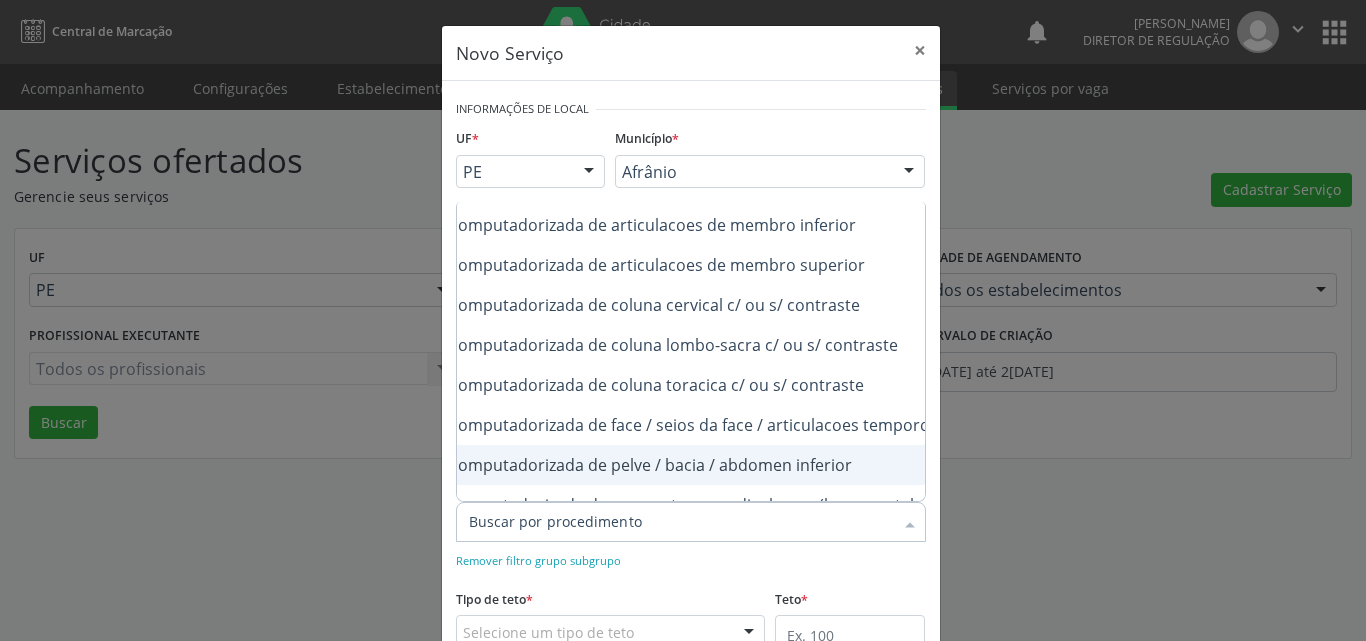 click on "0206030037 - Tomografia computadorizada de pelve / bacia / abdomen inferior" at bounding box center (676, 465) 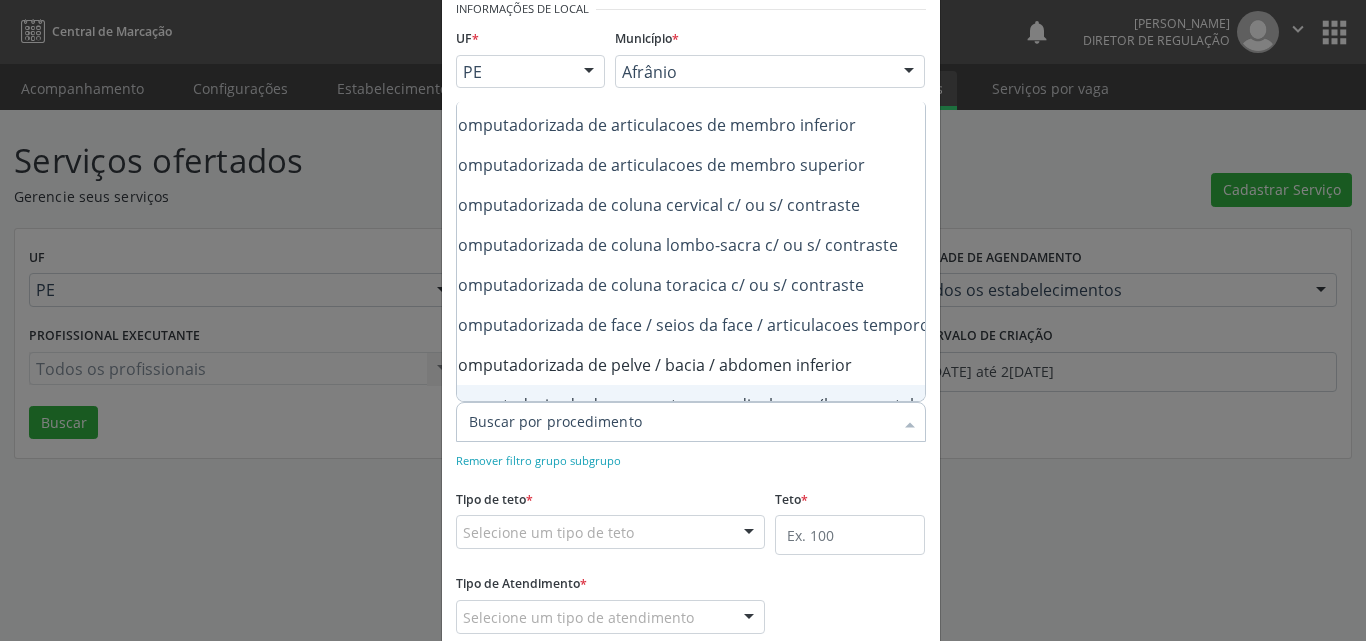scroll, scrollTop: 200, scrollLeft: 0, axis: vertical 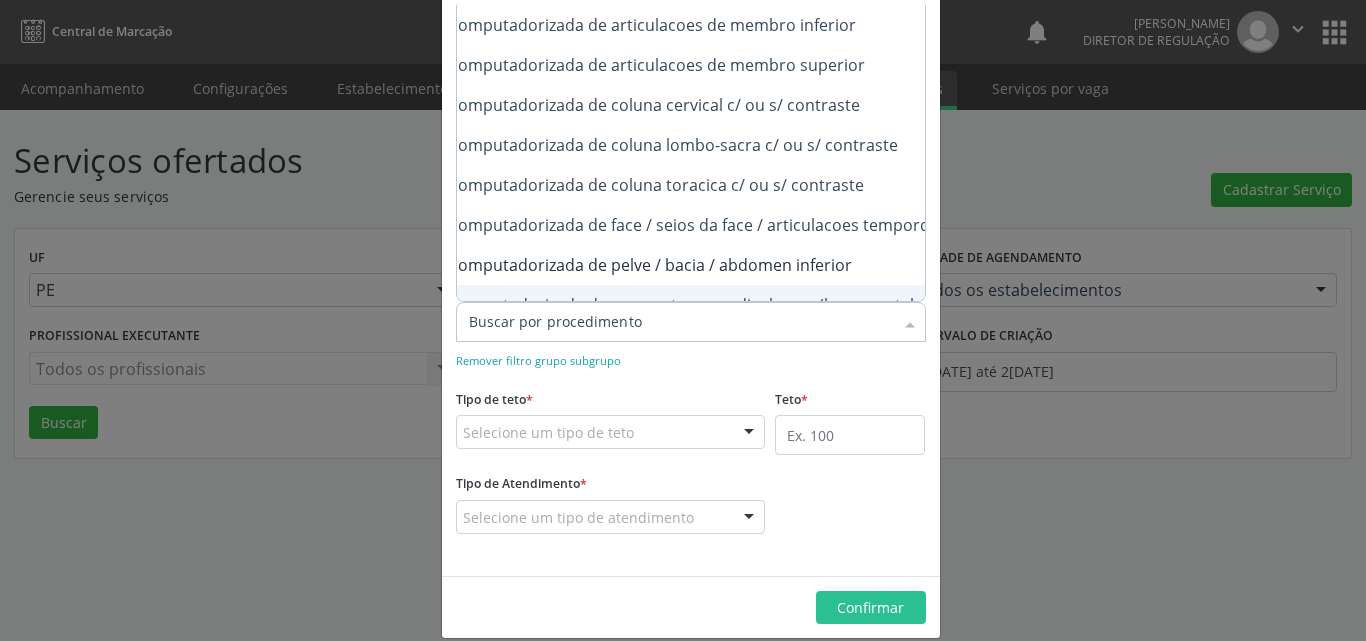 checkbox on "true" 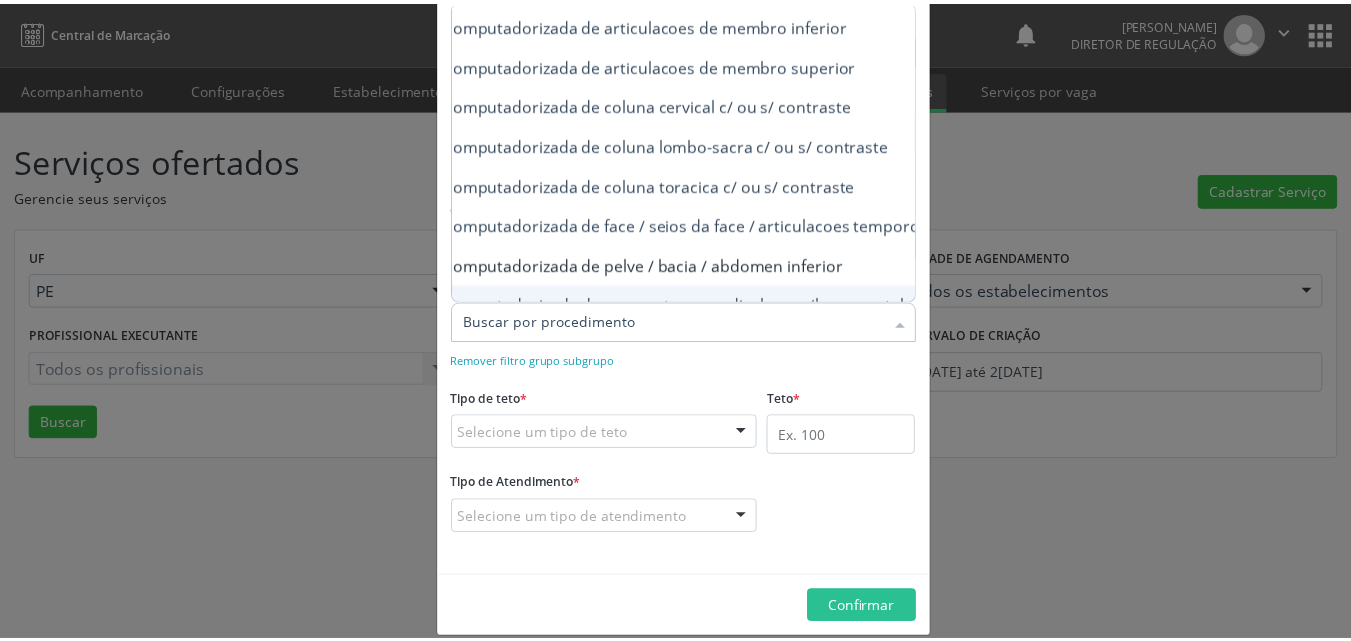 scroll, scrollTop: 0, scrollLeft: 0, axis: both 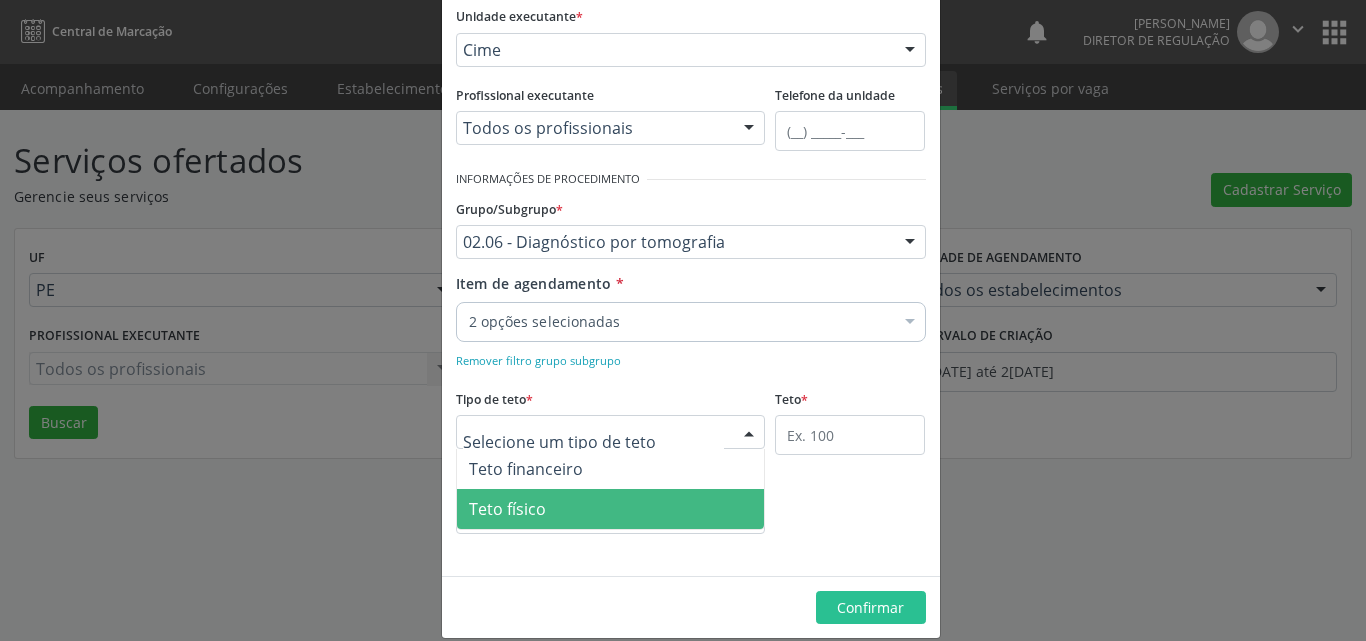 click on "Teto físico" at bounding box center [611, 509] 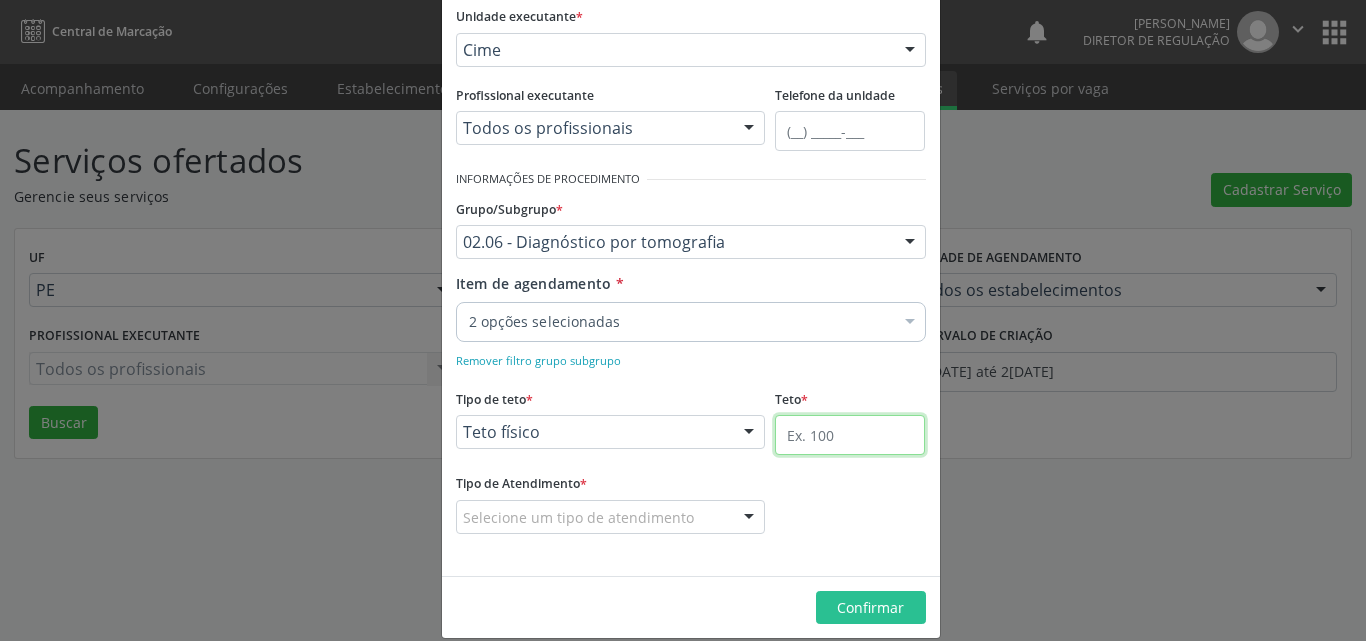 click at bounding box center [850, 435] 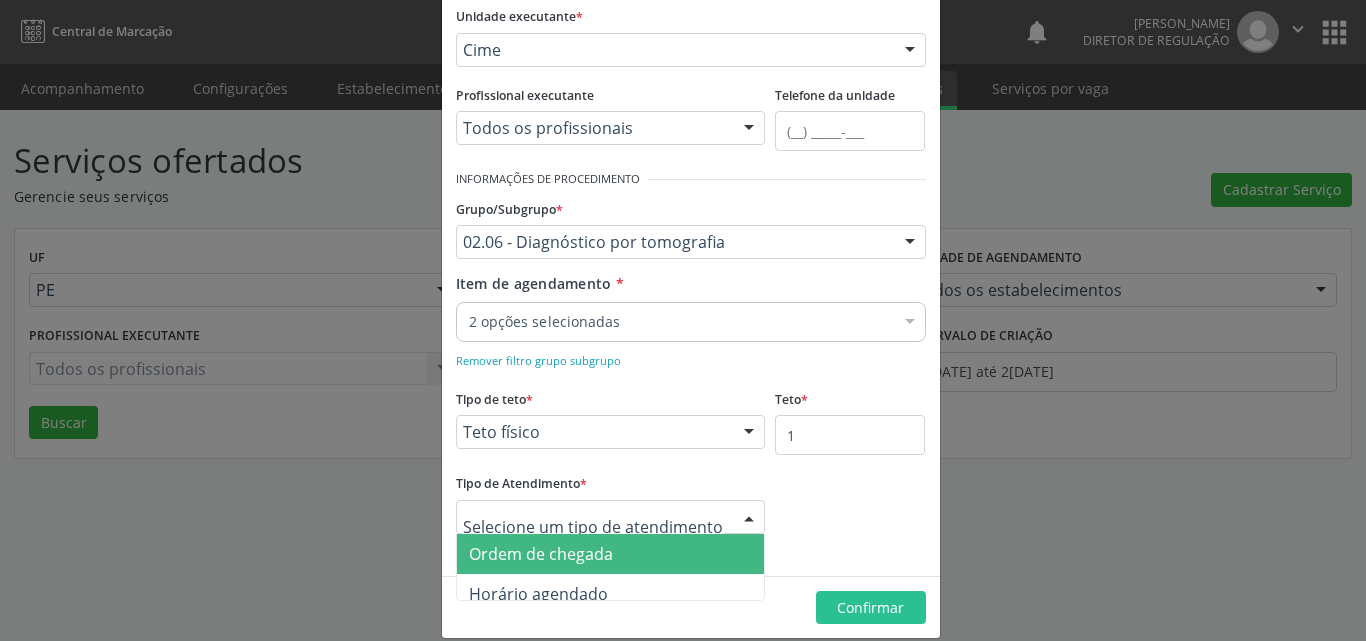 click at bounding box center [611, 517] 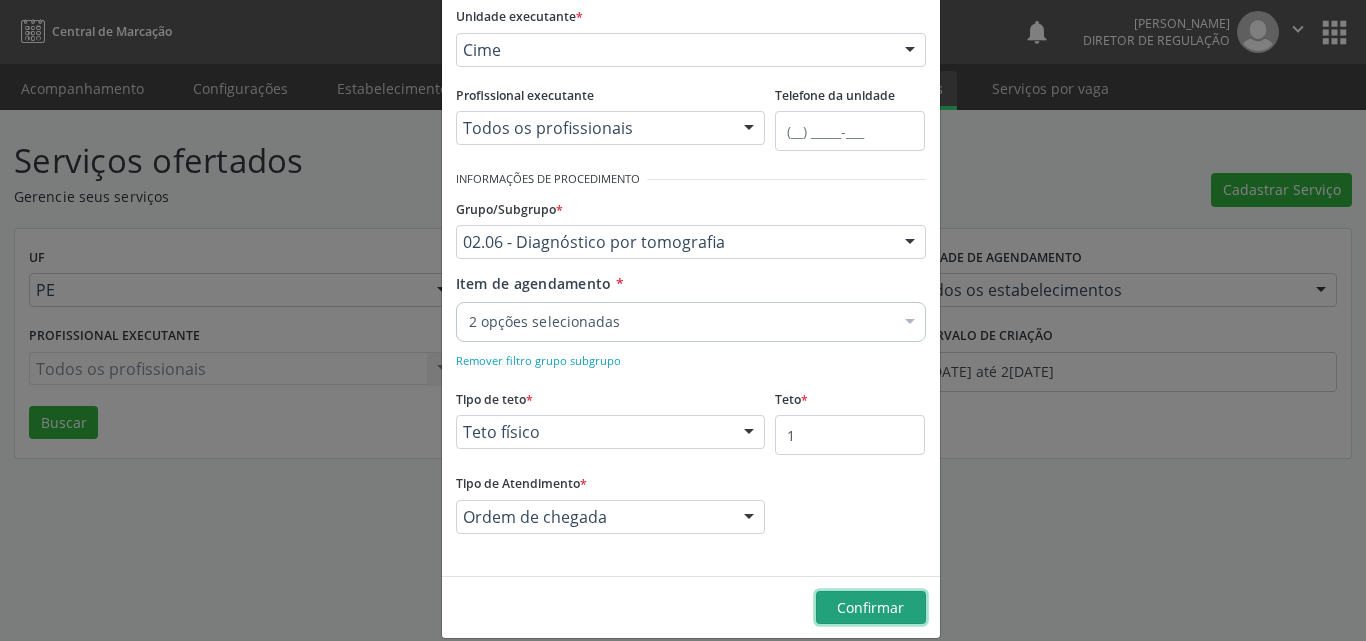 click on "Confirmar" at bounding box center [870, 607] 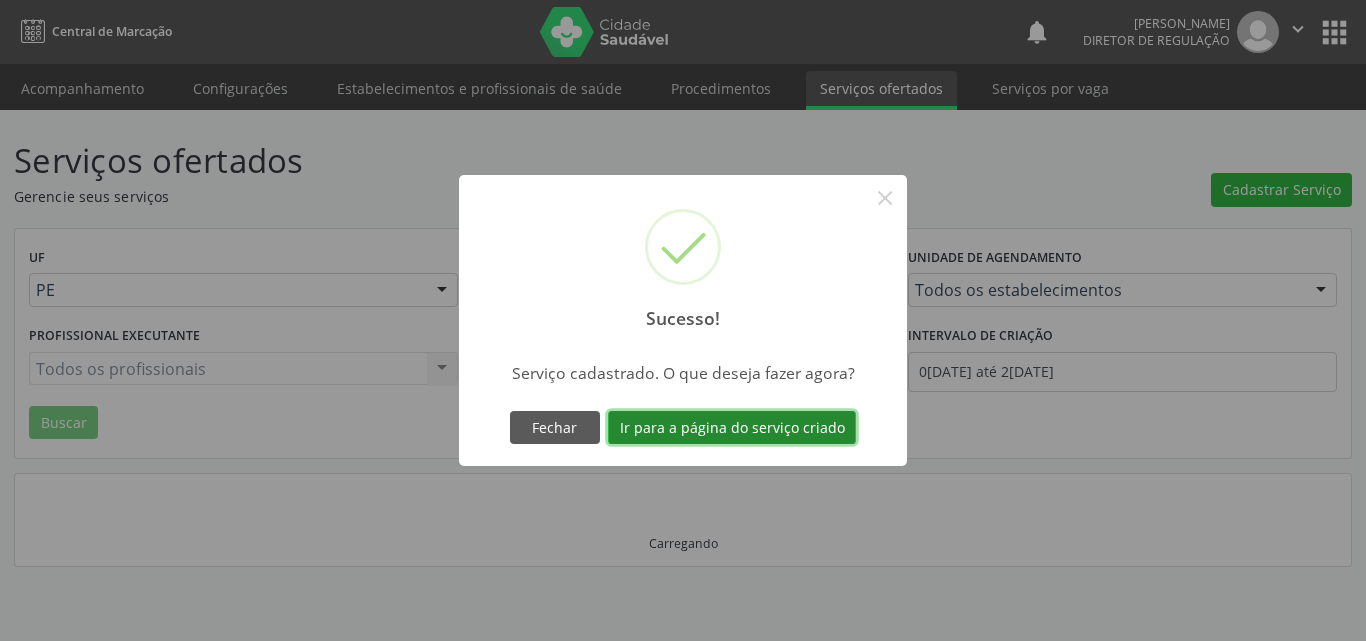 click on "Ir para a página do serviço criado" at bounding box center (732, 428) 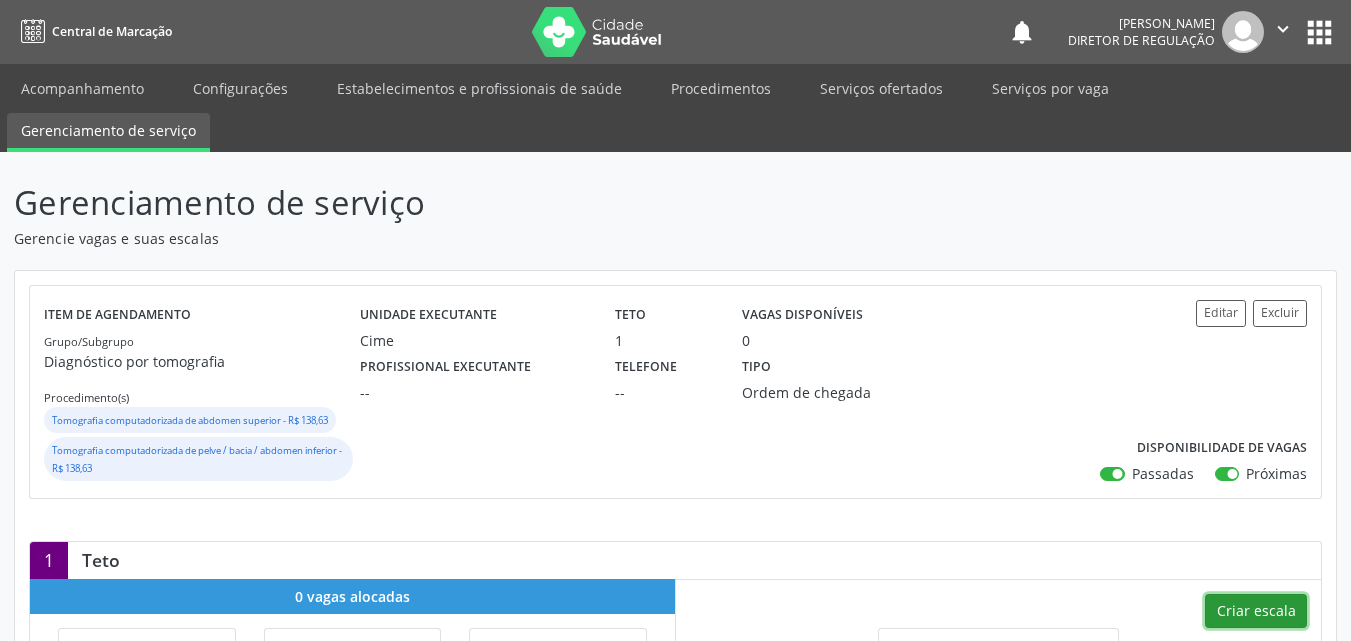 click on "Criar escala" at bounding box center (1256, 611) 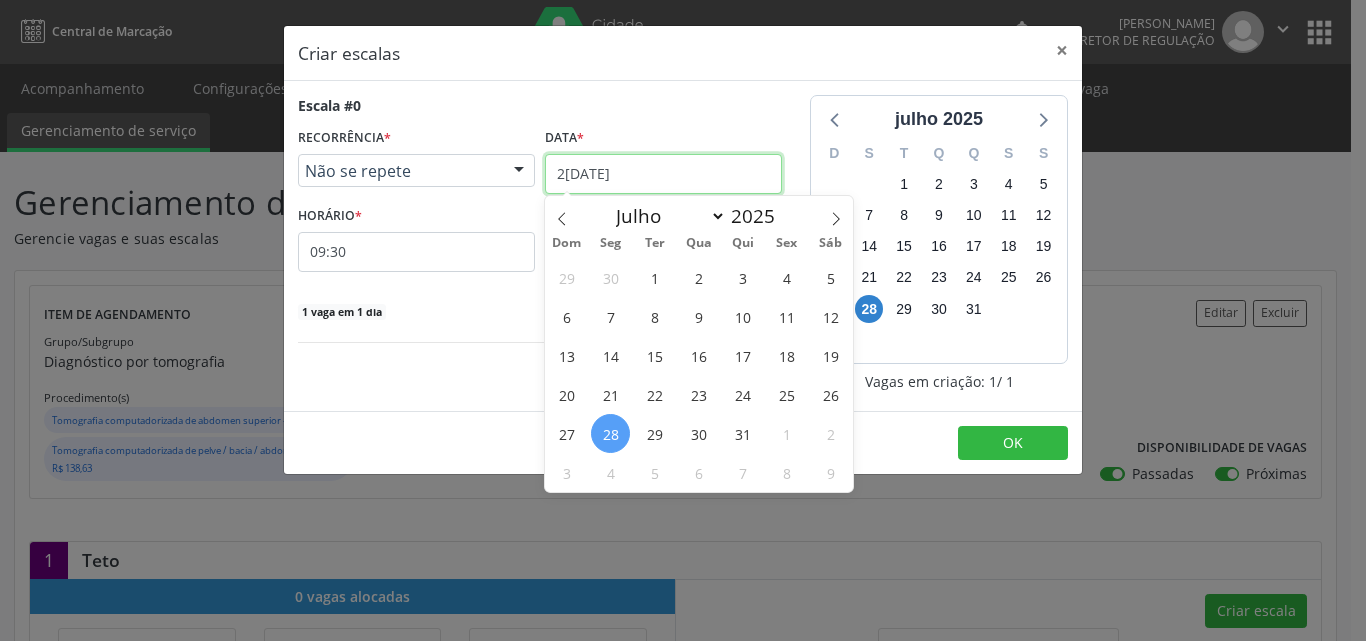 click on "2[DATE]" at bounding box center [663, 174] 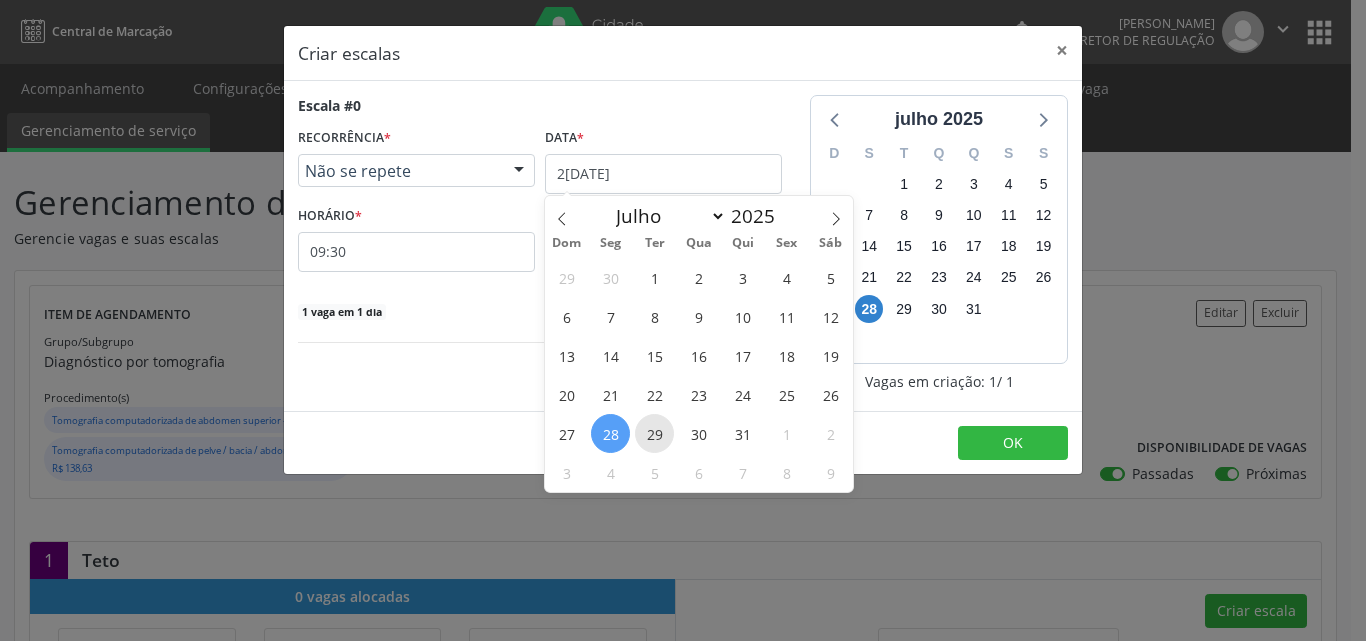 click on "29" at bounding box center (654, 433) 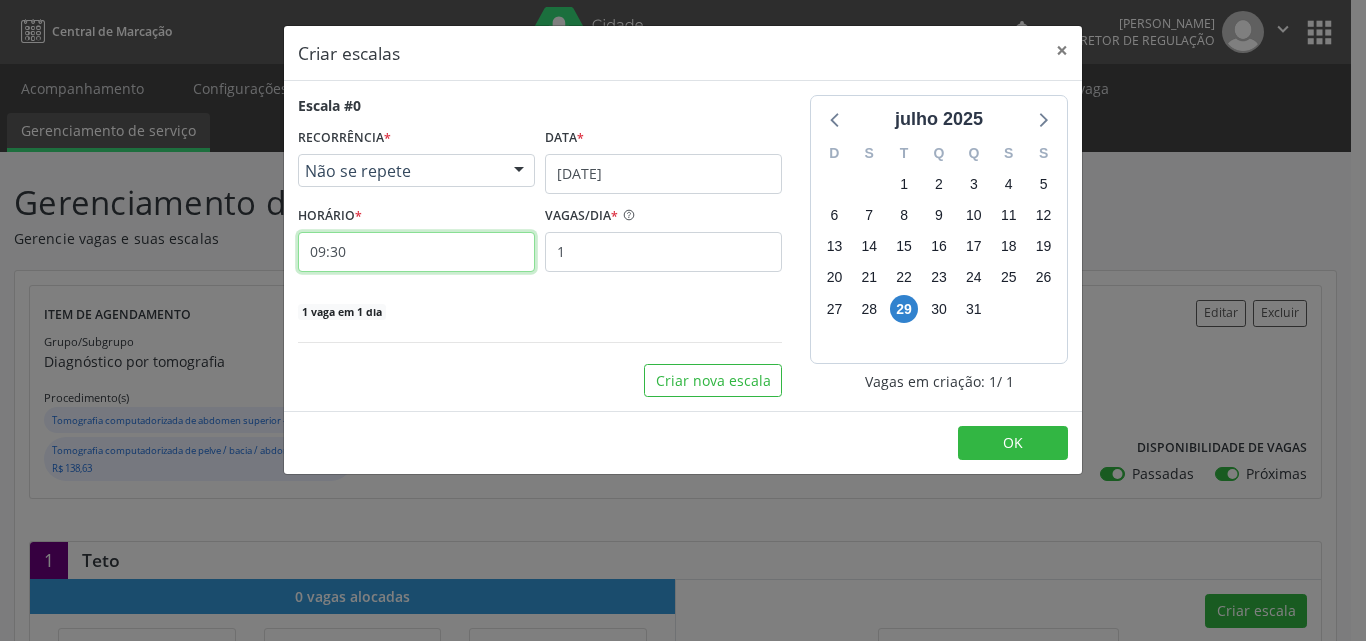 click on "09:30" at bounding box center [416, 252] 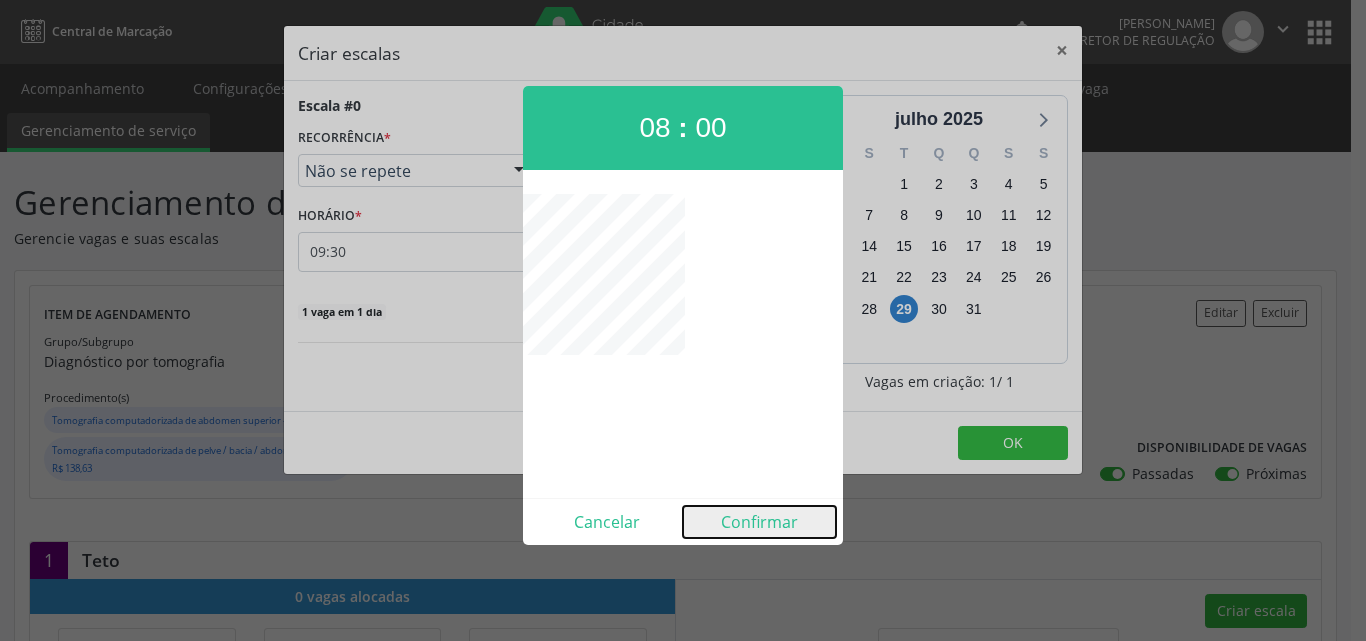click on "Confirmar" at bounding box center (759, 522) 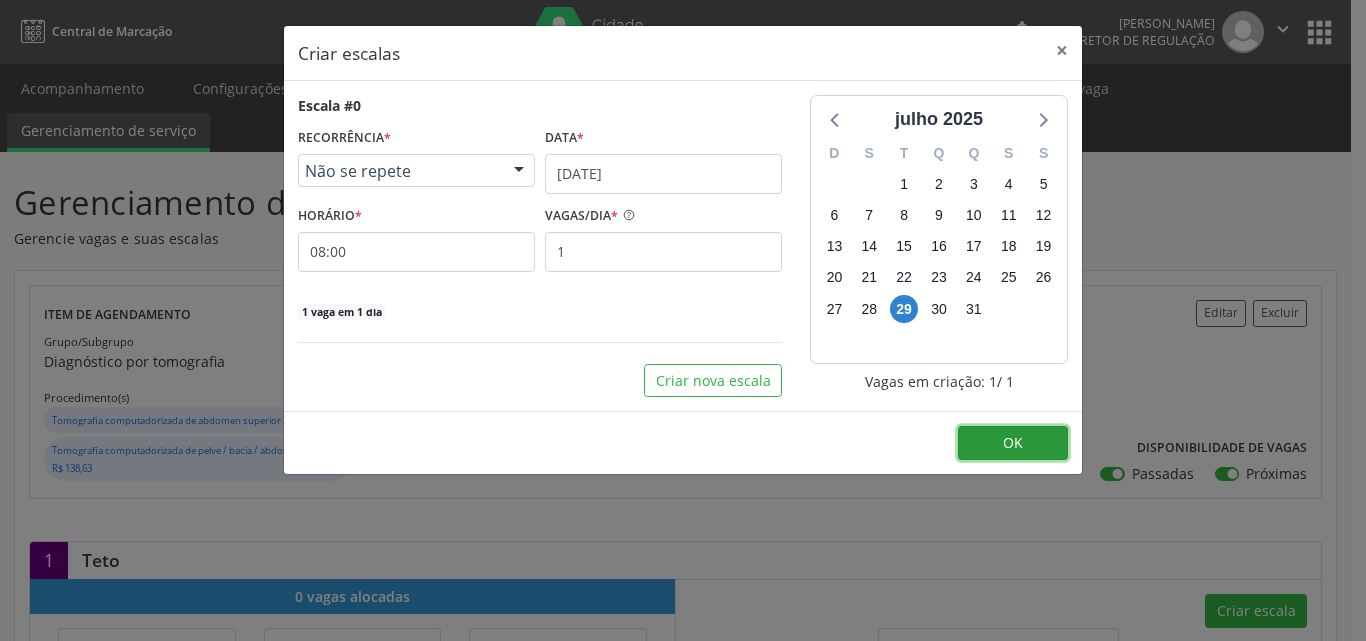 click on "OK" at bounding box center (1013, 443) 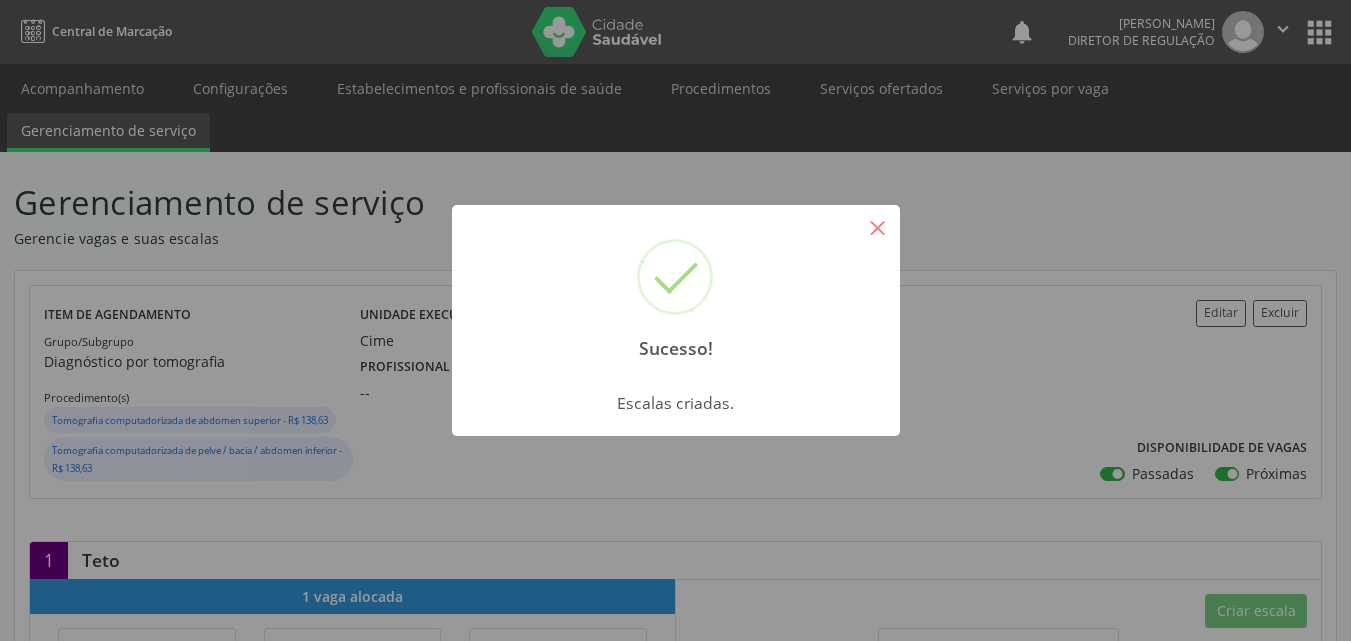 click on "×" at bounding box center (878, 227) 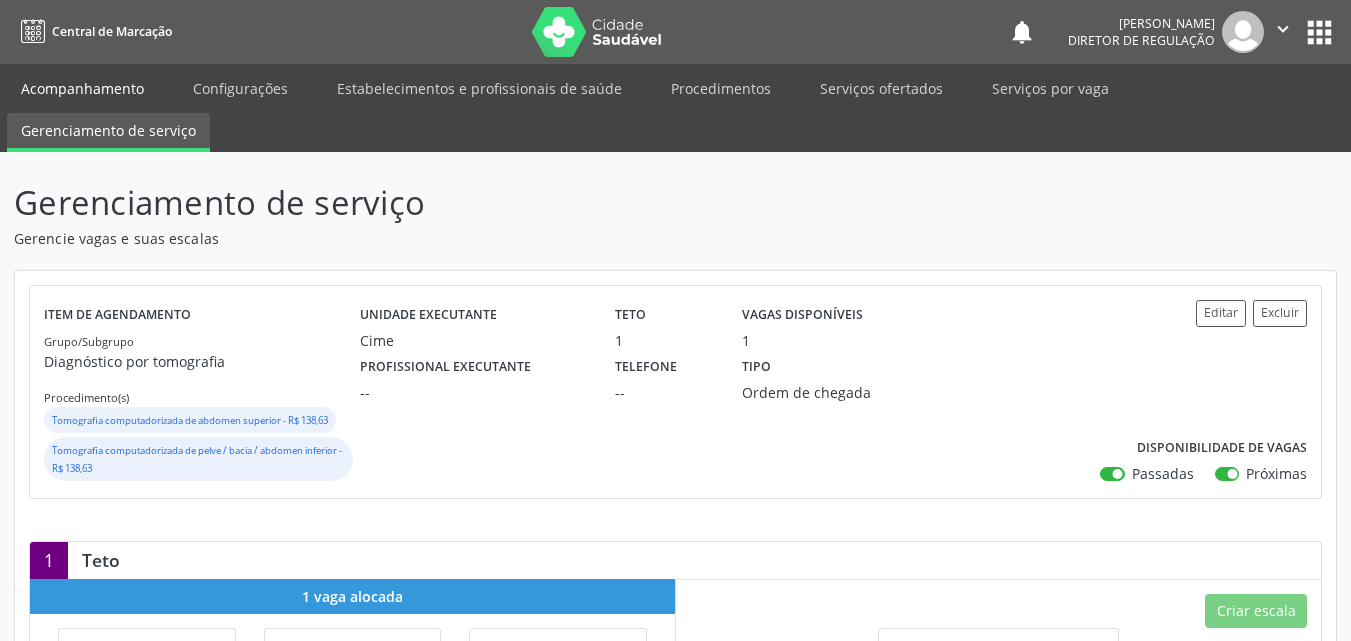 click on "Acompanhamento" at bounding box center (82, 88) 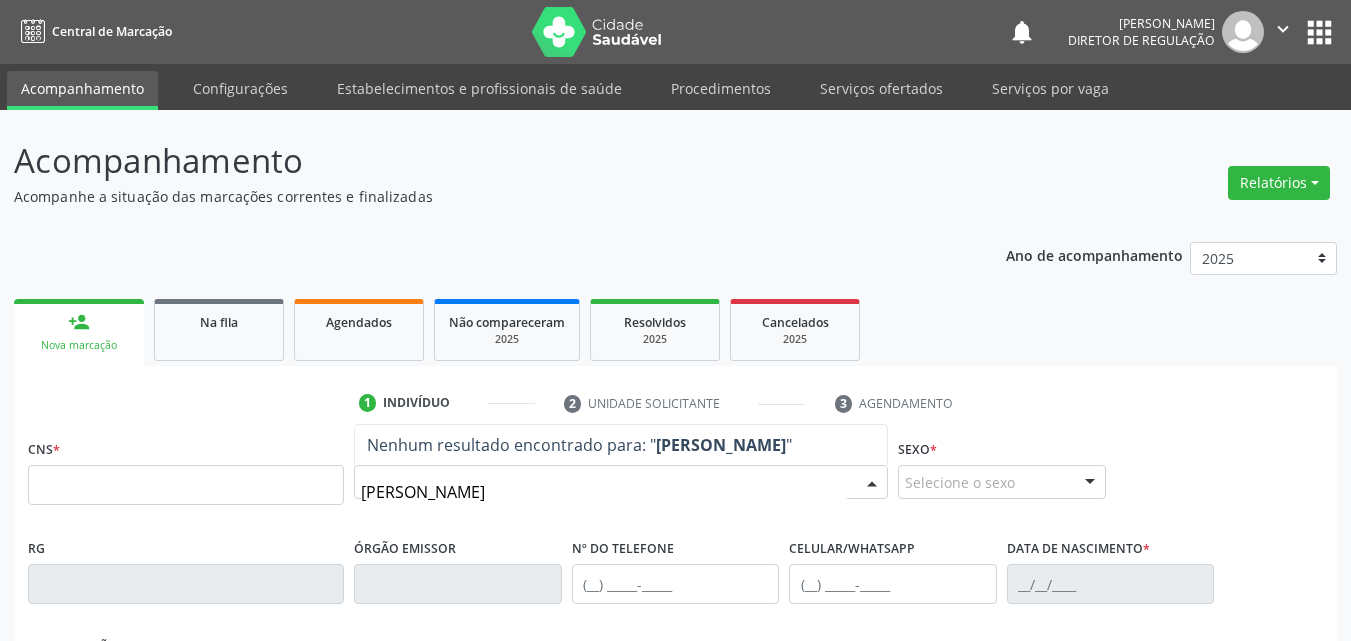 type on "[PERSON_NAME]" 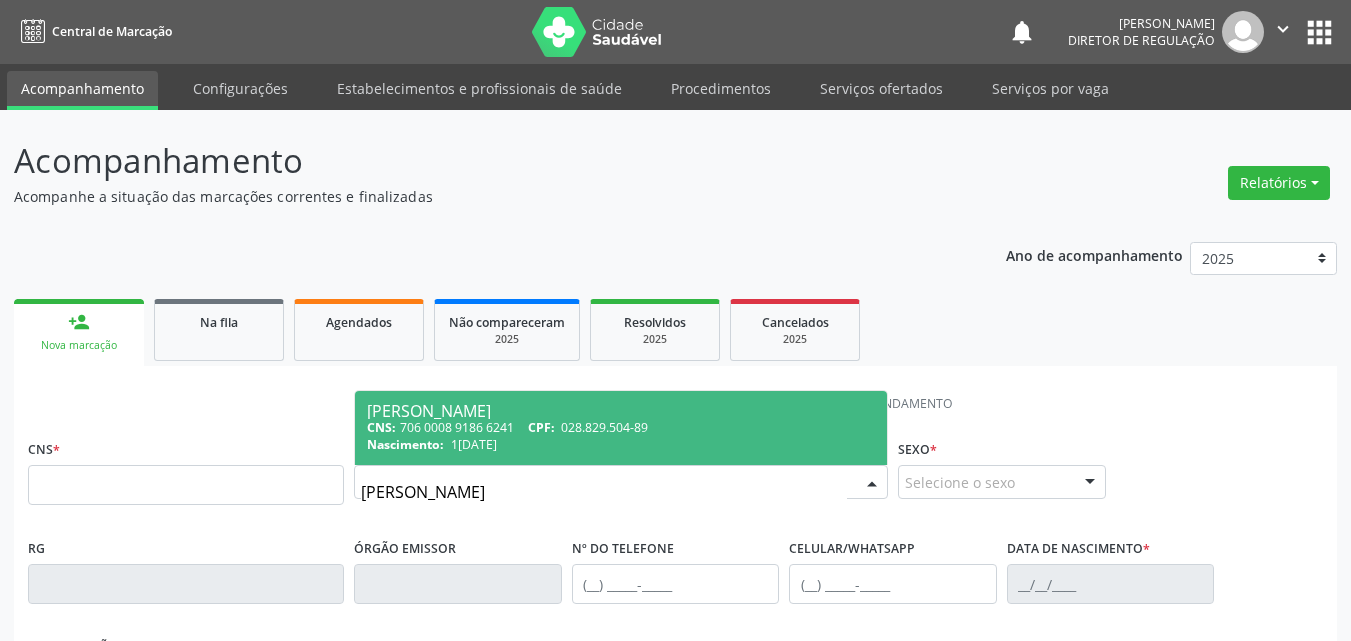 click on "028.829.504-89" at bounding box center (604, 427) 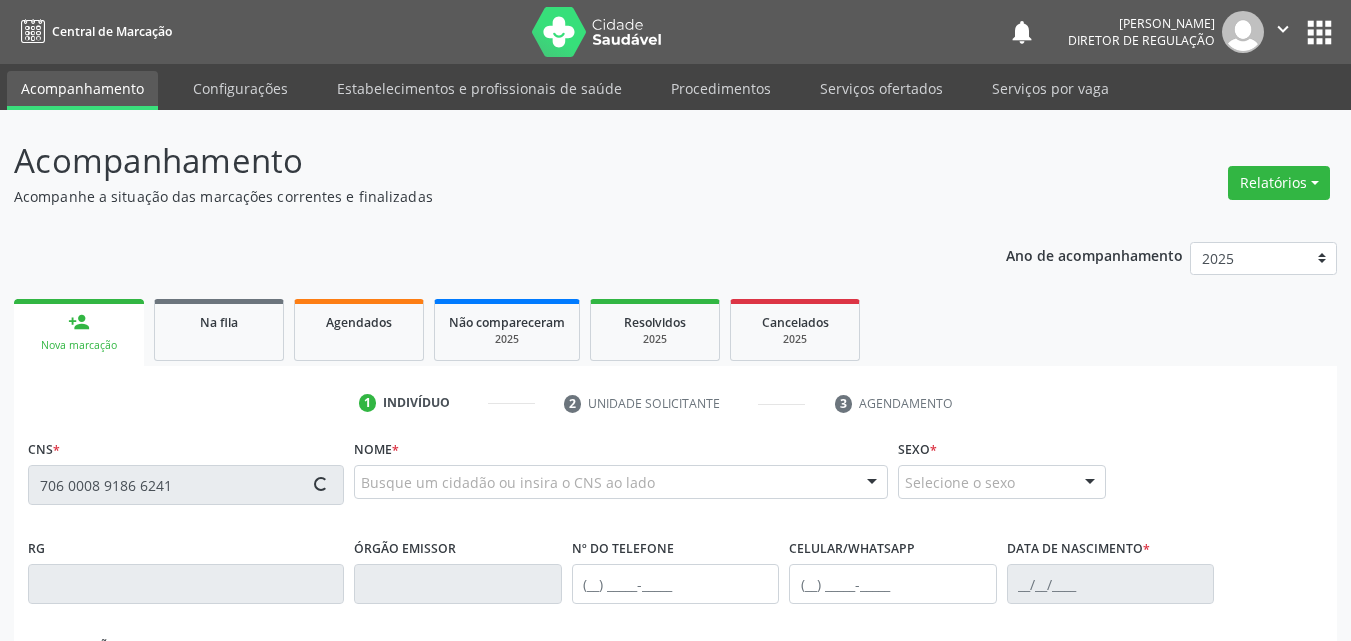 type on "706 0008 9186 6241" 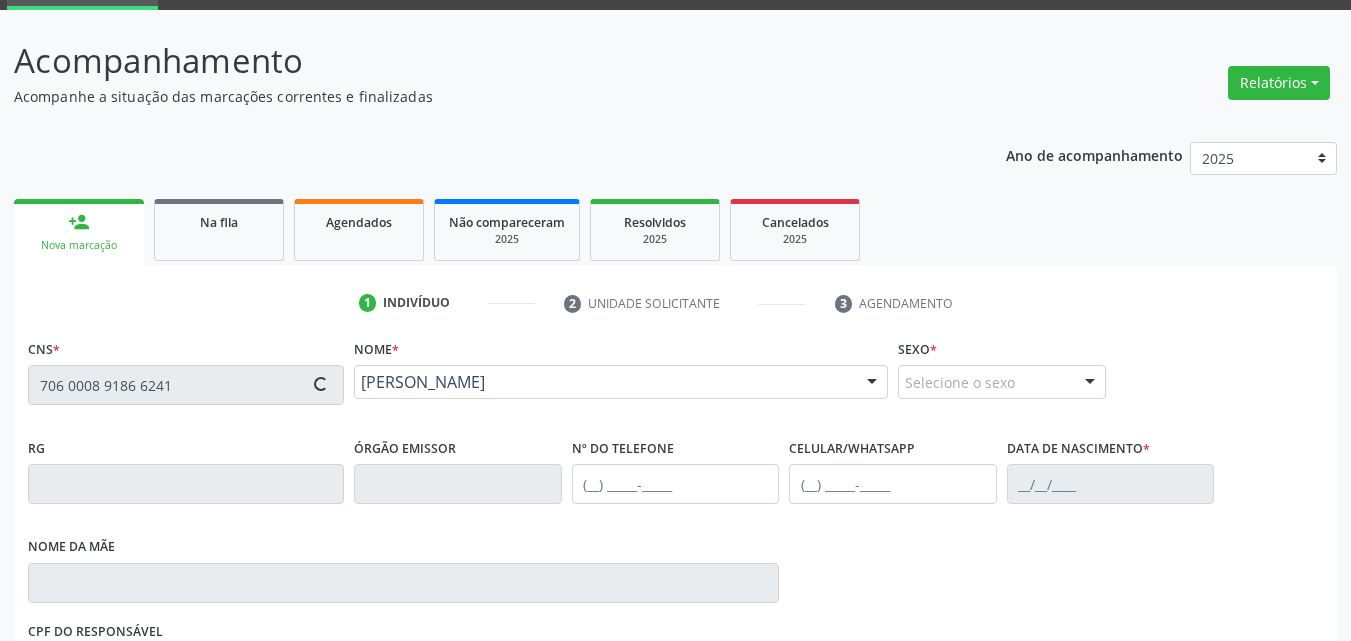 type on "[PHONE_NUMBER]" 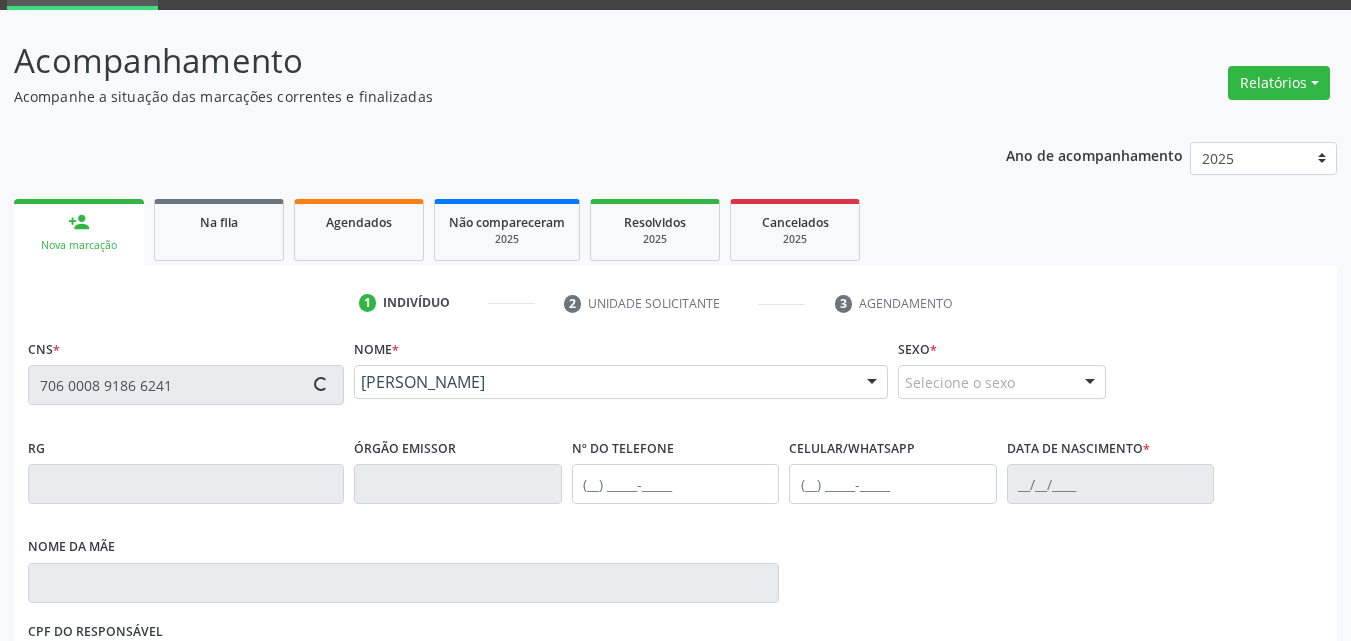 type on "[PHONE_NUMBER]" 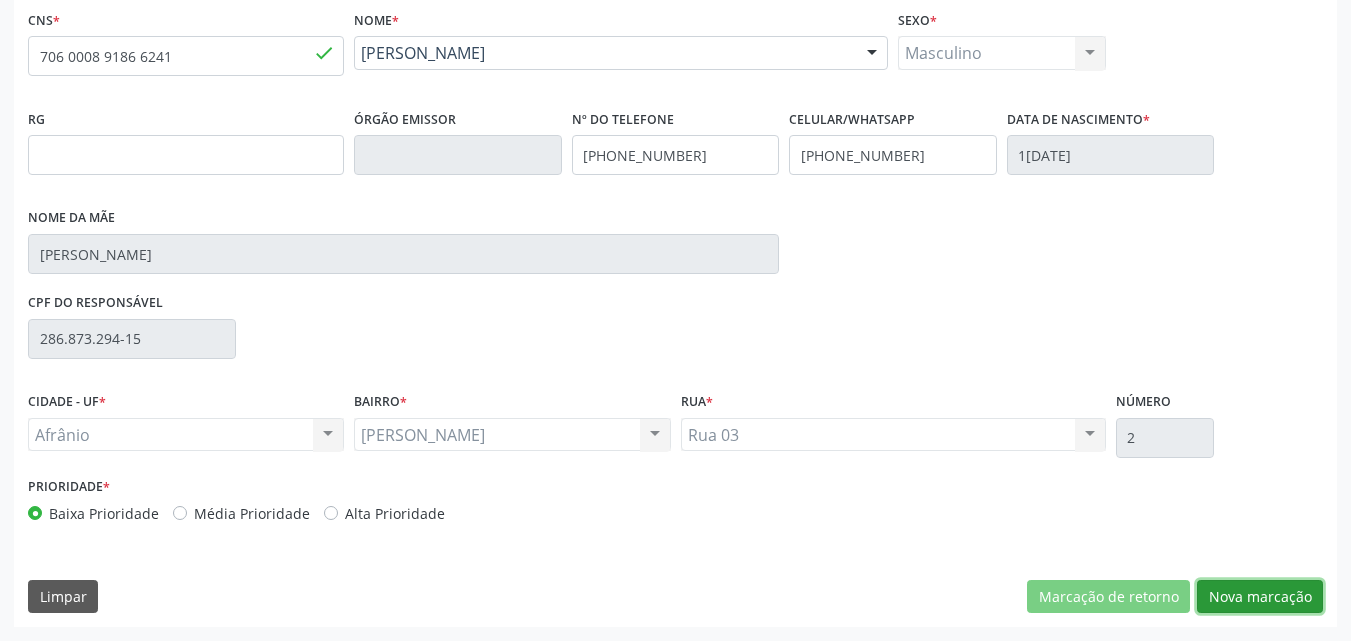 click on "Nova marcação" at bounding box center (1260, 597) 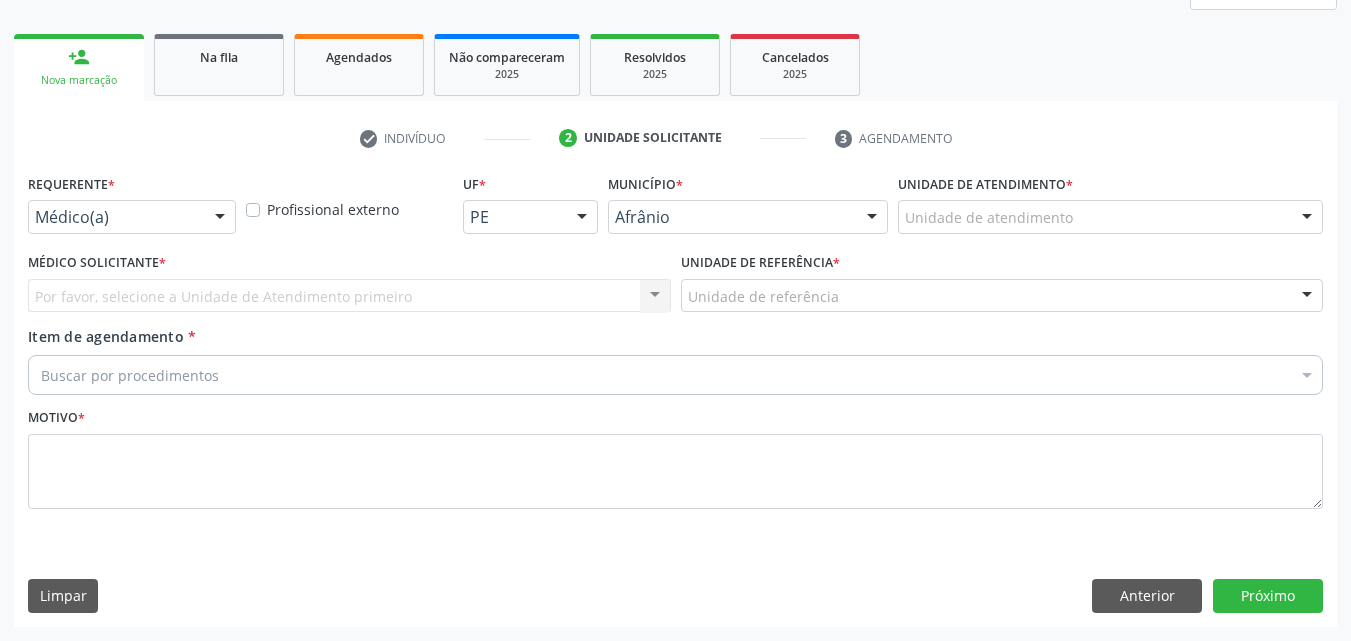 scroll, scrollTop: 265, scrollLeft: 0, axis: vertical 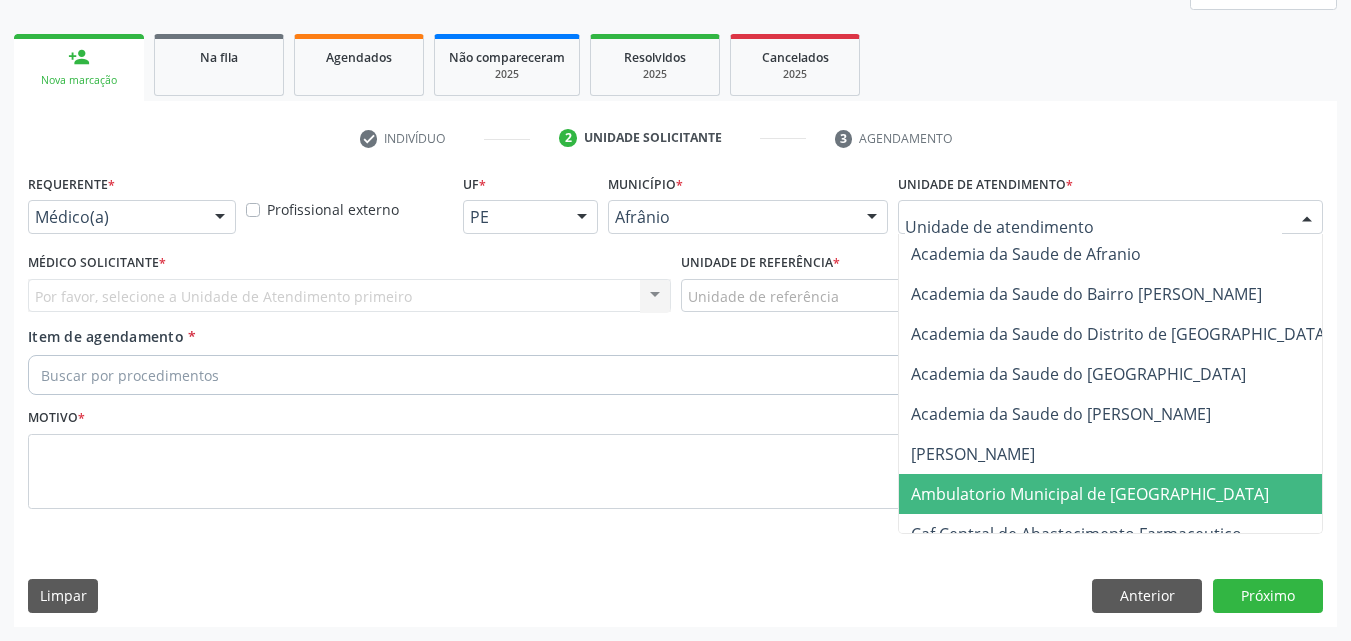 click on "Ambulatorio Municipal de [GEOGRAPHIC_DATA]" at bounding box center (1090, 494) 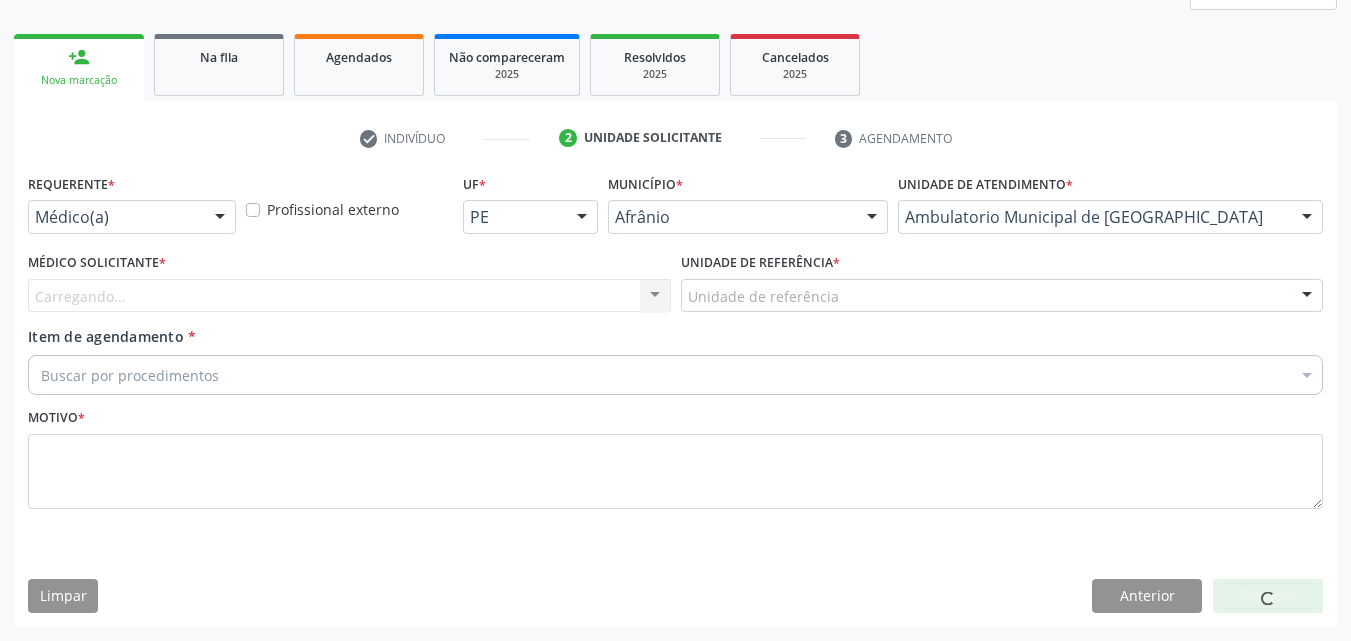 click on "Unidade de referência" at bounding box center (1002, 296) 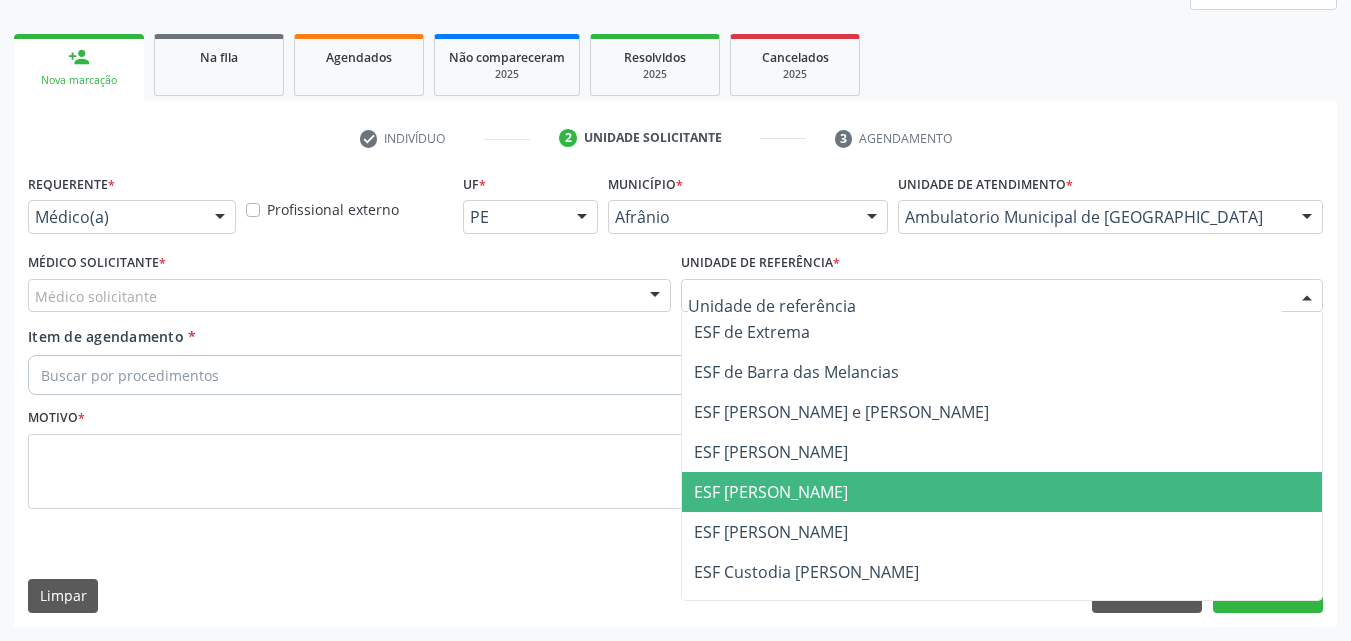 click on "ESF [PERSON_NAME]" at bounding box center [1002, 492] 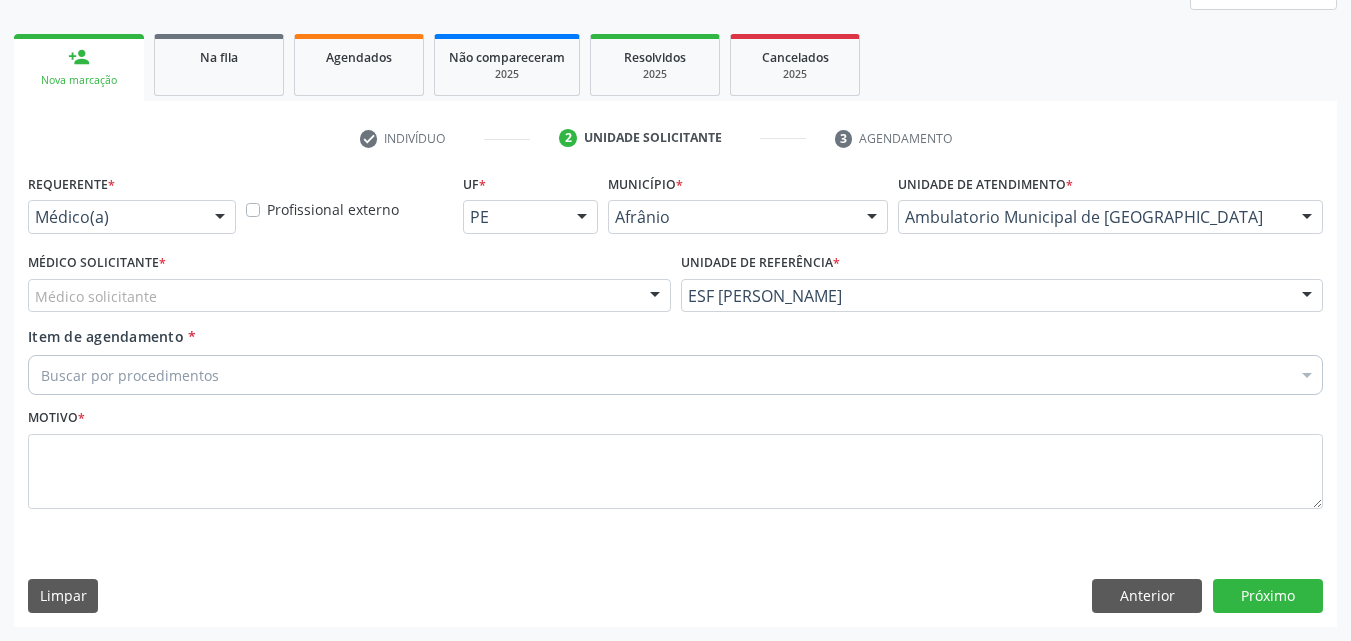 click on "Médico solicitante" at bounding box center (349, 296) 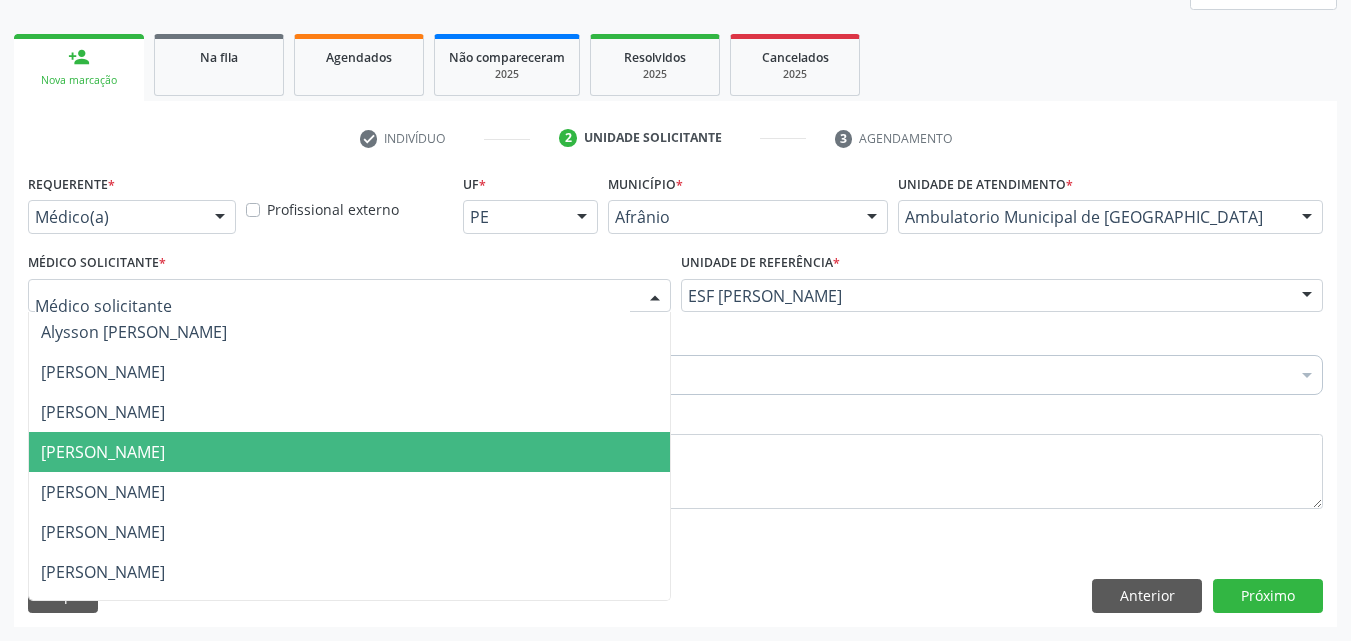 drag, startPoint x: 459, startPoint y: 454, endPoint x: 473, endPoint y: 452, distance: 14.142136 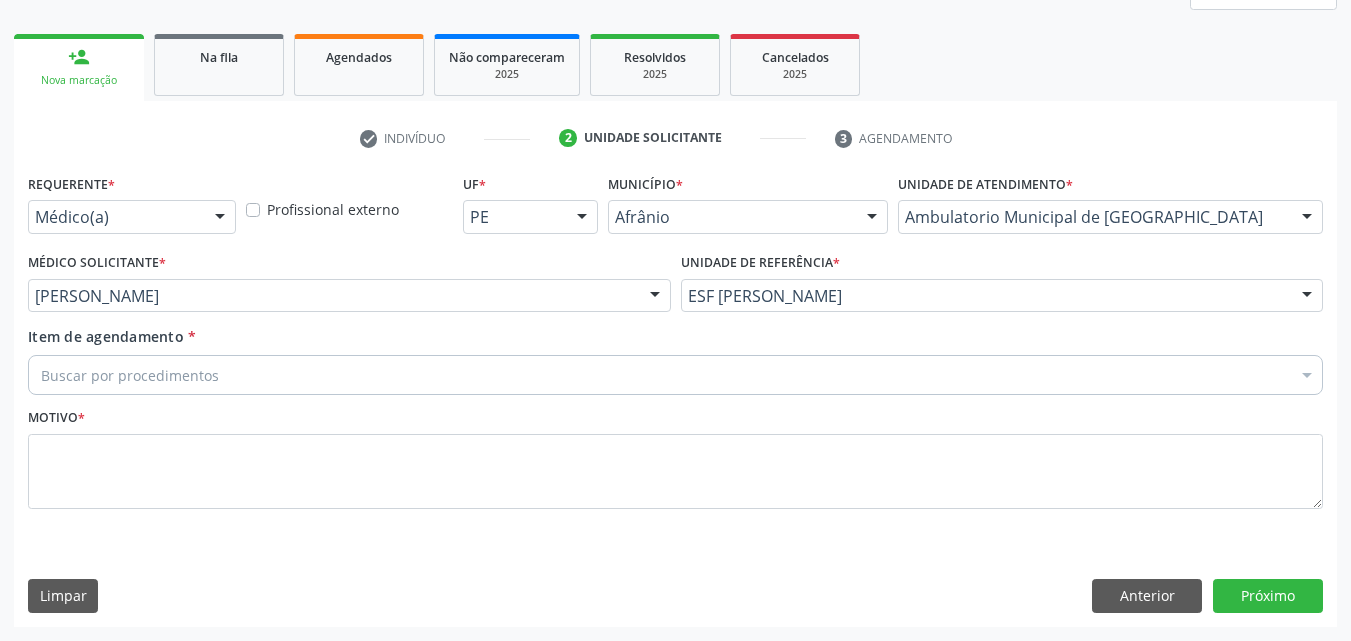 click on "Buscar por procedimentos" at bounding box center (675, 375) 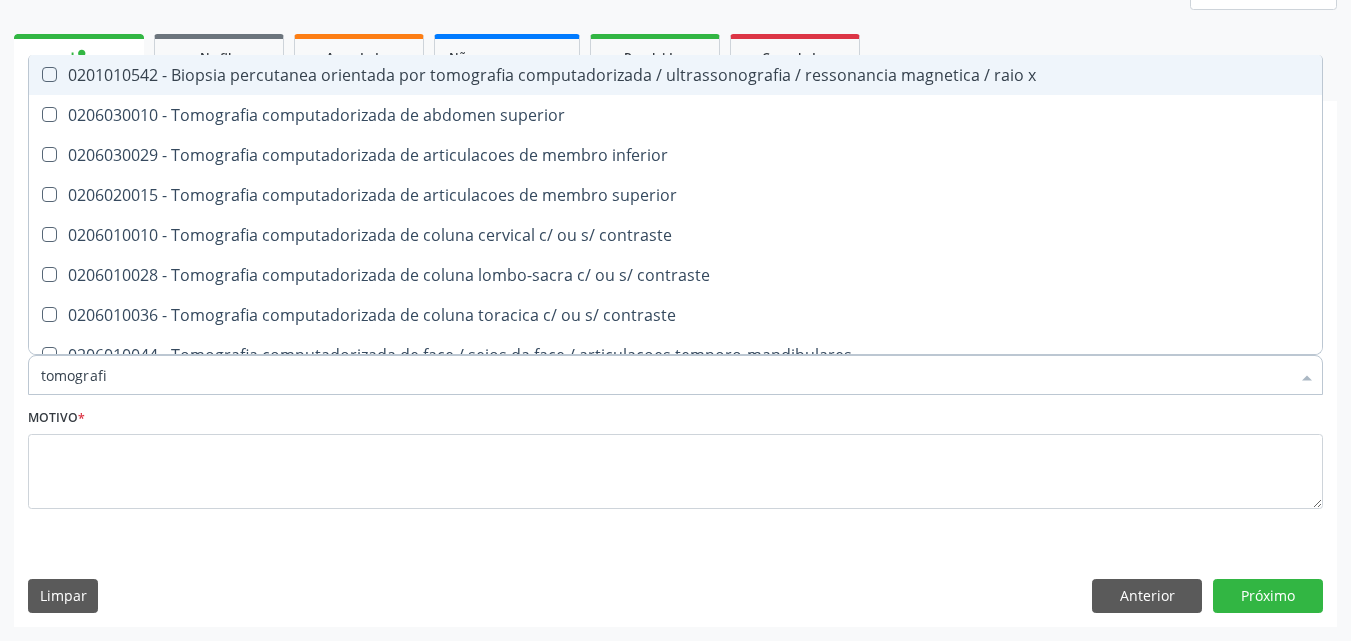 type on "tomografia" 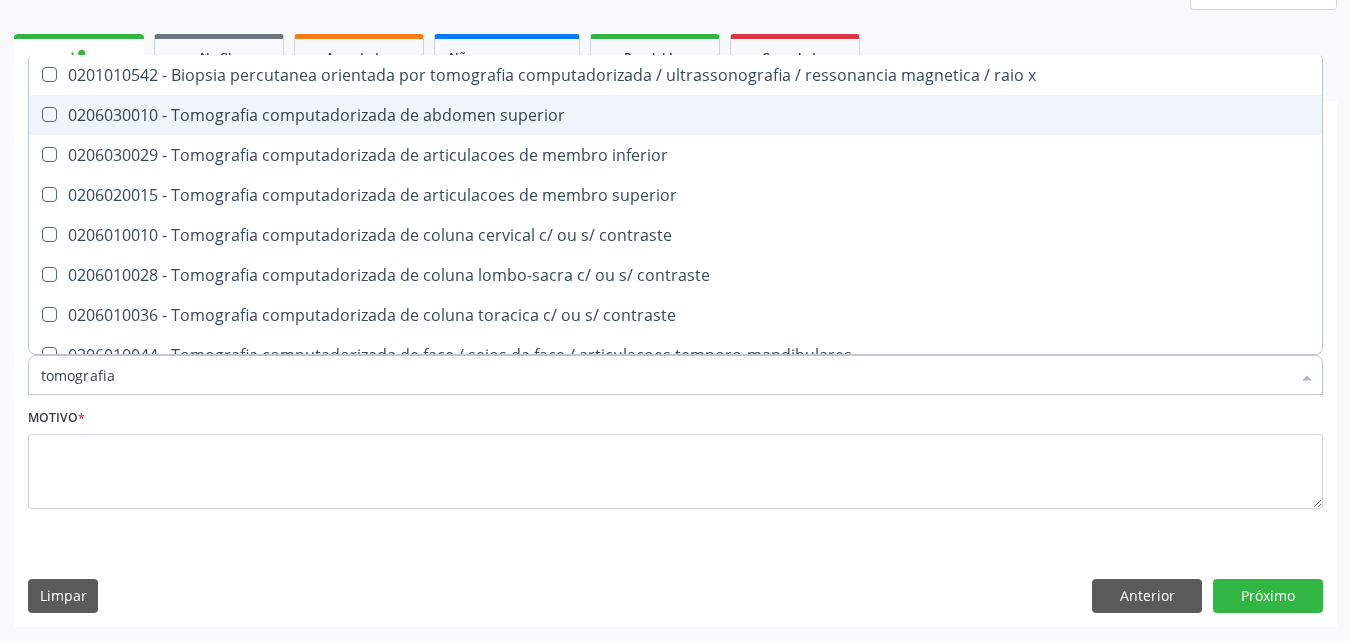 click on "0206030010 - Tomografia computadorizada de abdomen superior" at bounding box center [675, 115] 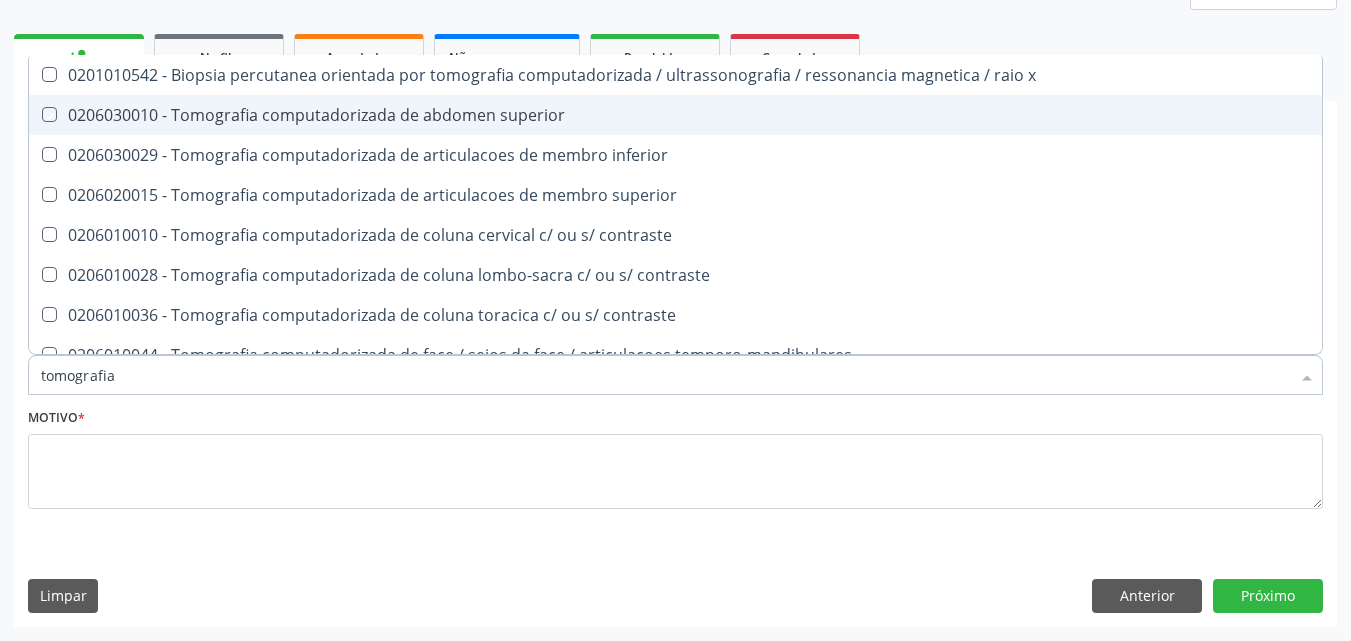 checkbox on "true" 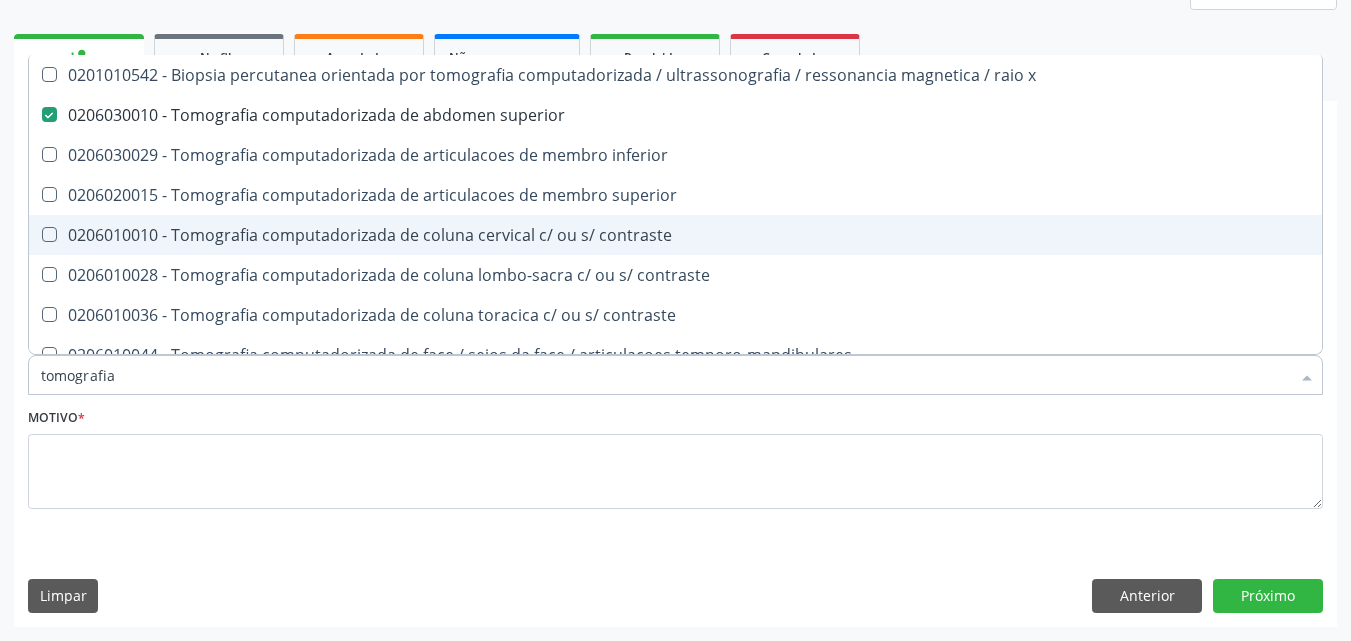 scroll, scrollTop: 100, scrollLeft: 0, axis: vertical 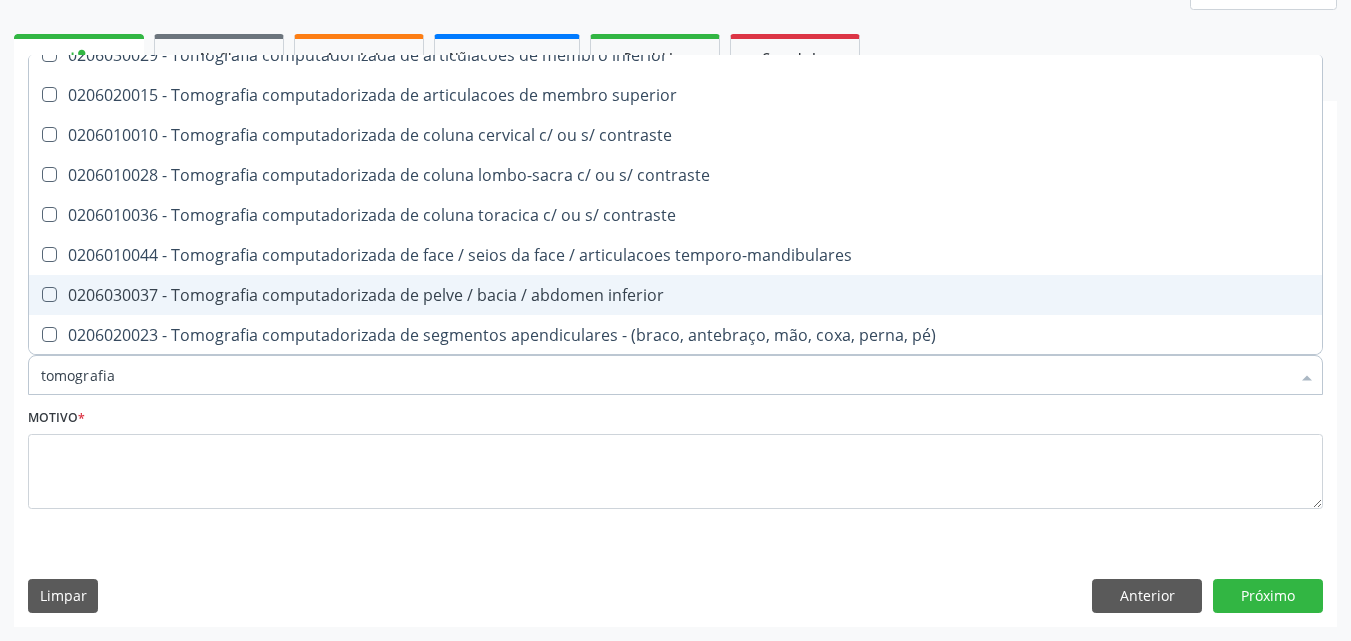 click on "0206030037 - Tomografia computadorizada de pelve / bacia / abdomen inferior" at bounding box center [675, 295] 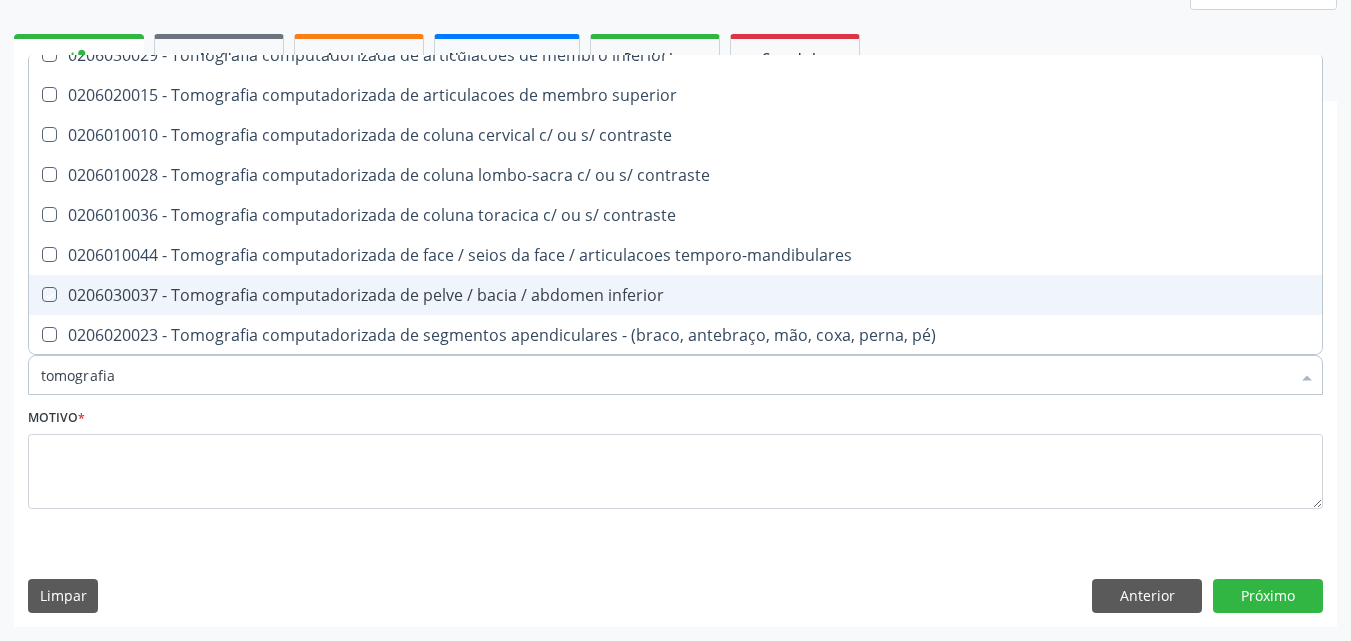 checkbox on "true" 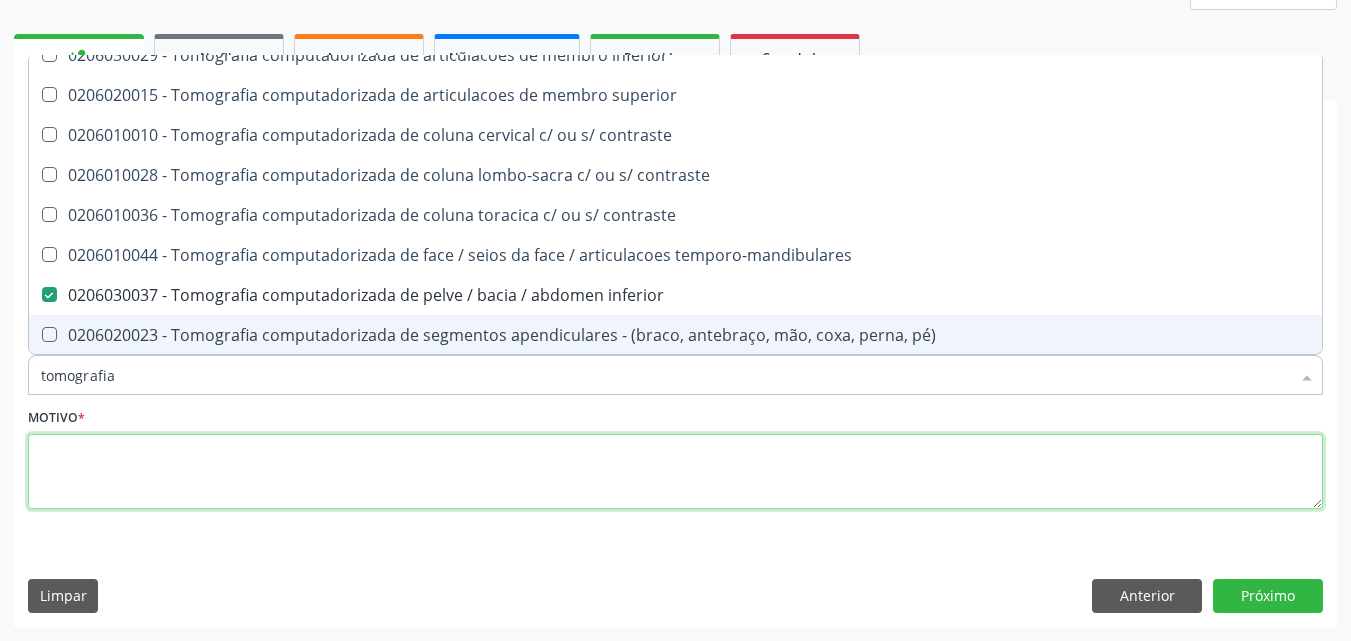 click at bounding box center [675, 472] 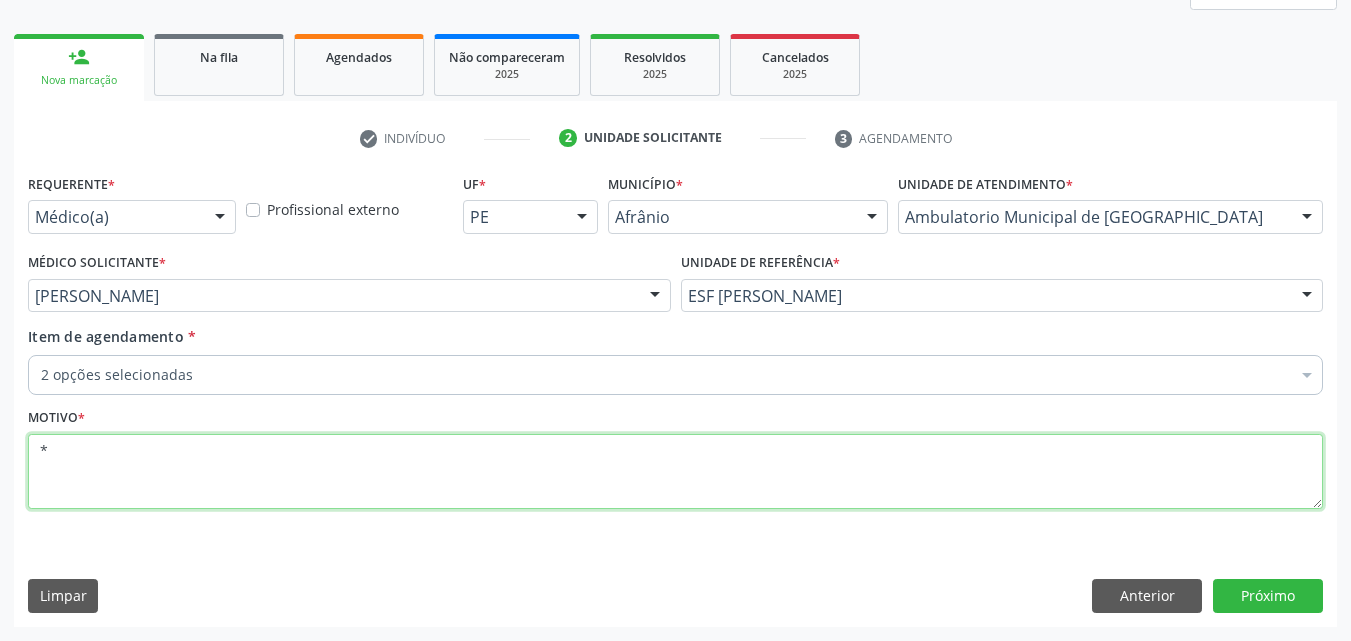 scroll, scrollTop: 0, scrollLeft: 0, axis: both 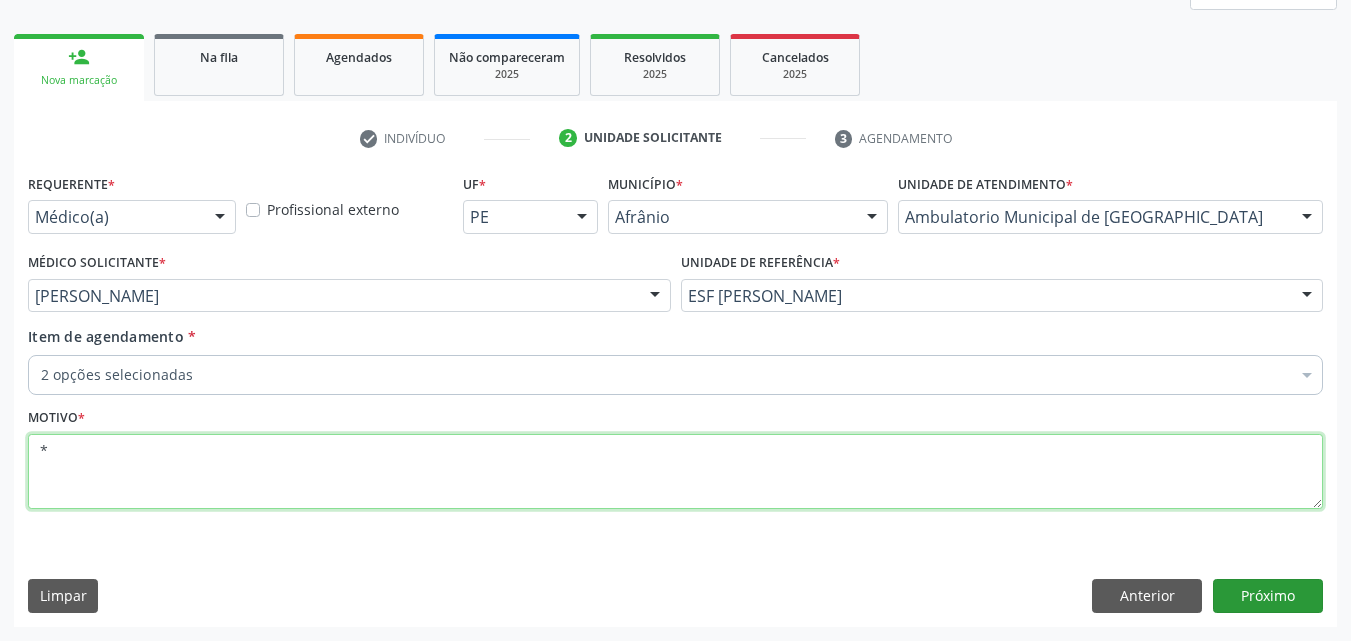 type on "*" 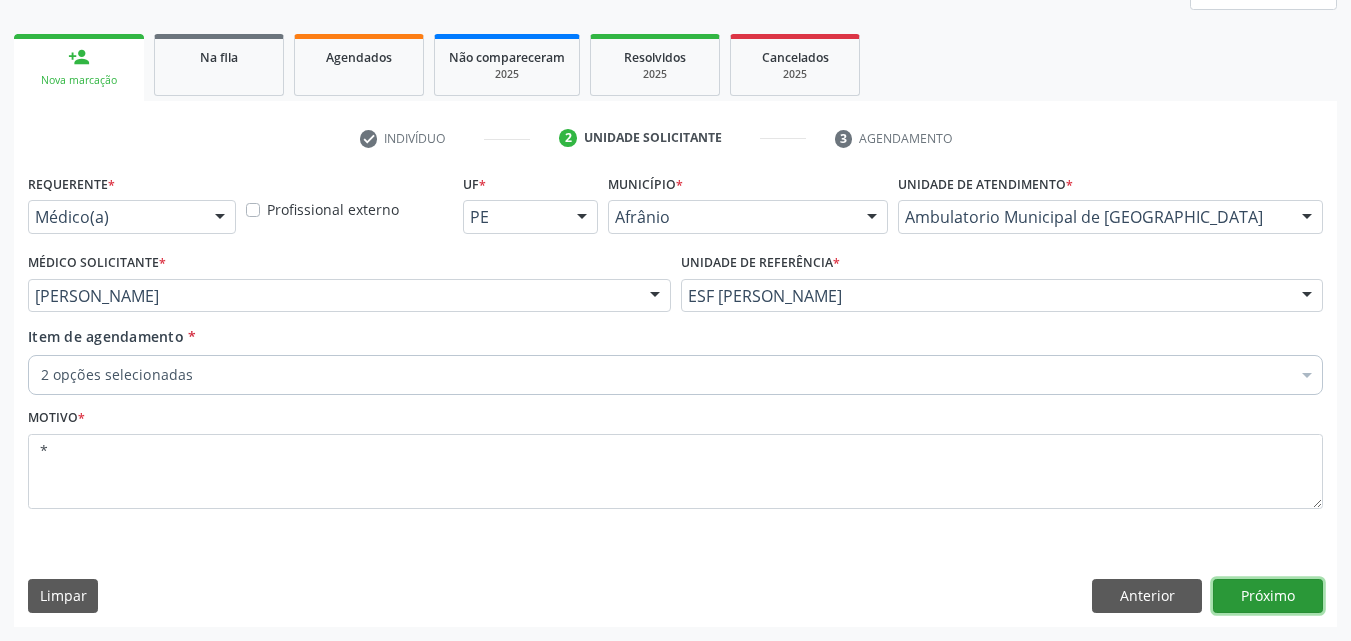 click on "Próximo" at bounding box center (1268, 596) 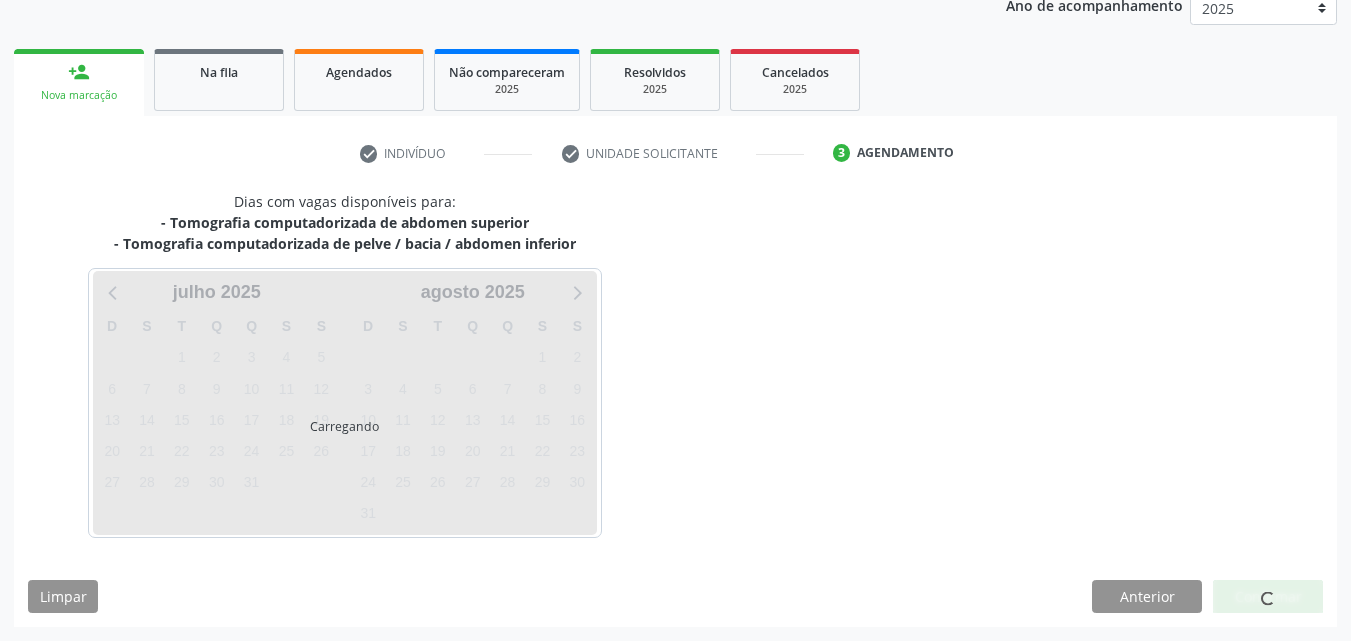 scroll, scrollTop: 250, scrollLeft: 0, axis: vertical 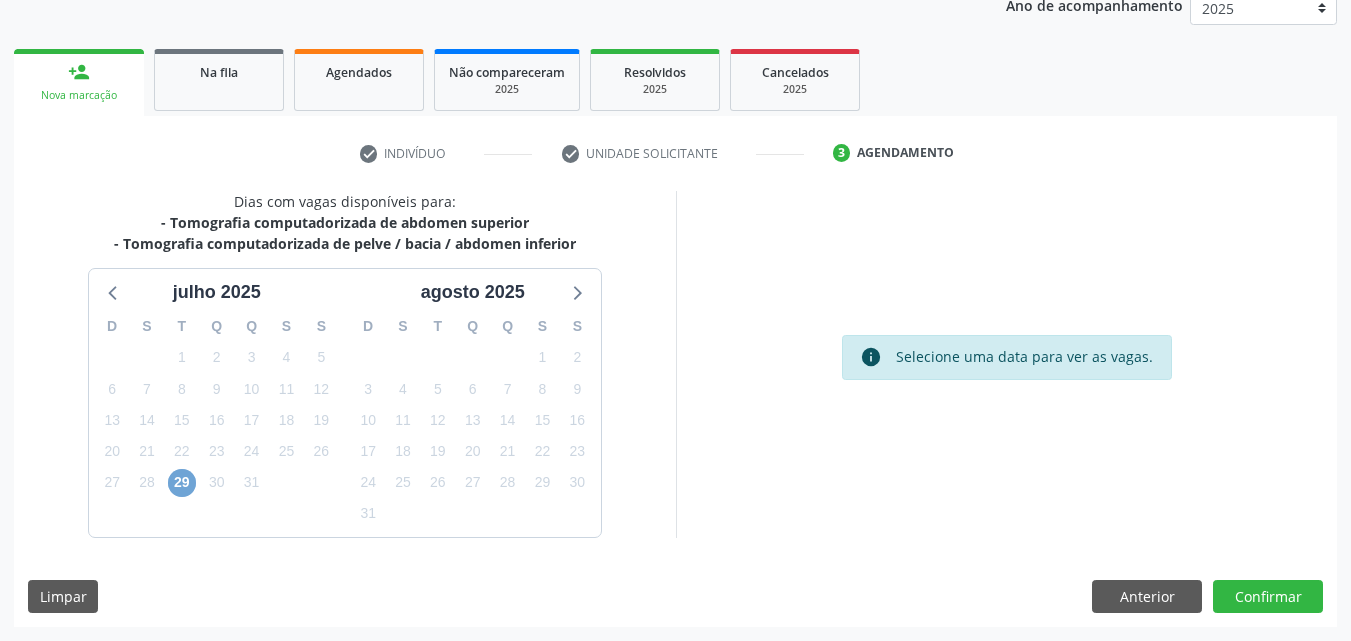 click on "29" at bounding box center [182, 483] 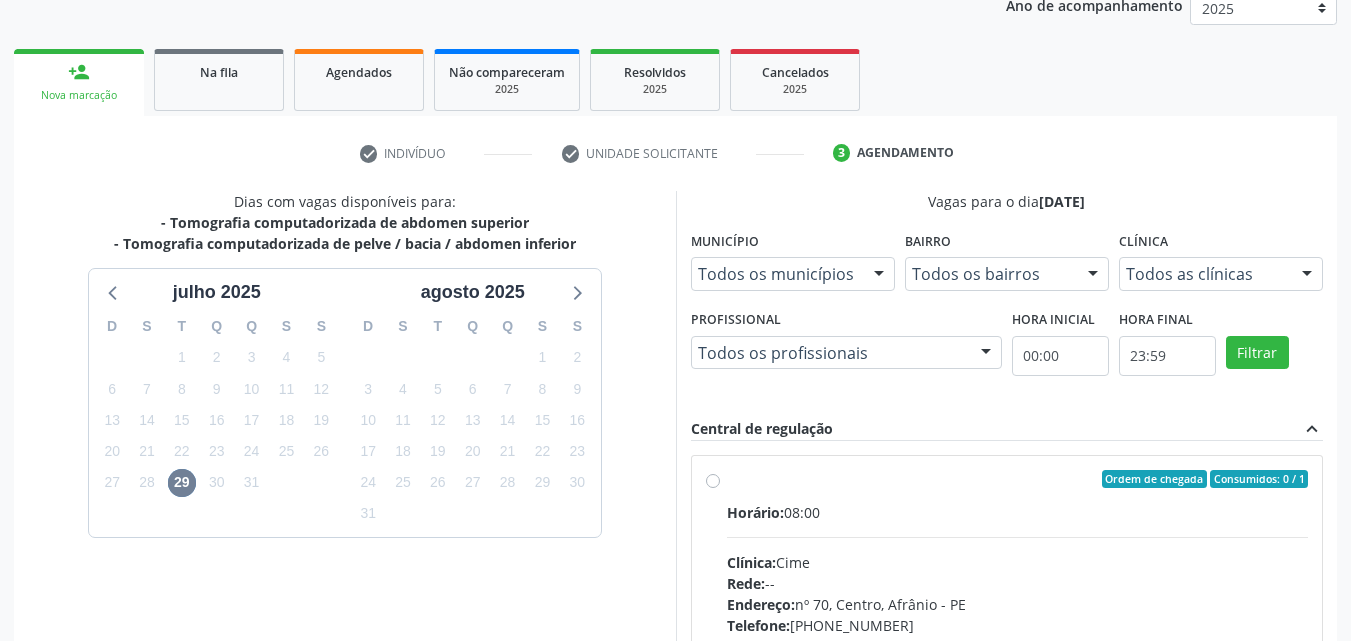 click on "Ordem de chegada
Consumidos: 0 / 1
Horário:   08:00
Clínica:  Cime
Rede:
--
Endereço:   [STREET_ADDRESS]
Telefone:   [PHONE_NUMBER]
Profissional:
--
Informações adicionais sobre o atendimento
Idade de atendimento:
Sem restrição
Gênero(s) atendido(s):
Sem restrição
Informações adicionais:
--" at bounding box center [1018, 623] 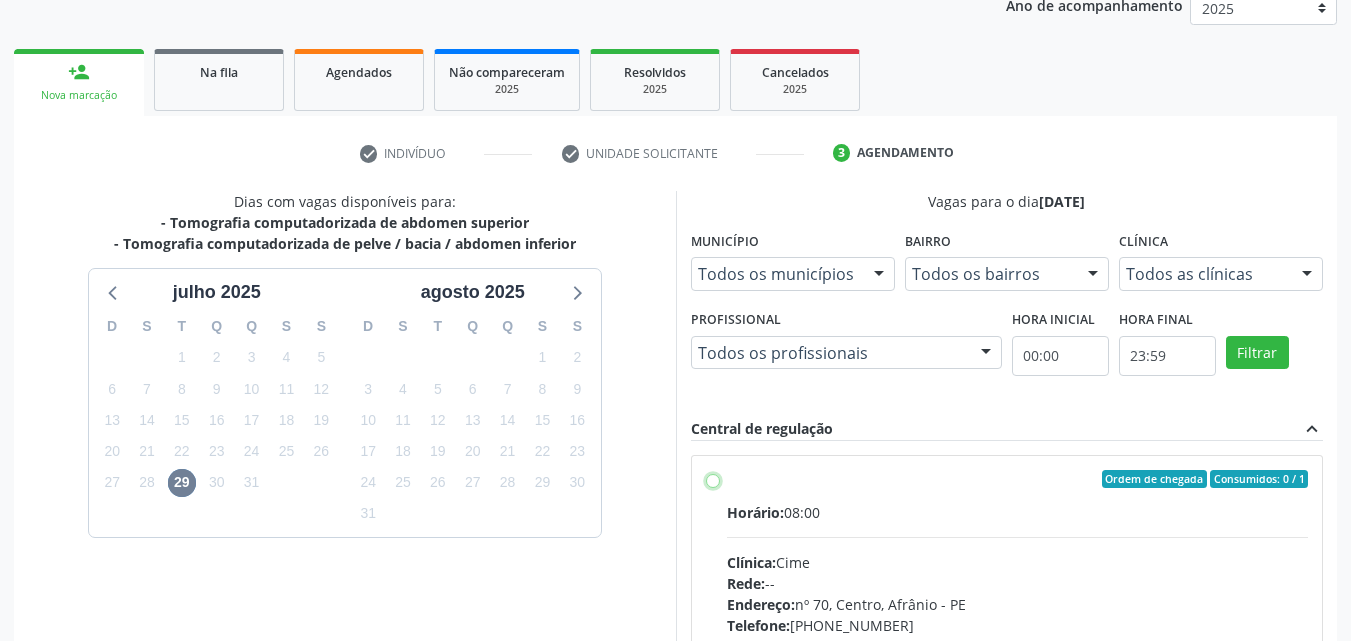 radio on "true" 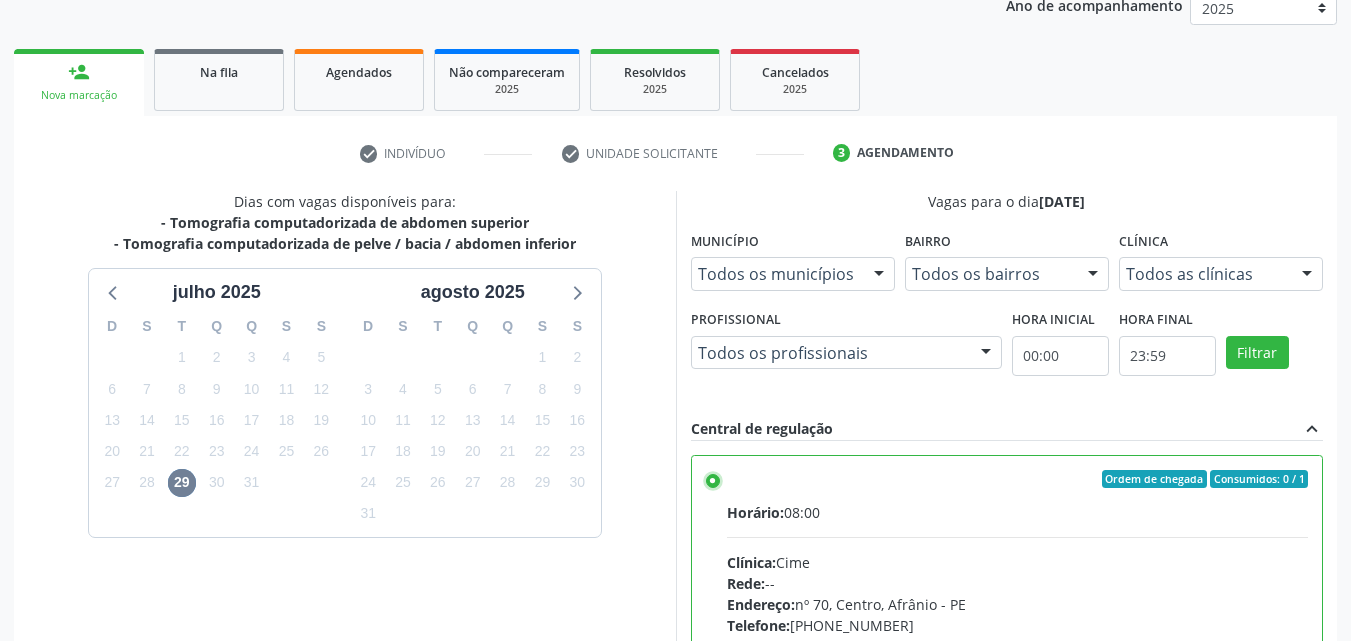 scroll, scrollTop: 99, scrollLeft: 0, axis: vertical 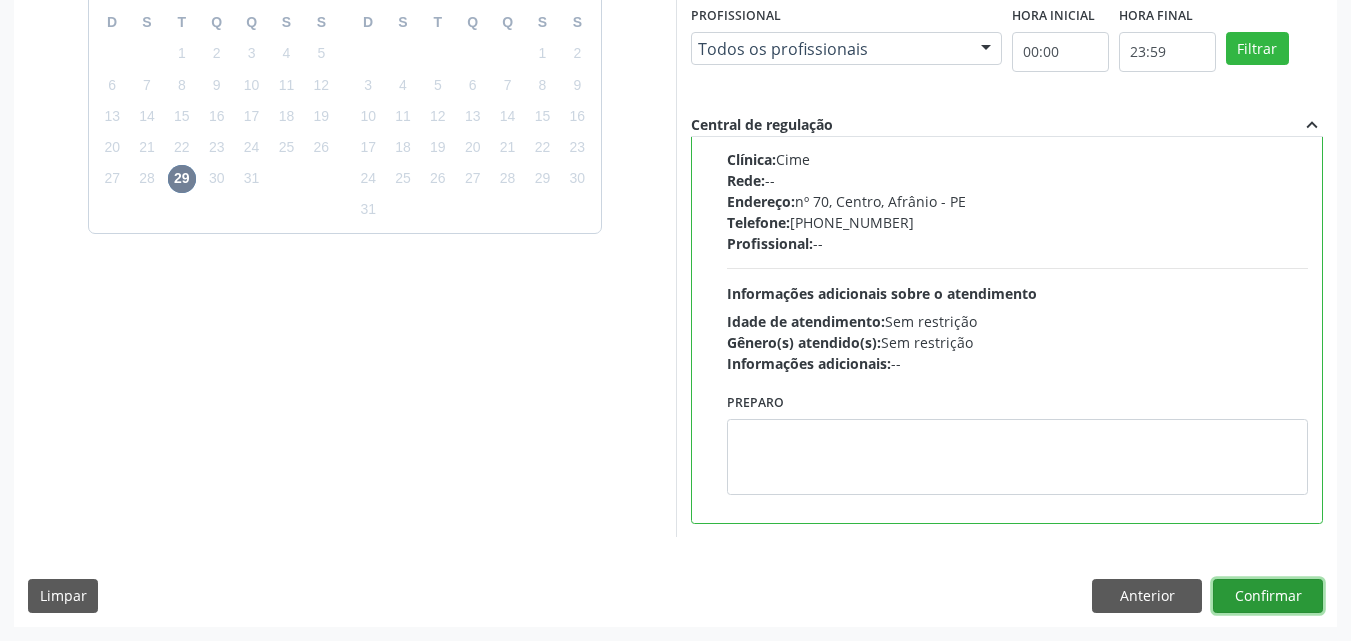 click on "Confirmar" at bounding box center [1268, 596] 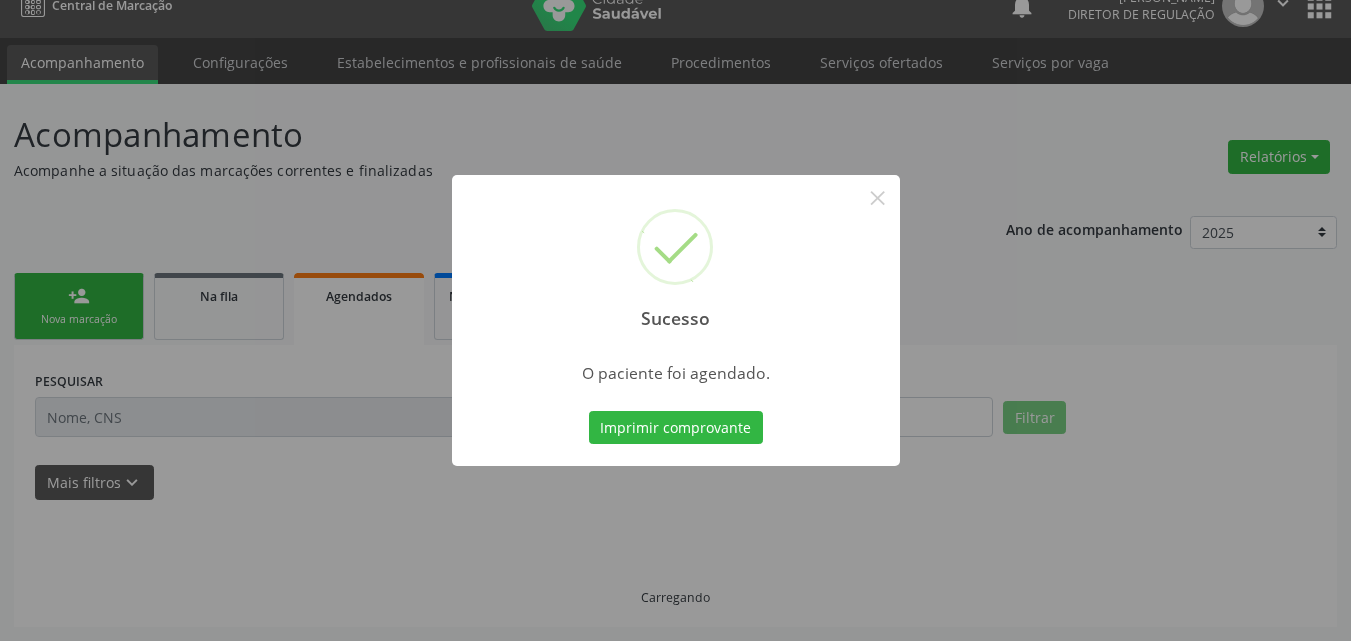 scroll, scrollTop: 26, scrollLeft: 0, axis: vertical 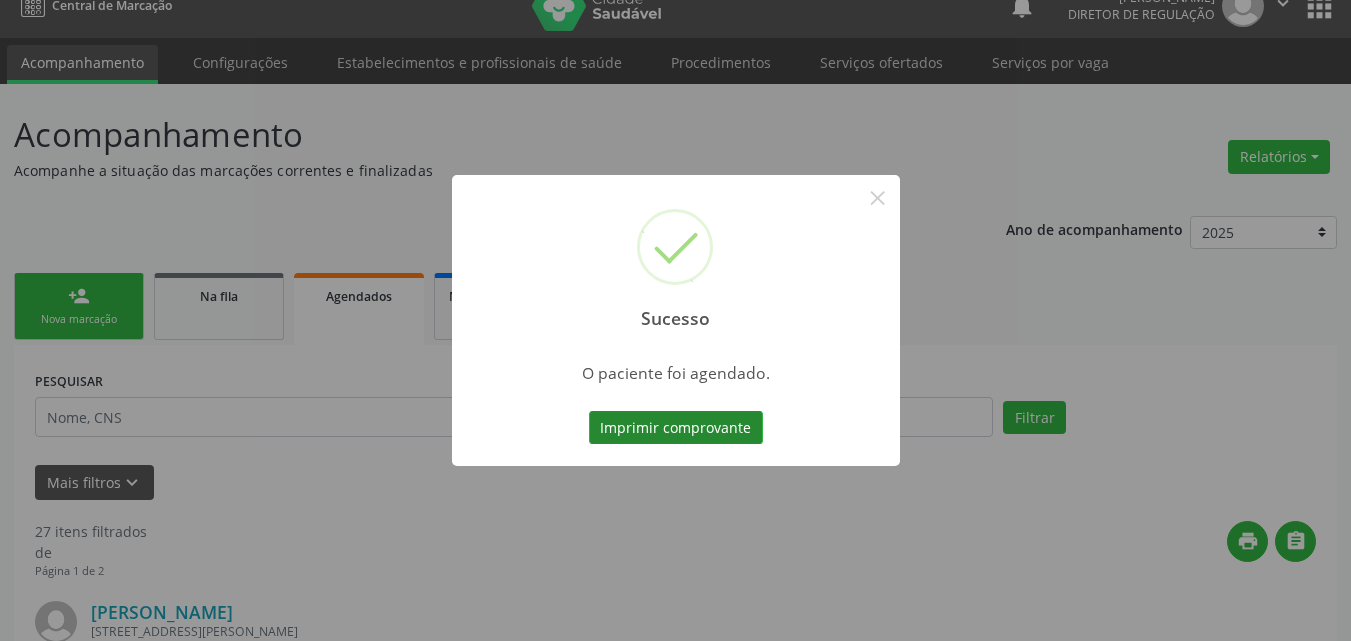click on "Imprimir comprovante" at bounding box center (676, 428) 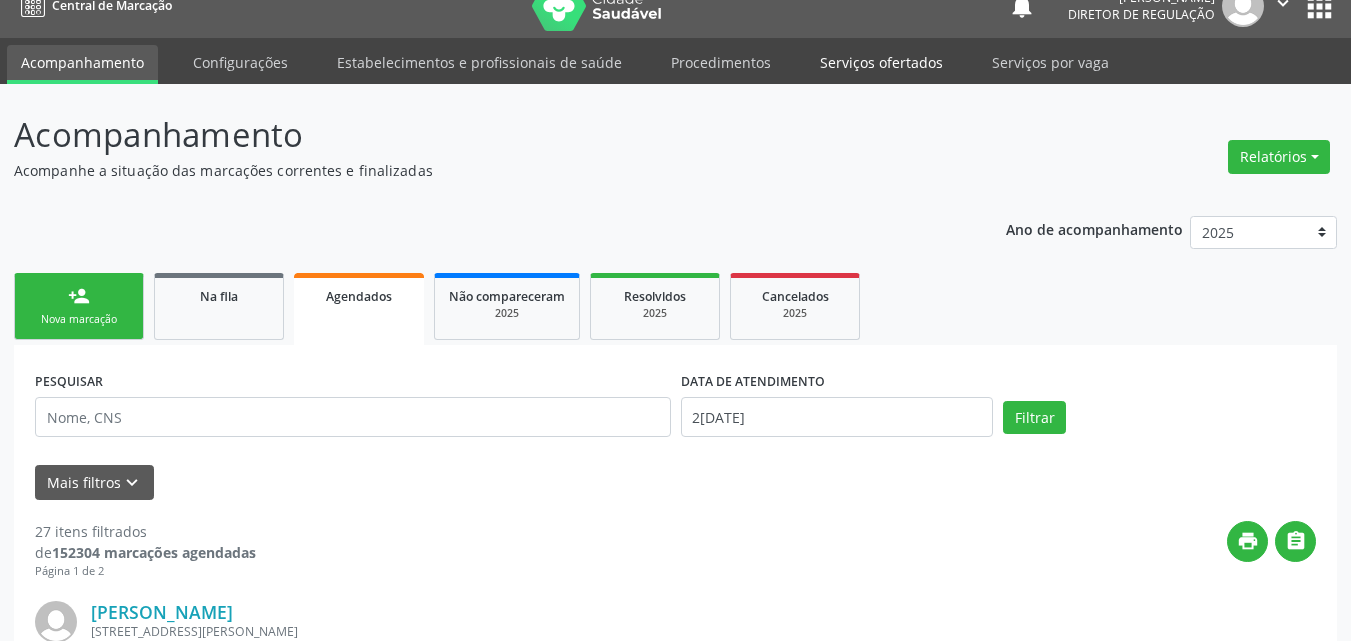click on "Serviços ofertados" at bounding box center (881, 62) 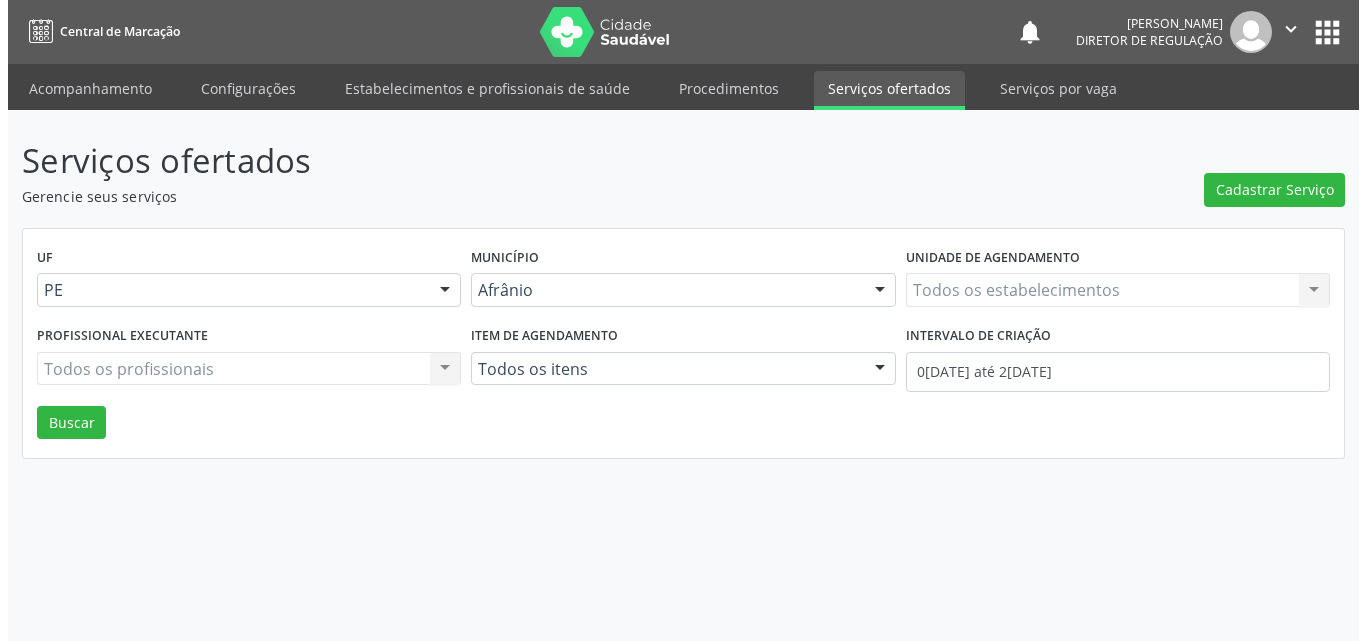 scroll, scrollTop: 0, scrollLeft: 0, axis: both 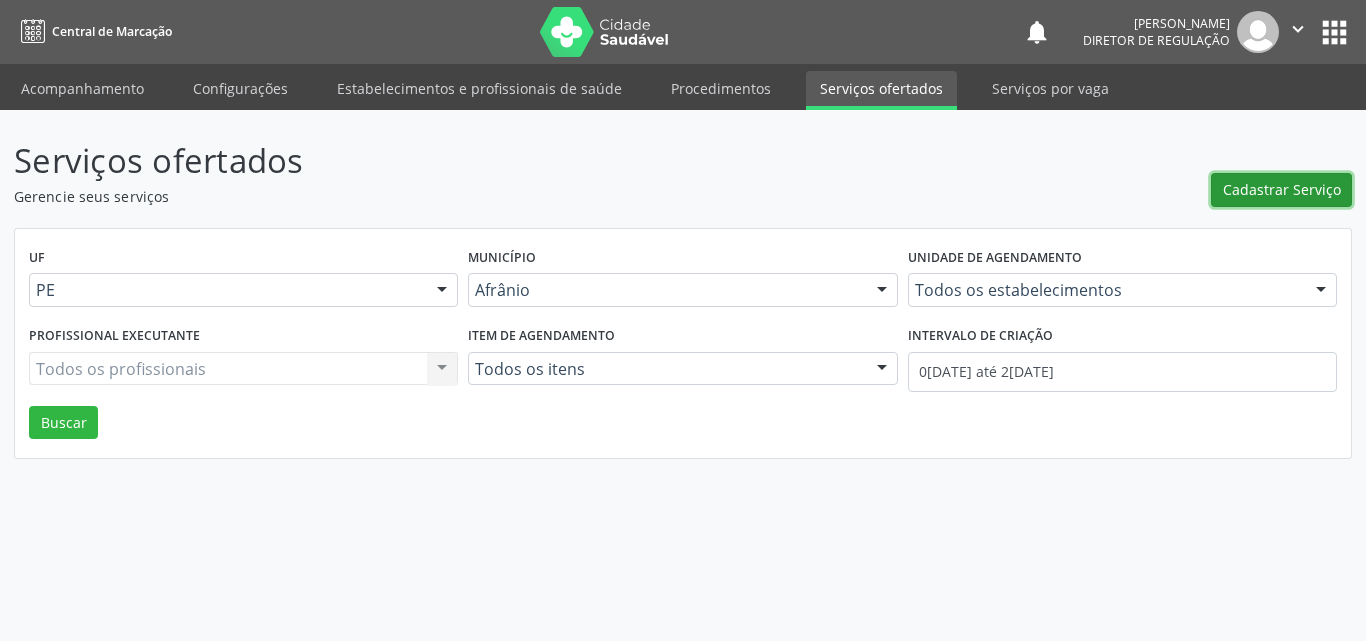 click on "Cadastrar Serviço" at bounding box center [1282, 189] 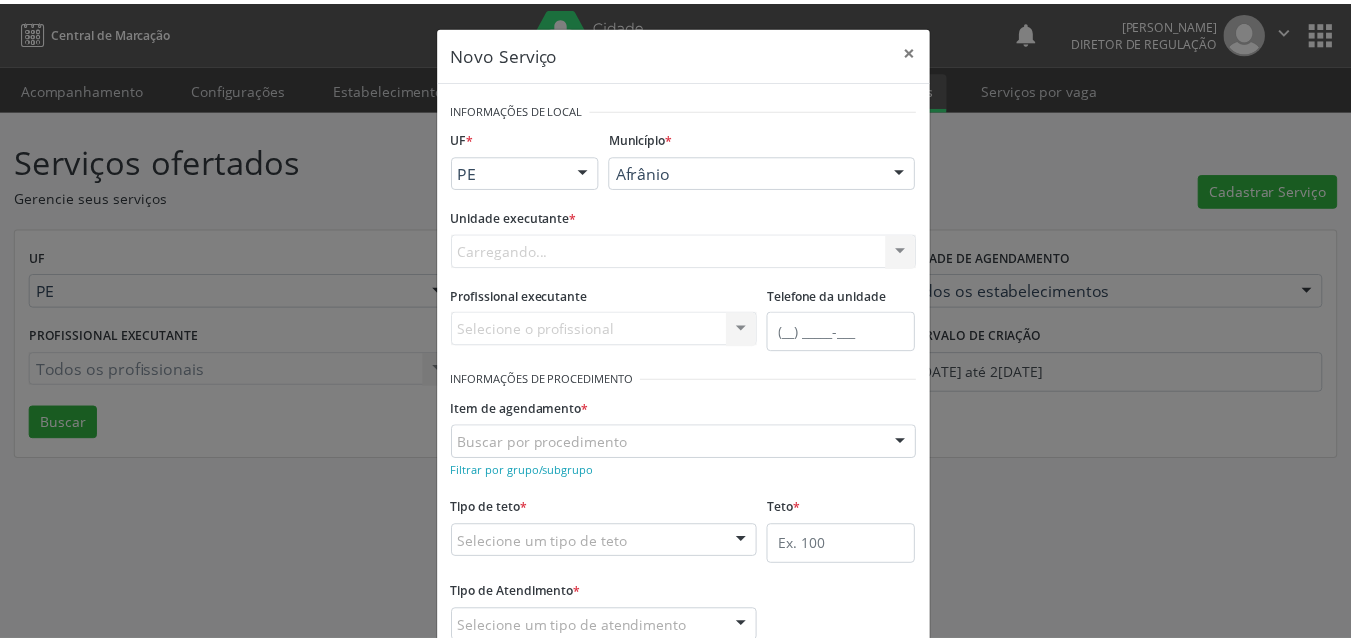 scroll, scrollTop: 0, scrollLeft: 0, axis: both 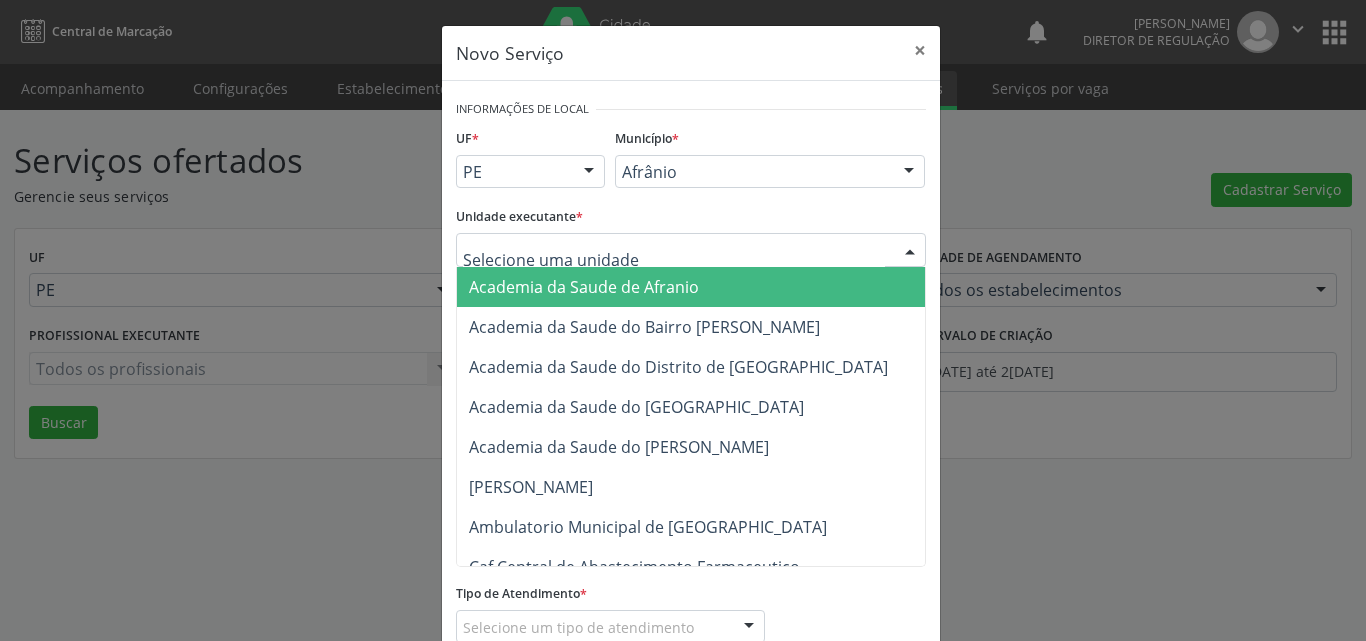 click at bounding box center (691, 250) 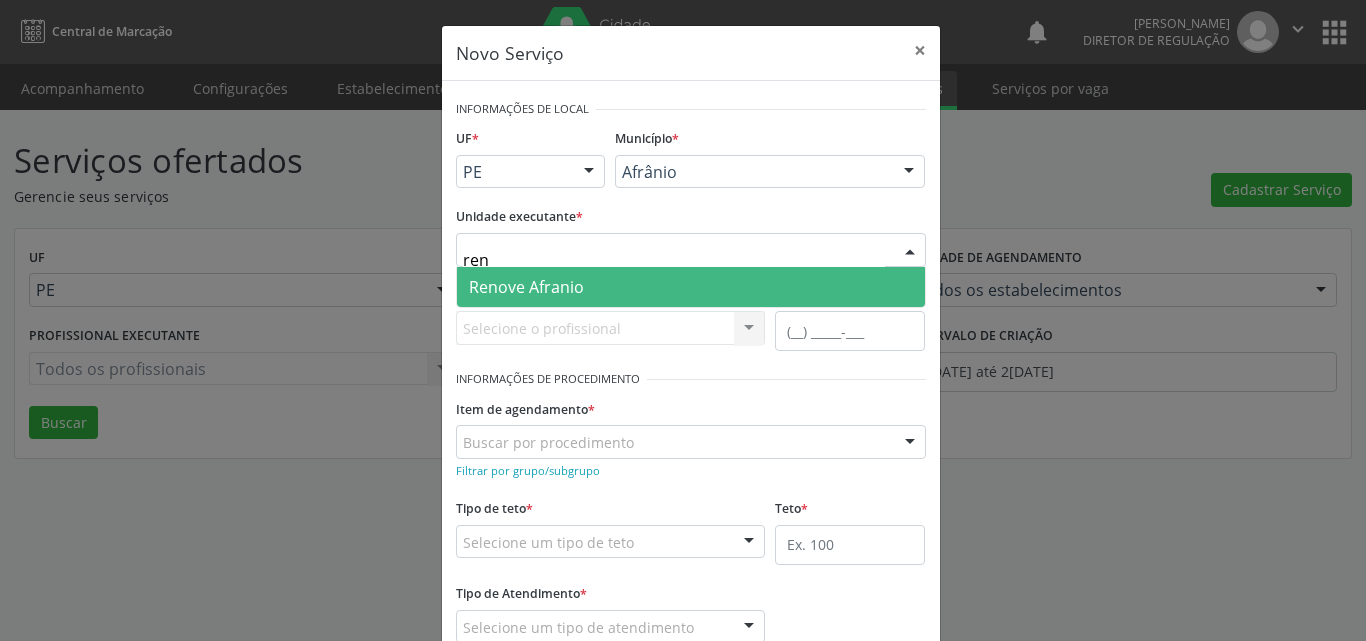 type on "reno" 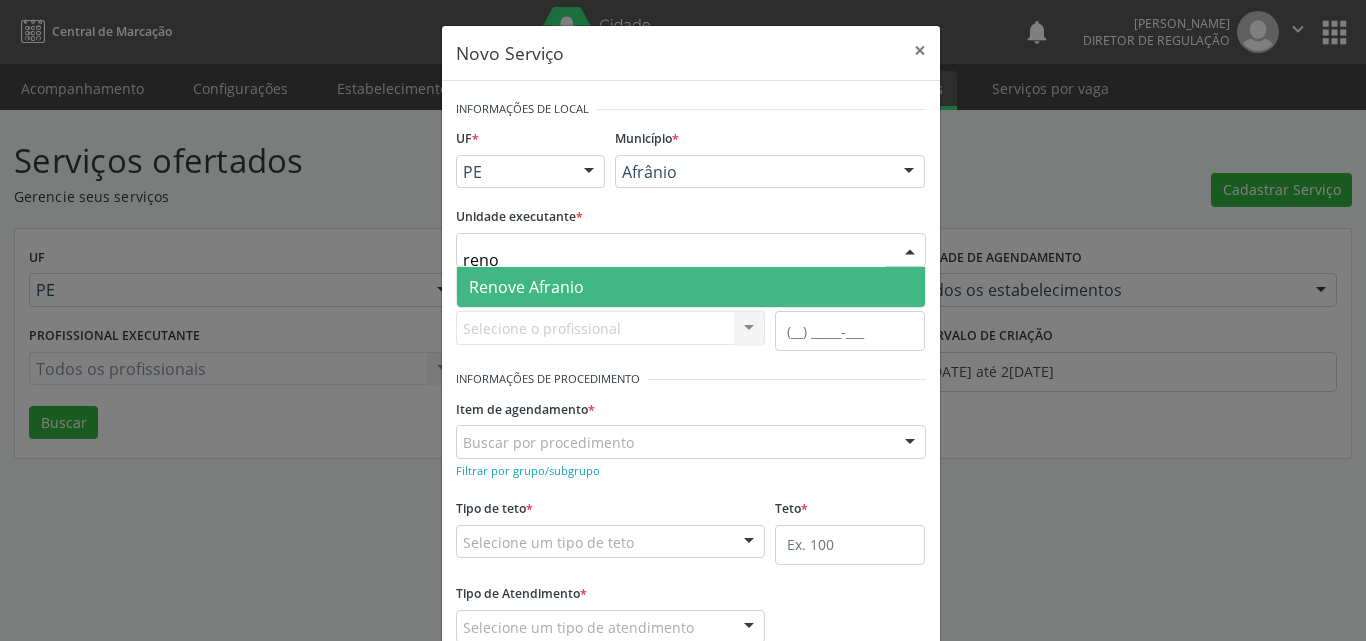 click on "Renove Afranio" at bounding box center [691, 287] 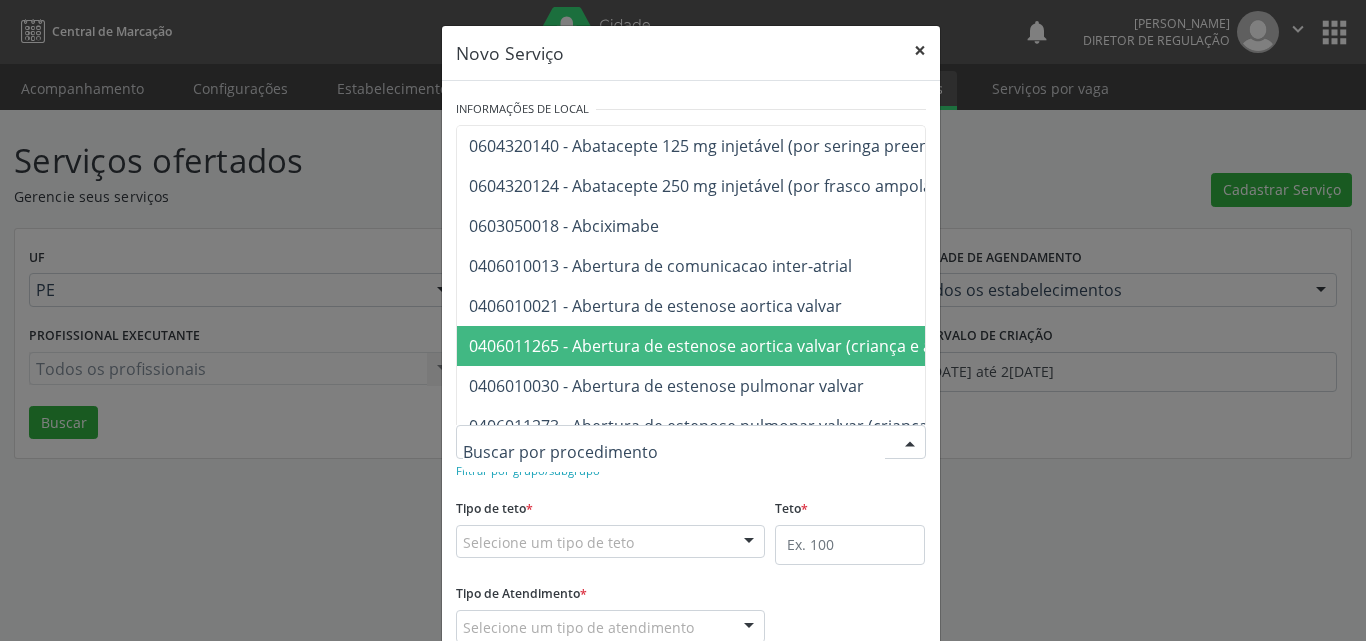 click on "×" at bounding box center [920, 50] 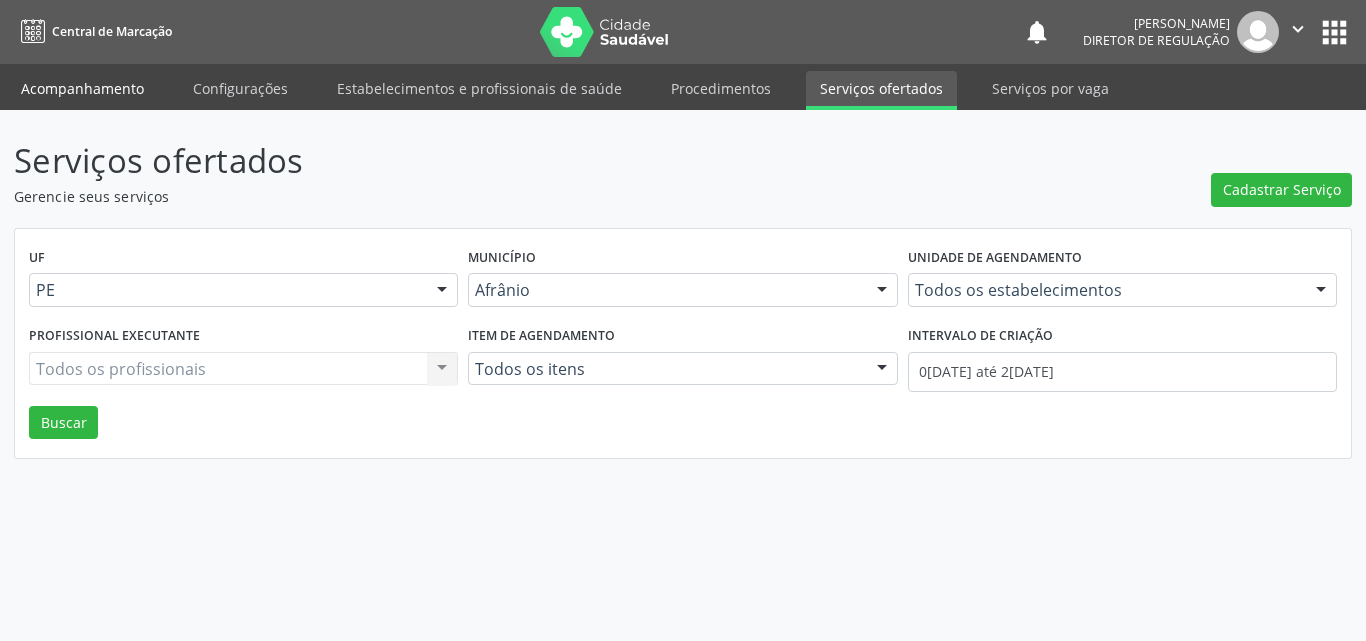 click on "Acompanhamento" at bounding box center (82, 88) 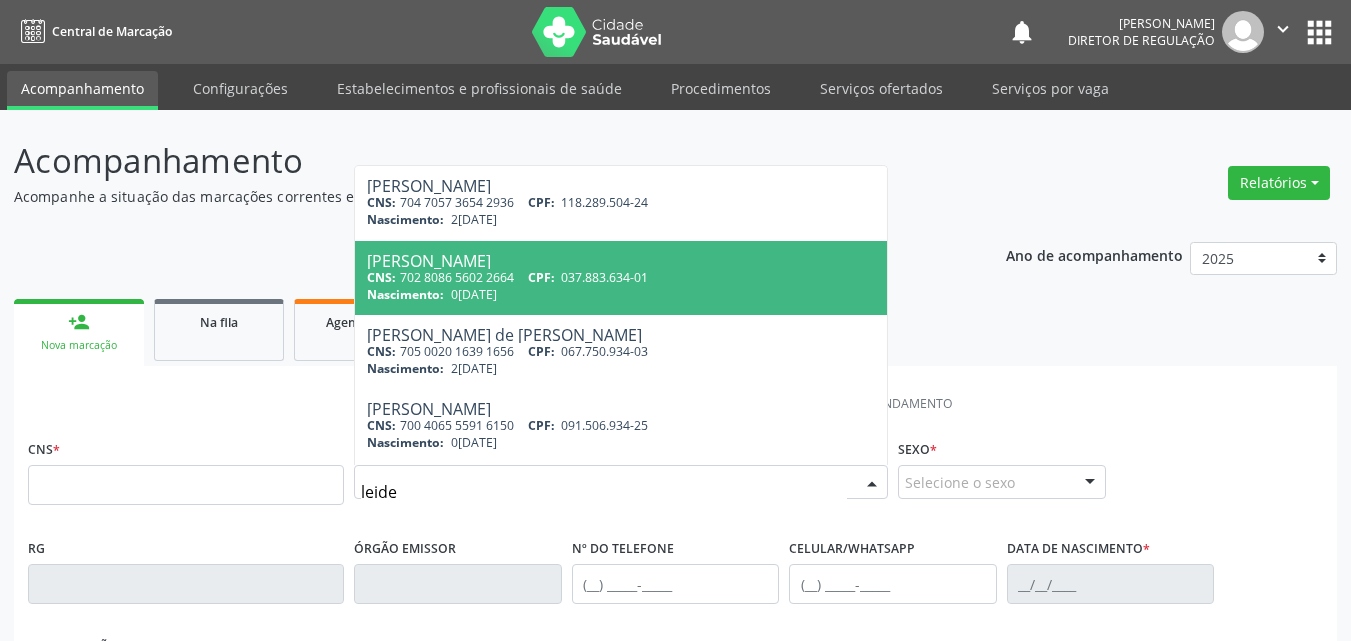 scroll, scrollTop: 100, scrollLeft: 0, axis: vertical 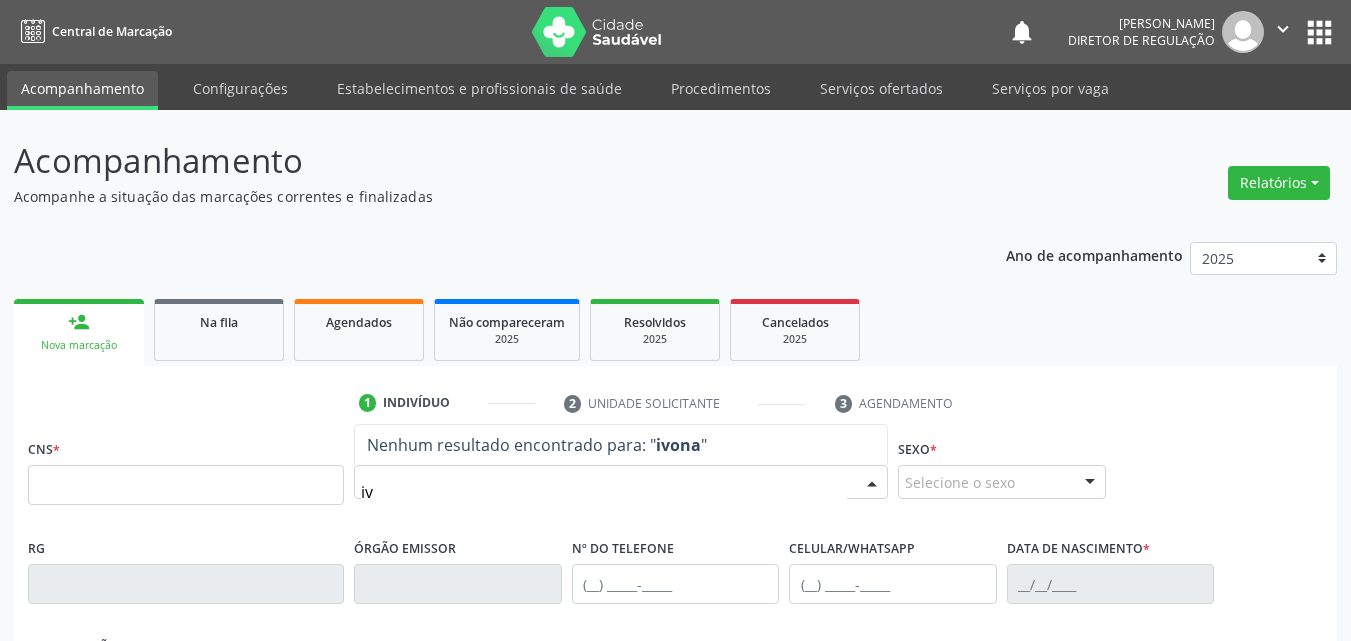 type on "i" 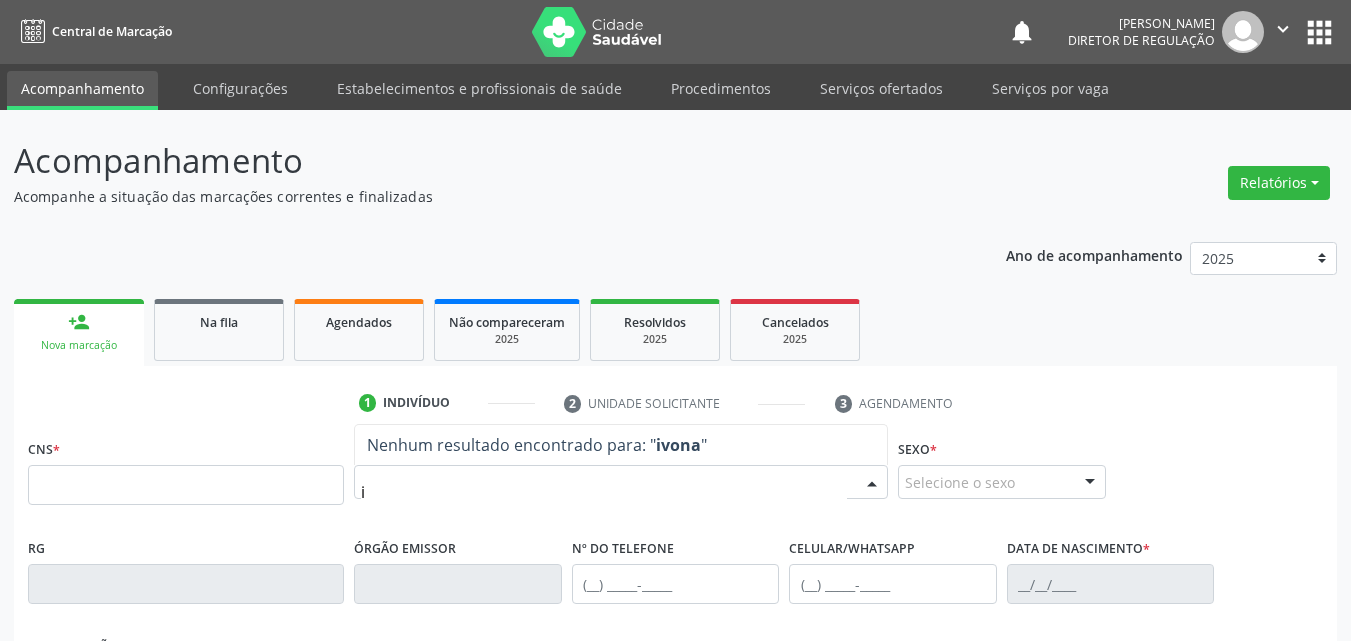type 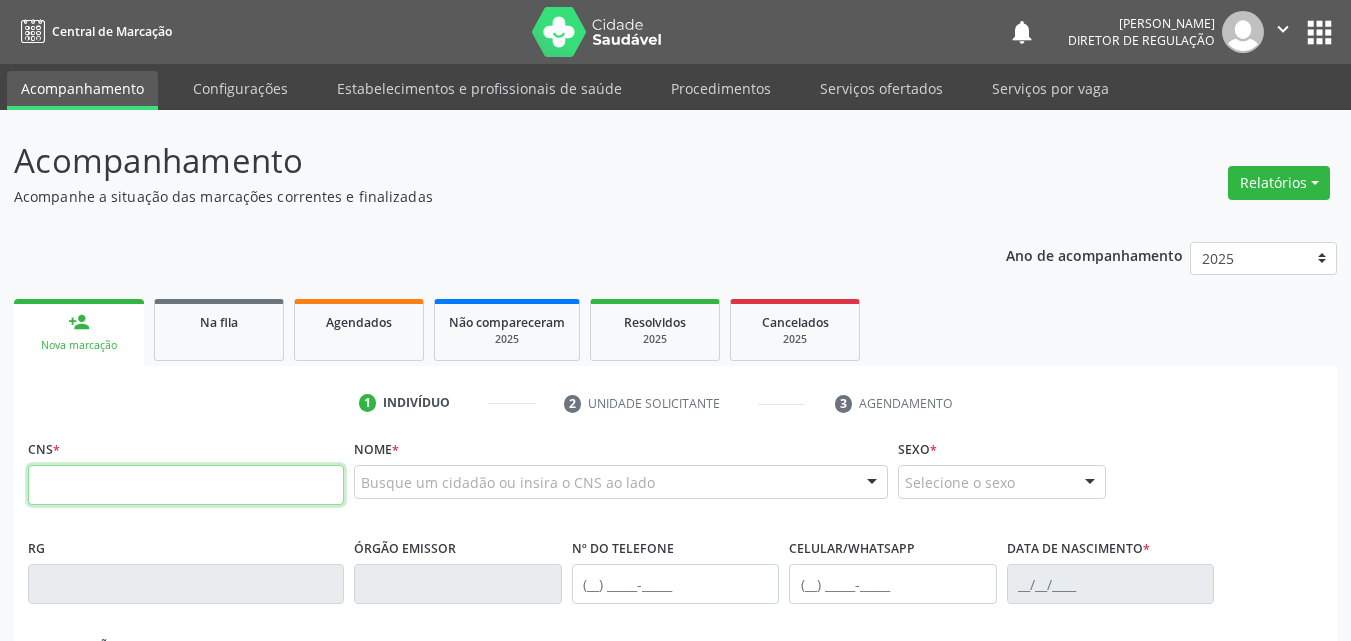 click at bounding box center [186, 485] 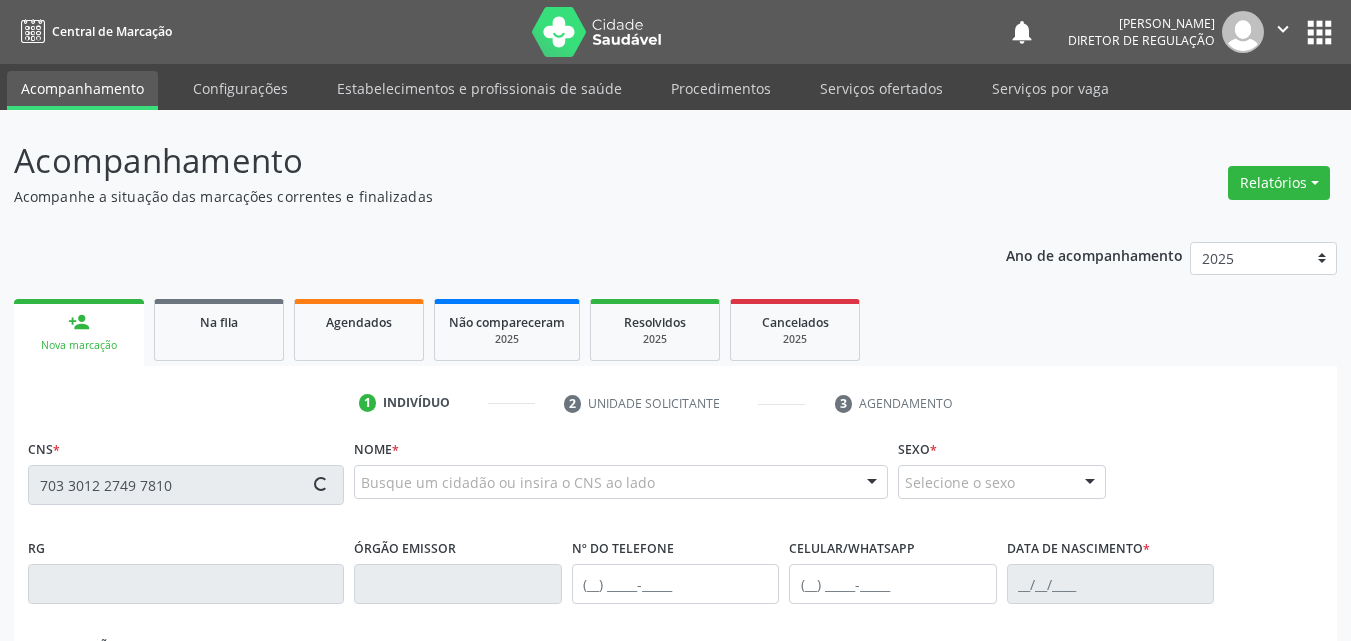 type on "703 3012 2749 7810" 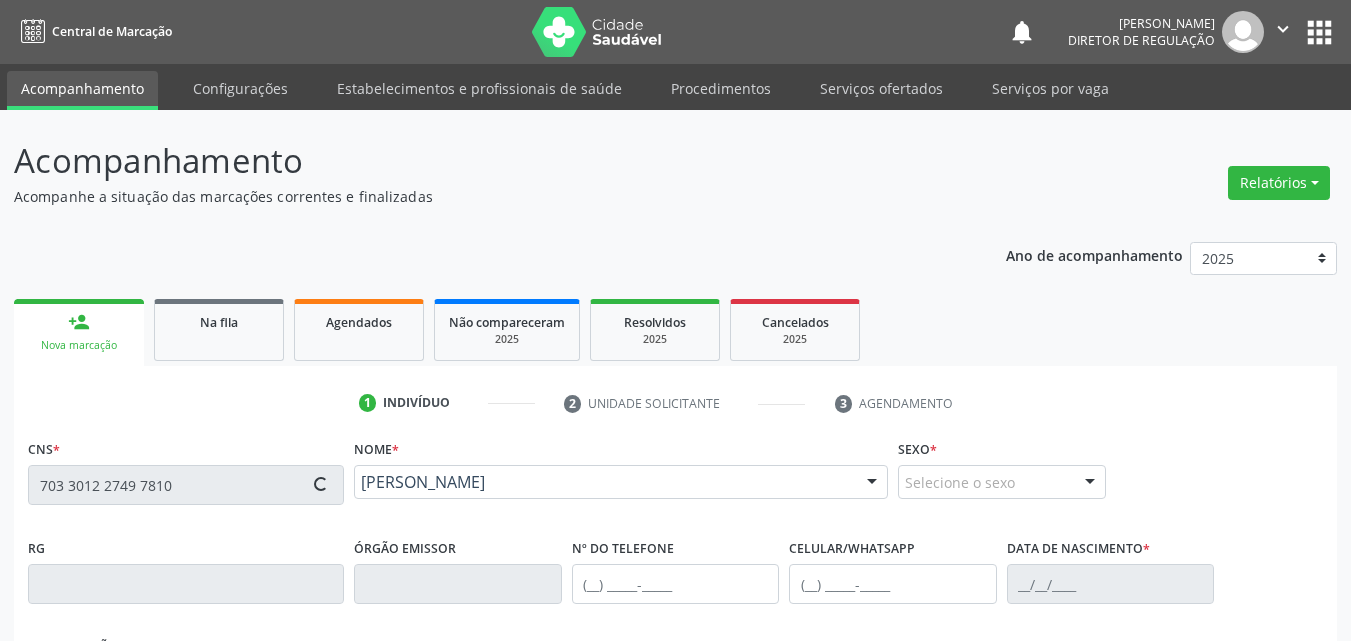type on "0[DATE]" 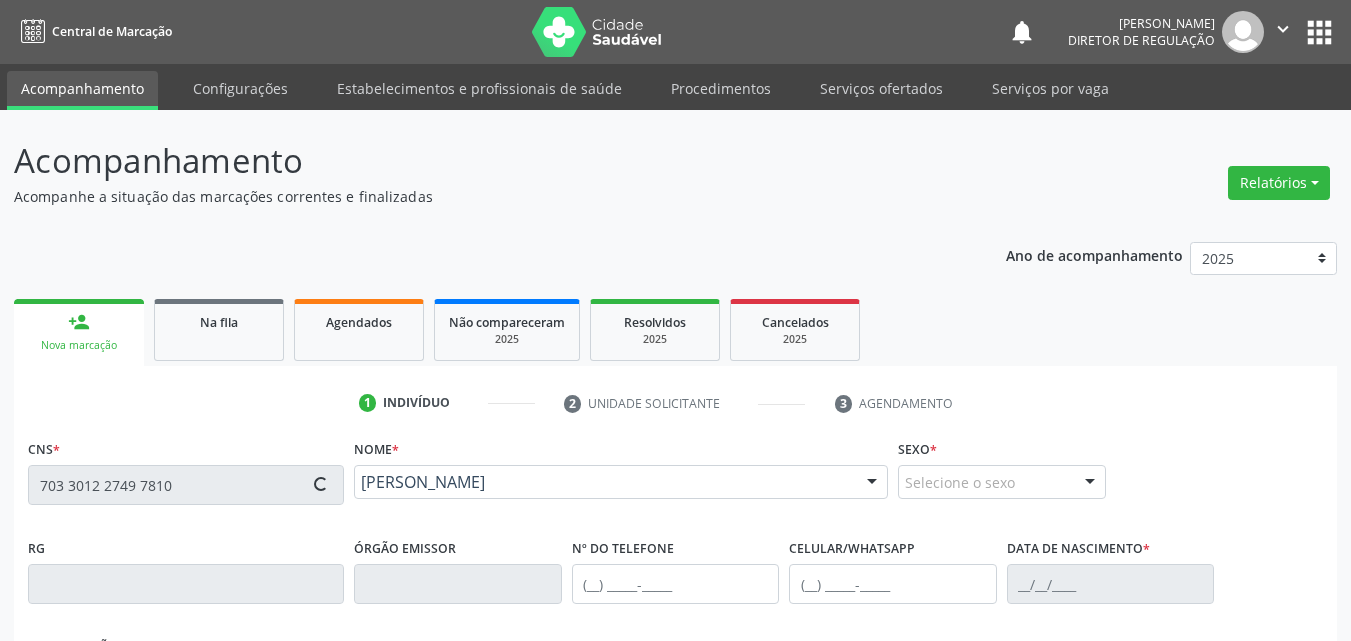 type on "S/N" 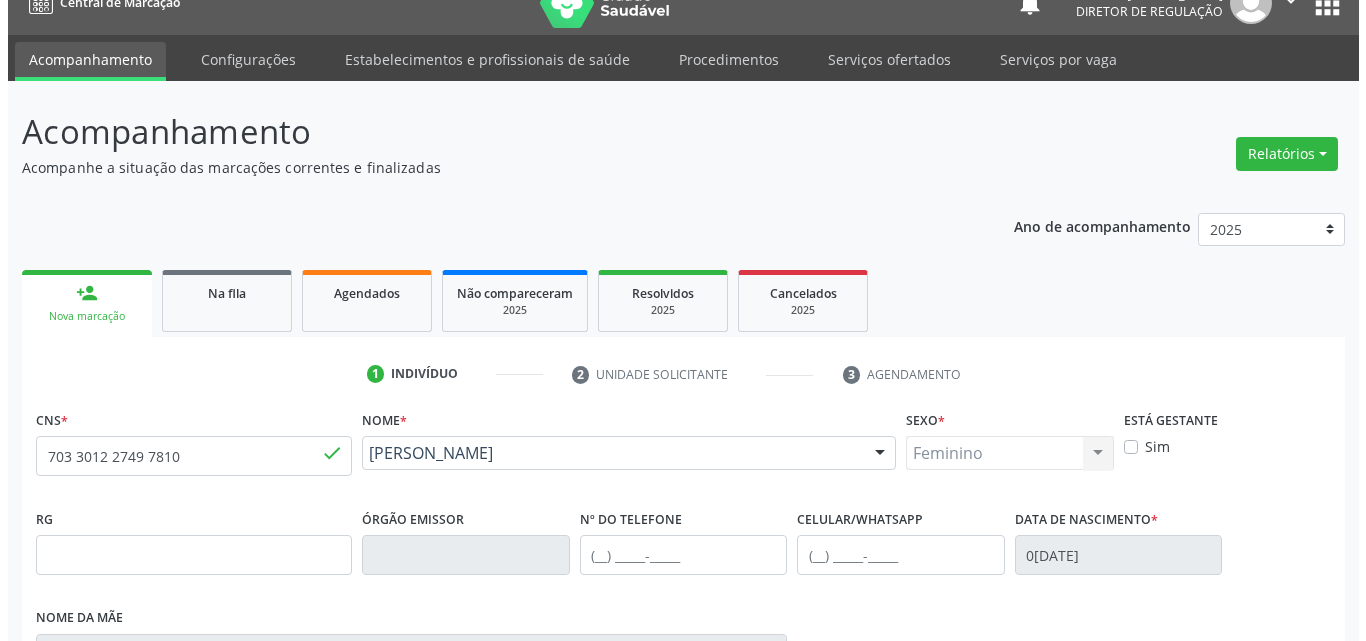 scroll, scrollTop: 0, scrollLeft: 0, axis: both 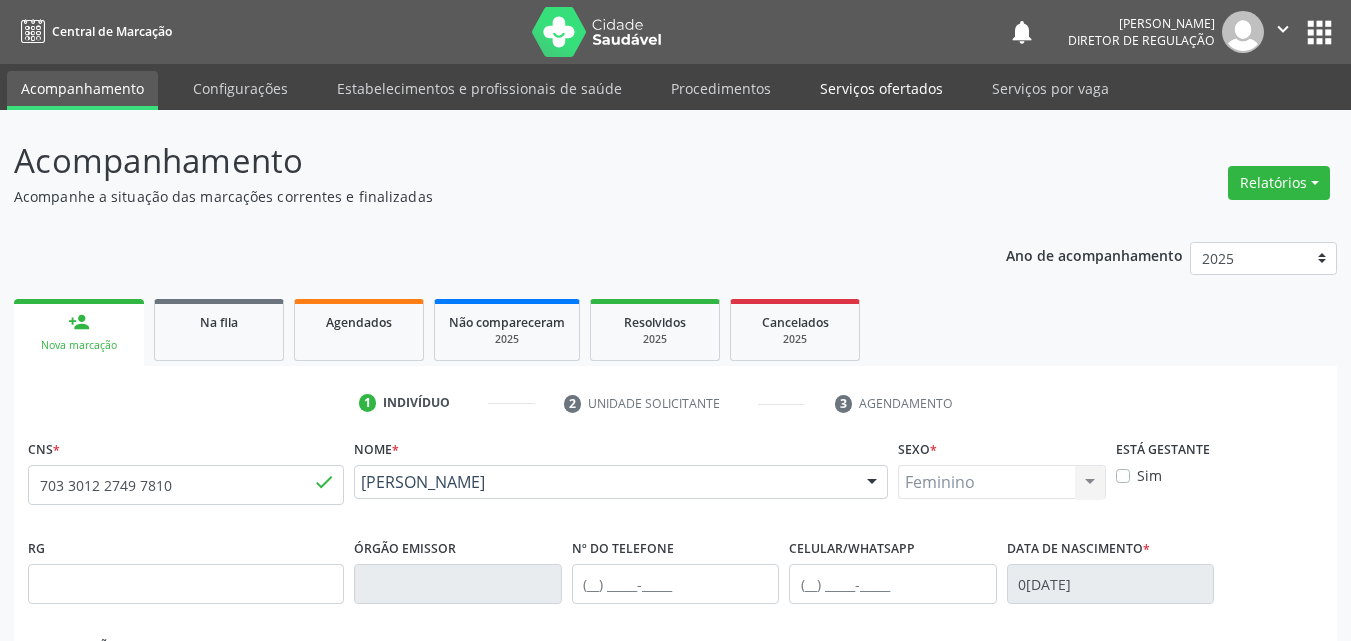 click on "Serviços ofertados" at bounding box center (881, 88) 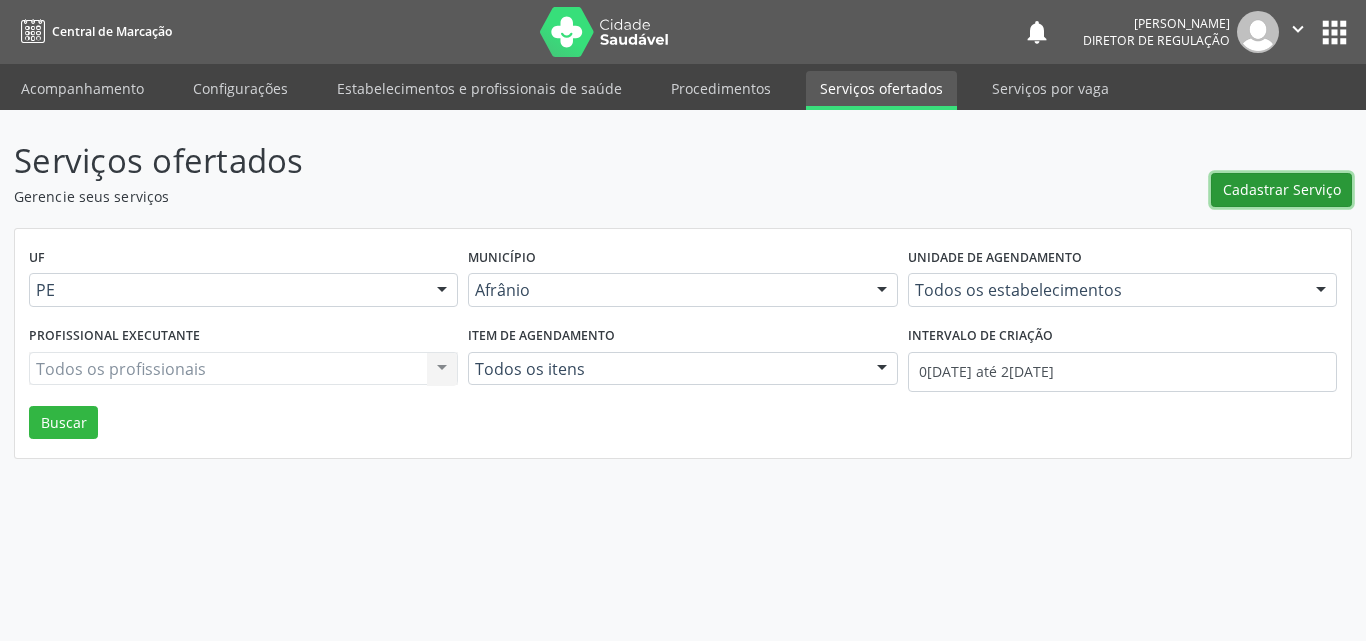 click on "Cadastrar Serviço" at bounding box center (1281, 190) 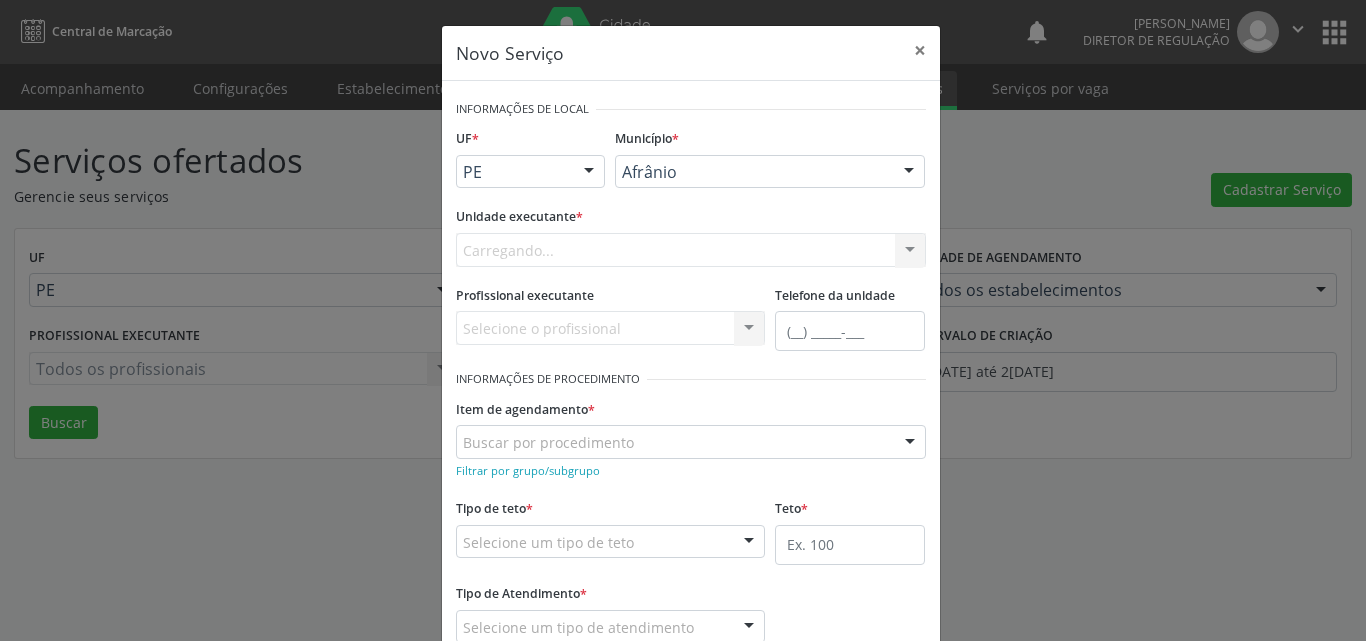 scroll, scrollTop: 0, scrollLeft: 0, axis: both 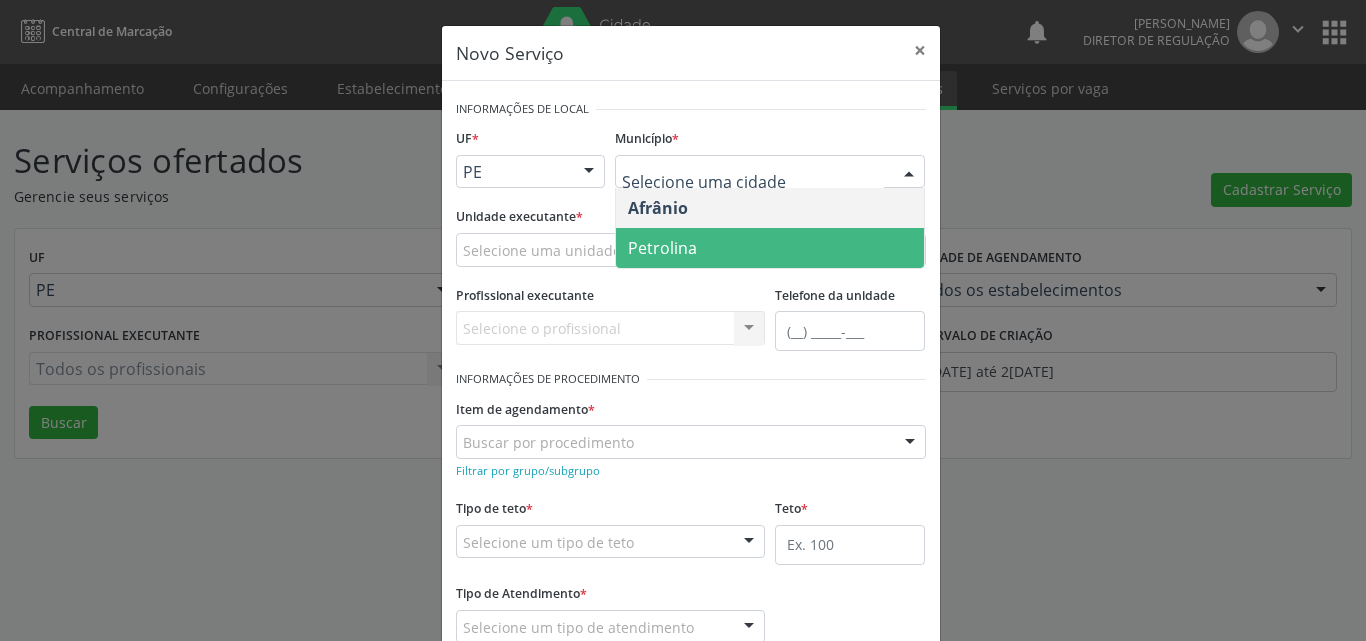 click on "Petrolina" at bounding box center (770, 248) 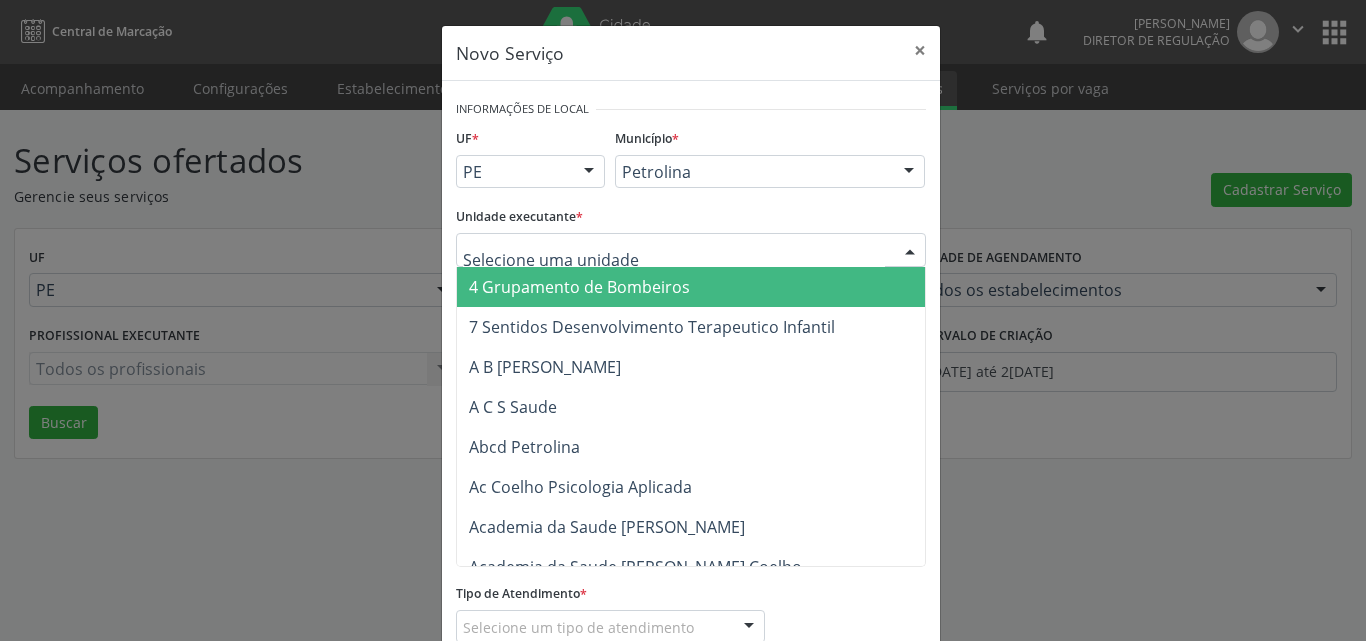 click at bounding box center [691, 250] 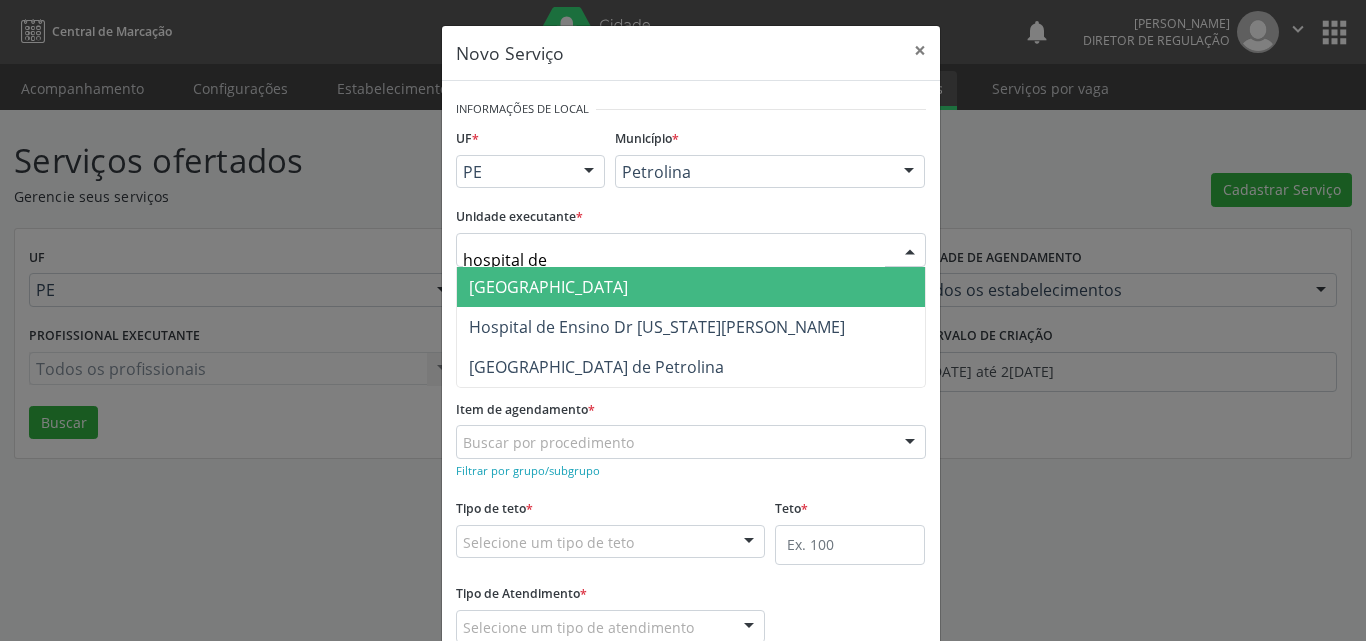type on "hospital de" 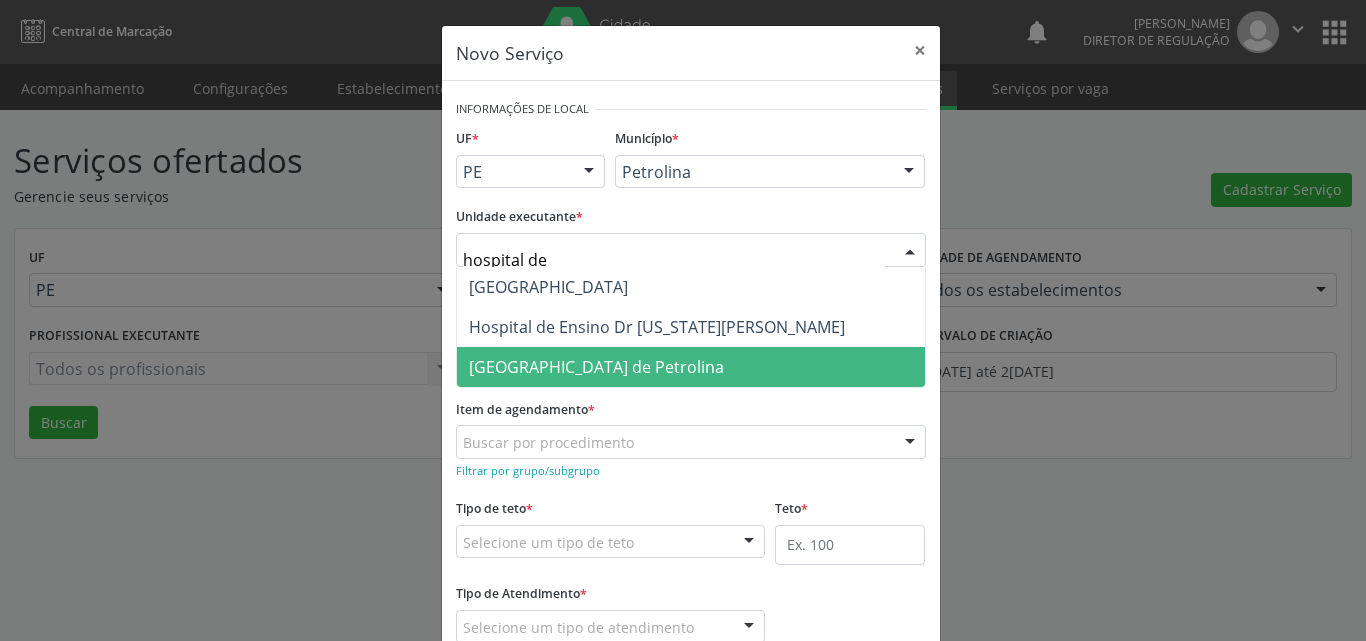 click on "[GEOGRAPHIC_DATA] de Petrolina" at bounding box center [596, 367] 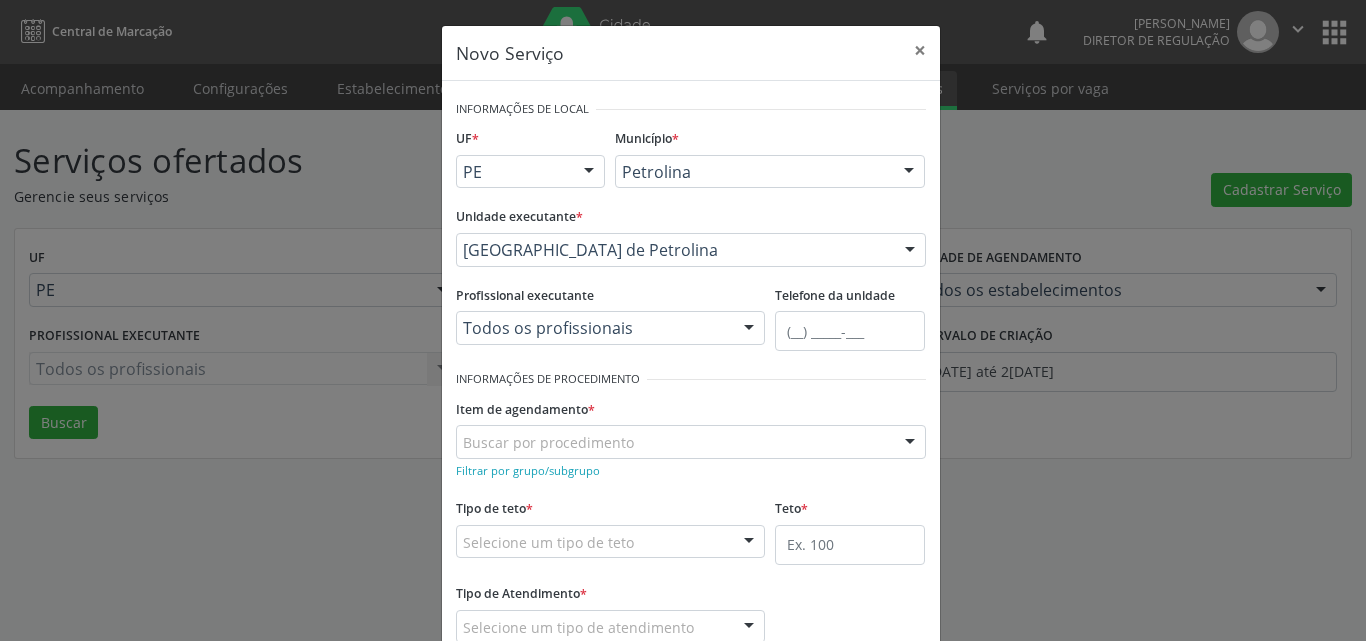 click on "Buscar por procedimento" at bounding box center (691, 442) 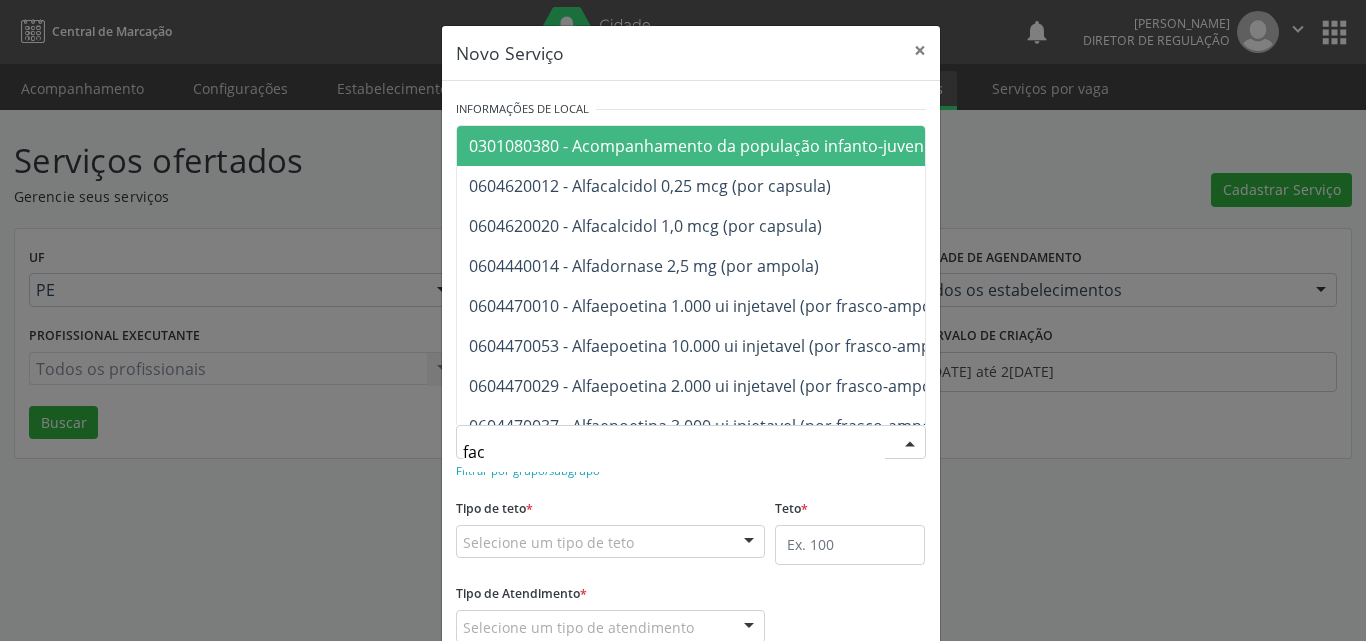 type on "faco" 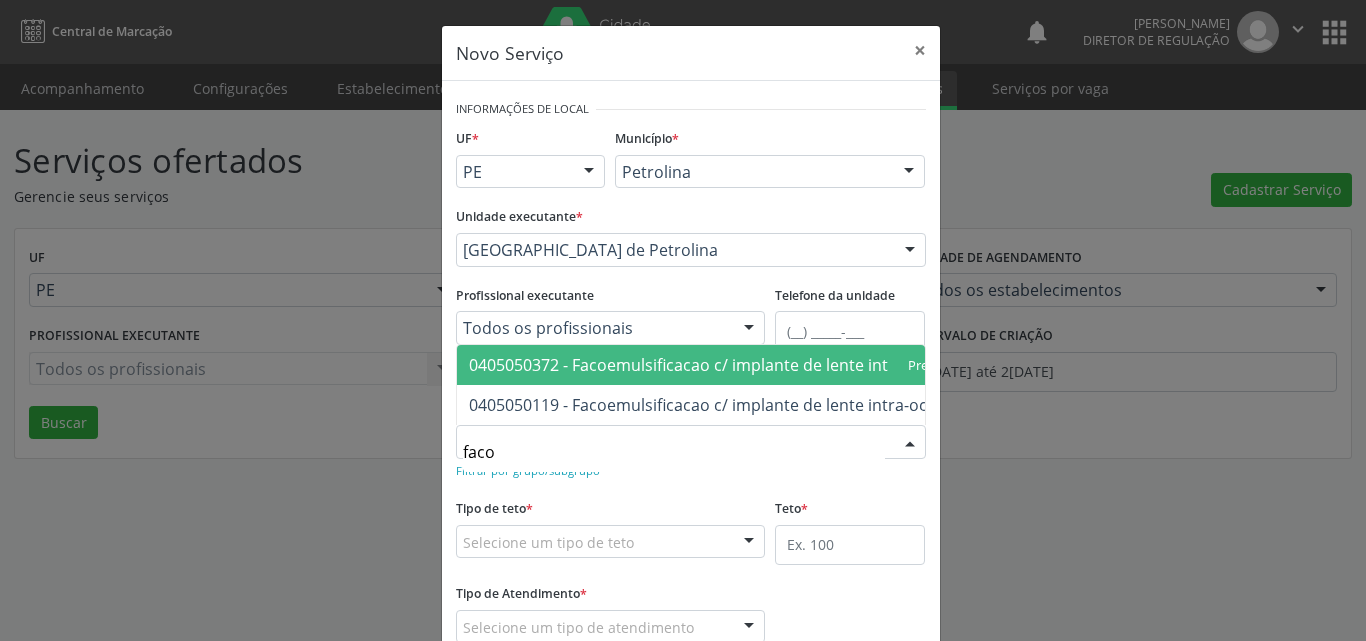 click on "0405050372 - Facoemulsificacao c/ implante de lente intra-ocular dobravel" at bounding box center [748, 365] 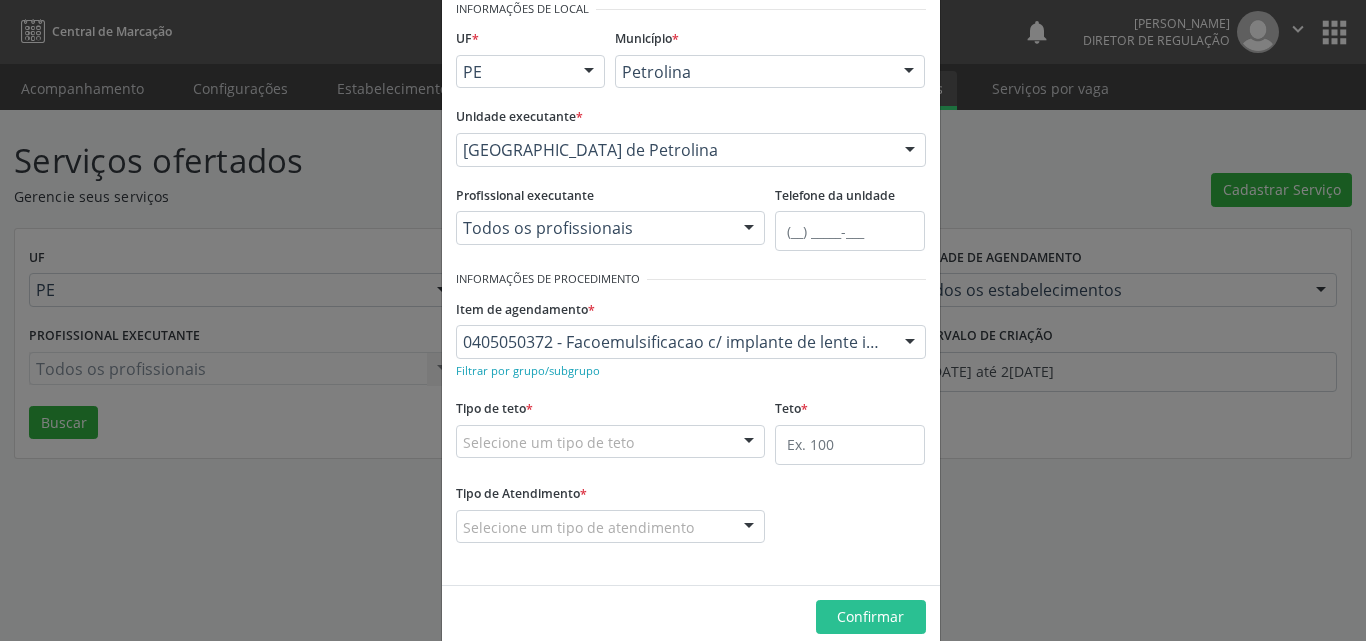 scroll, scrollTop: 132, scrollLeft: 0, axis: vertical 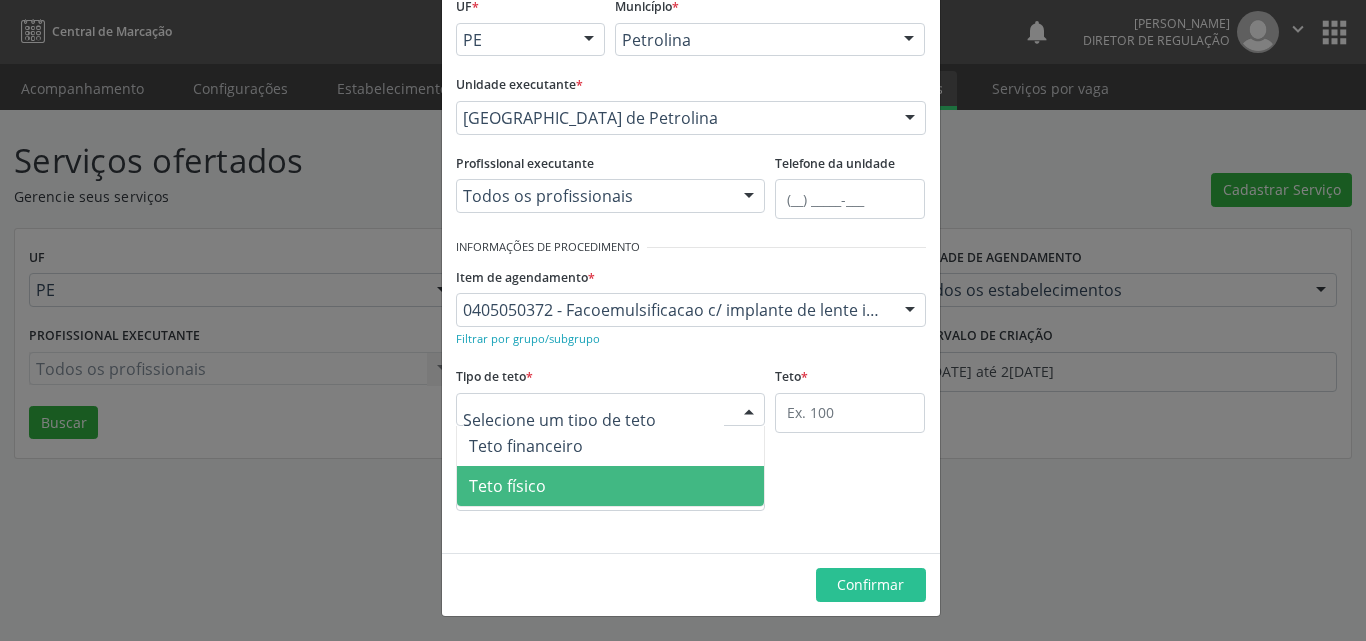 drag, startPoint x: 598, startPoint y: 491, endPoint x: 700, endPoint y: 490, distance: 102.0049 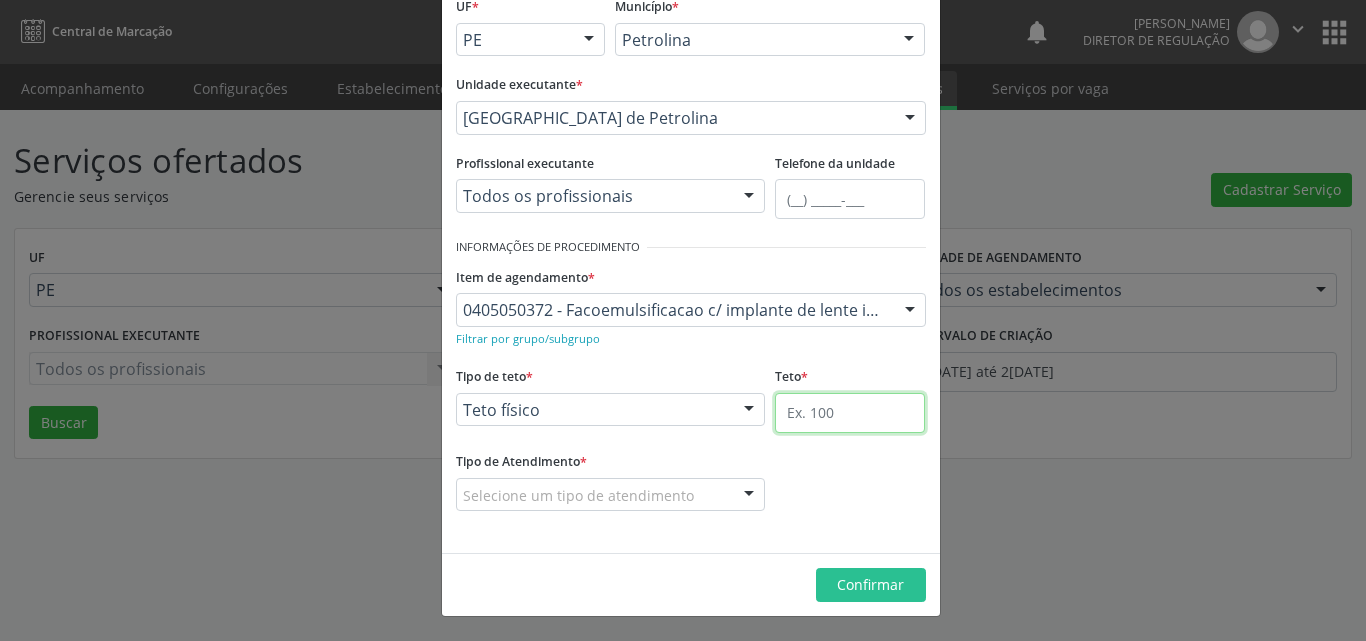 click at bounding box center (850, 413) 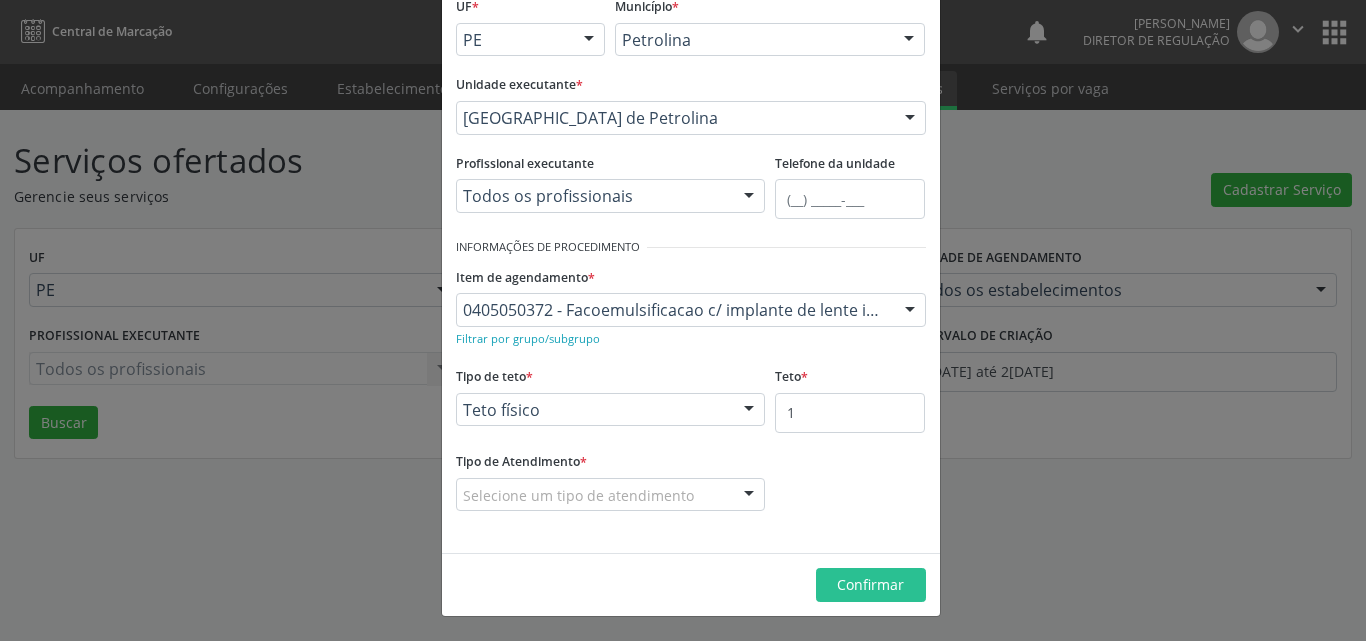 click on "Selecione um tipo de atendimento" at bounding box center (611, 495) 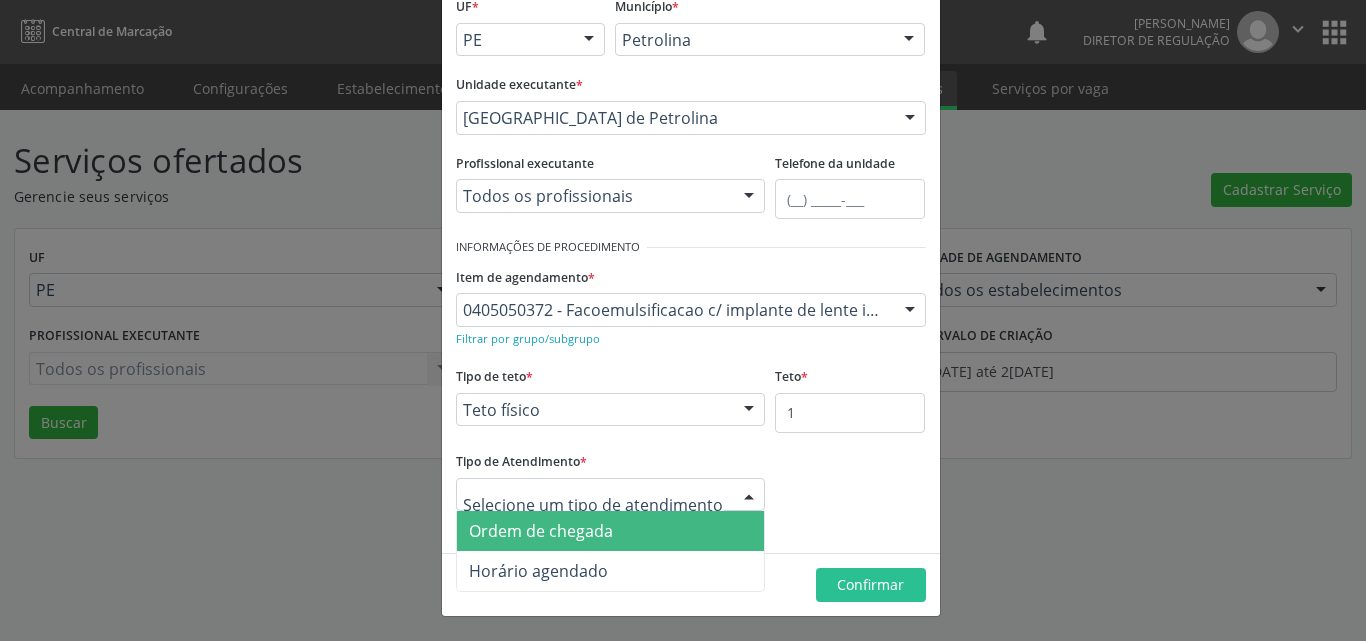 click on "Ordem de chegada" at bounding box center (611, 531) 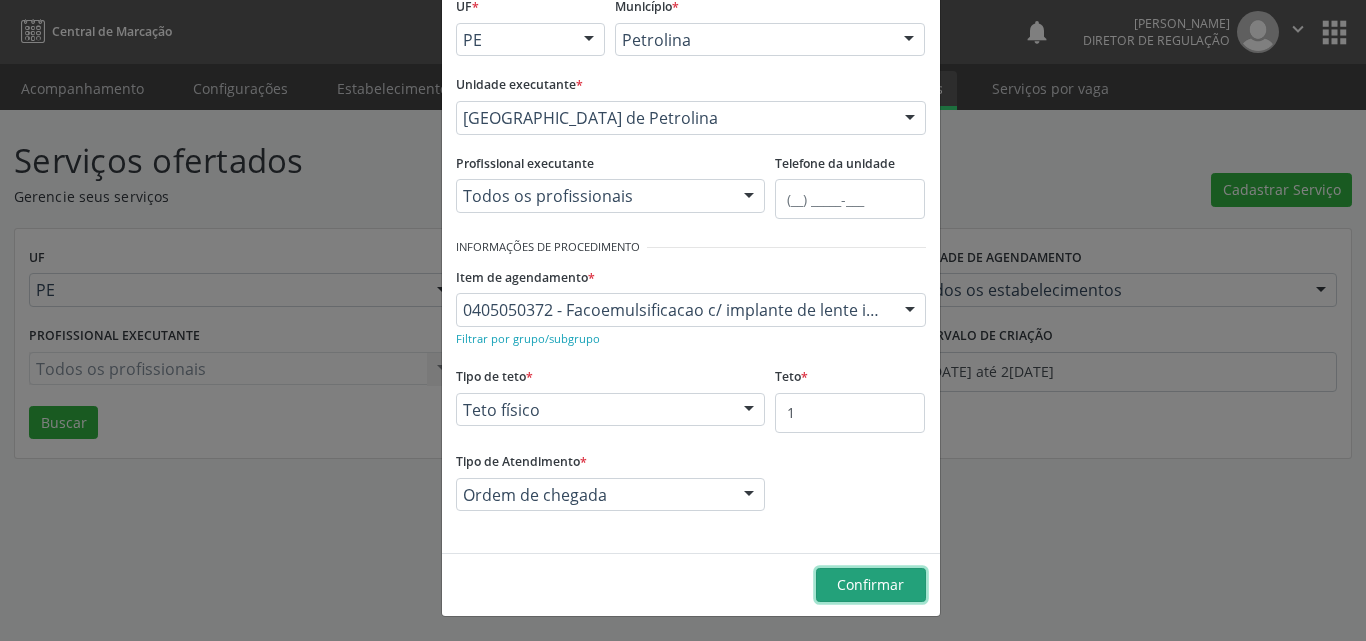 click on "Confirmar" at bounding box center [870, 584] 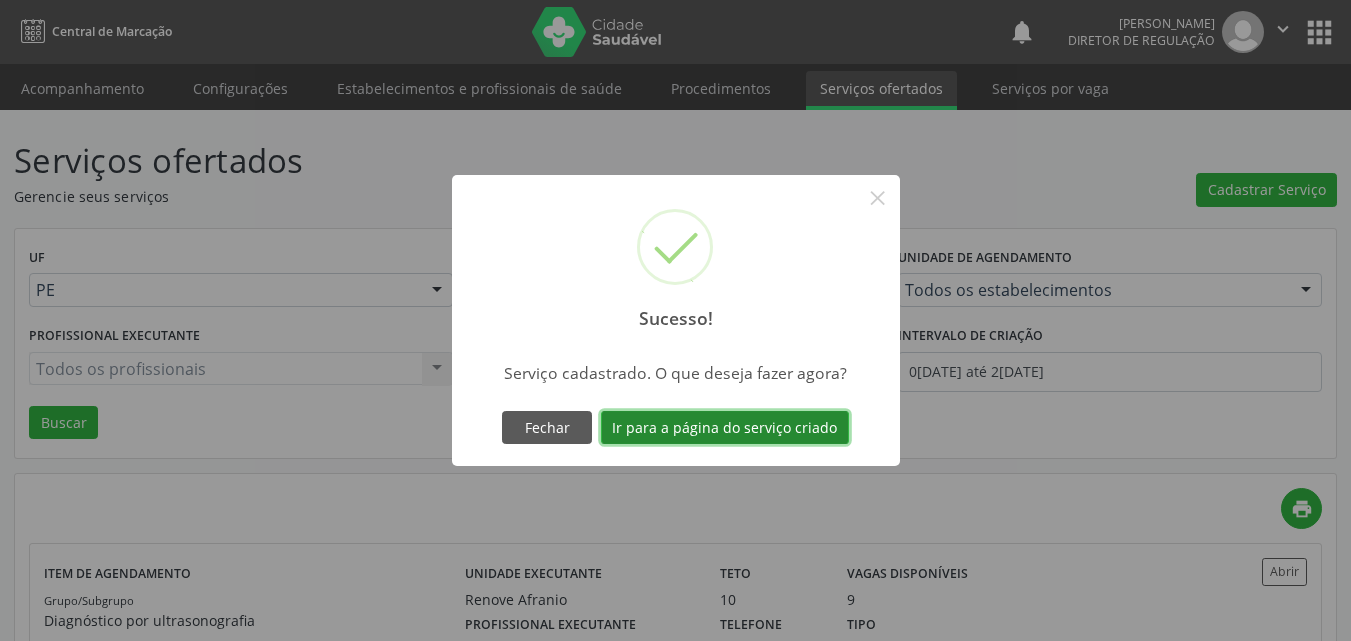click on "Ir para a página do serviço criado" at bounding box center [725, 428] 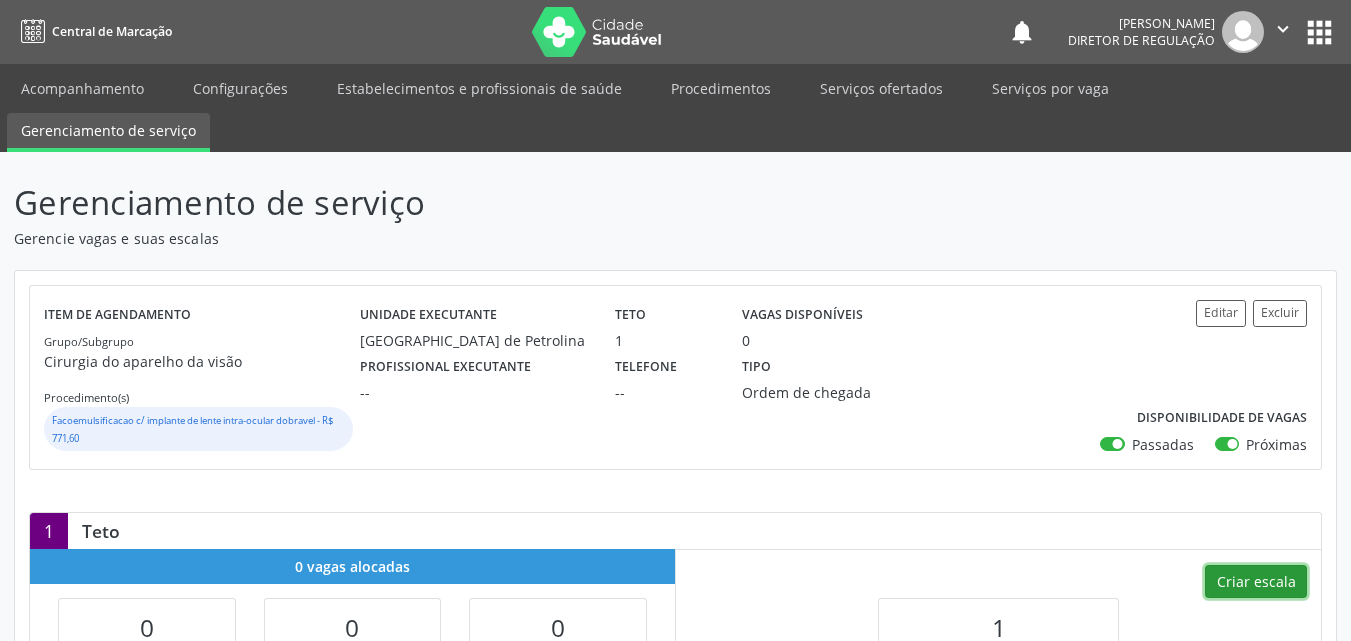 click on "Criar escala" at bounding box center (1256, 582) 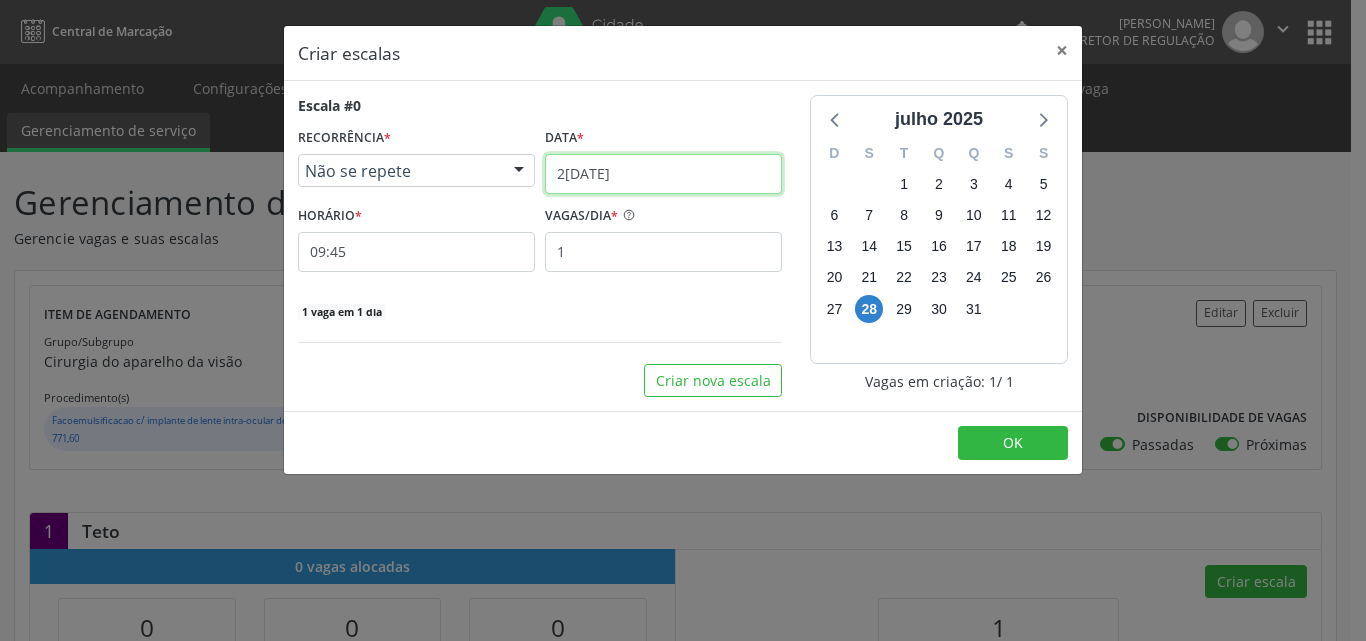 click on "2[DATE]" at bounding box center (663, 174) 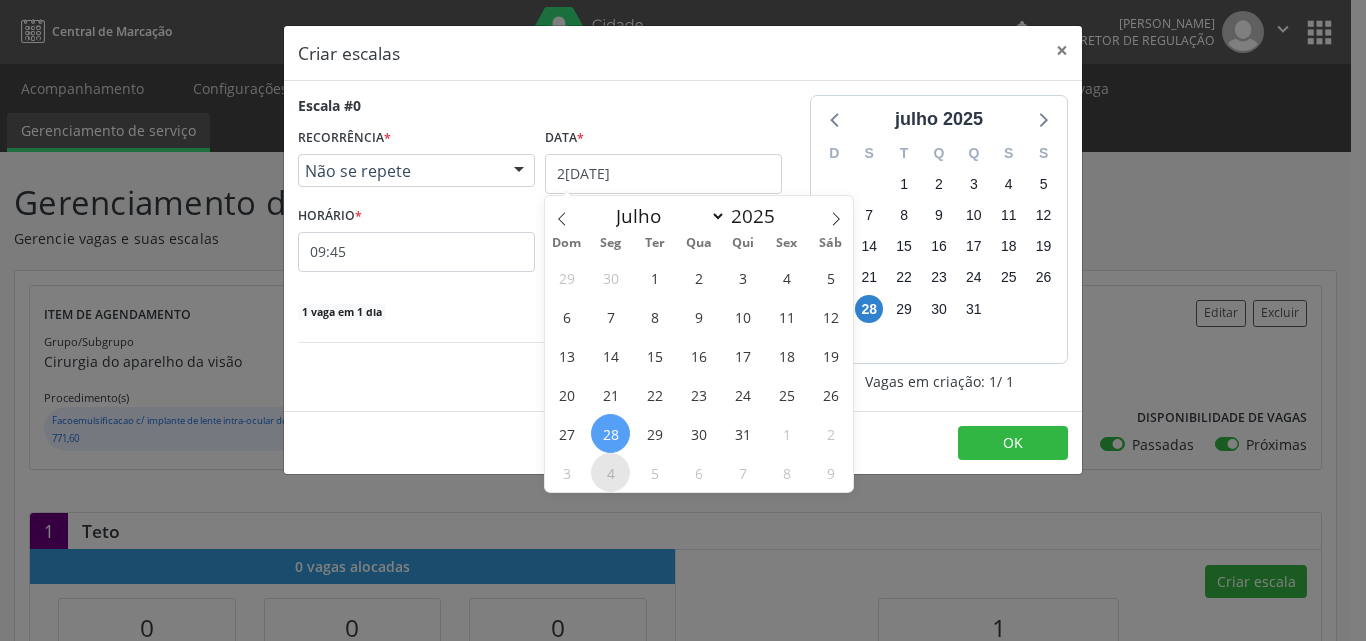 click on "4" at bounding box center (610, 472) 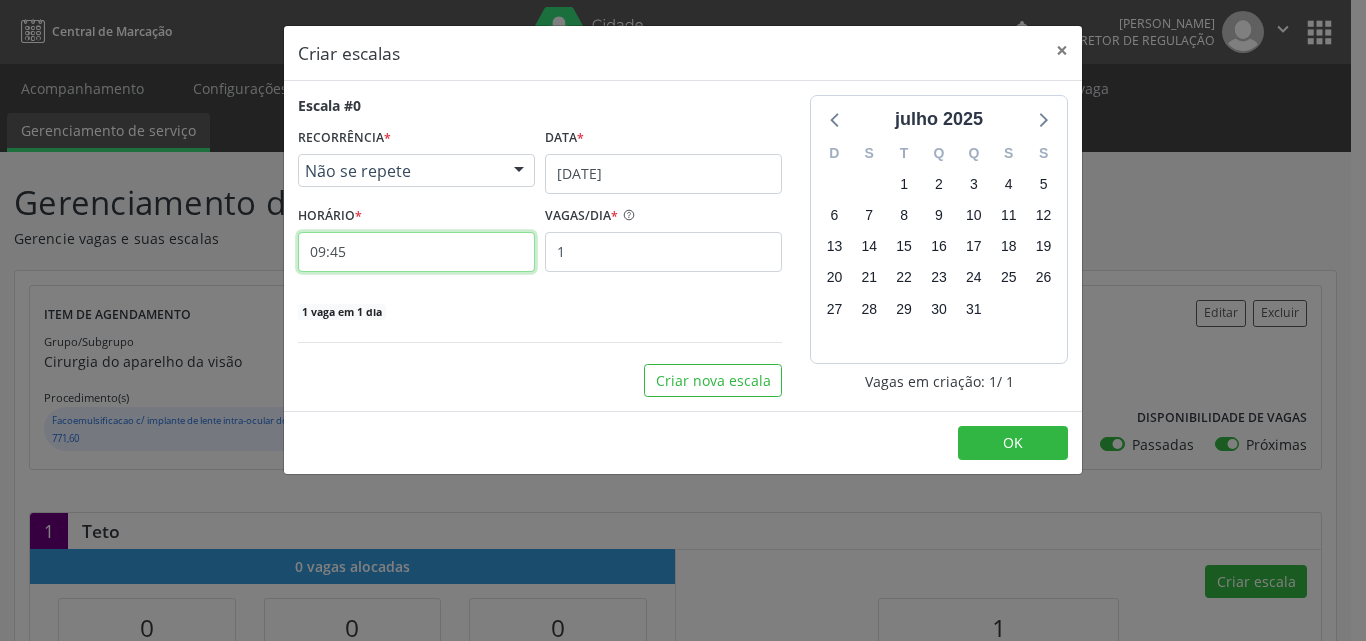 click on "09:45" at bounding box center [416, 252] 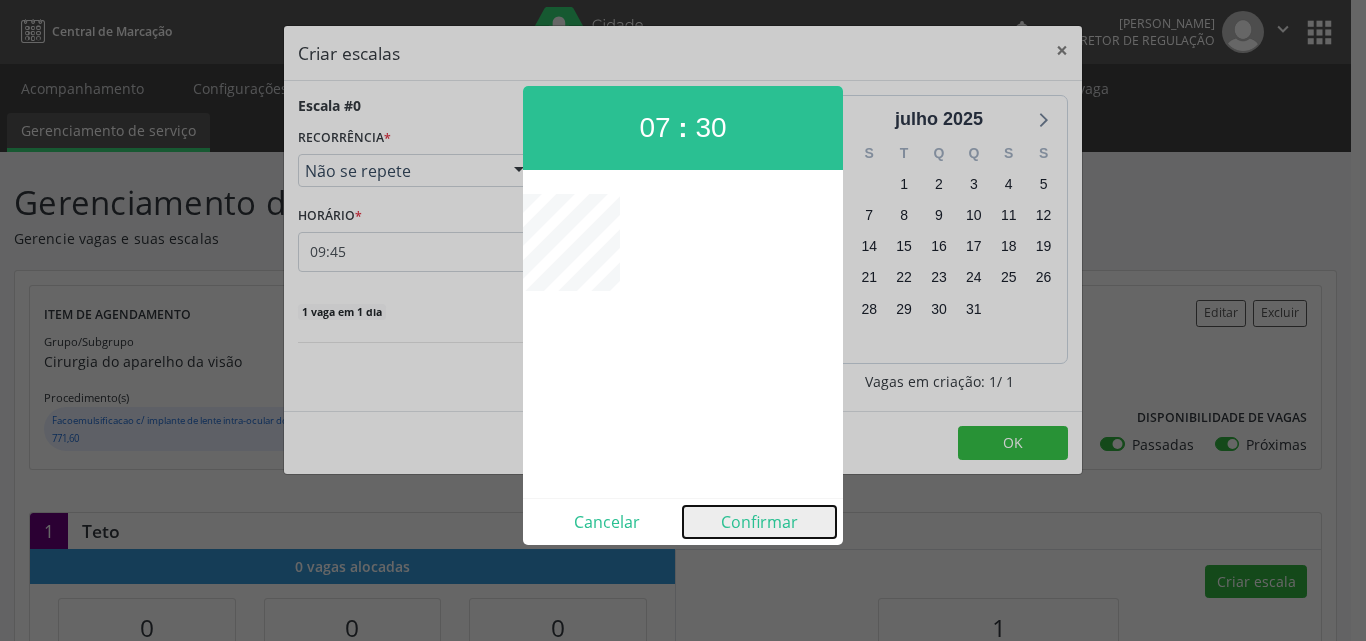 click on "Confirmar" at bounding box center [759, 522] 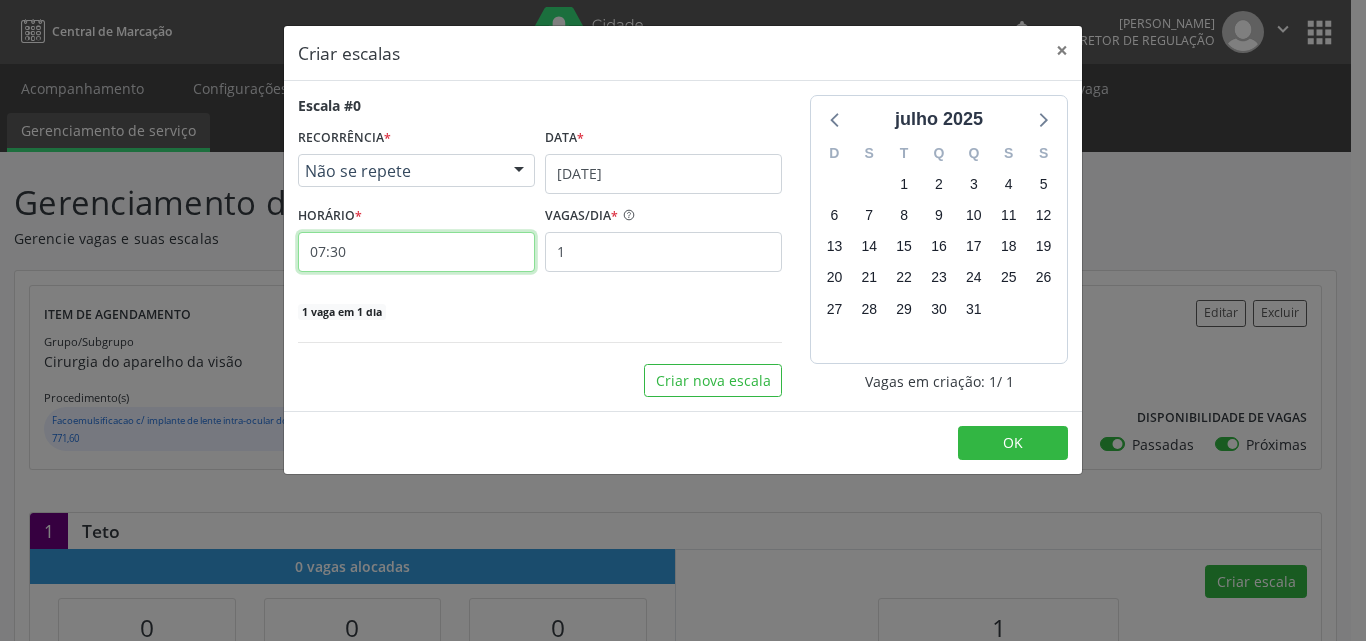 click on "07:30" at bounding box center (416, 252) 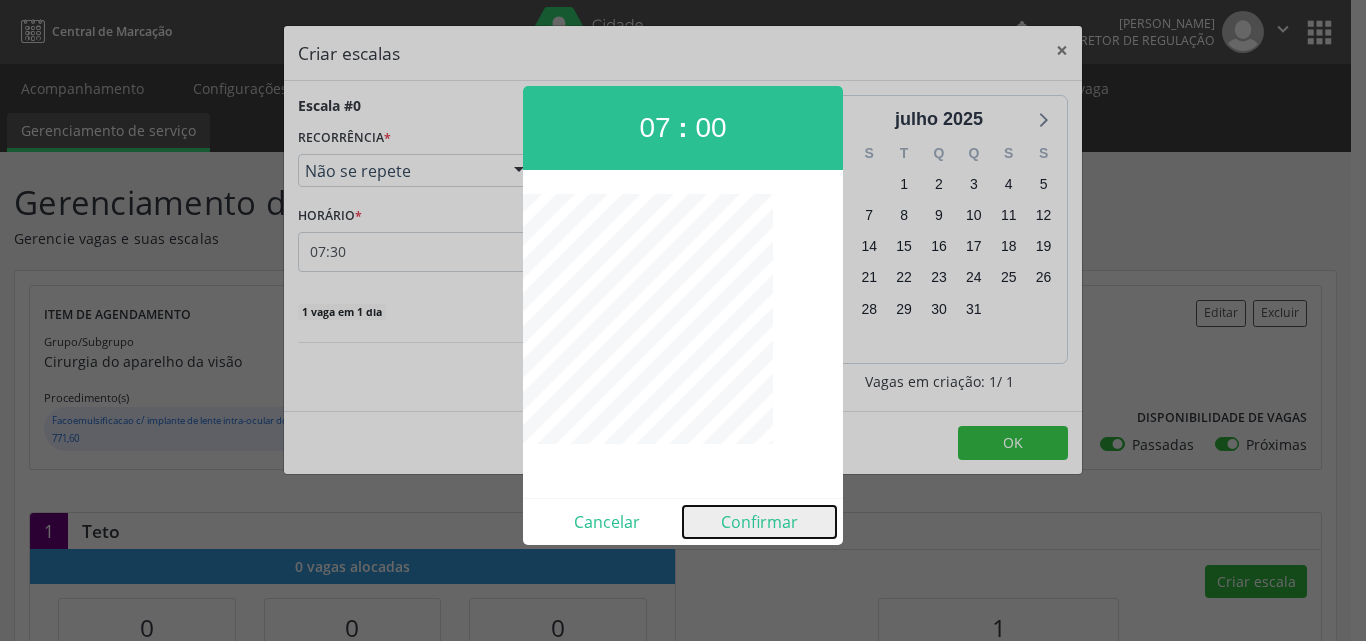 click on "Confirmar" at bounding box center (759, 522) 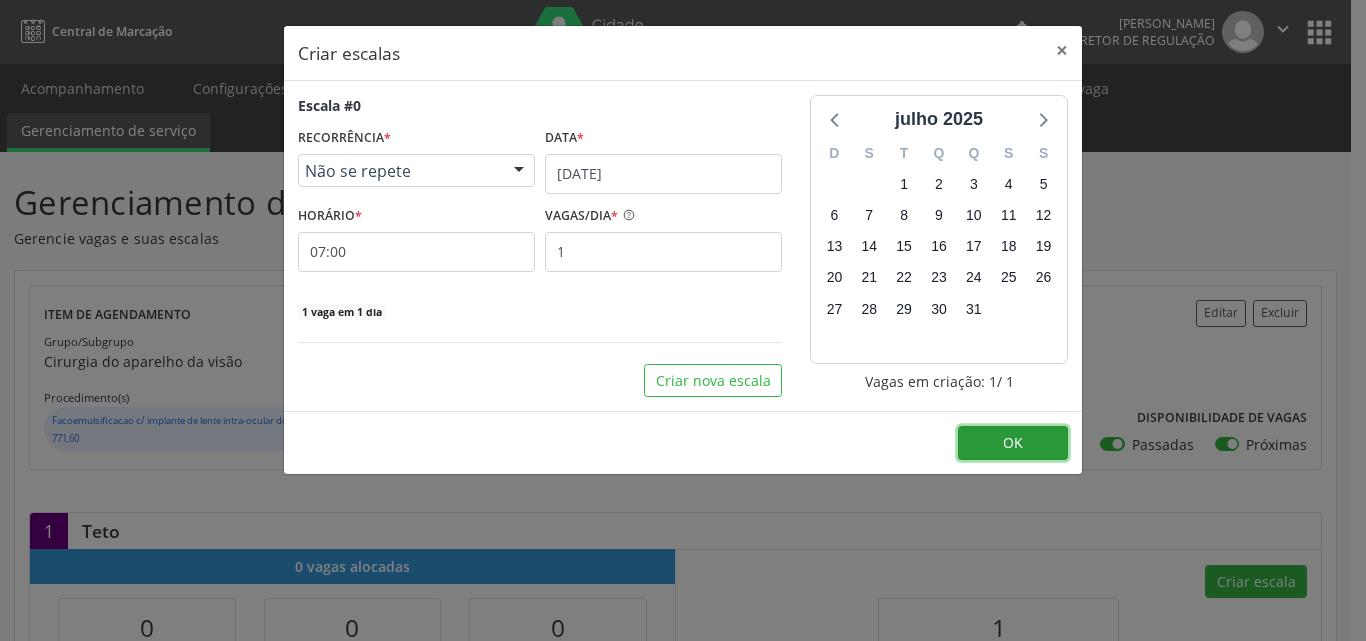 click on "OK" at bounding box center (1013, 442) 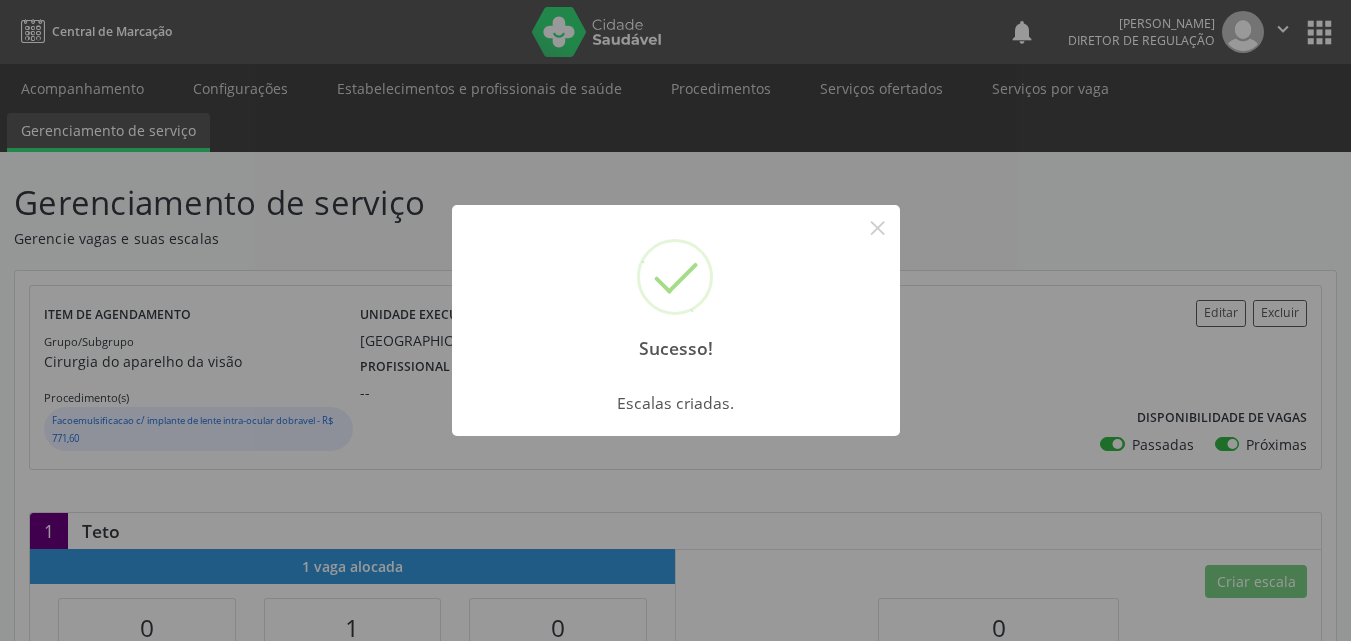 drag, startPoint x: 886, startPoint y: 235, endPoint x: 979, endPoint y: 352, distance: 149.45903 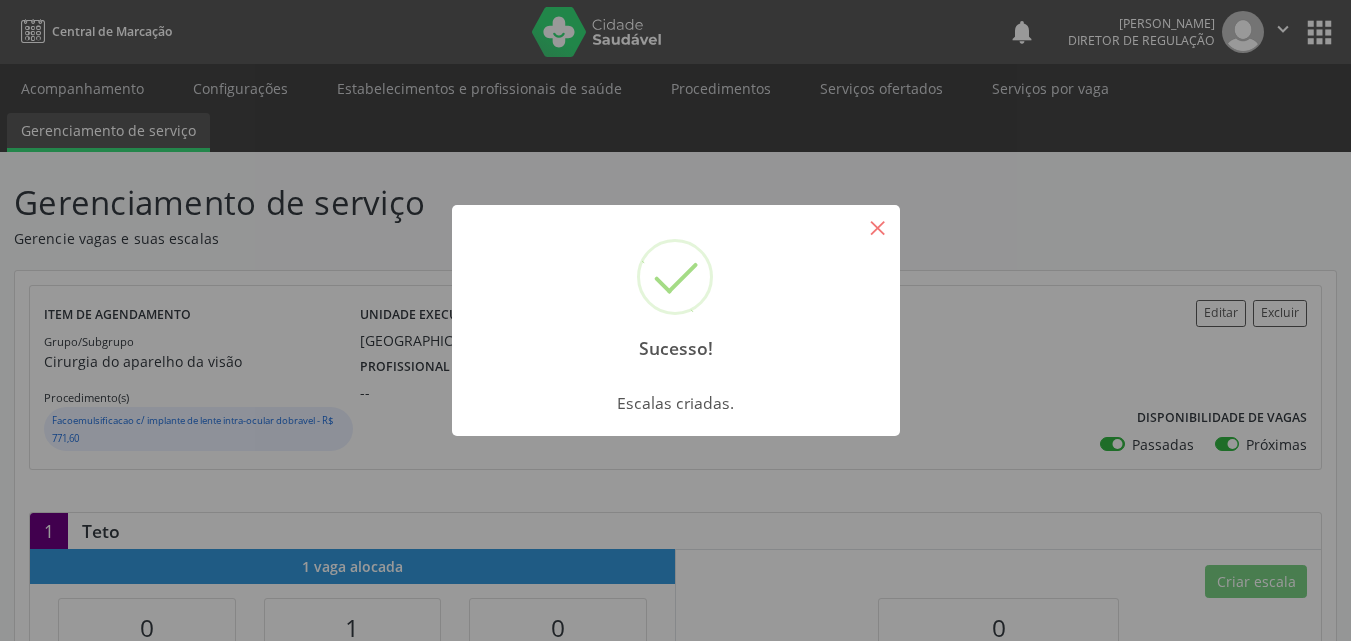 click on "×" at bounding box center [878, 227] 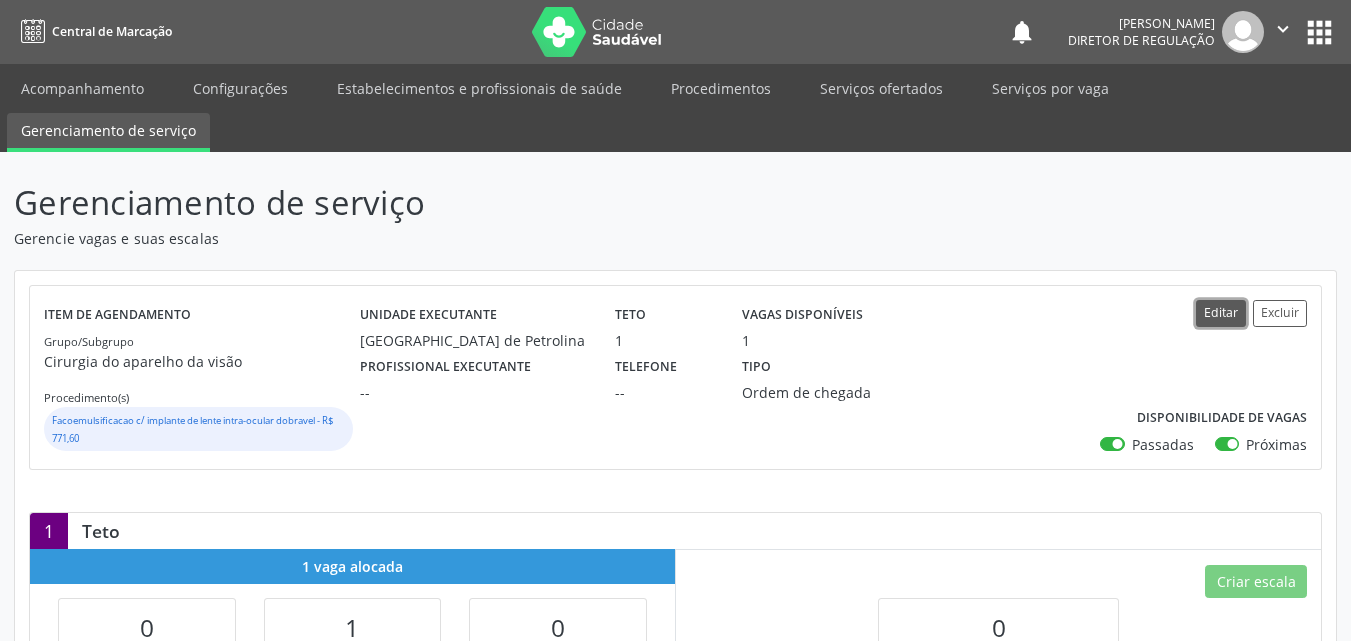 click on "Editar" at bounding box center [1221, 313] 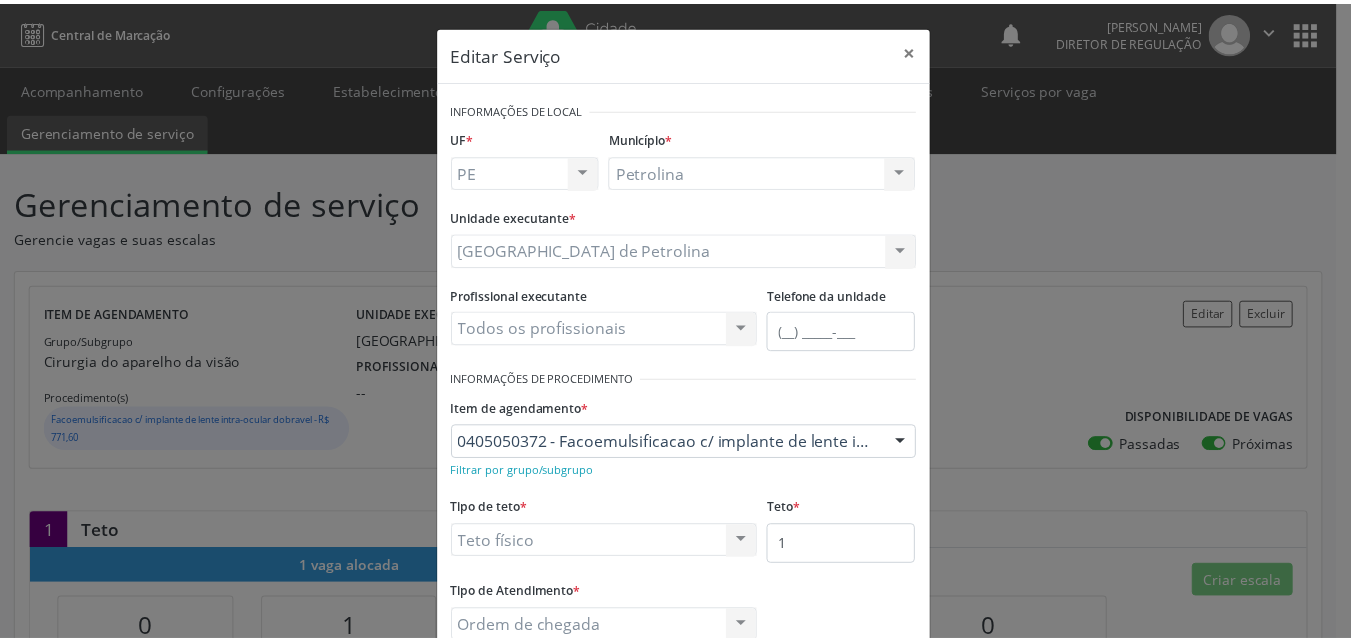 scroll, scrollTop: 100, scrollLeft: 0, axis: vertical 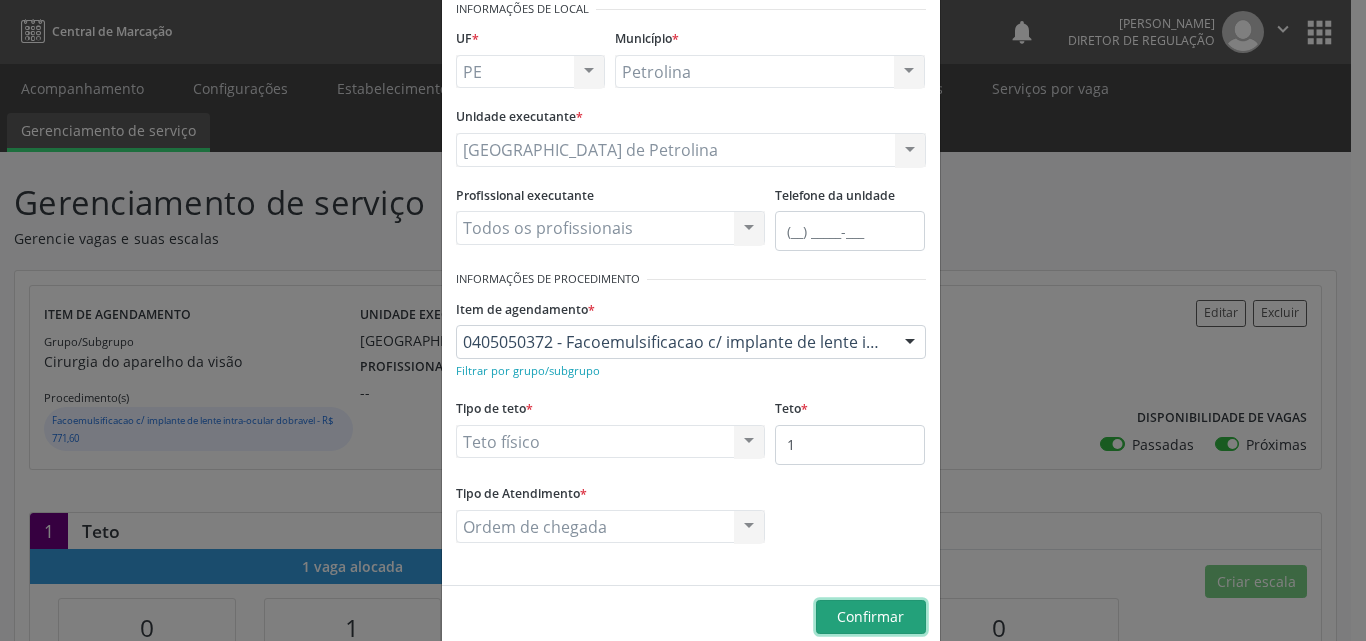 click on "Confirmar" at bounding box center [870, 616] 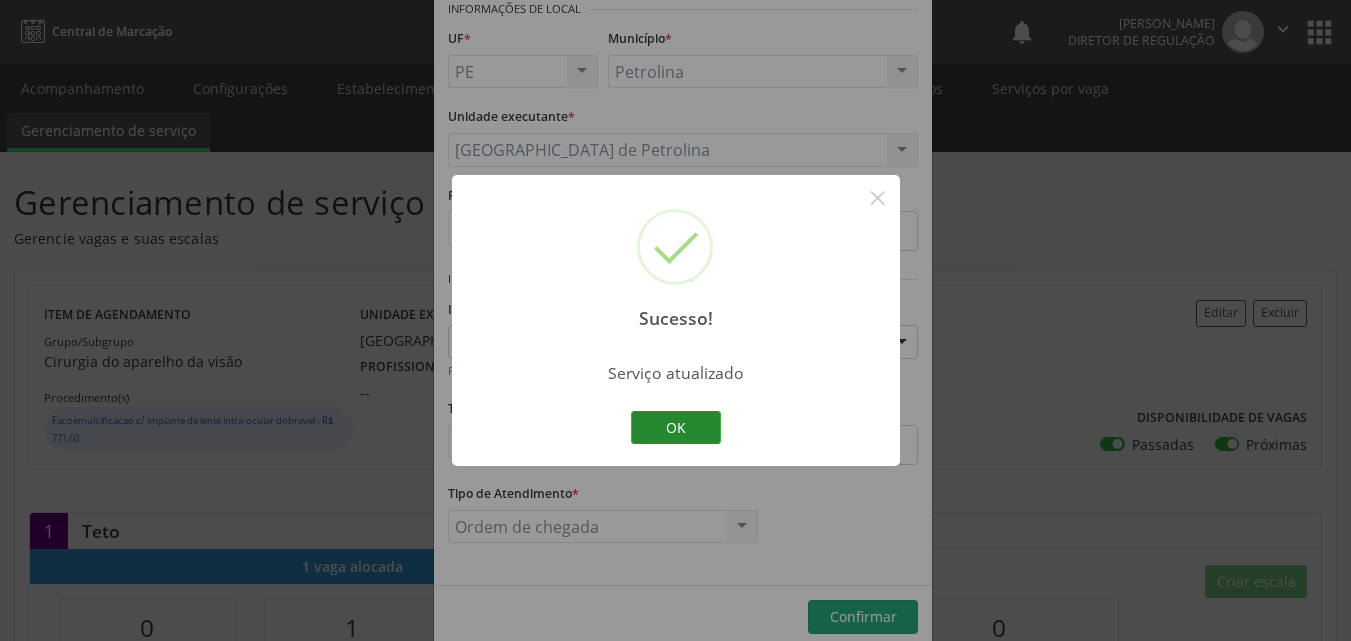click on "OK" at bounding box center [676, 428] 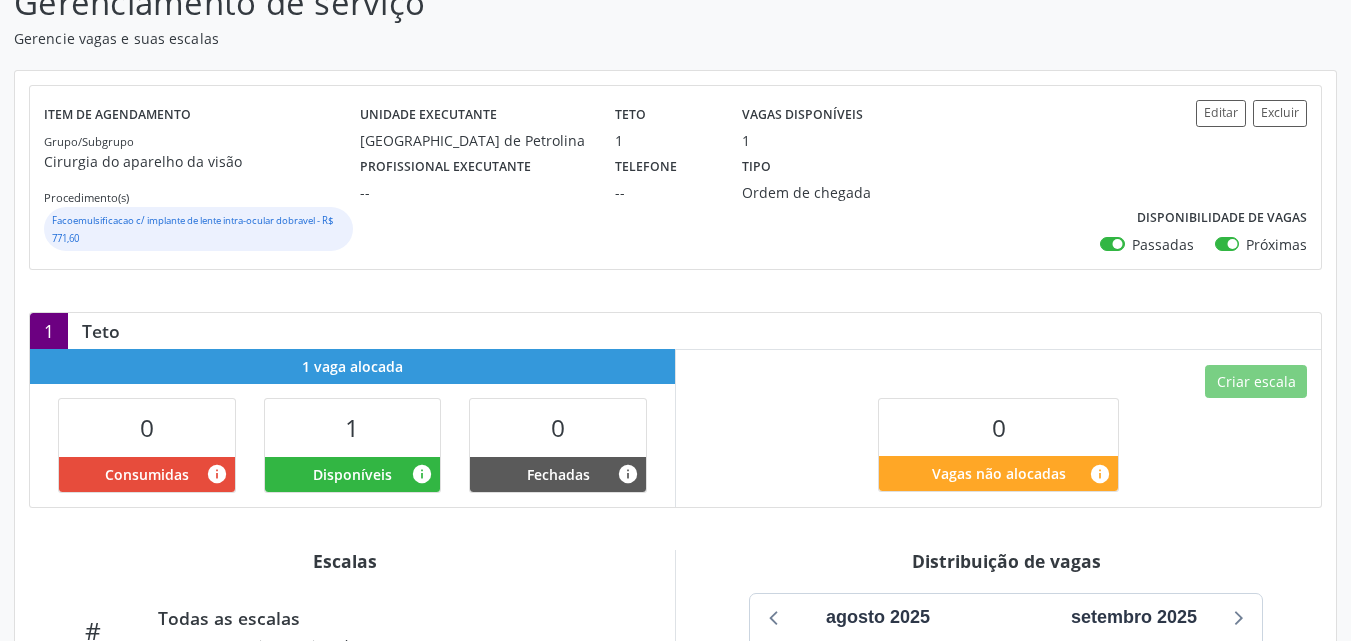 scroll, scrollTop: 0, scrollLeft: 0, axis: both 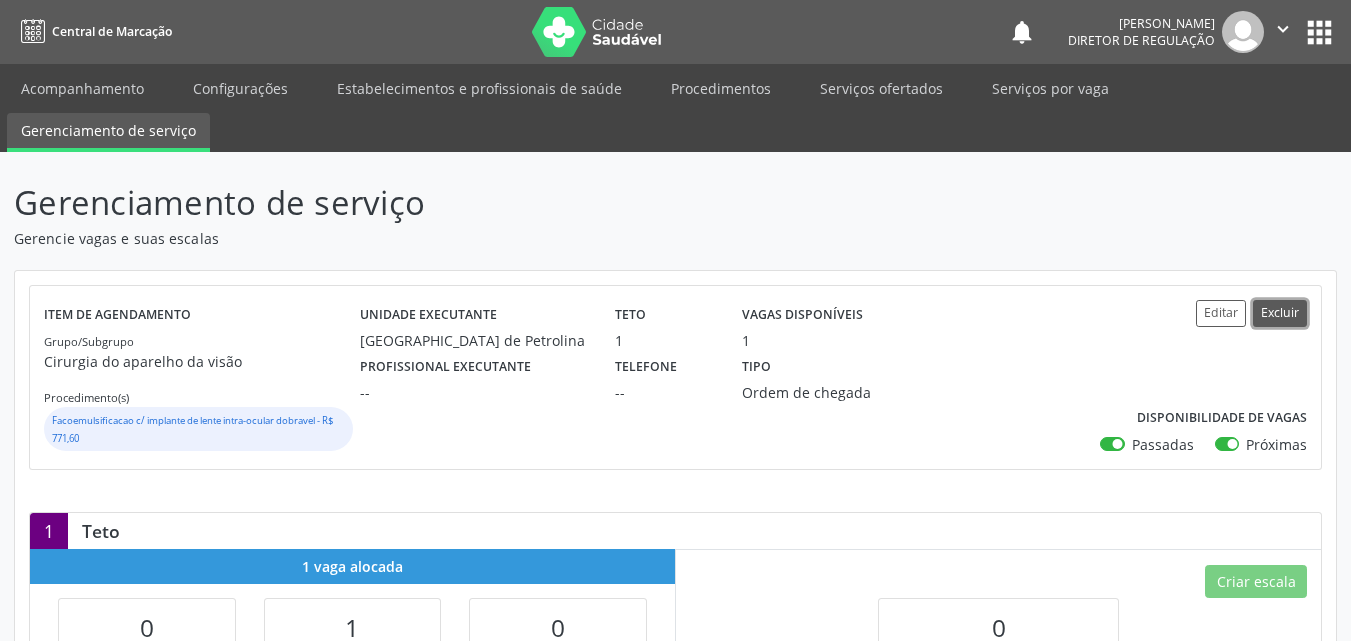click on "Excluir" at bounding box center (1280, 313) 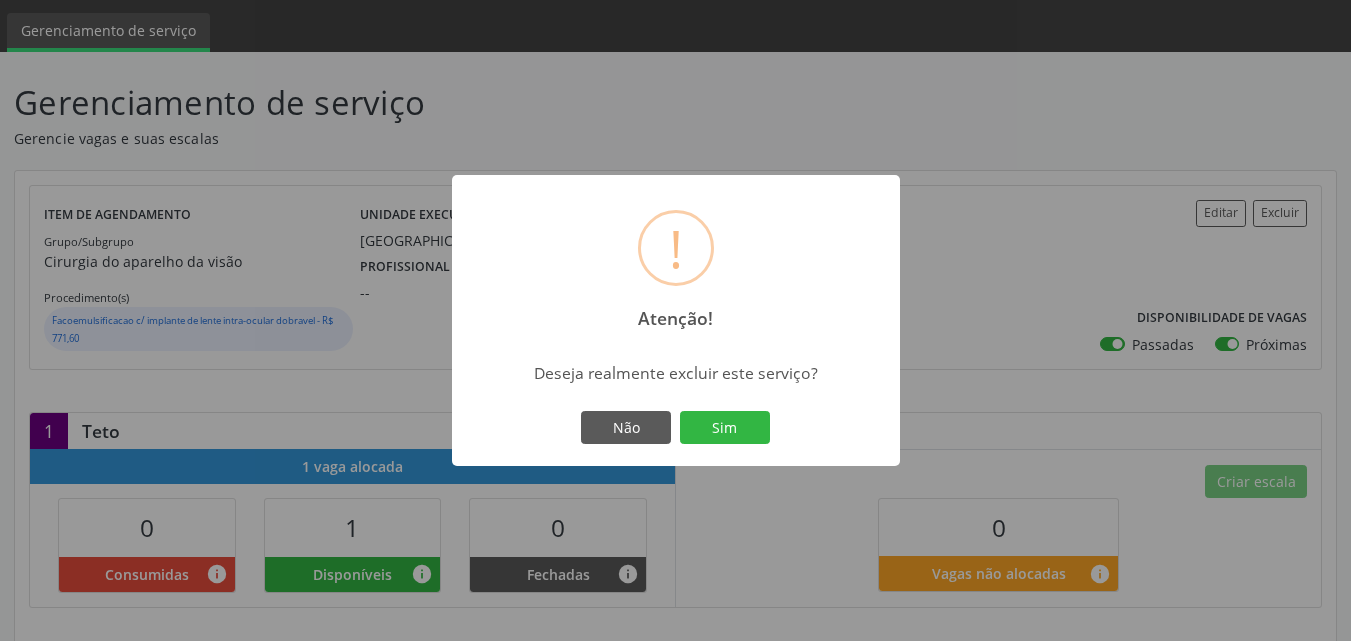 scroll, scrollTop: 200, scrollLeft: 0, axis: vertical 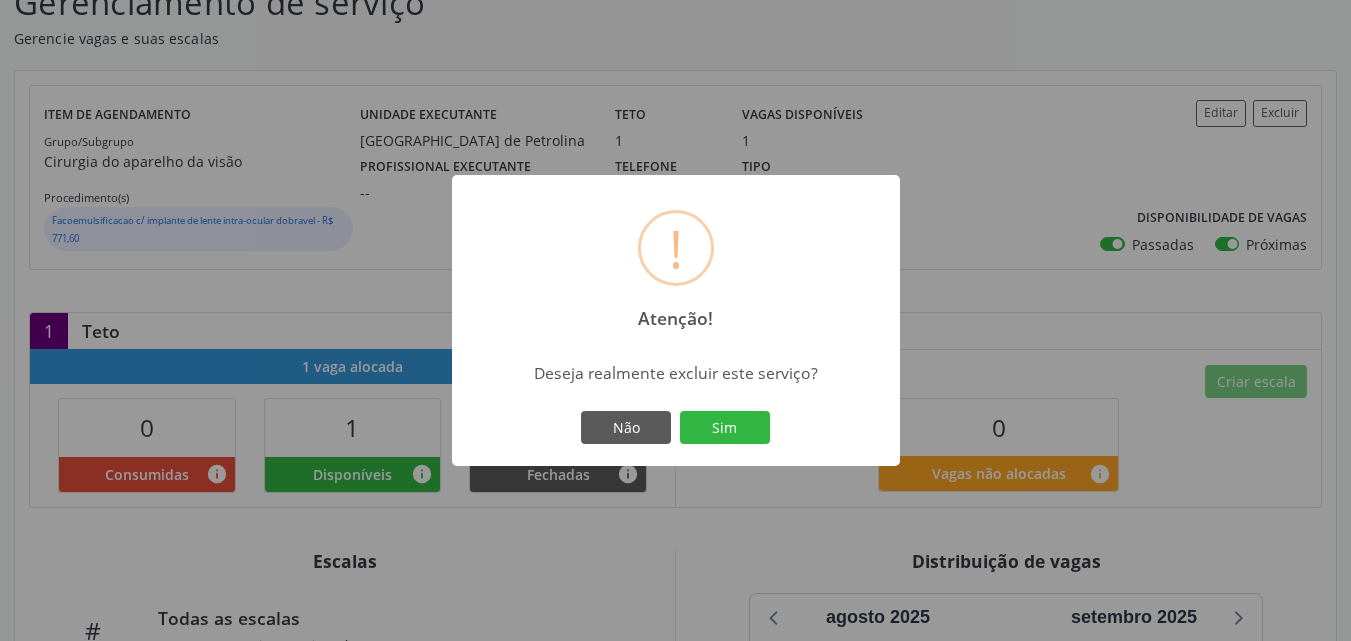 click on "! Atenção! × Deseja realmente excluir este serviço? Não Sim" at bounding box center (675, 320) 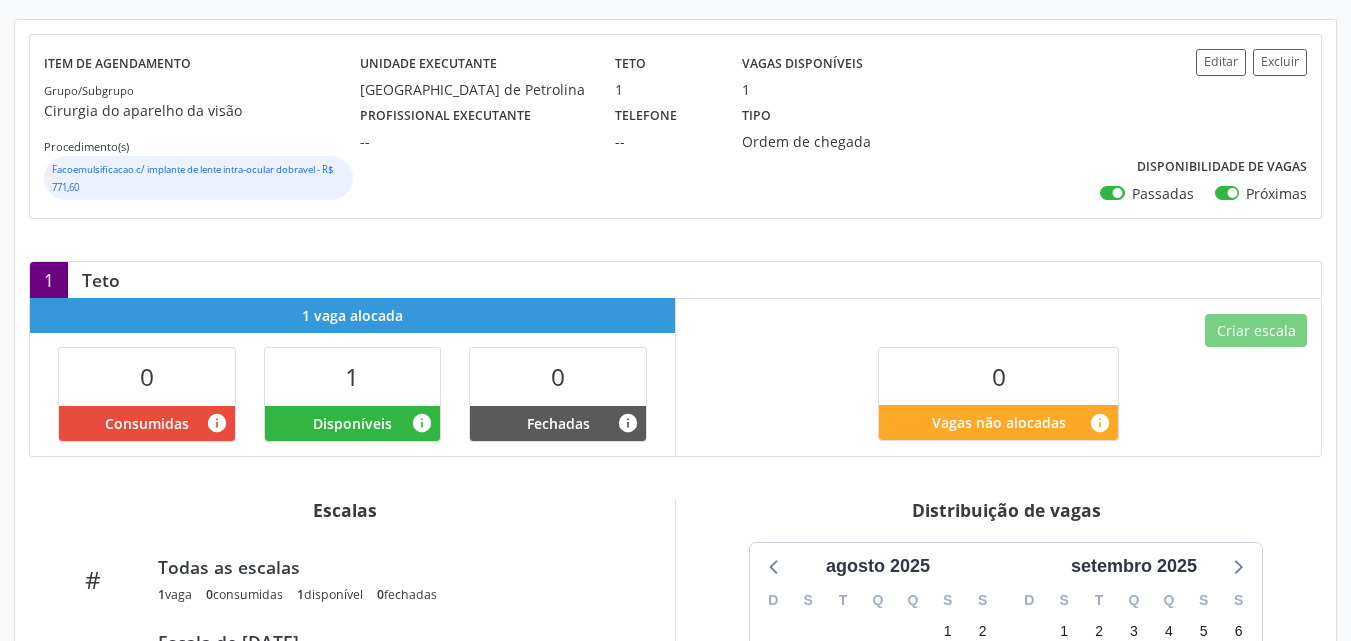 scroll, scrollTop: 51, scrollLeft: 0, axis: vertical 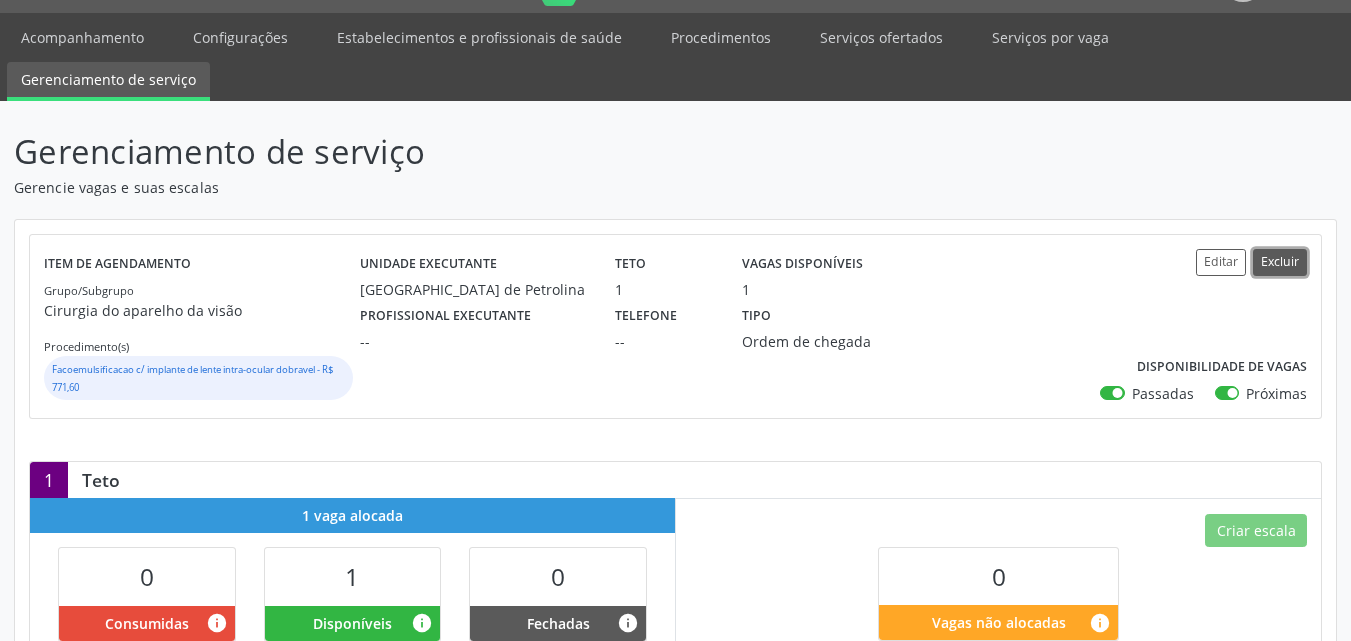 click on "Excluir" at bounding box center (1280, 262) 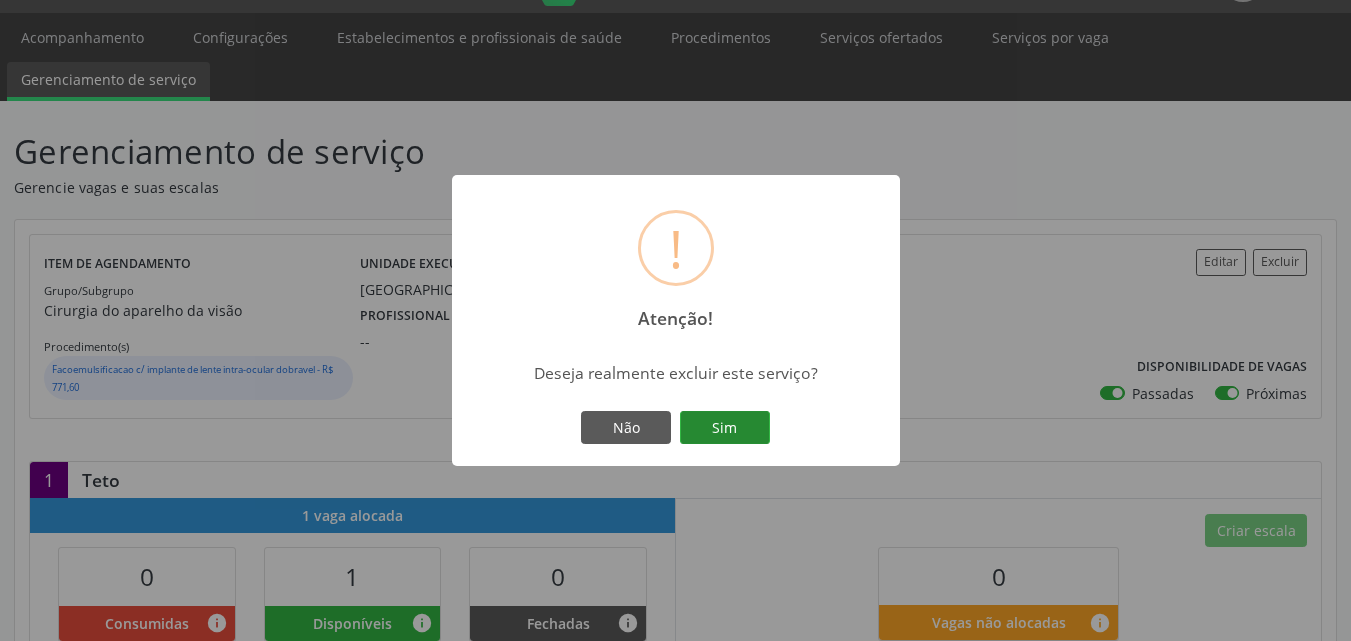 click on "Sim" at bounding box center [725, 428] 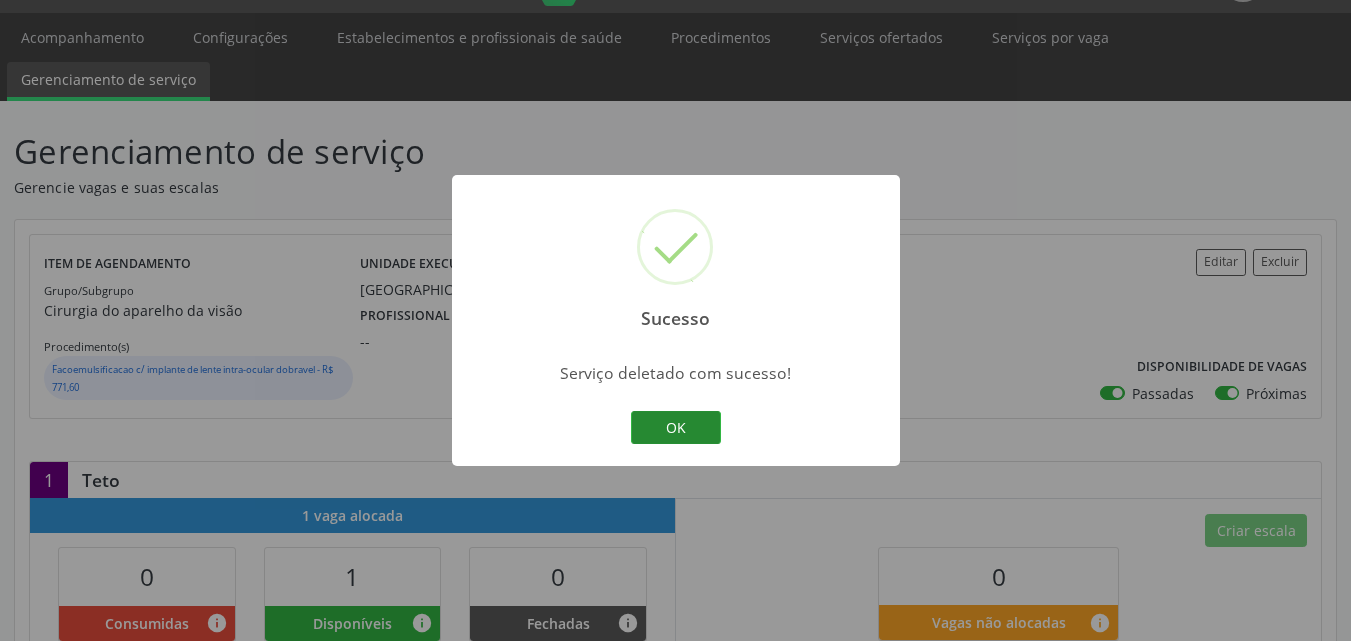 click on "OK" at bounding box center [676, 428] 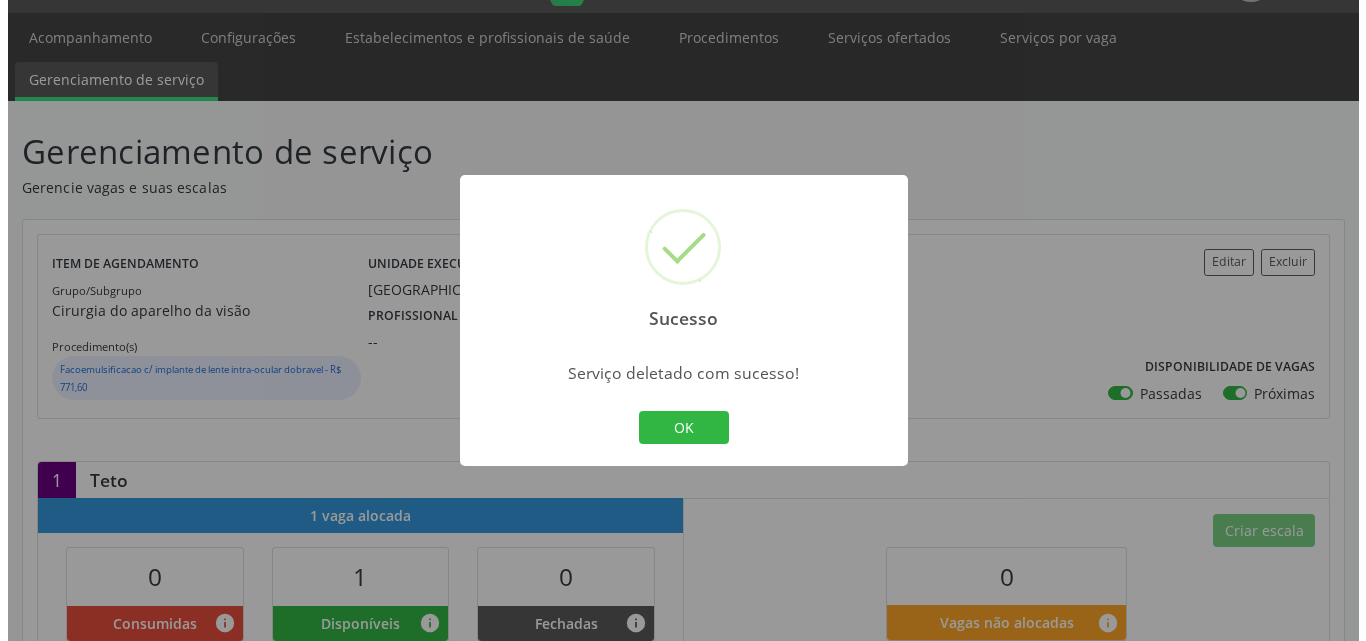 scroll, scrollTop: 0, scrollLeft: 0, axis: both 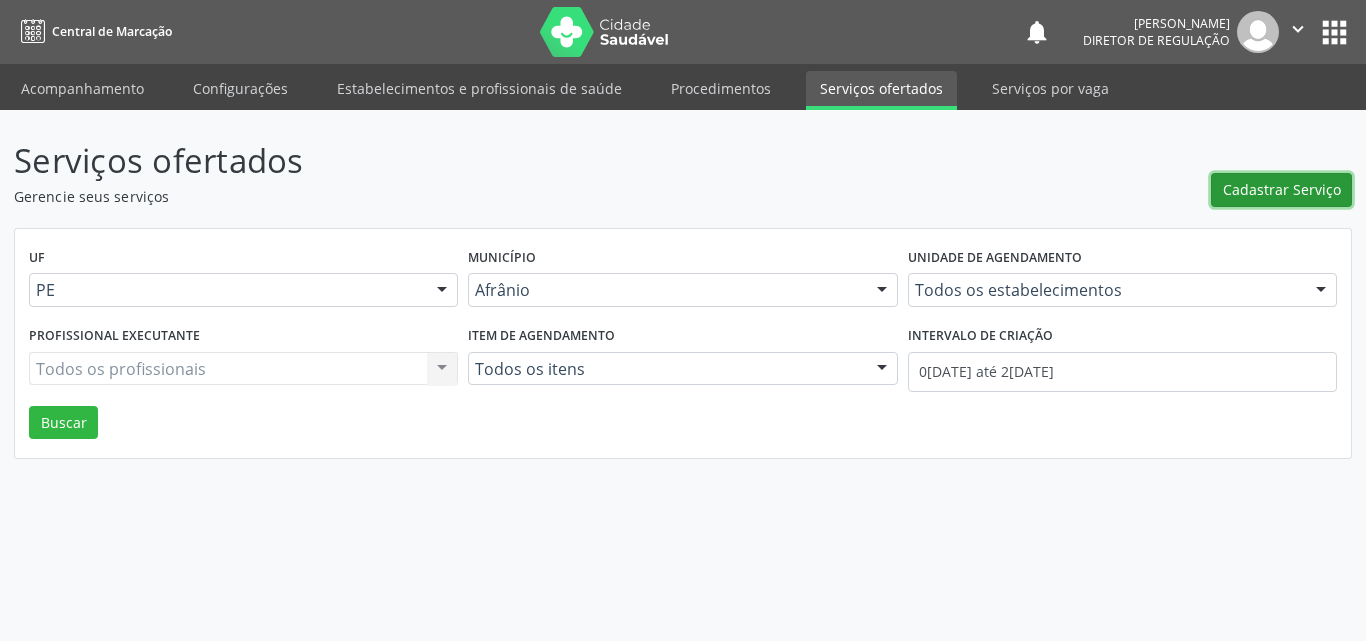 click on "Cadastrar Serviço" at bounding box center (1282, 189) 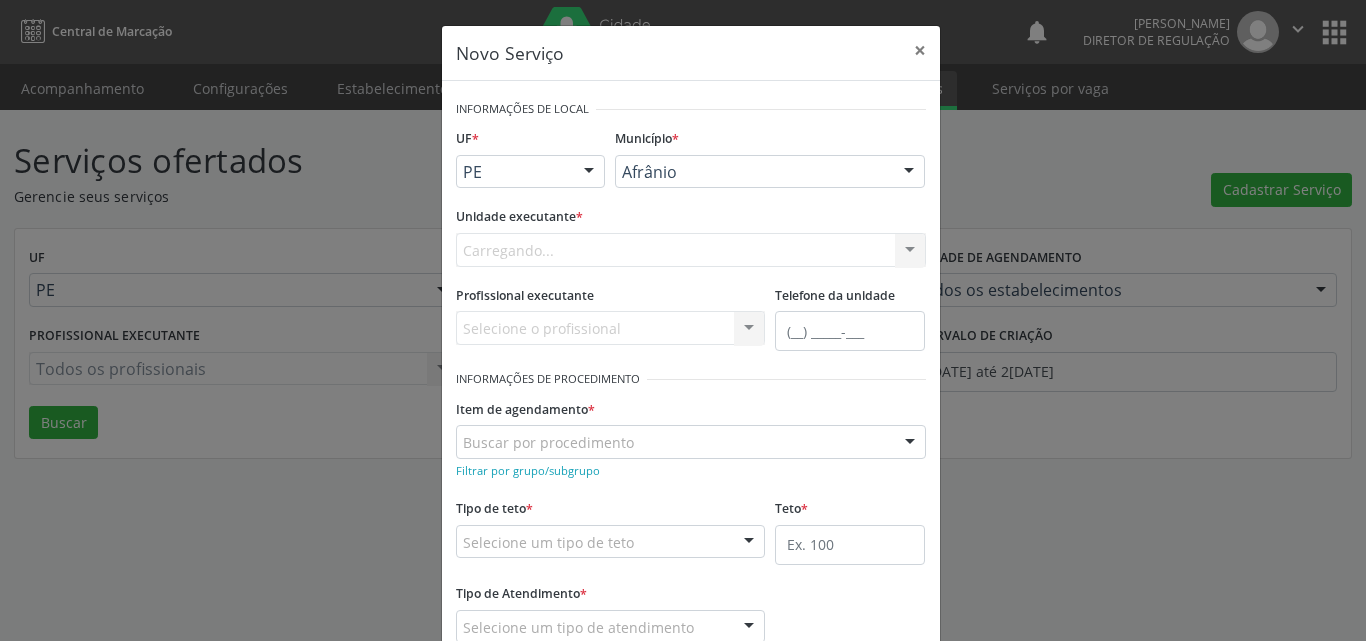 scroll, scrollTop: 0, scrollLeft: 0, axis: both 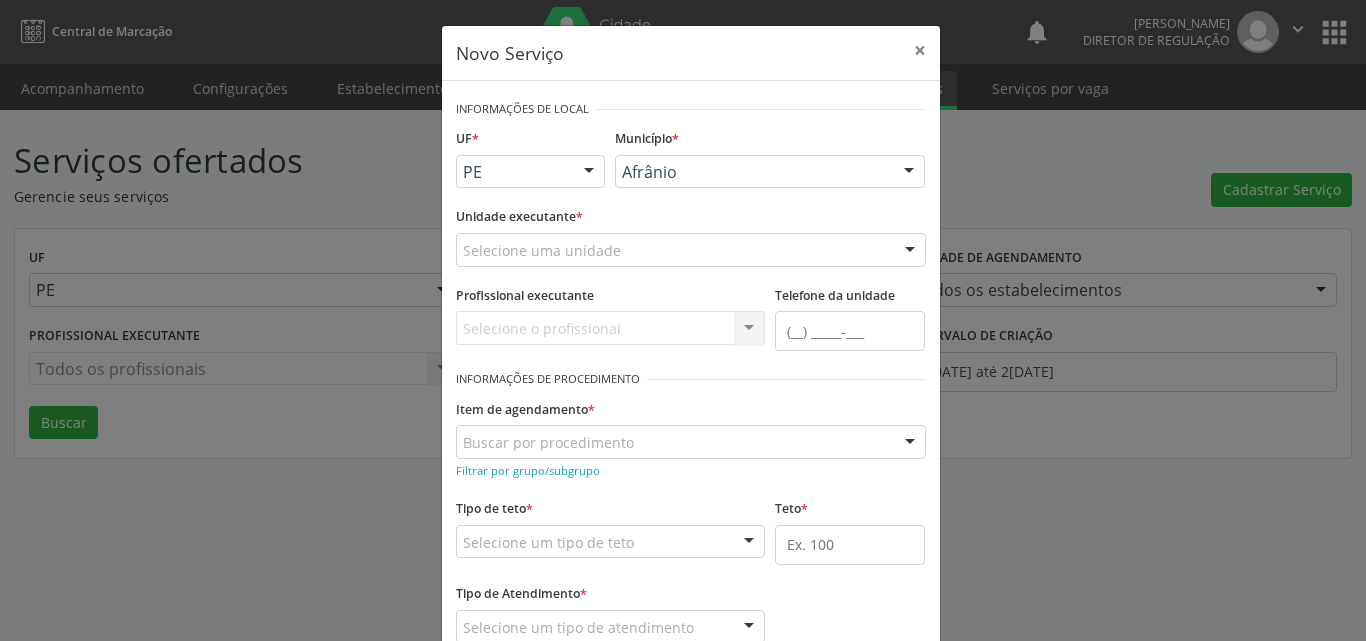 click on "Afrânio" at bounding box center [770, 172] 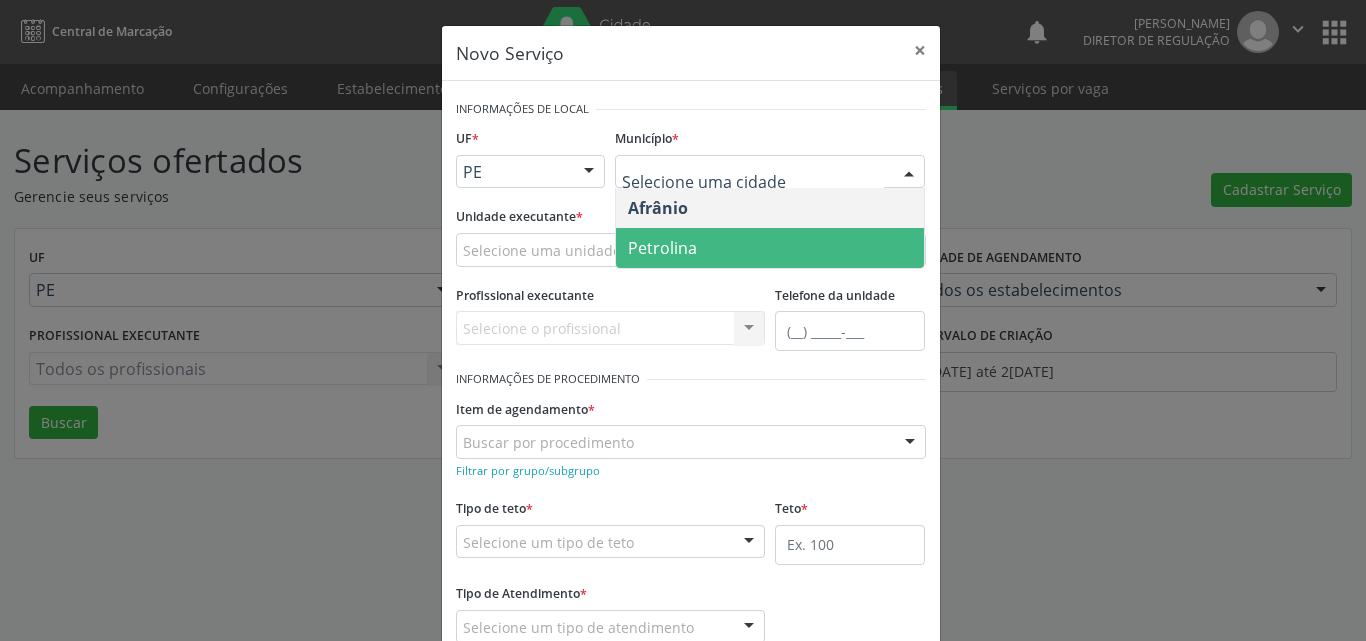 click on "Petrolina" at bounding box center [770, 248] 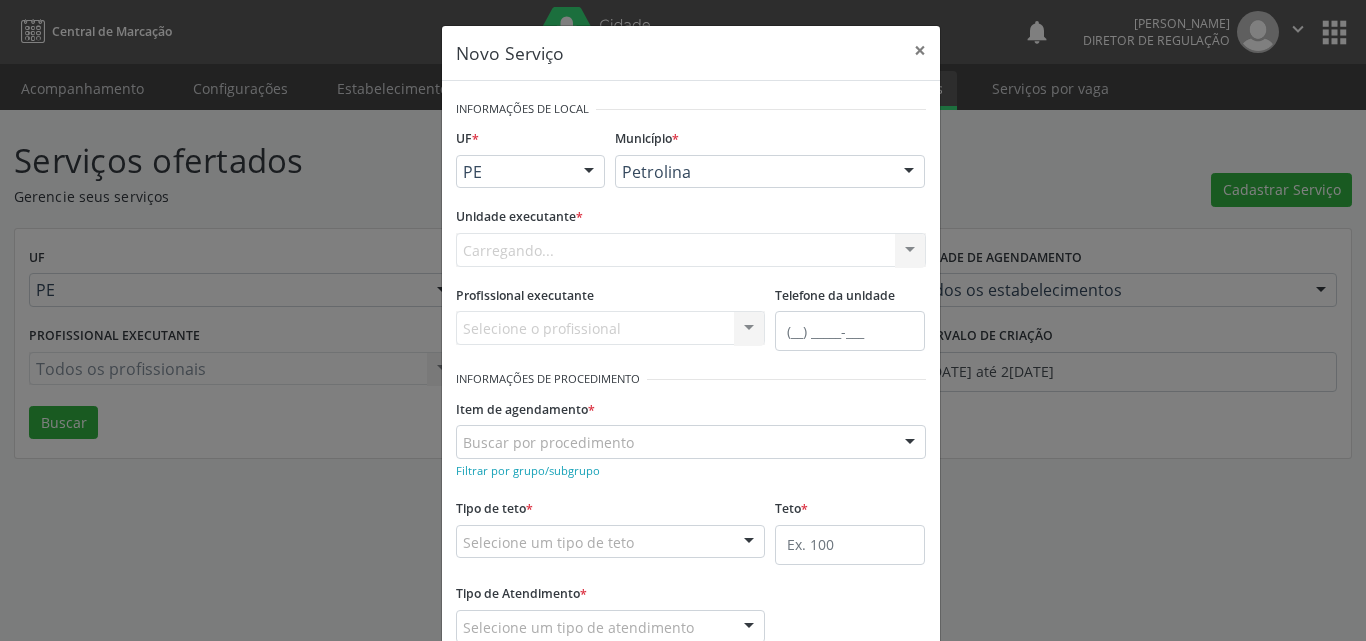 click on "Carregando...
Academia da Saude de Afranio   Academia da Saude do Bairro [PERSON_NAME]   Academia da Saude do Distrito de [GEOGRAPHIC_DATA] do Distrito de Extrema   [GEOGRAPHIC_DATA] do [PERSON_NAME]   Ambulatorio Municipal de Saude   Caf Central de Abastecimento Farmaceutico   Centro de Atencao Psicossocial de Afranio Pe   Centro de Especialidades   Cime   Cuidar   Equipe de Atencao Basica Prisional Tipo I com Saude Mental   Esf [PERSON_NAME] Nonato   Esf Custodia Maria da Conceicao   Esf [PERSON_NAME] e [PERSON_NAME]   Esf [PERSON_NAME]   Esf de Barra das Melancias   Esf de Extrema   Farmacia Basica do Municipio de [GEOGRAPHIC_DATA][PERSON_NAME] [MEDICAL_DATA] Ambulatorio Municipal   Laboratorio de Protese Dentario   Lid Laboratorio de Investigacoes e Diagnosticos               Selac" at bounding box center [691, 250] 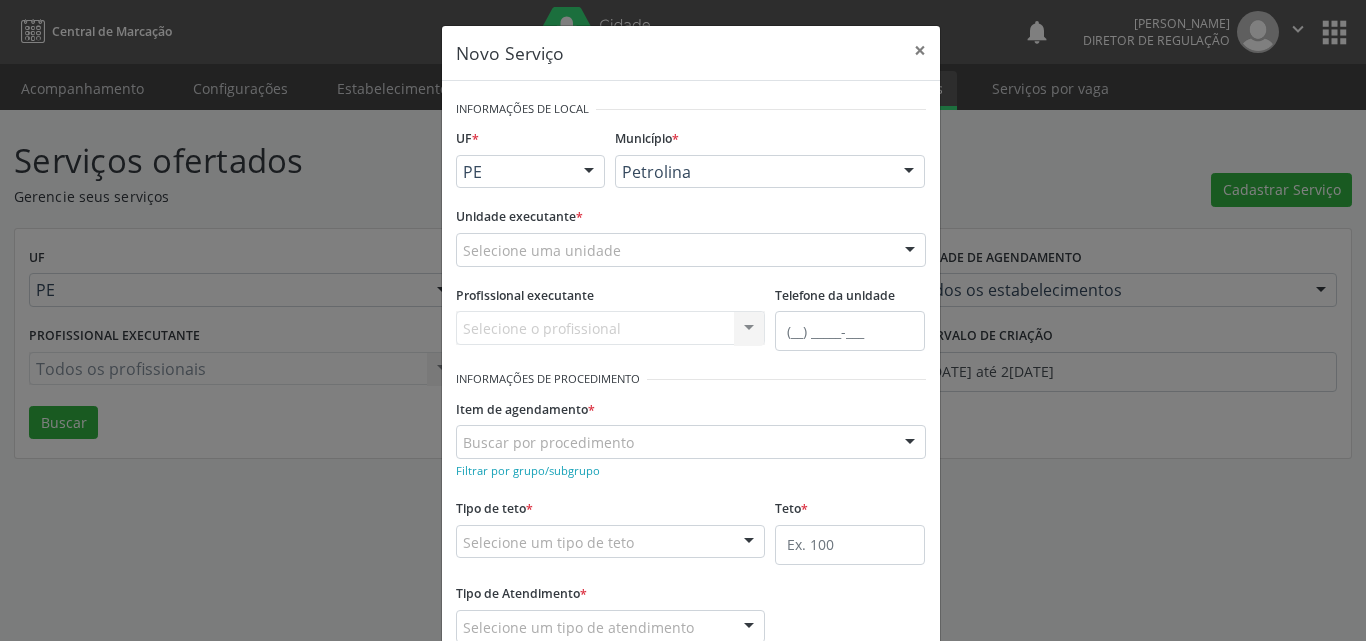 click on "Selecione uma unidade" at bounding box center (691, 250) 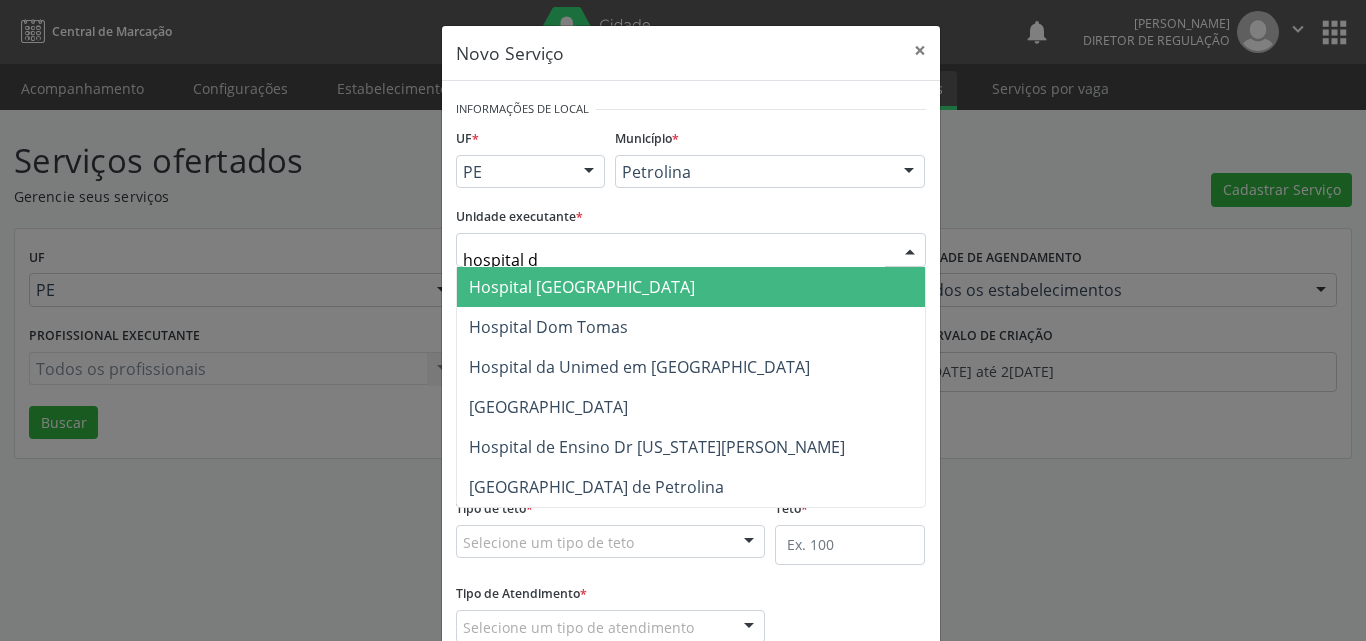 type on "hospital de" 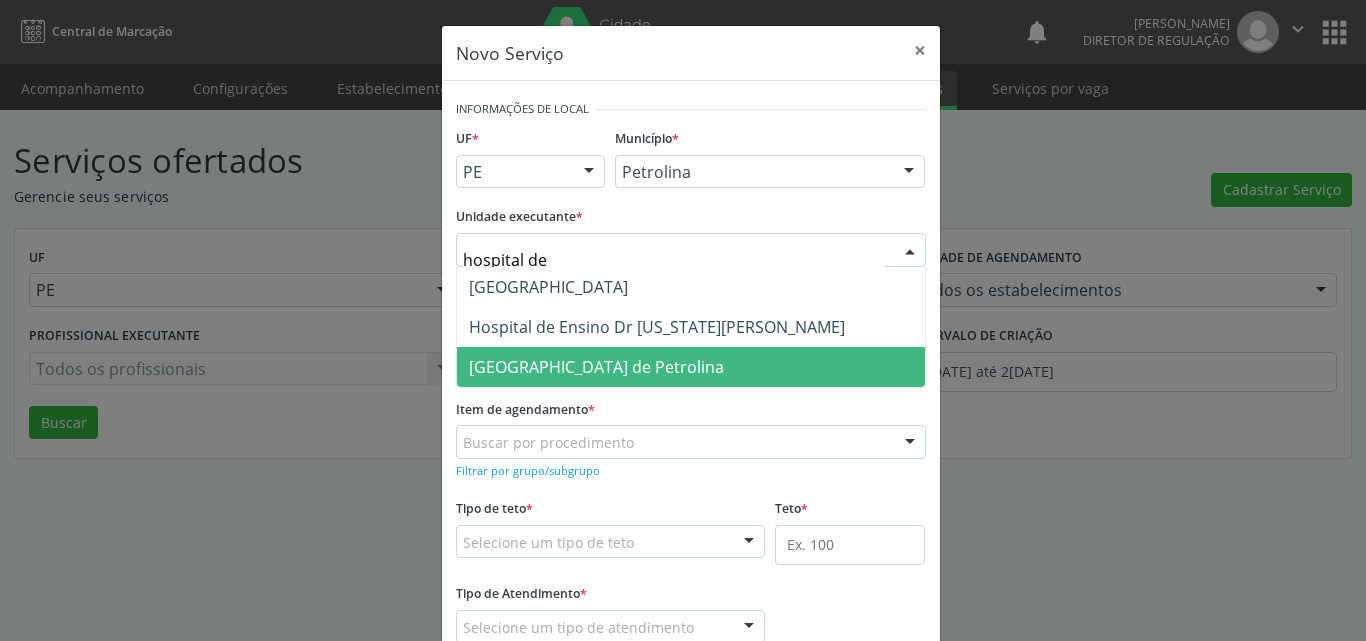 click on "[GEOGRAPHIC_DATA] de Petrolina" at bounding box center [596, 367] 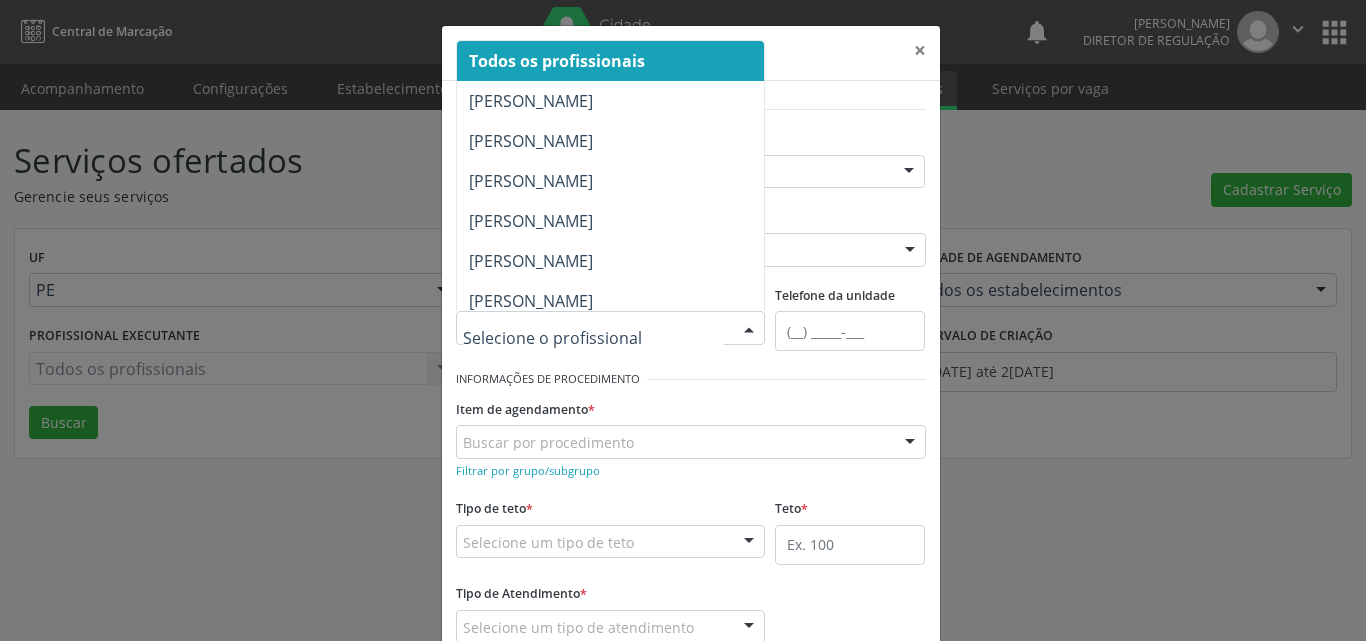 click on "Buscar por procedimento" at bounding box center [691, 442] 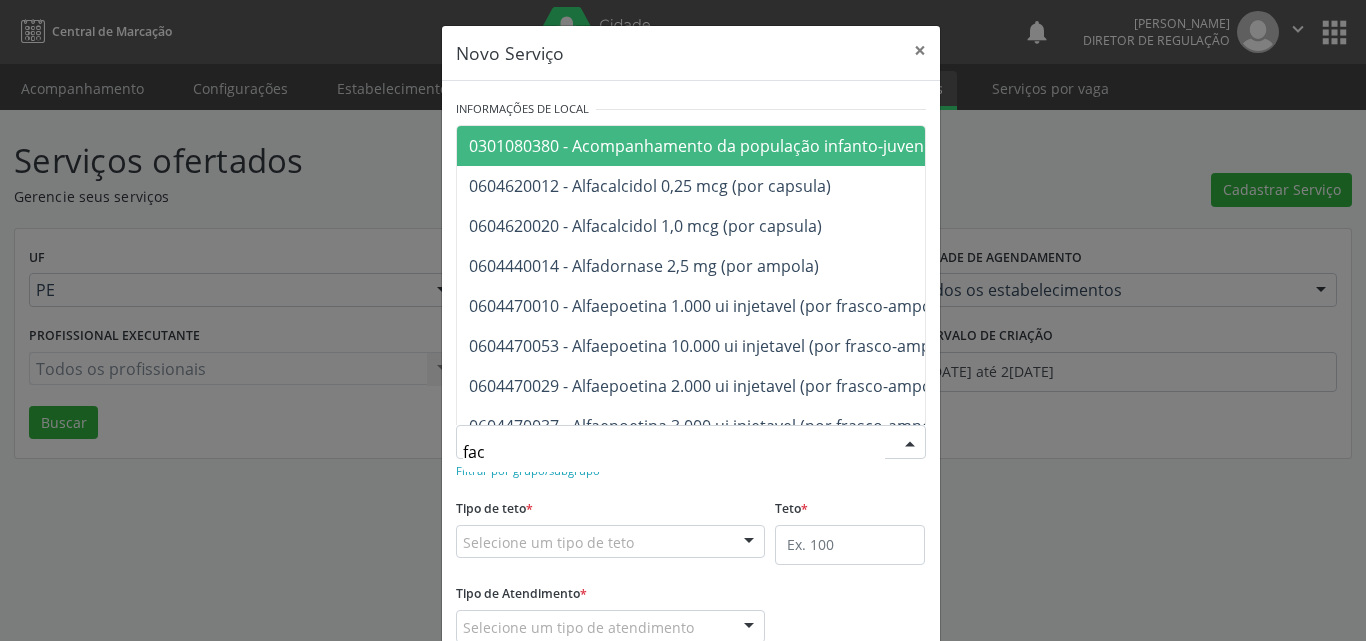 type on "faco" 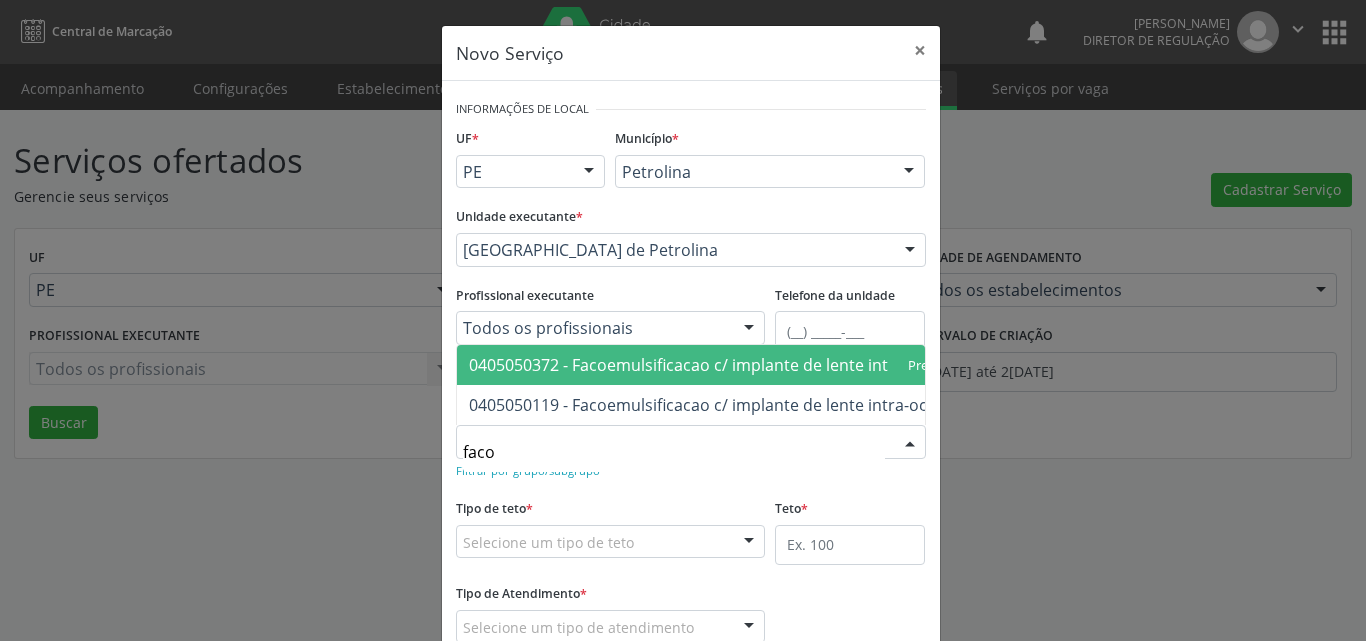 click on "0405050372 - Facoemulsificacao c/ implante de lente intra-ocular dobravel" at bounding box center [748, 365] 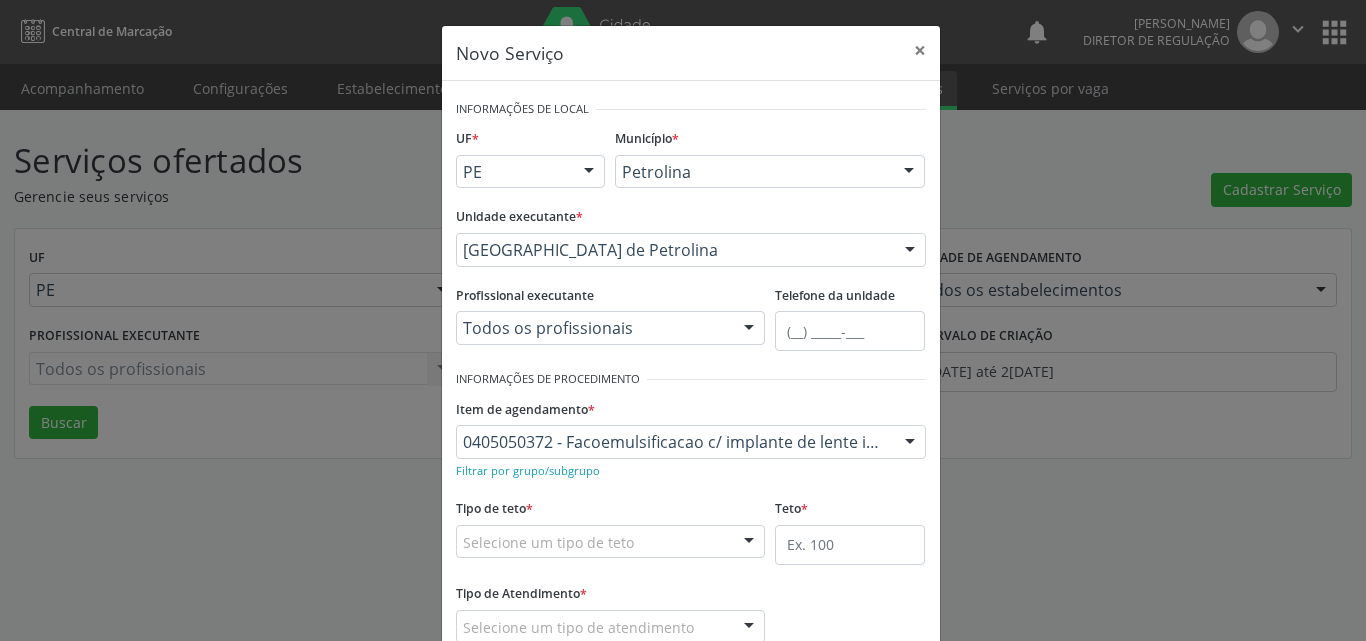 click on "Selecione um tipo de teto" at bounding box center [611, 542] 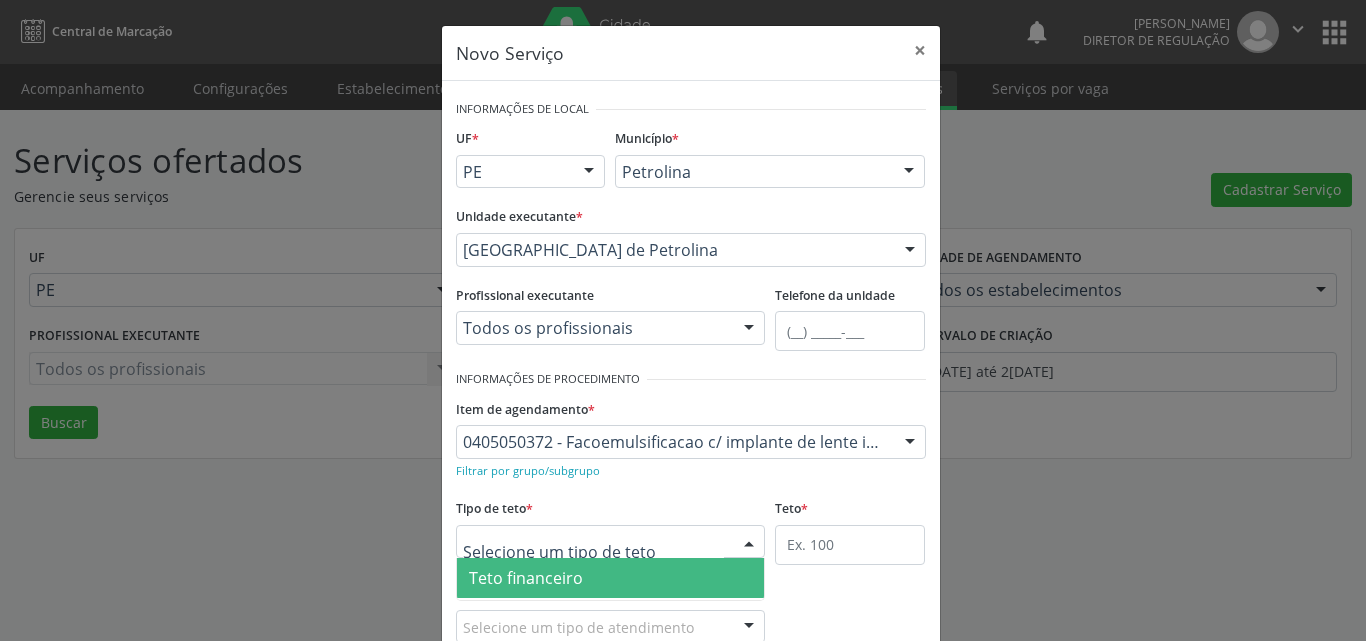 scroll, scrollTop: 100, scrollLeft: 0, axis: vertical 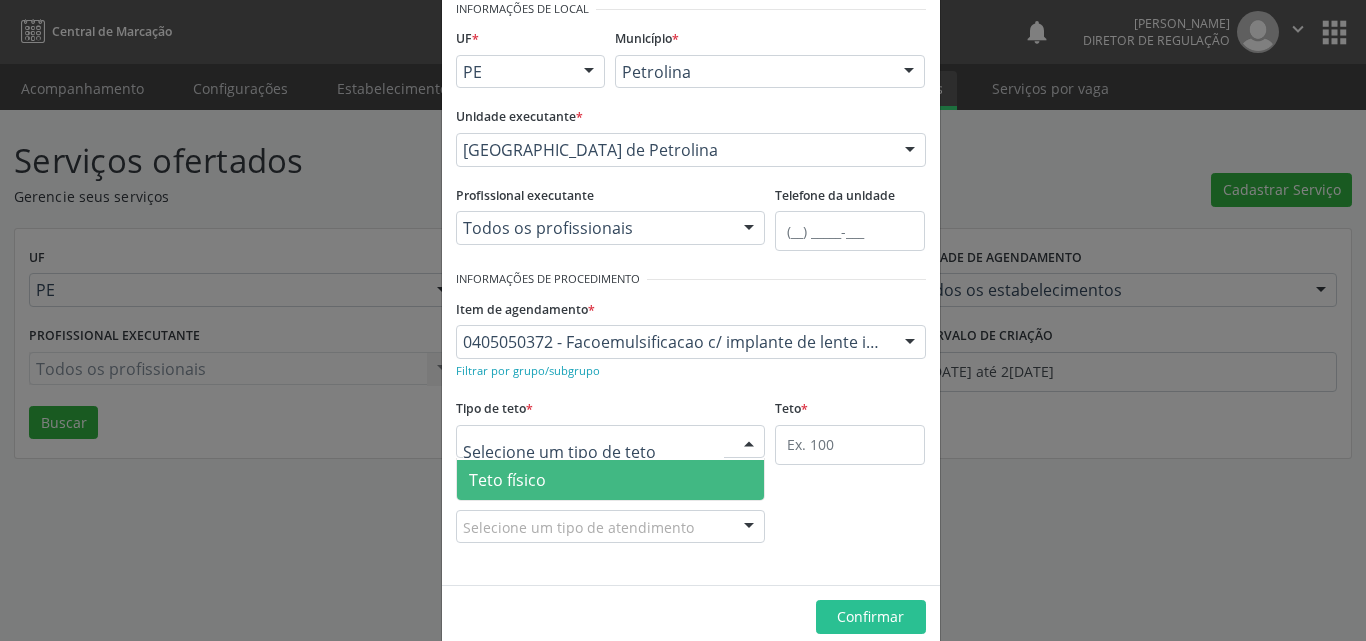 click on "Teto físico" at bounding box center [611, 480] 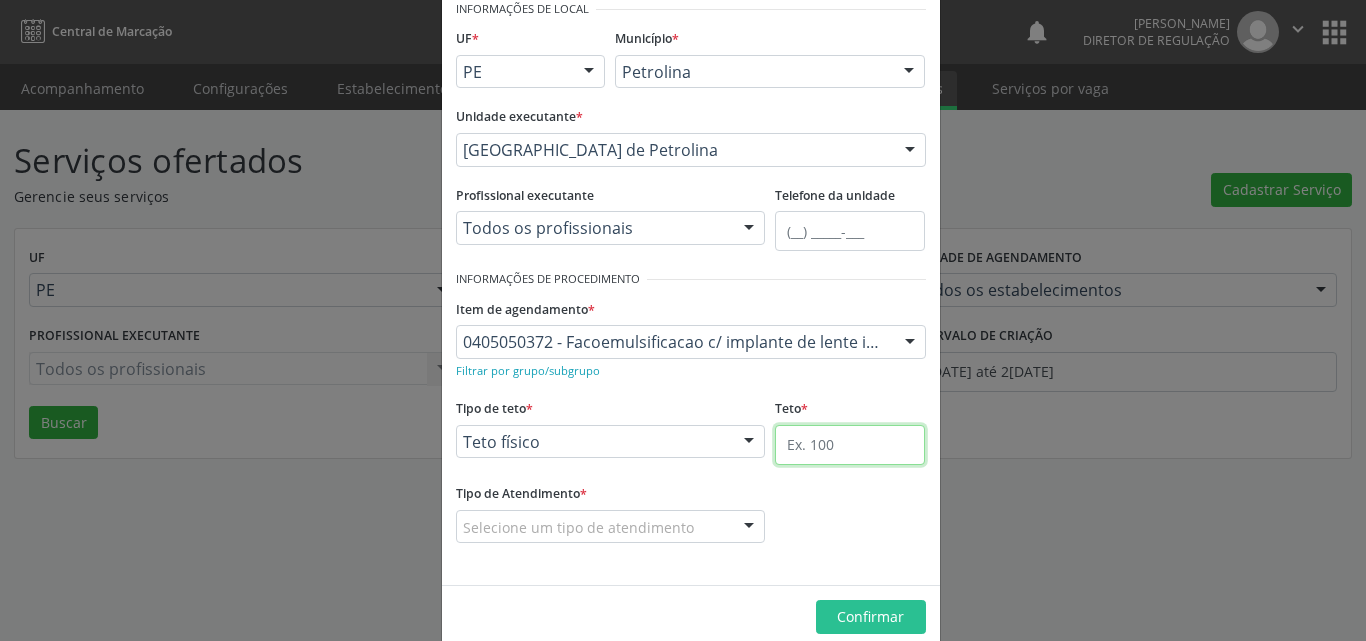 click at bounding box center [850, 445] 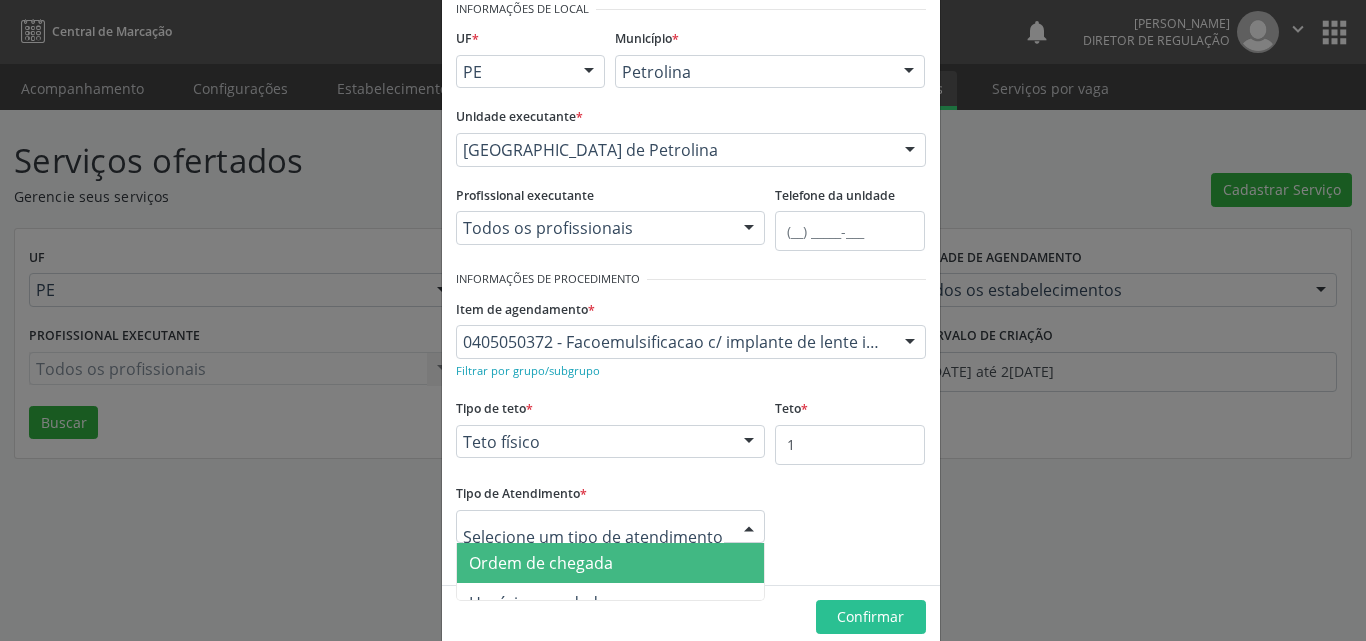 click on "Ordem de chegada" at bounding box center (611, 563) 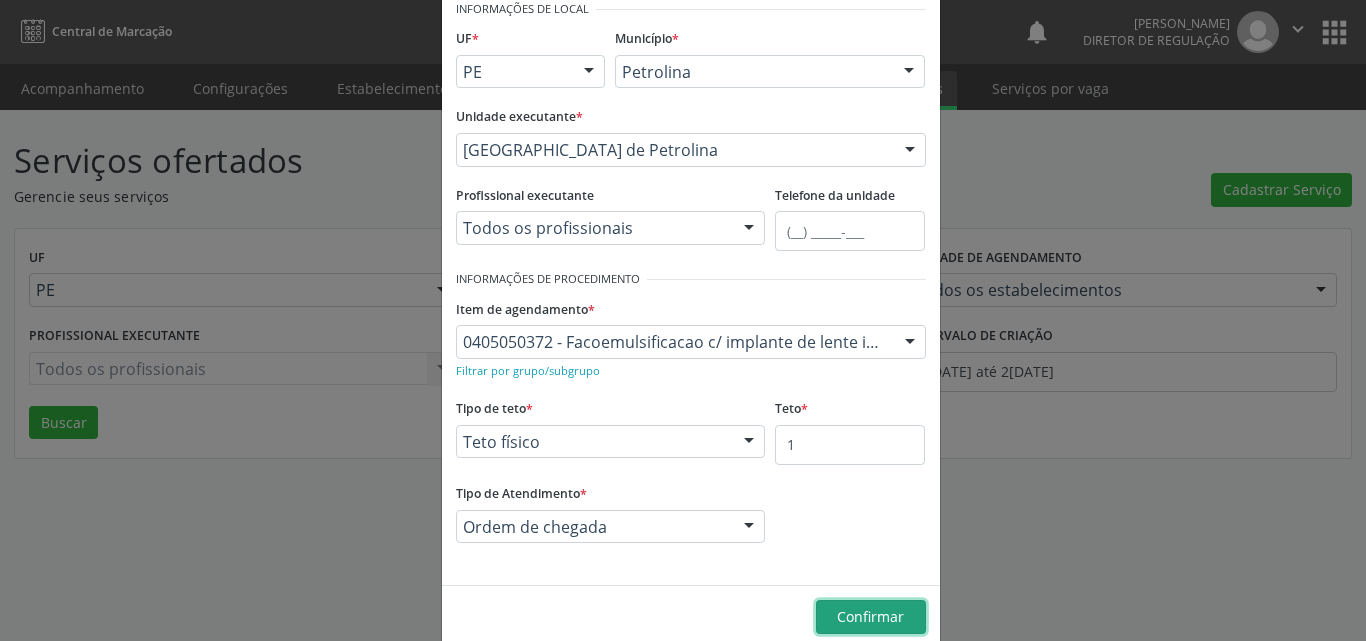 click on "Confirmar" at bounding box center [870, 616] 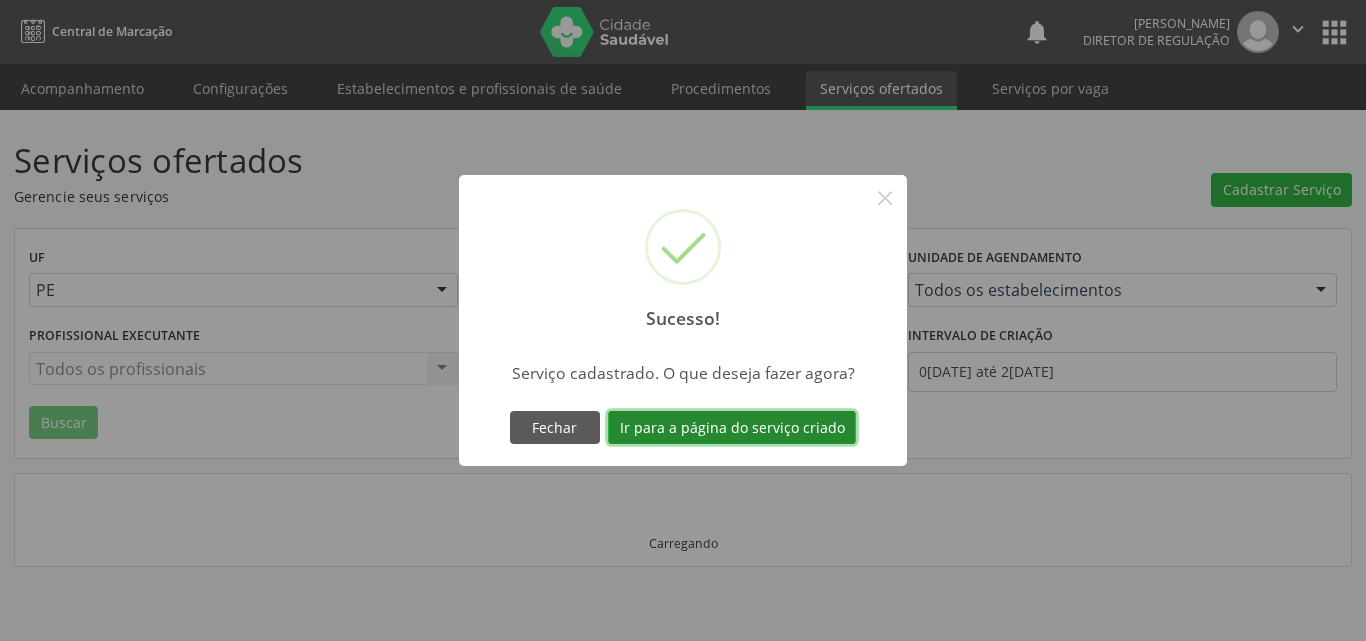click on "Ir para a página do serviço criado" at bounding box center (732, 428) 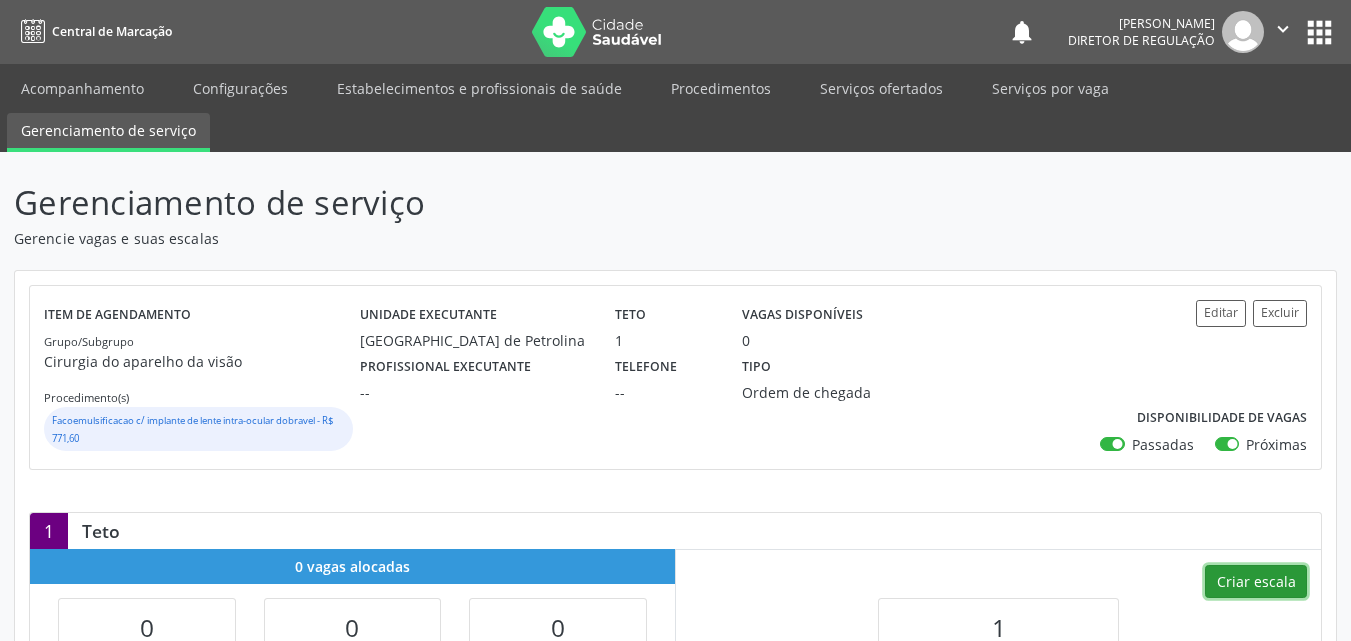 click on "Criar escala" at bounding box center (1256, 582) 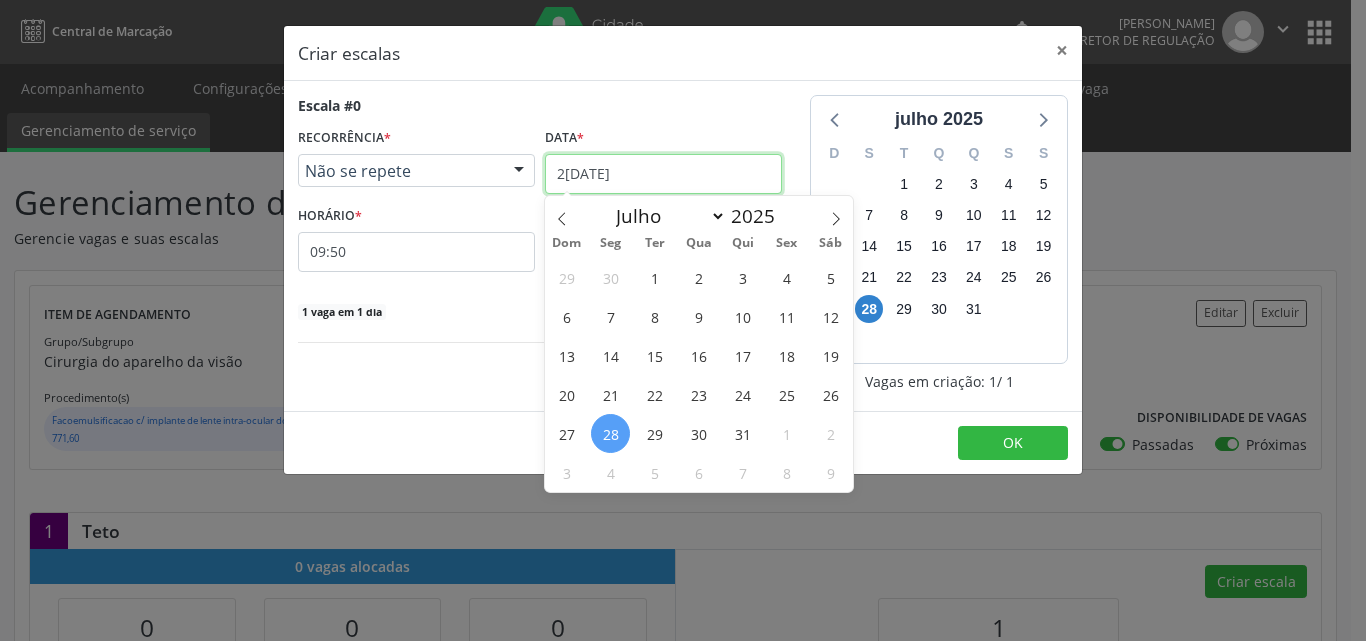 click on "2[DATE]" at bounding box center [663, 174] 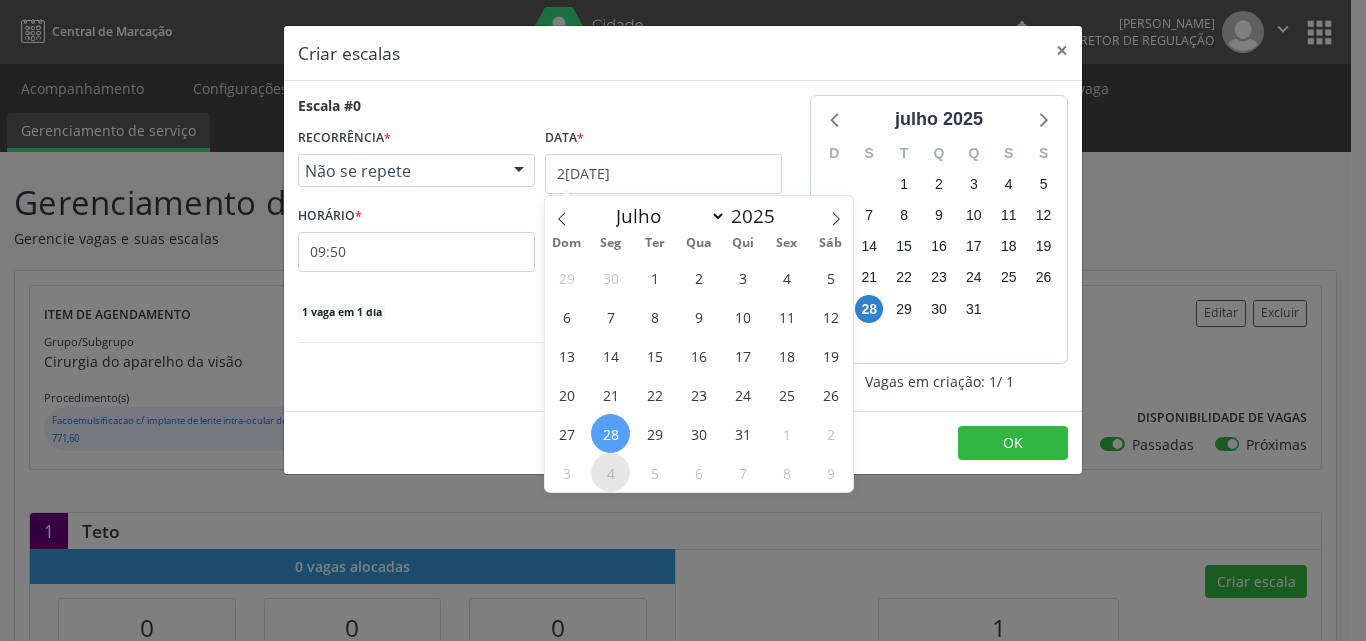 click on "4" at bounding box center (610, 472) 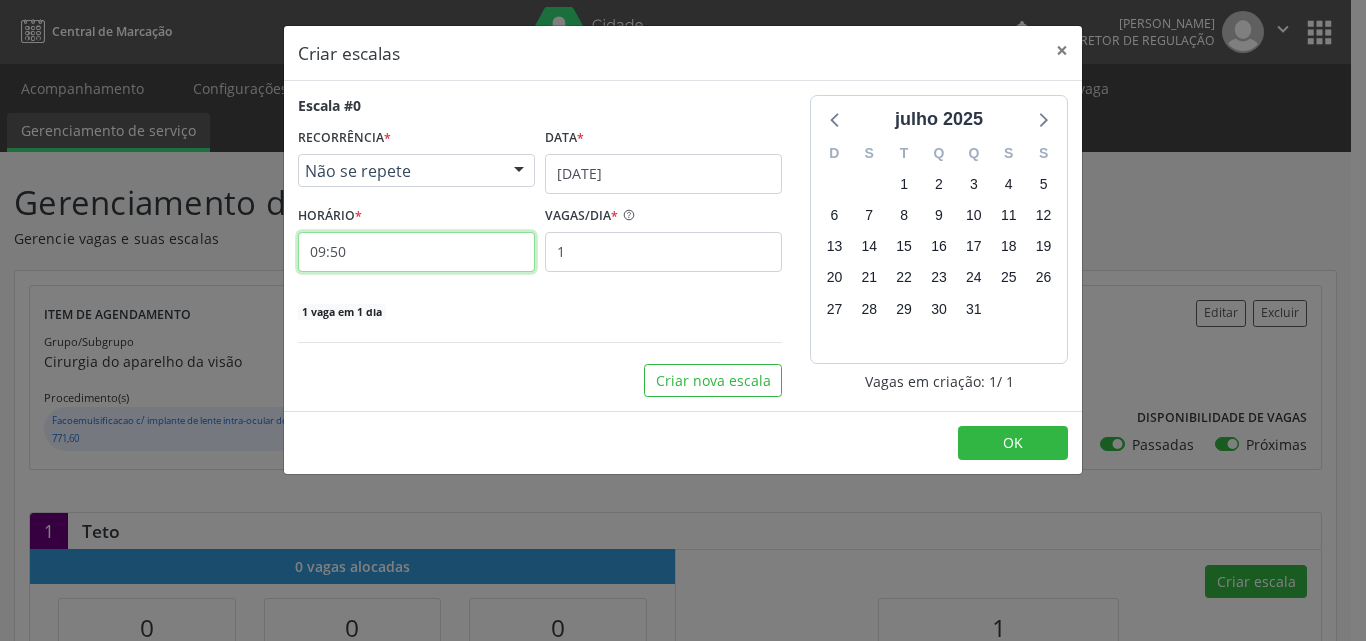 click on "09:50" at bounding box center (416, 252) 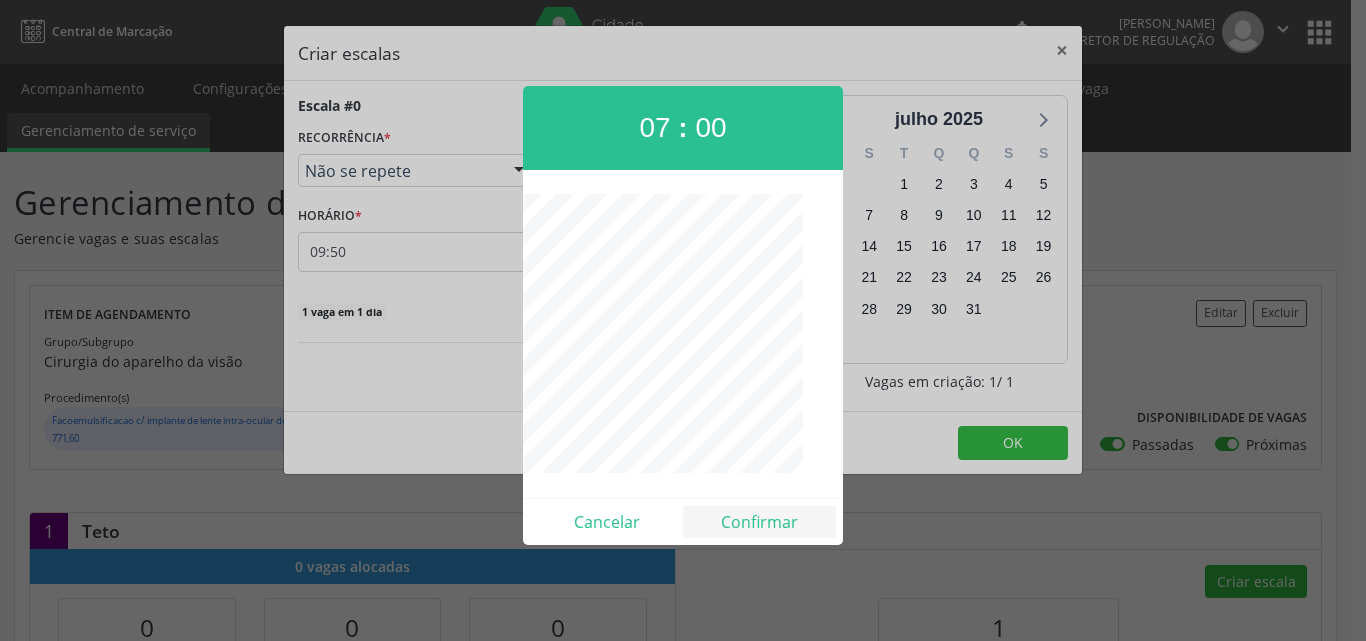 click on "Cancelar   Confirmar" at bounding box center (683, 521) 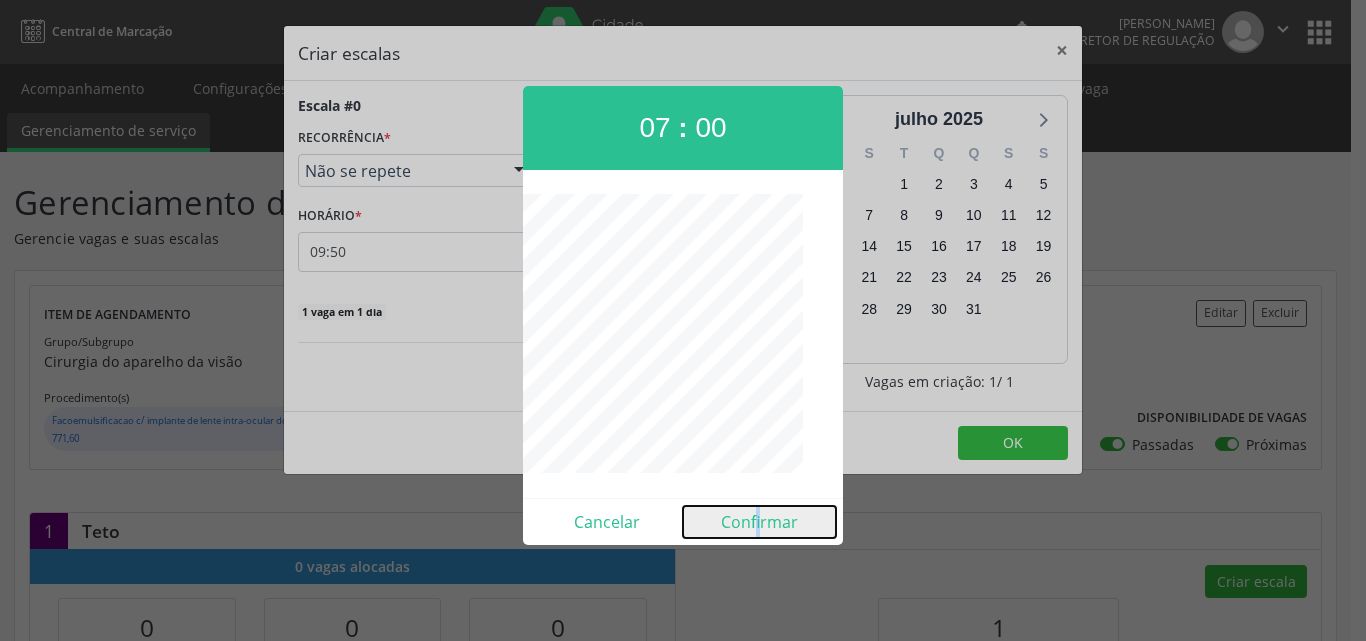 click on "Confirmar" at bounding box center [759, 522] 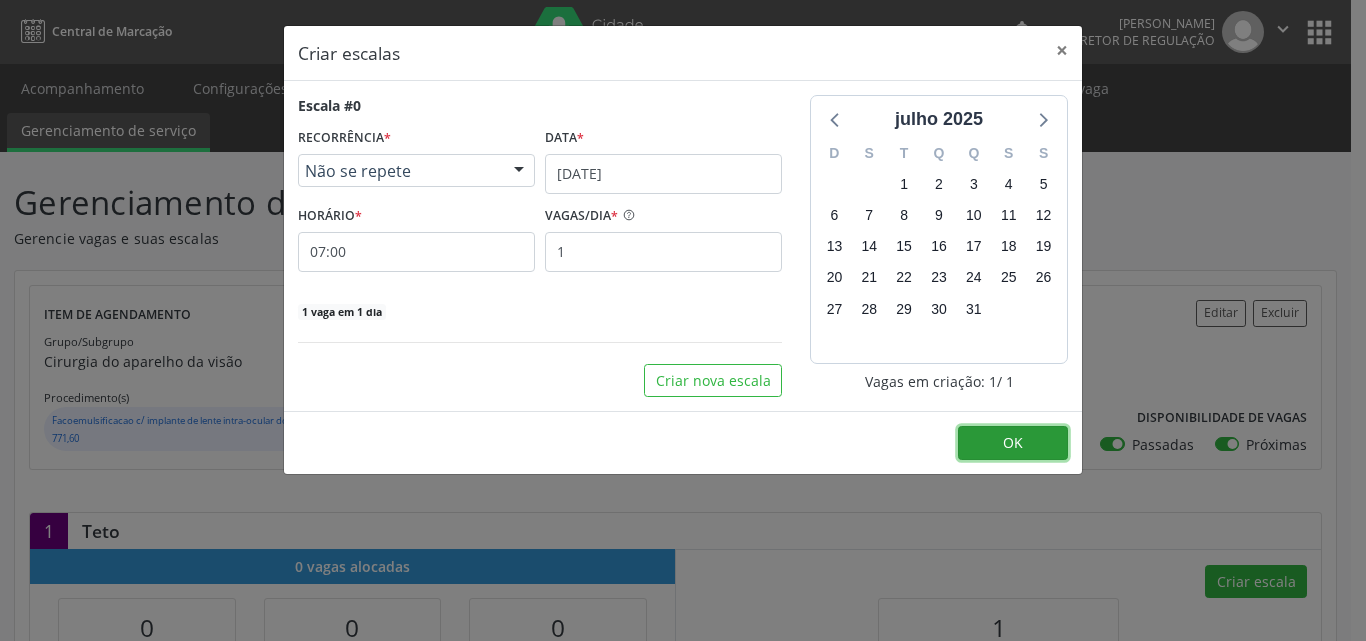 click on "OK" at bounding box center [1013, 443] 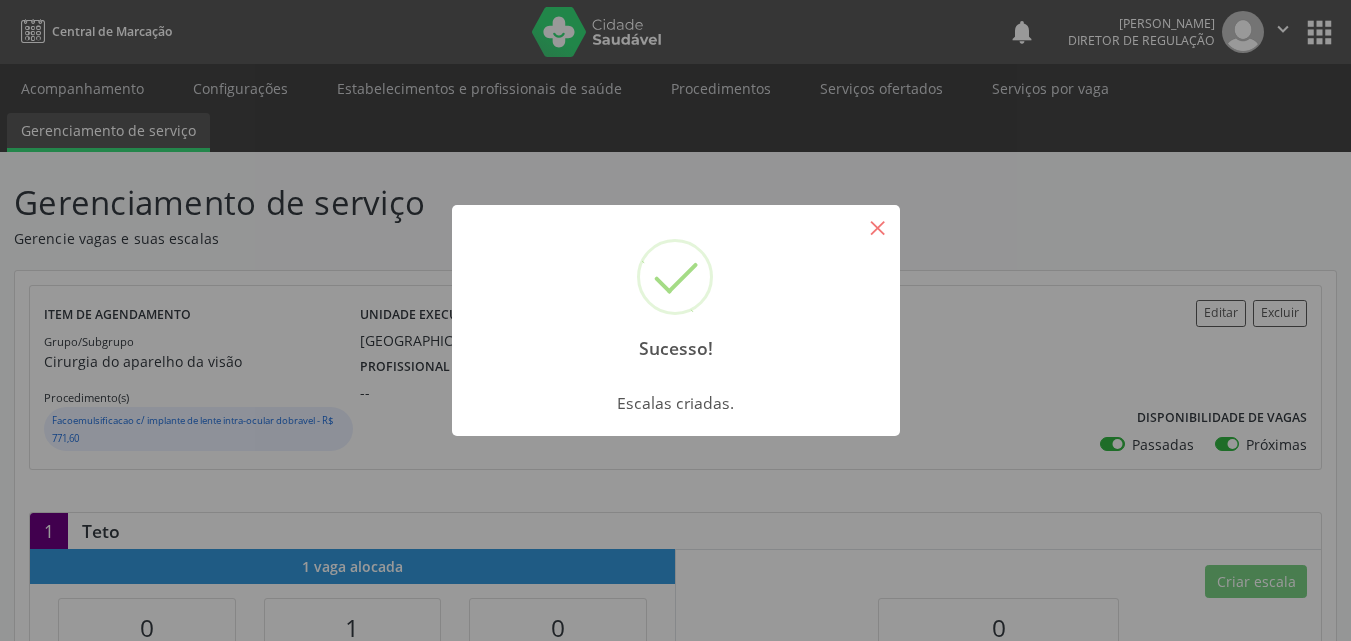 drag, startPoint x: 883, startPoint y: 218, endPoint x: 890, endPoint y: 240, distance: 23.086792 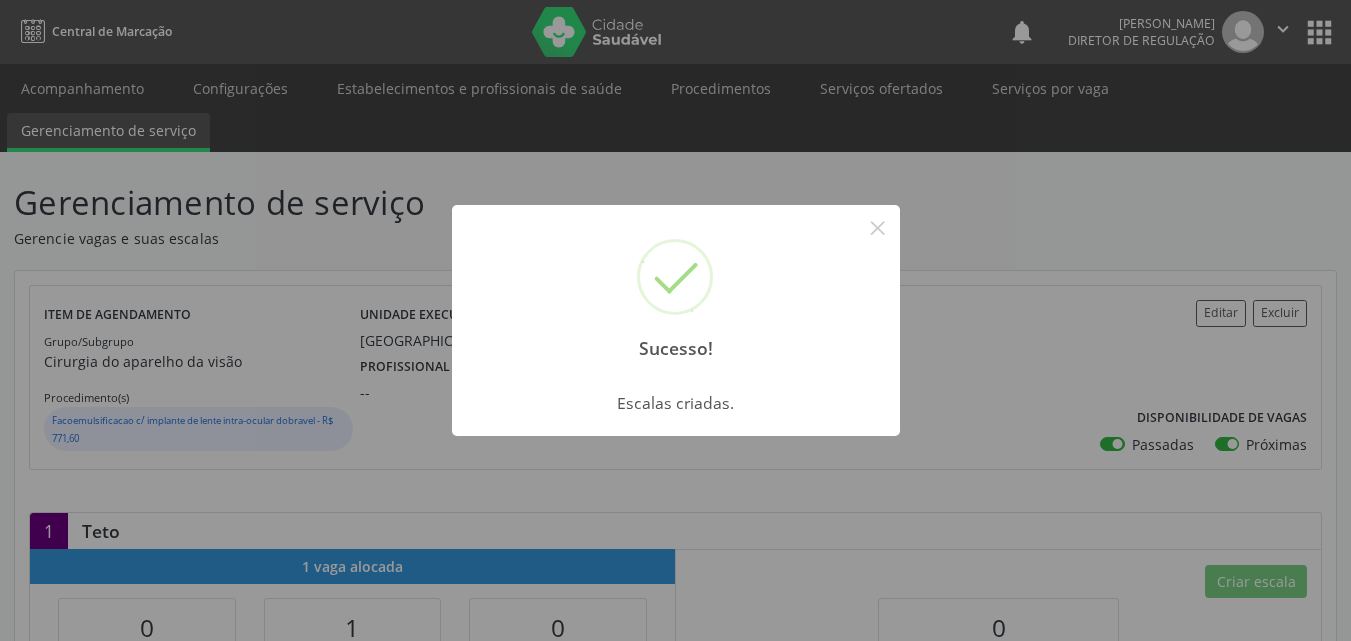 click on "×" at bounding box center [878, 227] 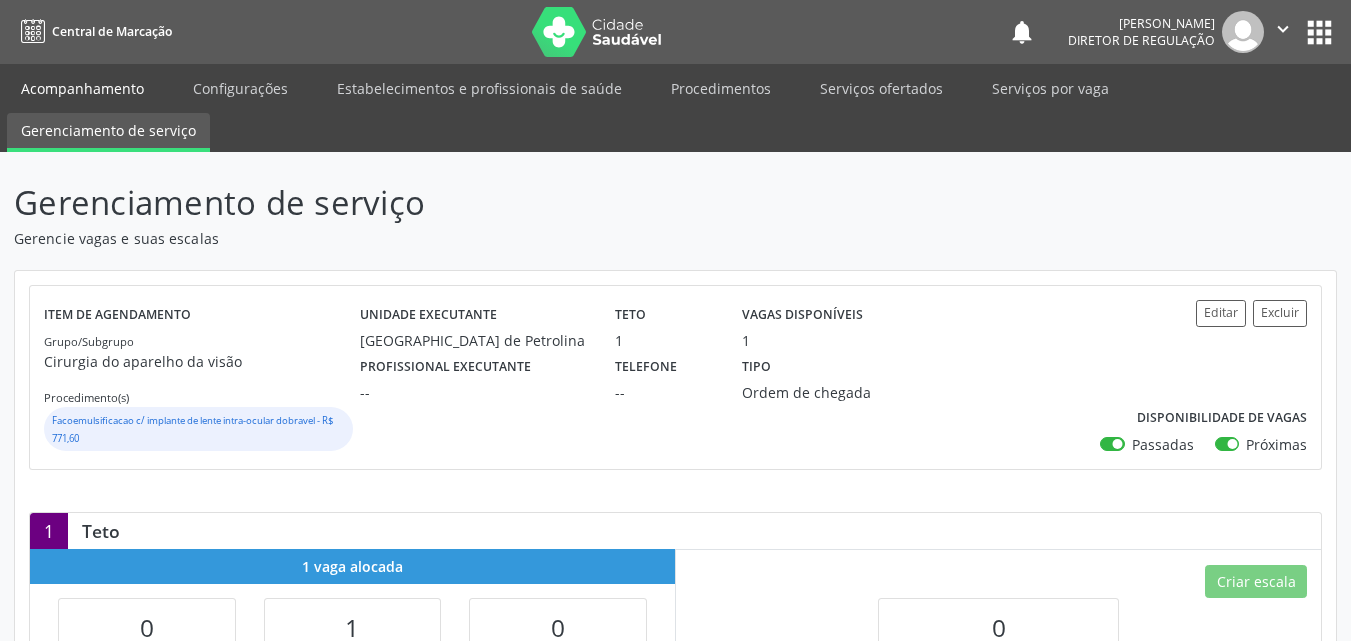 click on "Acompanhamento" at bounding box center [82, 88] 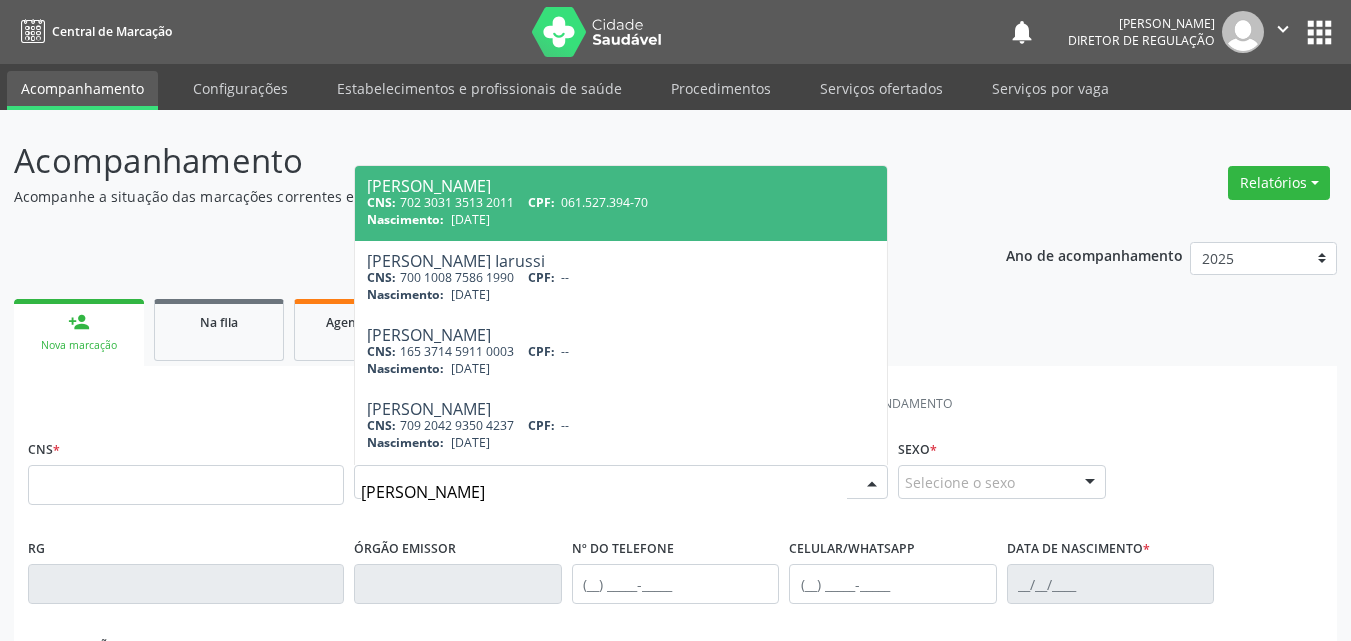 type on "[PERSON_NAME]" 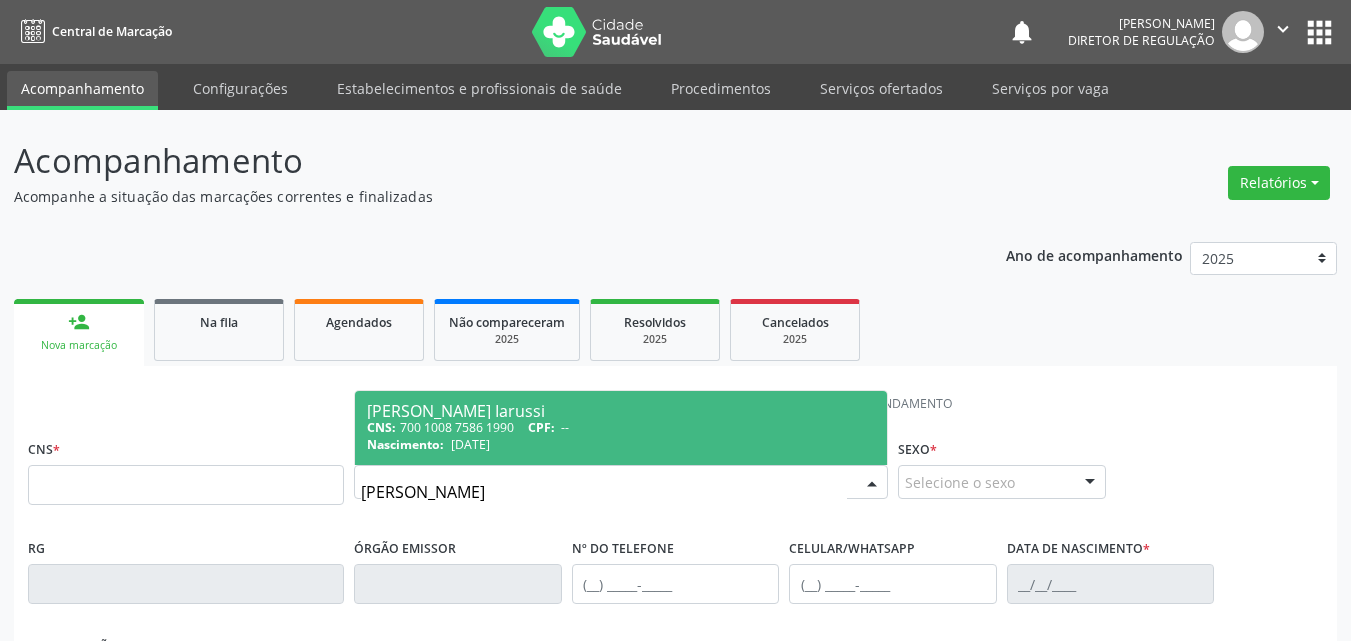 click on "CNS:
700 1008 7586 1990
CPF:    --" at bounding box center (621, 427) 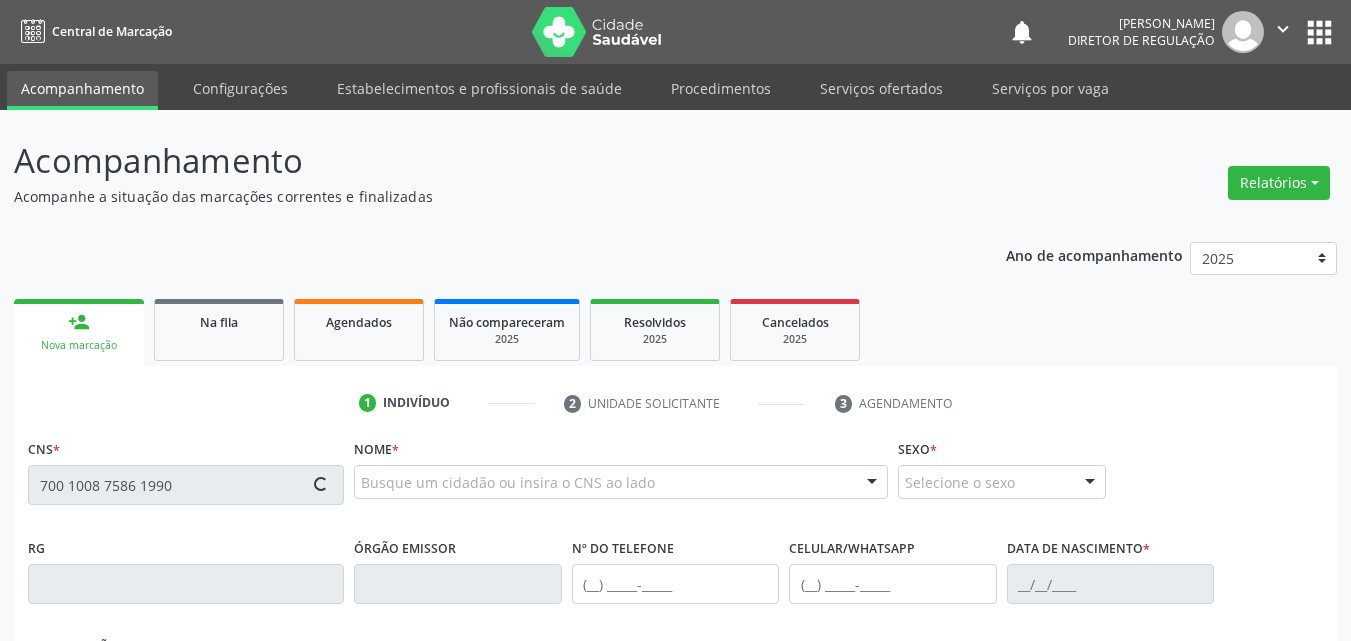type on "700 1008 7586 1990" 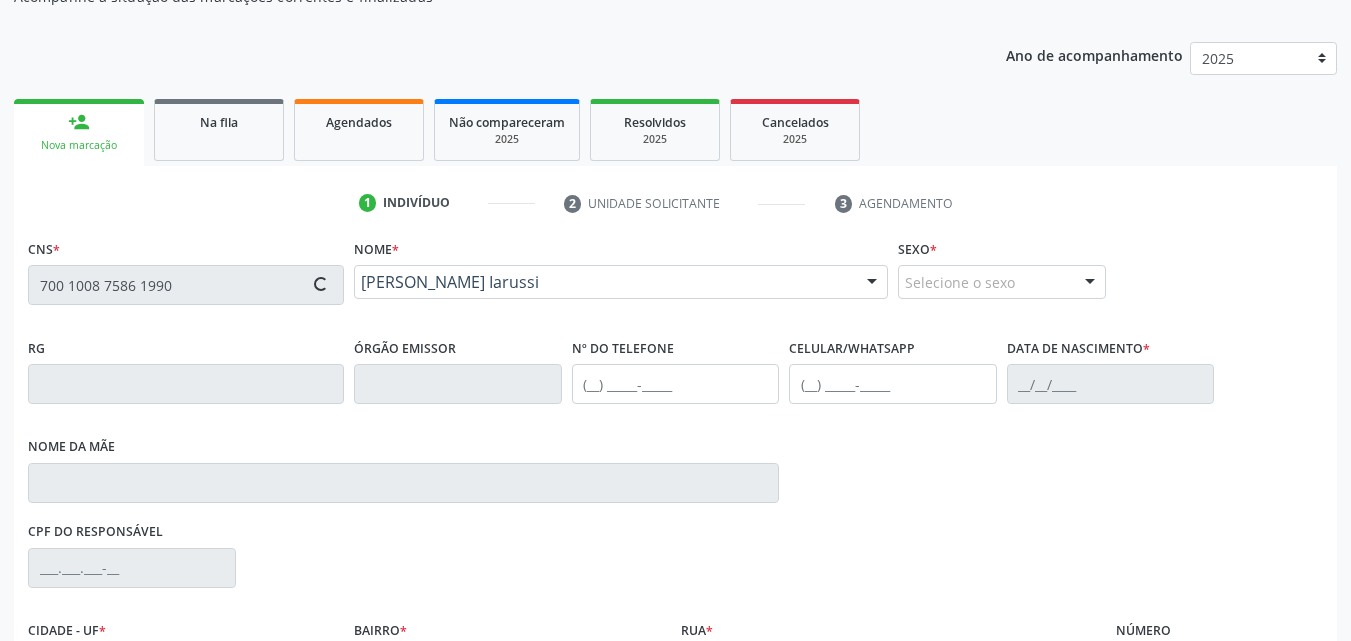 type on "[PHONE_NUMBER]" 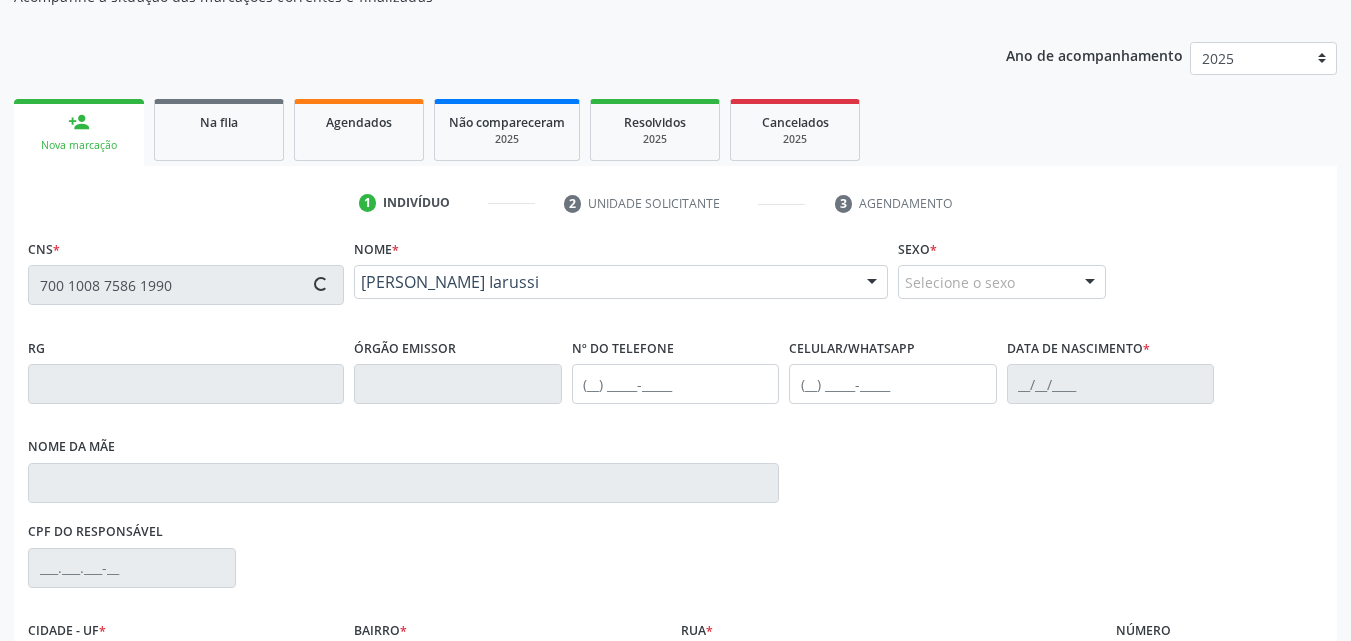 type on "[PHONE_NUMBER]" 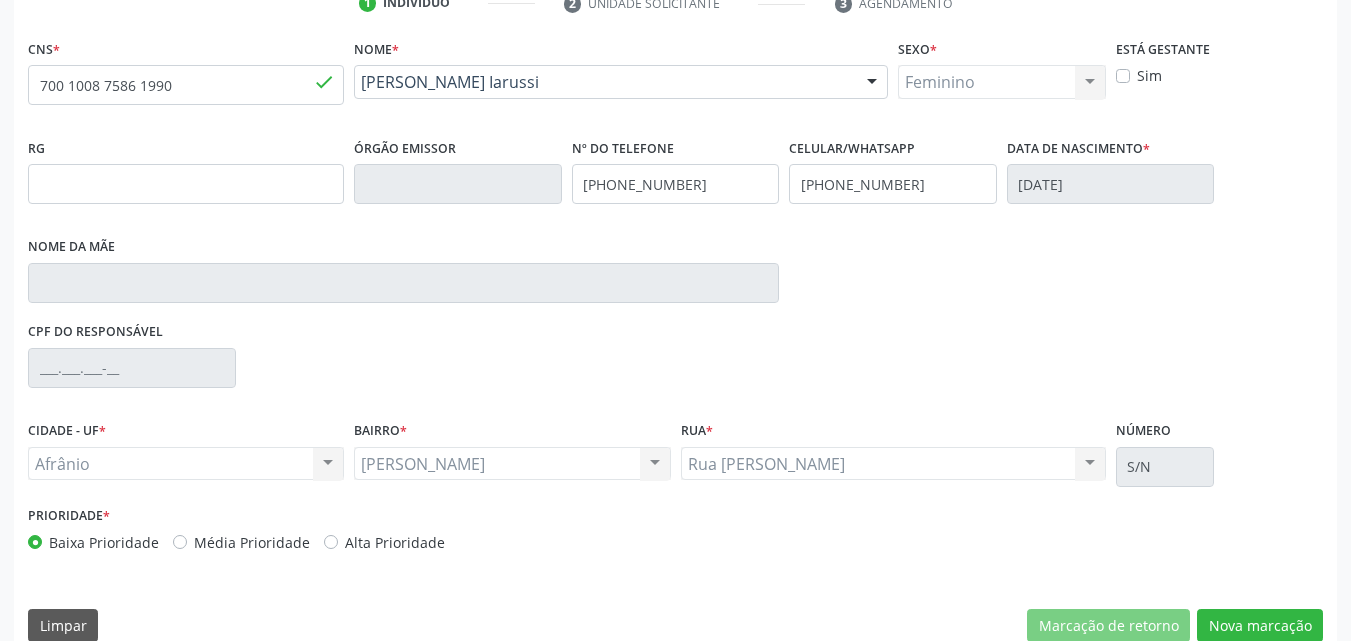 scroll, scrollTop: 429, scrollLeft: 0, axis: vertical 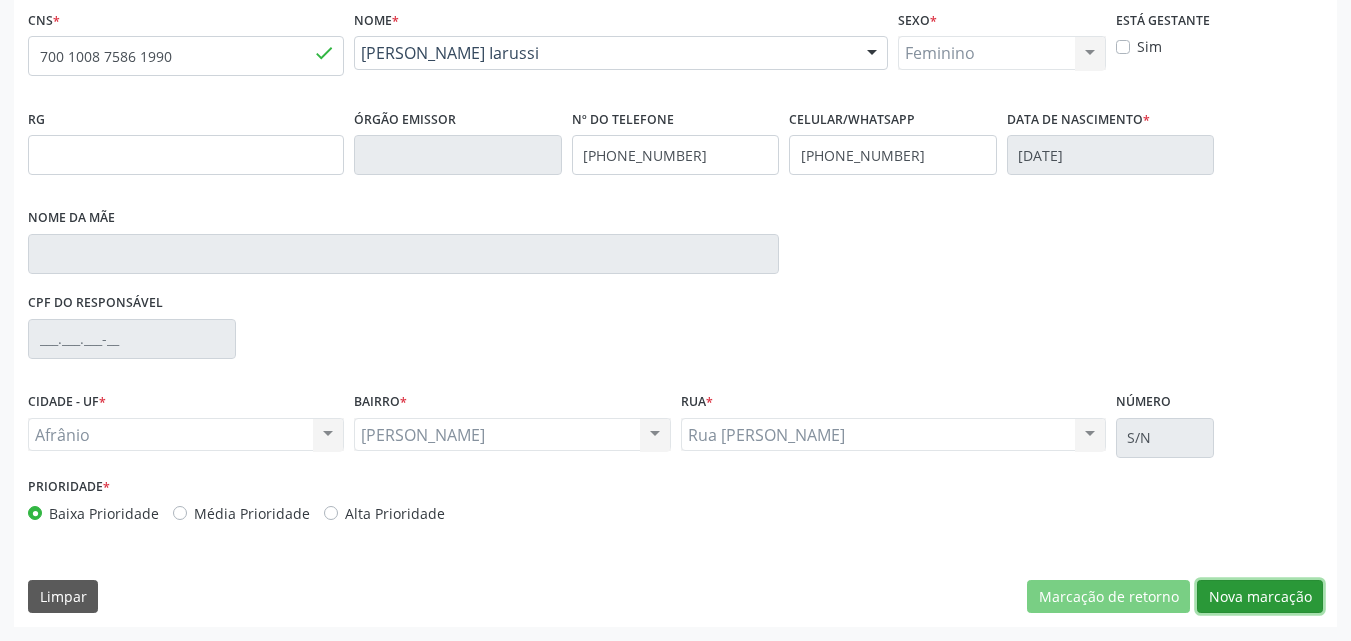click on "Nova marcação" at bounding box center [1260, 597] 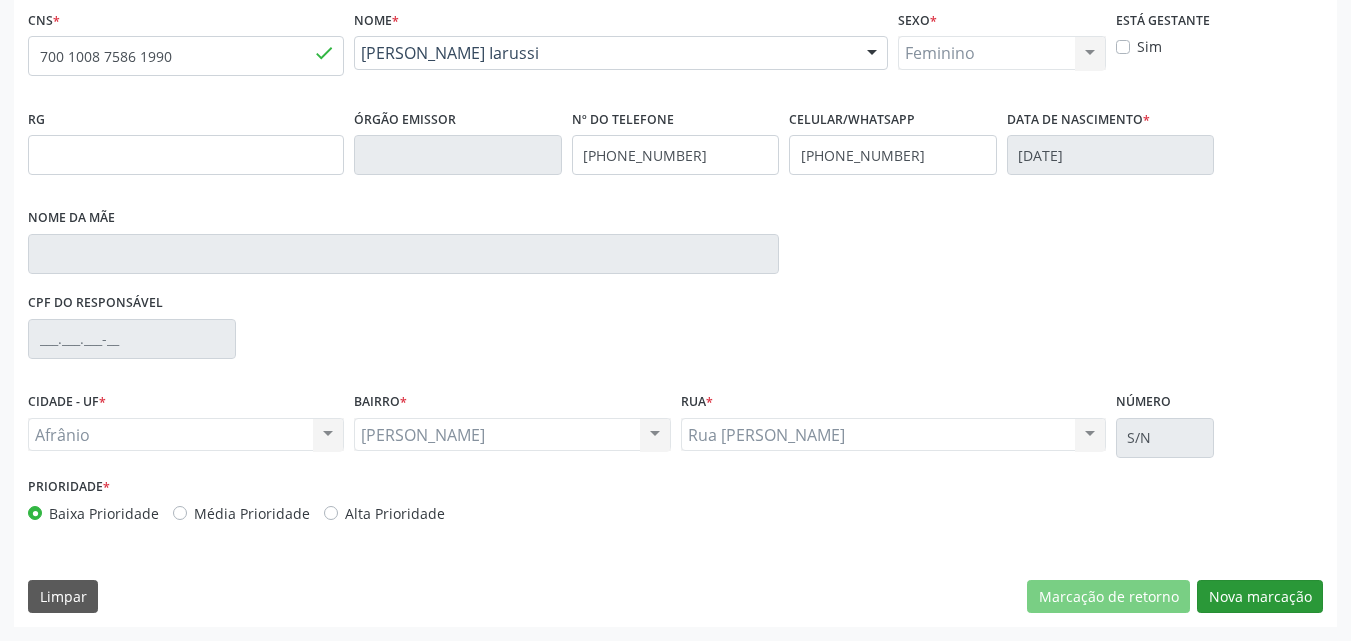 scroll, scrollTop: 265, scrollLeft: 0, axis: vertical 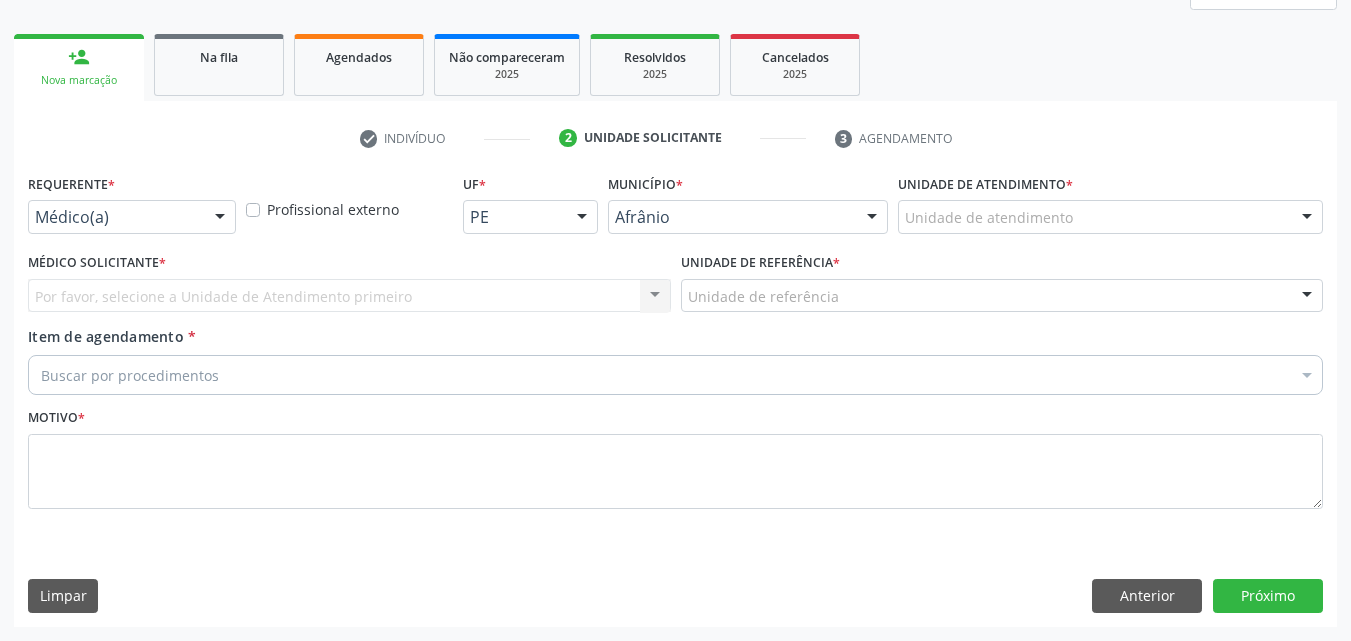 click on "Unidade de atendimento" at bounding box center (1110, 217) 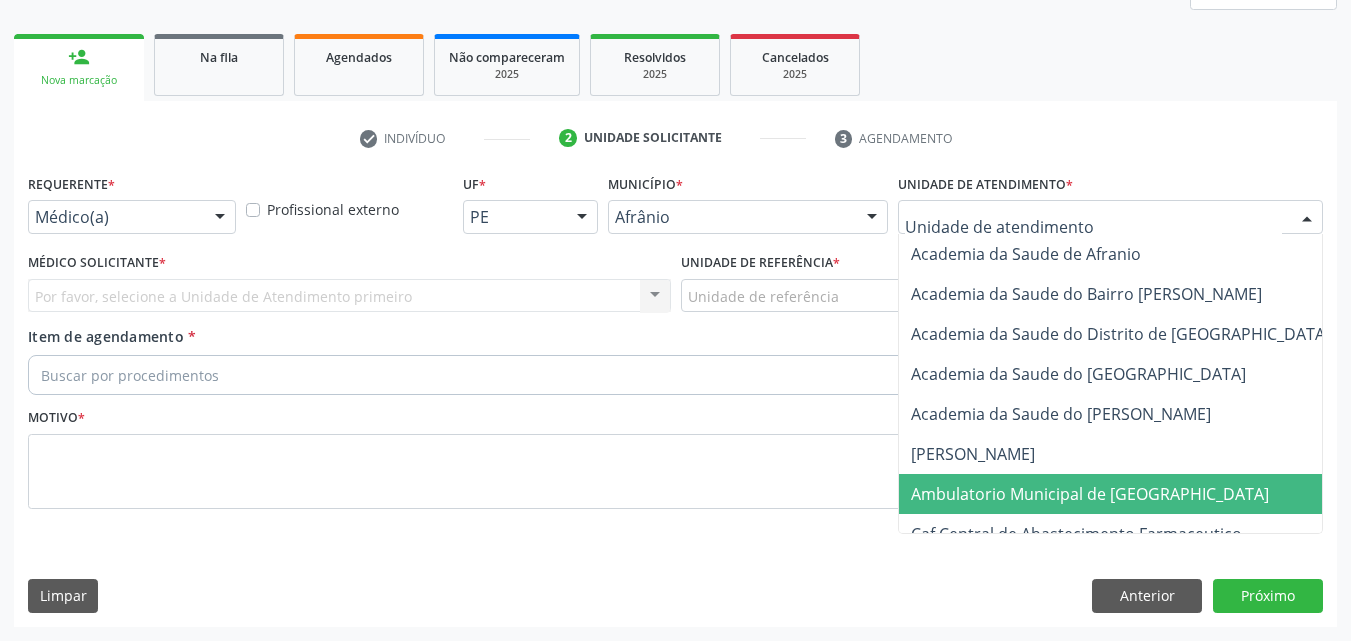 click on "Ambulatorio Municipal de [GEOGRAPHIC_DATA]" at bounding box center (1090, 494) 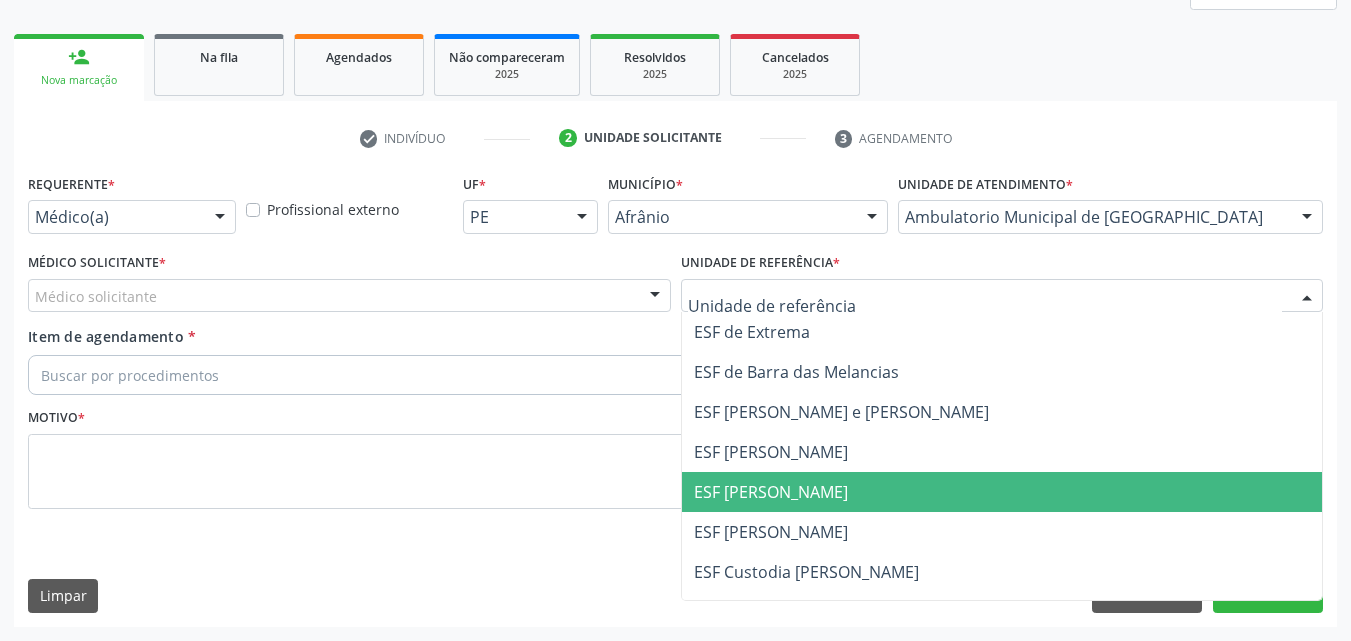 drag, startPoint x: 820, startPoint y: 487, endPoint x: 766, endPoint y: 479, distance: 54.589375 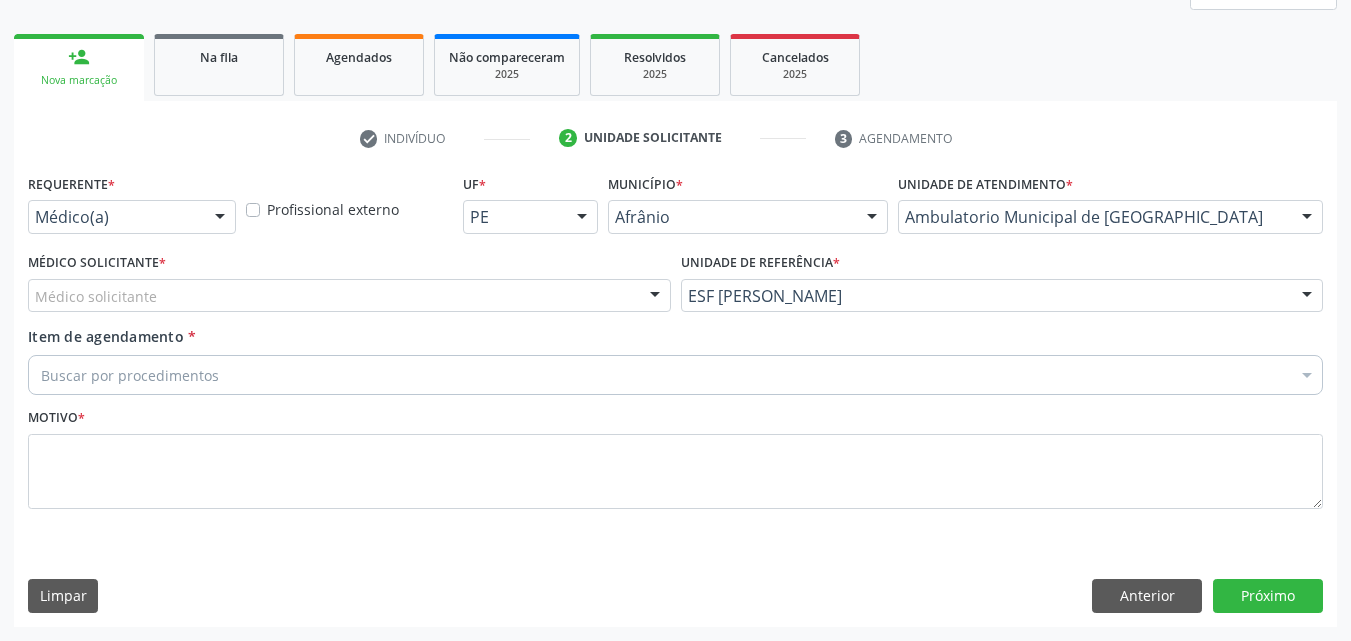 click on "Médico solicitante" at bounding box center (349, 296) 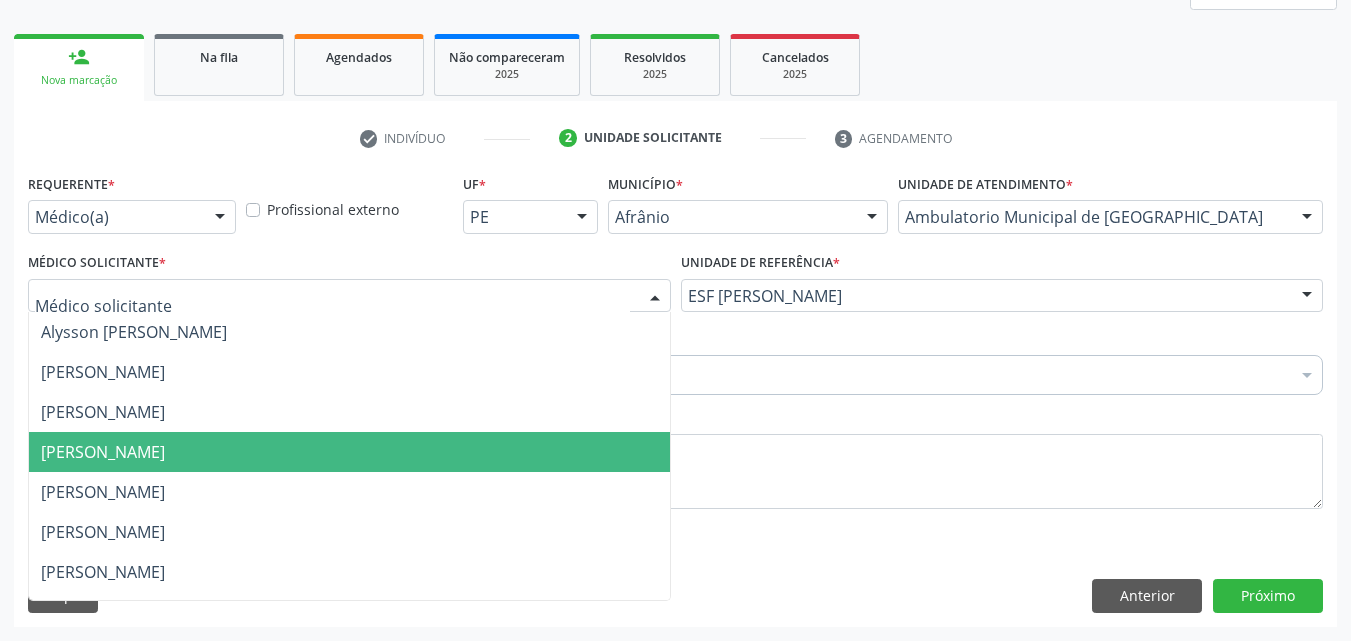 click on "[PERSON_NAME]" at bounding box center [349, 452] 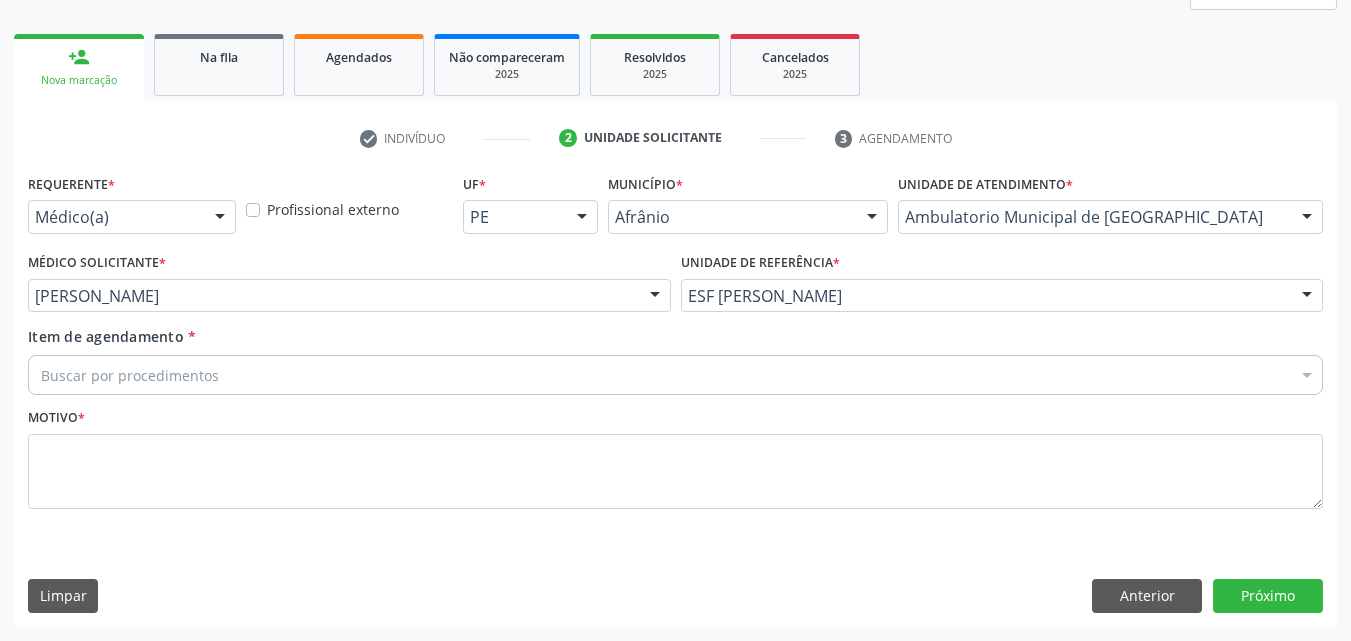 click on "Buscar por procedimentos" at bounding box center (675, 375) 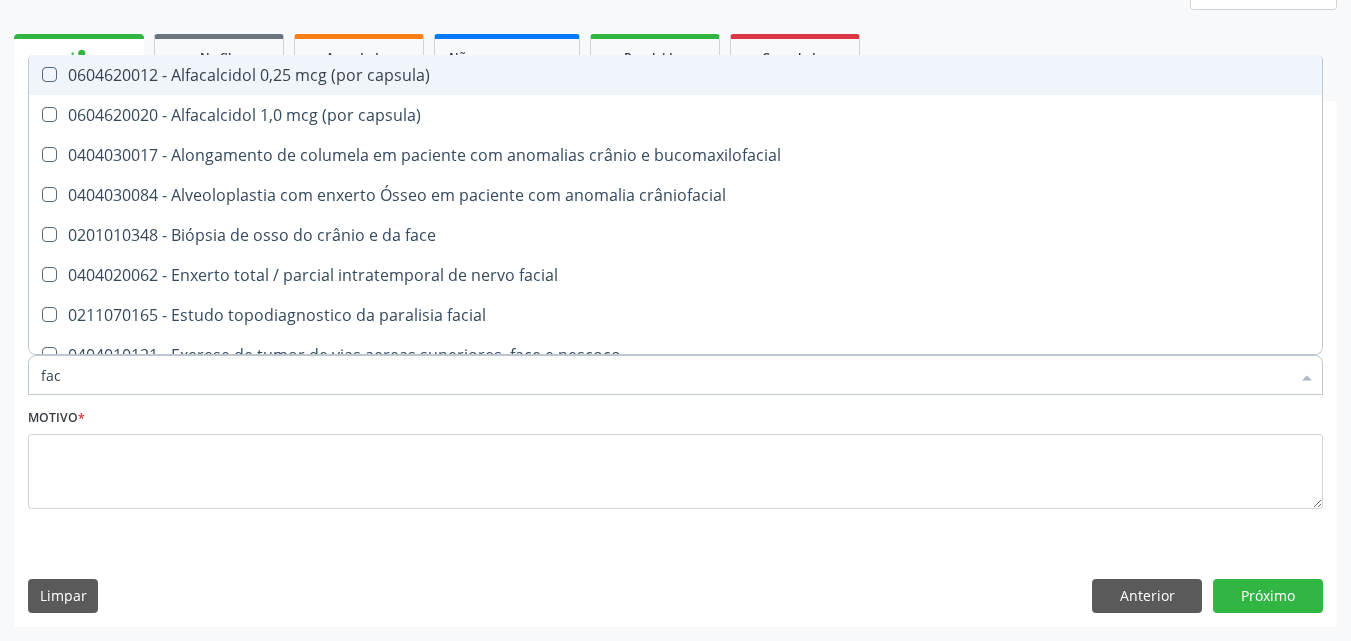 type on "faco" 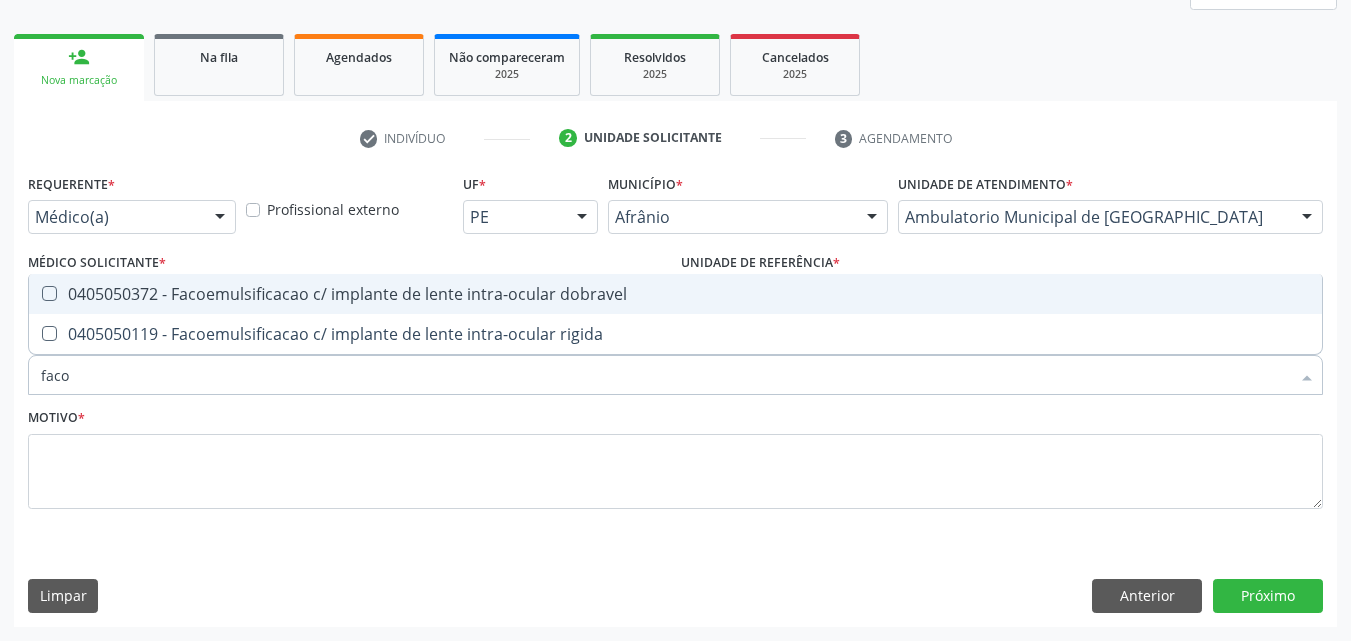 click on "0405050372 - Facoemulsificacao c/ implante de lente intra-ocular dobravel" at bounding box center [675, 294] 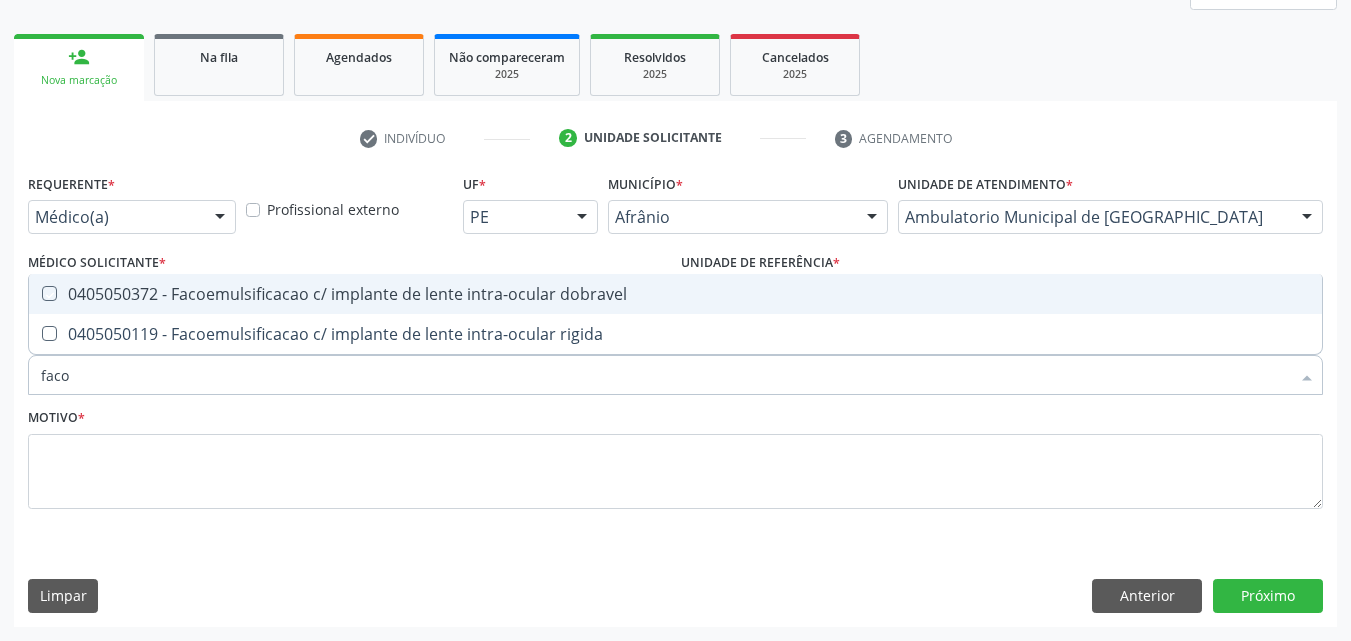 checkbox on "true" 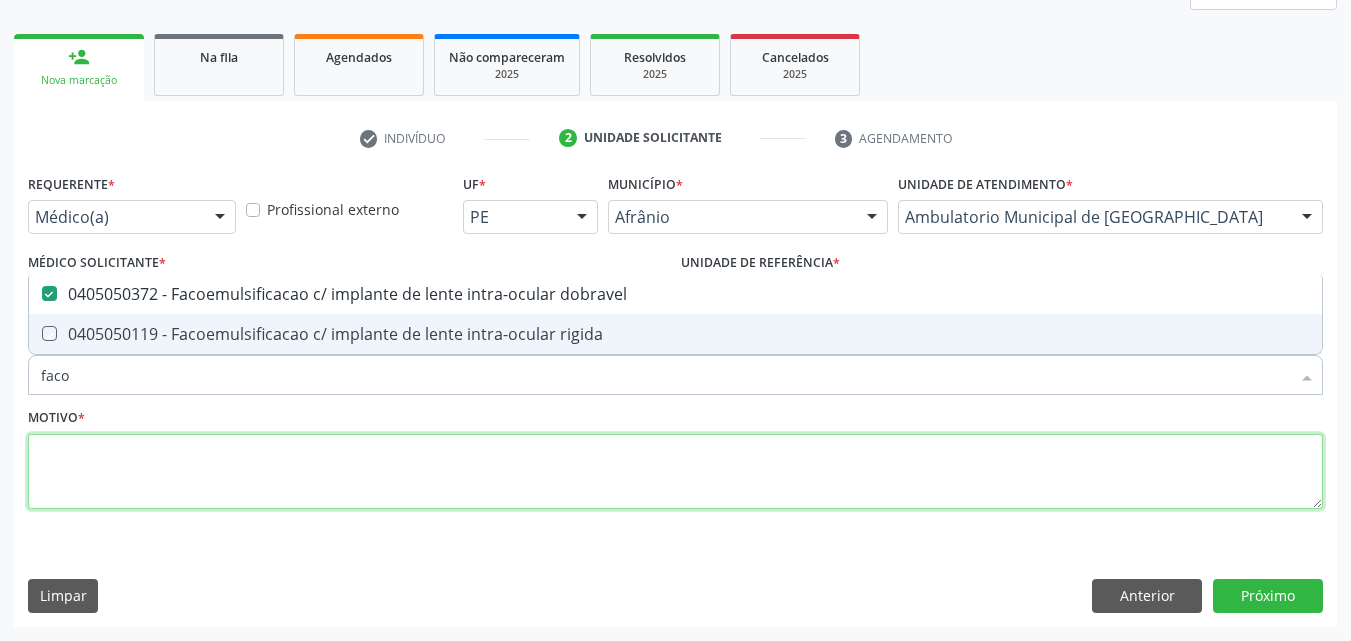click at bounding box center [675, 472] 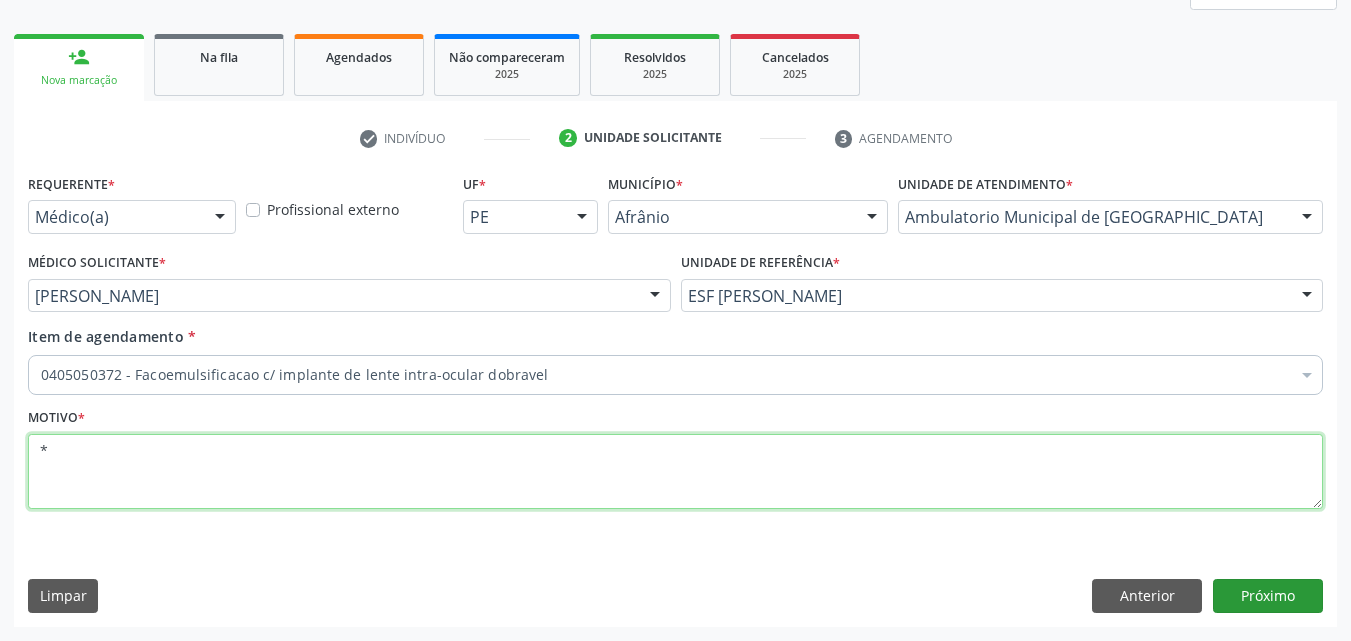 type on "*" 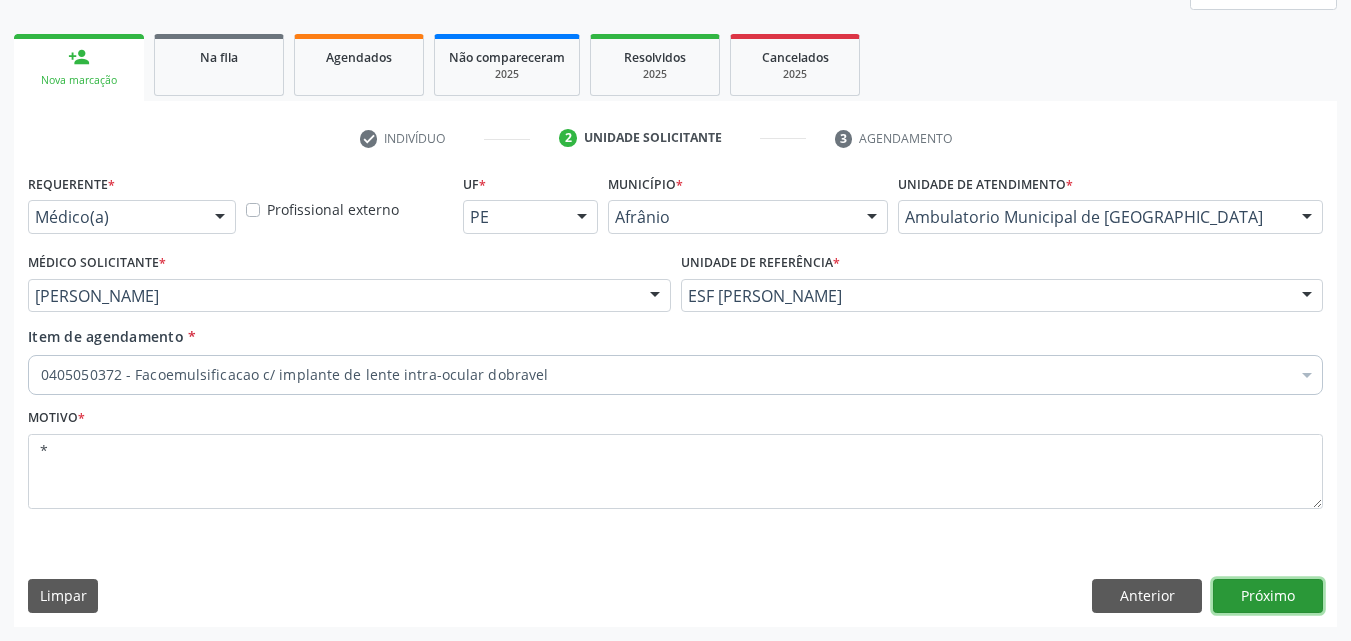 click on "Próximo" at bounding box center (1268, 596) 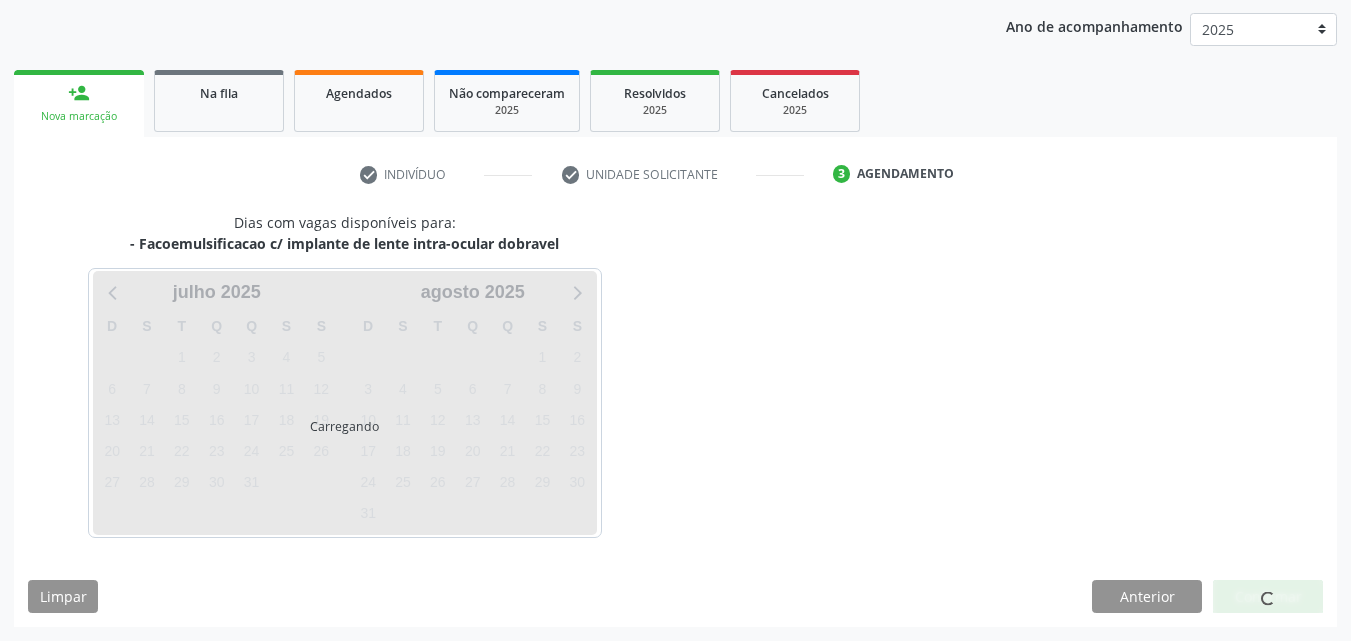 scroll, scrollTop: 229, scrollLeft: 0, axis: vertical 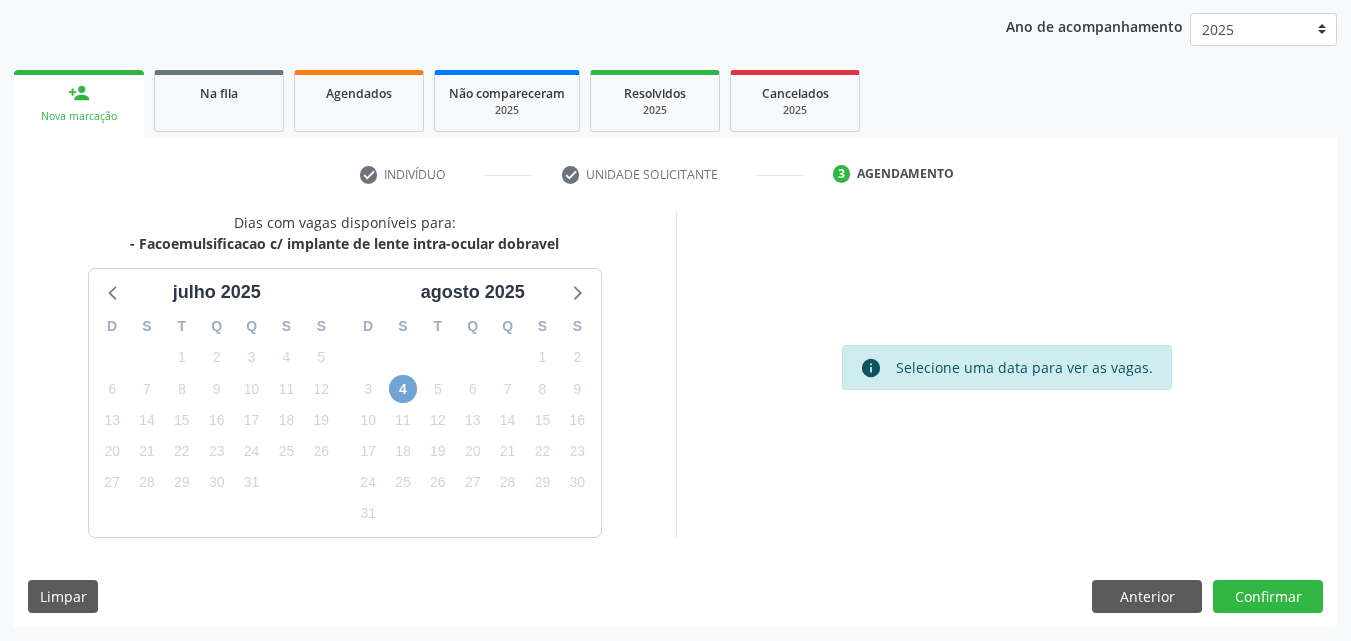 click on "4" at bounding box center [403, 389] 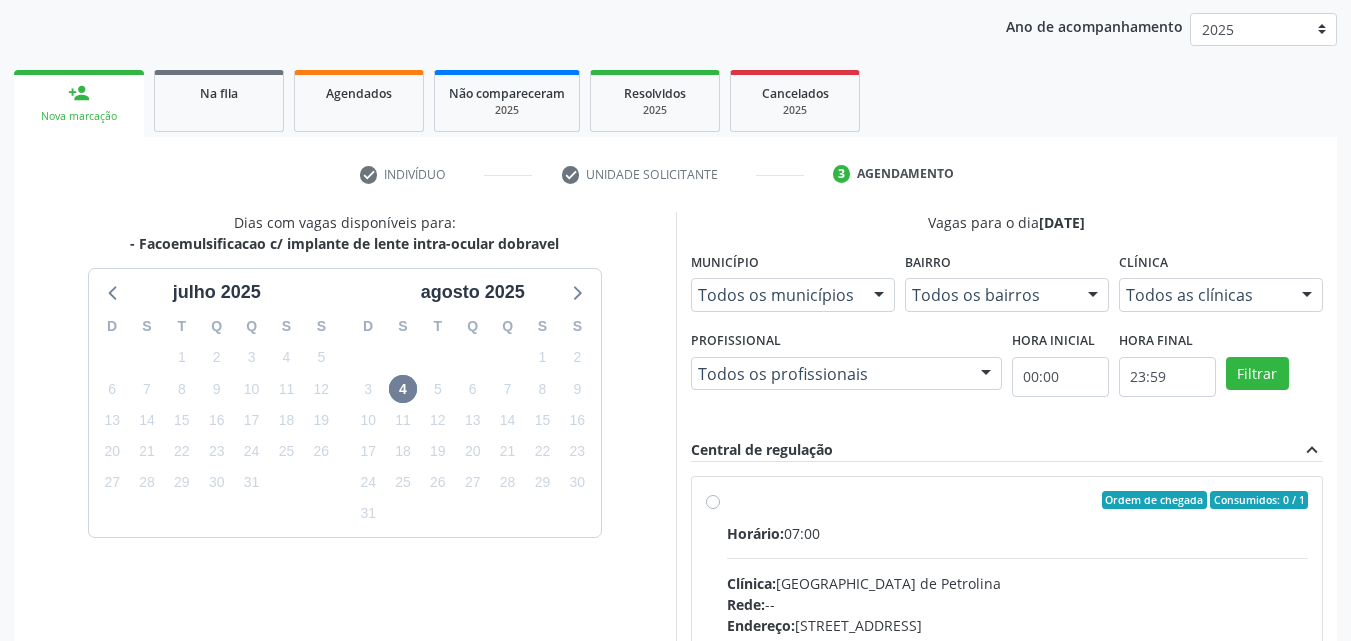 click on "Ordem de chegada
Consumidos: 0 / 1" at bounding box center [1018, 500] 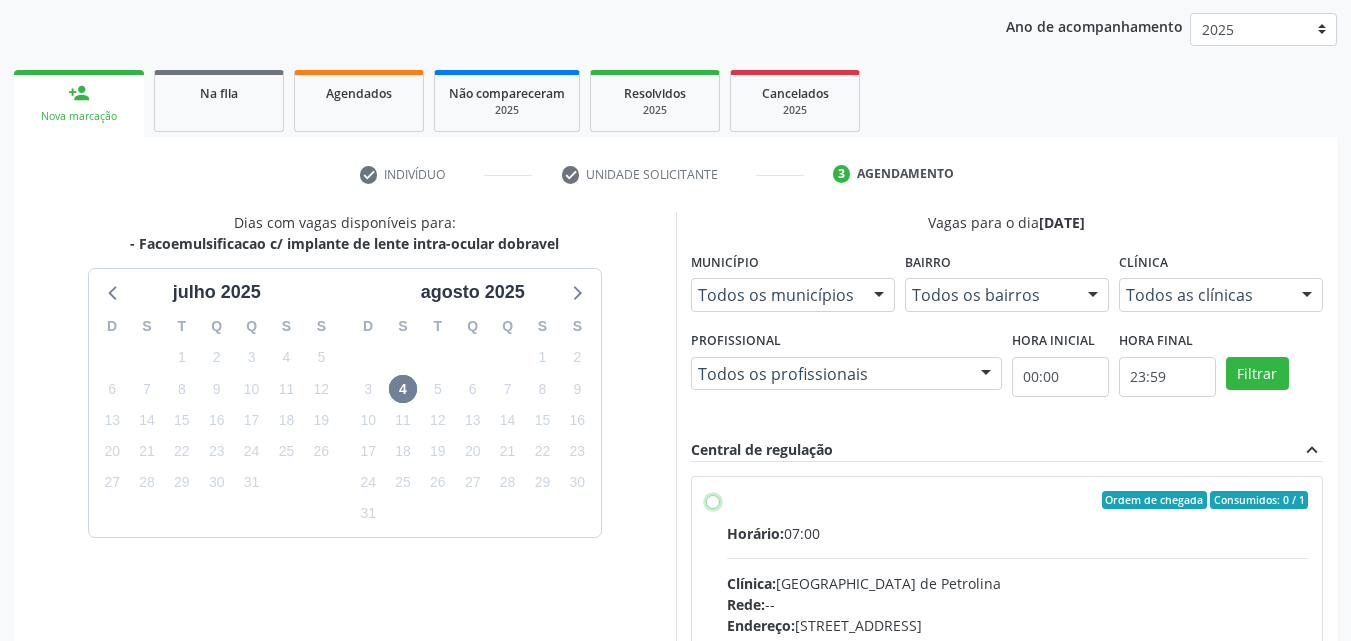 click on "Ordem de chegada
Consumidos: 0 / 1
Horário:   07:00
Clínica:  [GEOGRAPHIC_DATA]
Rede:
--
Endereço:   [STREET_ADDRESS]
Telefone:   [PHONE_NUMBER]
Profissional:
--
Informações adicionais sobre o atendimento
Idade de atendimento:
Sem restrição
Gênero(s) atendido(s):
Sem restrição
Informações adicionais:
--" at bounding box center (713, 500) 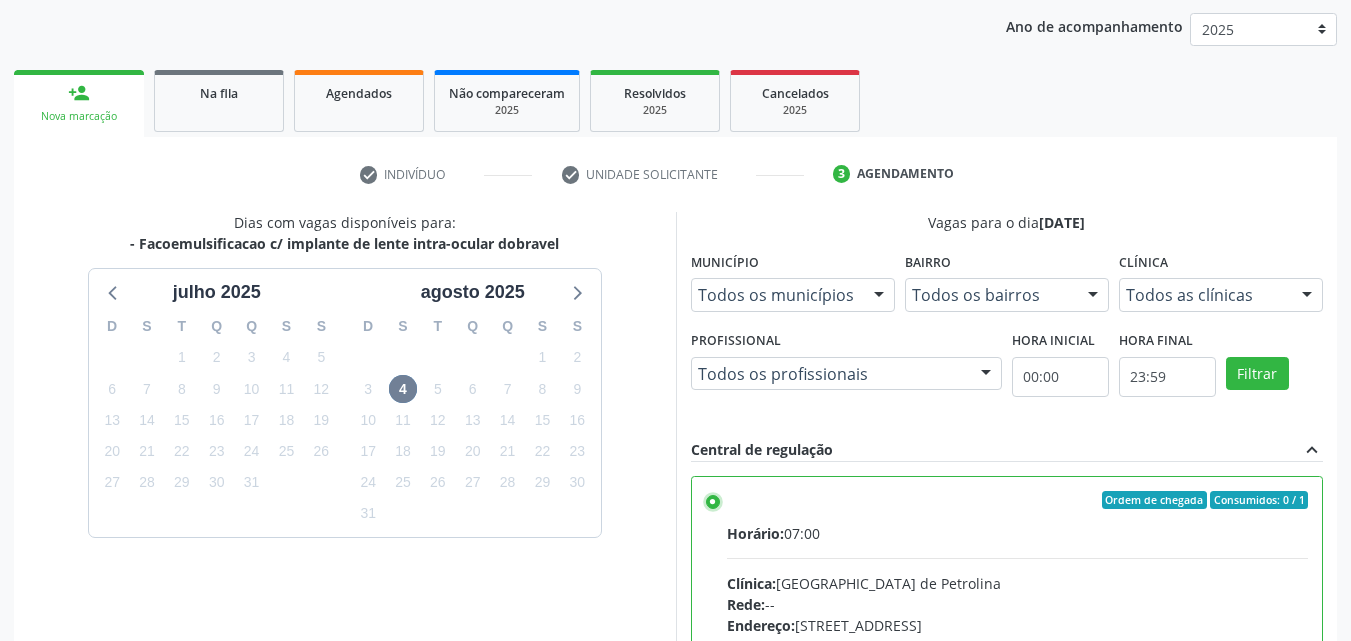 scroll, scrollTop: 99, scrollLeft: 0, axis: vertical 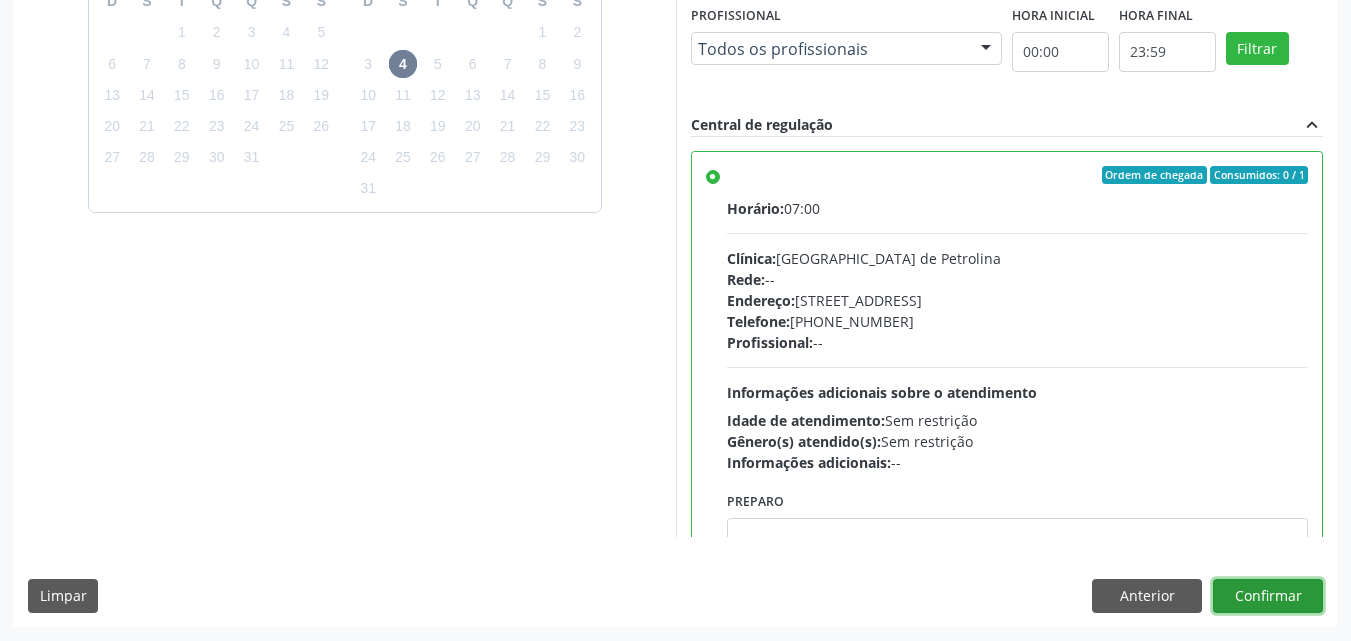 click on "Confirmar" at bounding box center (1268, 596) 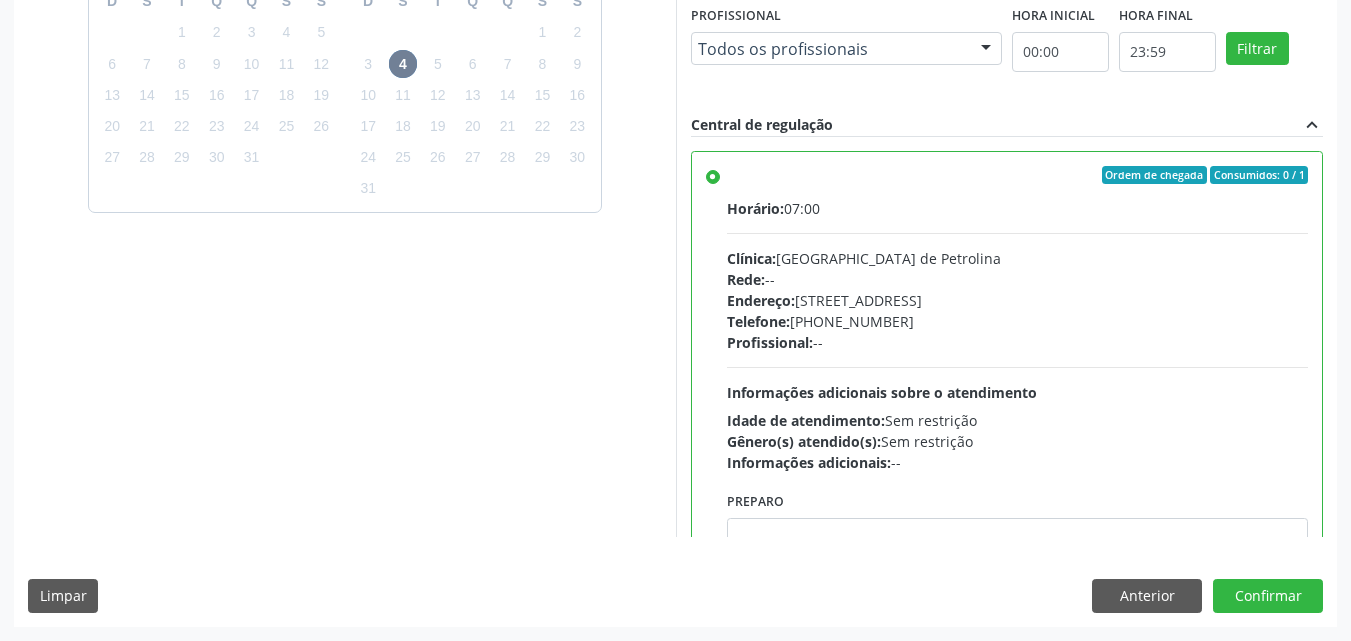 scroll, scrollTop: 99, scrollLeft: 0, axis: vertical 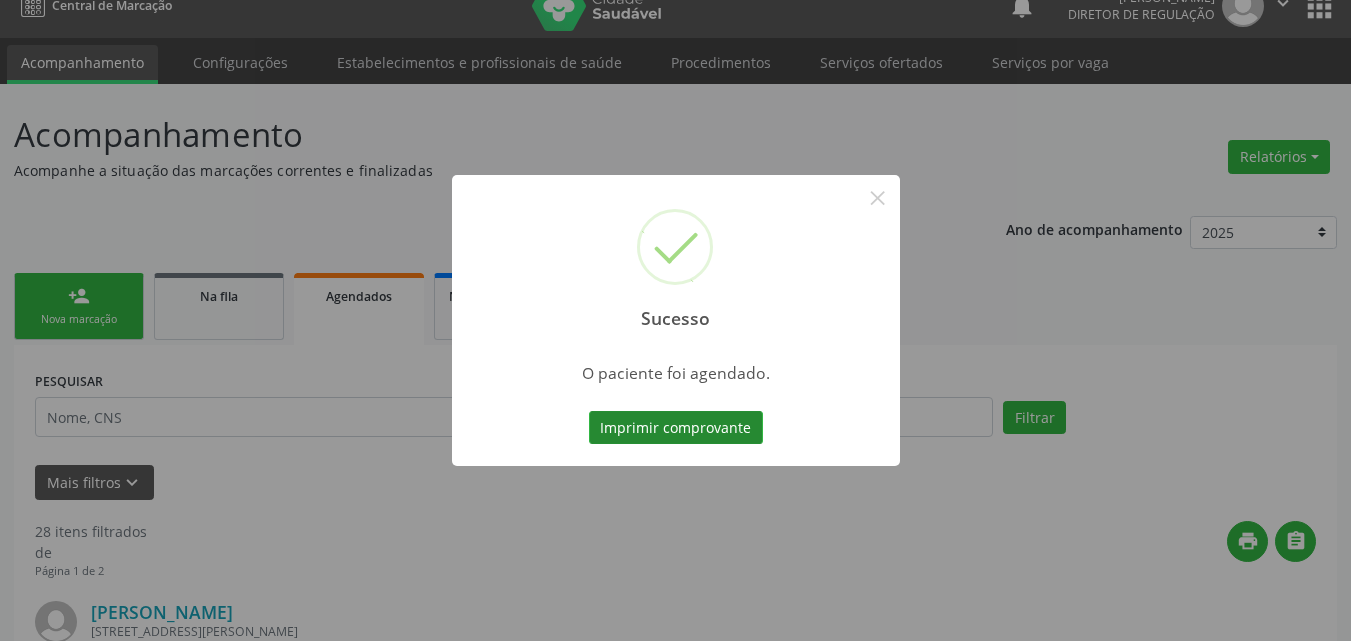 click on "Imprimir comprovante" at bounding box center [676, 428] 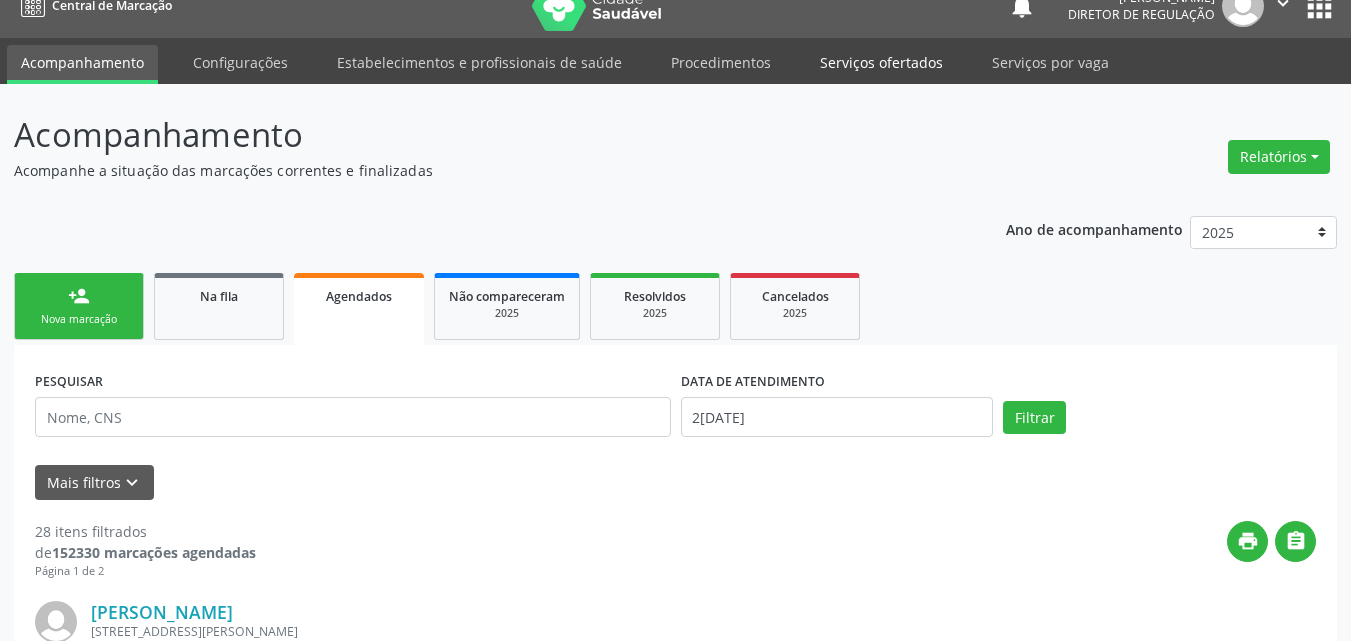 click on "Serviços ofertados" at bounding box center (881, 62) 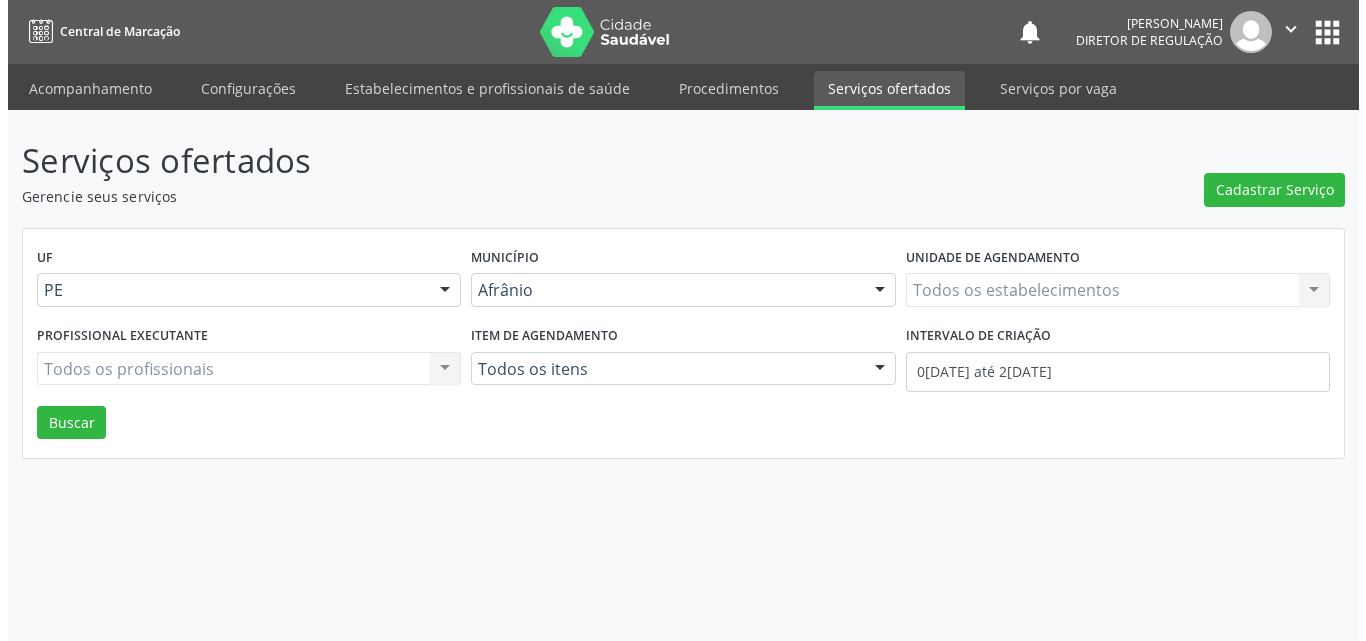 scroll, scrollTop: 0, scrollLeft: 0, axis: both 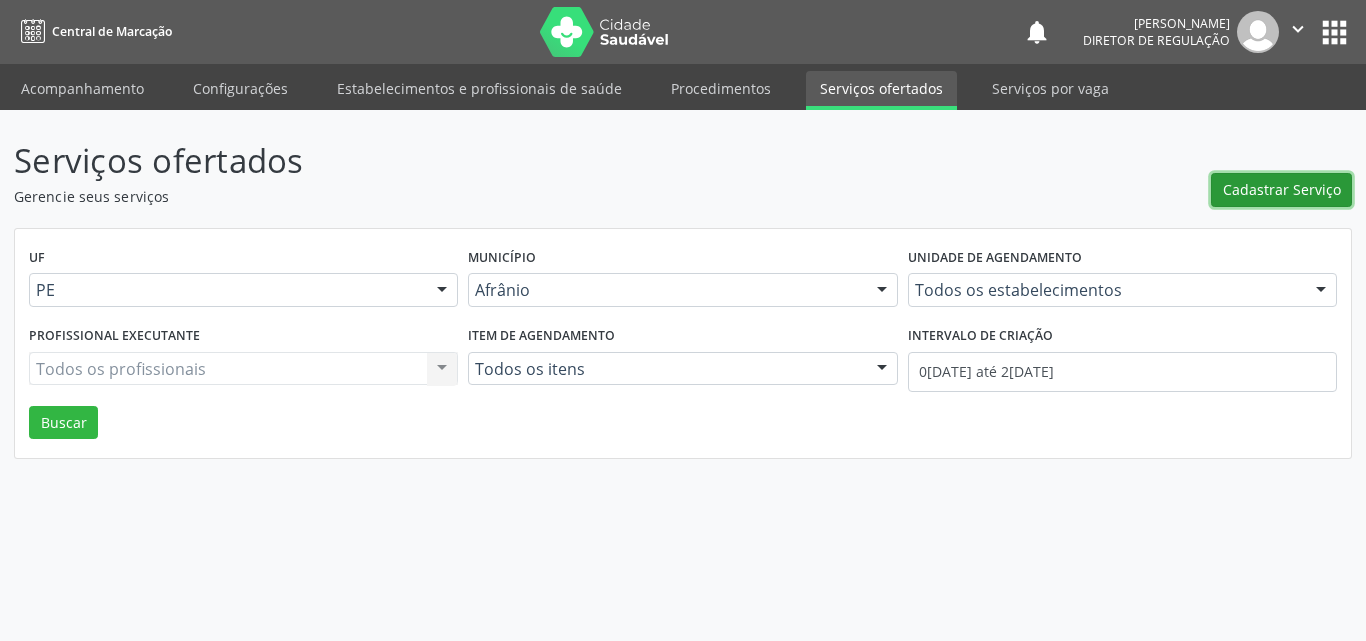 click on "Cadastrar Serviço" at bounding box center (1282, 189) 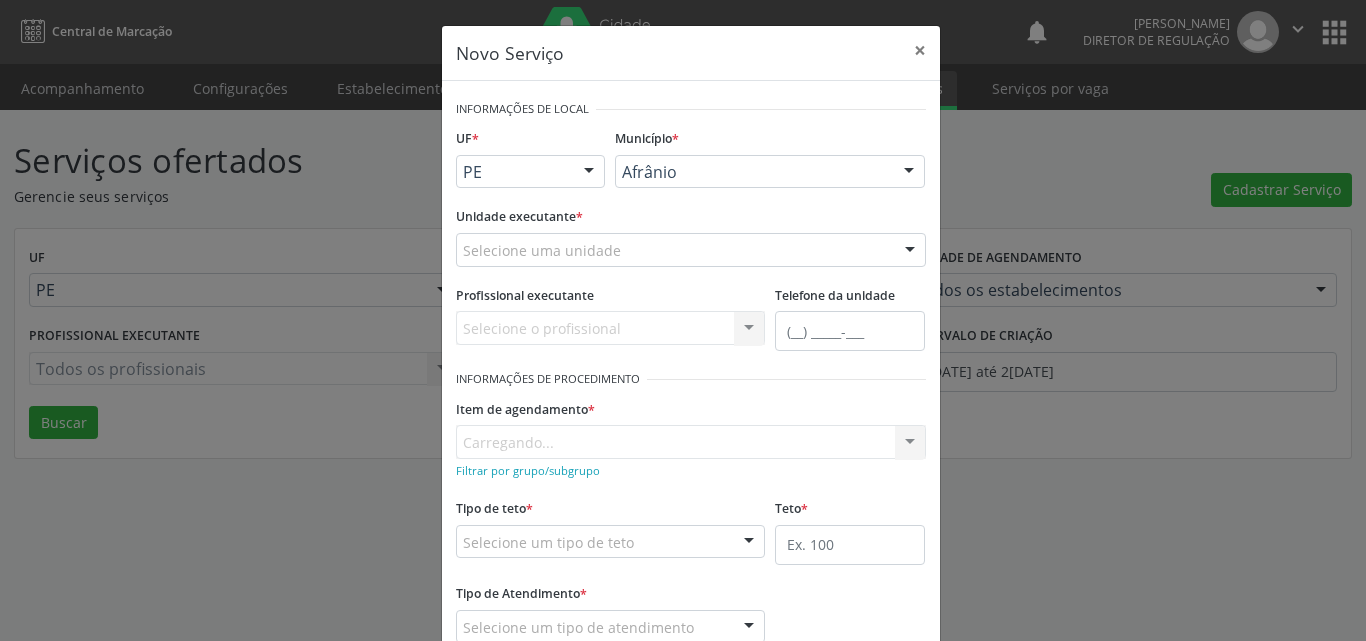 click on "Selecione uma unidade" at bounding box center [691, 250] 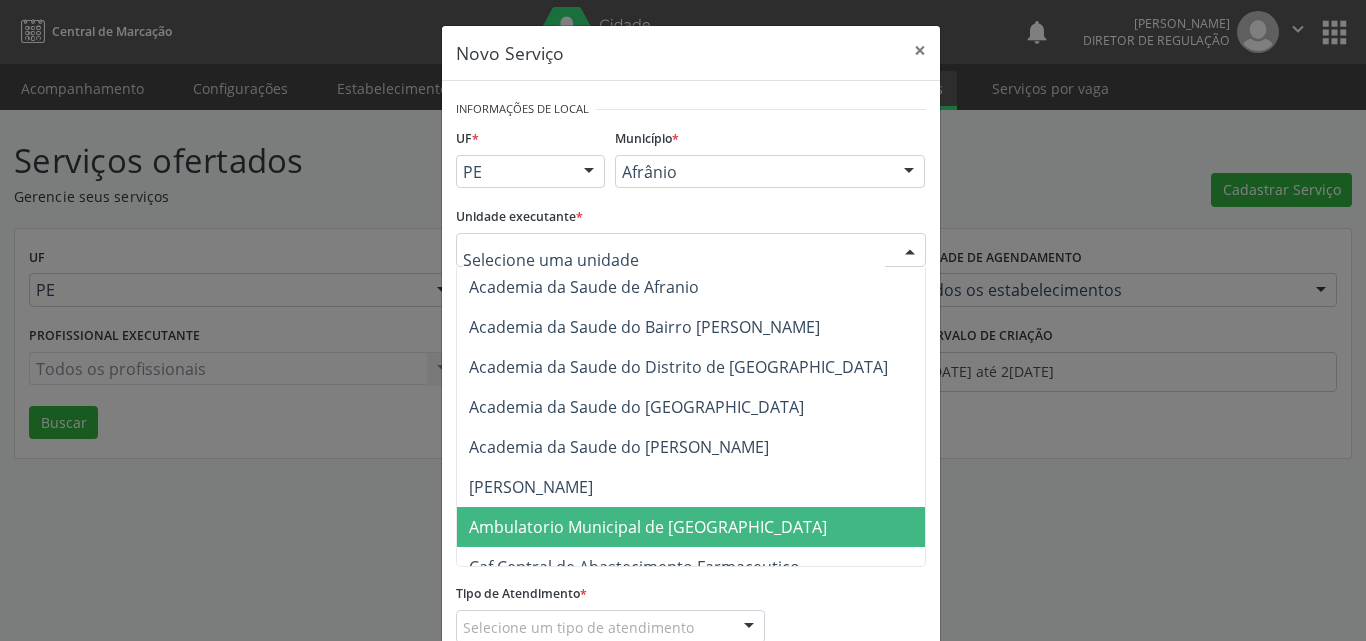 click on "Ambulatorio Municipal de [GEOGRAPHIC_DATA]" at bounding box center [648, 527] 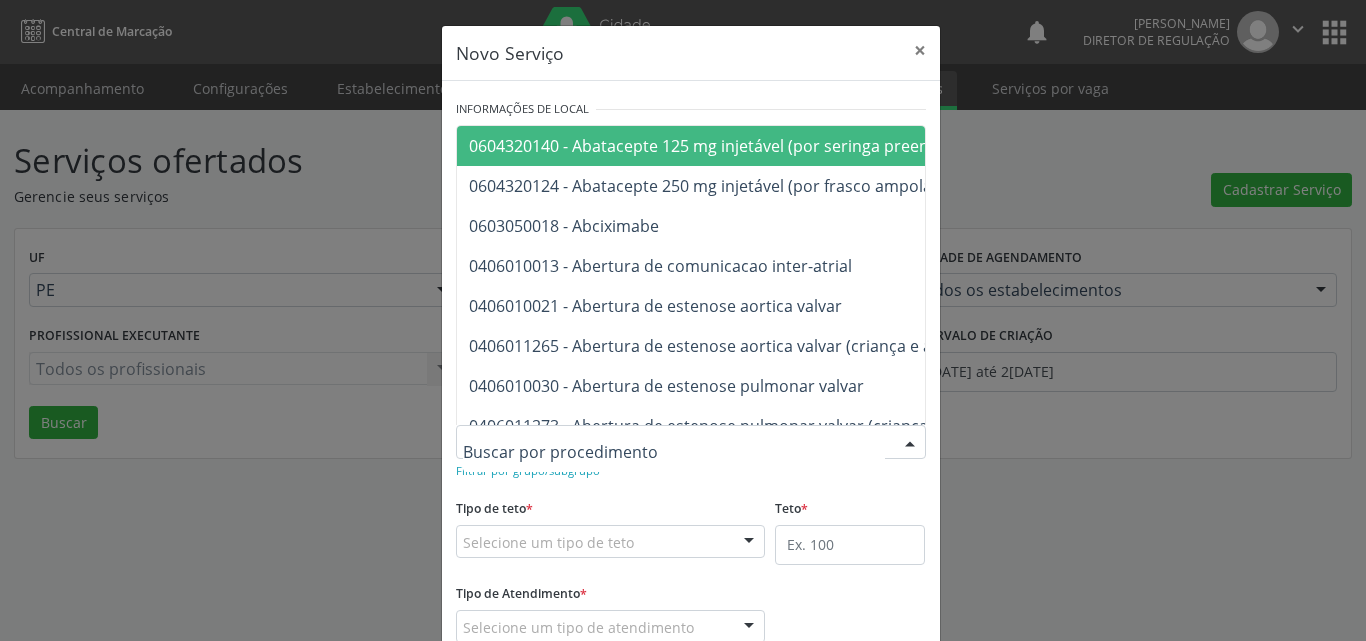 click at bounding box center [691, 442] 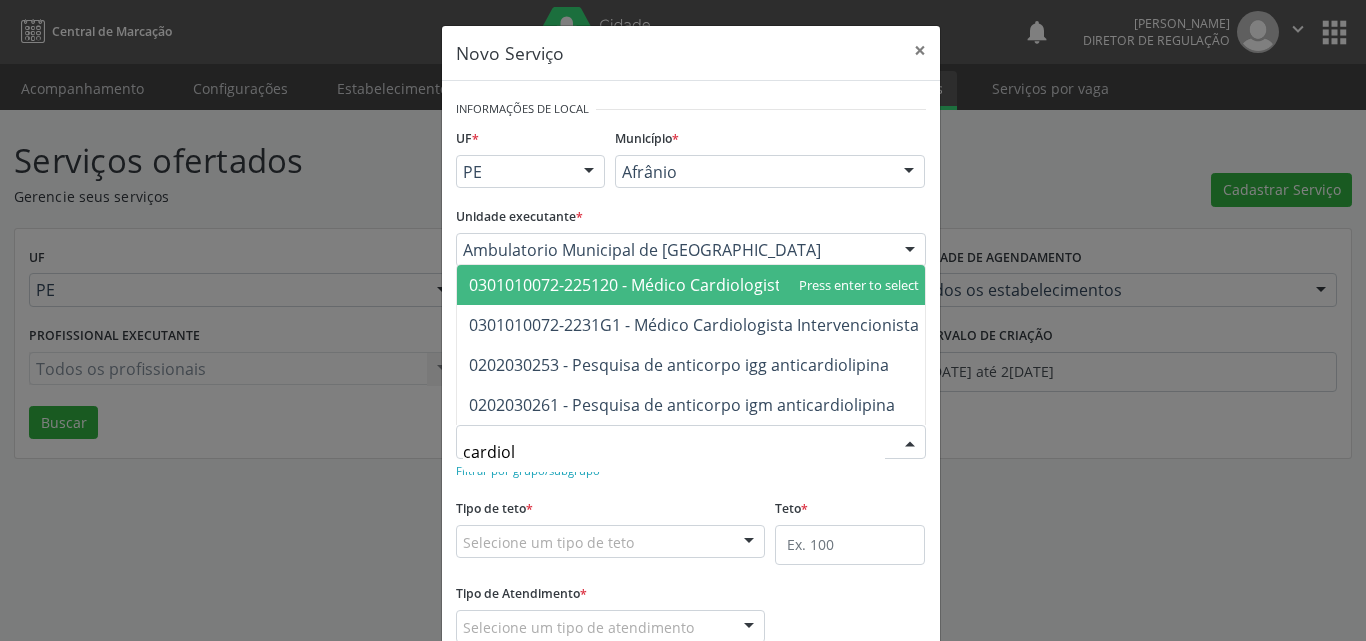 type on "cardiolo" 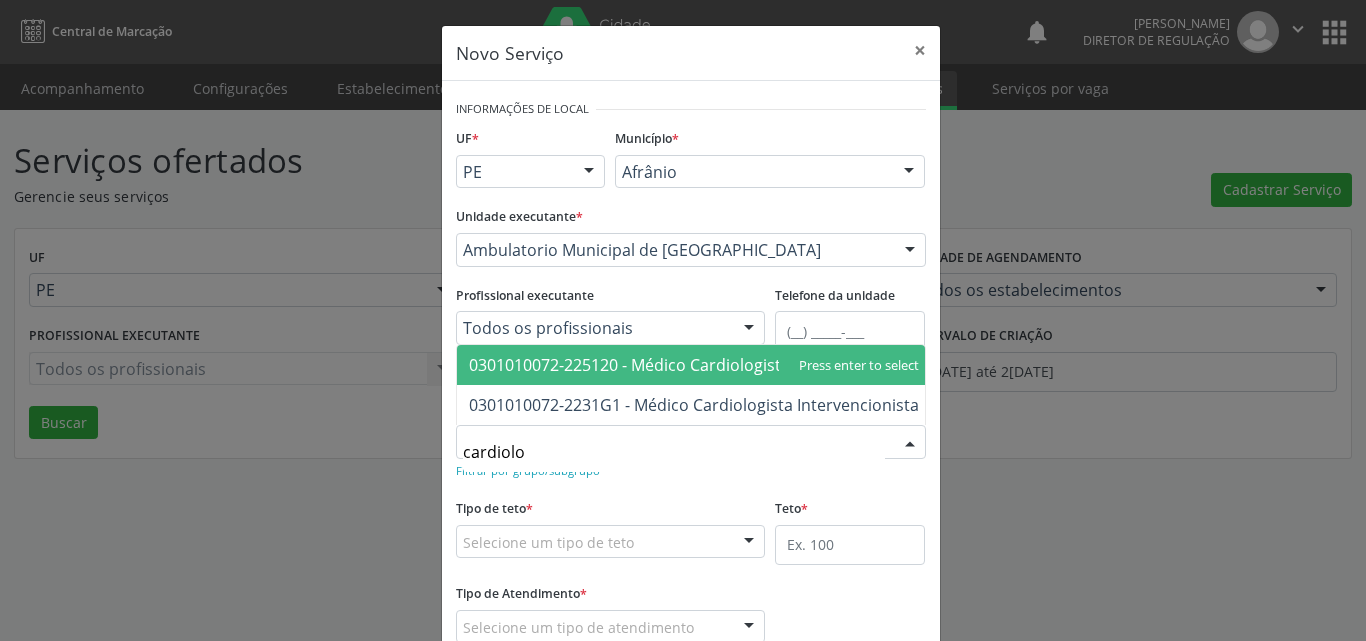 click on "0301010072-225120 - Médico Cardiologista" at bounding box center [694, 365] 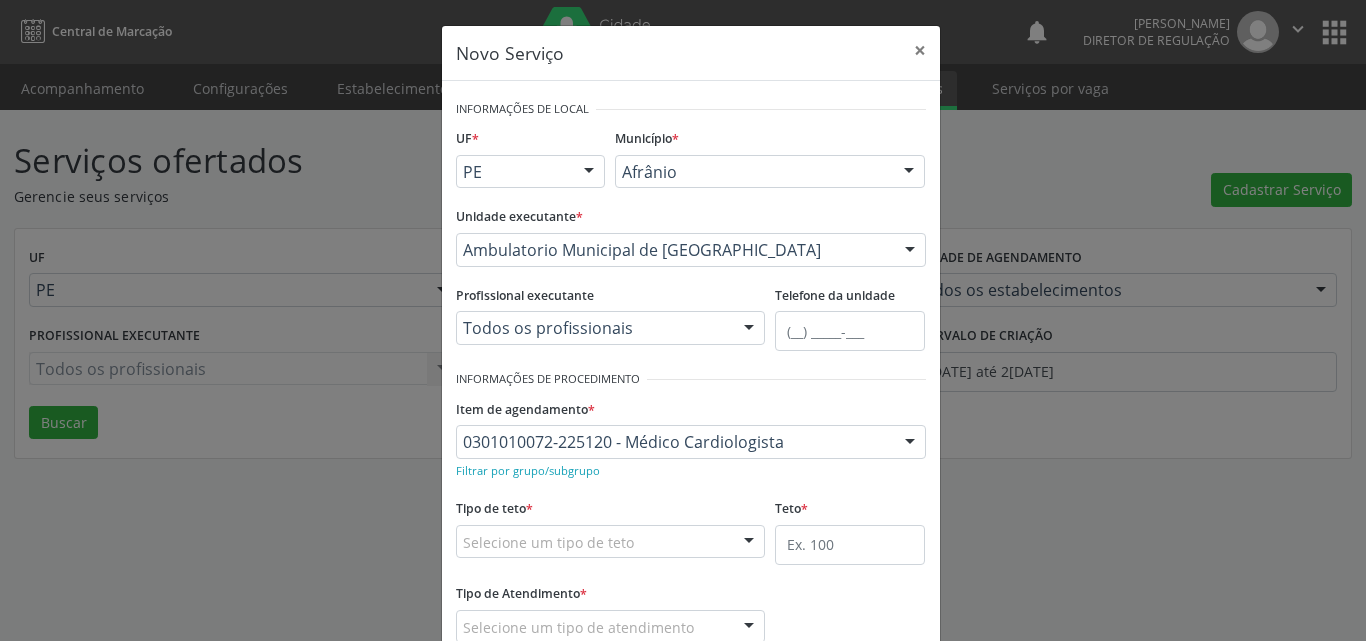 click on "Selecione um tipo de teto" at bounding box center (611, 542) 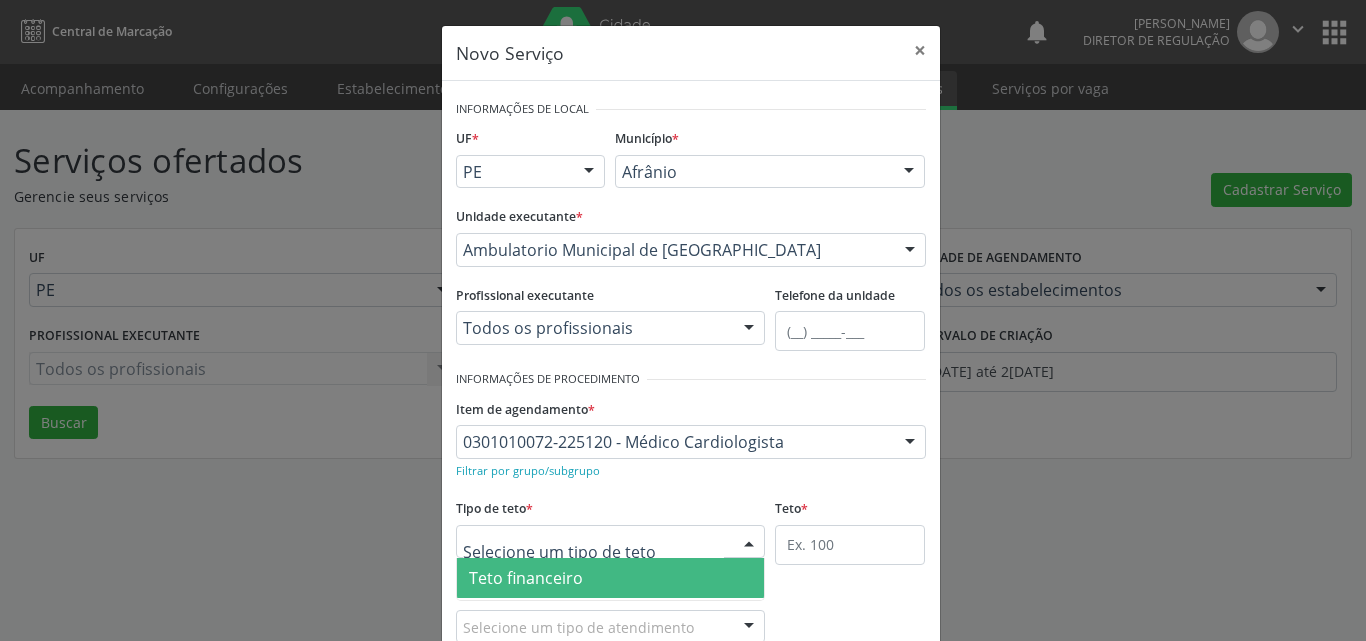 scroll, scrollTop: 100, scrollLeft: 0, axis: vertical 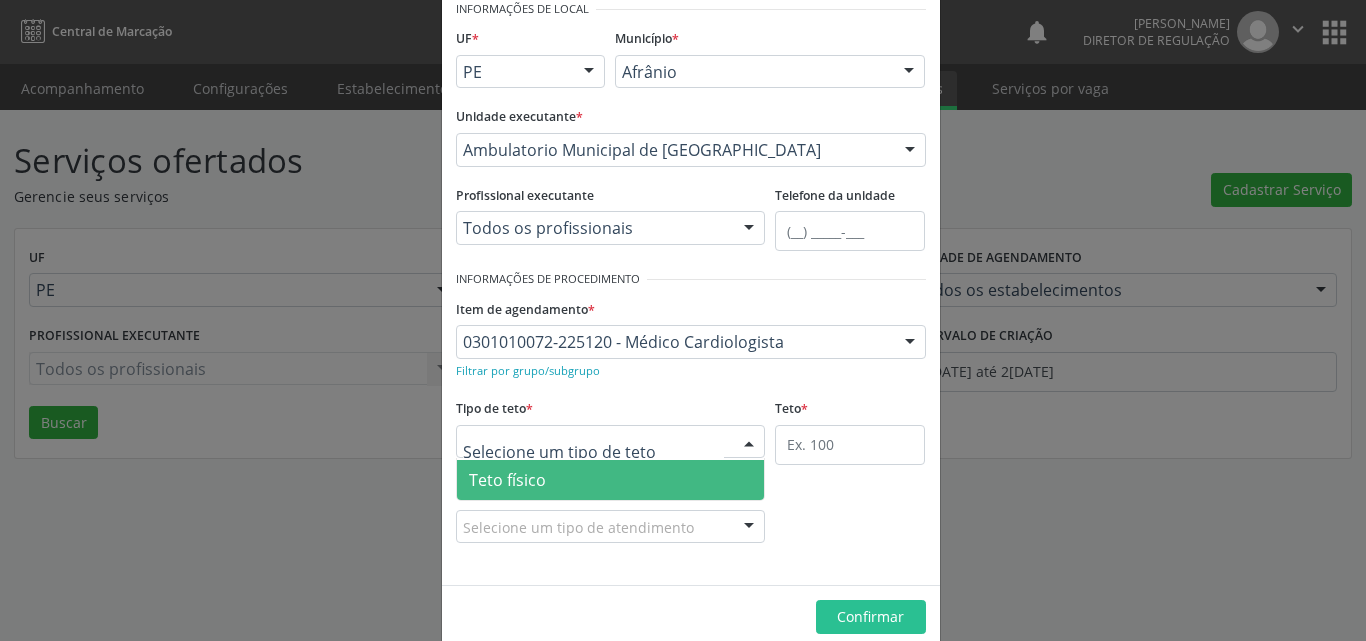 click on "Teto físico" at bounding box center (611, 480) 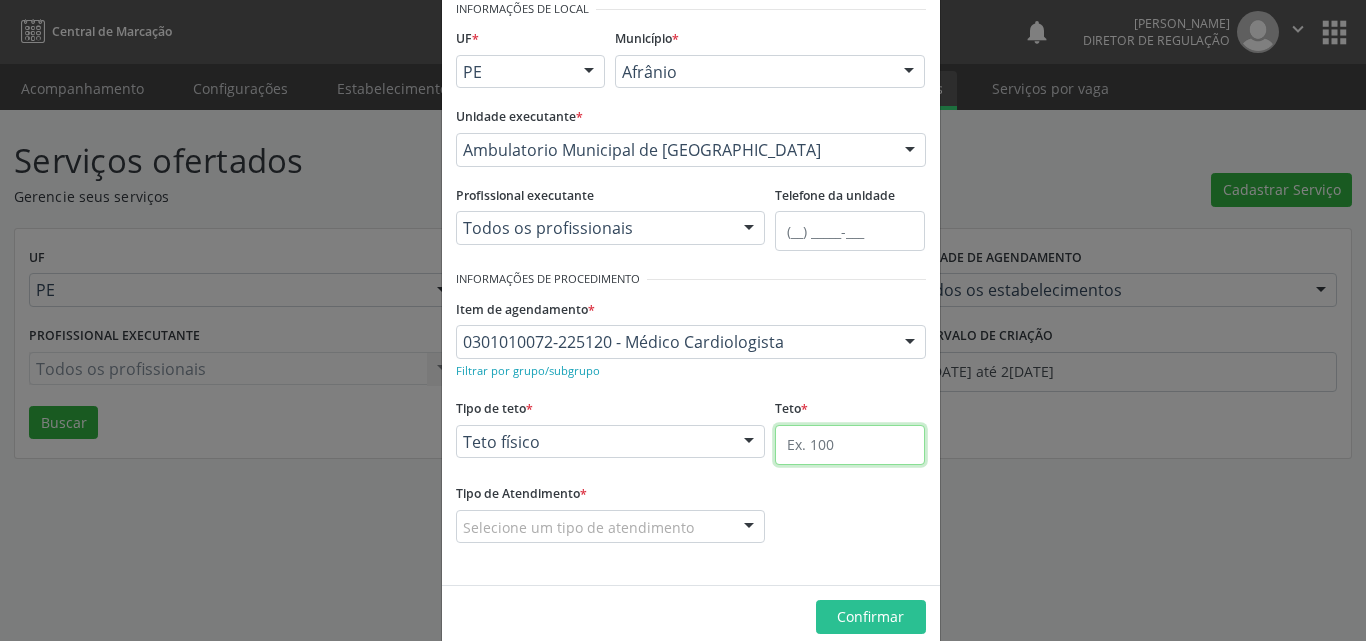 click at bounding box center [850, 445] 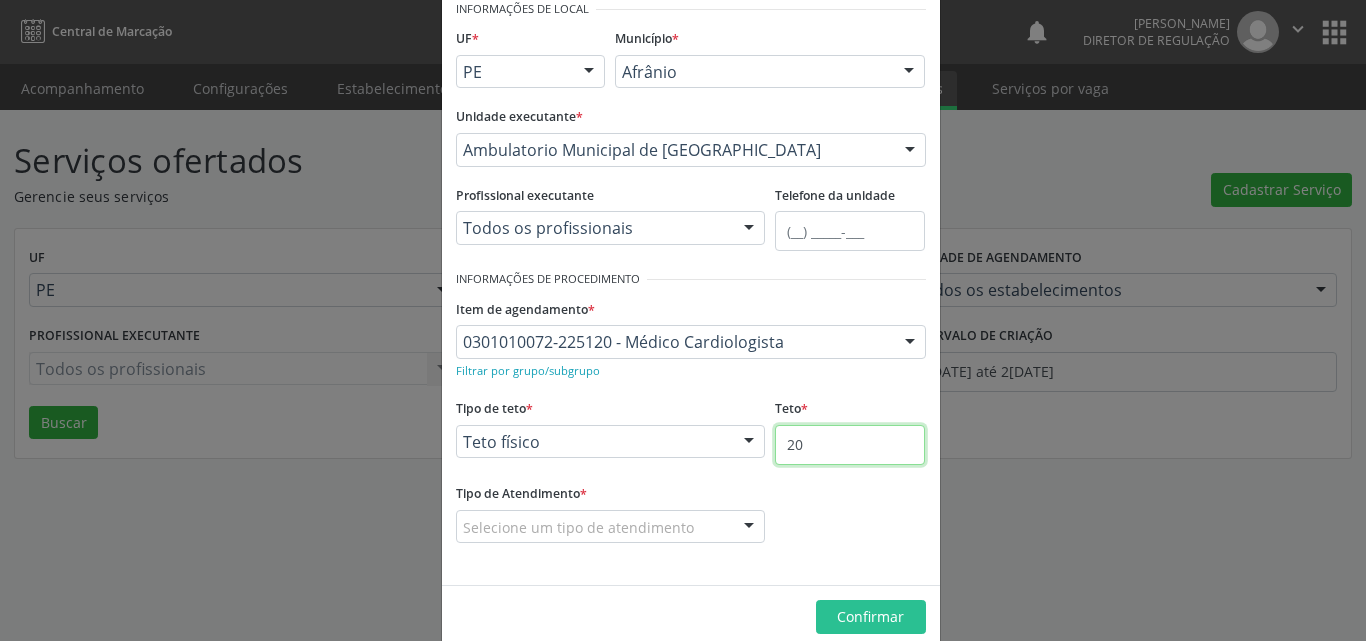 type on "20" 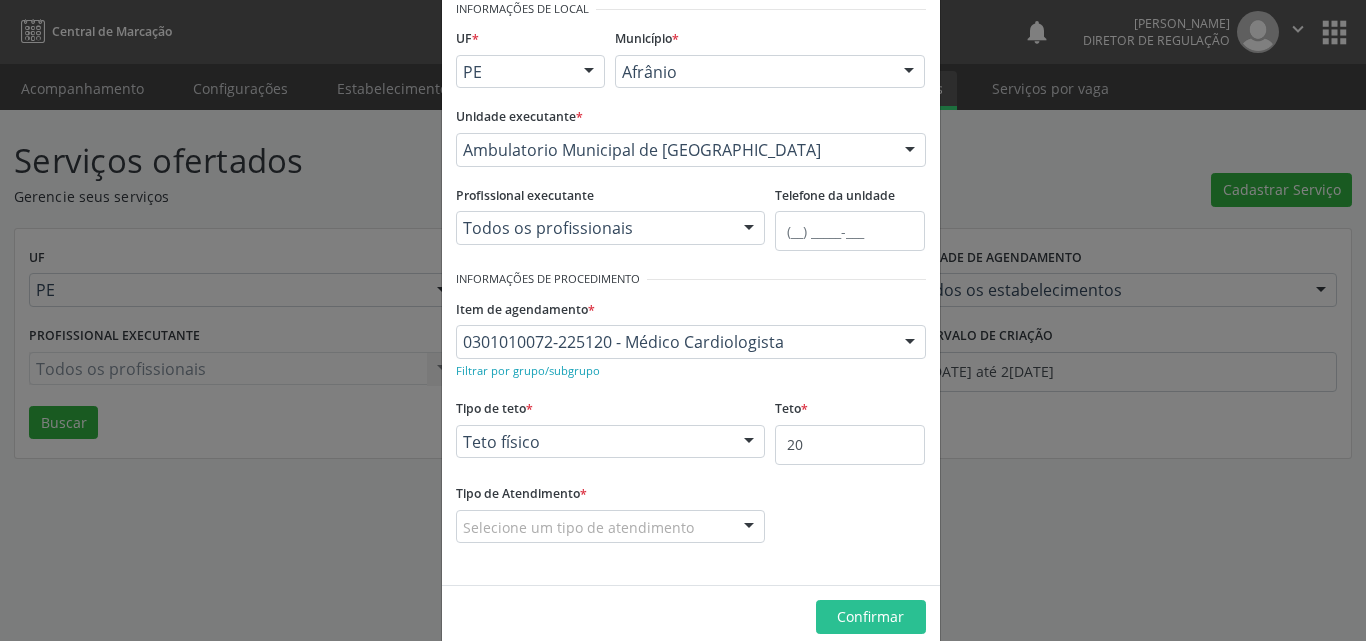 click on "Selecione um tipo de atendimento" at bounding box center [611, 527] 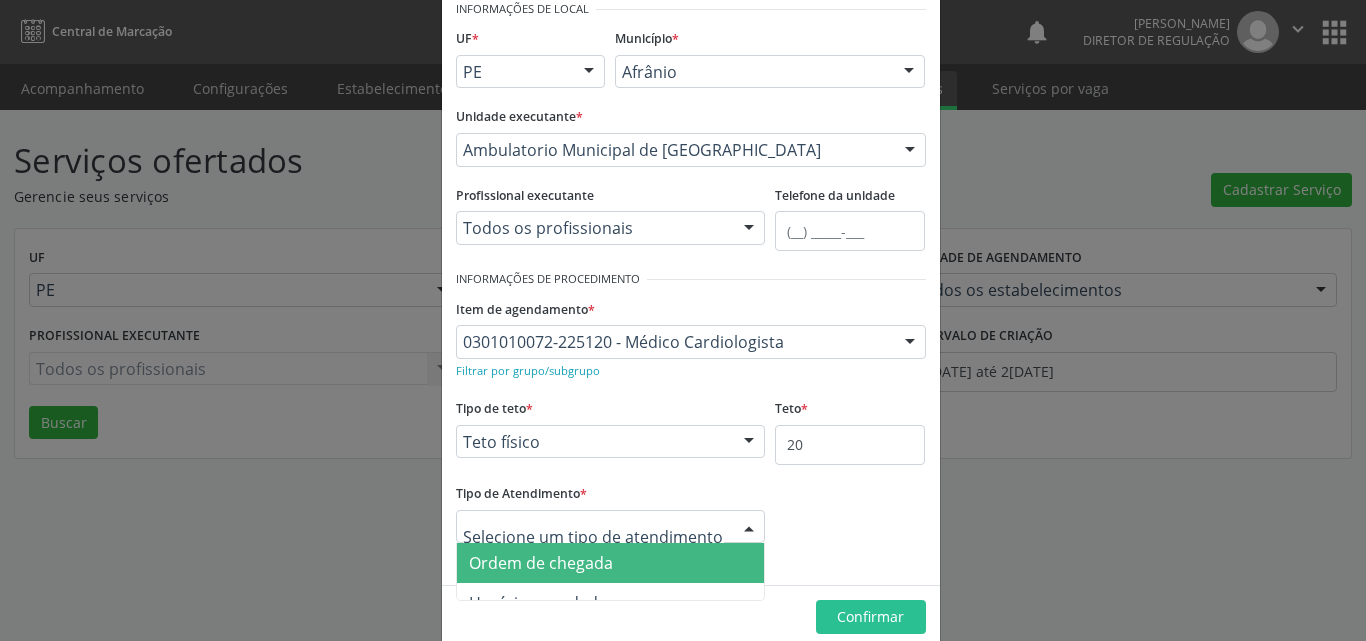 scroll, scrollTop: 132, scrollLeft: 0, axis: vertical 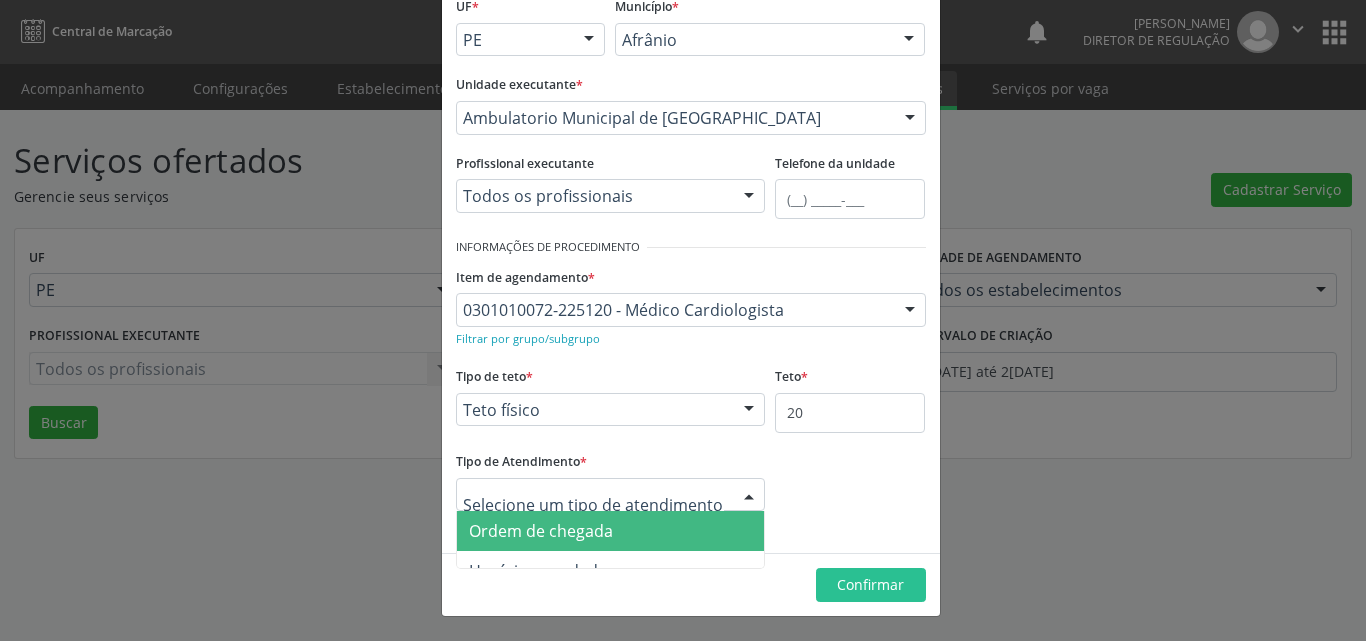 click on "Ordem de chegada" at bounding box center [611, 531] 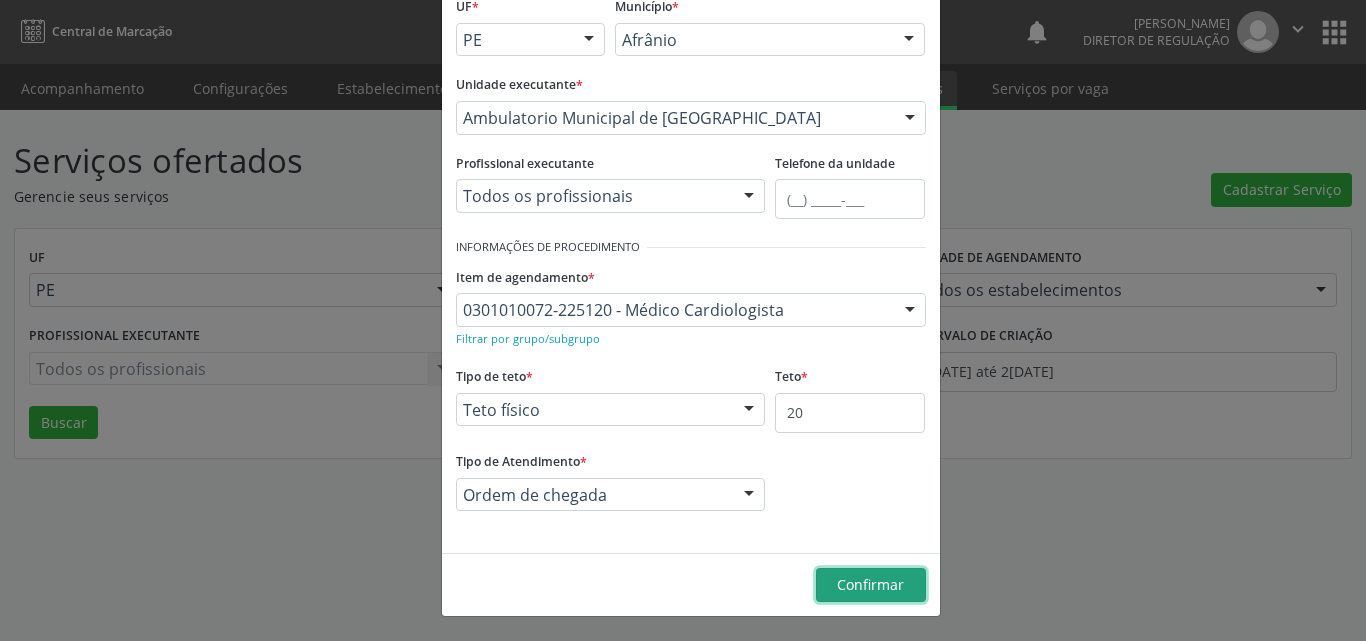click on "Confirmar" at bounding box center [870, 584] 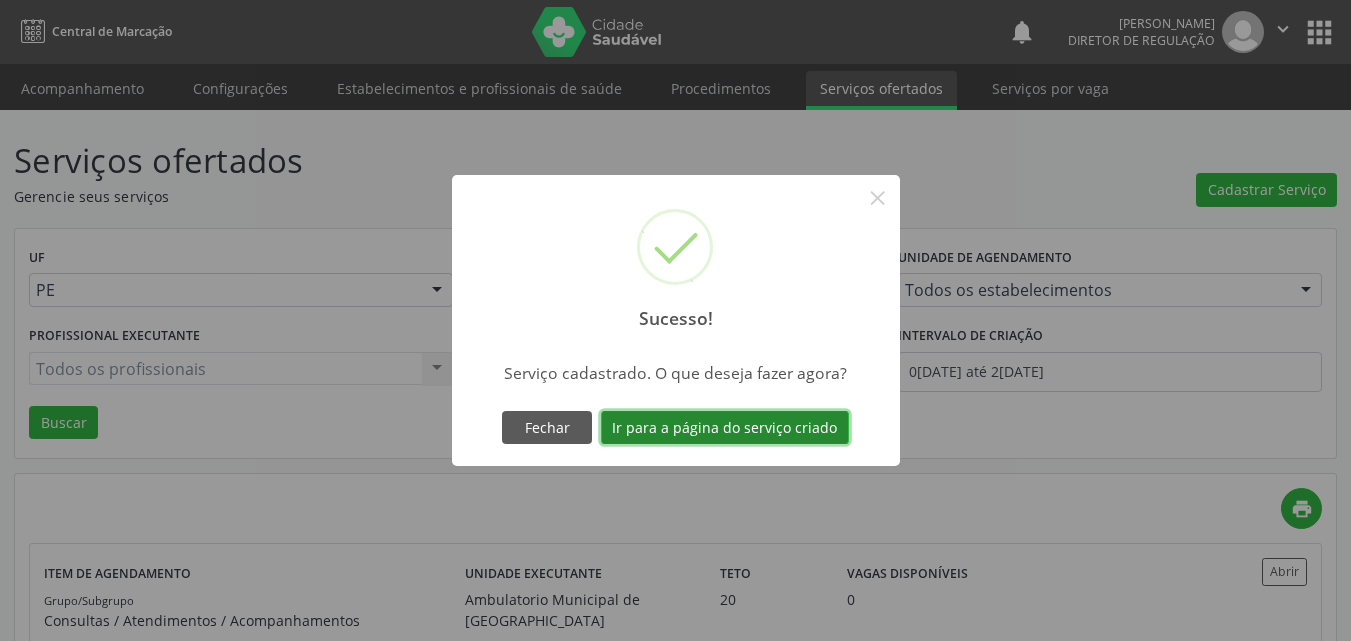 click on "Ir para a página do serviço criado" at bounding box center [725, 428] 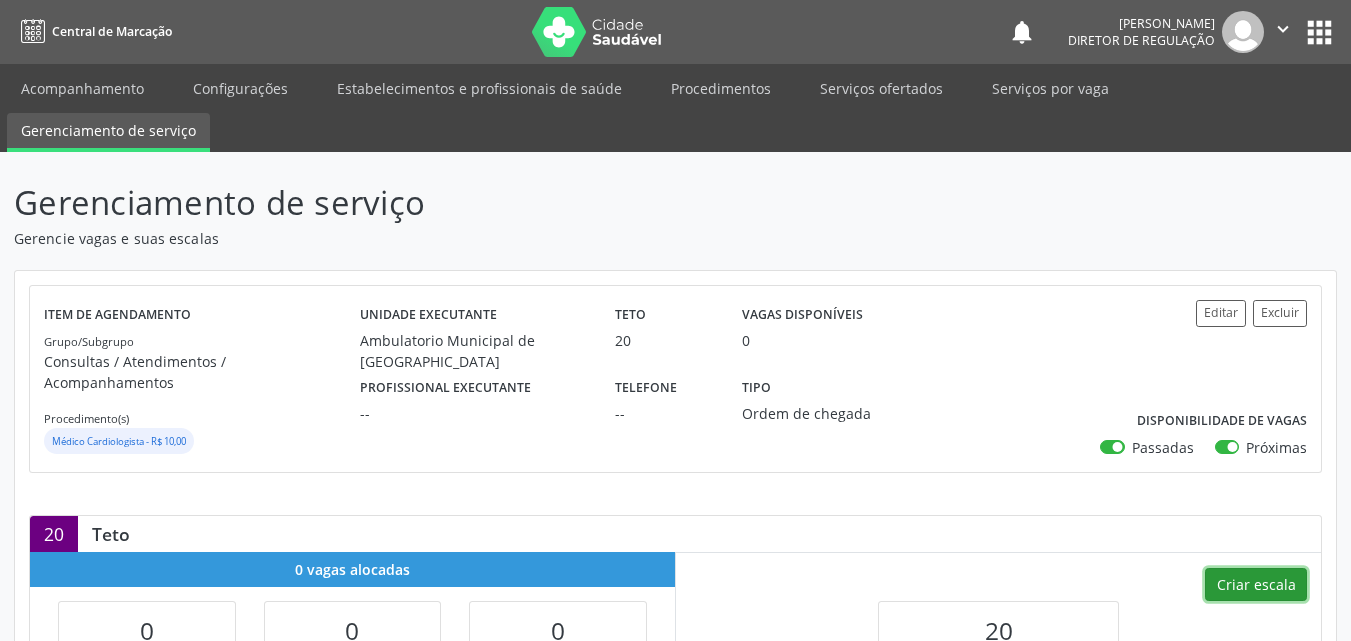 click on "Criar escala" at bounding box center [1256, 585] 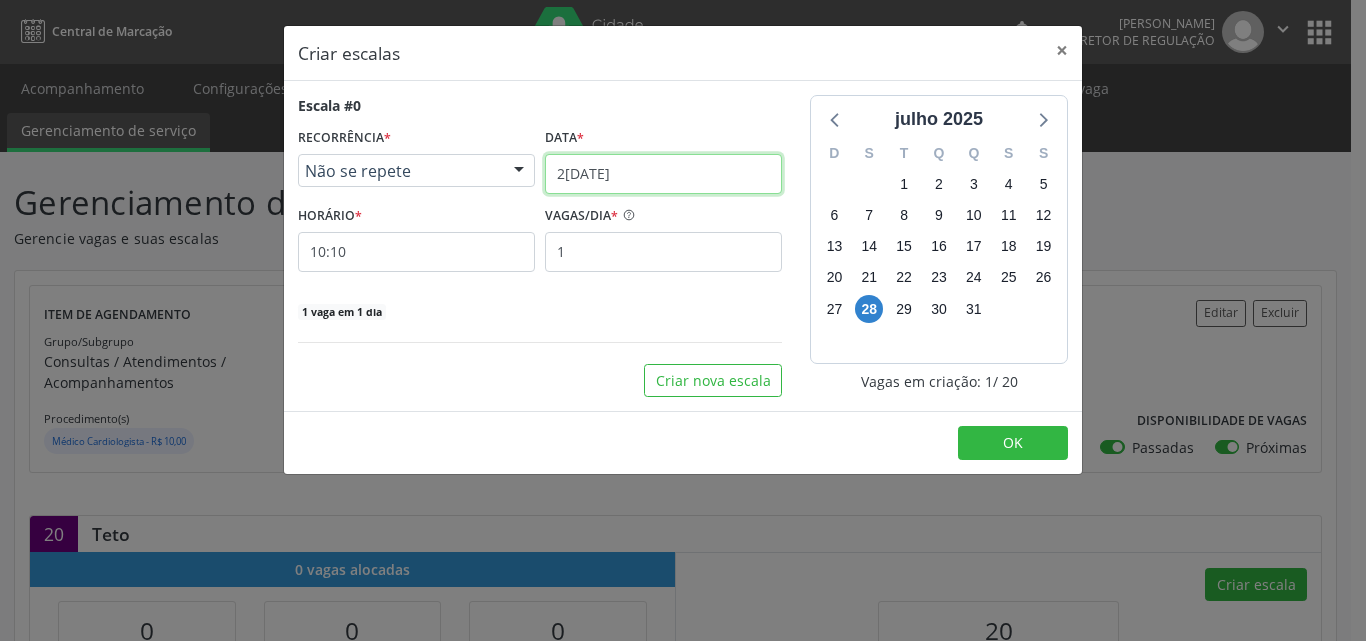 click on "2[DATE]" at bounding box center [663, 174] 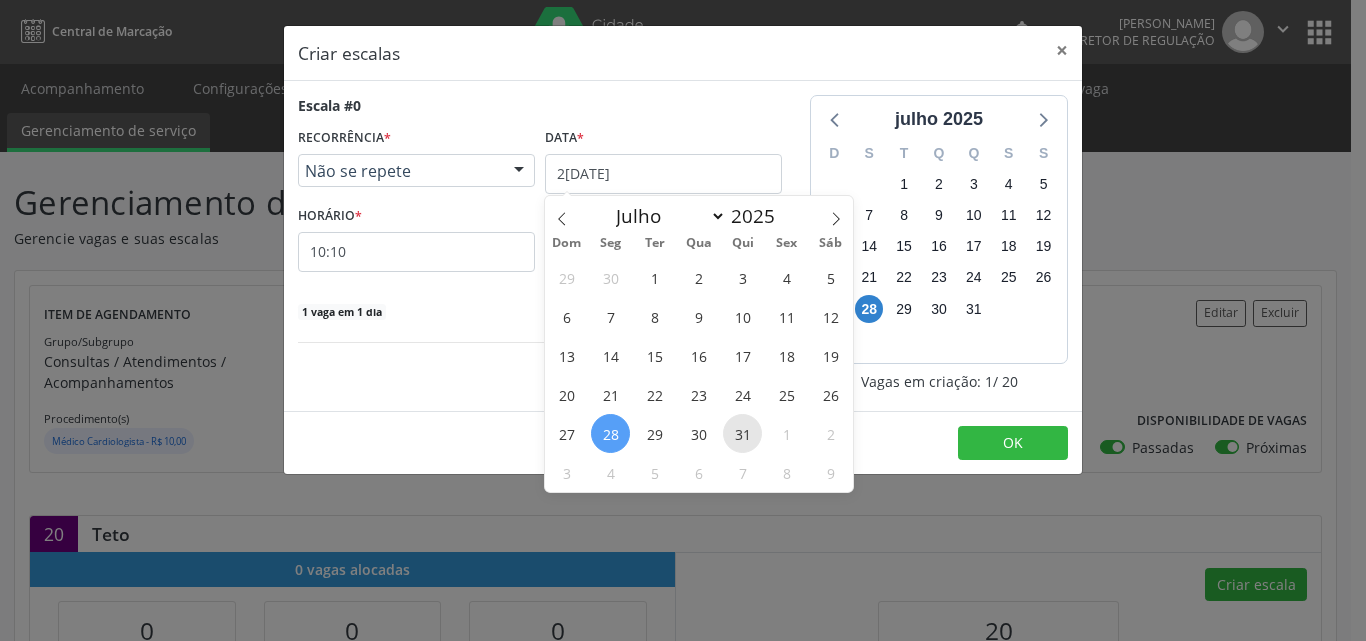 click on "31" at bounding box center (742, 433) 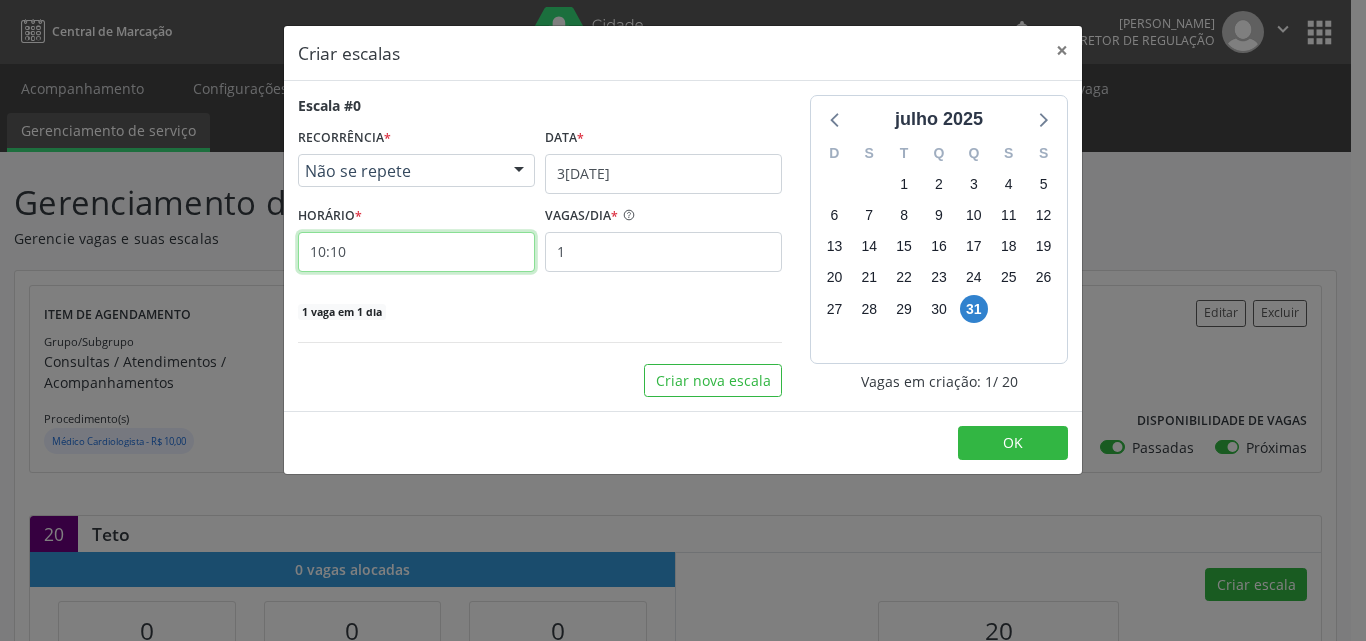 click on "10:10" at bounding box center [416, 252] 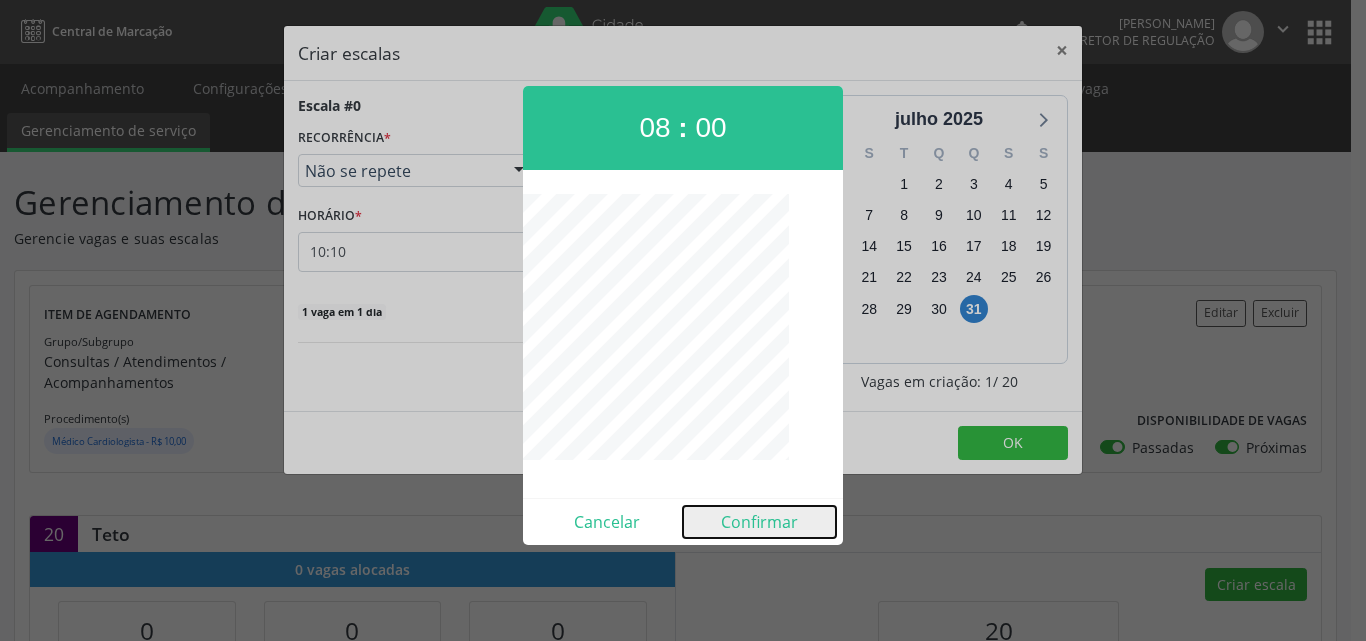 click on "Confirmar" at bounding box center [759, 522] 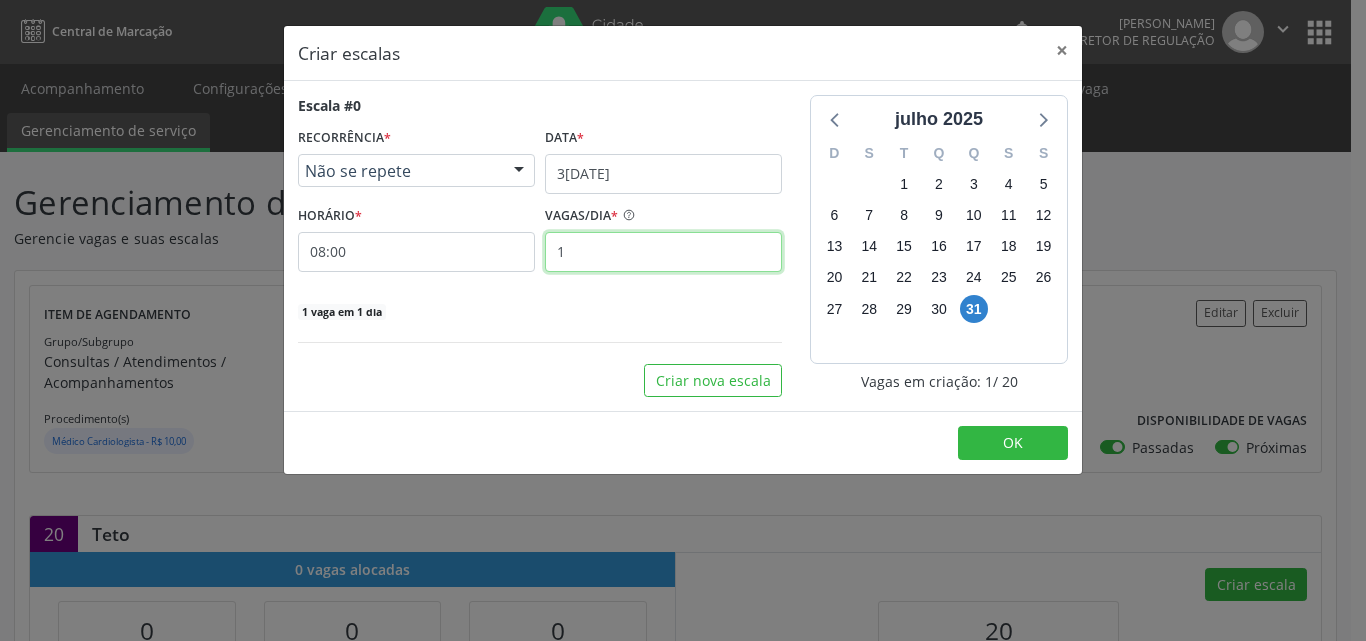click on "1" at bounding box center (663, 252) 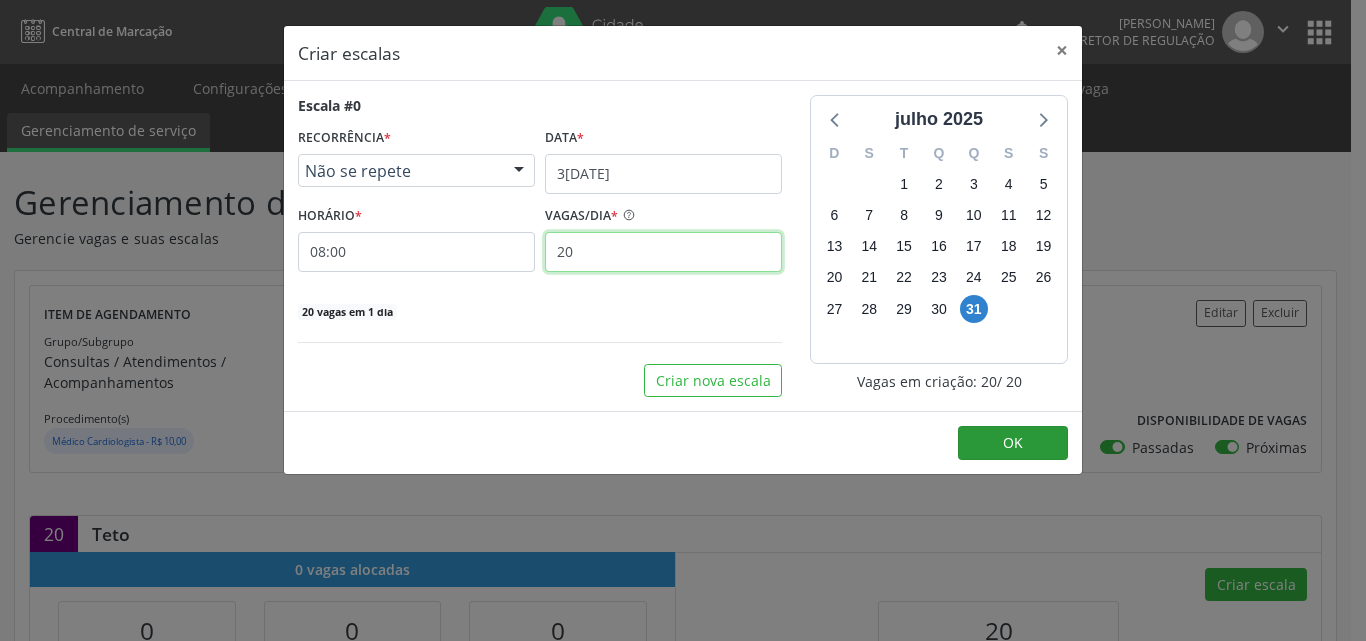 type on "20" 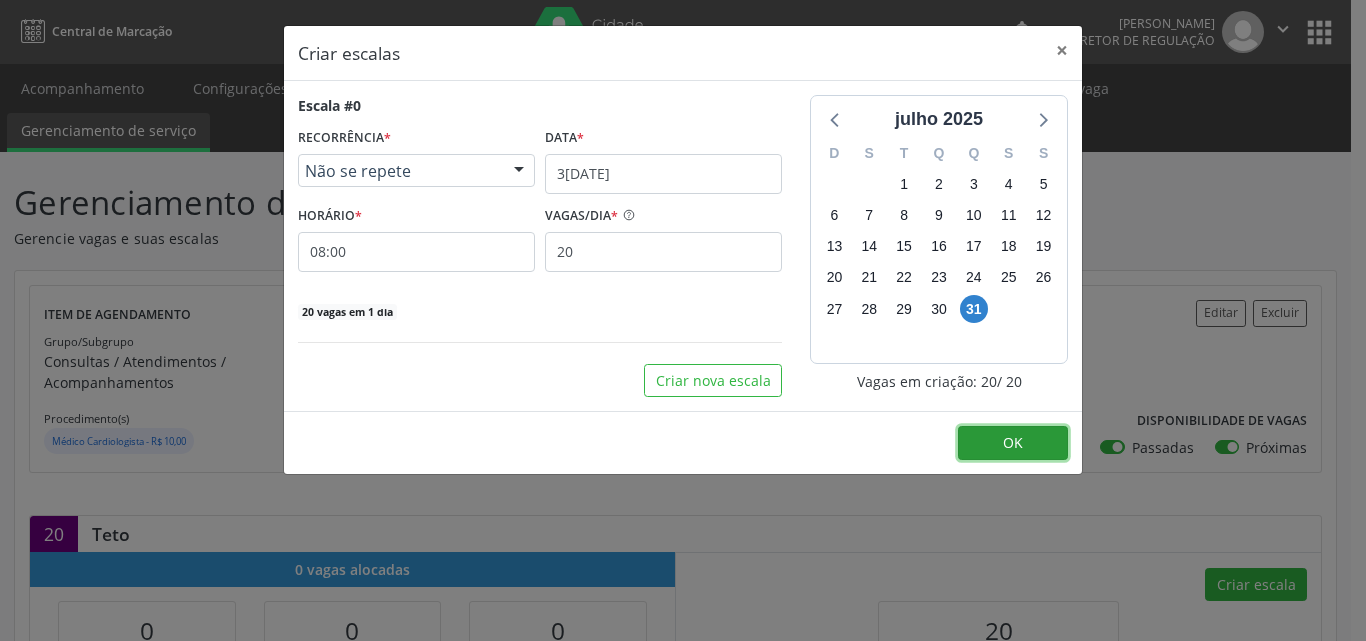 click on "OK" at bounding box center (1013, 442) 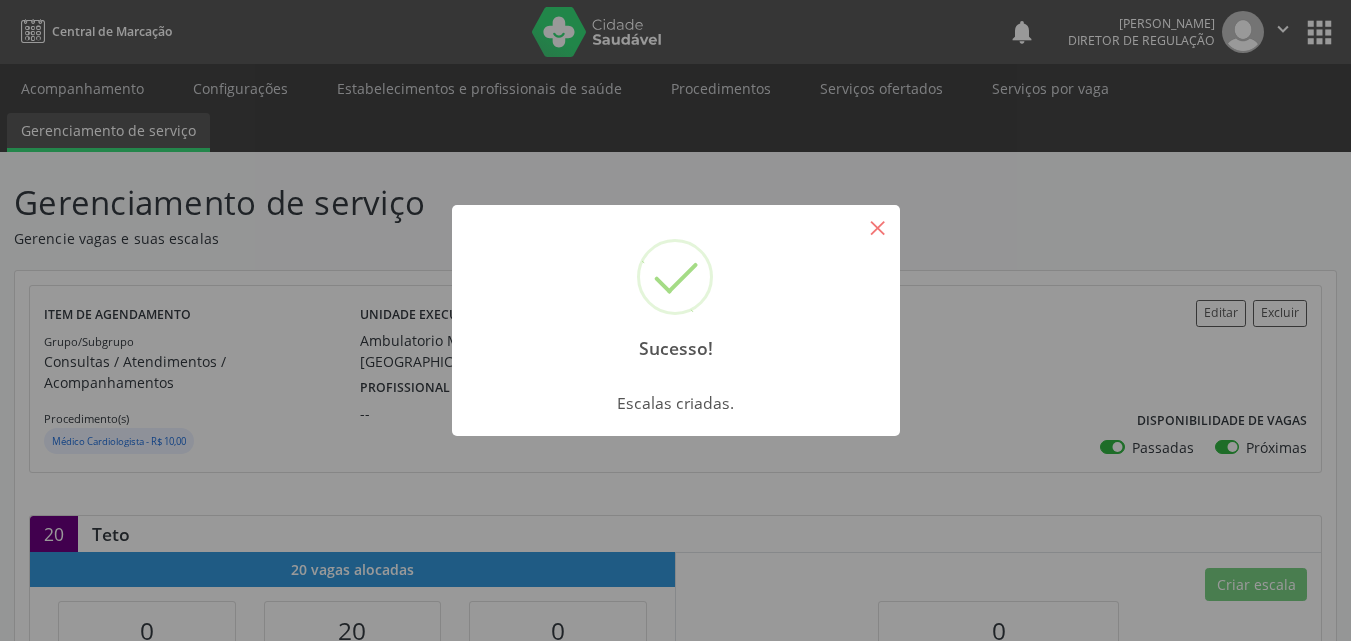 click on "×" at bounding box center [878, 227] 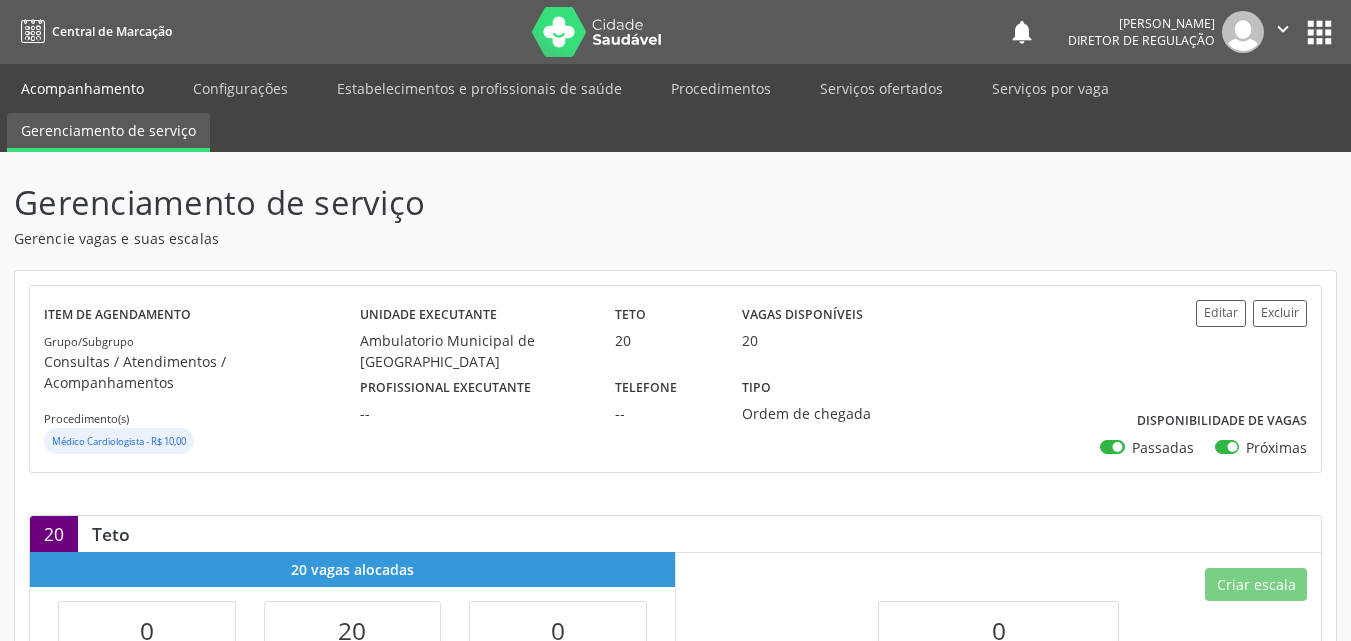 click on "Acompanhamento" at bounding box center (82, 88) 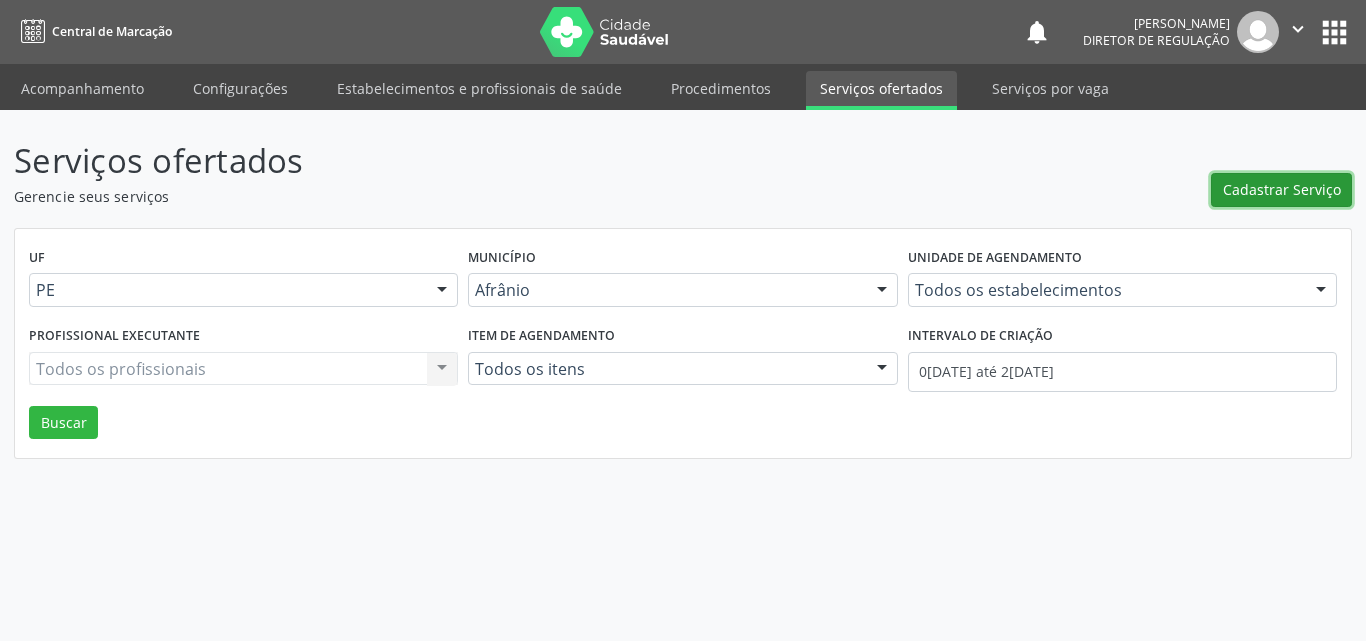 click on "Cadastrar Serviço" at bounding box center (1282, 189) 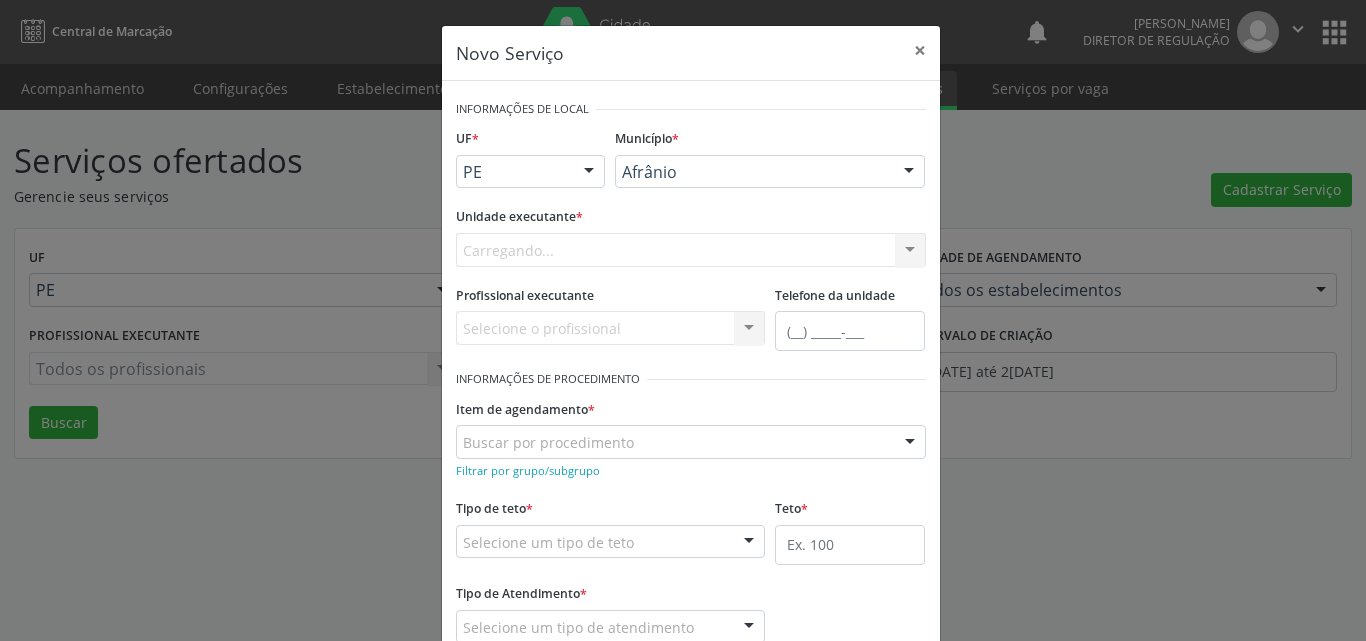 scroll, scrollTop: 0, scrollLeft: 0, axis: both 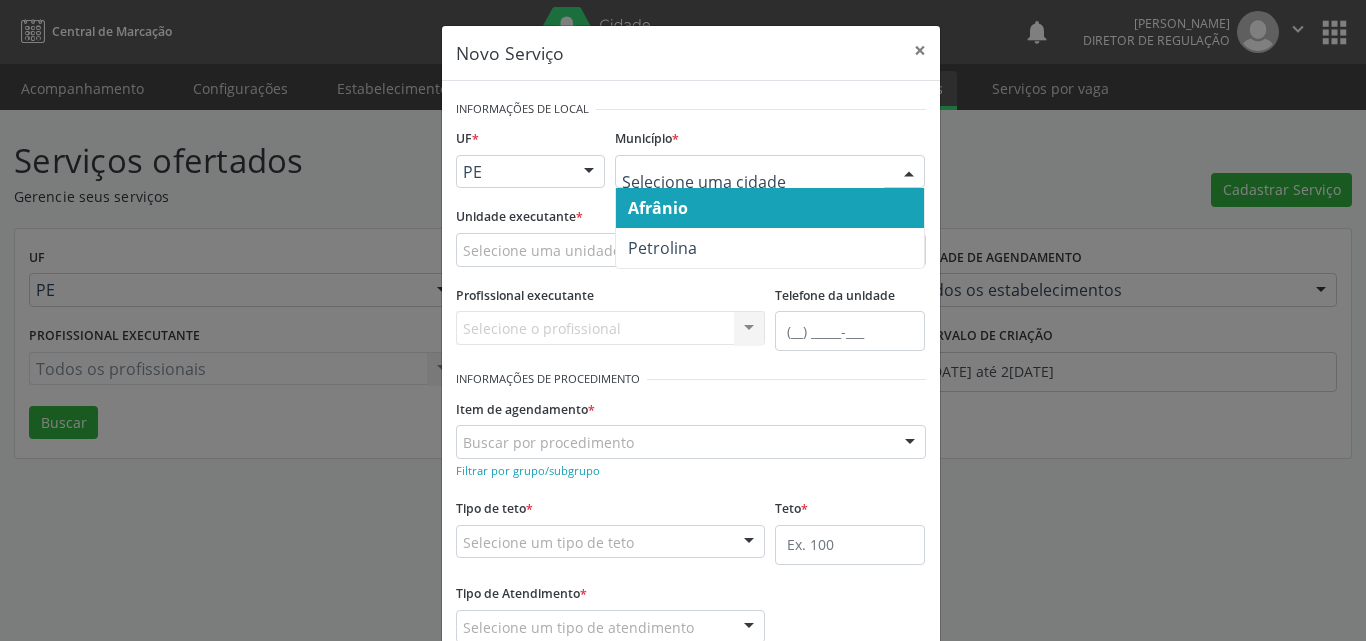 click on "Afrânio" at bounding box center (770, 208) 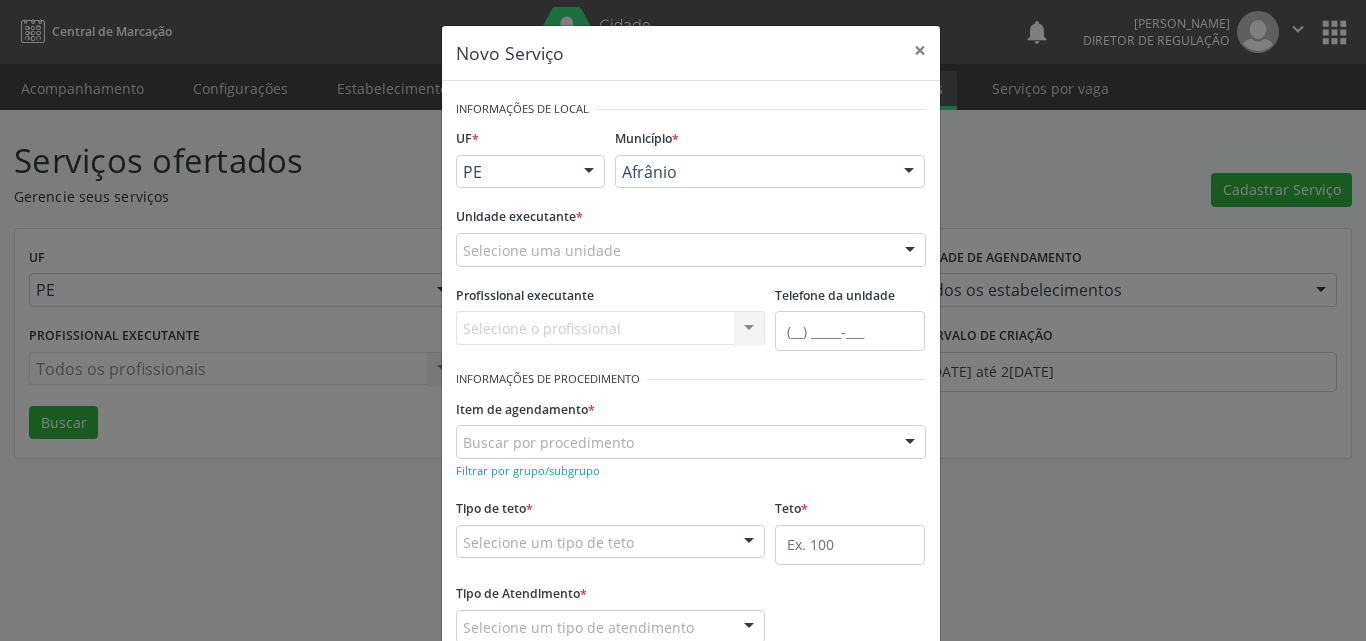 click on "Selecione uma unidade" at bounding box center [691, 250] 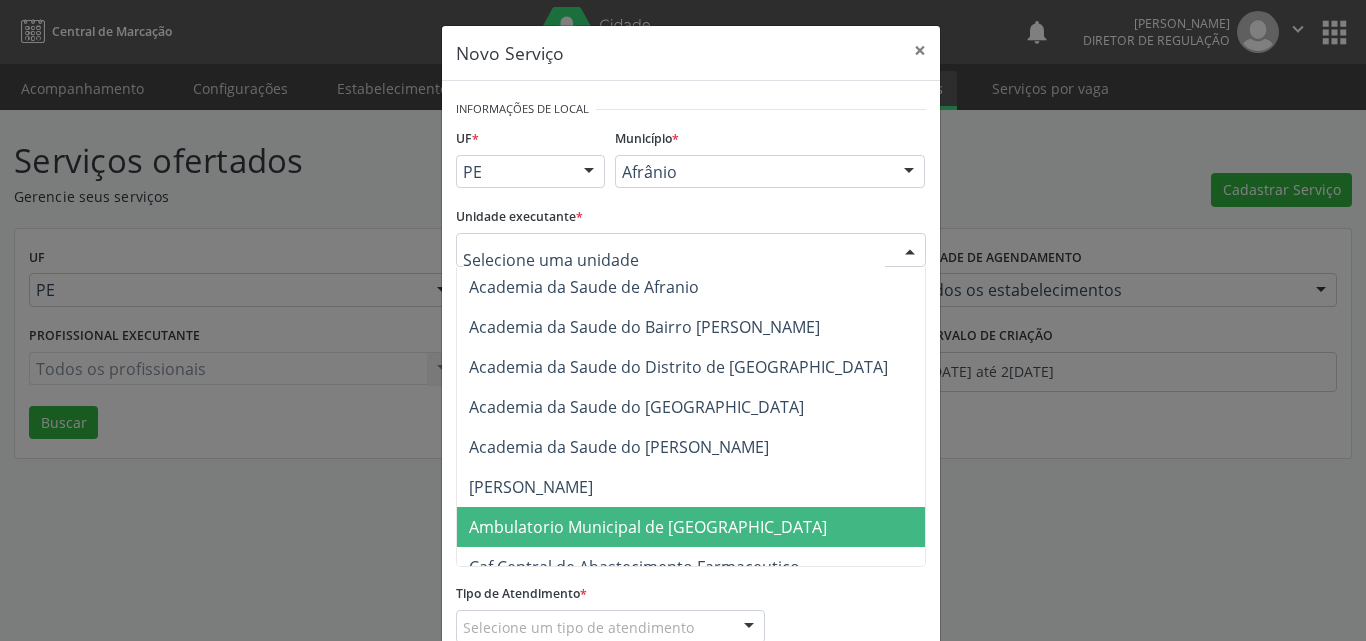 click on "Ambulatorio Municipal de [GEOGRAPHIC_DATA]" at bounding box center (648, 527) 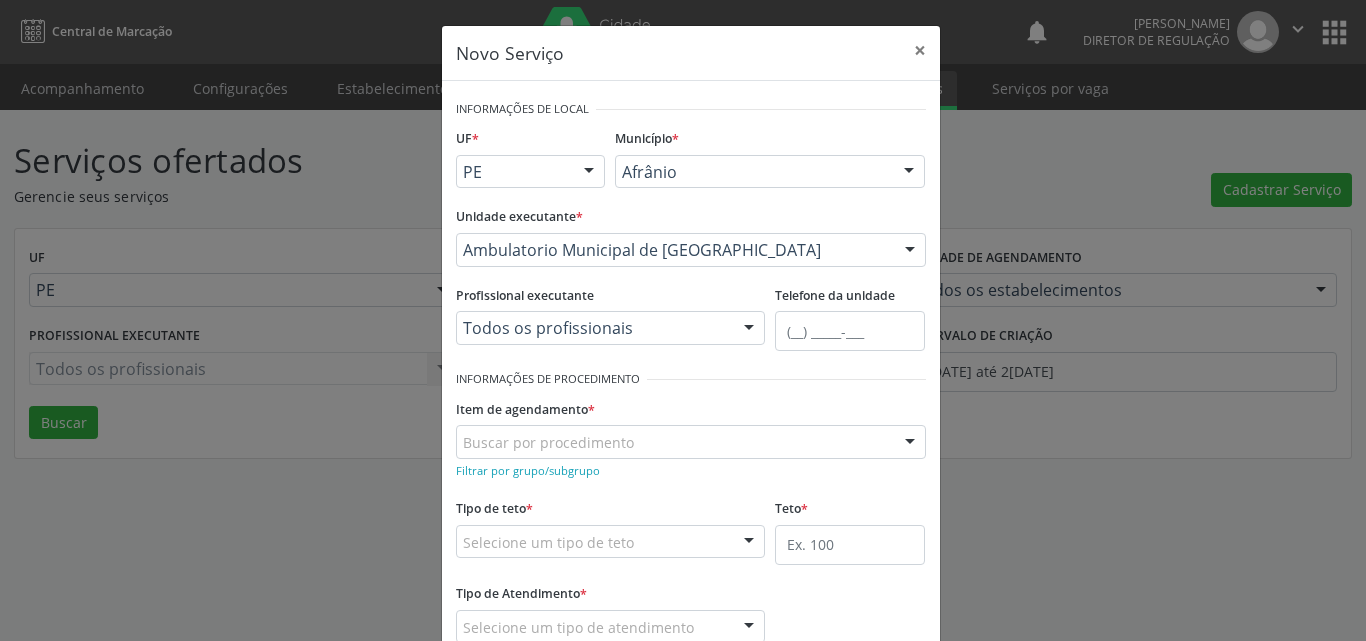 click on "Buscar por procedimento" at bounding box center (691, 442) 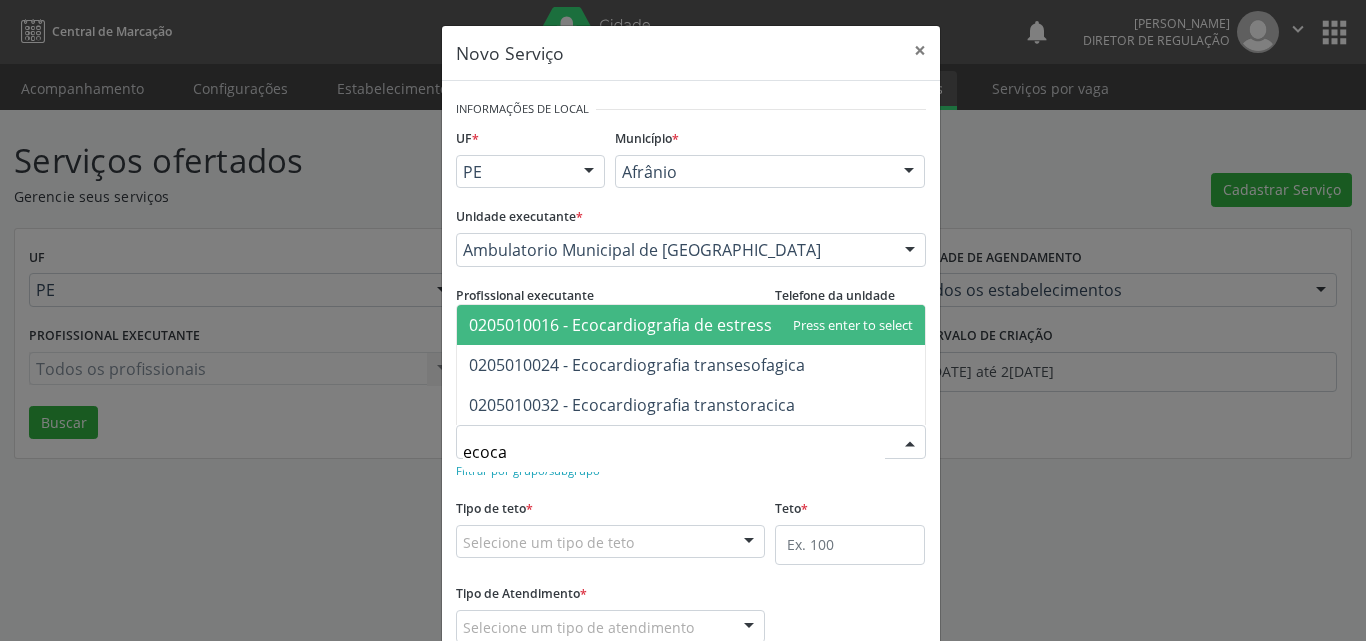 type on "ecocar" 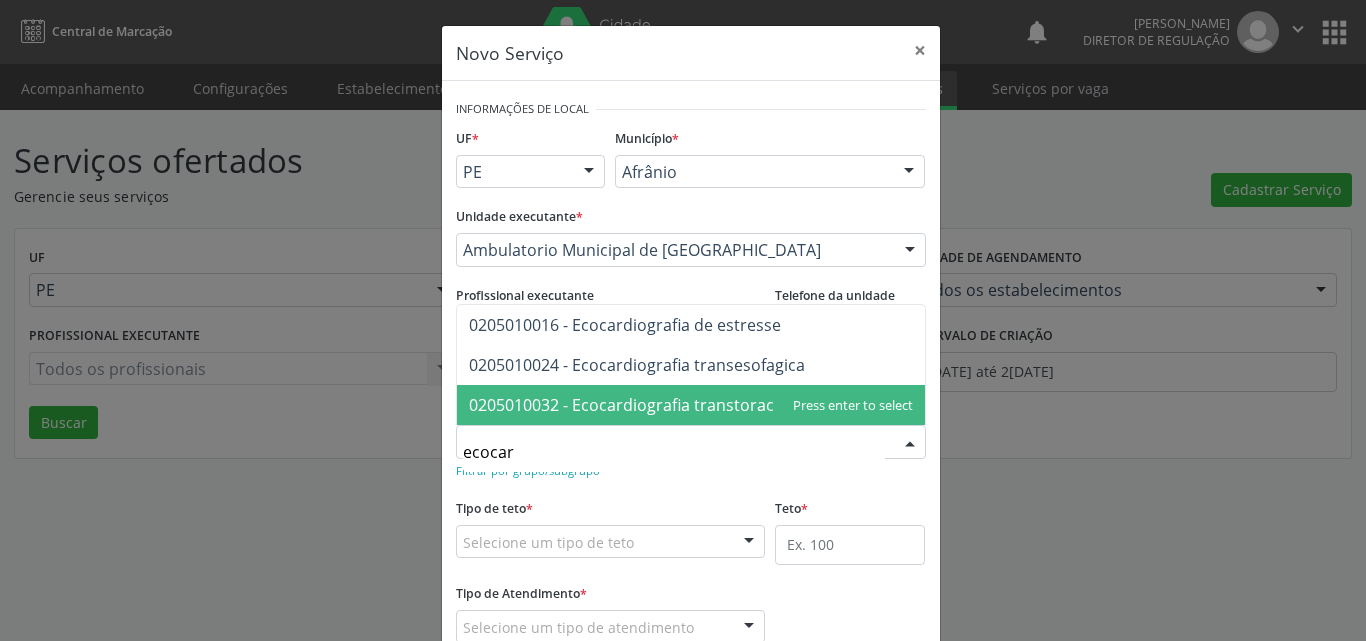click on "0205010032 - Ecocardiografia transtoracica" at bounding box center [632, 405] 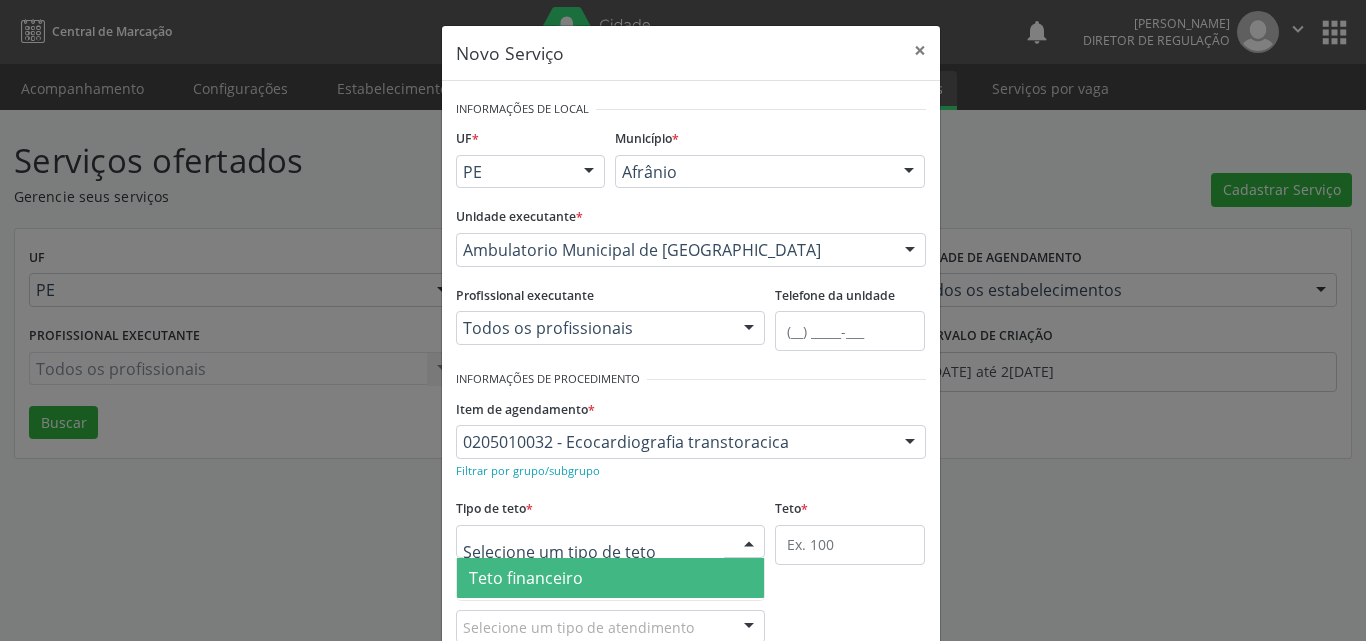 click at bounding box center [611, 542] 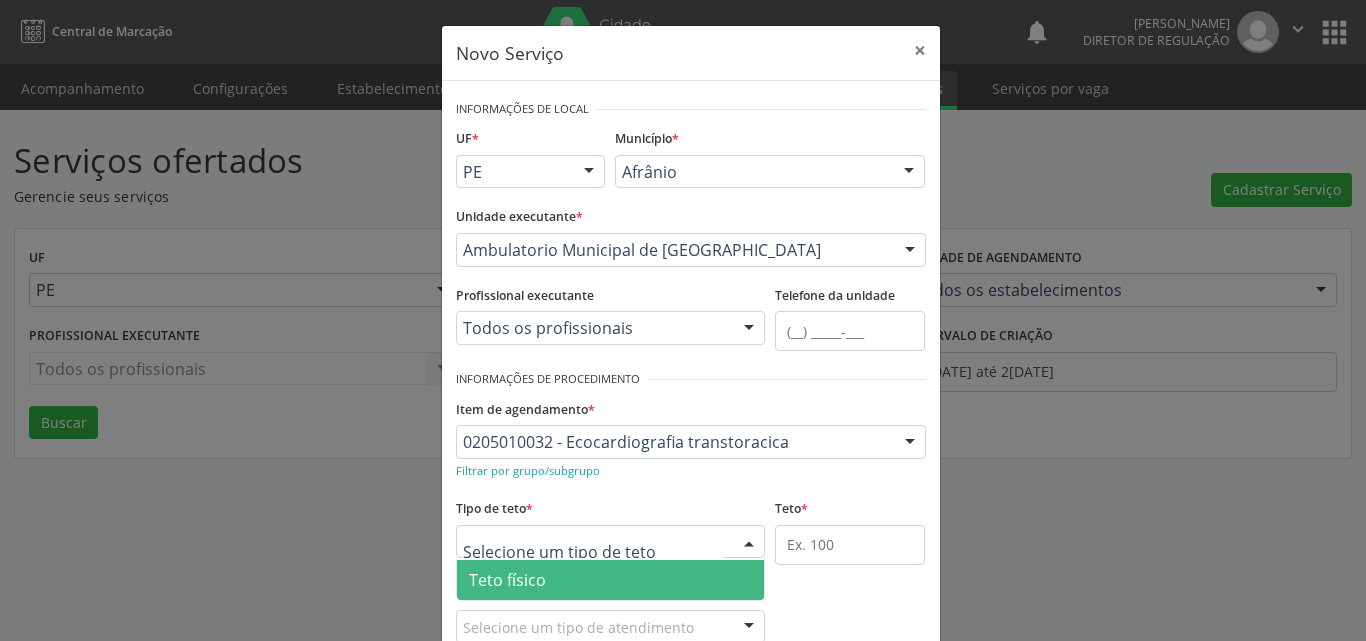 click on "Teto físico" at bounding box center [611, 580] 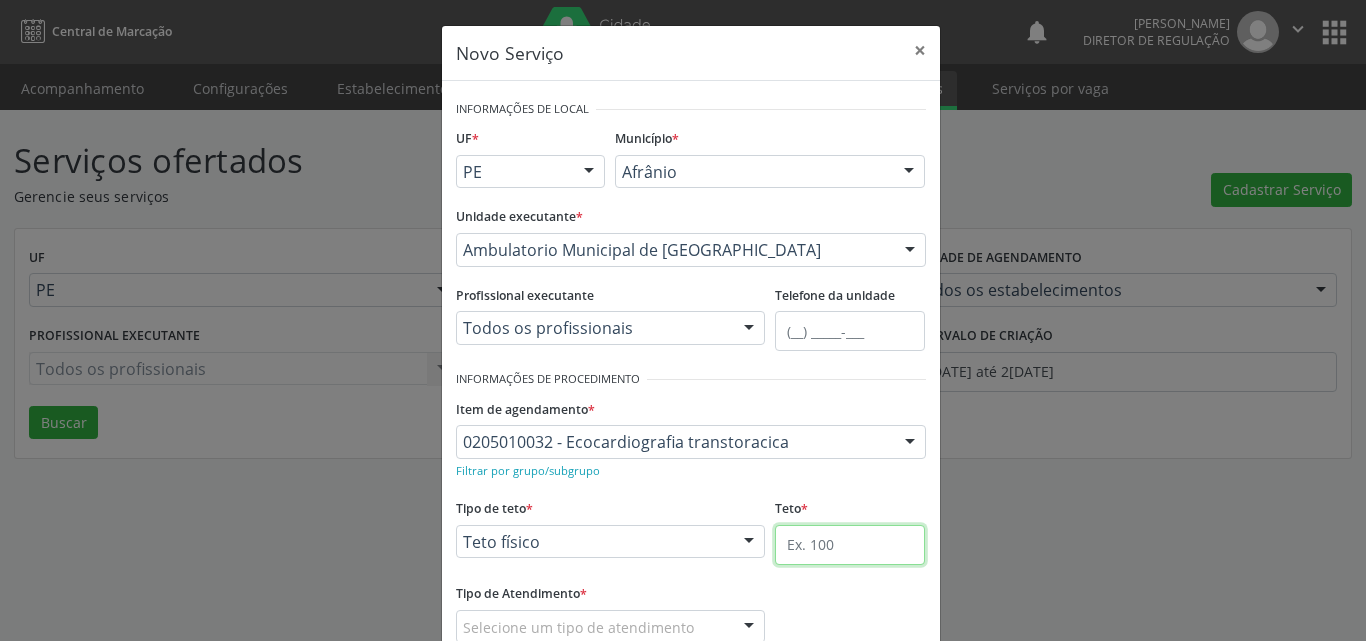 click at bounding box center (850, 545) 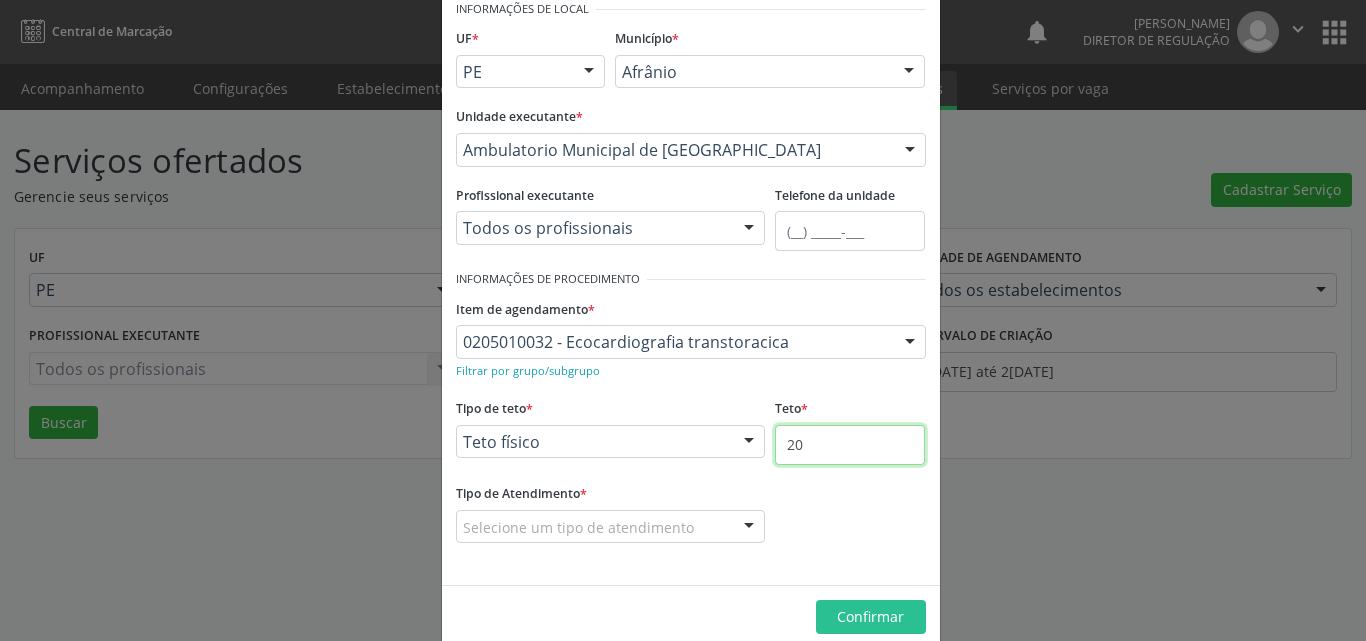 scroll, scrollTop: 132, scrollLeft: 0, axis: vertical 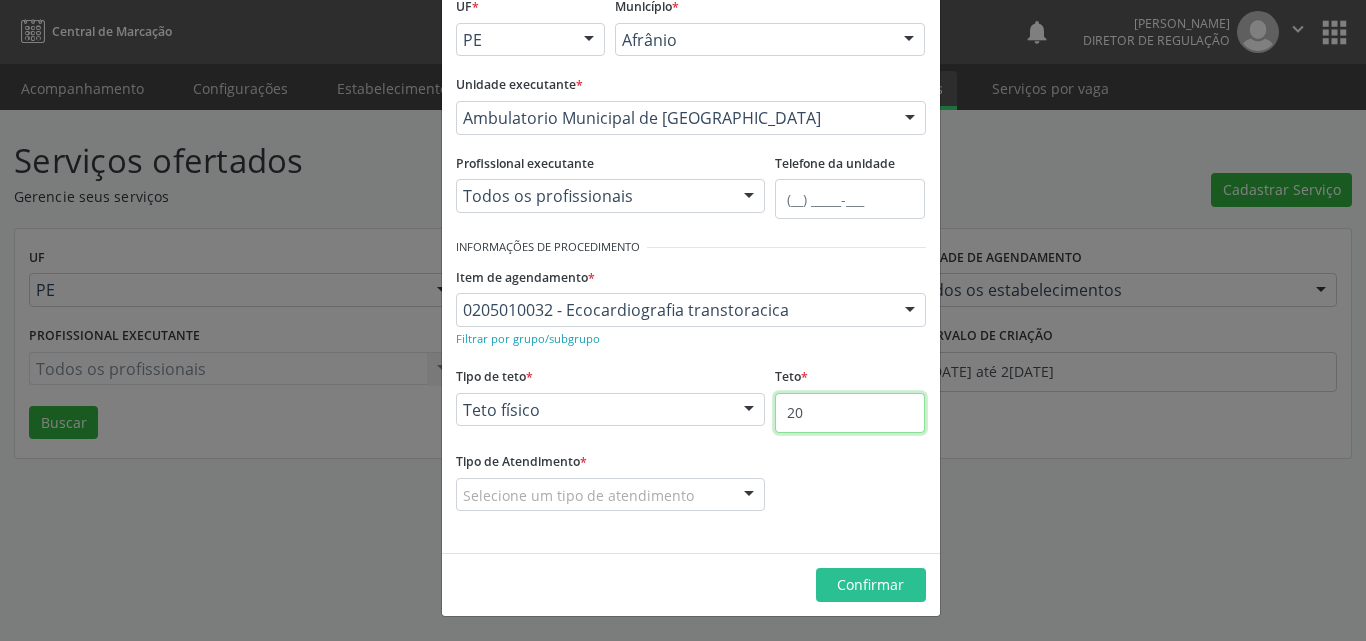 type on "20" 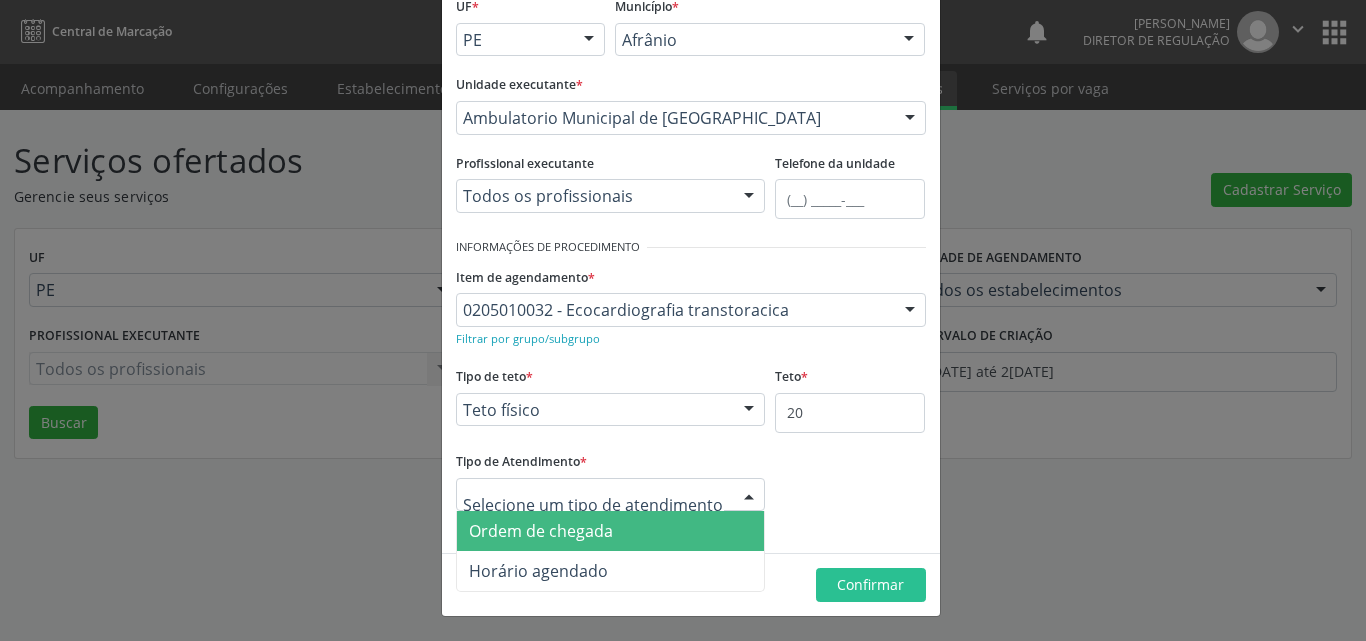 click on "Ordem de chegada" at bounding box center (611, 531) 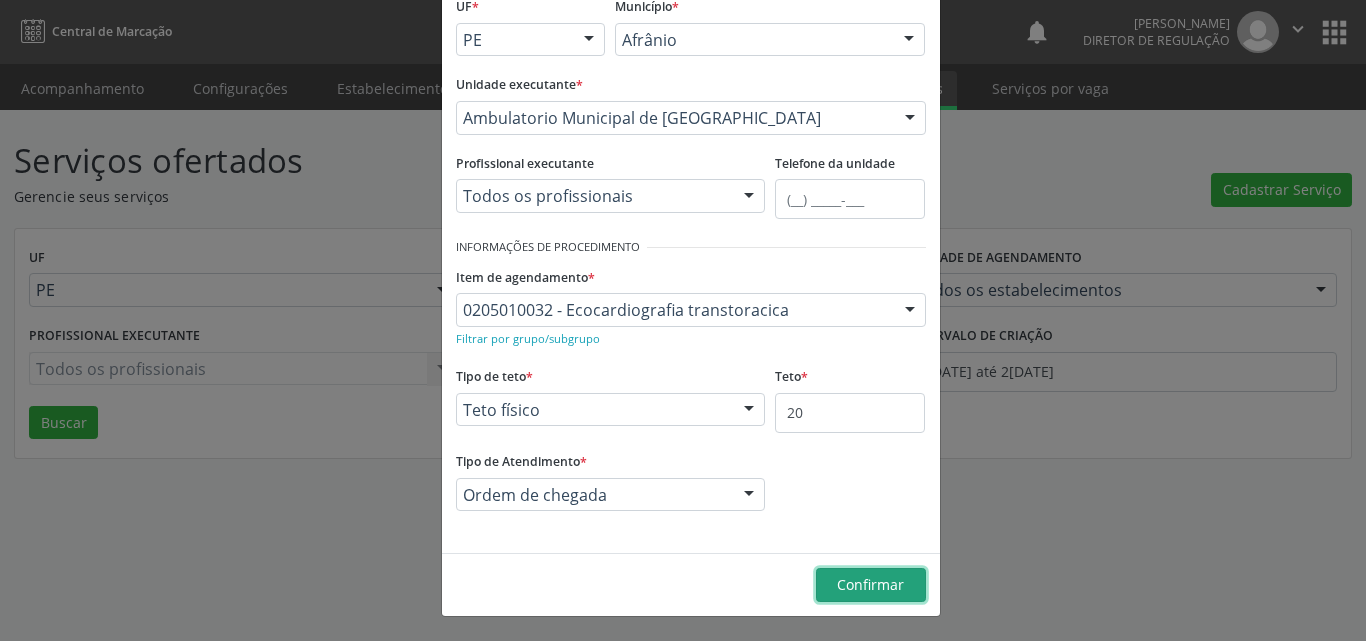 click on "Confirmar" at bounding box center [870, 584] 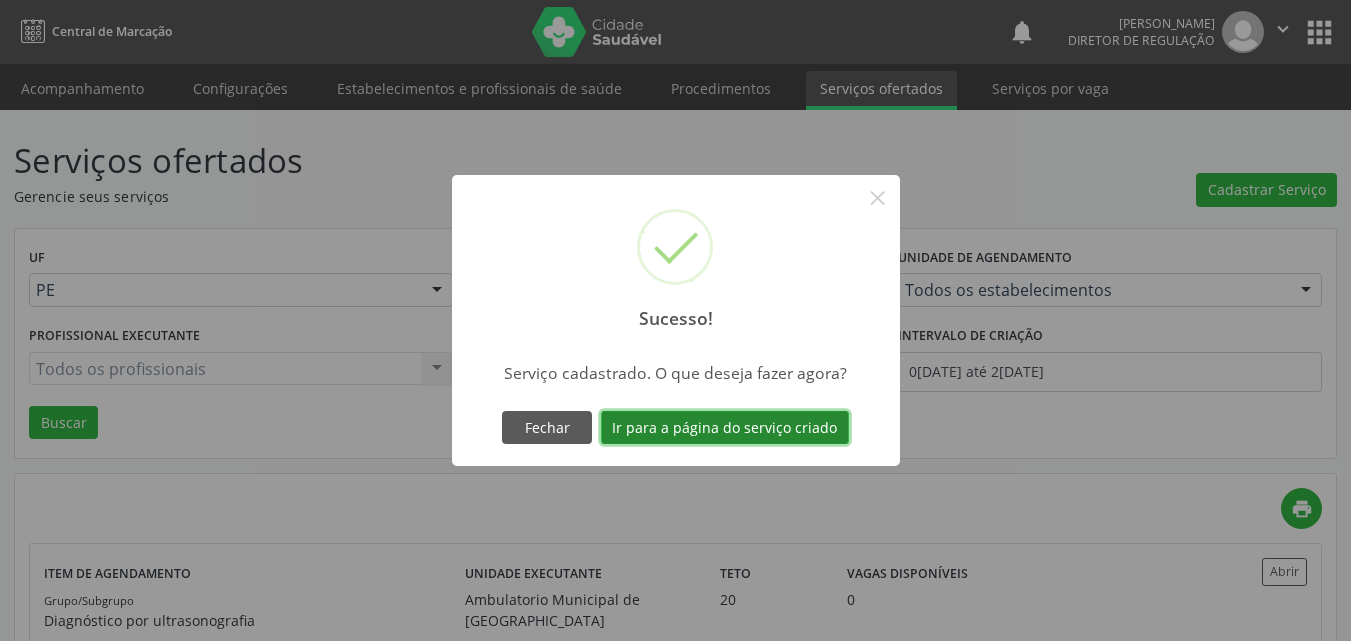 click on "Ir para a página do serviço criado" at bounding box center (725, 428) 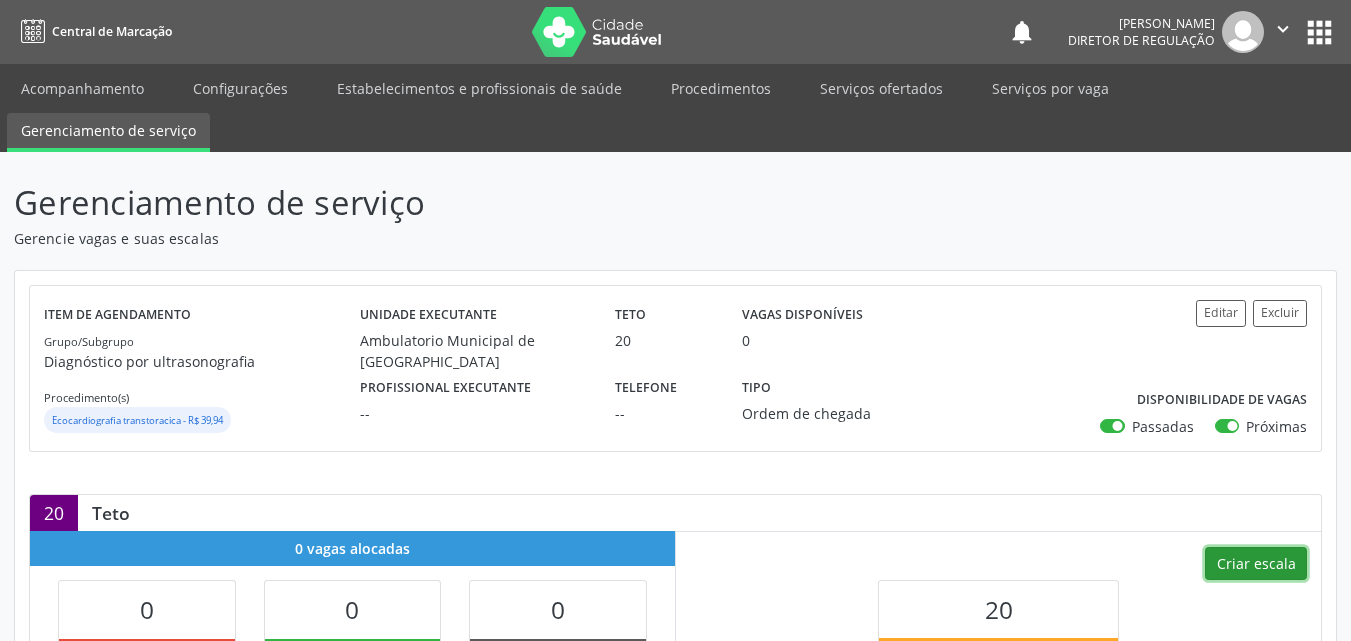 click on "Criar escala" at bounding box center (1256, 564) 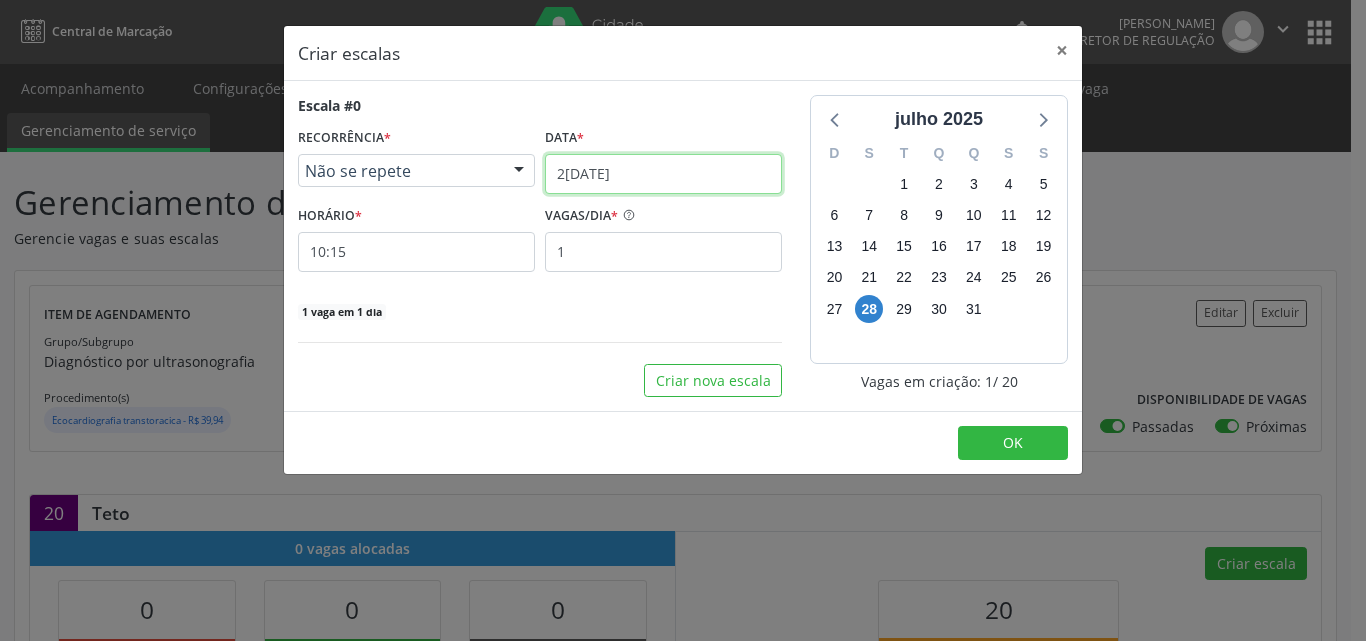 click on "2[DATE]" at bounding box center [663, 174] 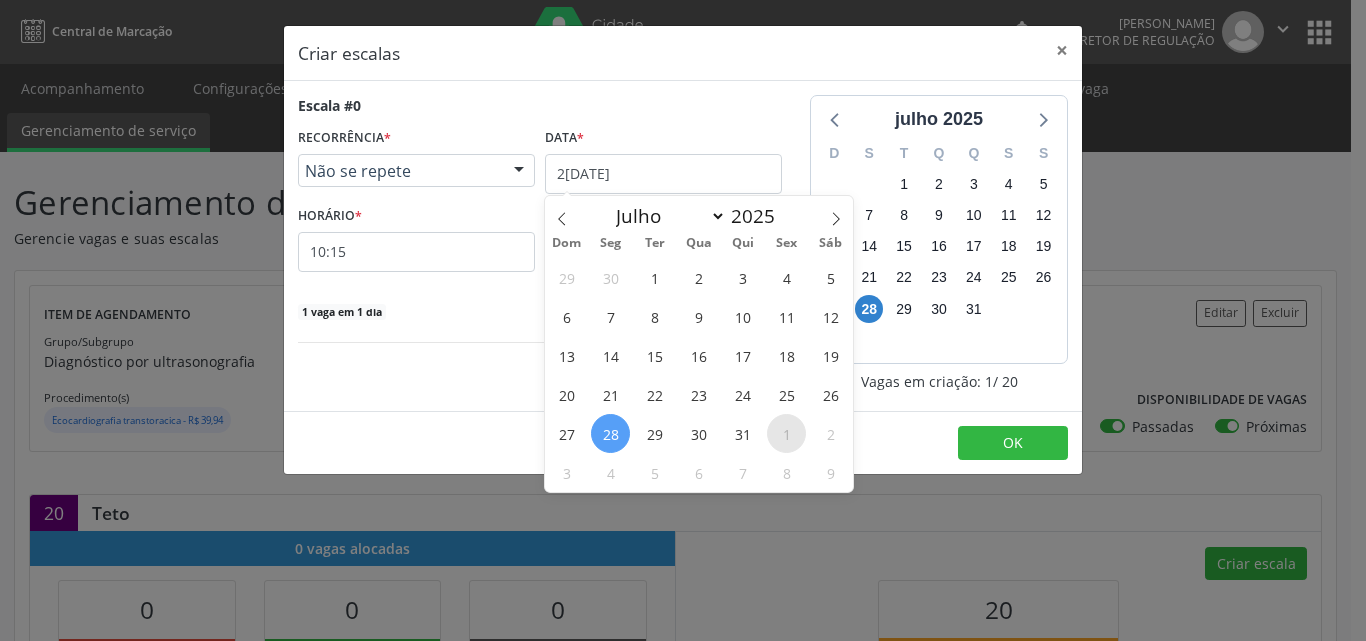 click on "1" at bounding box center (786, 433) 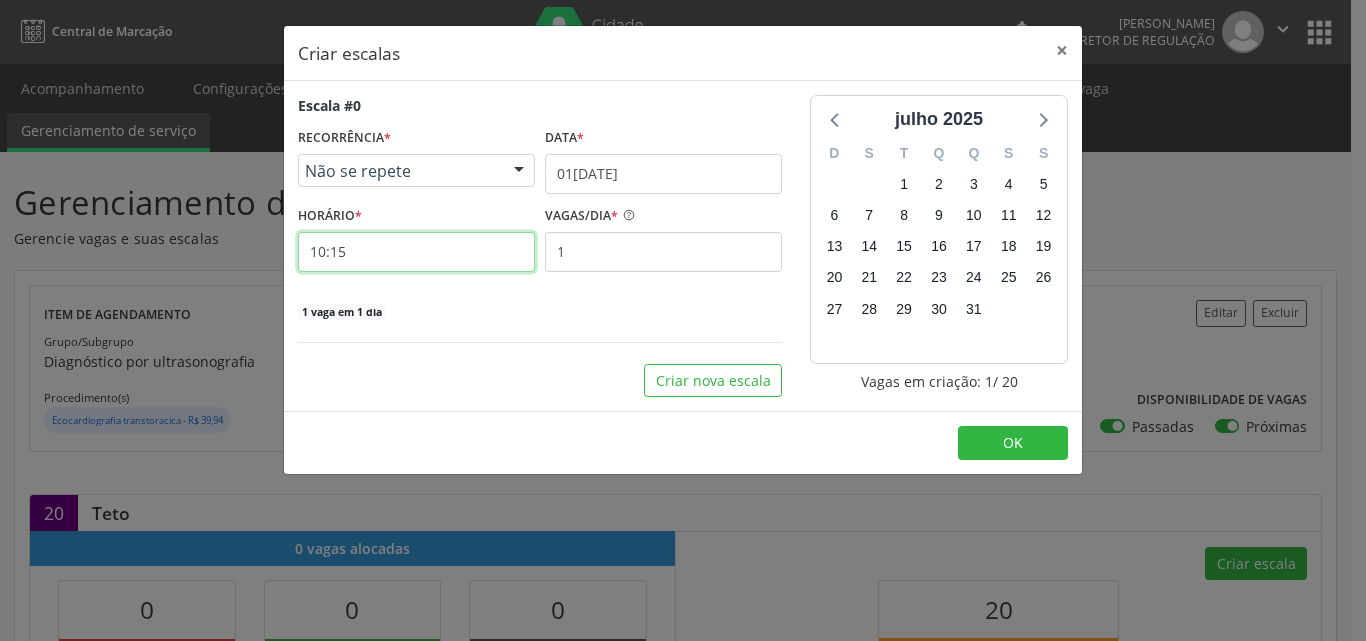 click on "10:15" at bounding box center [416, 252] 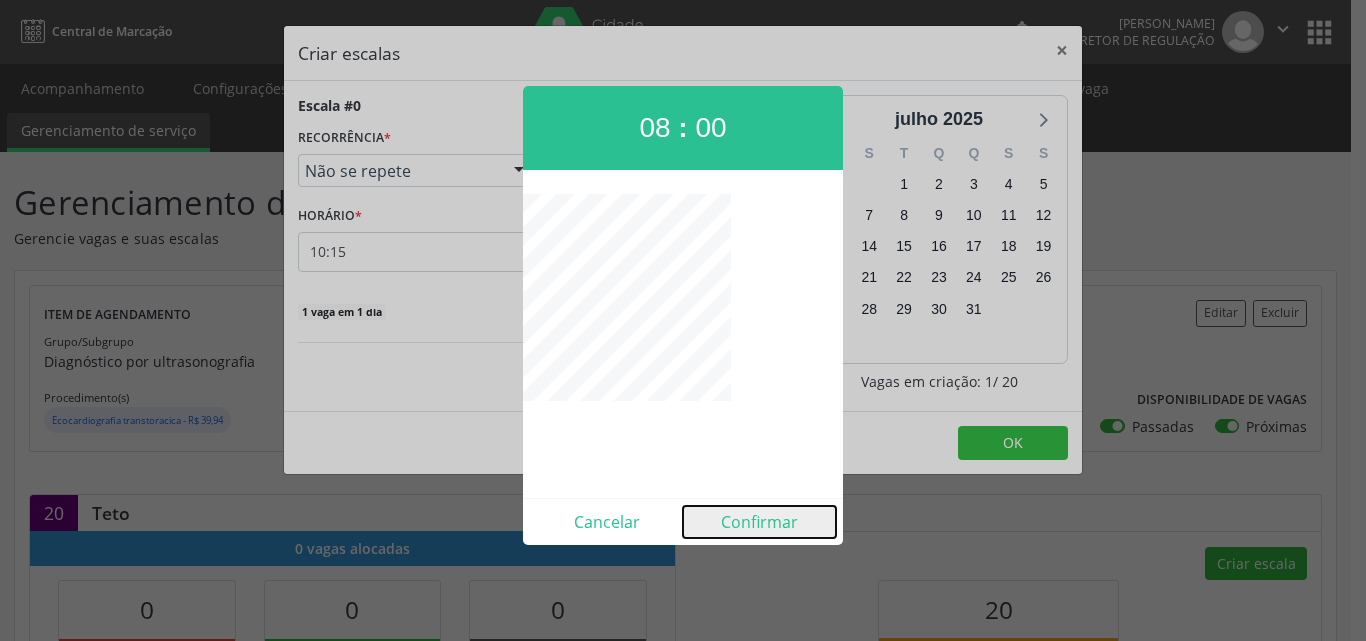 click on "Confirmar" at bounding box center [759, 522] 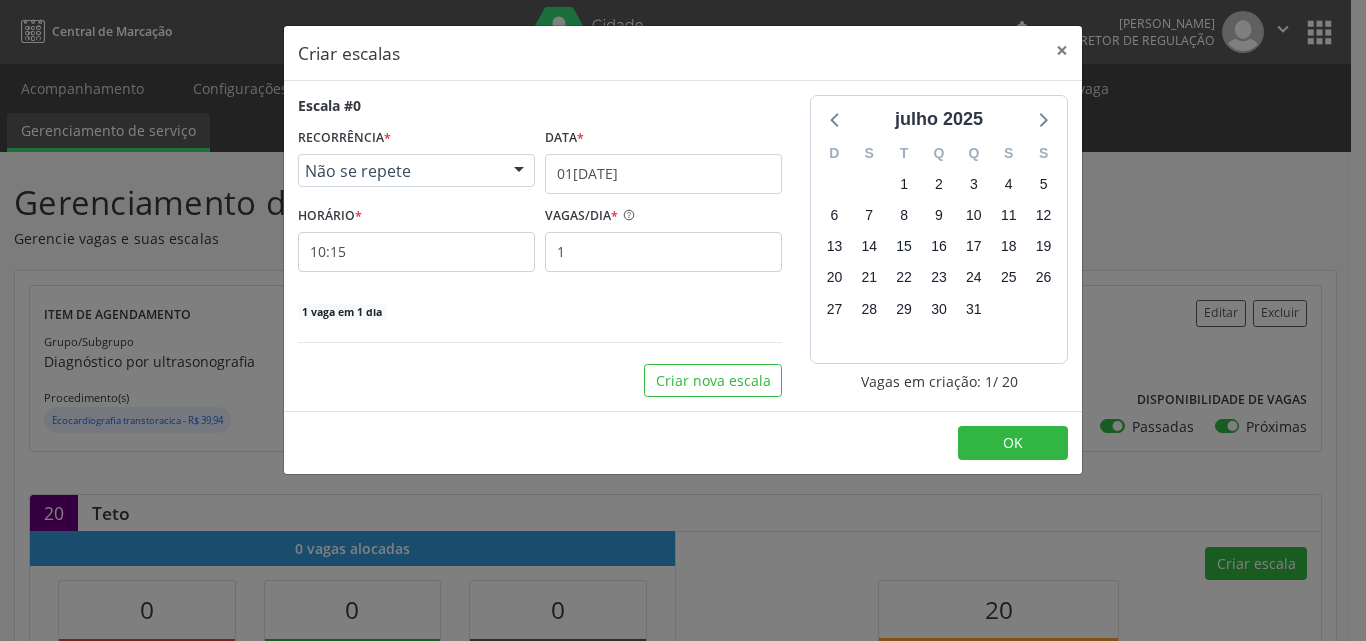 type on "08:00" 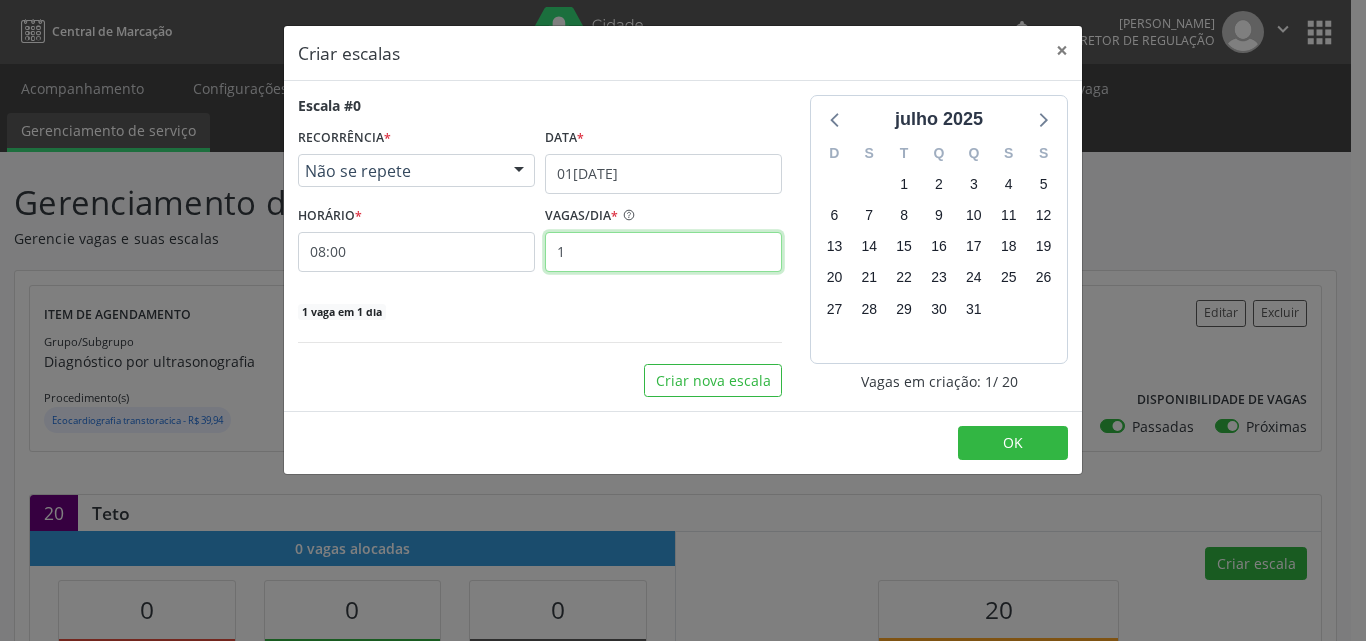 click on "1" at bounding box center (663, 252) 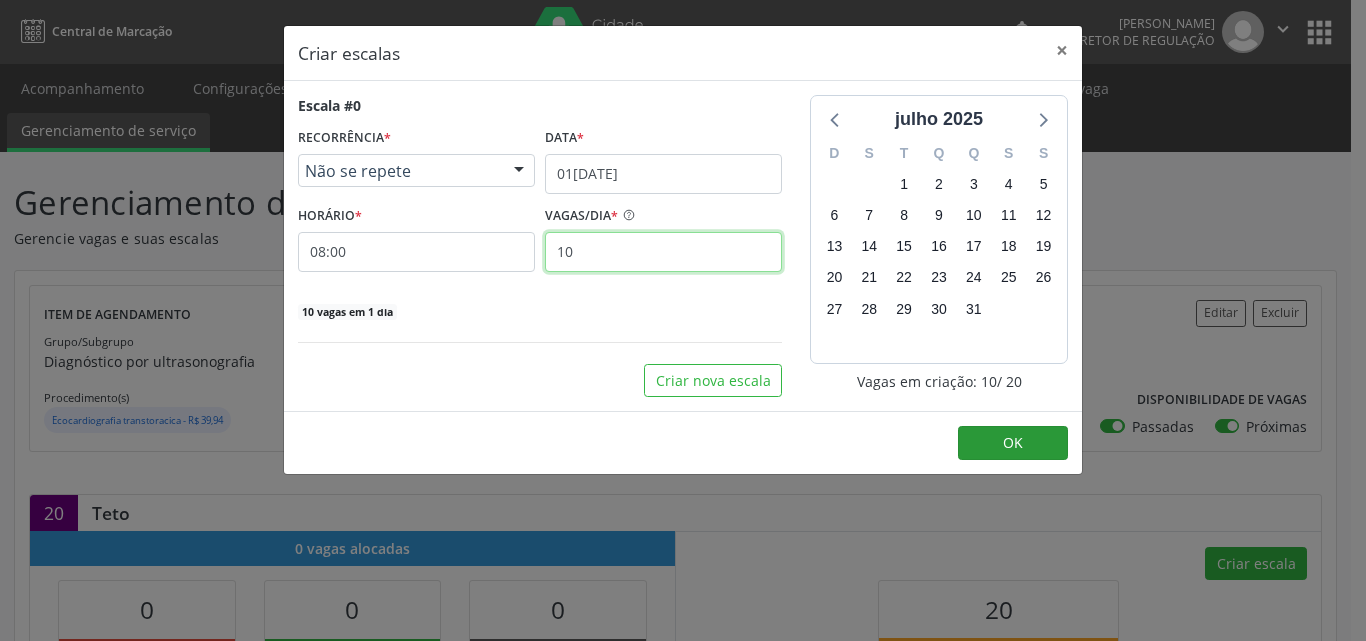 type on "10" 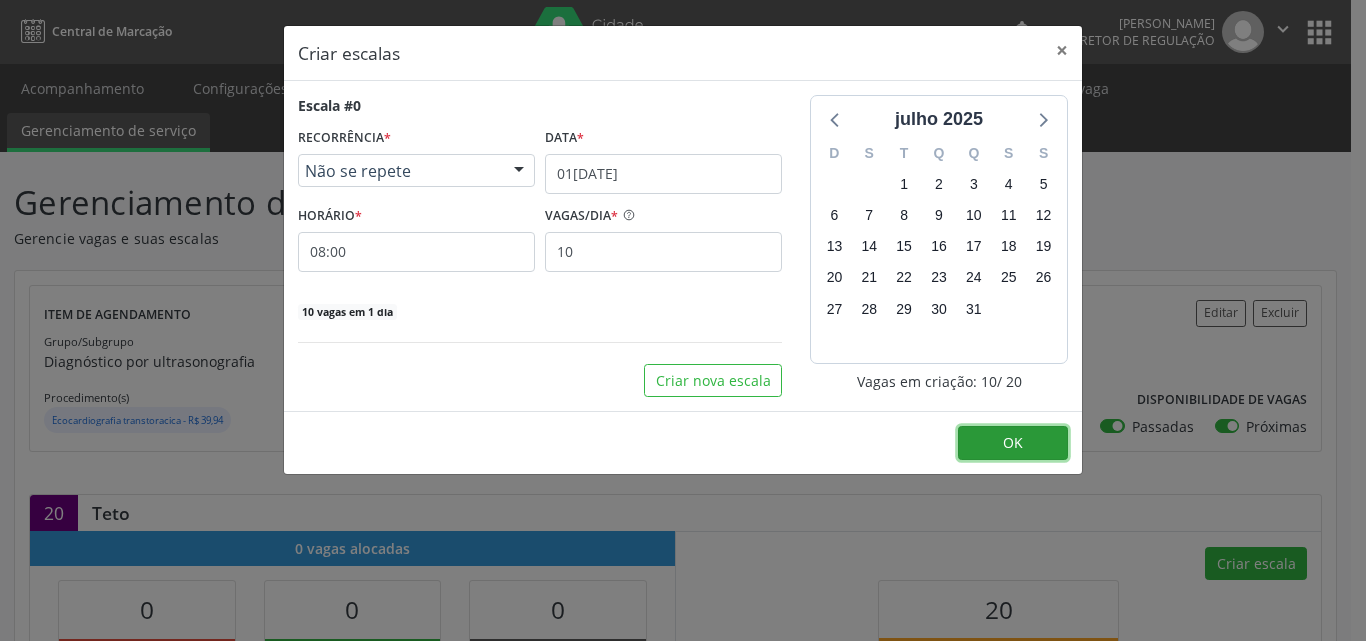 click on "OK" at bounding box center (1013, 443) 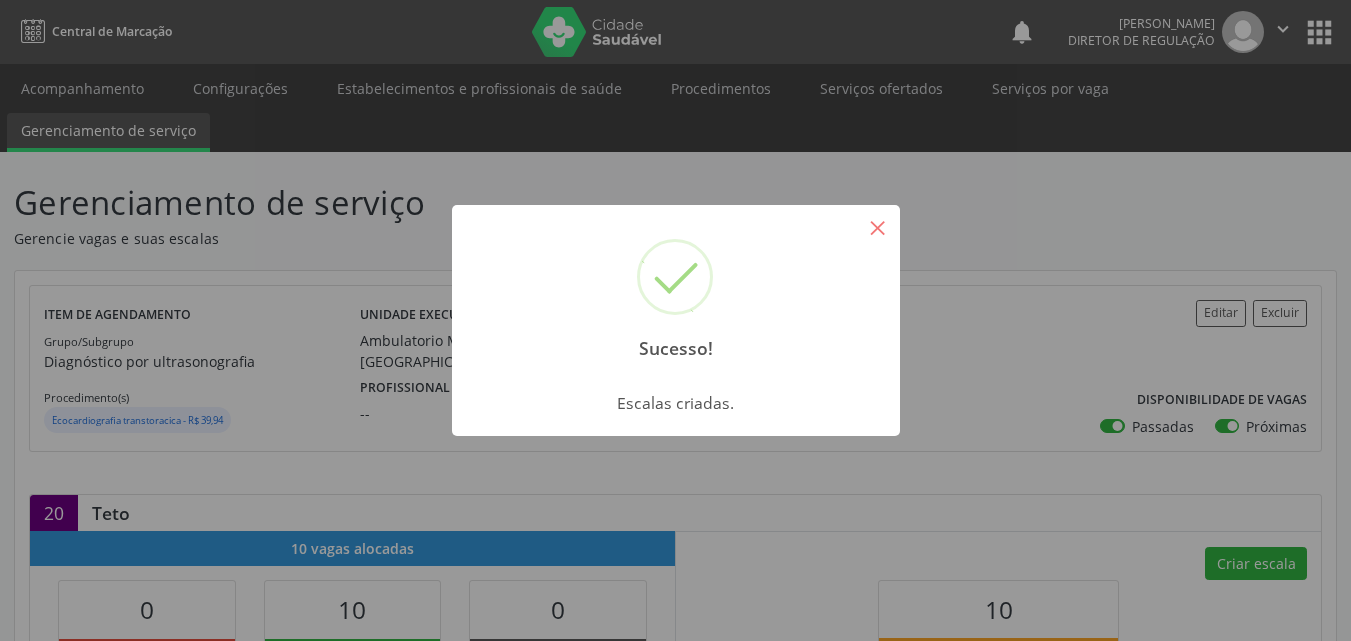click on "×" at bounding box center [878, 227] 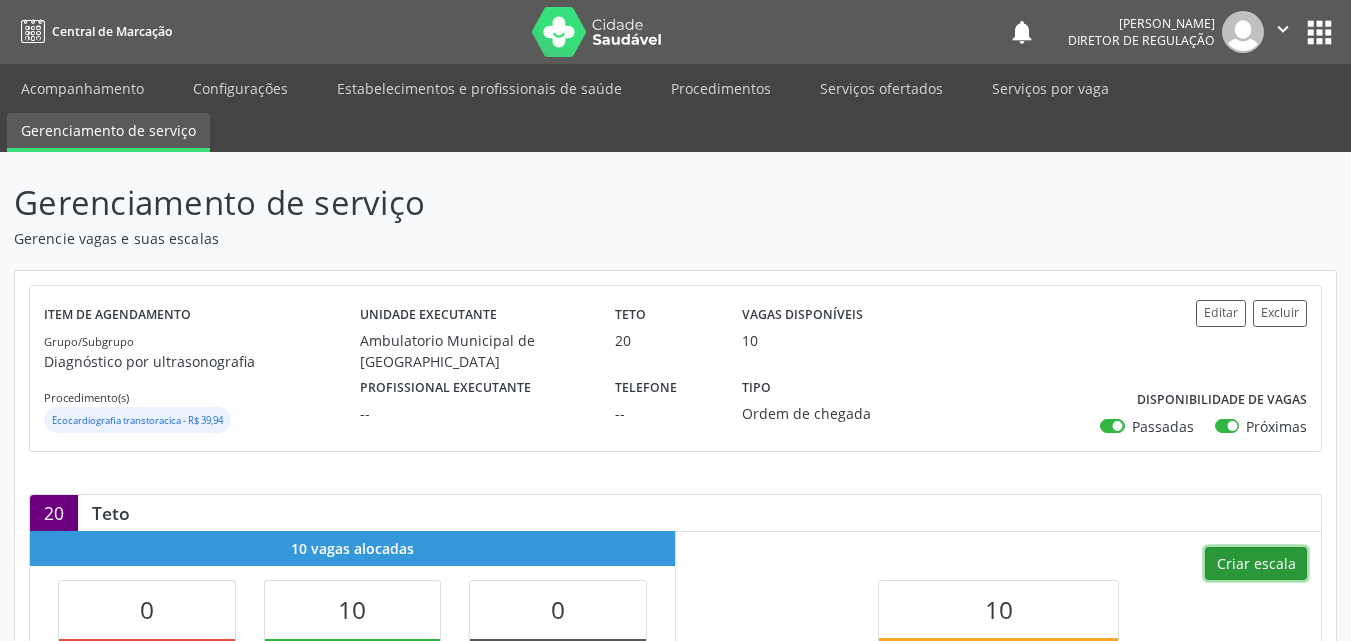 click on "Criar escala" at bounding box center [1256, 564] 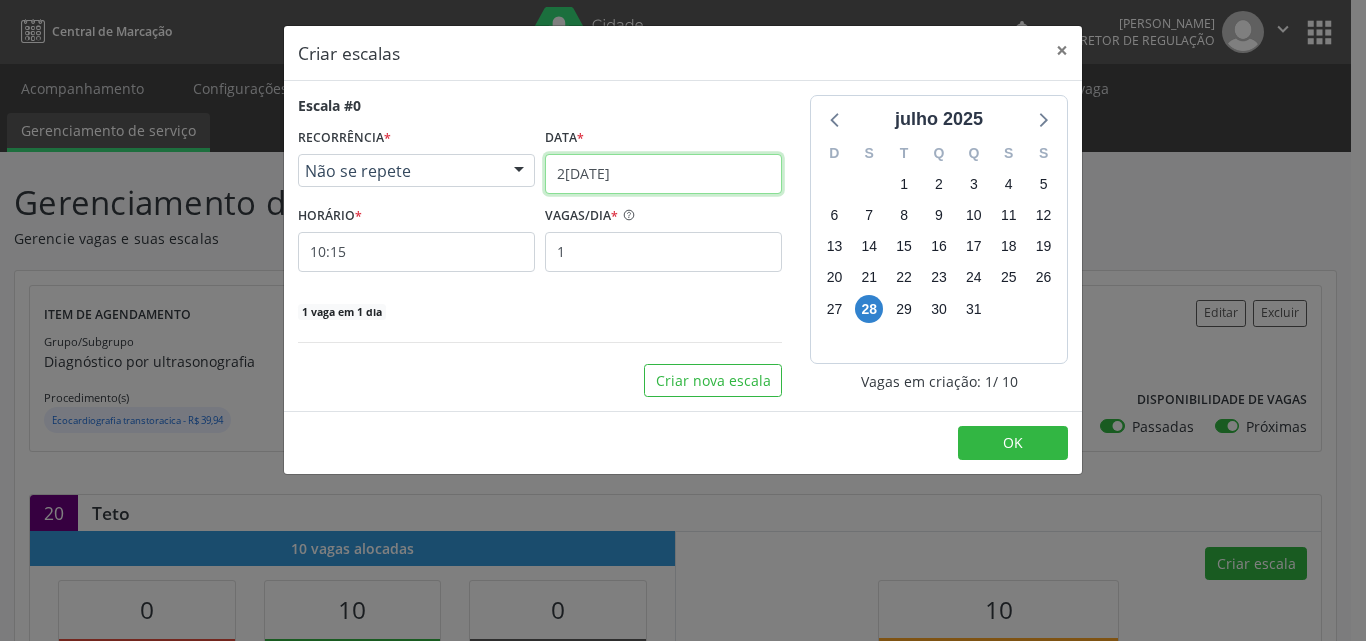 click on "2[DATE]" at bounding box center (663, 174) 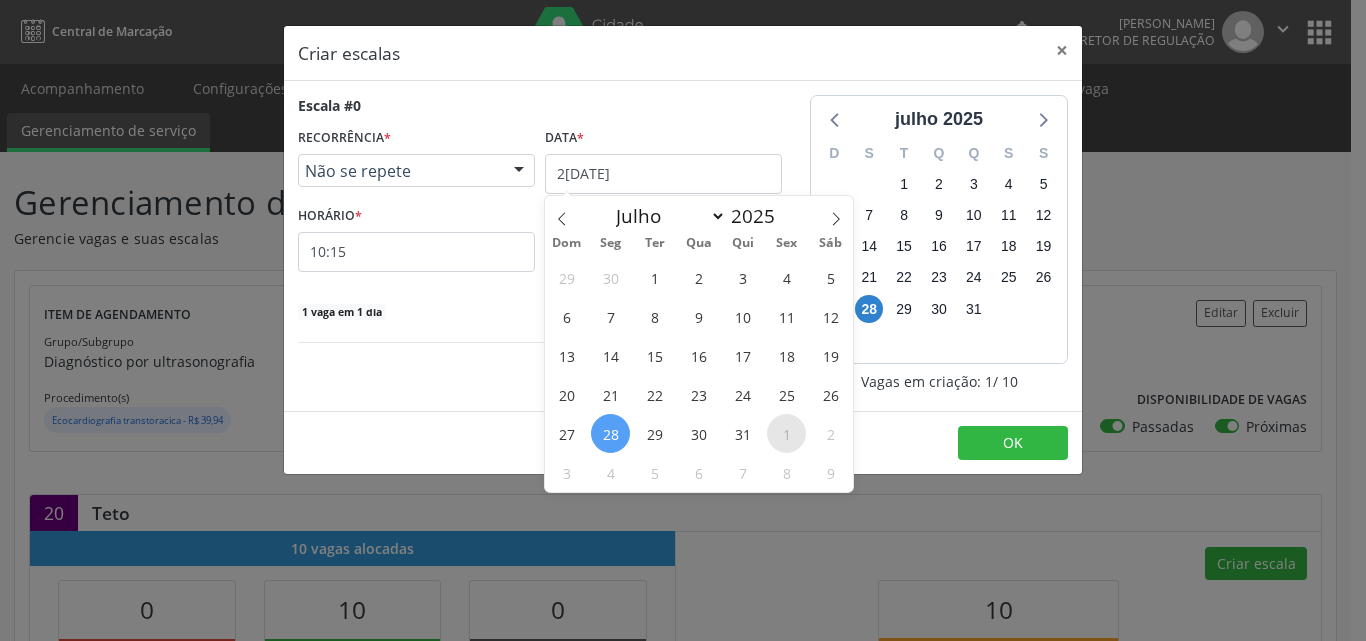 click on "1" at bounding box center (786, 433) 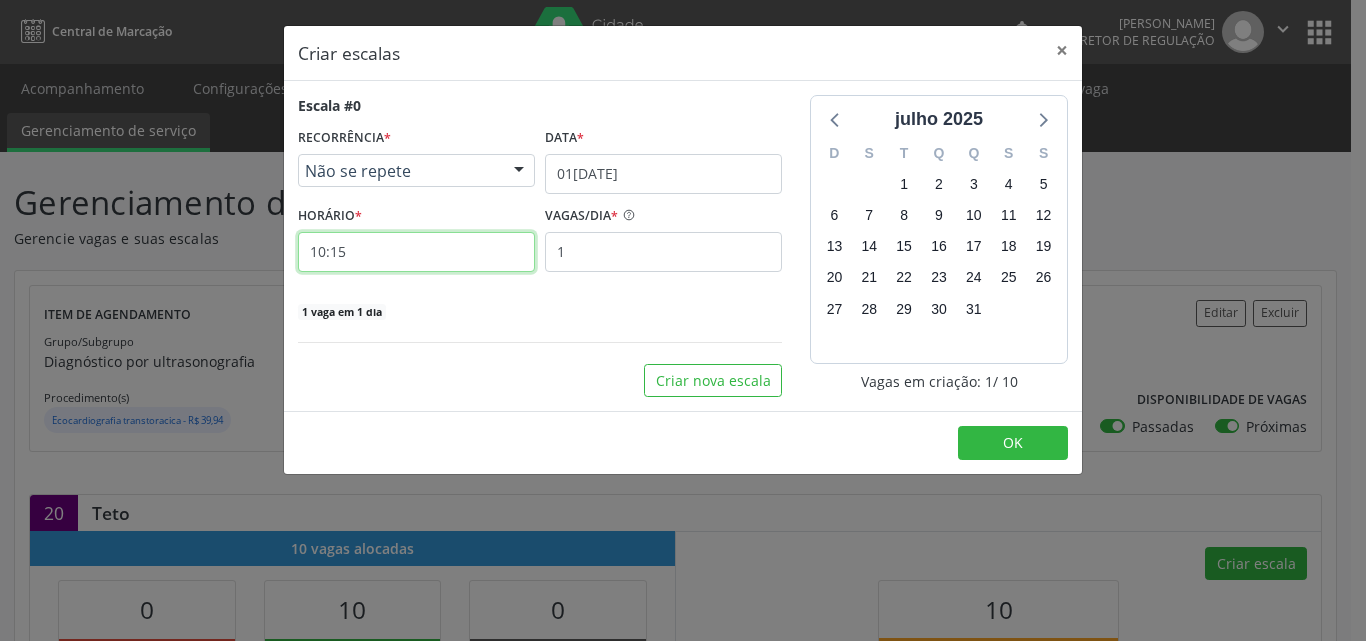click on "10:15" at bounding box center (416, 252) 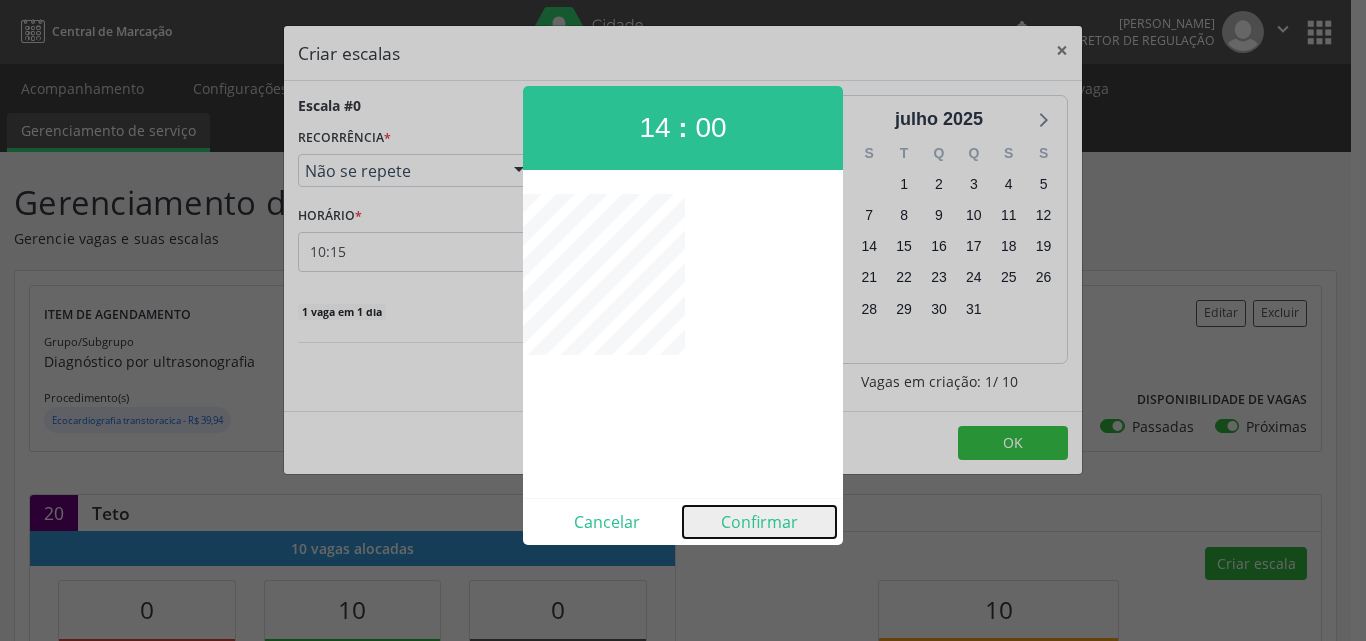 click on "Confirmar" at bounding box center [759, 522] 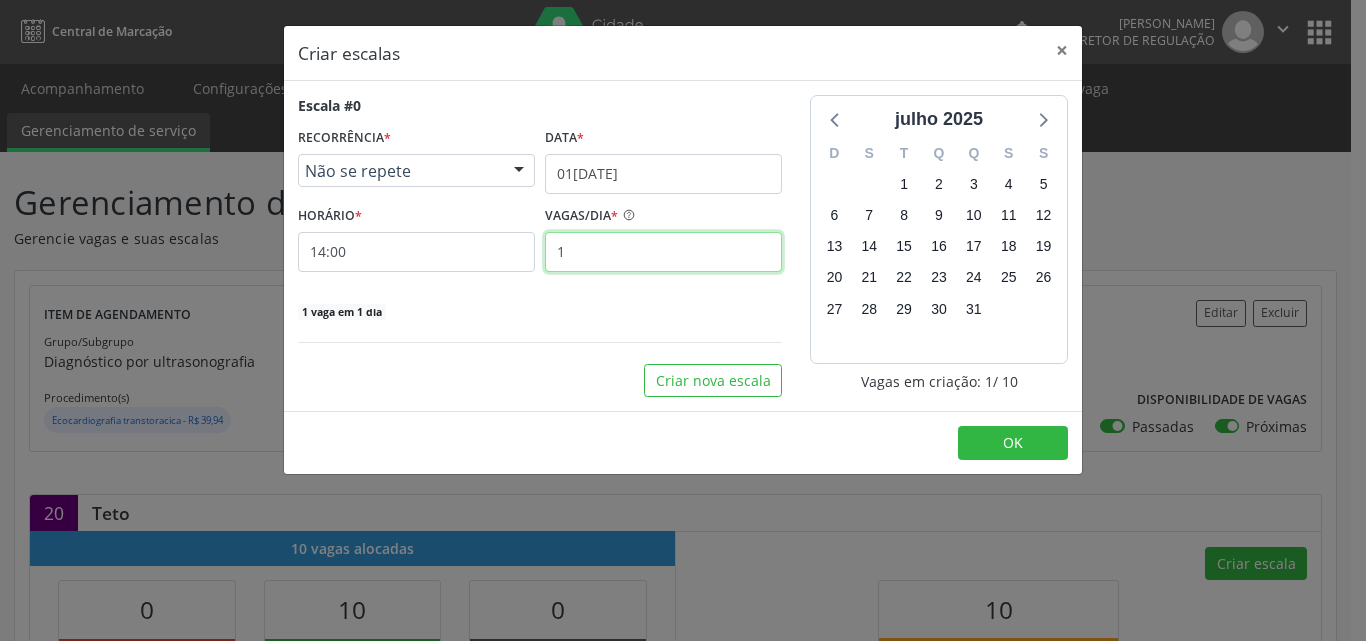 click on "1" at bounding box center (663, 252) 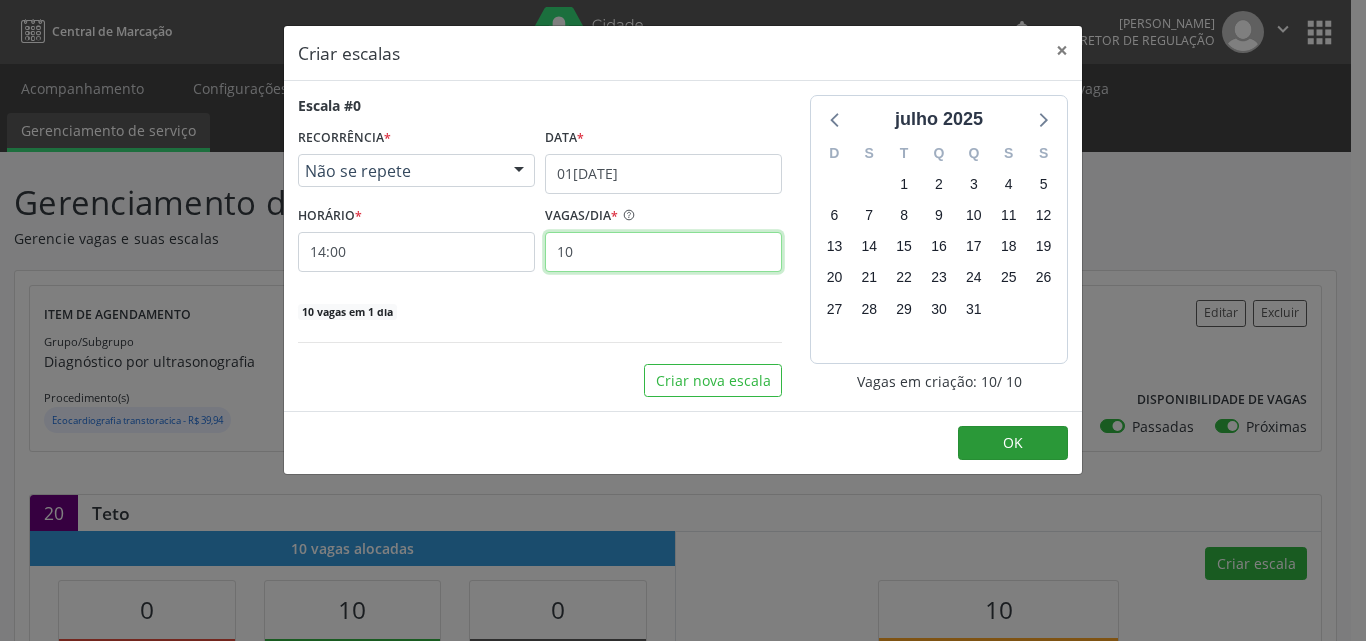 type on "10" 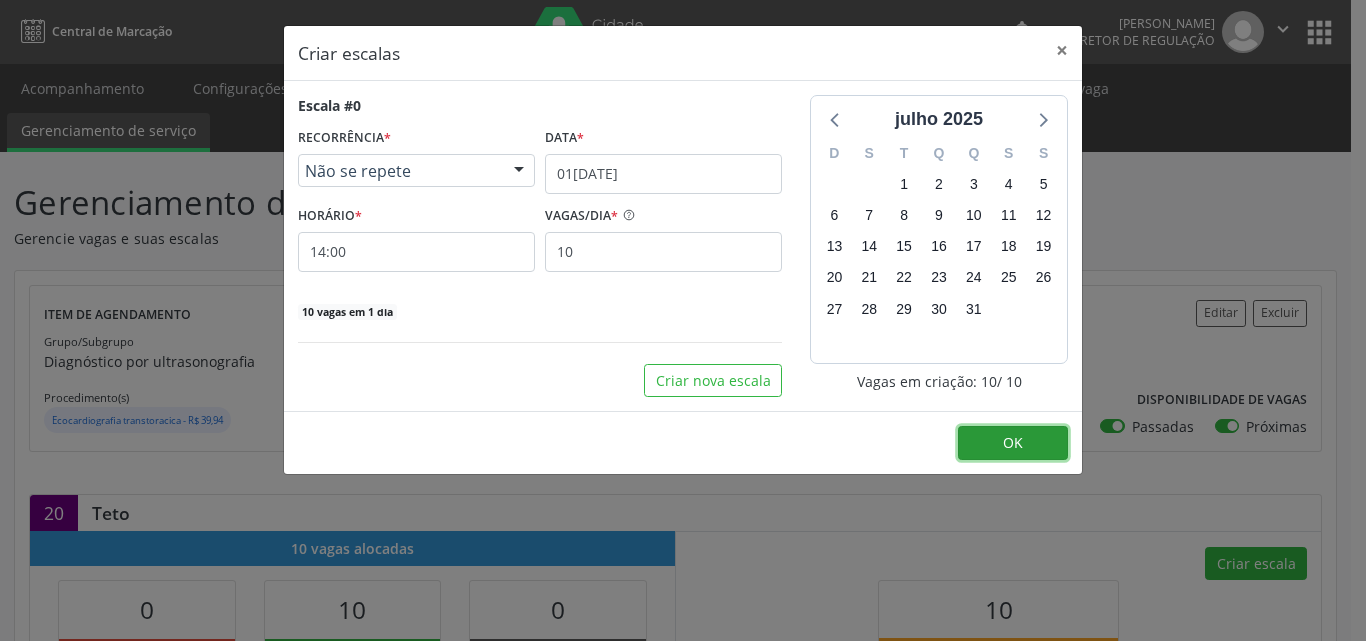 click on "OK" at bounding box center (1013, 443) 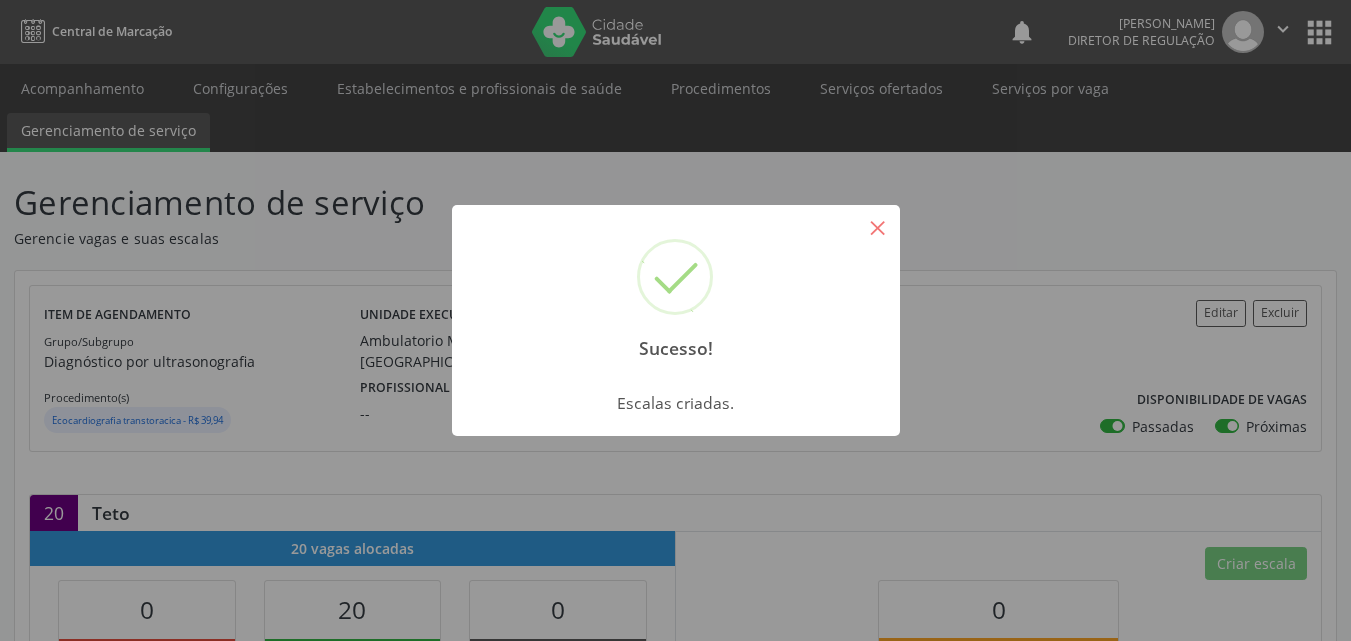 click on "×" at bounding box center [878, 227] 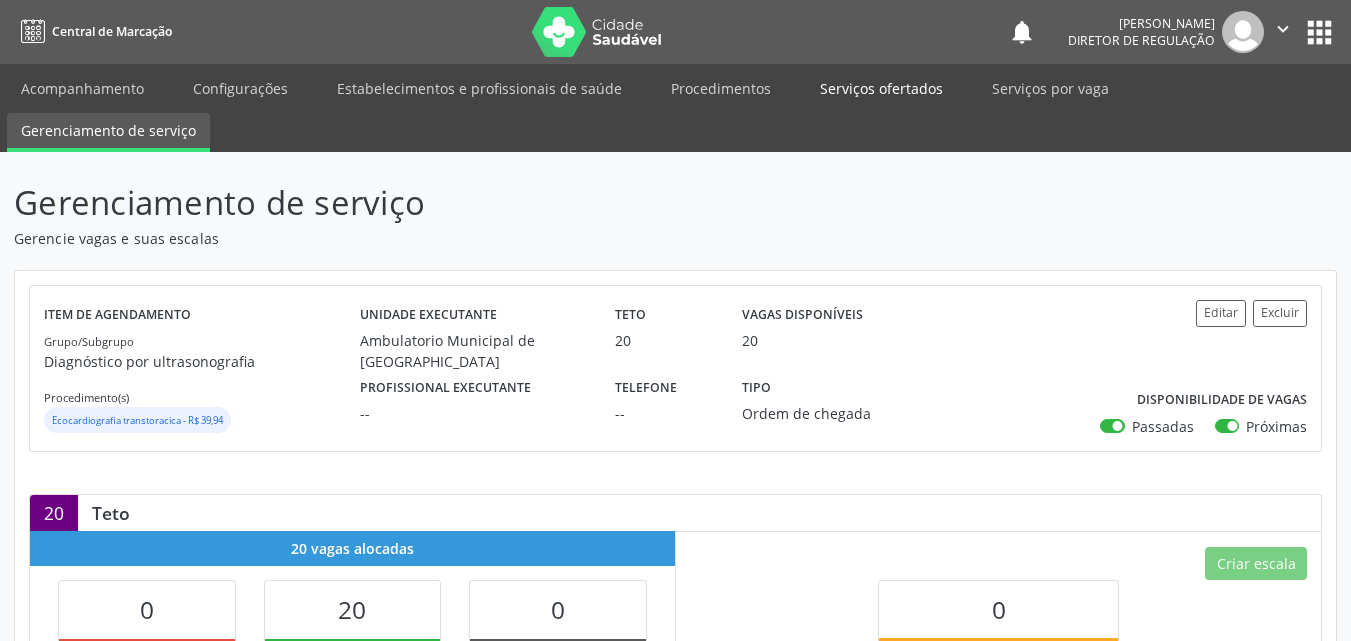 click on "Serviços ofertados" at bounding box center [881, 88] 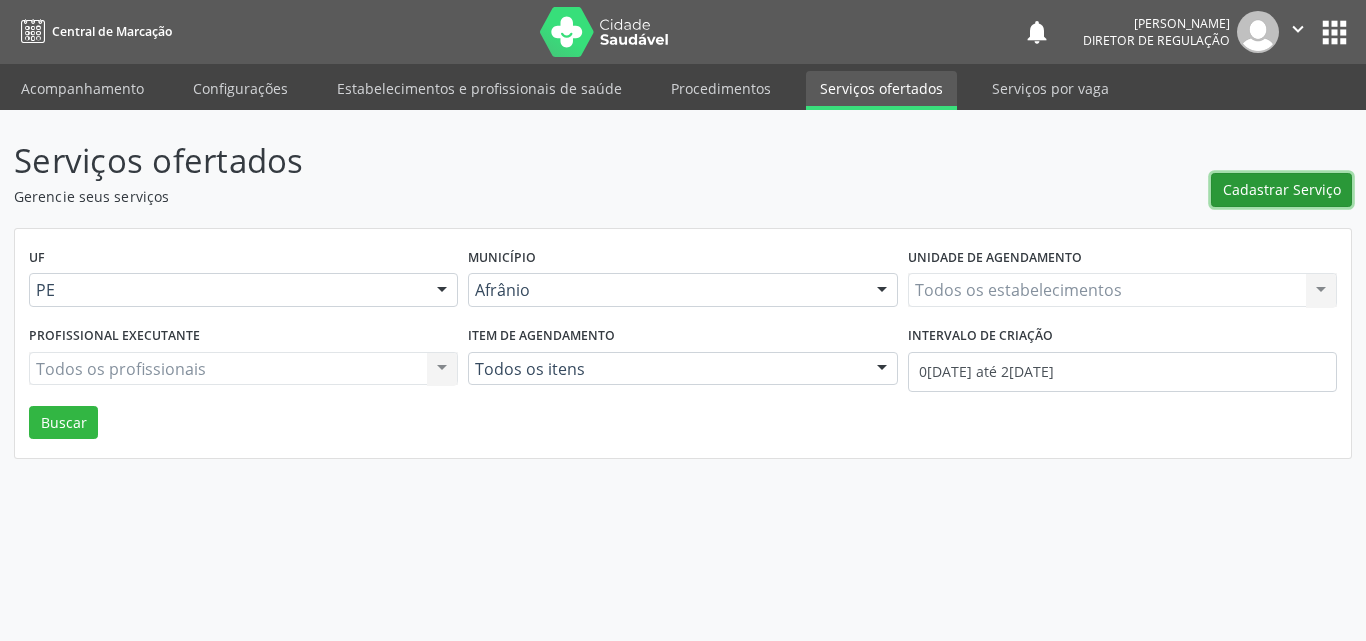 click on "Cadastrar Serviço" at bounding box center [1282, 189] 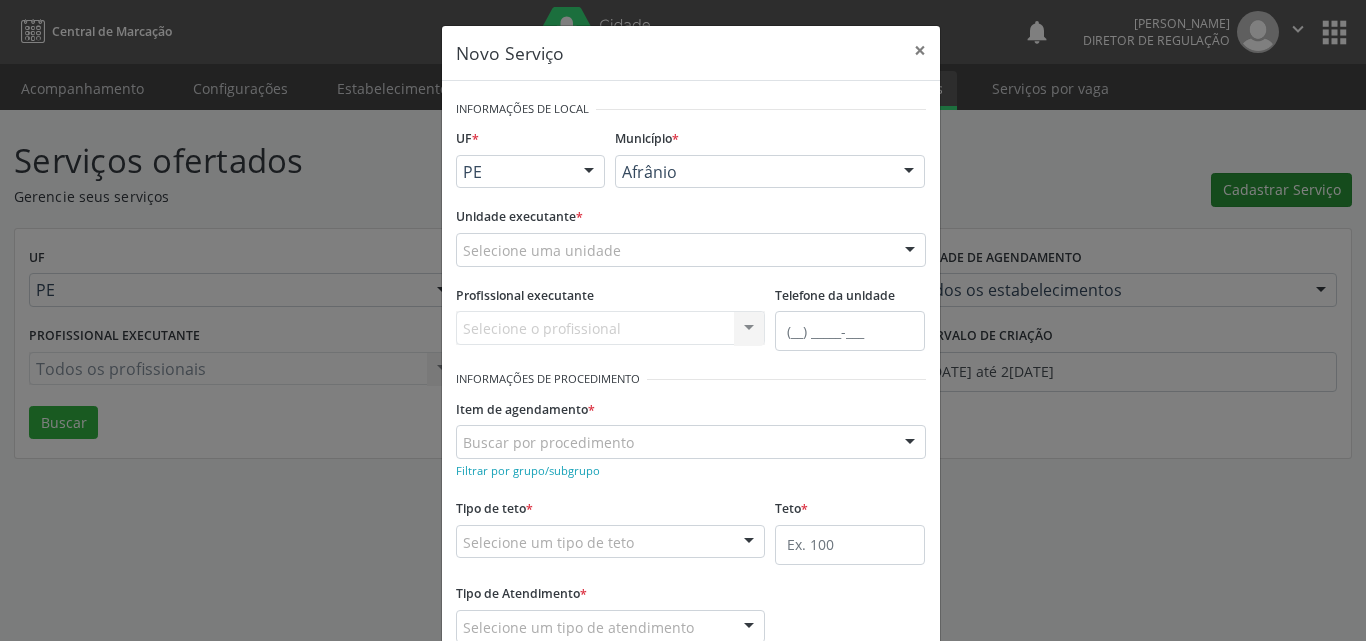 scroll, scrollTop: 0, scrollLeft: 0, axis: both 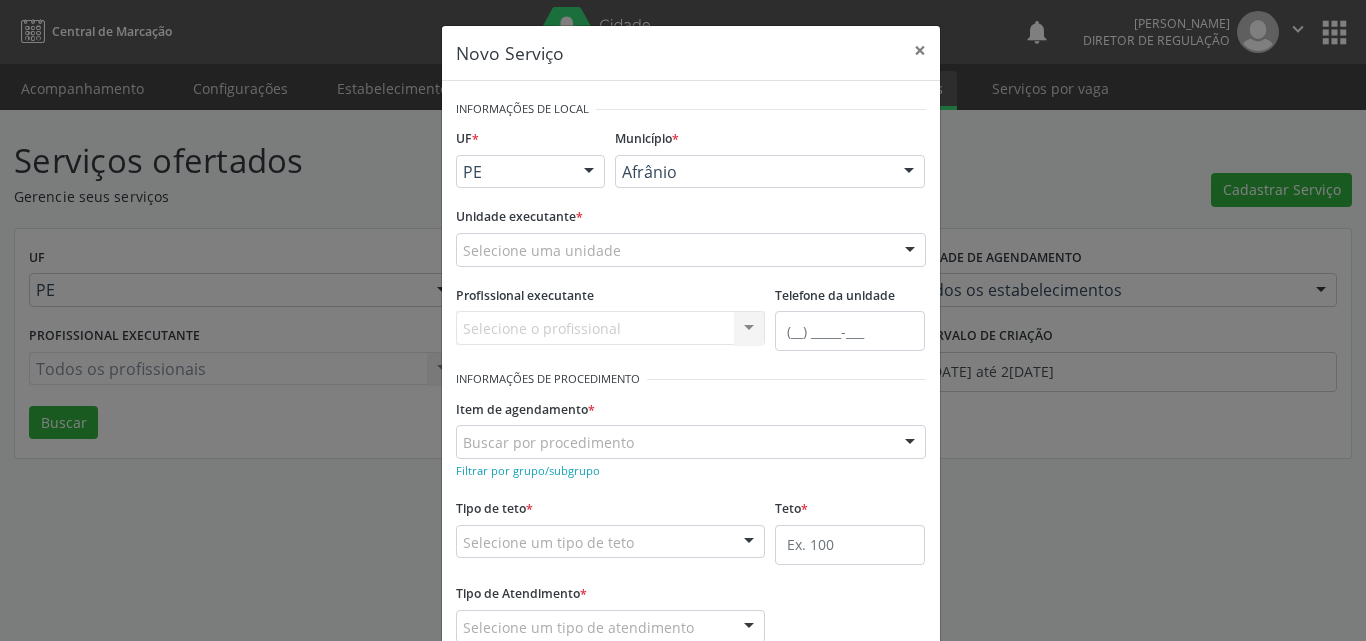 click on "Selecione uma unidade" at bounding box center [691, 250] 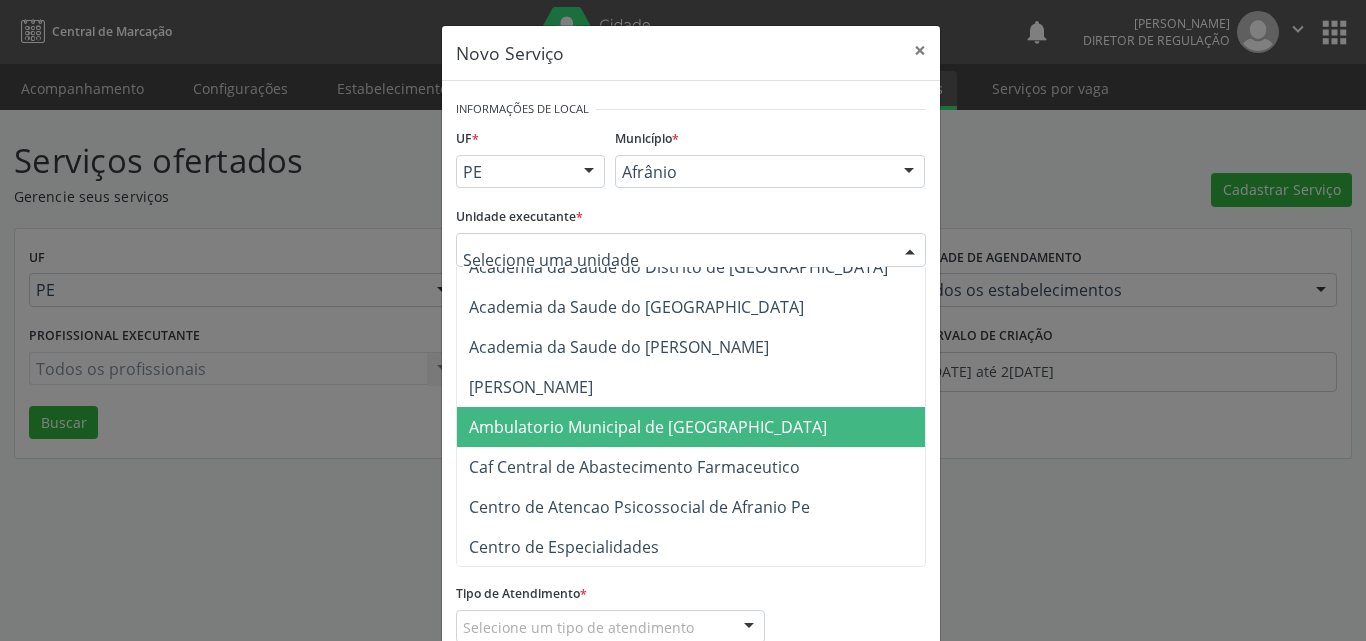 scroll, scrollTop: 200, scrollLeft: 0, axis: vertical 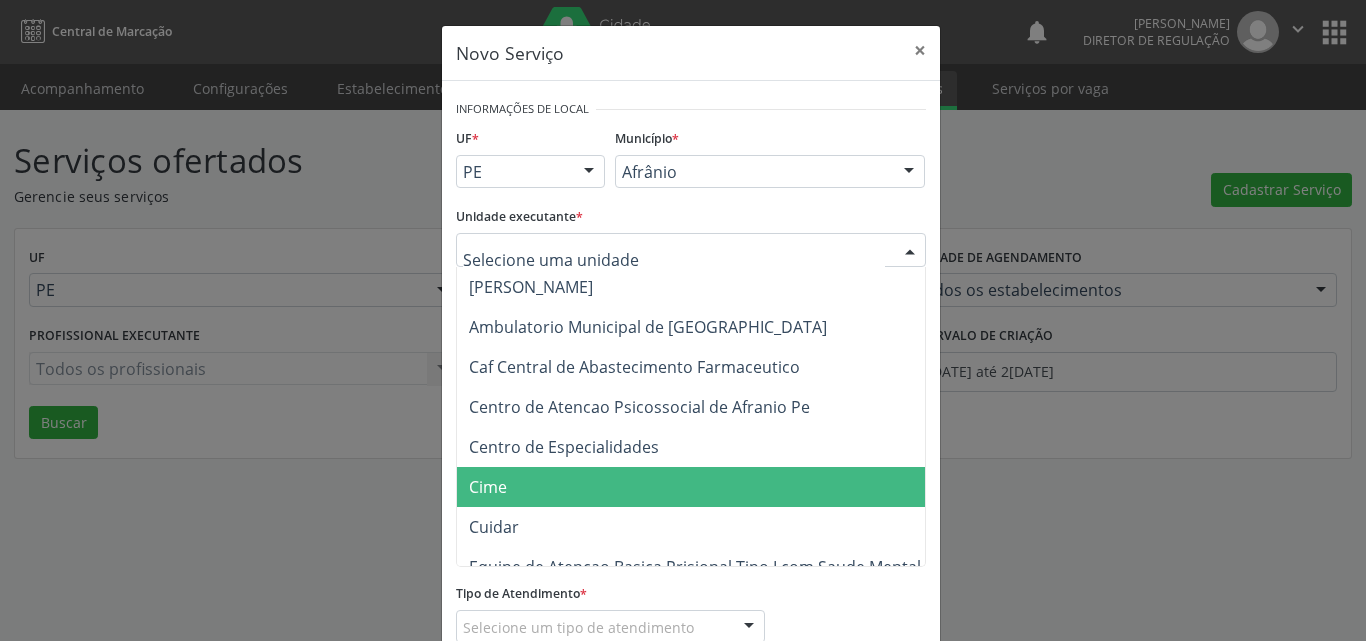 click on "Cime" at bounding box center (701, 487) 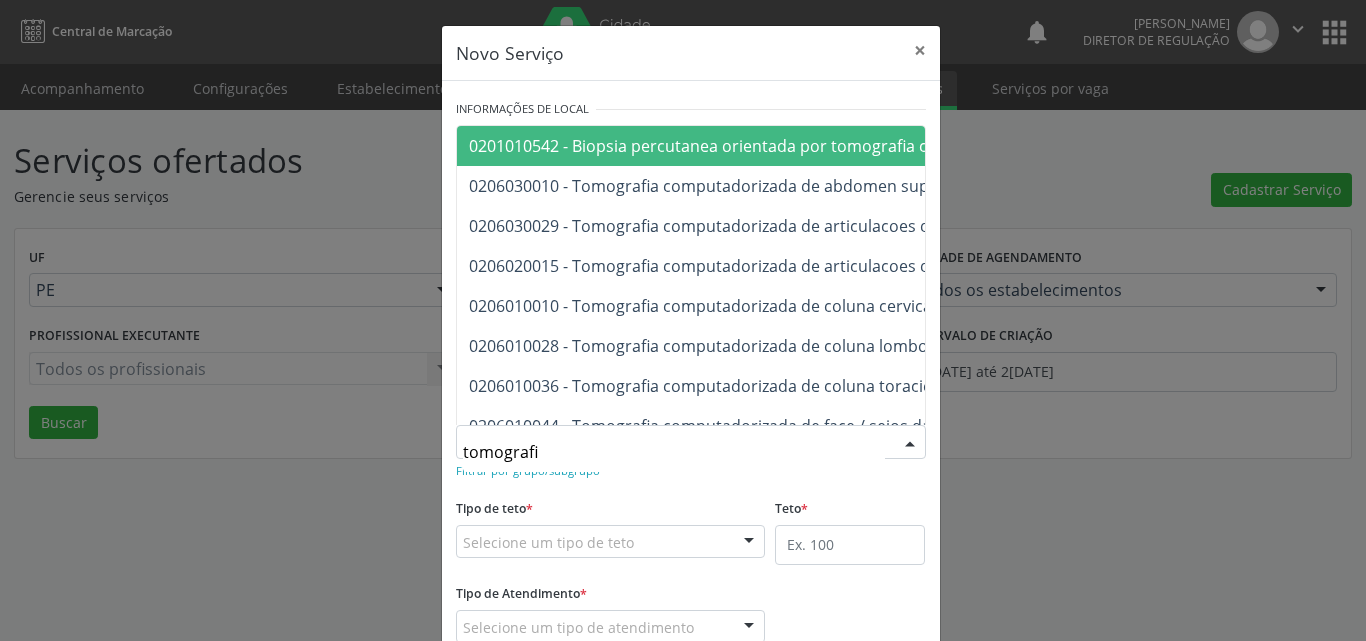 type on "tomografia" 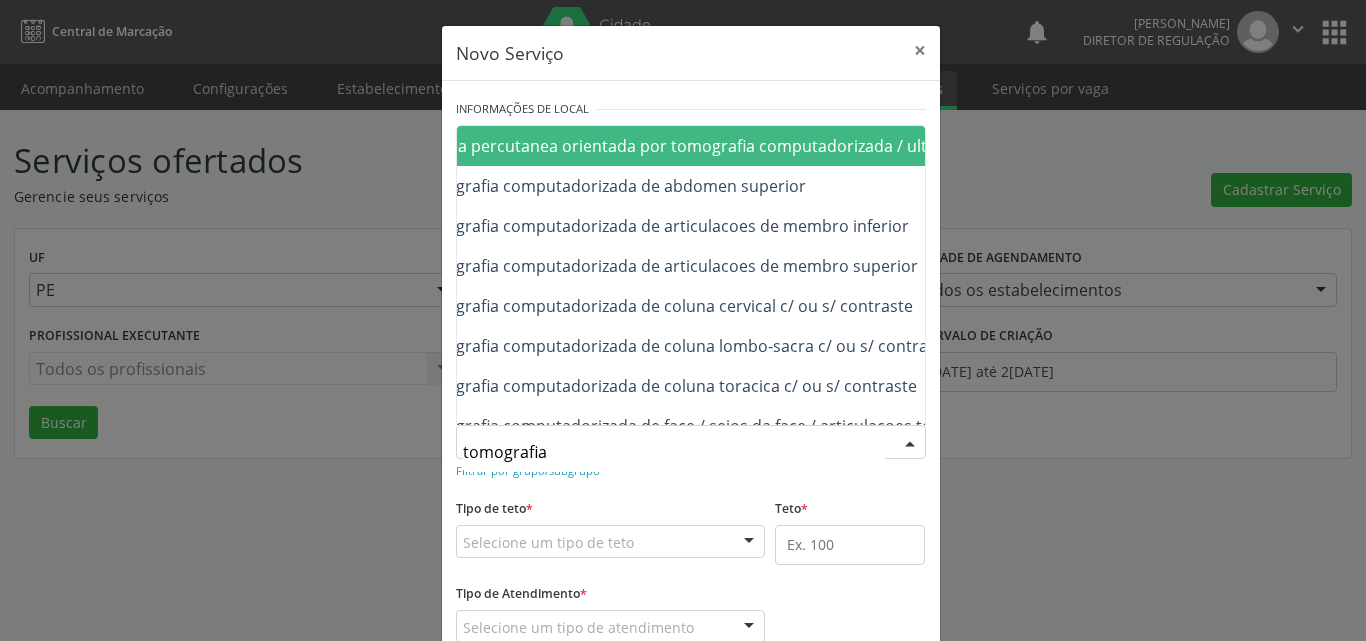scroll, scrollTop: 0, scrollLeft: 200, axis: horizontal 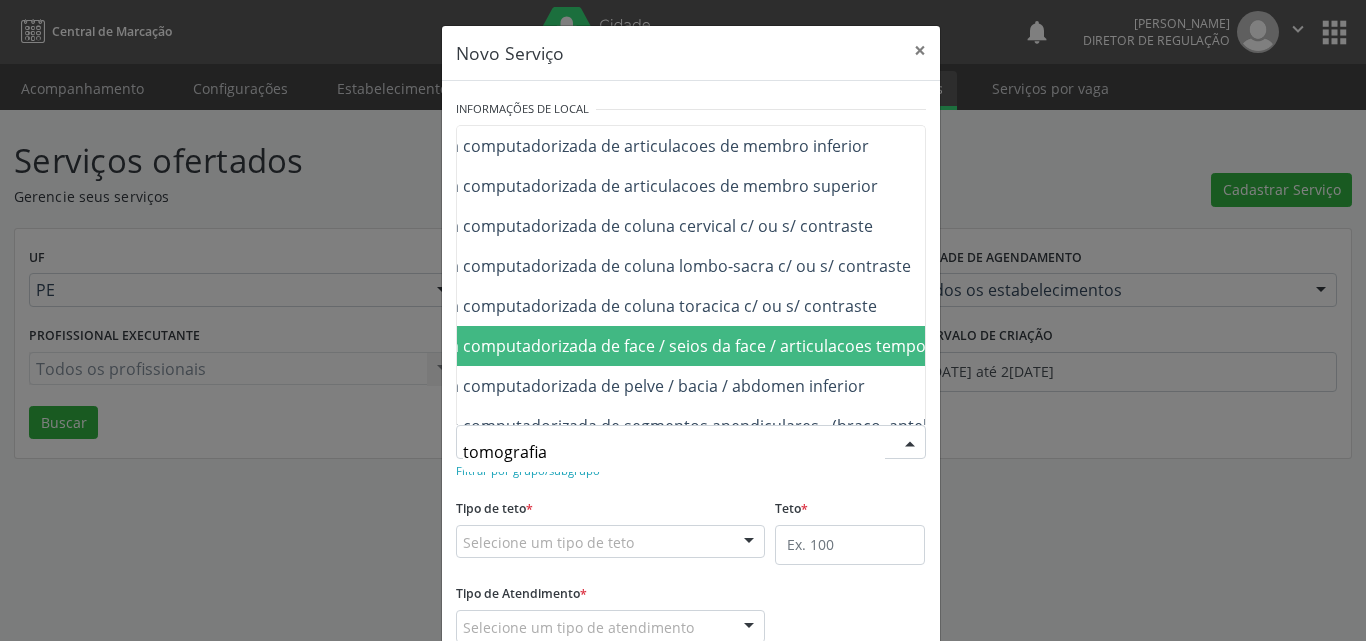 click on "0206010044 - Tomografia computadorizada de face / seios da face / articulacoes temporo-mandibulares" at bounding box center [661, 346] 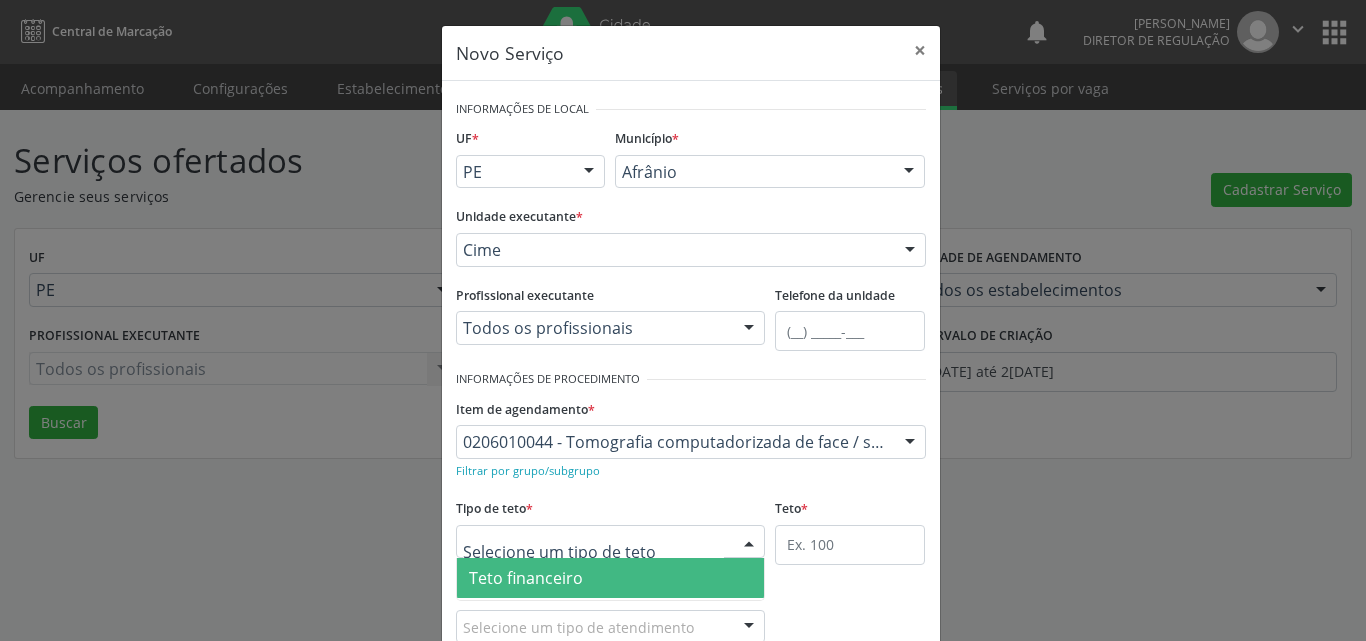 click at bounding box center (611, 542) 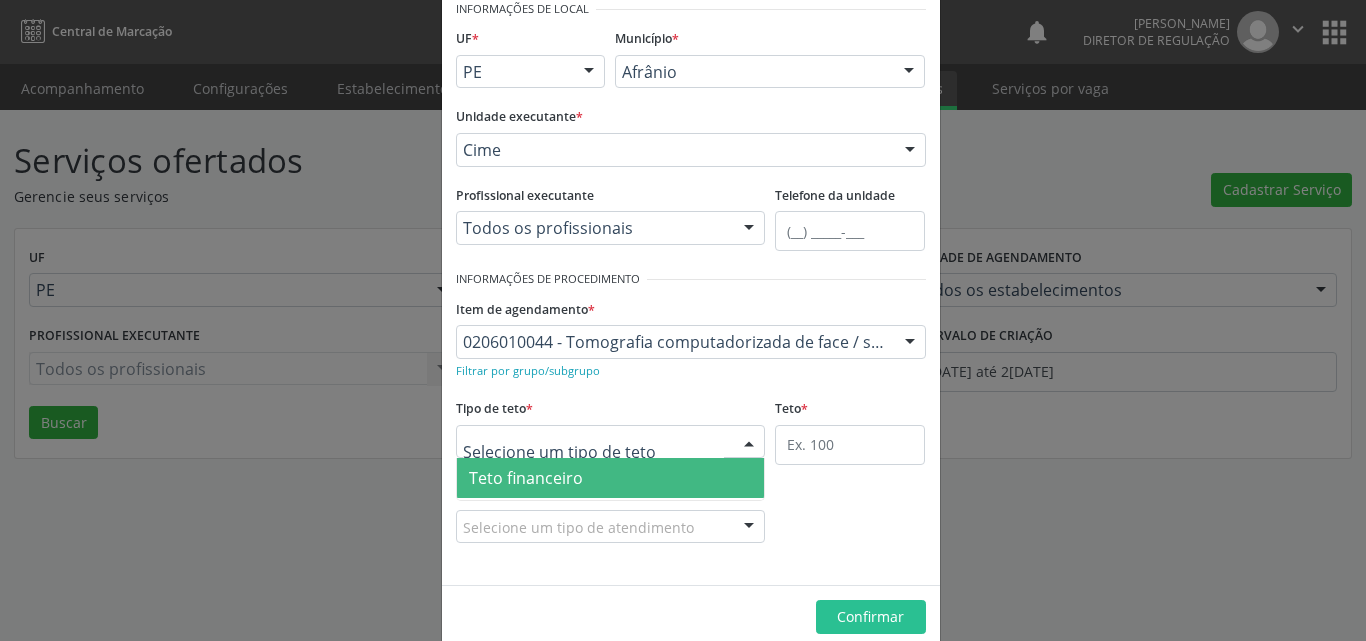 scroll, scrollTop: 132, scrollLeft: 0, axis: vertical 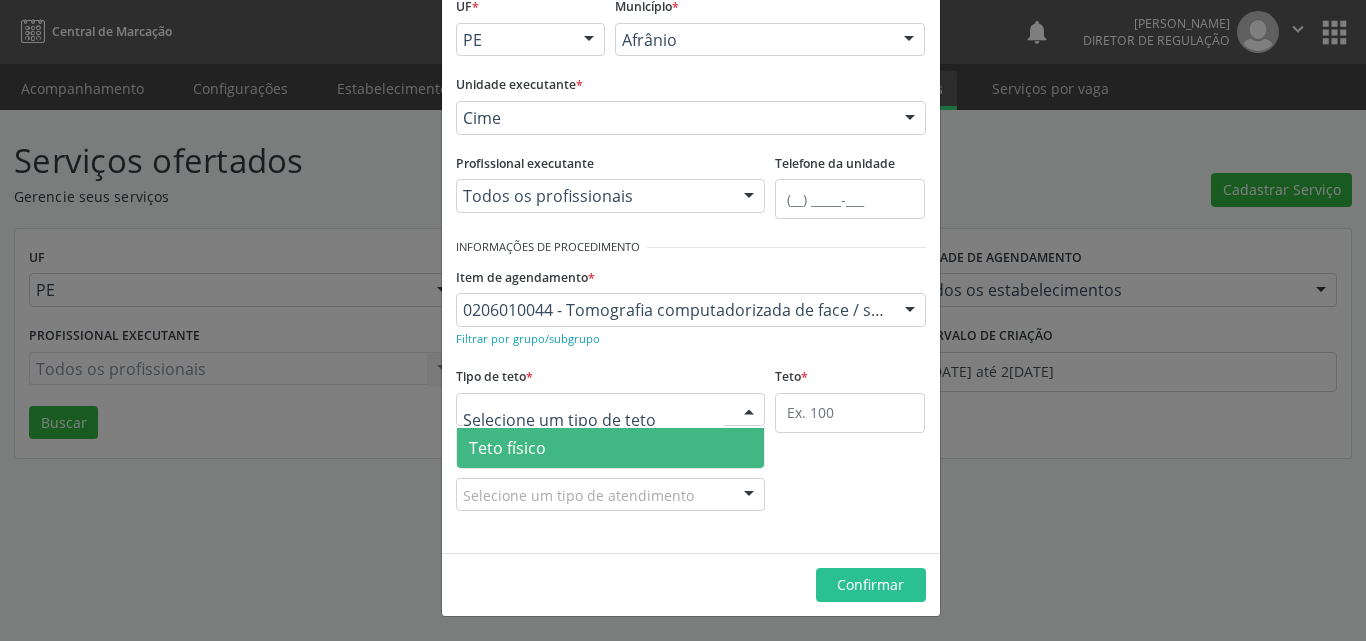 click on "Teto físico" at bounding box center [611, 448] 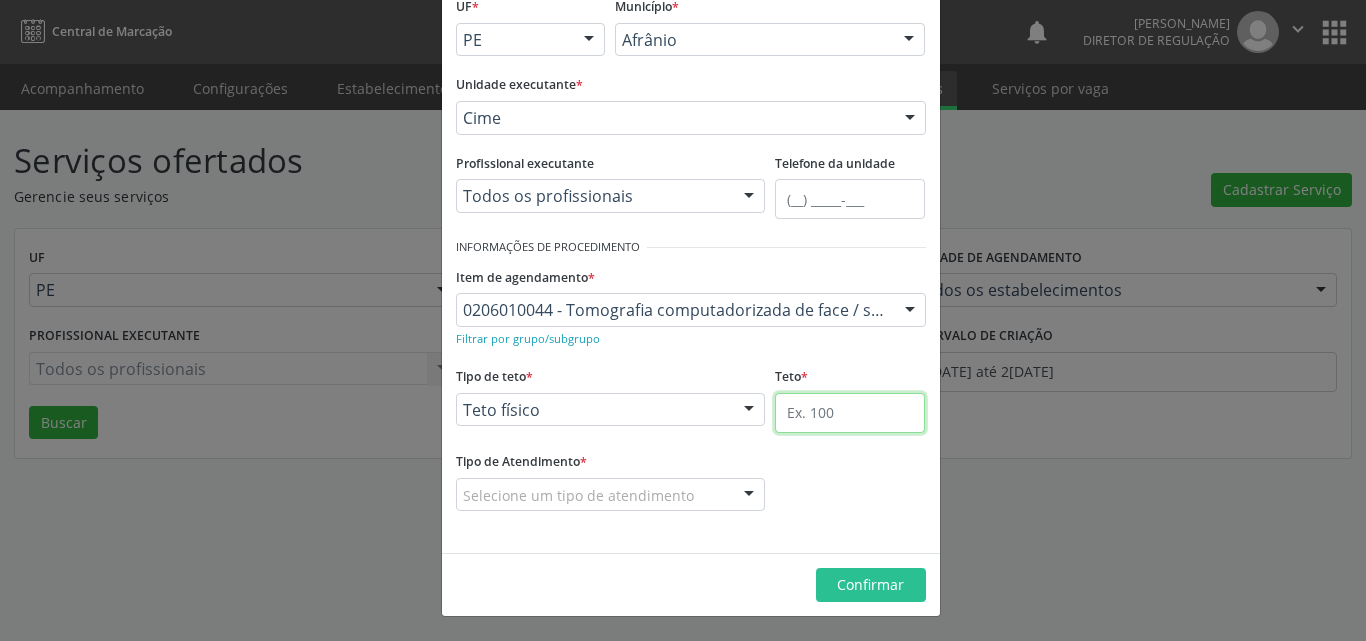 click at bounding box center [850, 413] 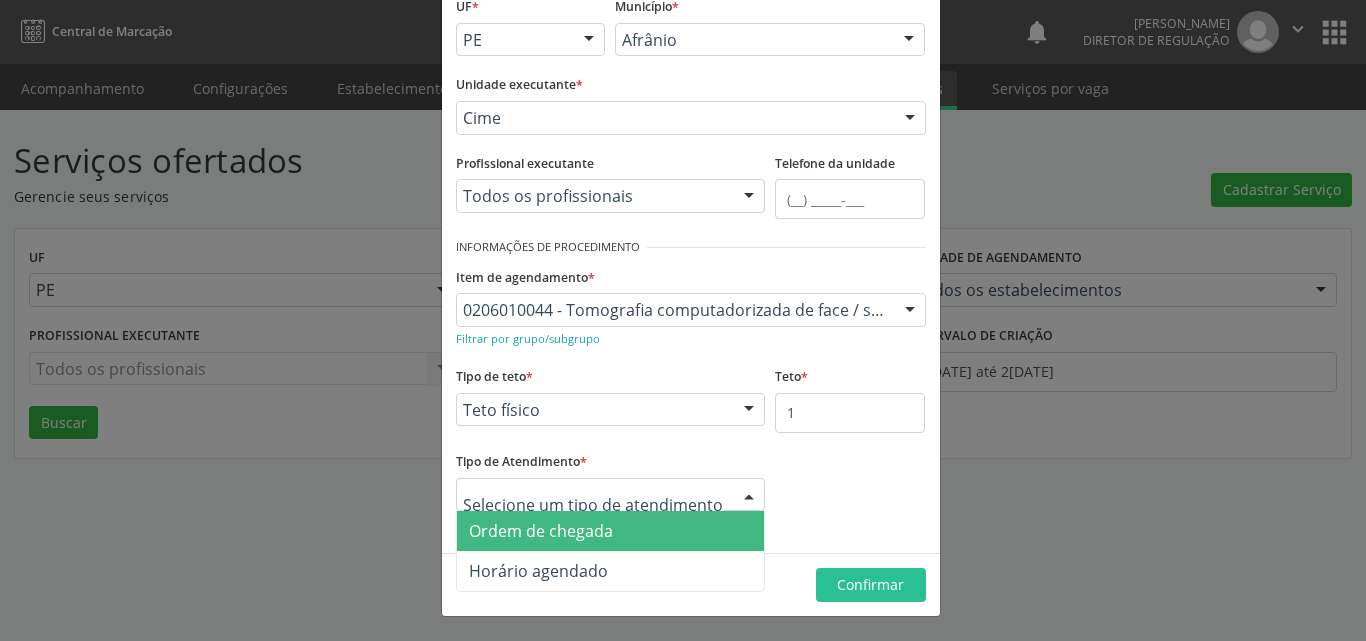 click at bounding box center [611, 495] 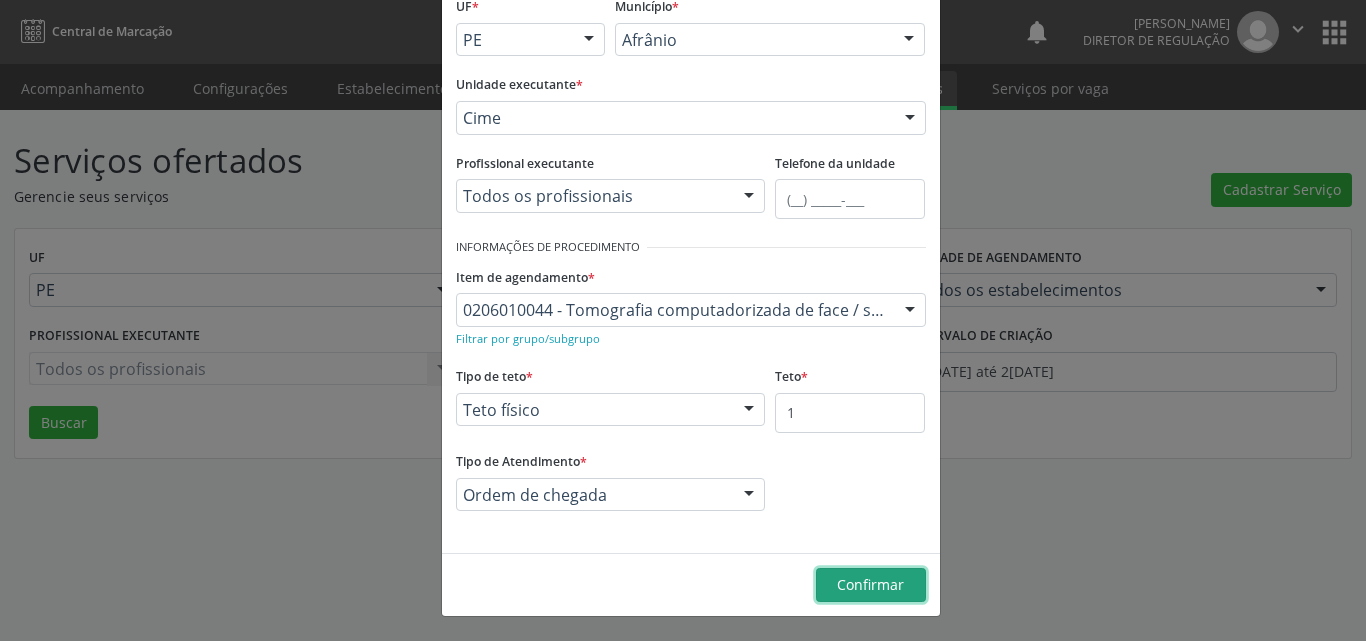 click on "Confirmar" at bounding box center [870, 584] 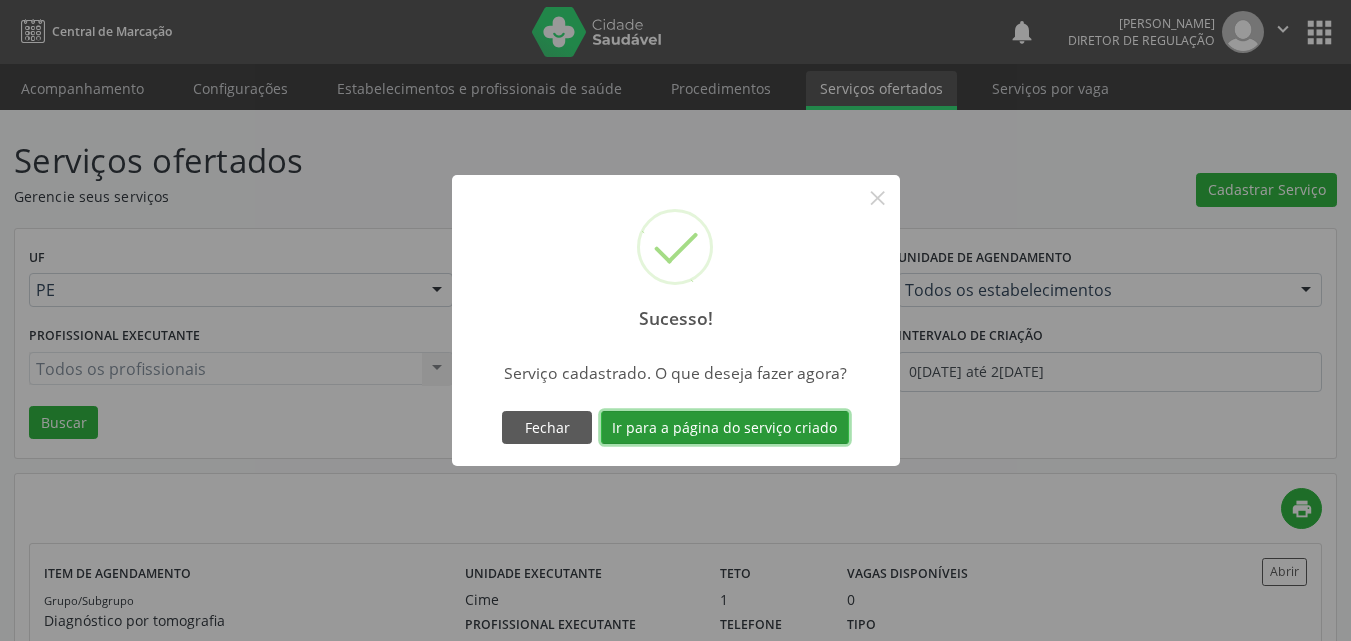 click on "Ir para a página do serviço criado" at bounding box center [725, 428] 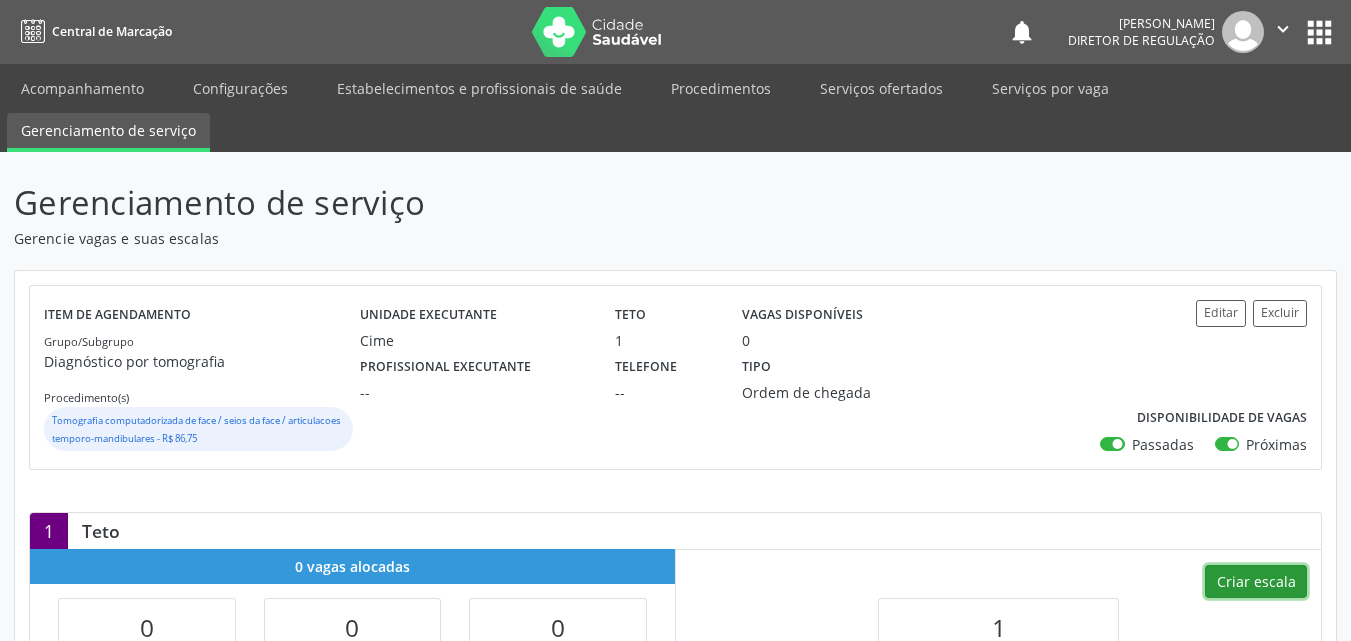 click on "Criar escala" at bounding box center [1256, 582] 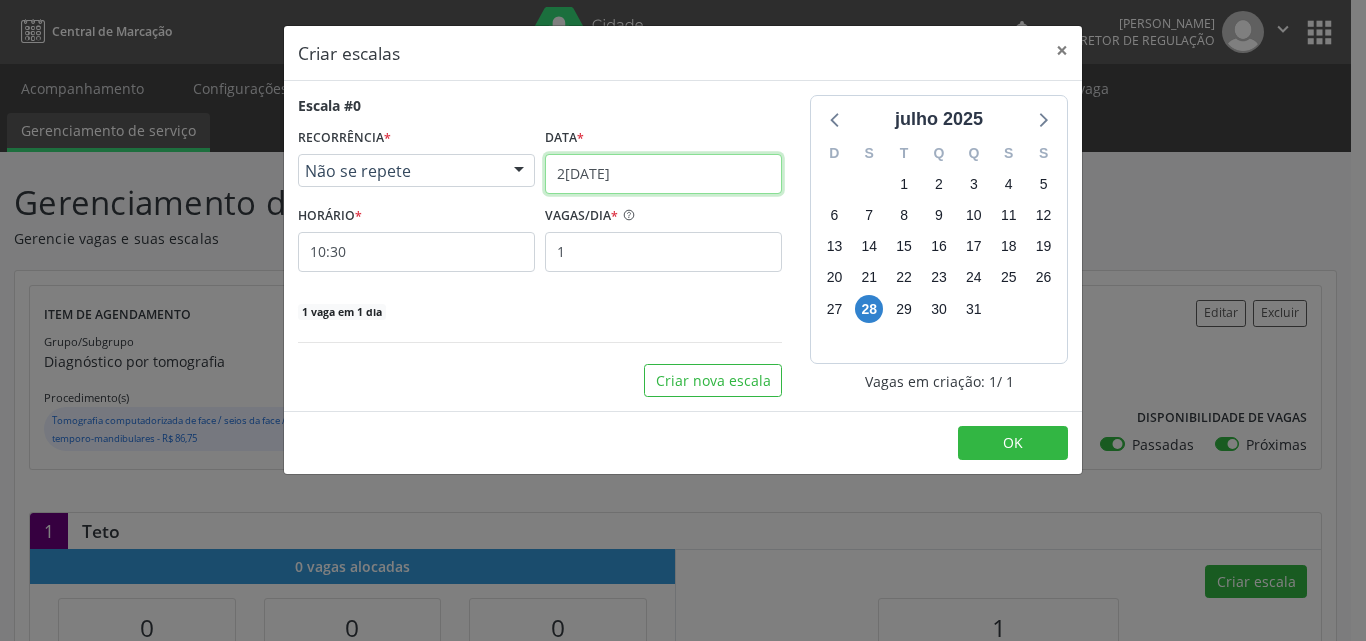 click on "2[DATE]" at bounding box center (663, 174) 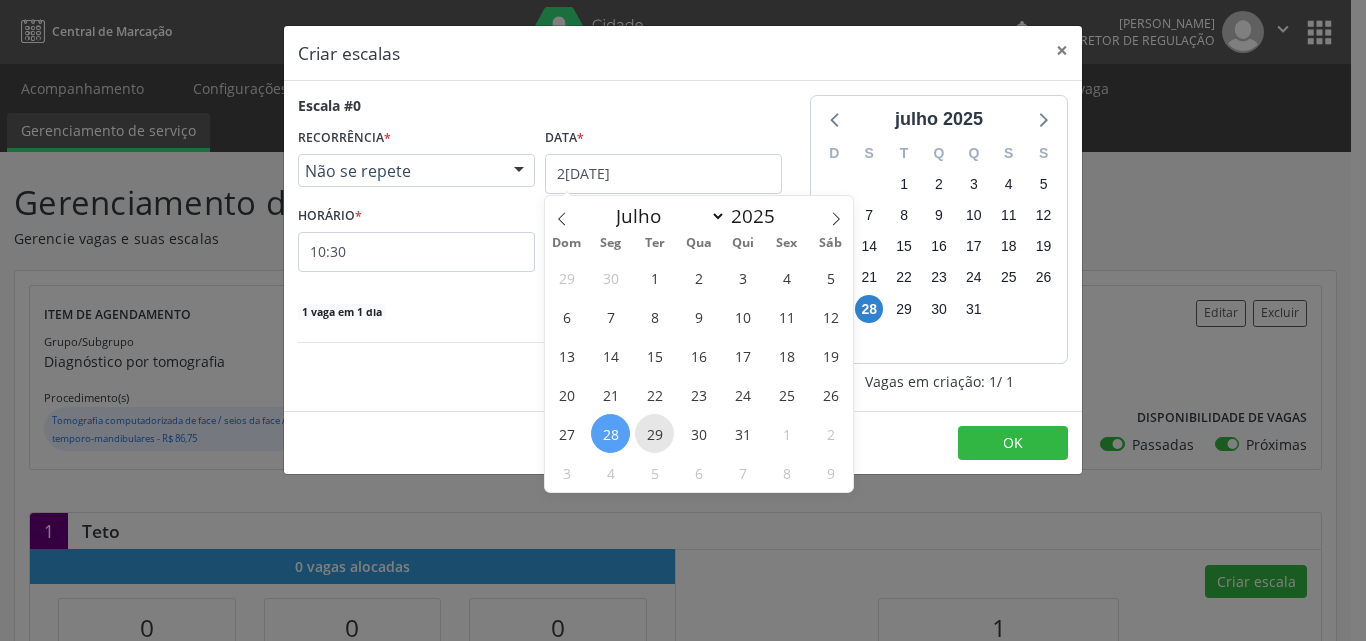 click on "29" at bounding box center (654, 433) 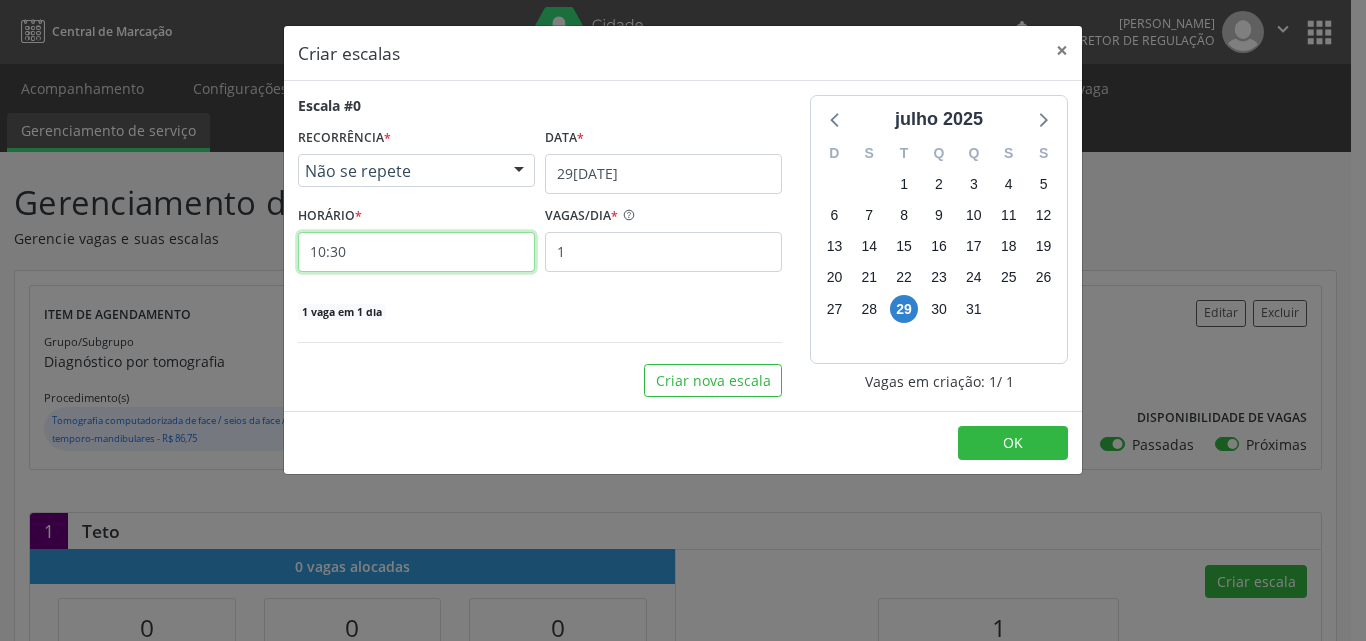 click on "10:30" at bounding box center [416, 252] 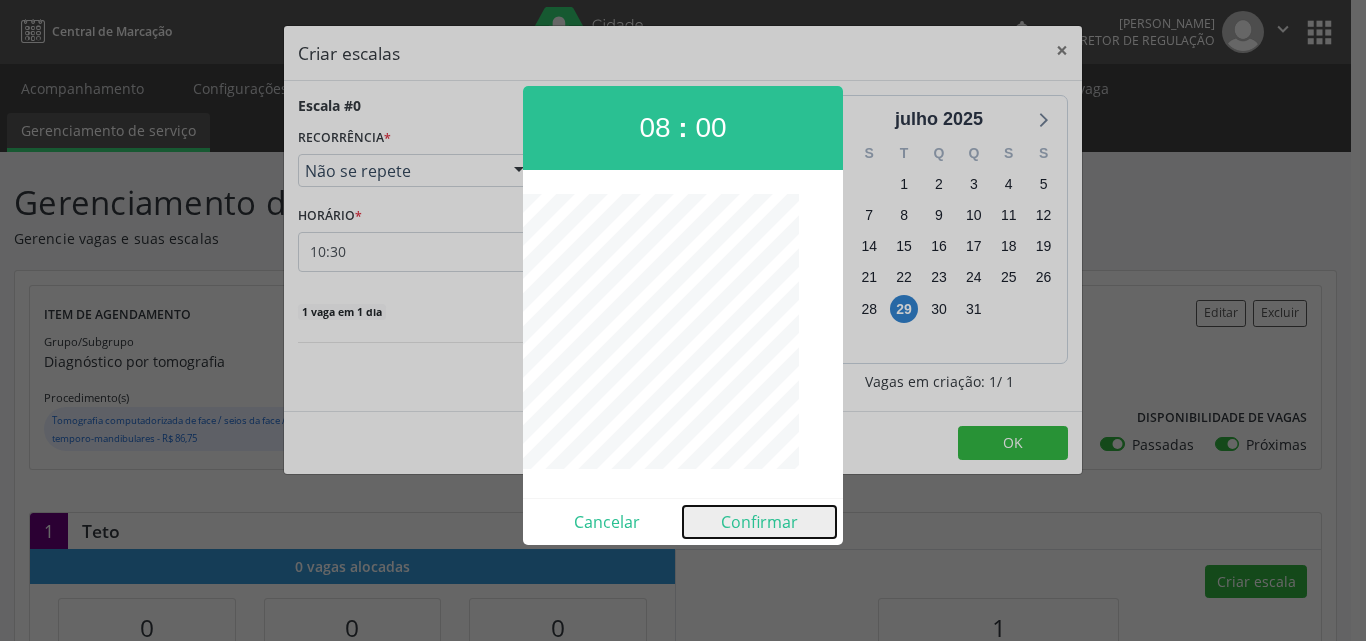drag, startPoint x: 775, startPoint y: 529, endPoint x: 770, endPoint y: 517, distance: 13 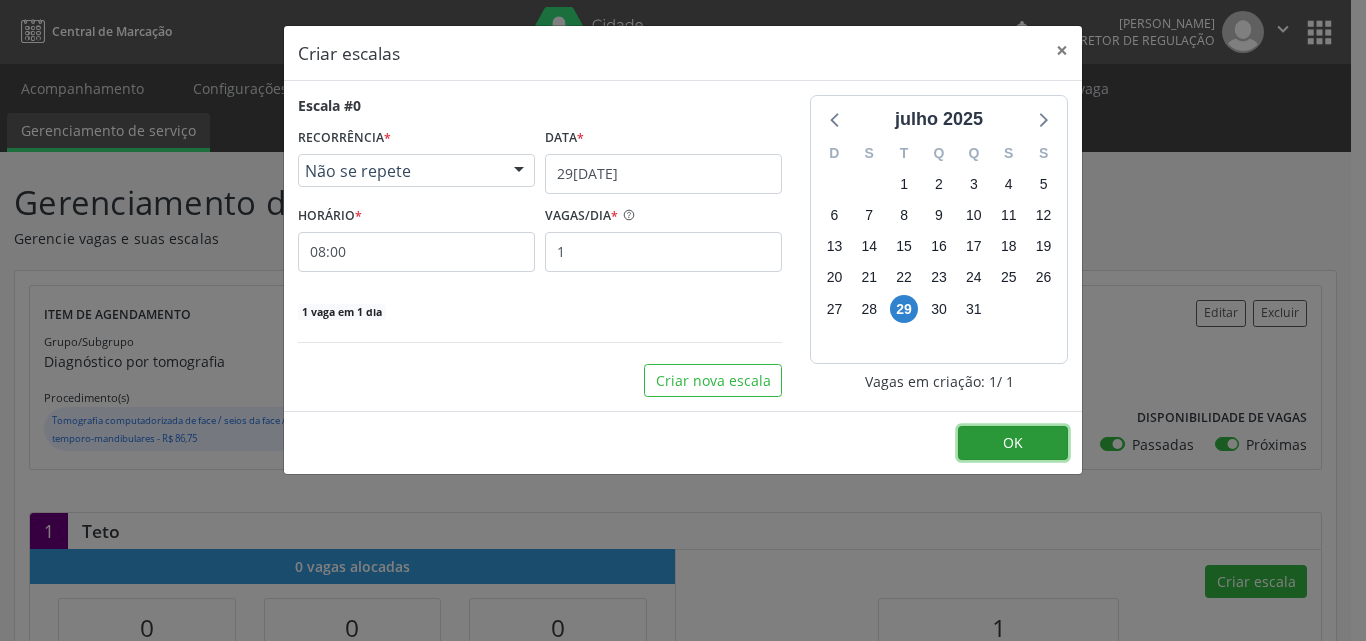 click on "OK" at bounding box center [1013, 443] 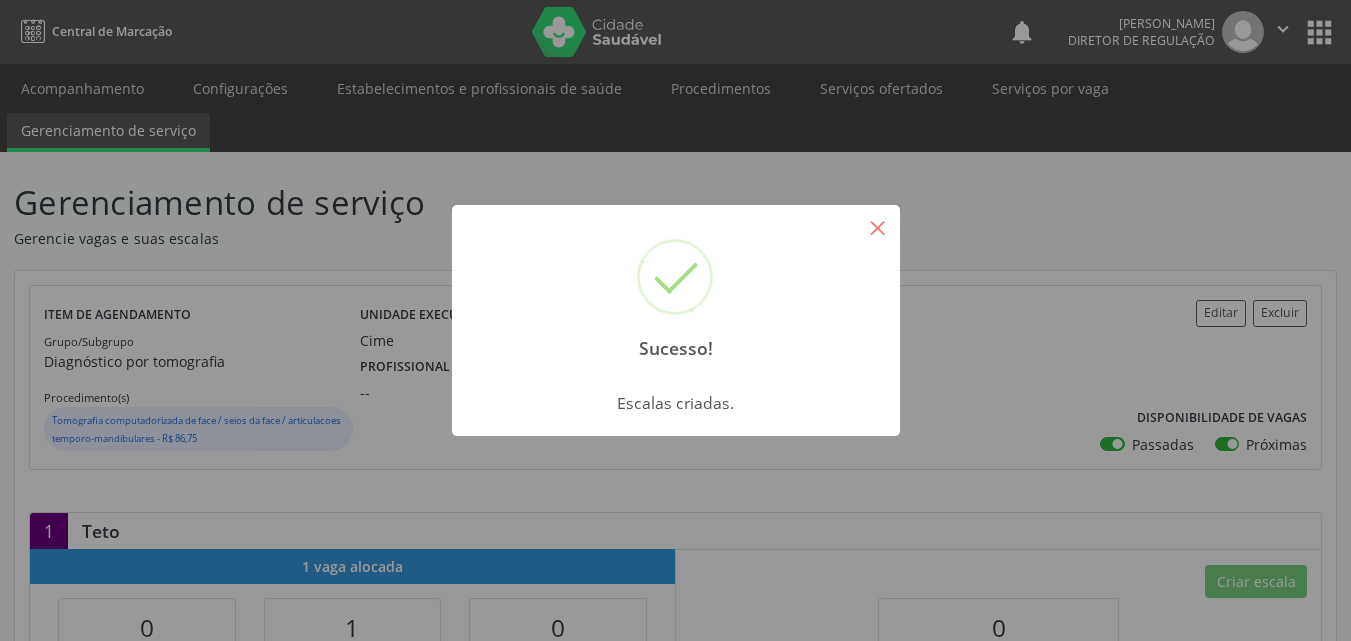 click on "×" at bounding box center (878, 227) 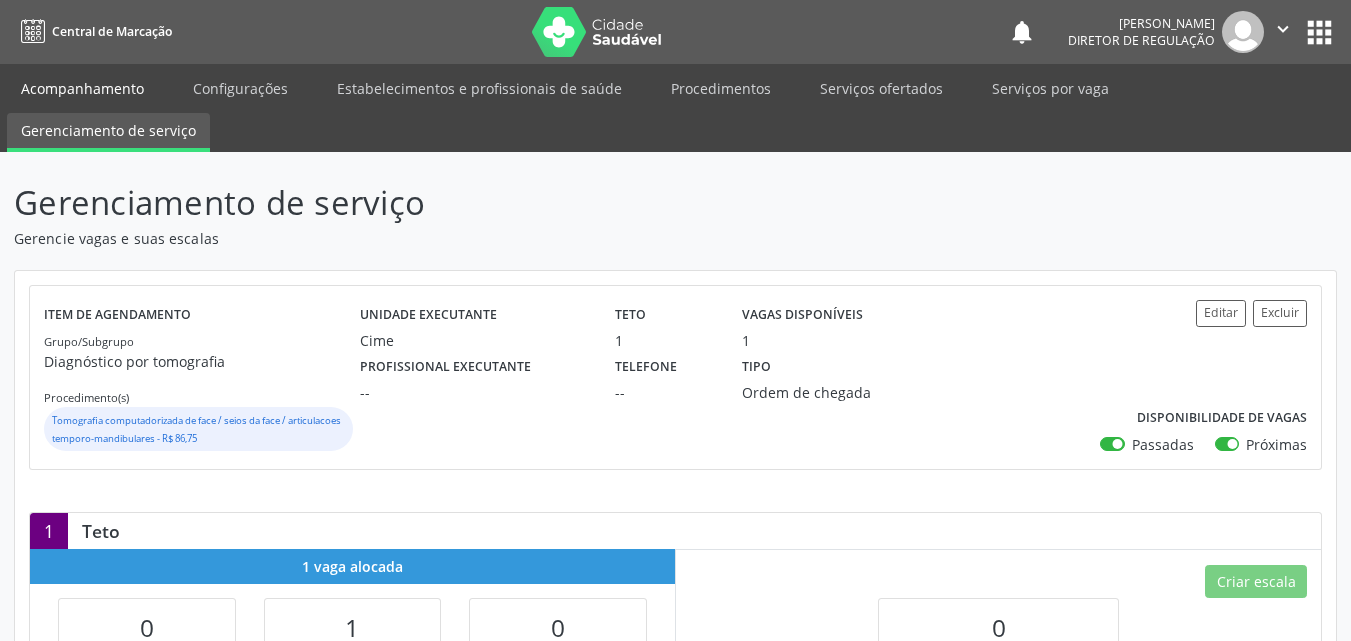 click on "Acompanhamento" at bounding box center [82, 88] 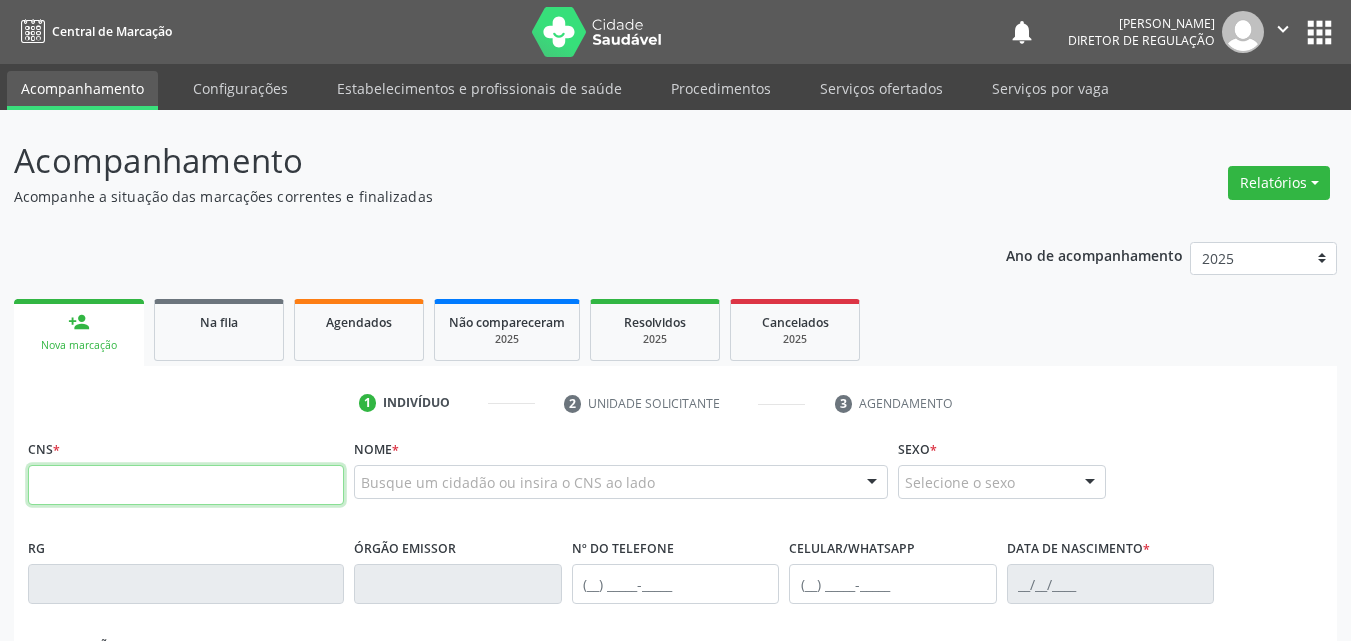 click at bounding box center [186, 485] 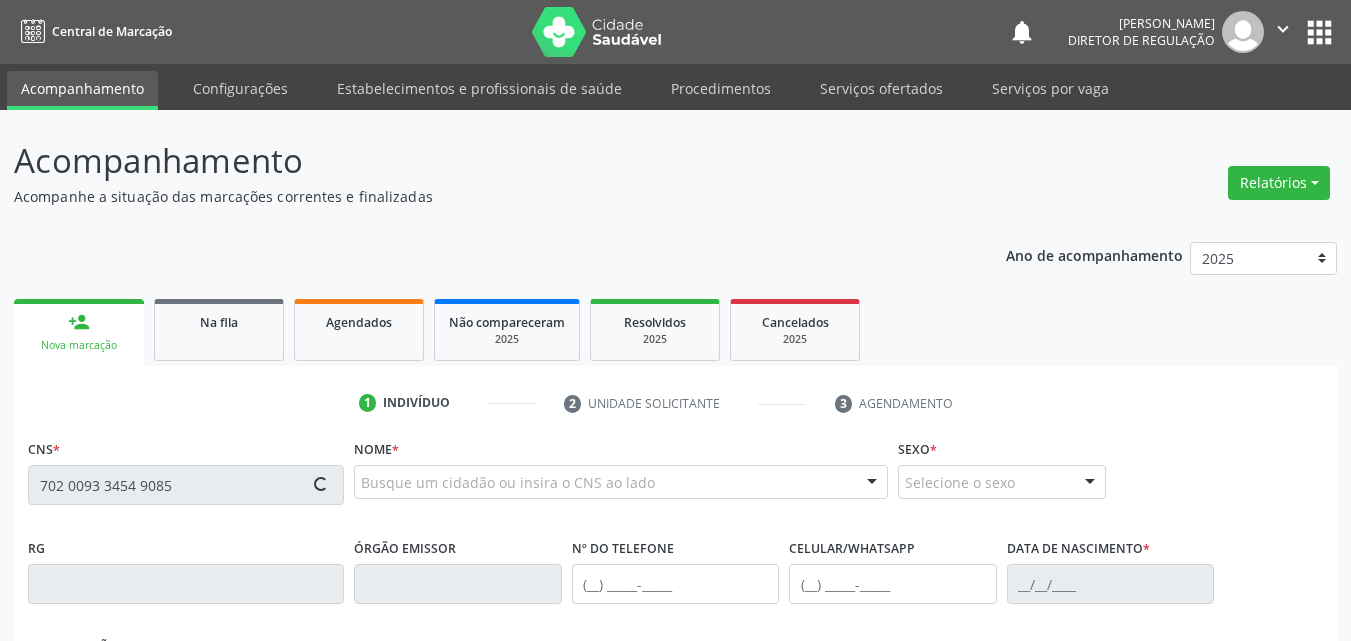 type on "702 0093 3454 9085" 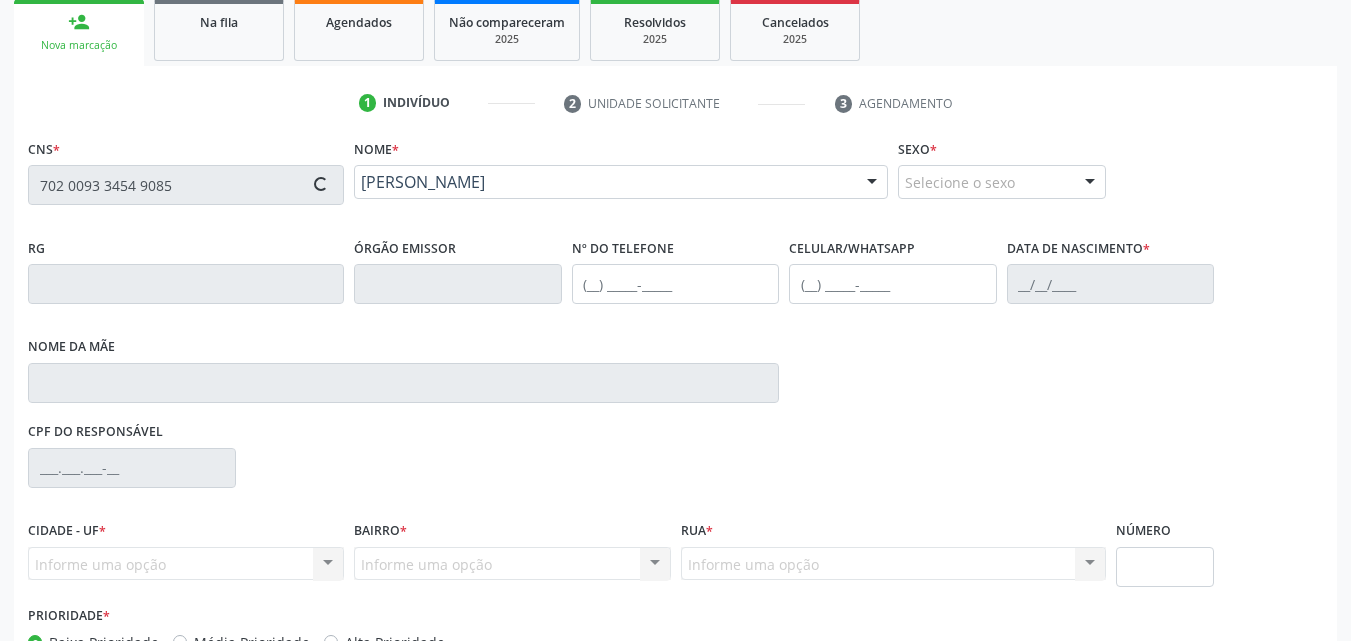 scroll, scrollTop: 429, scrollLeft: 0, axis: vertical 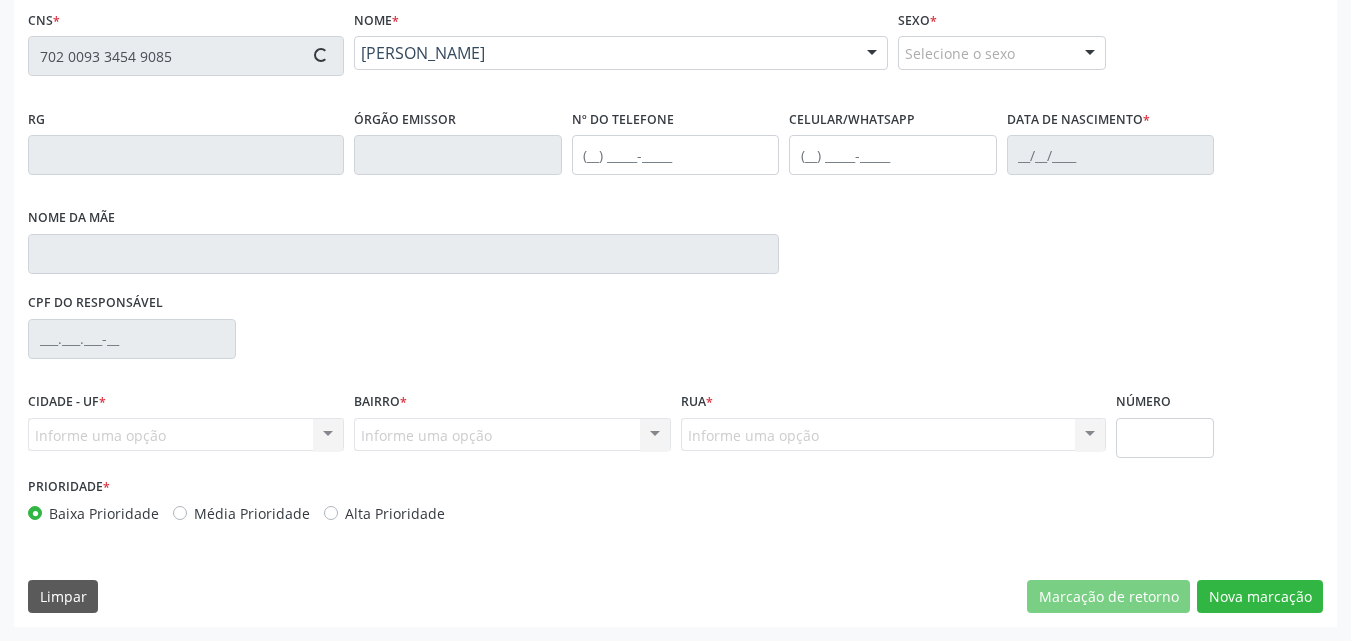 type on "(87) 98868-4910" 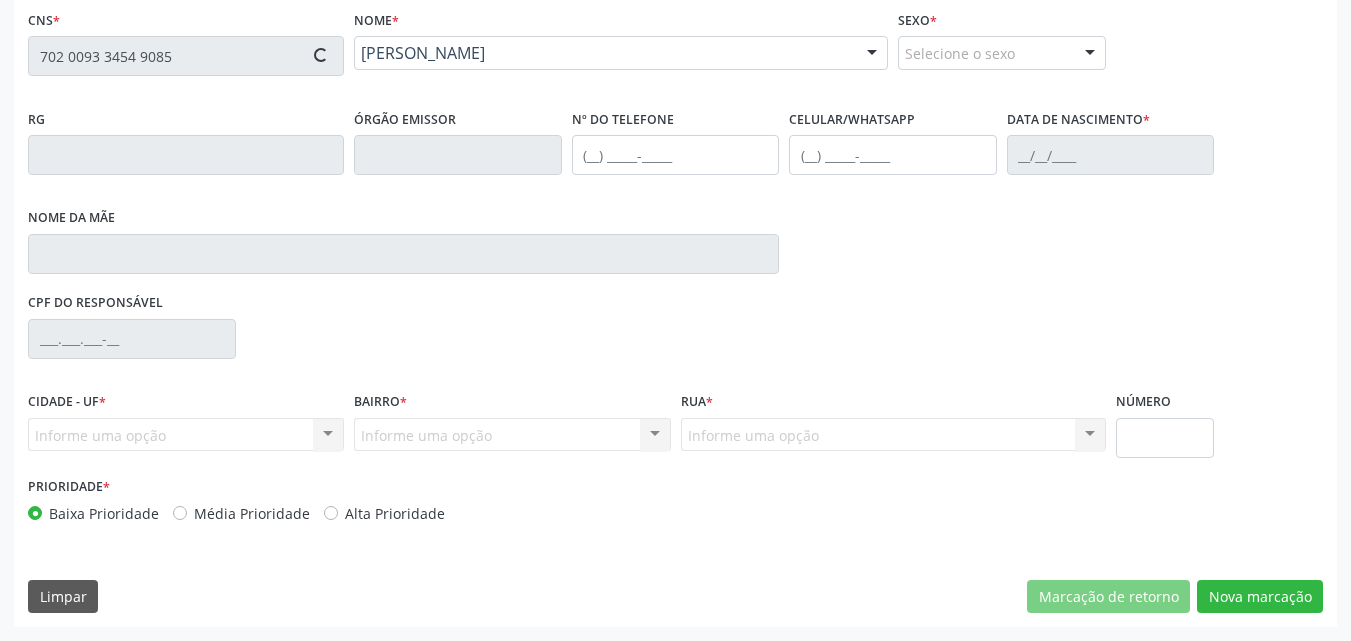 type on "(87) 98868-4910" 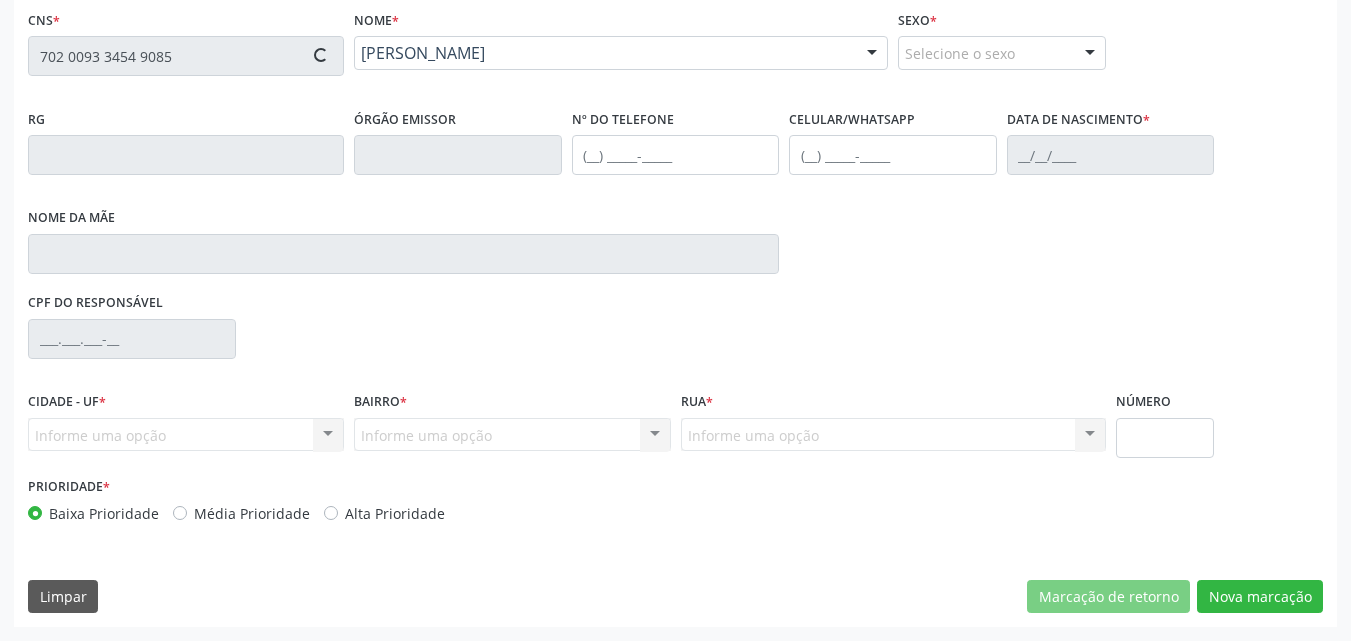 type on "Josiane da Silva" 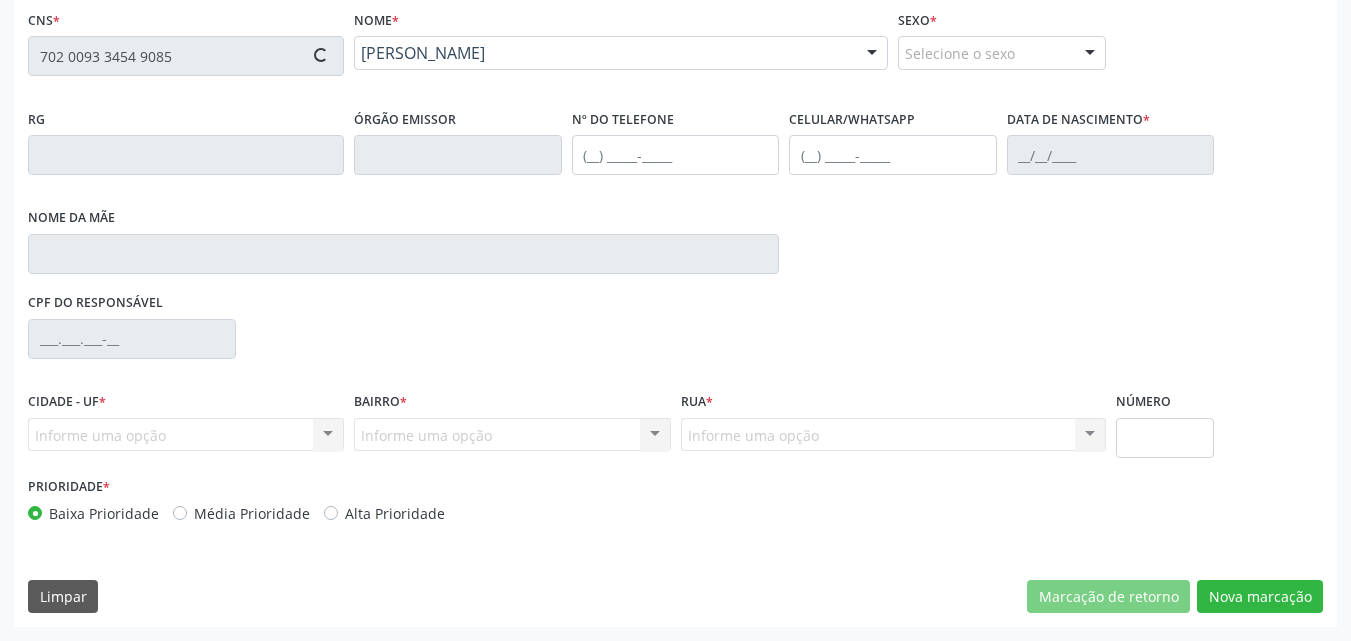 type on "077.688.094-24" 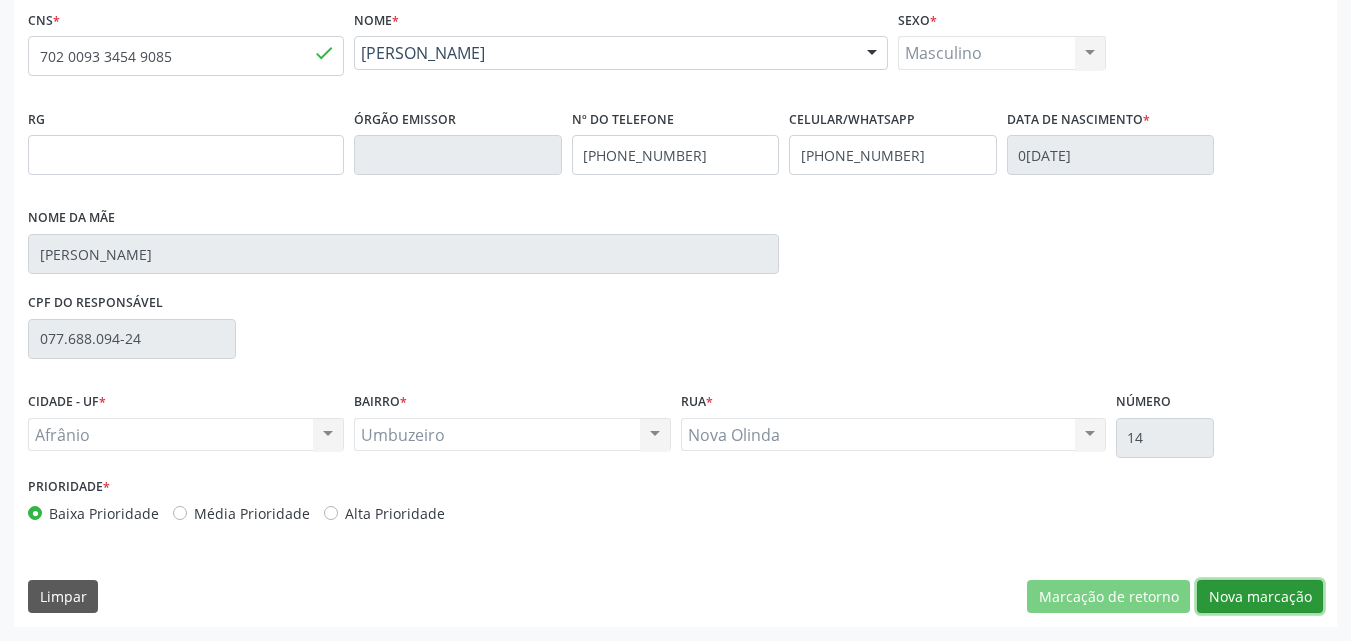 click on "Nova marcação" at bounding box center [1260, 597] 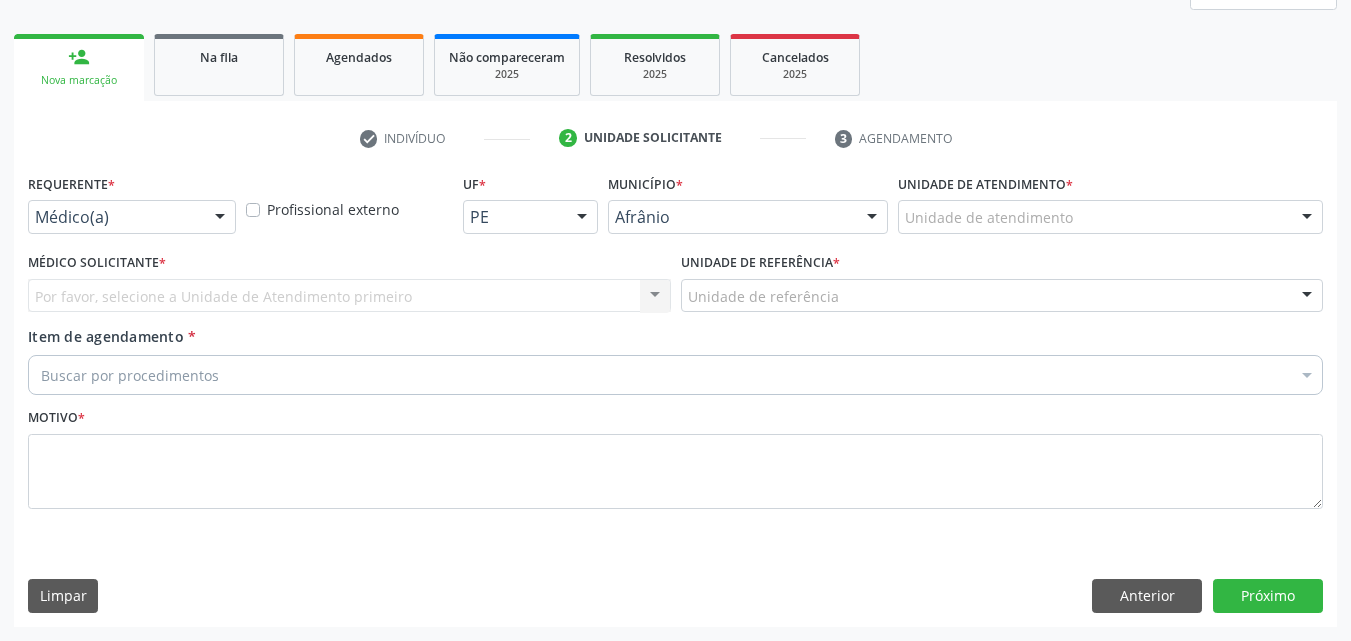 scroll, scrollTop: 265, scrollLeft: 0, axis: vertical 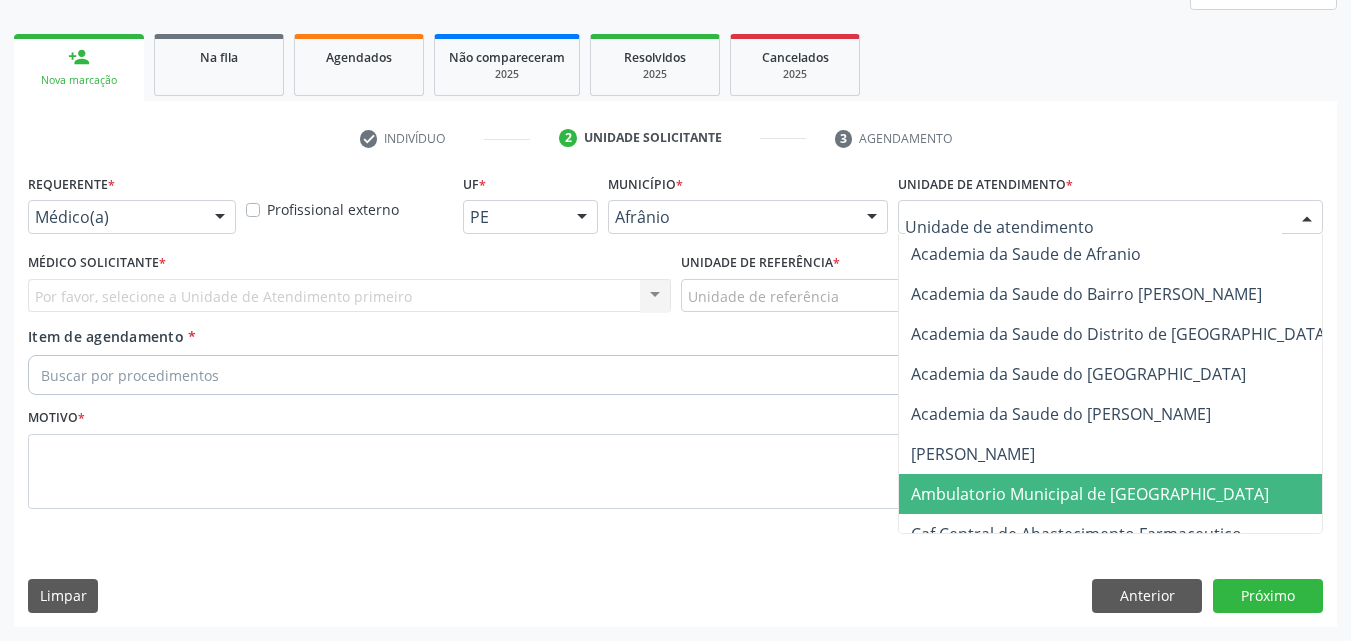 drag, startPoint x: 1017, startPoint y: 504, endPoint x: 1010, endPoint y: 493, distance: 13.038404 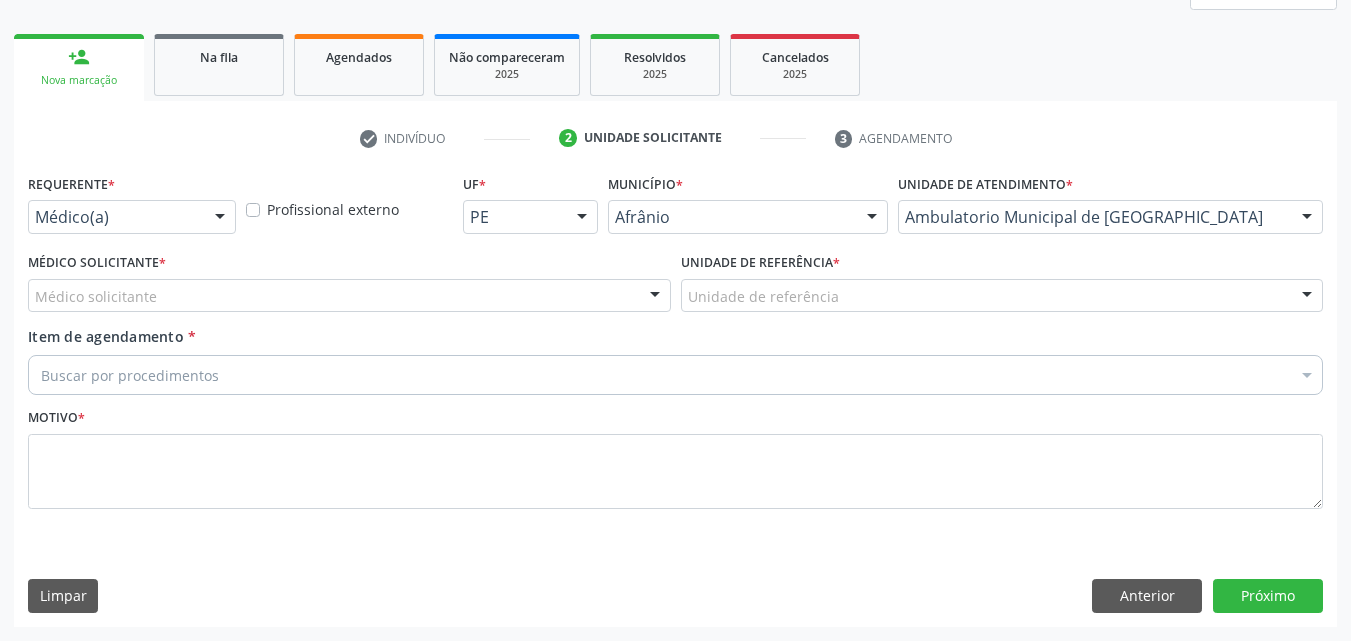 click on "Unidade de referência" at bounding box center (1002, 296) 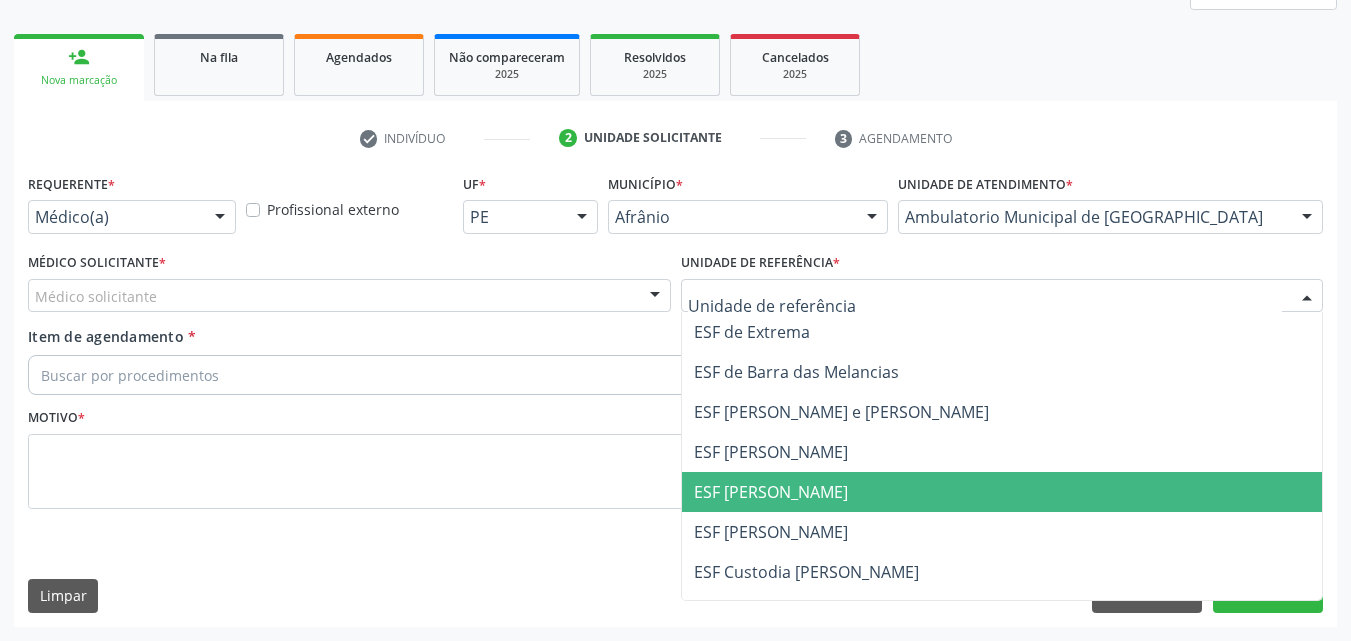 drag, startPoint x: 820, startPoint y: 493, endPoint x: 724, endPoint y: 467, distance: 99.458534 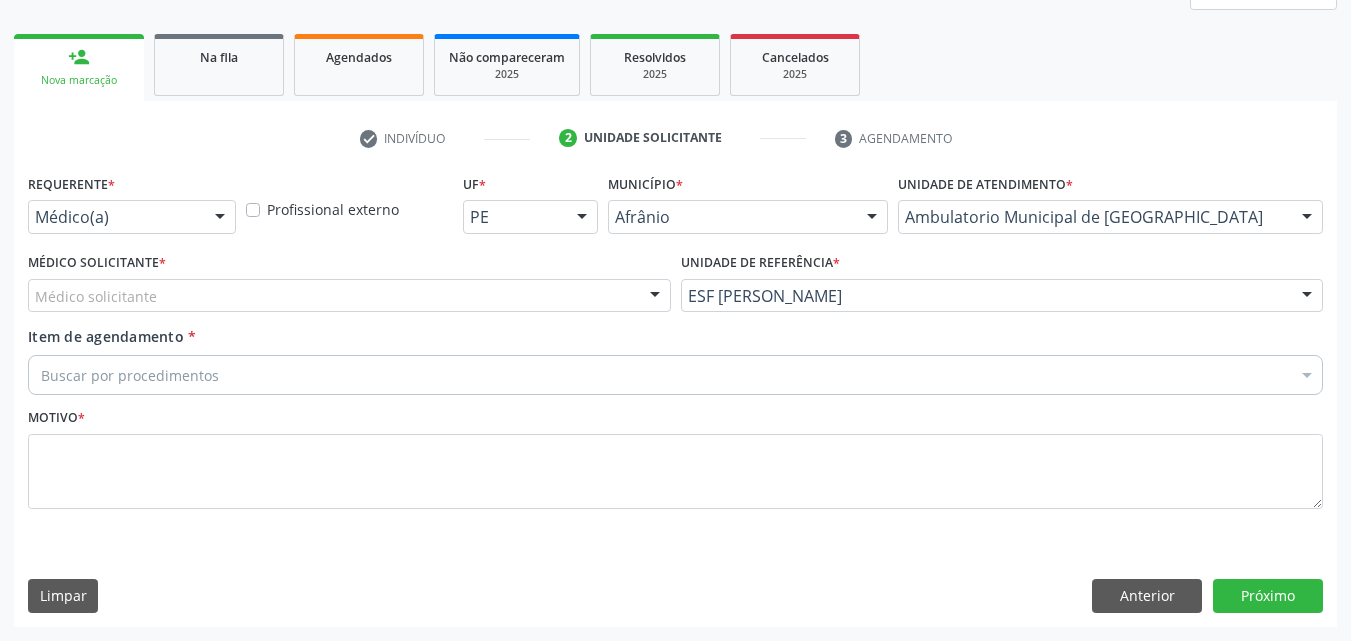 click on "Médico solicitante" at bounding box center (349, 296) 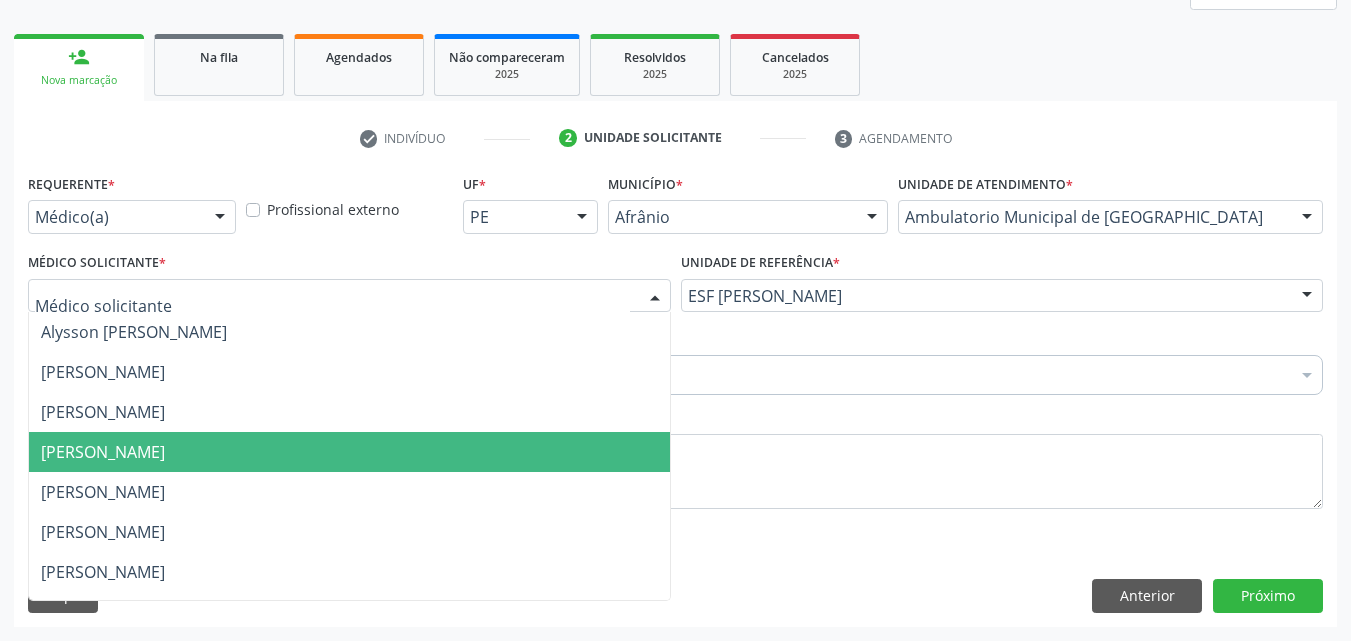 click on "[PERSON_NAME]" at bounding box center (349, 452) 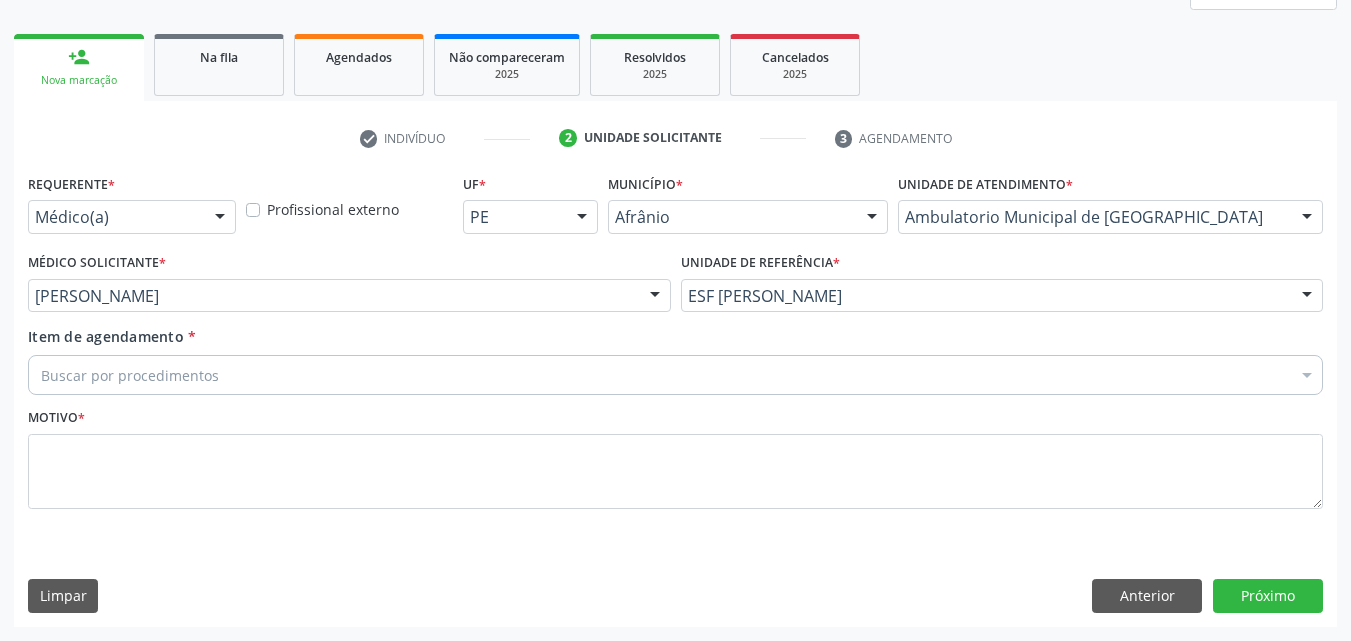click on "Buscar por procedimentos" at bounding box center (675, 375) 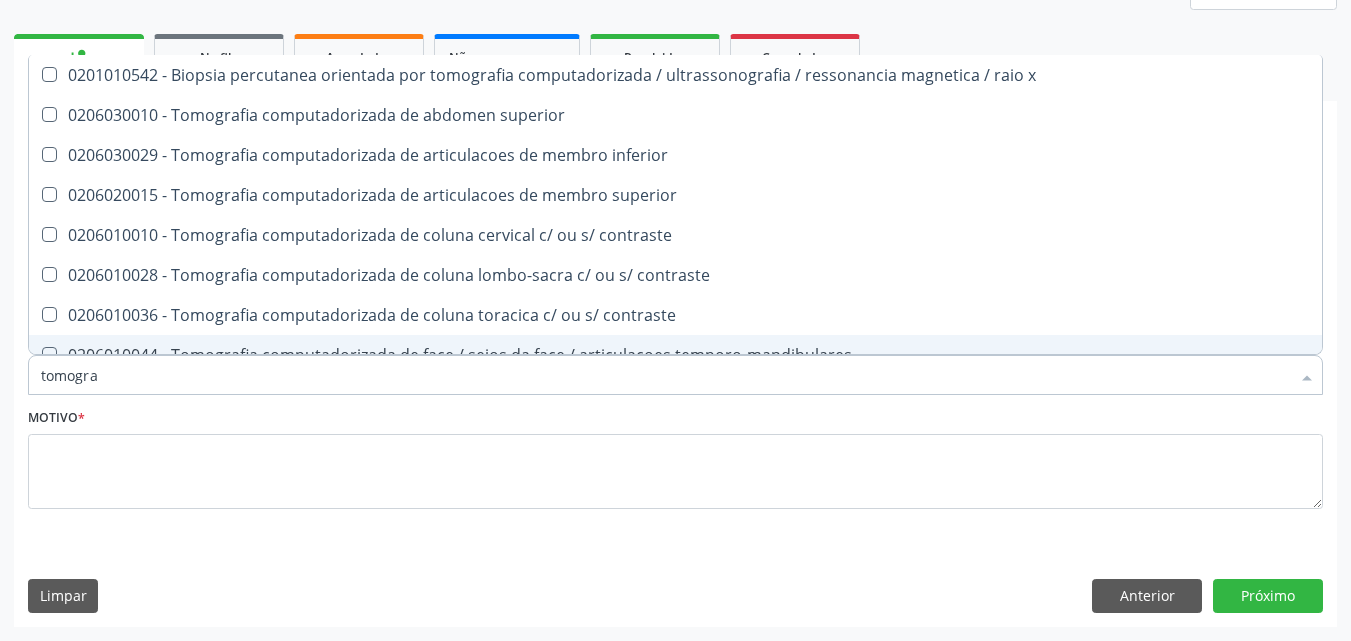 type on "tomogr" 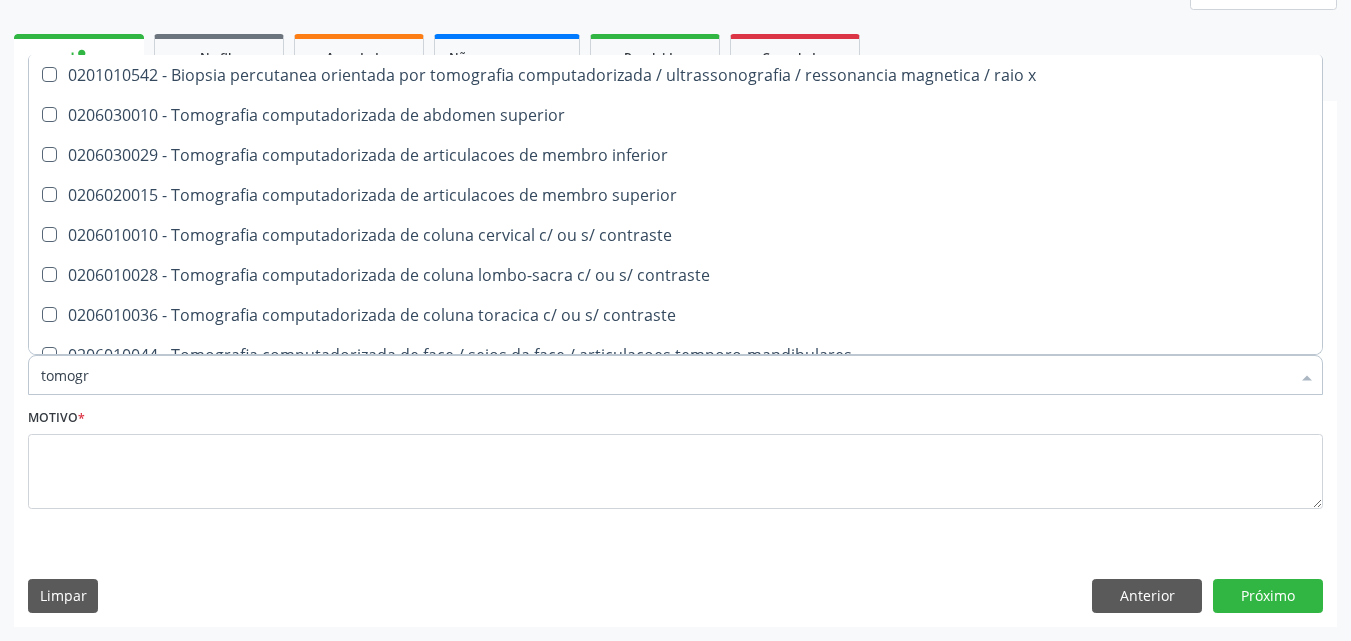scroll, scrollTop: 100, scrollLeft: 0, axis: vertical 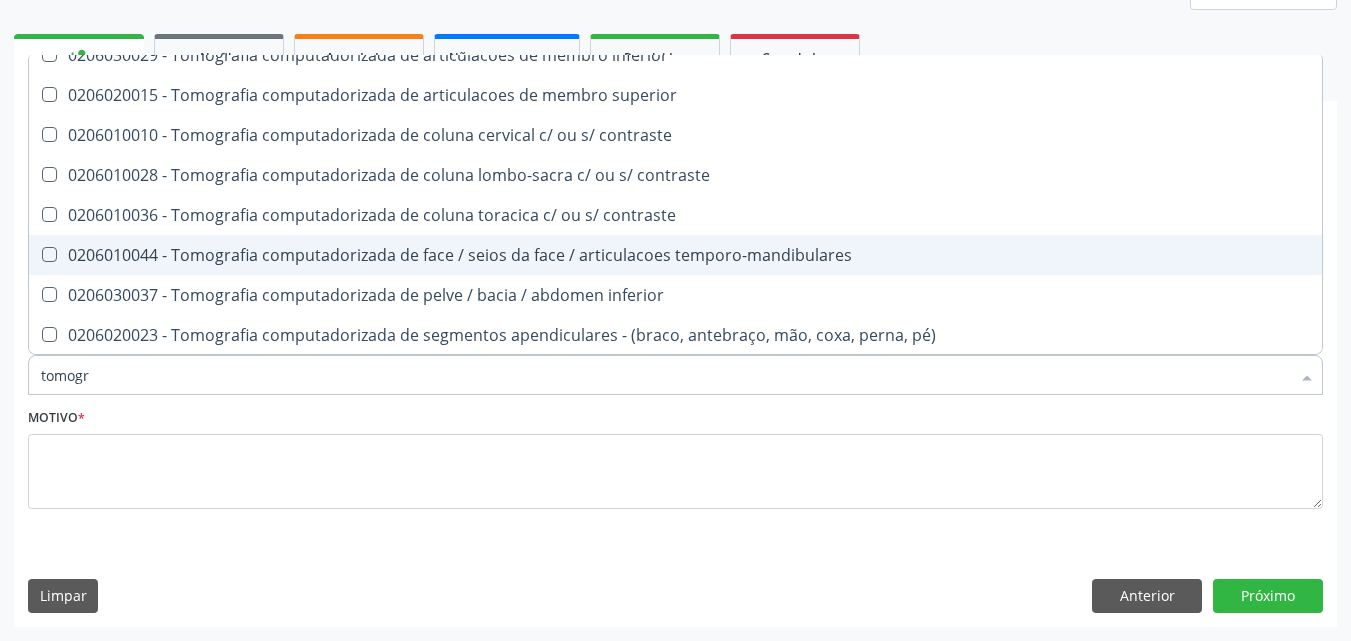 click on "0206010044 - Tomografia computadorizada de face / seios da face / articulacoes temporo-mandibulares" at bounding box center [675, 255] 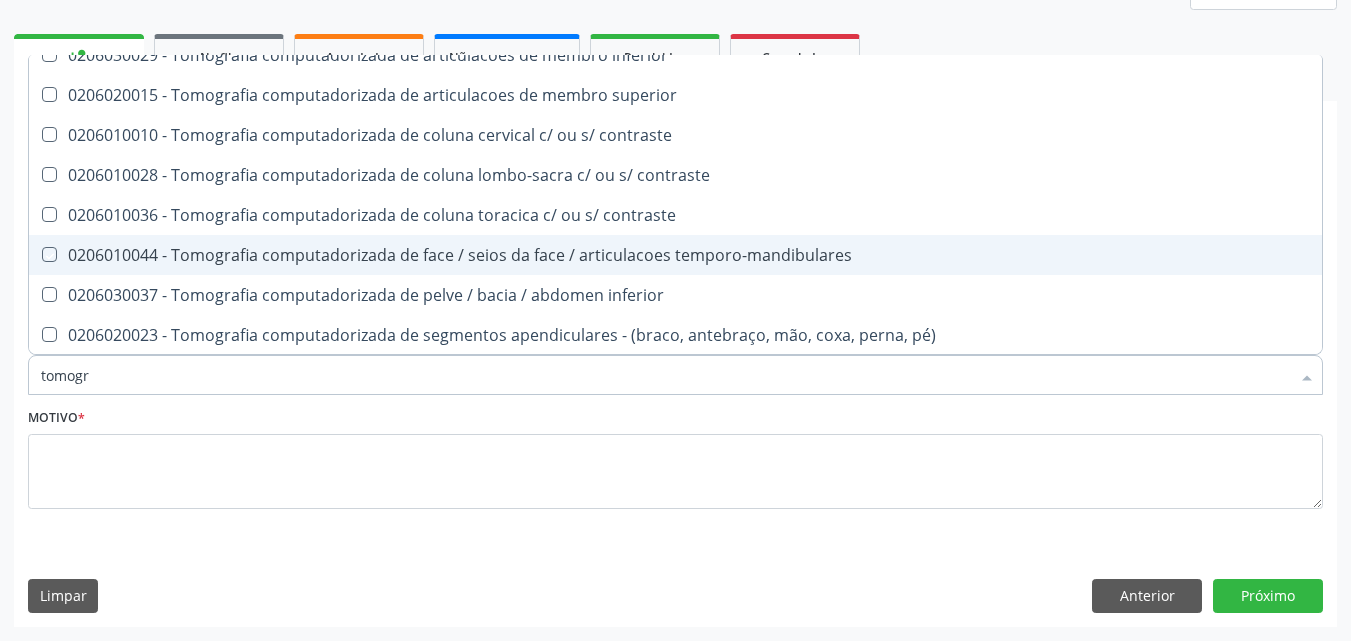 checkbox on "true" 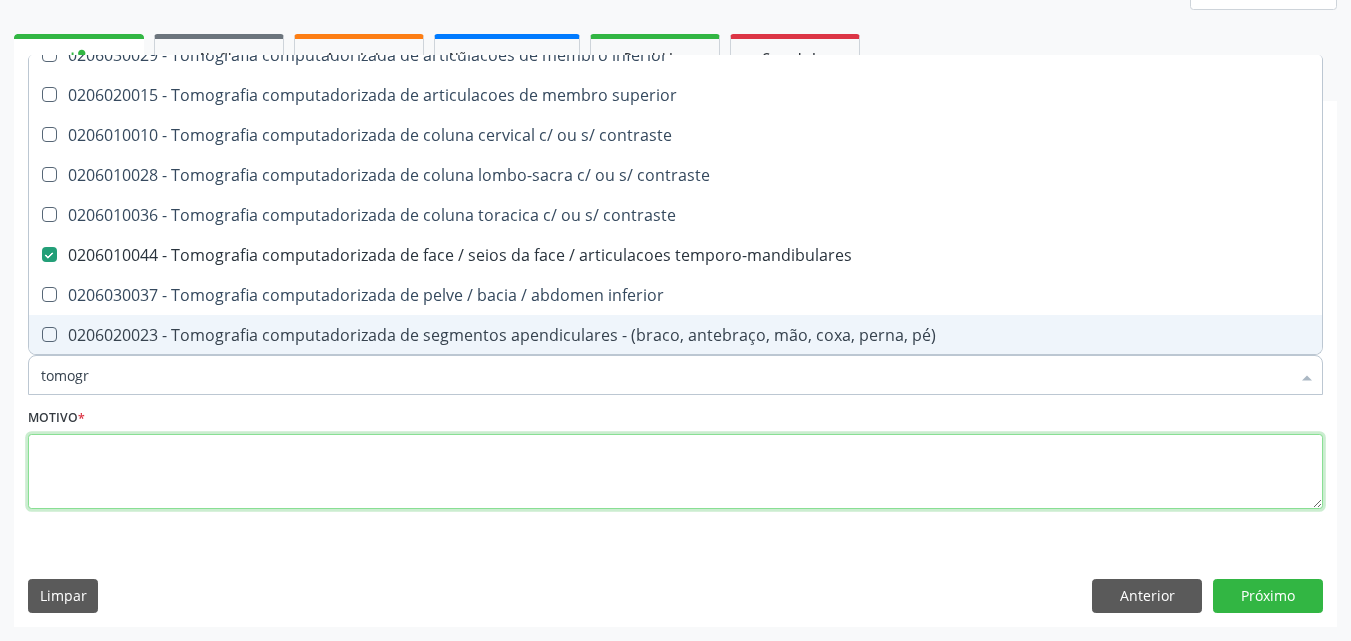 click at bounding box center (675, 472) 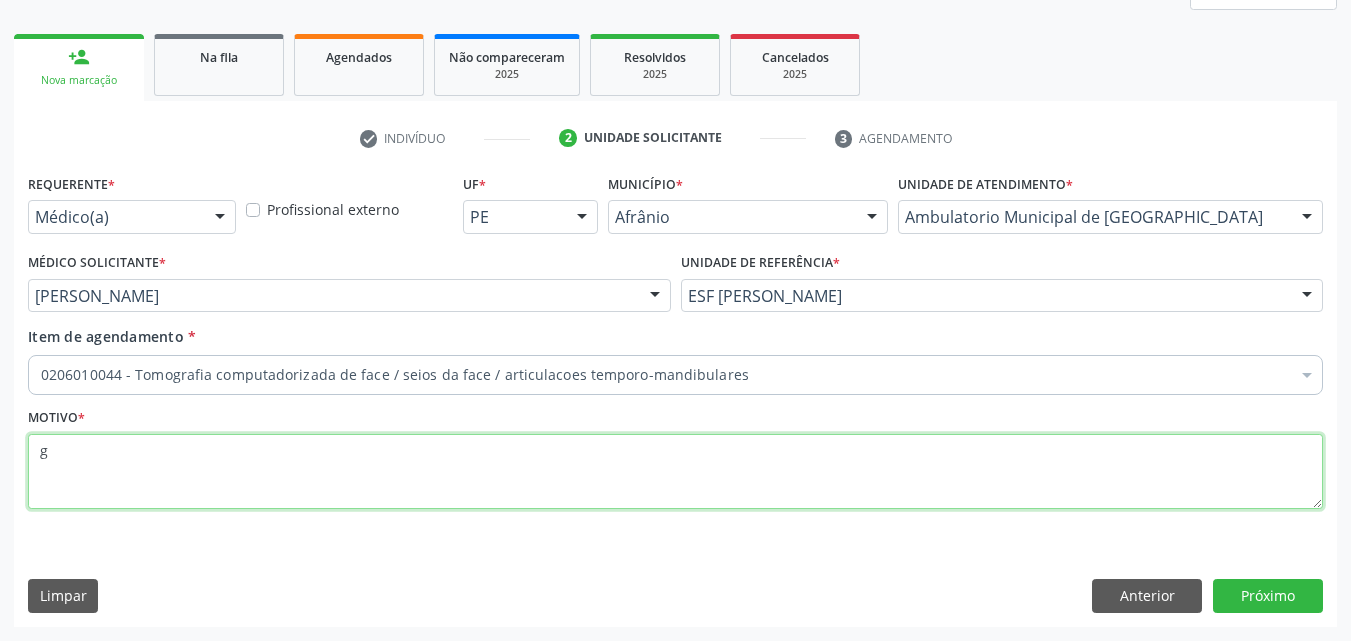 scroll, scrollTop: 0, scrollLeft: 0, axis: both 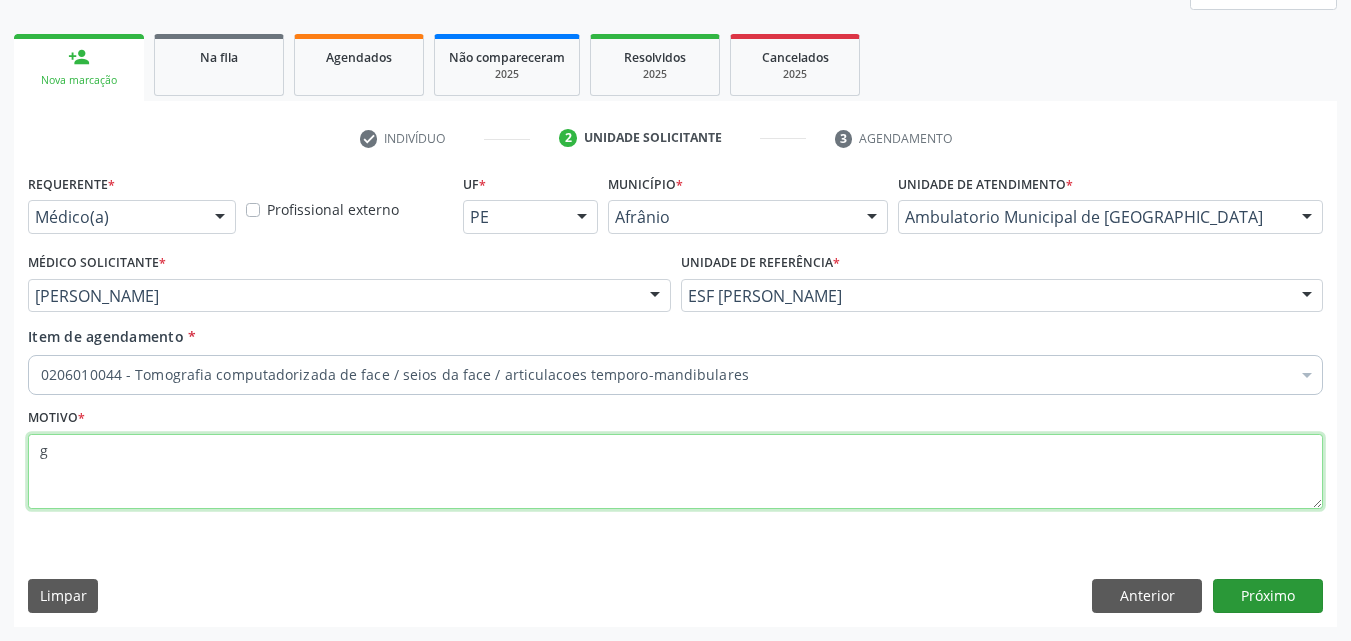 type on "g" 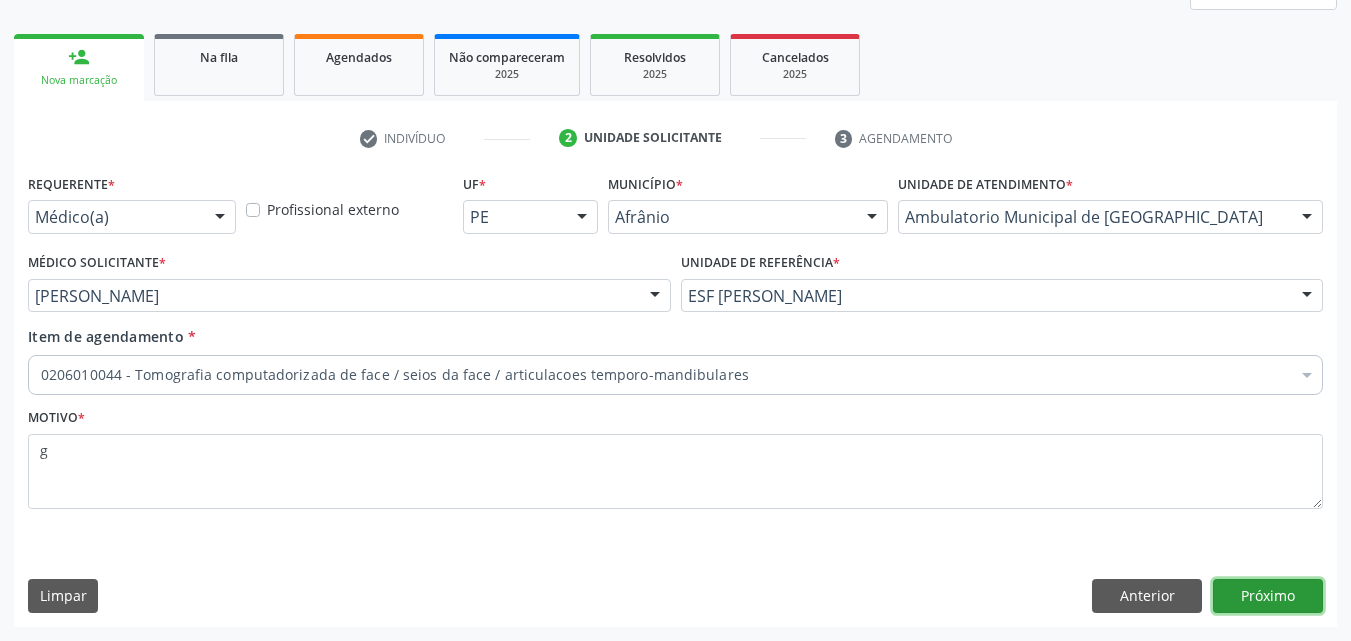 click on "Próximo" at bounding box center [1268, 596] 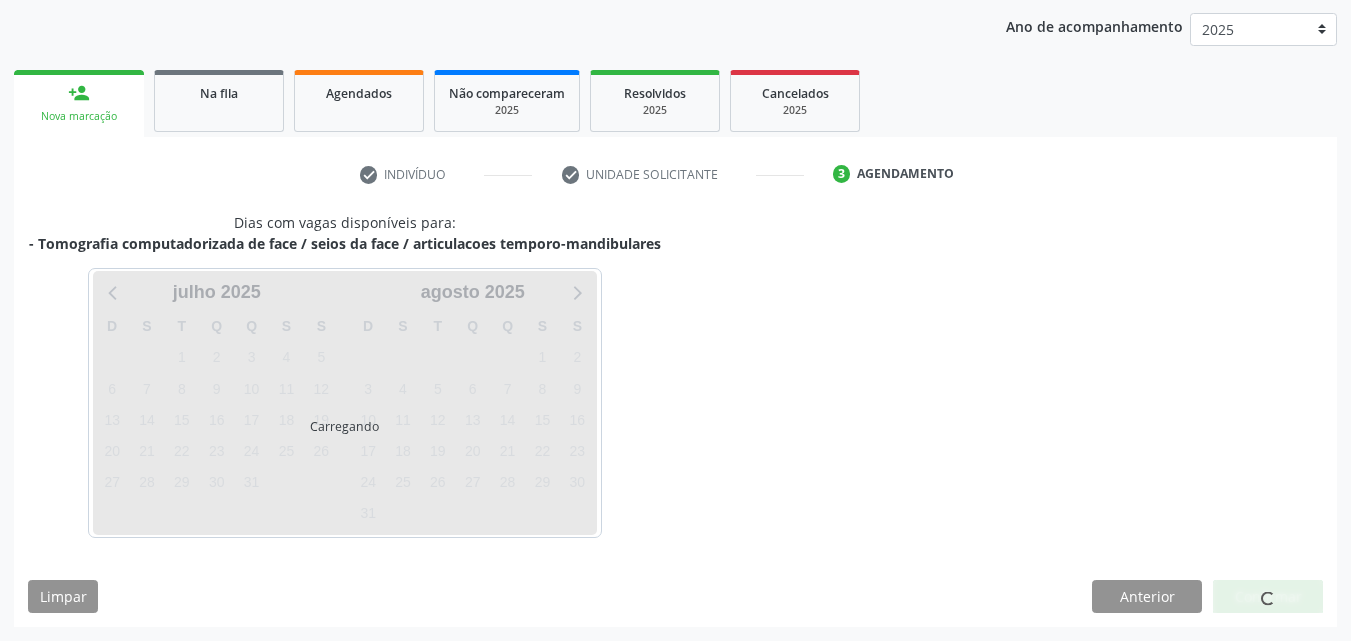 scroll, scrollTop: 250, scrollLeft: 0, axis: vertical 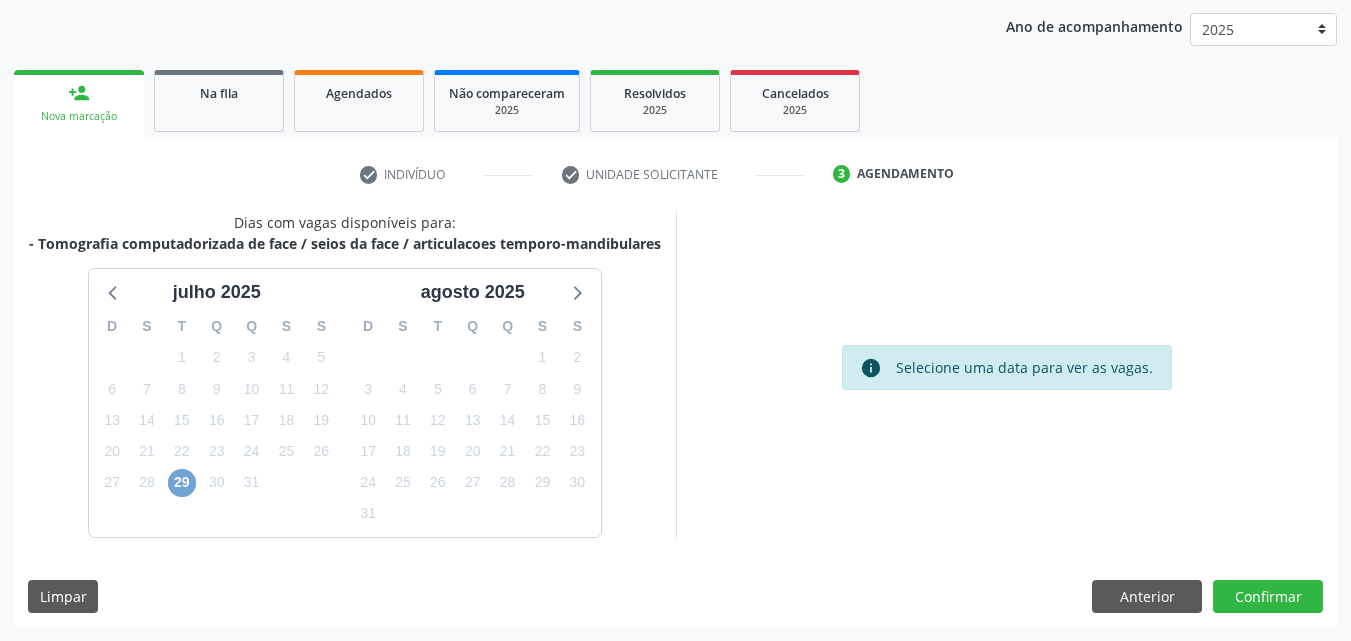 click on "29" at bounding box center [182, 483] 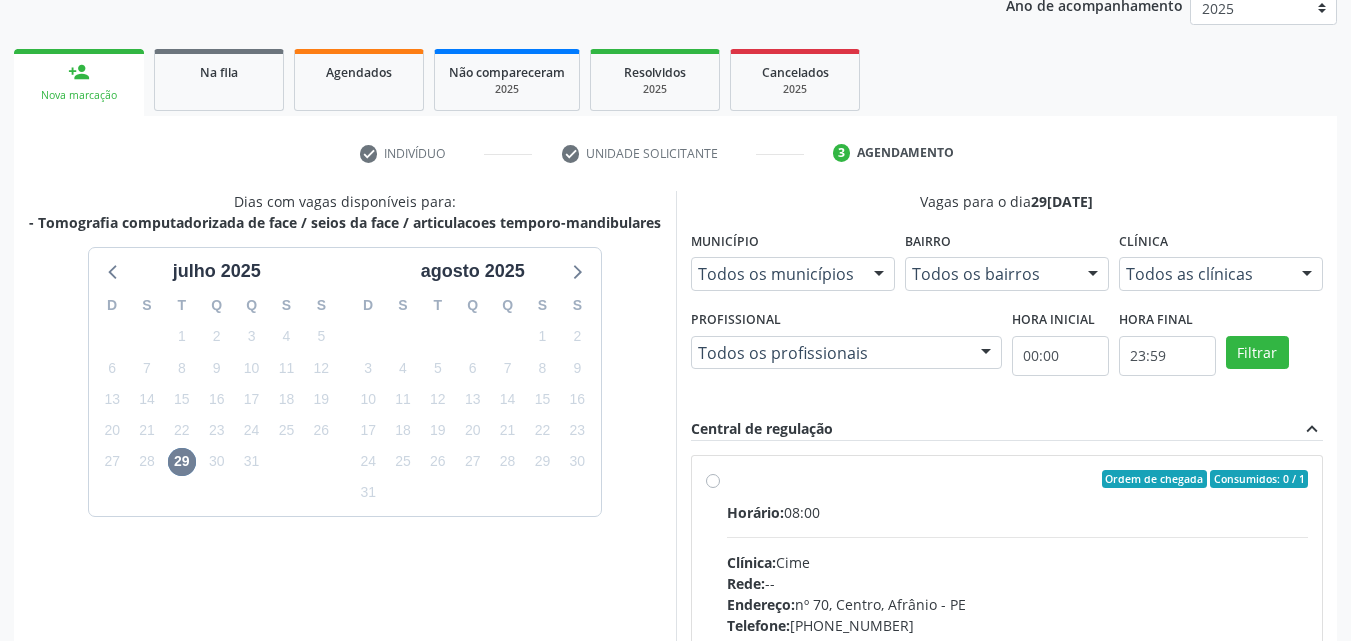 drag, startPoint x: 715, startPoint y: 504, endPoint x: 711, endPoint y: 492, distance: 12.649111 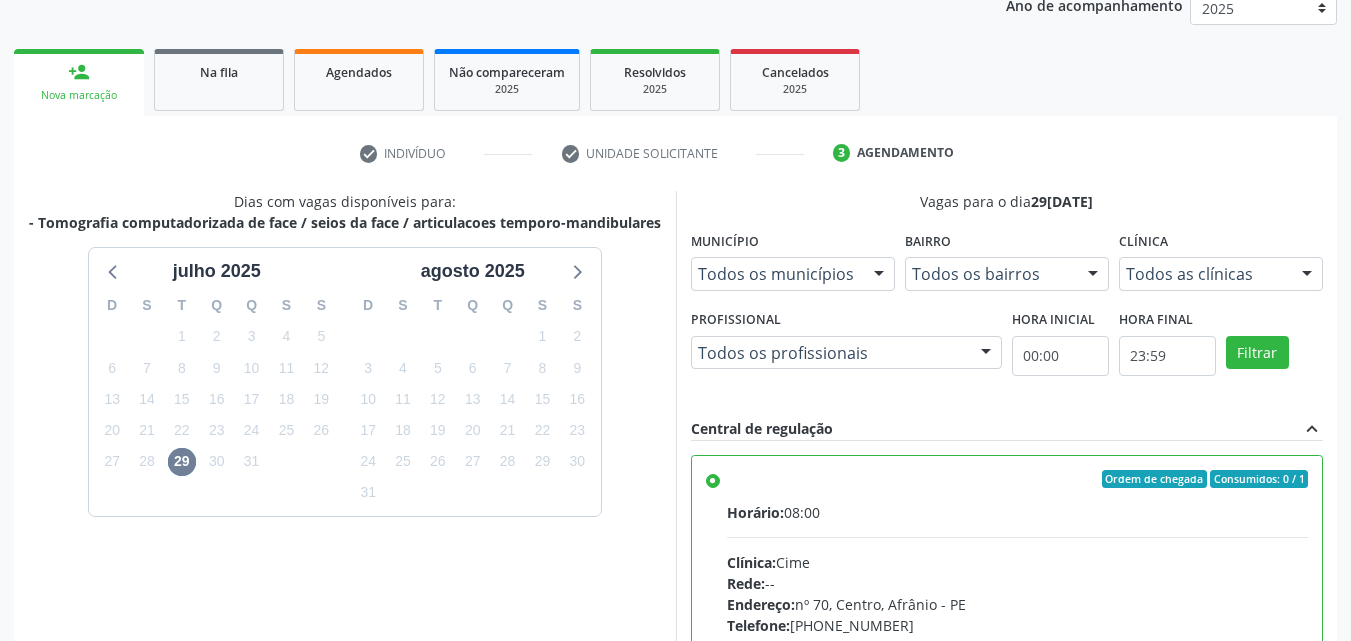 scroll, scrollTop: 99, scrollLeft: 0, axis: vertical 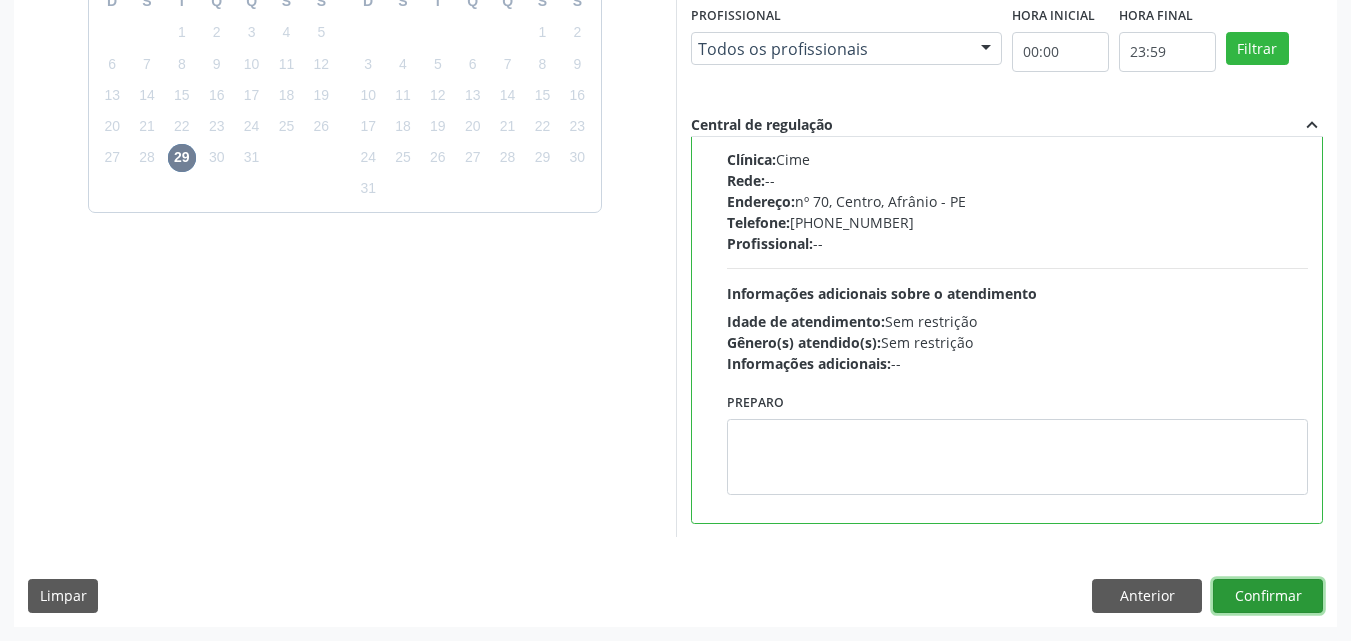 click on "Confirmar" at bounding box center [1268, 596] 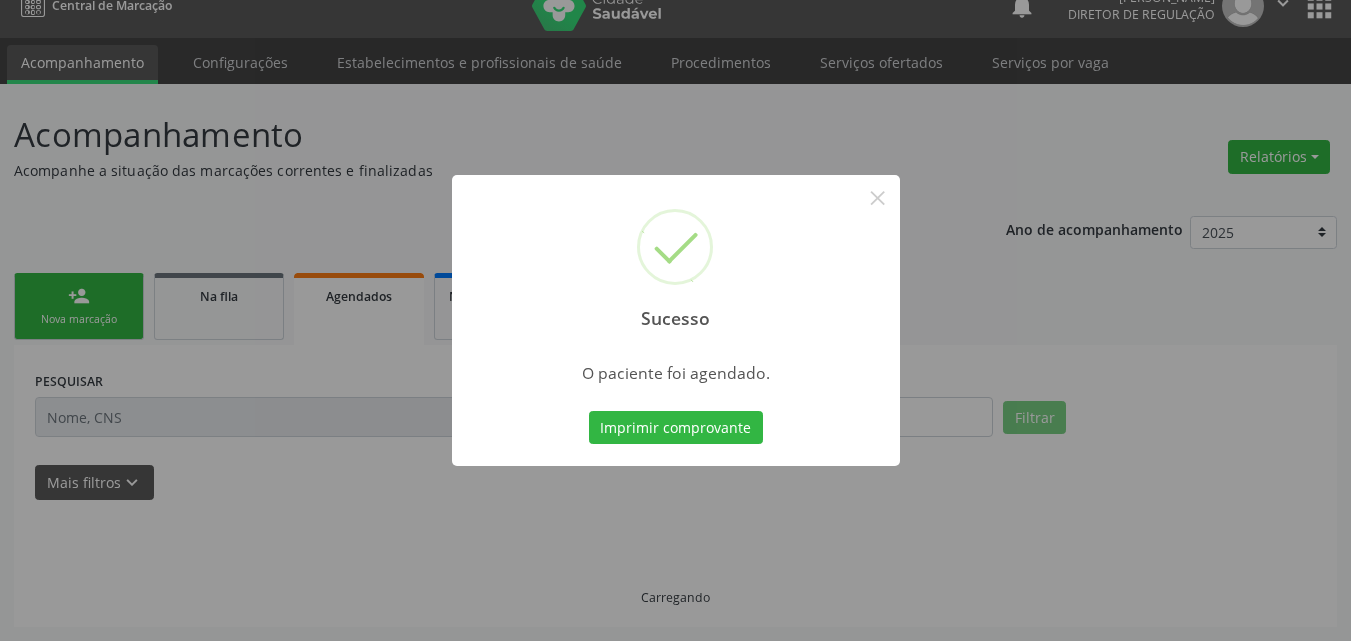 scroll, scrollTop: 26, scrollLeft: 0, axis: vertical 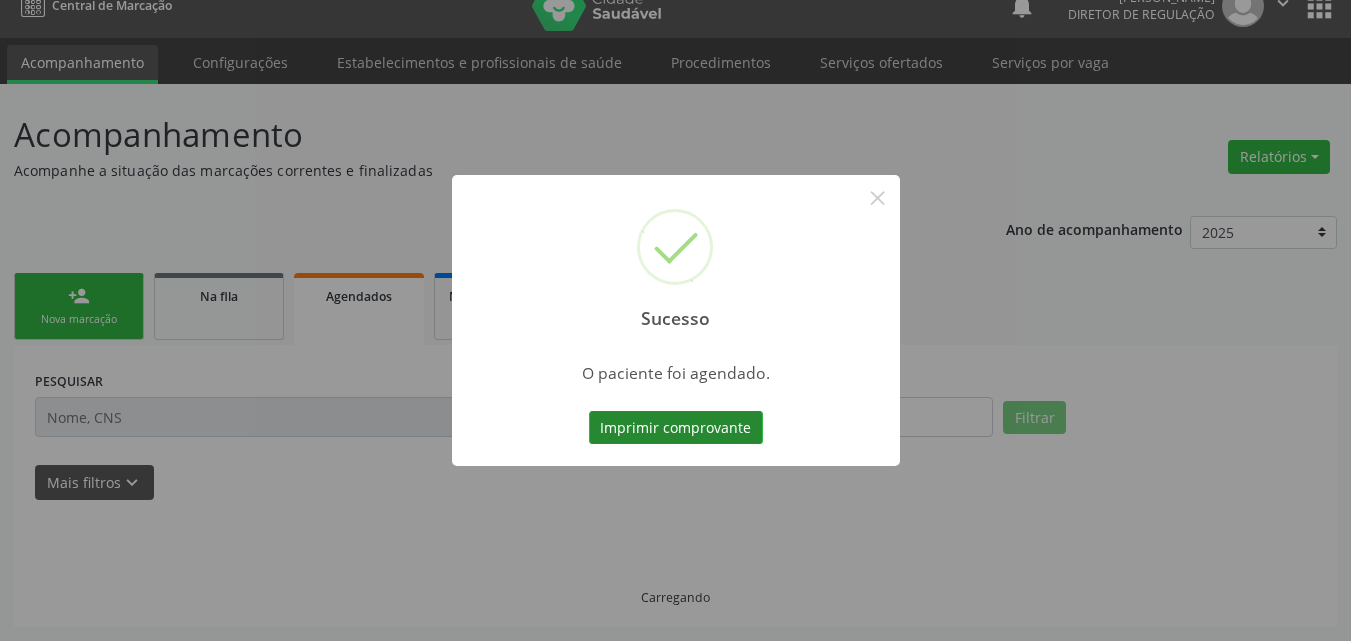 click on "Imprimir comprovante" at bounding box center [676, 428] 